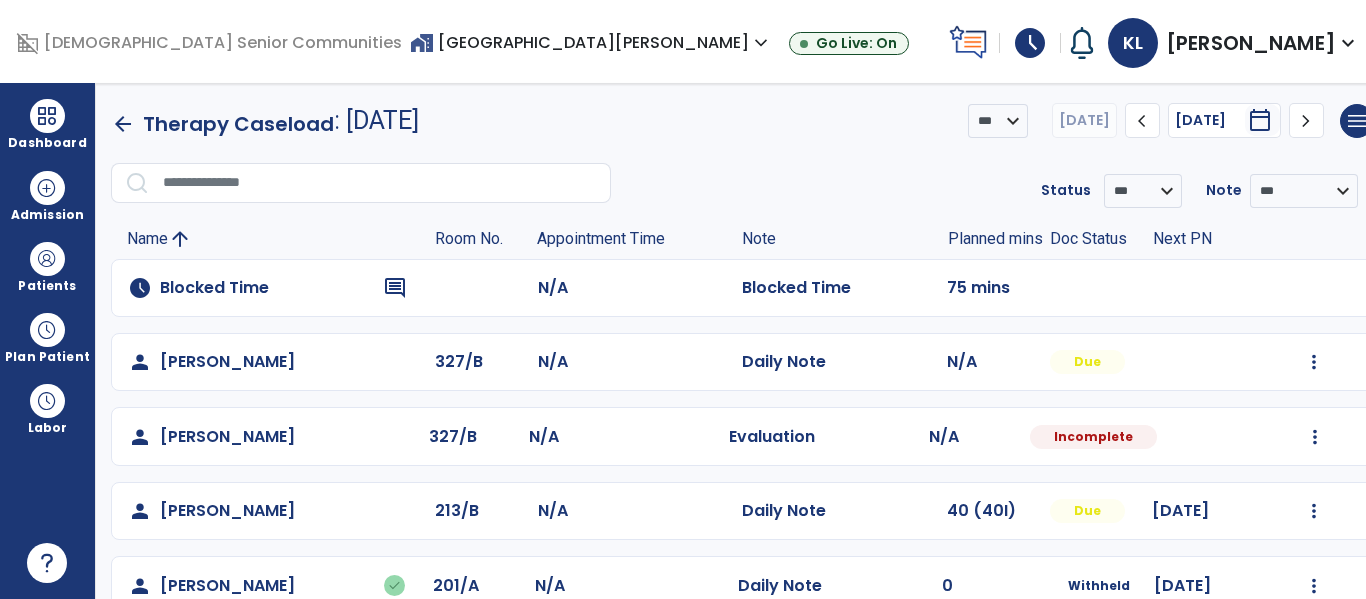 scroll, scrollTop: 0, scrollLeft: 0, axis: both 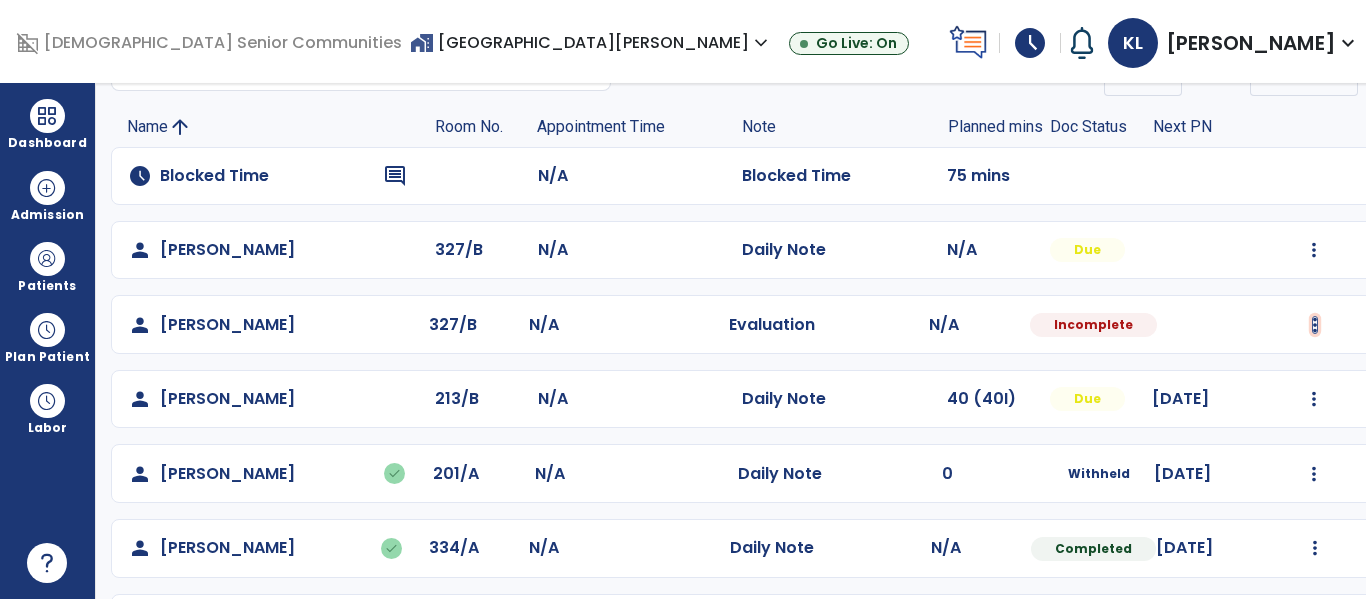 click at bounding box center [1314, 250] 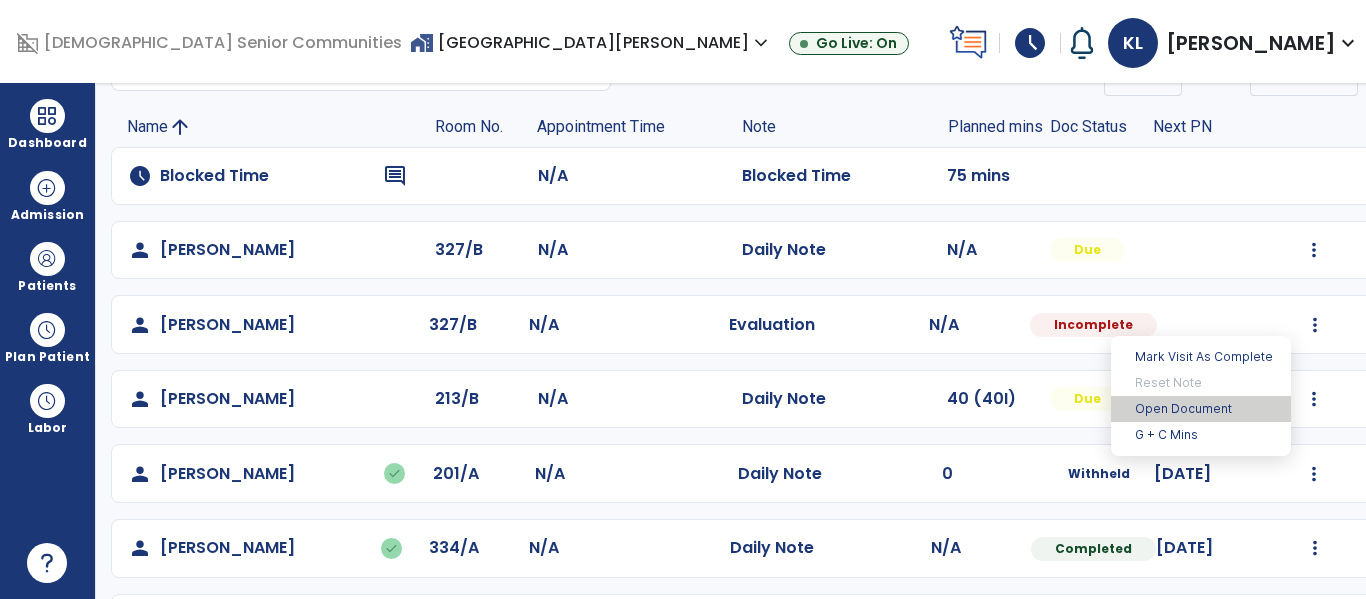 click on "Open Document" at bounding box center [1201, 409] 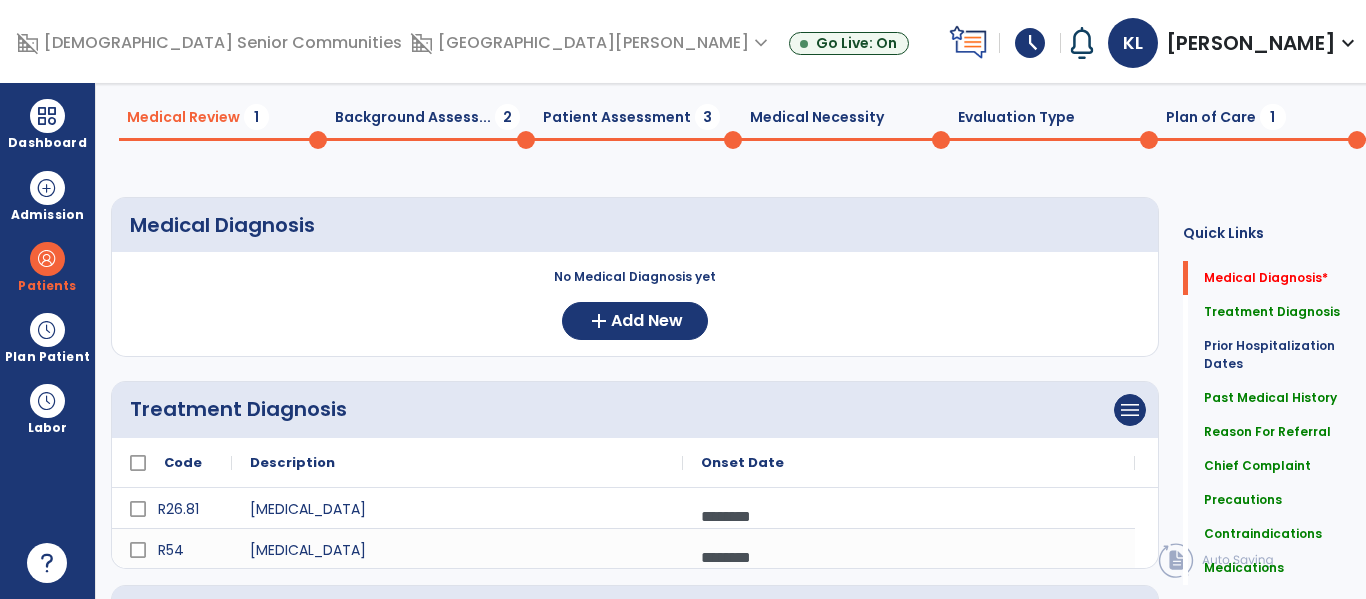 scroll, scrollTop: 0, scrollLeft: 0, axis: both 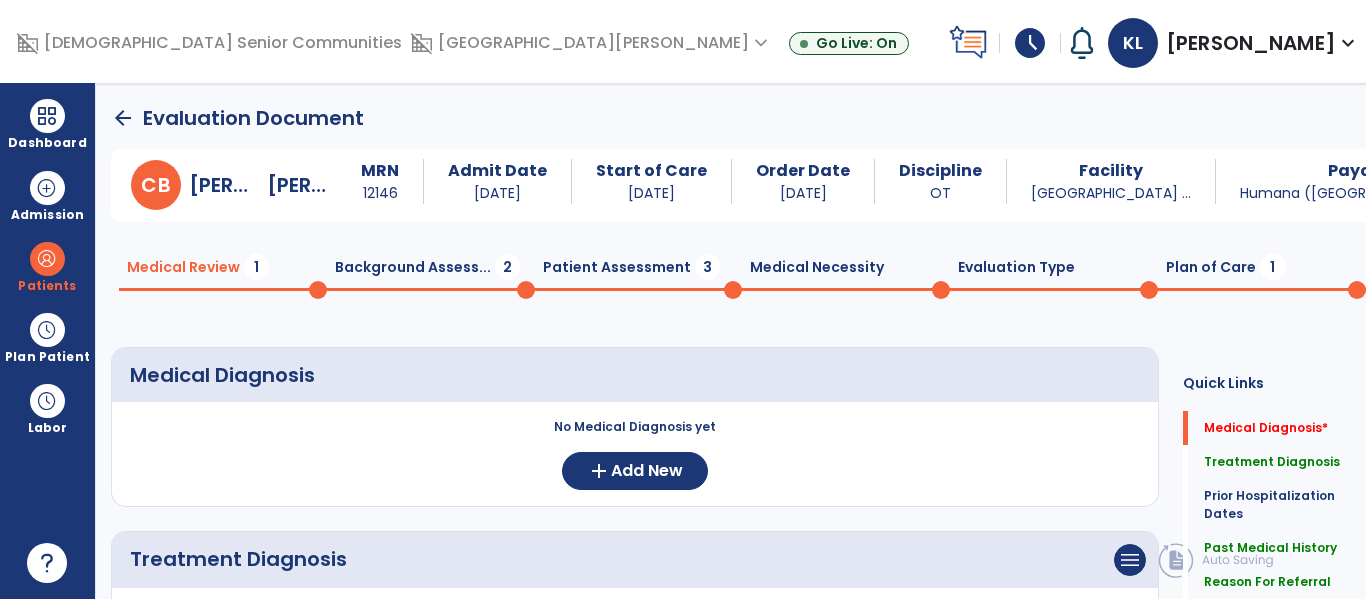 click on "Background Assess...  2" 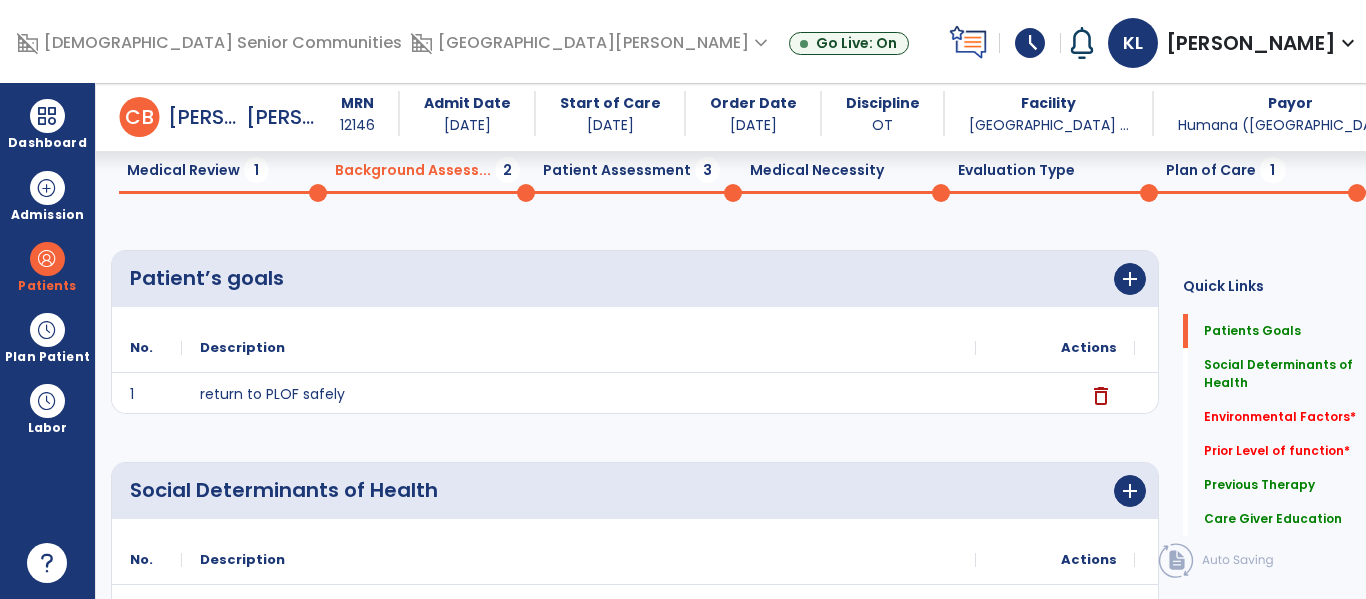 scroll, scrollTop: 0, scrollLeft: 0, axis: both 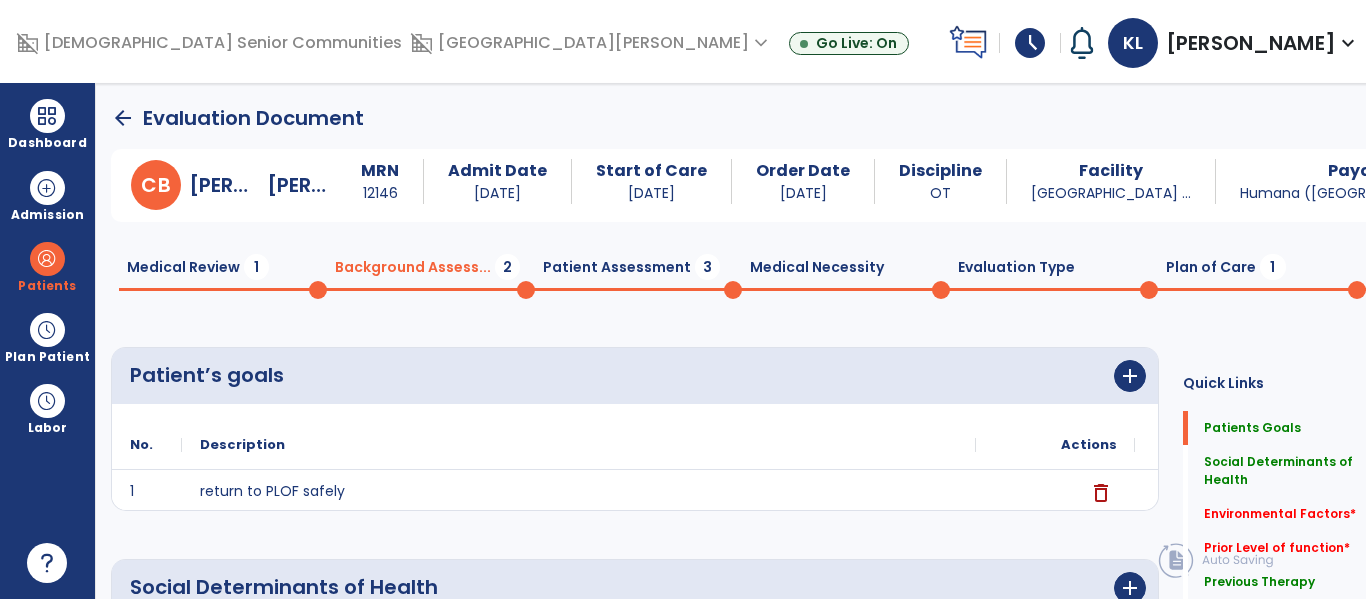 click on "Medical Review  1" 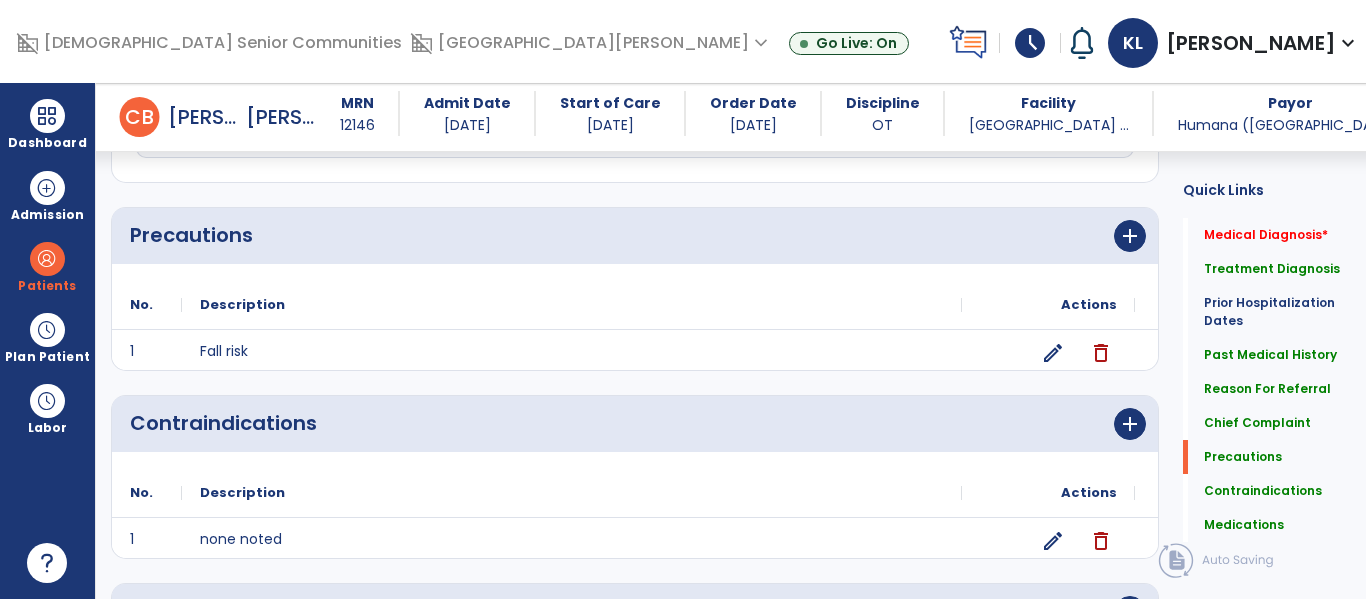 scroll, scrollTop: 1536, scrollLeft: 0, axis: vertical 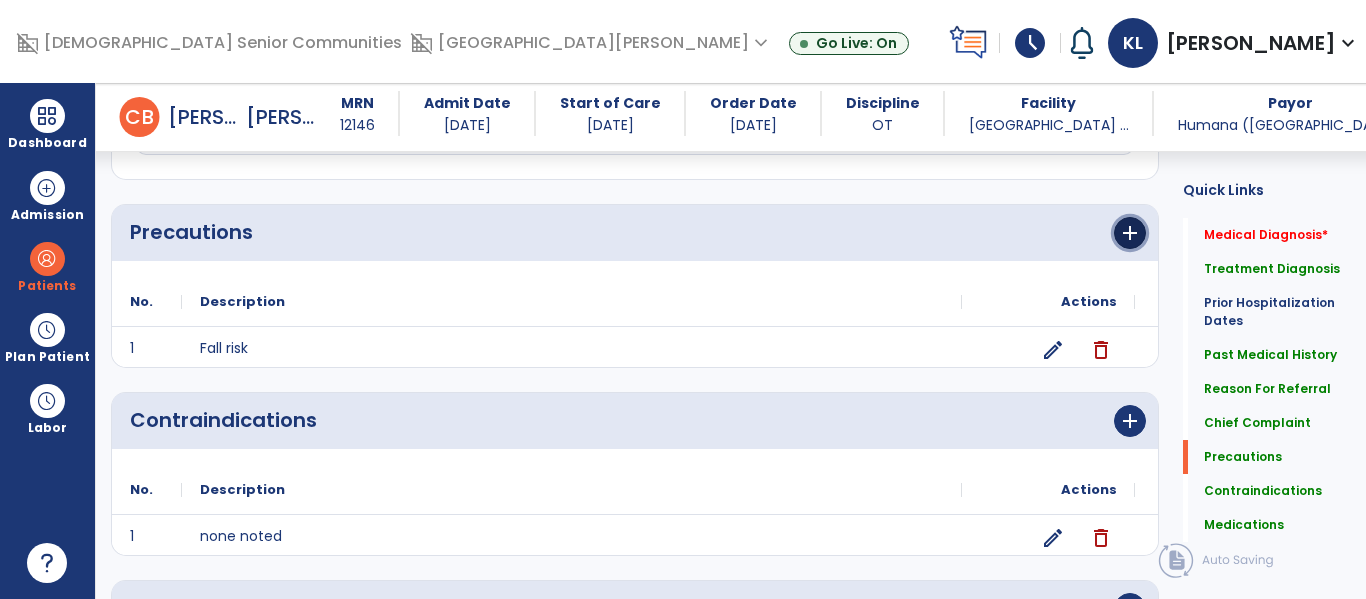 click on "add" 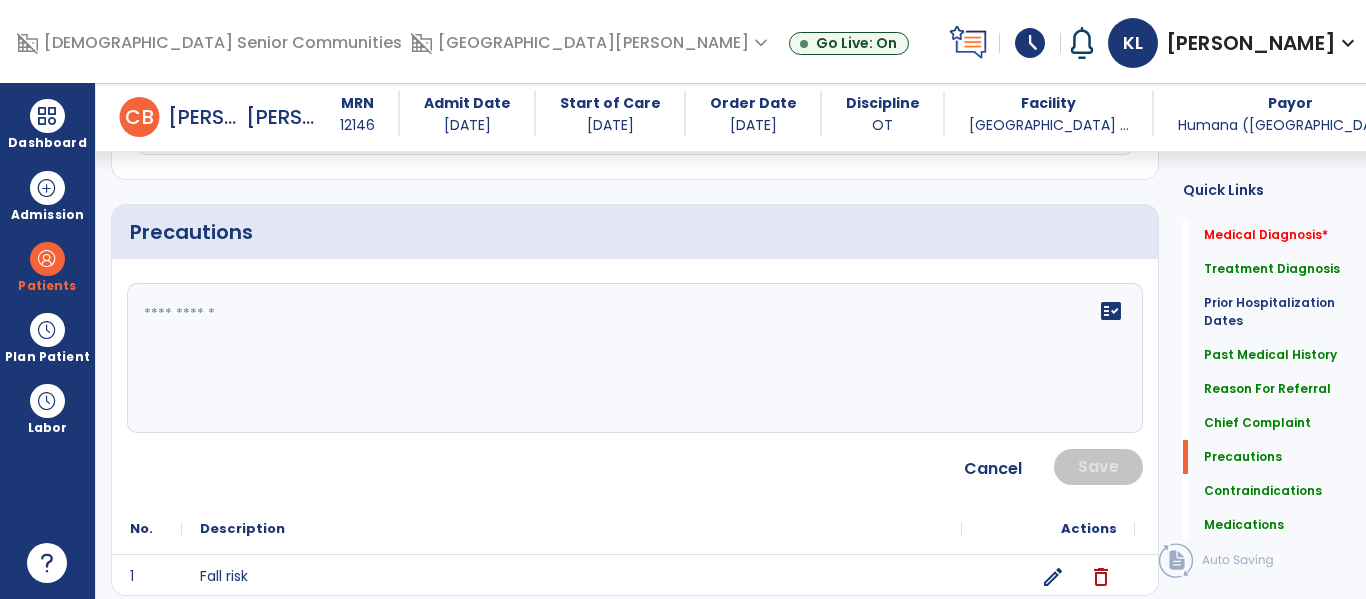 click on "fact_check" 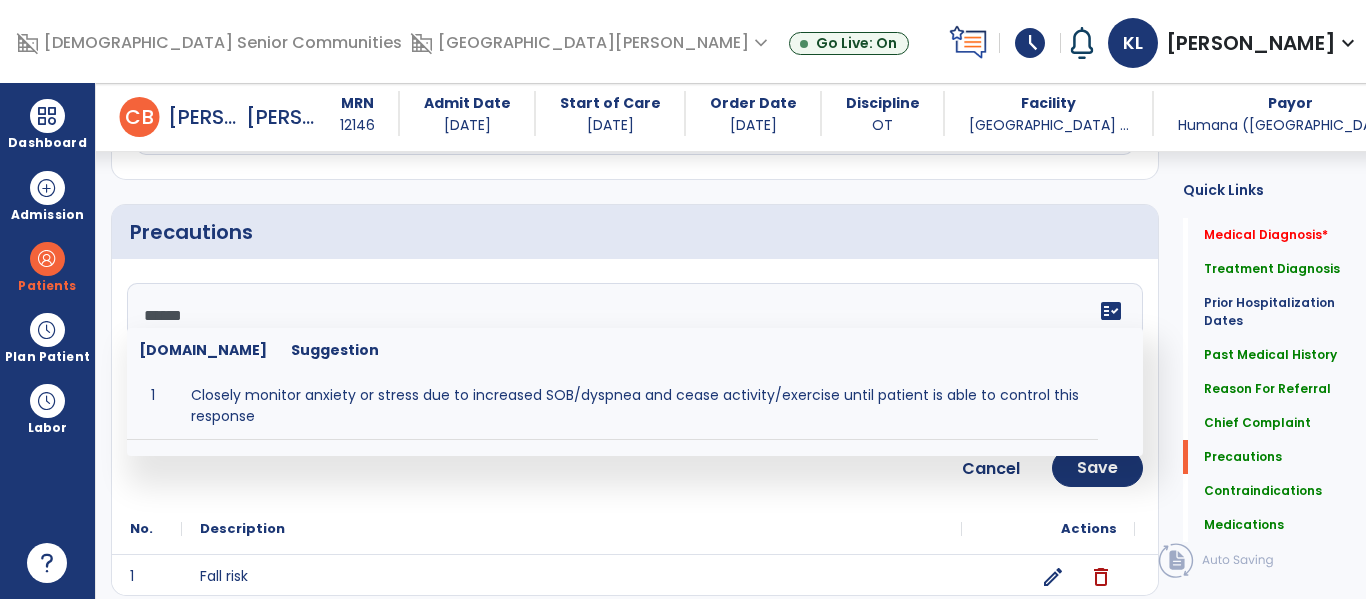 type on "*******" 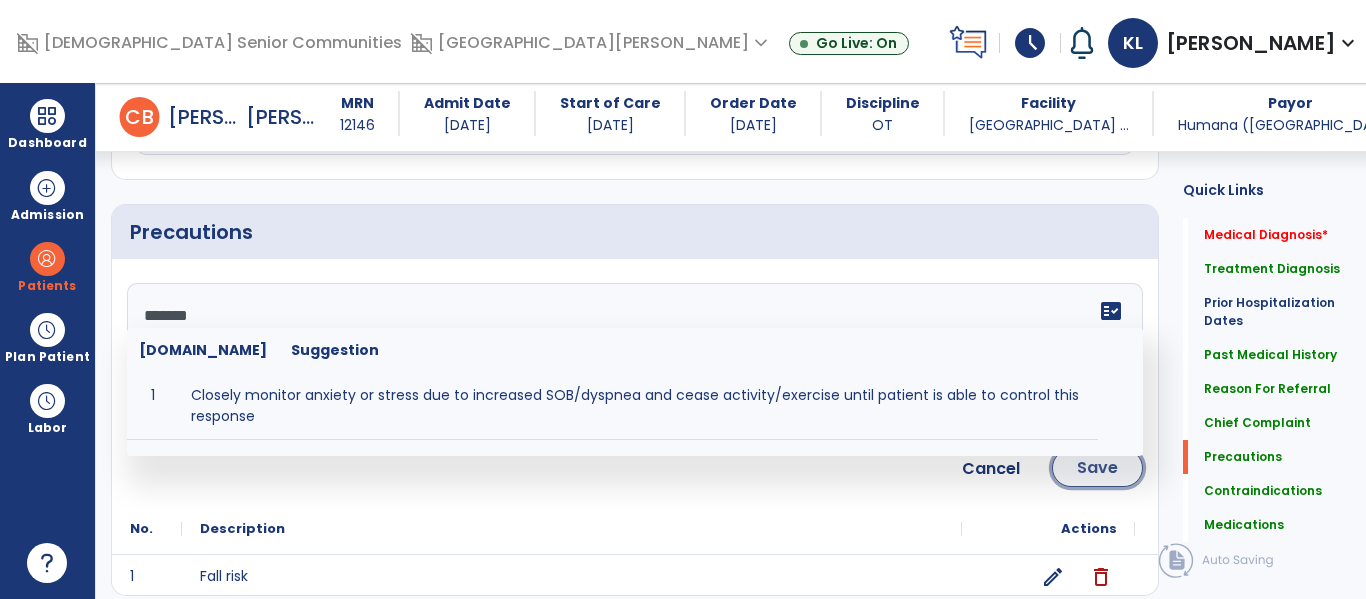 click on "Save" 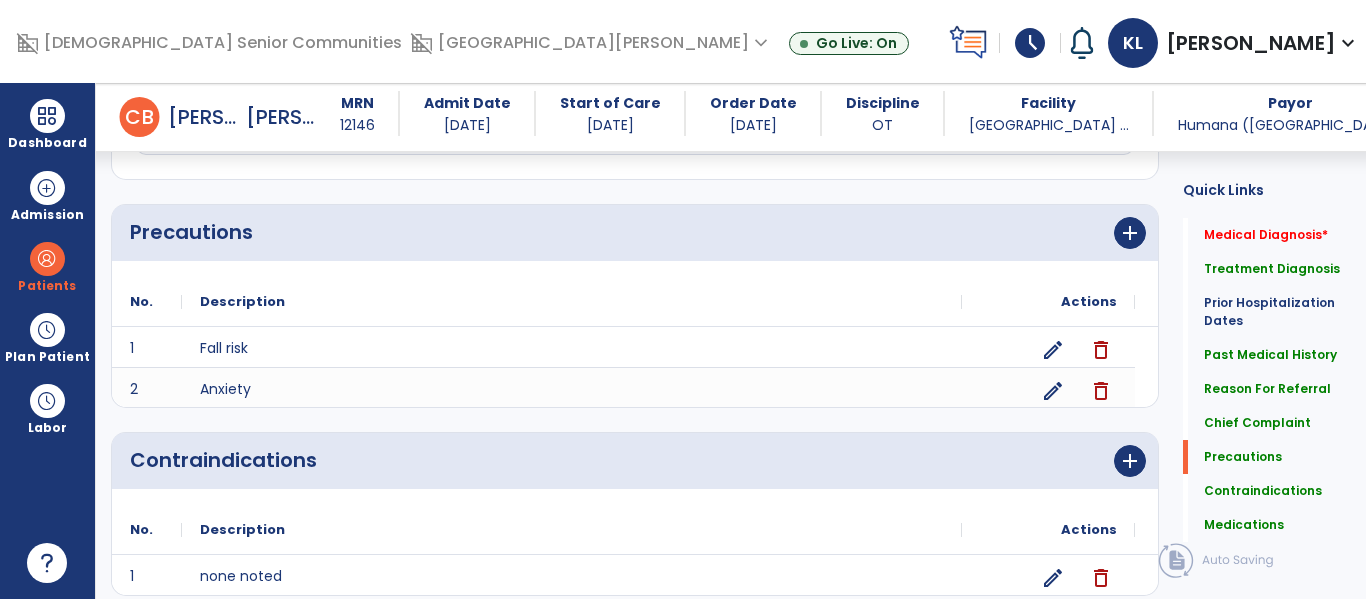 scroll, scrollTop: 1536, scrollLeft: 0, axis: vertical 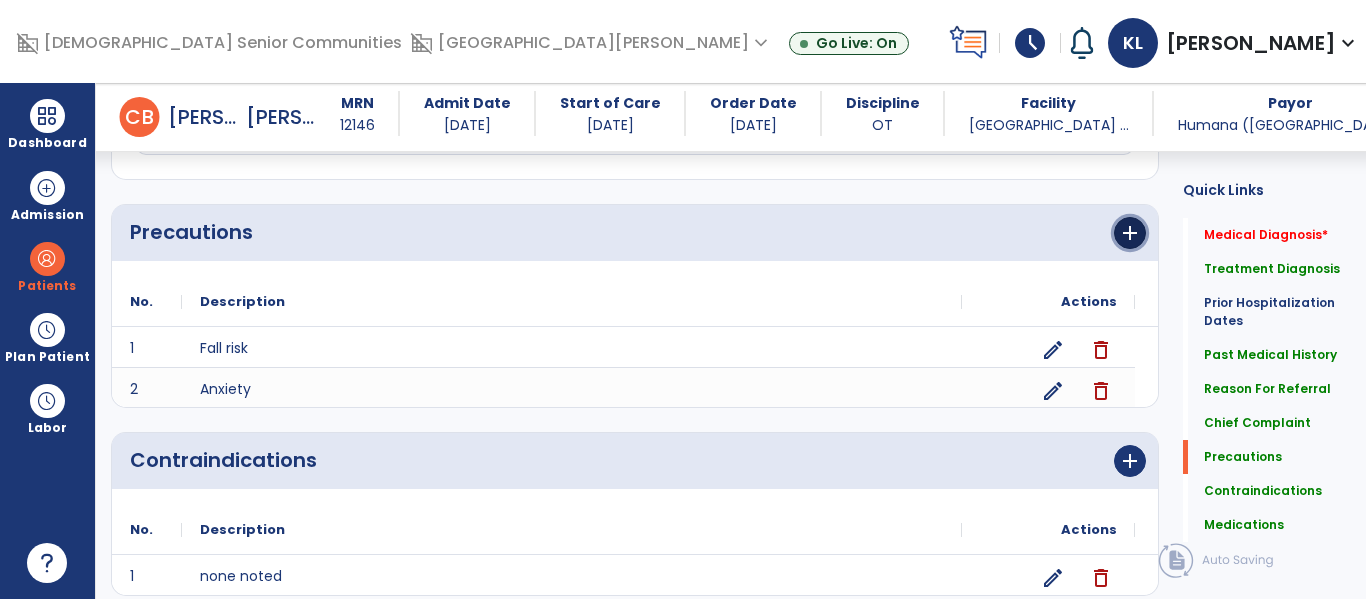 click on "add" 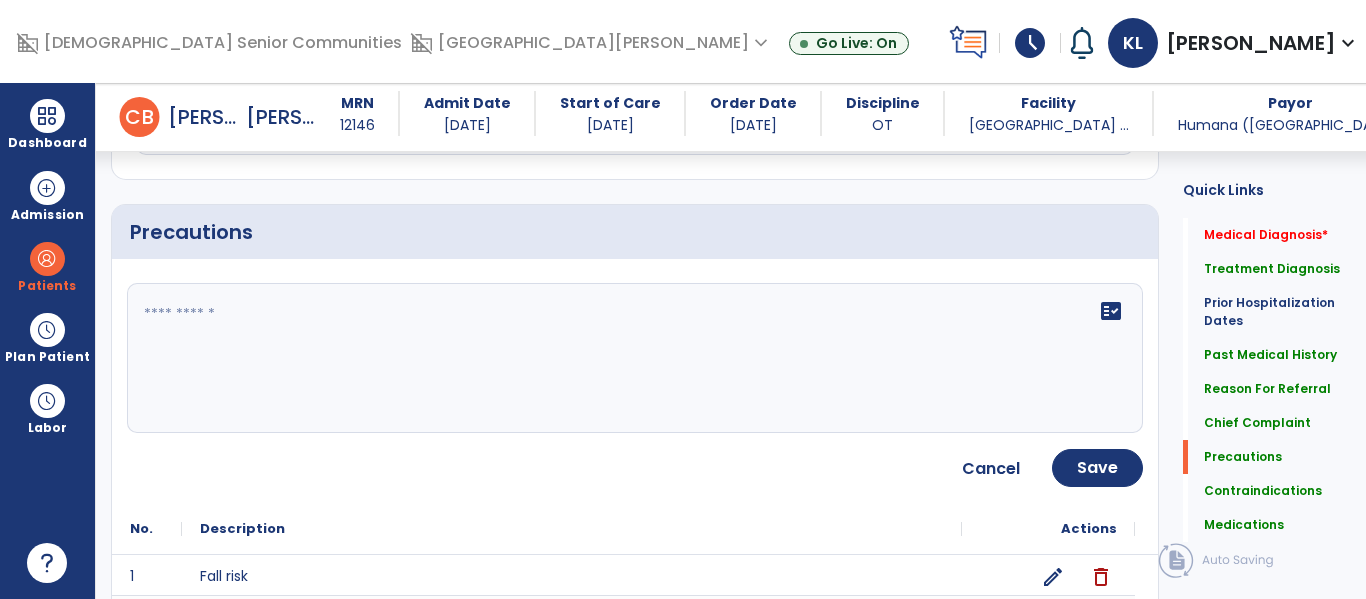 click on "fact_check" 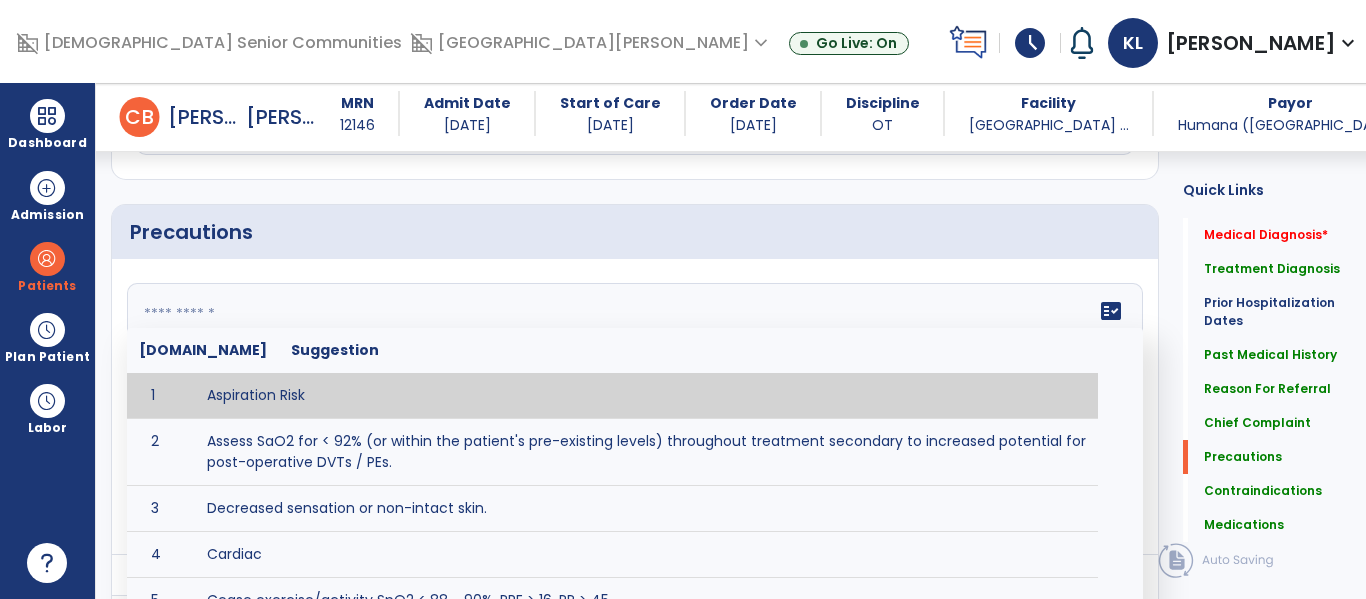 click on "Medical Diagnosis     No Medical Diagnosis yet  add  Add New Treatment Diagnosis      menu   Add Treatment Diagnosis   Delete Treatment Diagnosis
Code
Description
Onset Date
to" 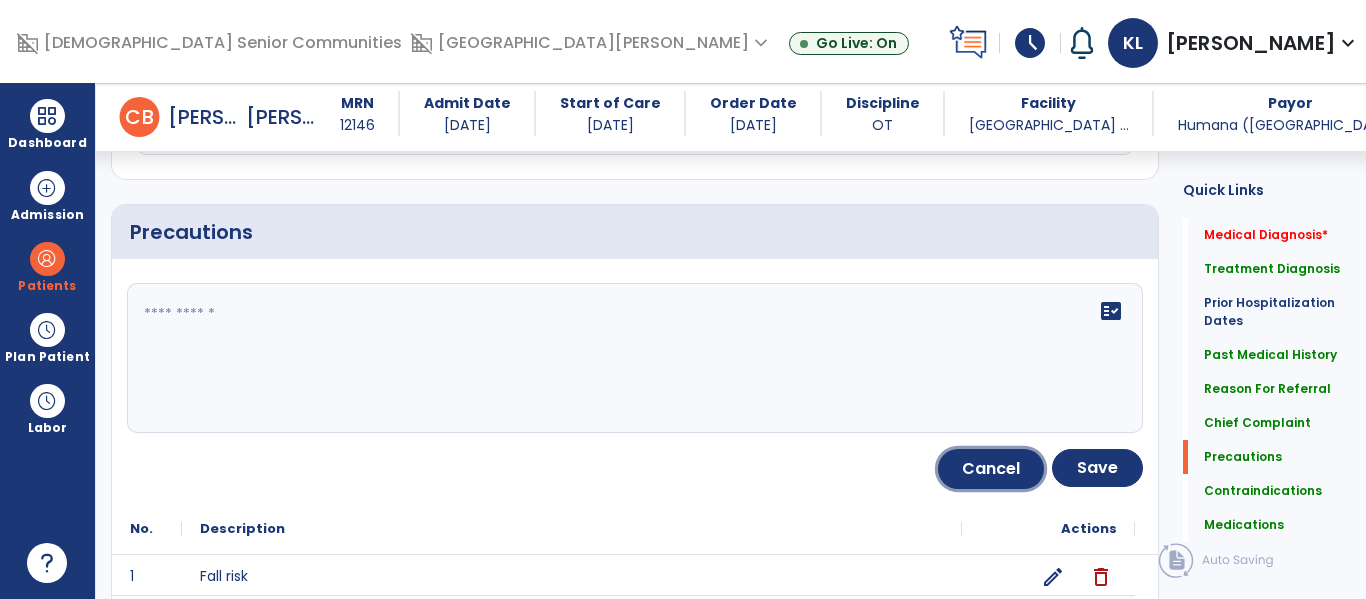 click on "Cancel" 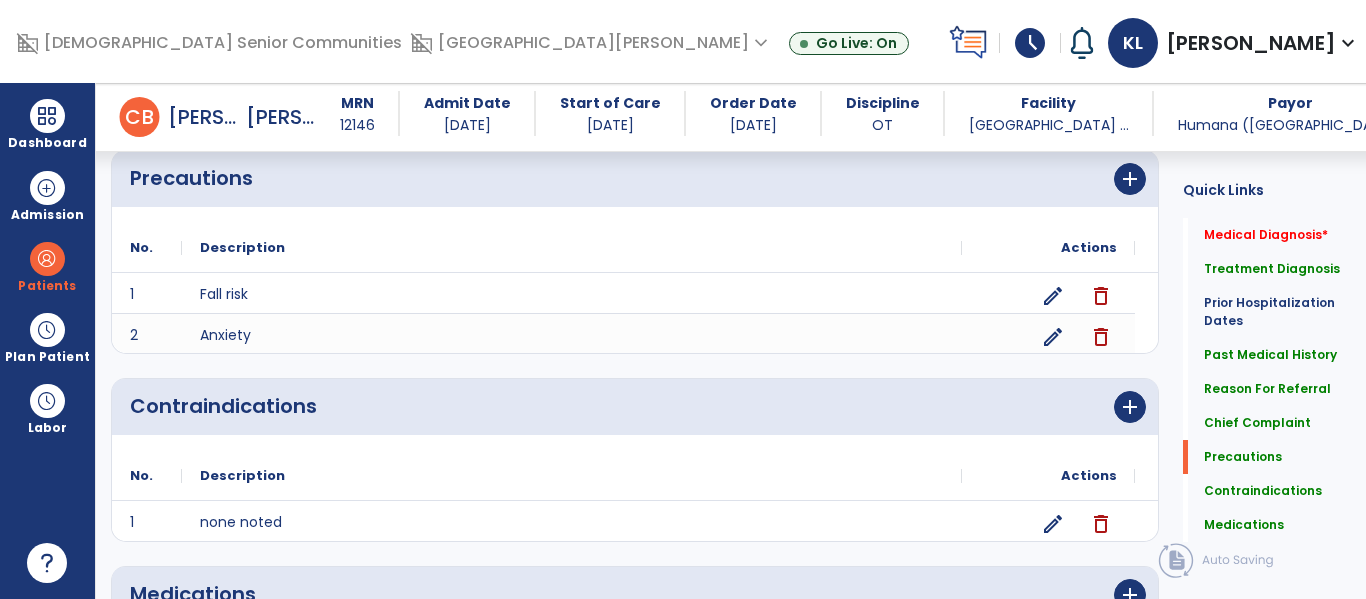 scroll, scrollTop: 1575, scrollLeft: 0, axis: vertical 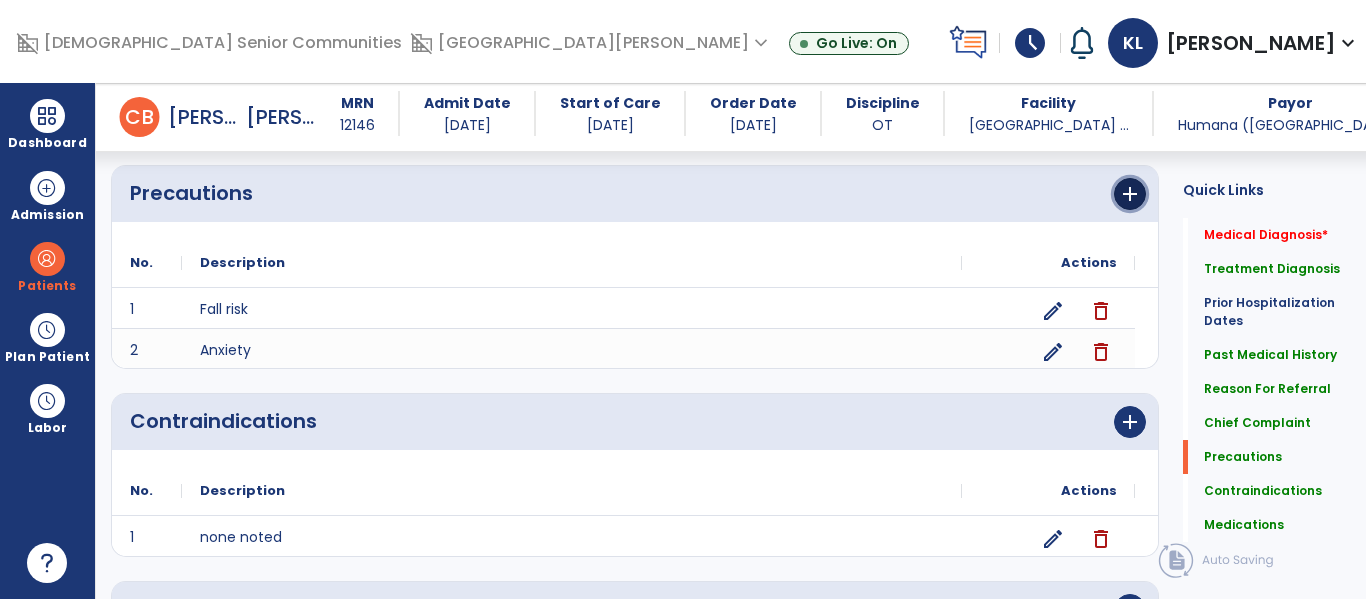 click on "add" 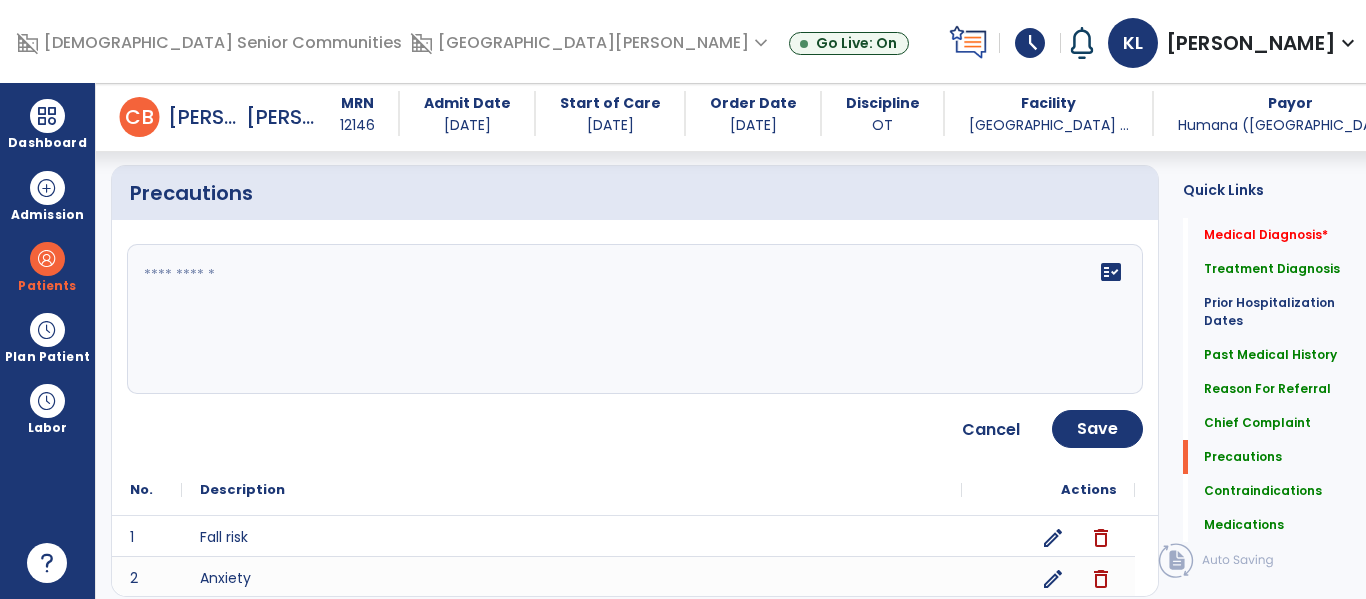 click 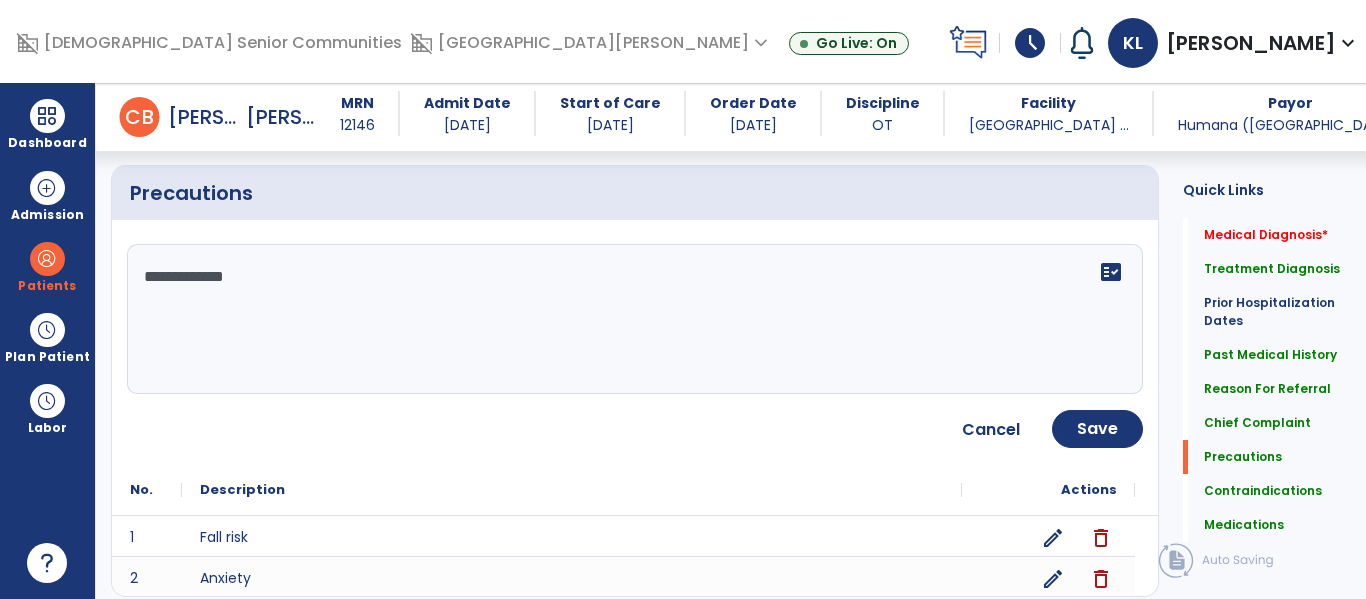 type on "**********" 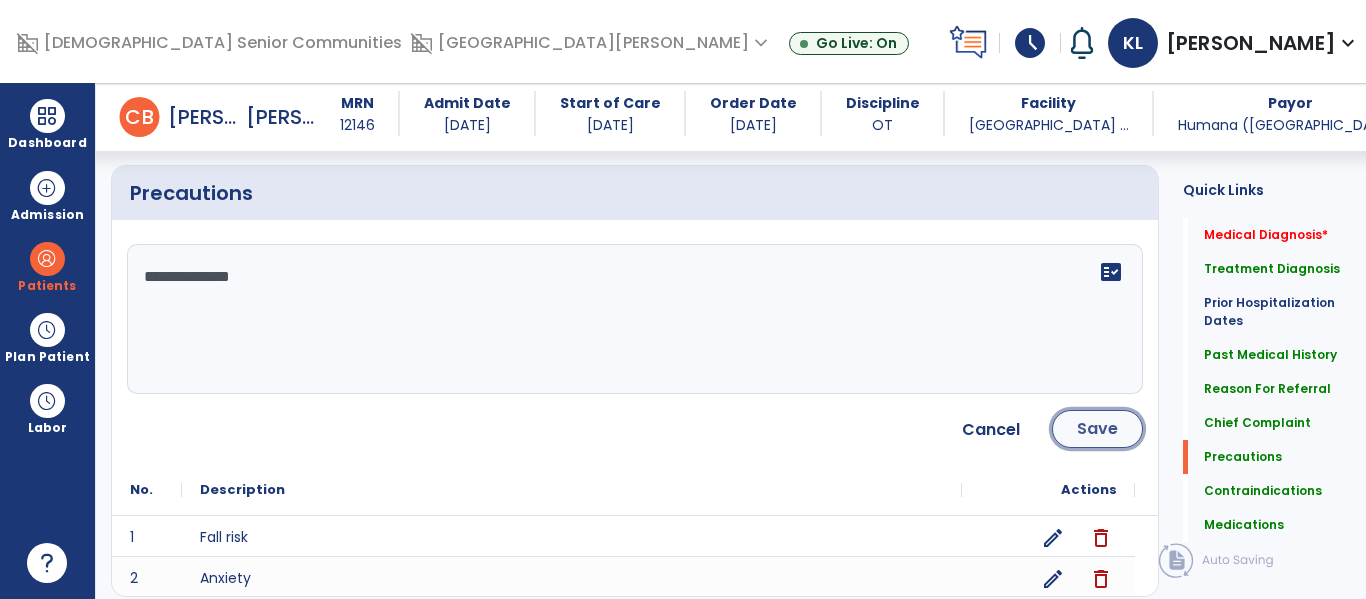 click on "Save" 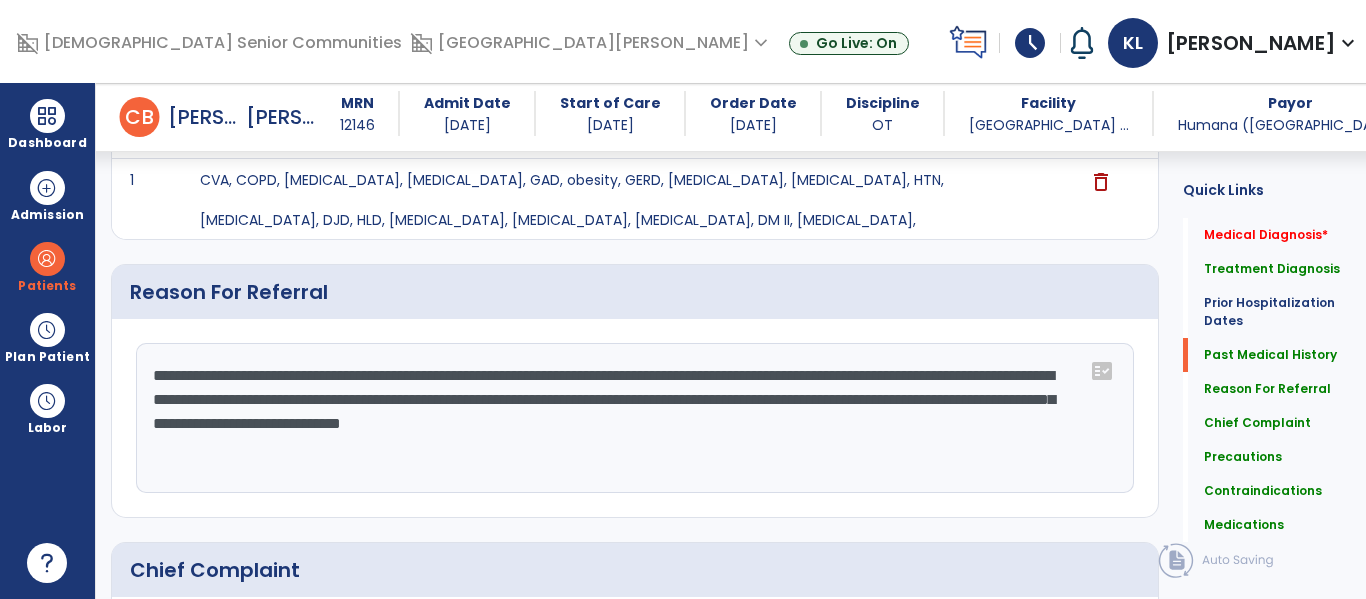 scroll, scrollTop: 0, scrollLeft: 0, axis: both 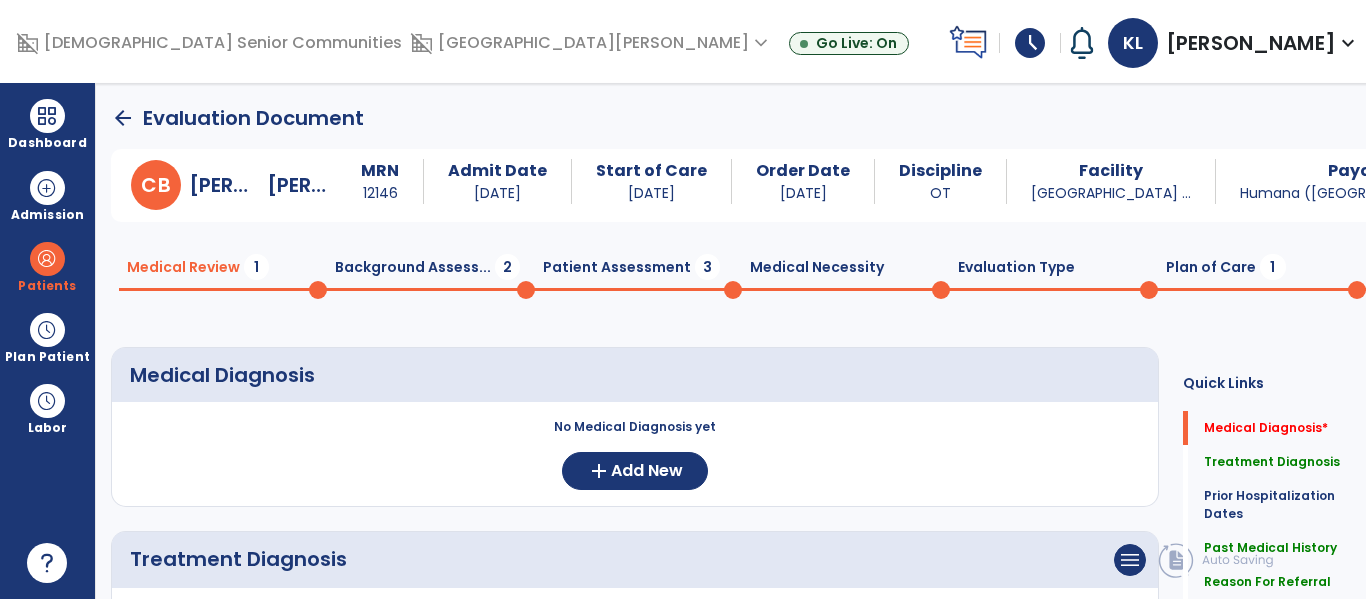 click on "Background Assess...  2" 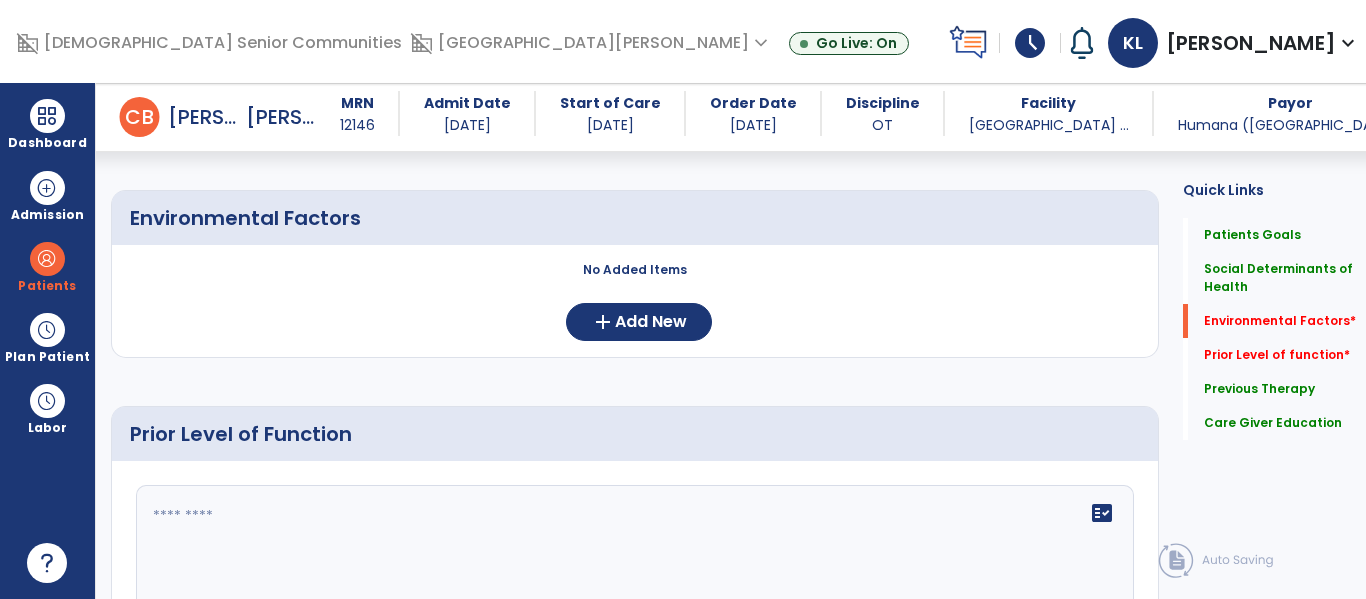 scroll, scrollTop: 565, scrollLeft: 0, axis: vertical 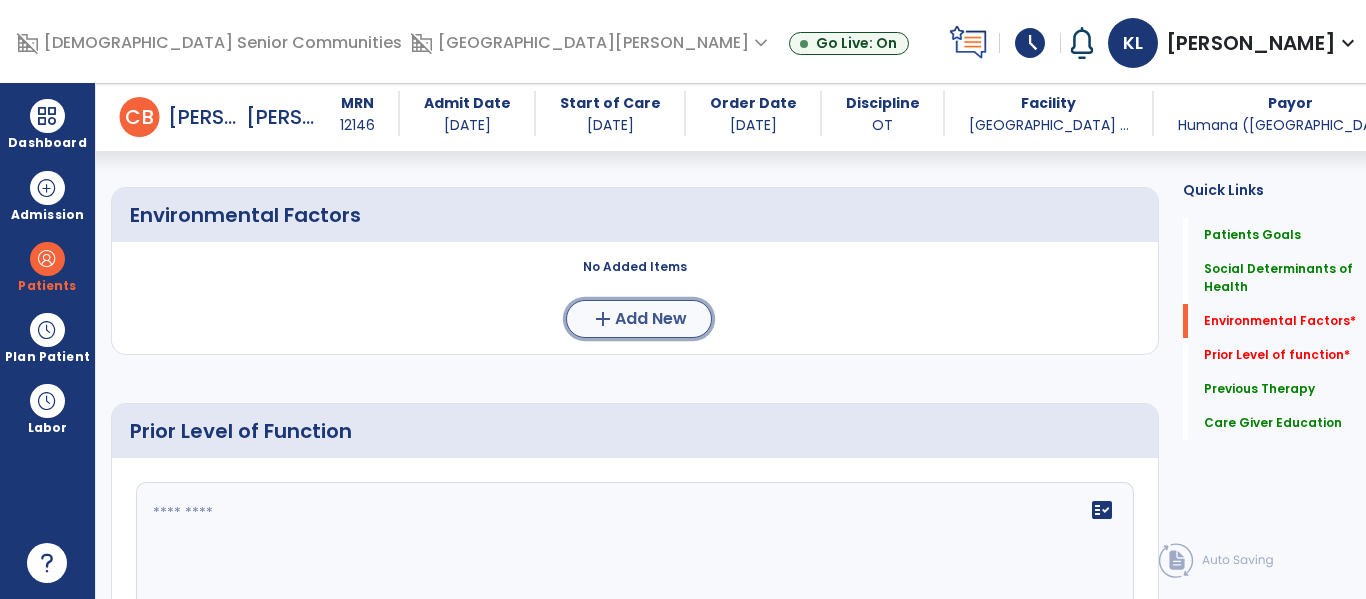click on "add" 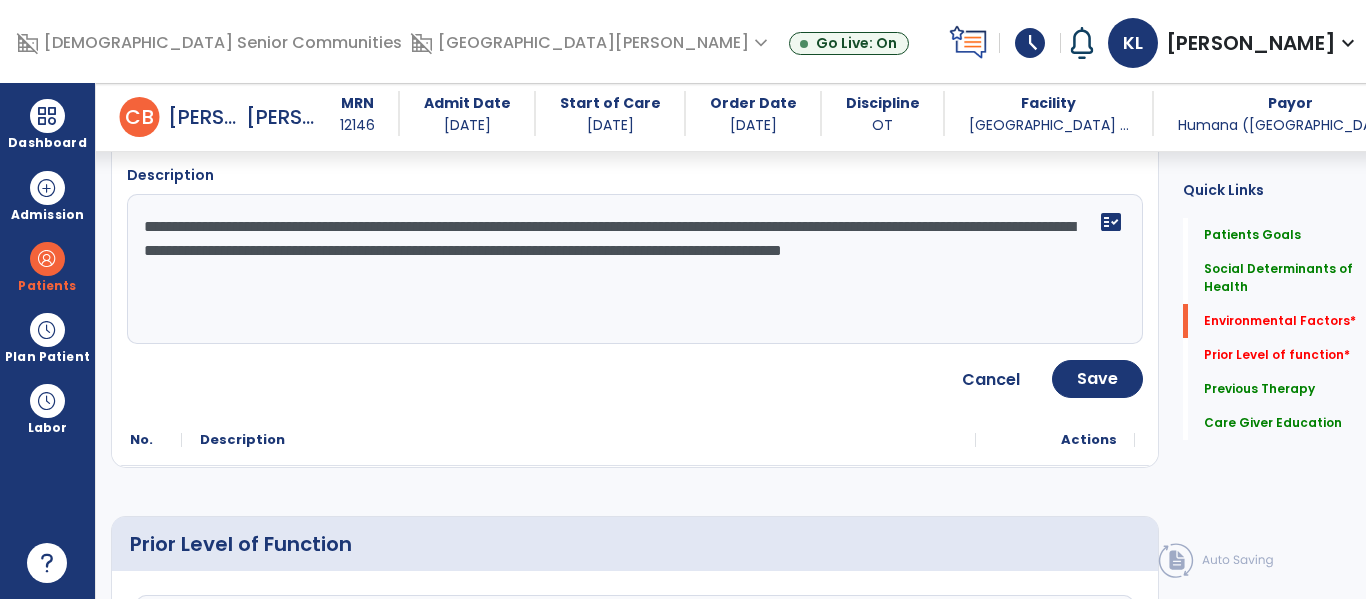 scroll, scrollTop: 671, scrollLeft: 0, axis: vertical 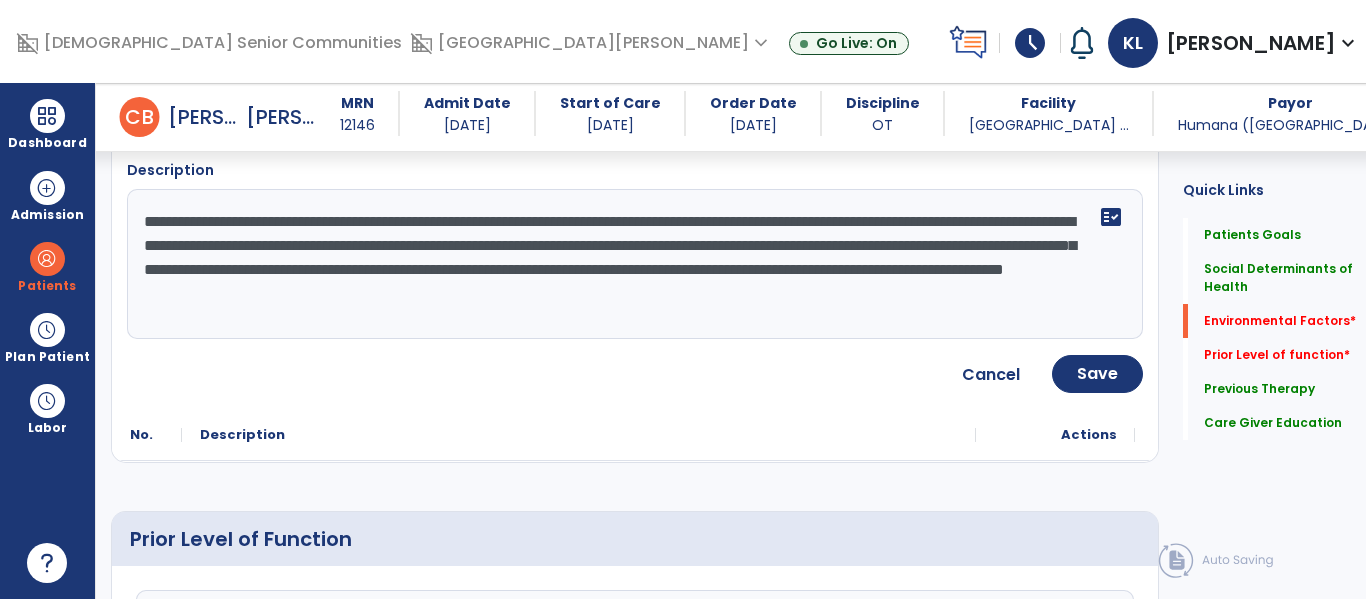 type on "**********" 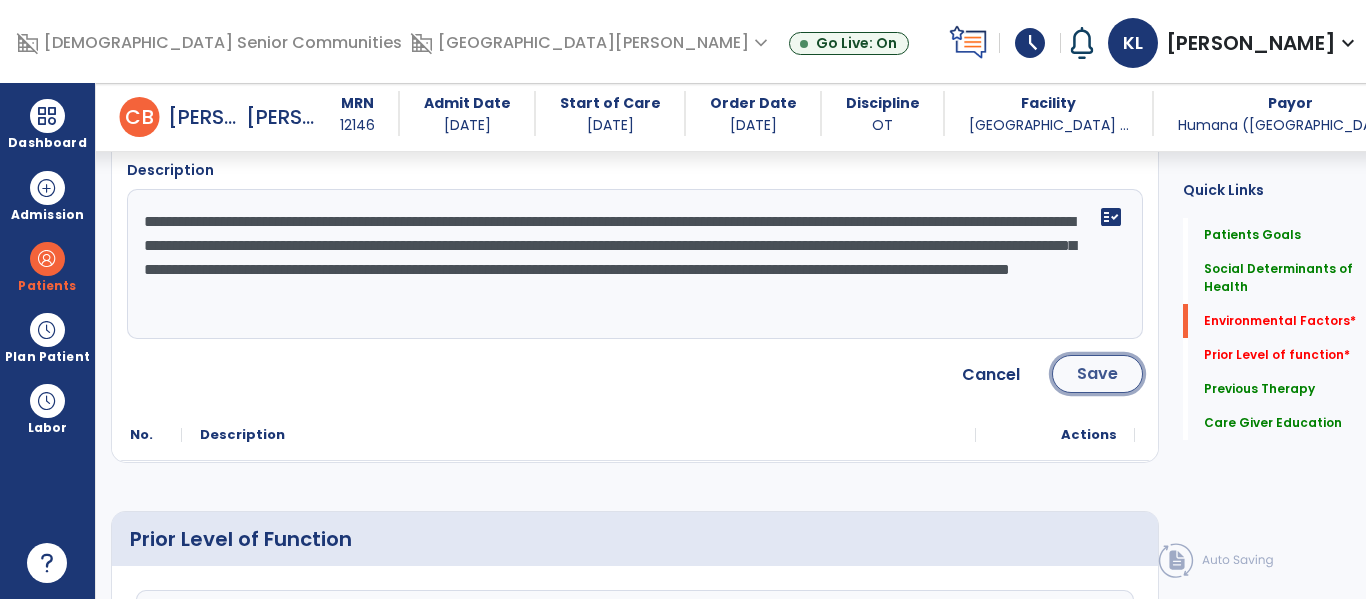 click on "Save" 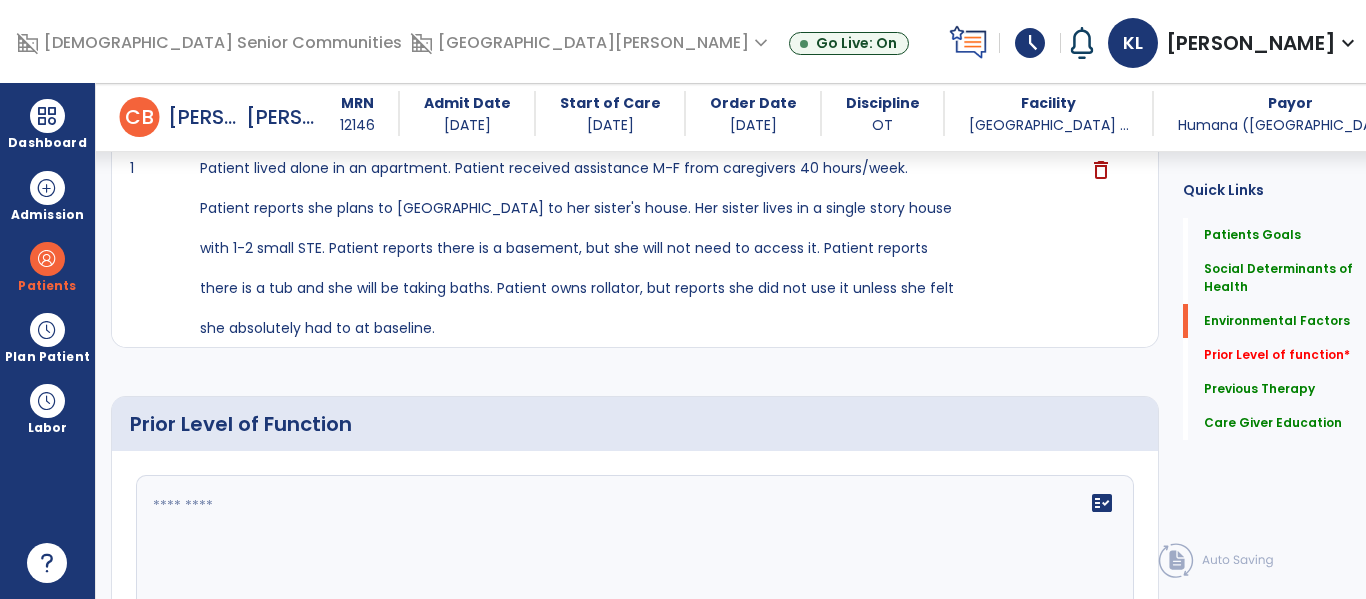 scroll, scrollTop: 819, scrollLeft: 0, axis: vertical 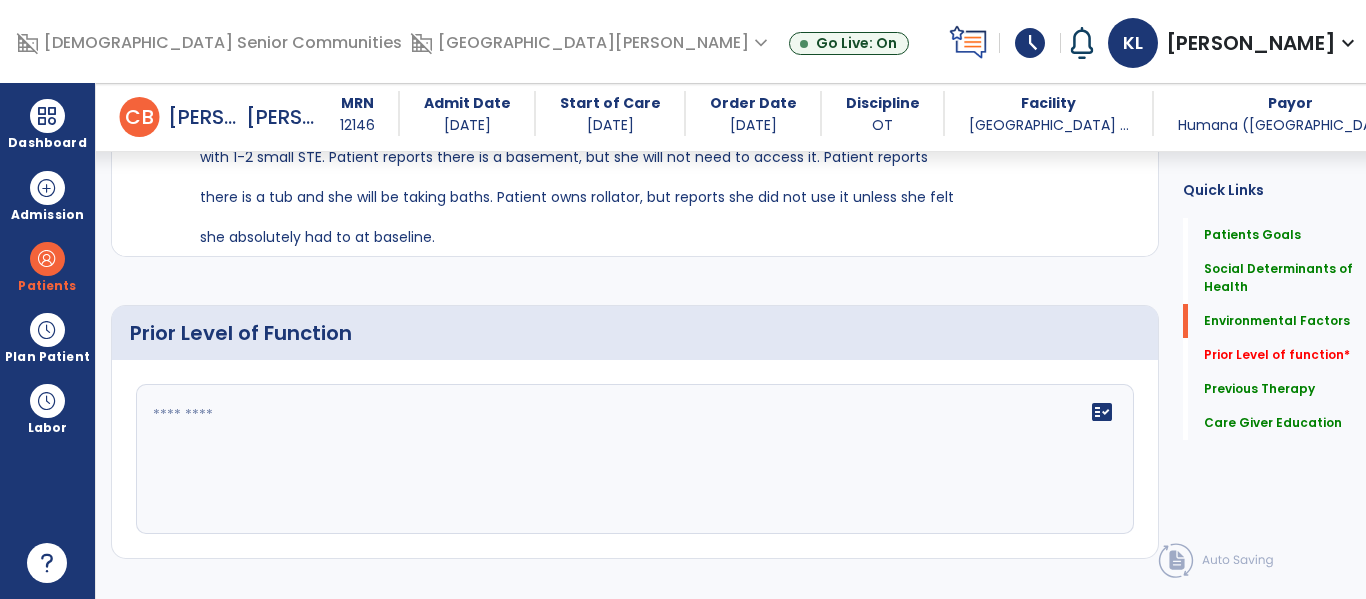 click on "fact_check" 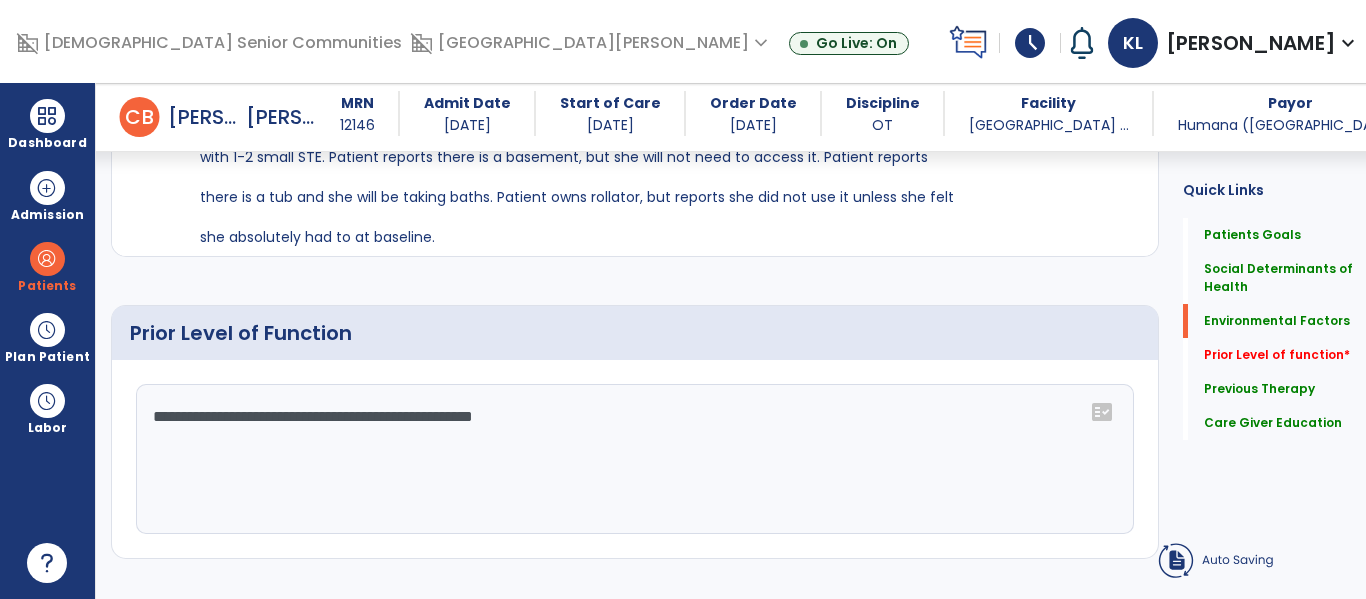 click on "Patient’s goals      add
No.
Description
Actions
1" 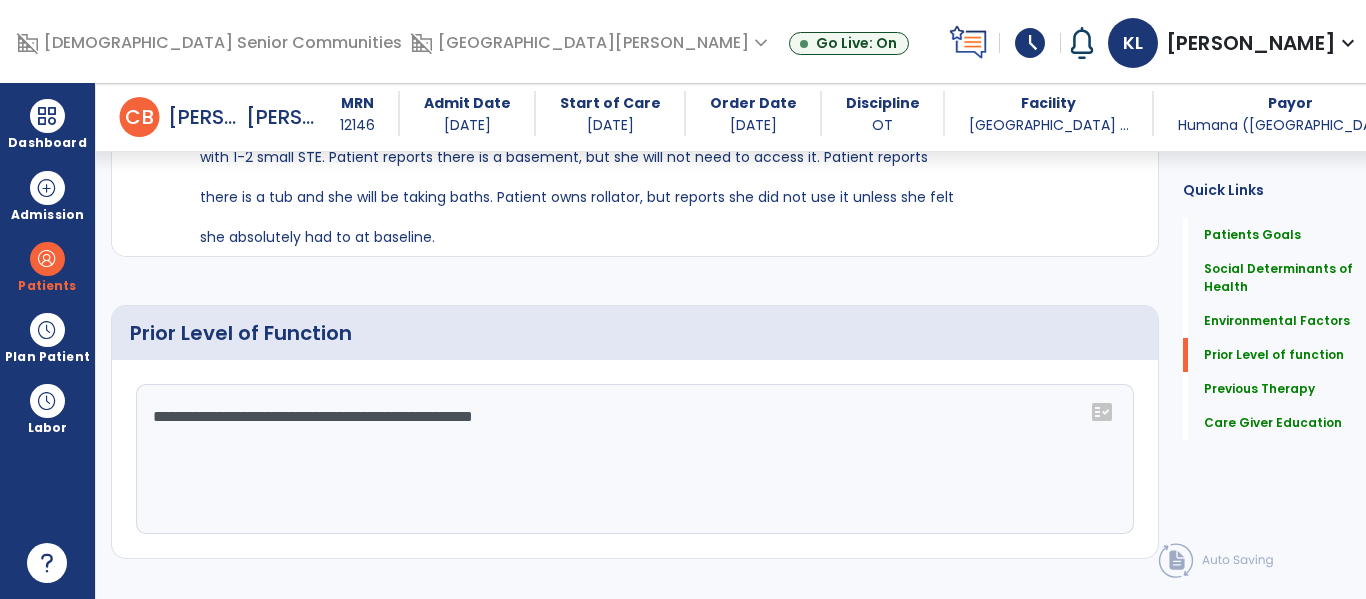 click on "**********" 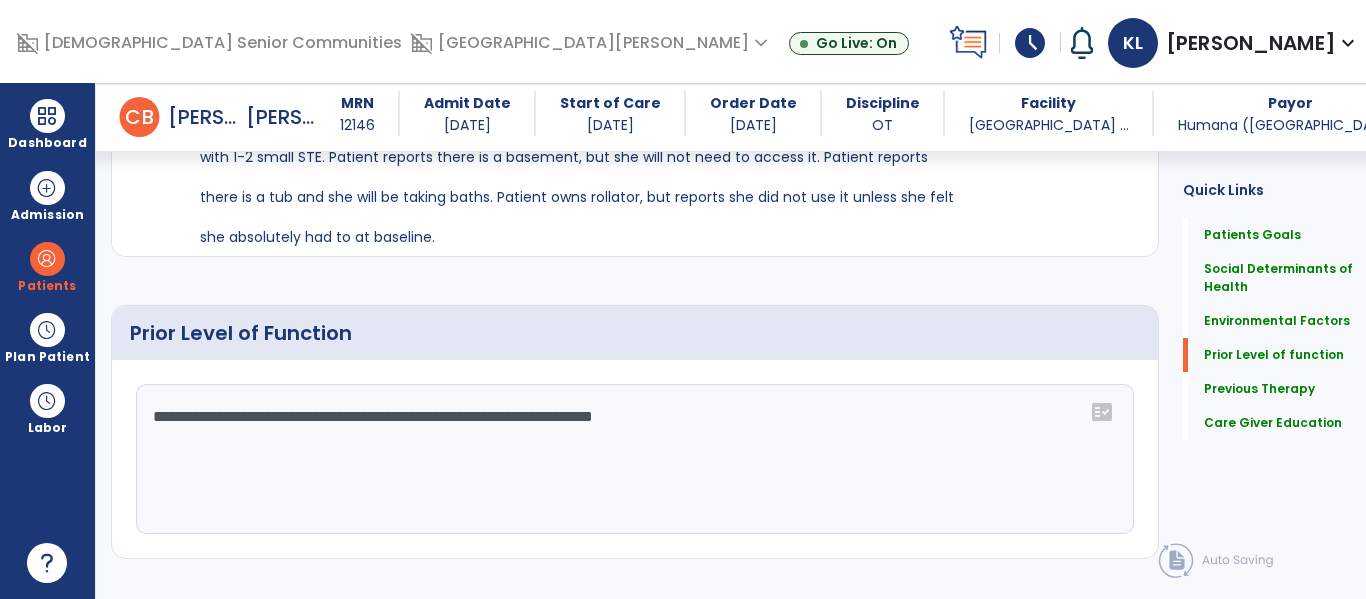 click on "**********" 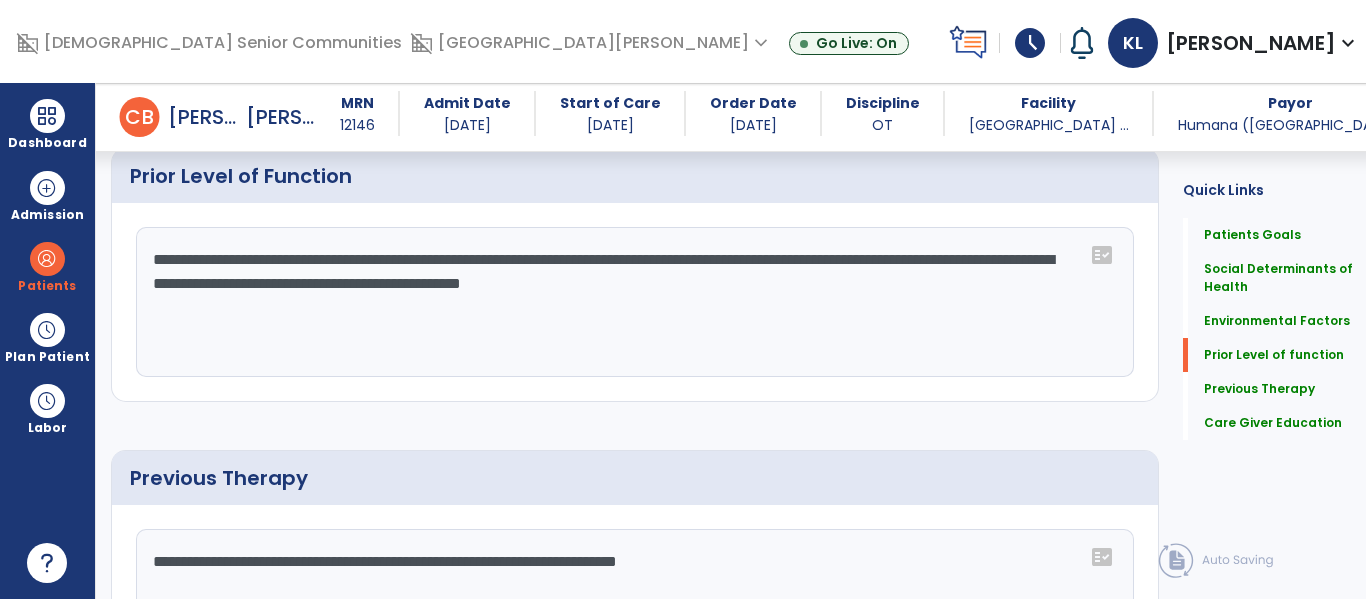 scroll, scrollTop: 988, scrollLeft: 0, axis: vertical 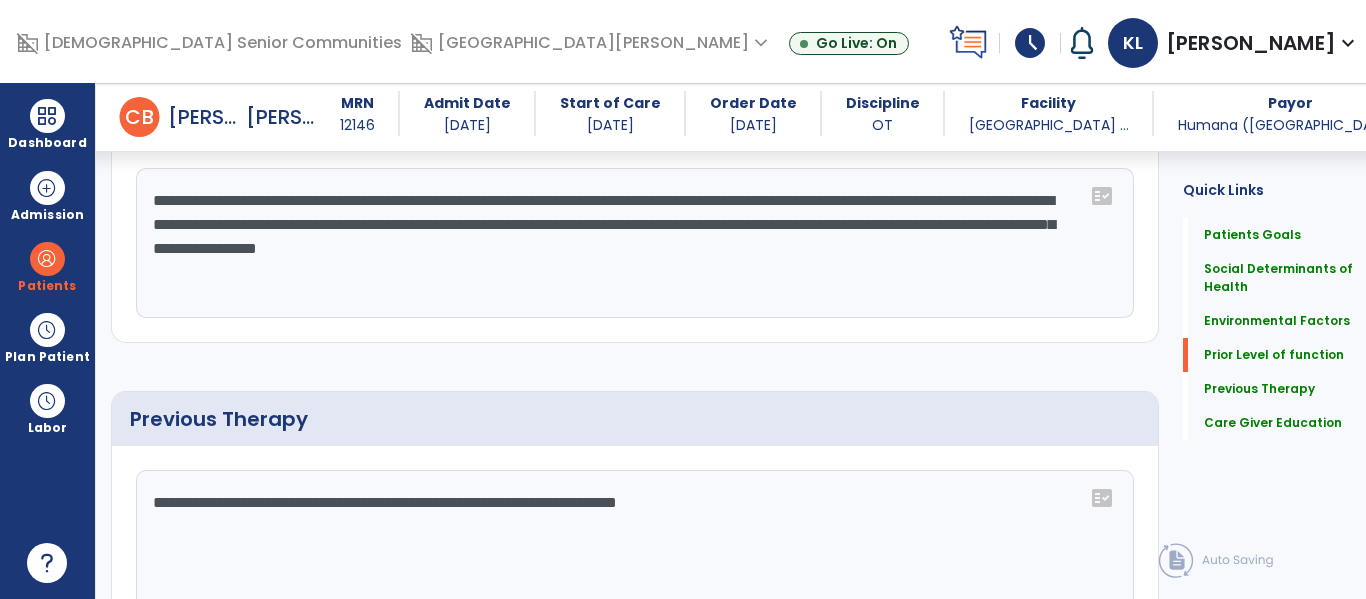 click on "**********" 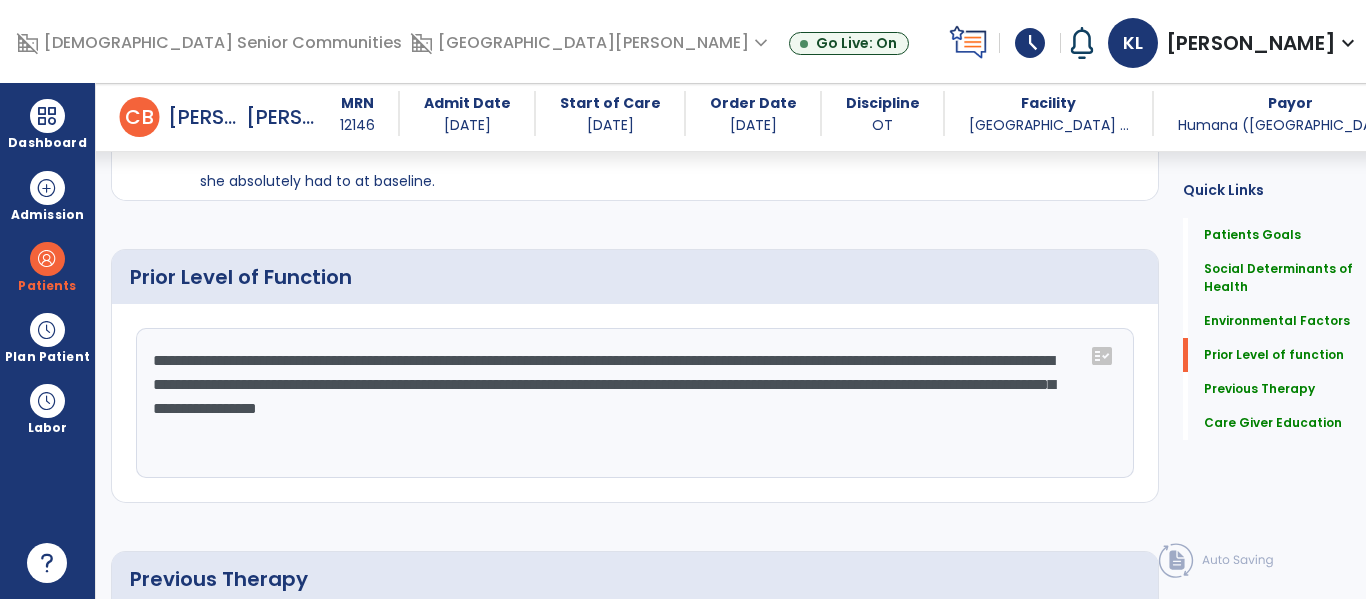 scroll, scrollTop: 1035, scrollLeft: 0, axis: vertical 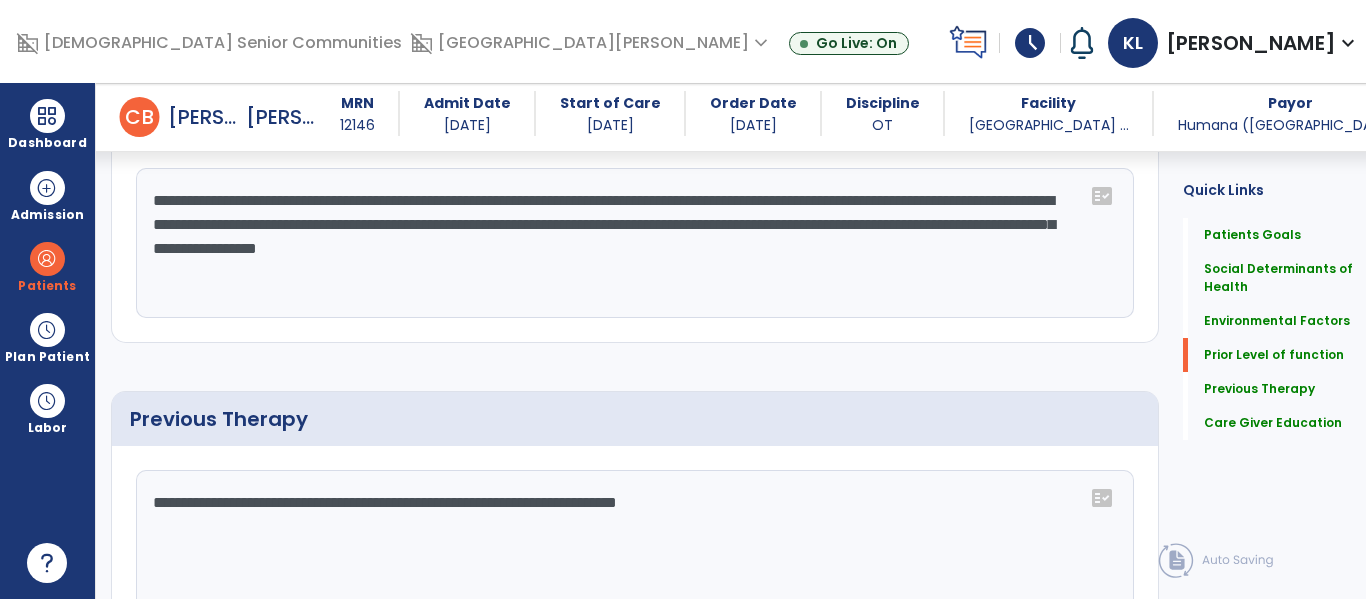 click on "**********" 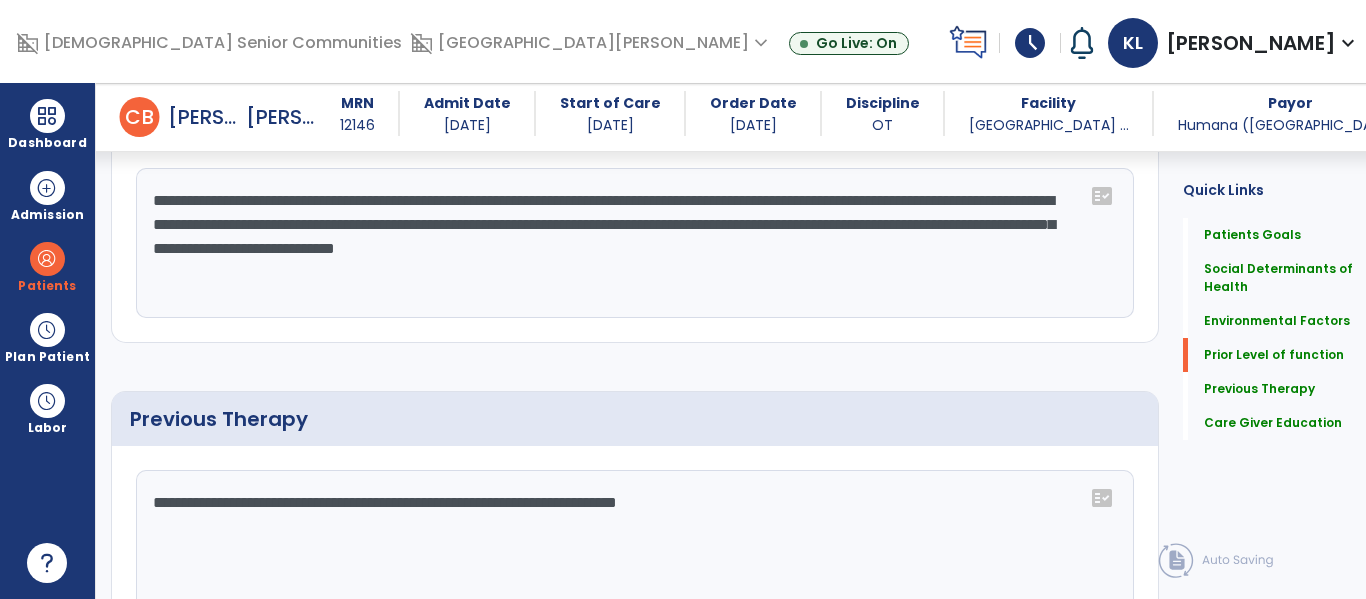 type on "**********" 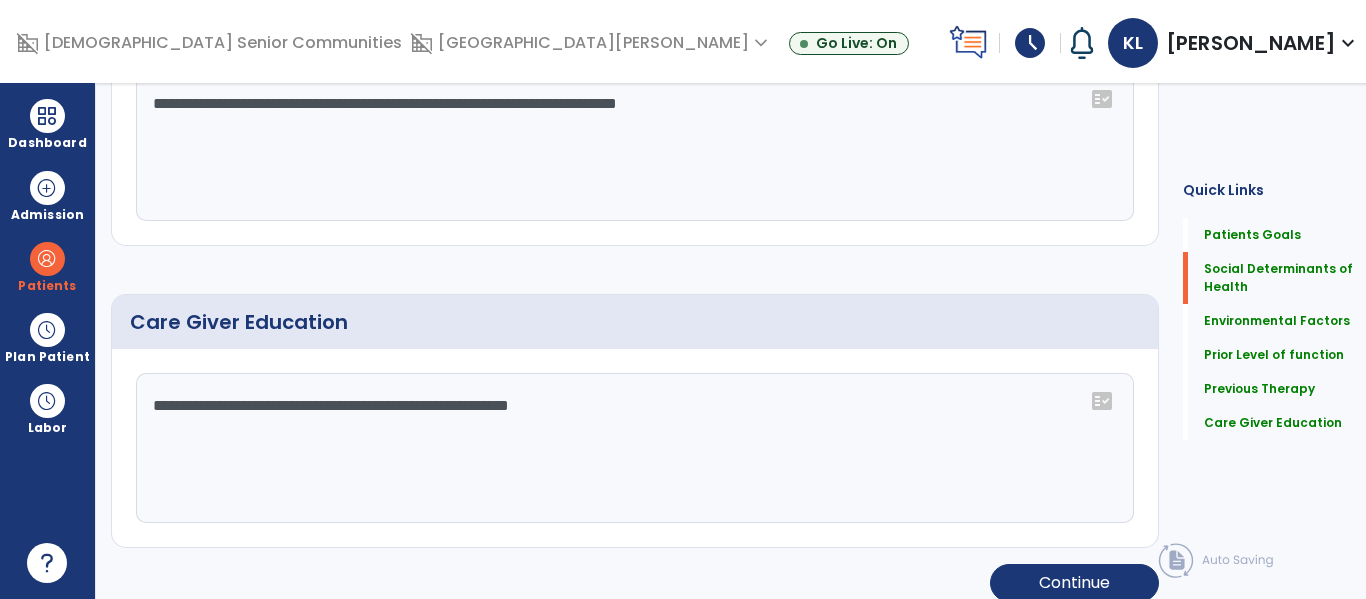 scroll, scrollTop: 0, scrollLeft: 0, axis: both 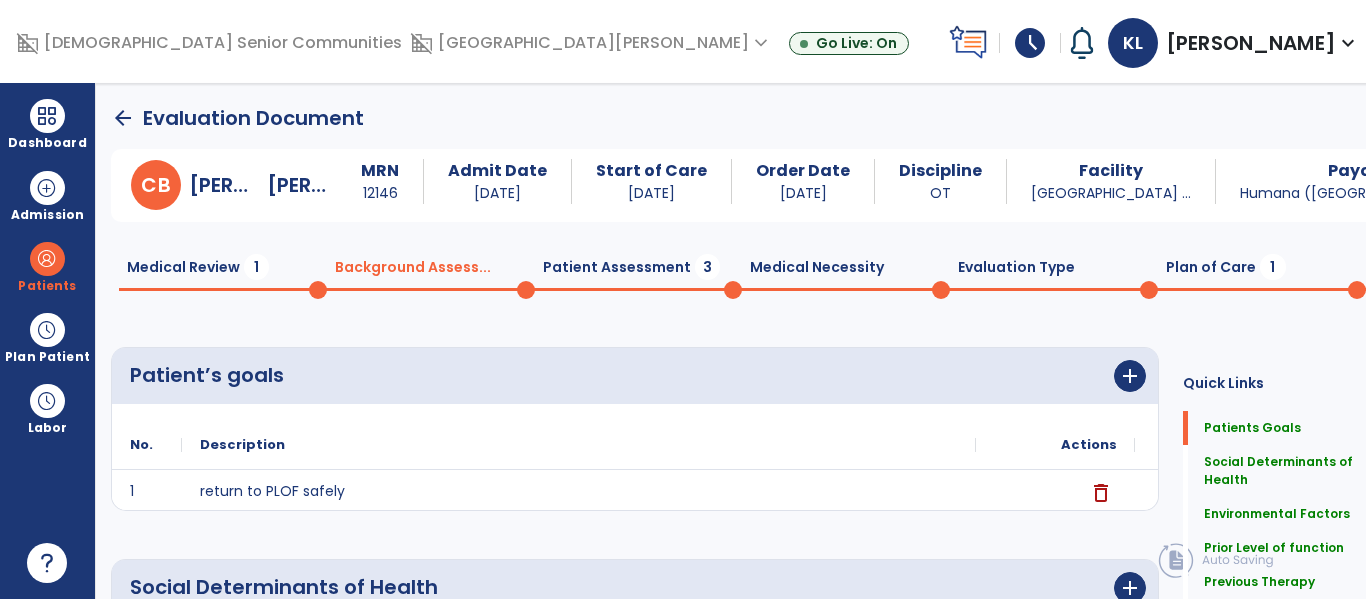 click on "Patient Assessment  3" 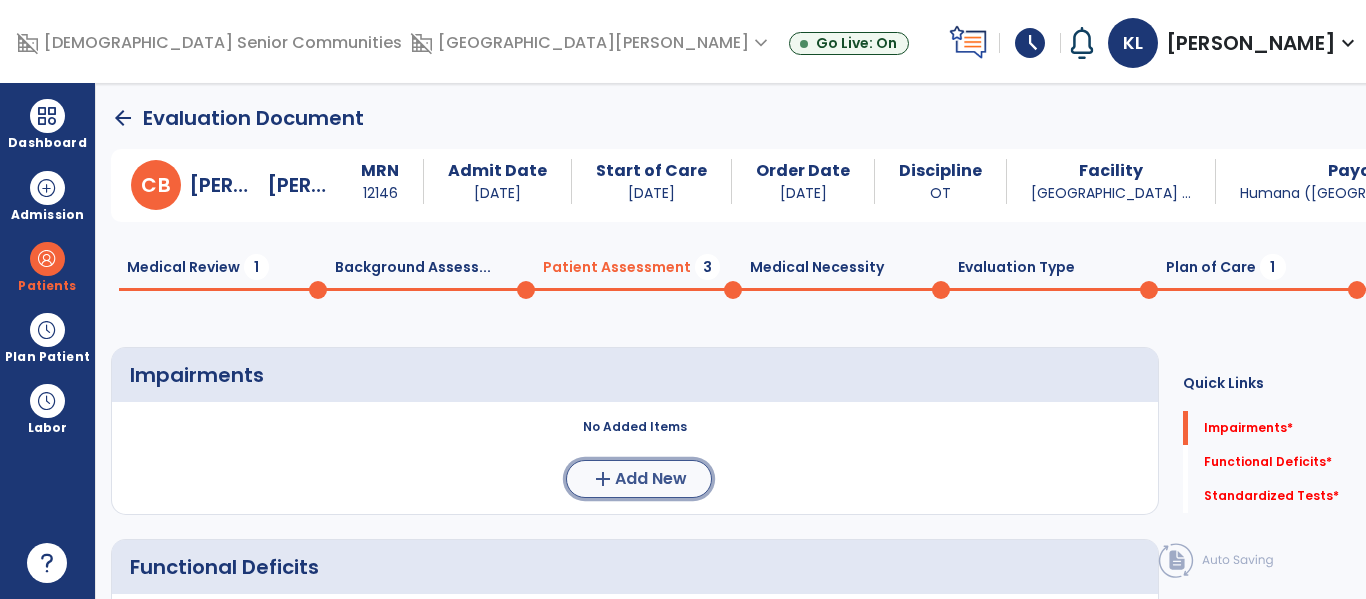 click on "add  Add New" 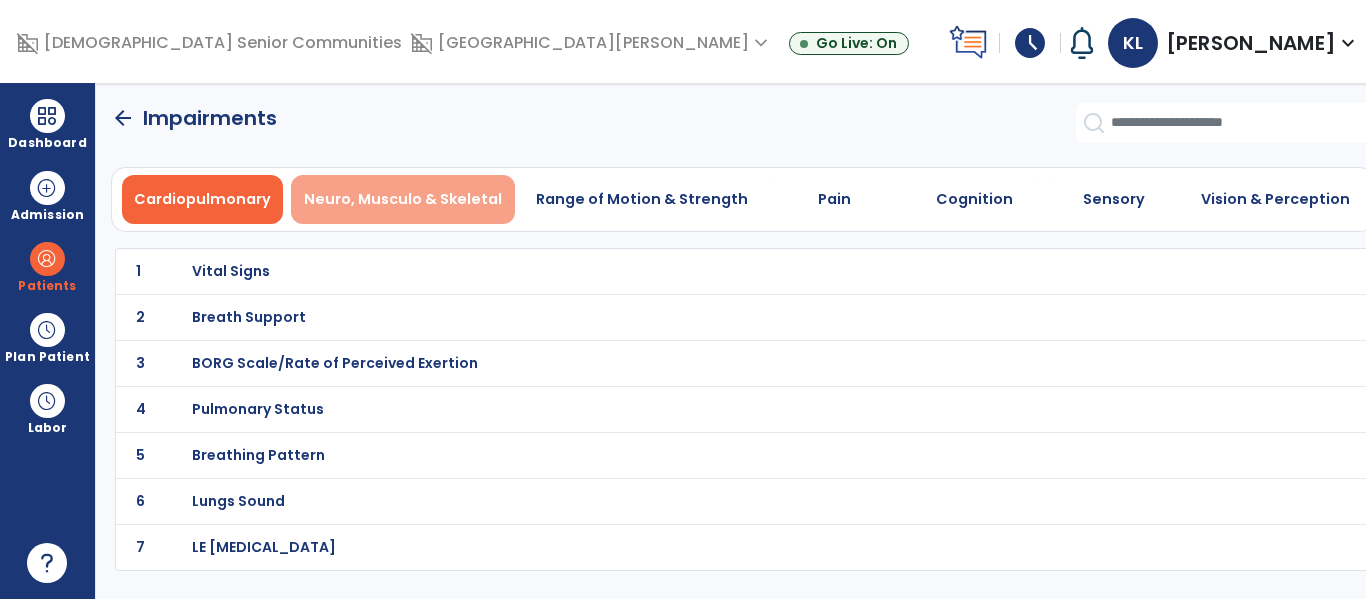 click on "Neuro, Musculo & Skeletal" at bounding box center (403, 199) 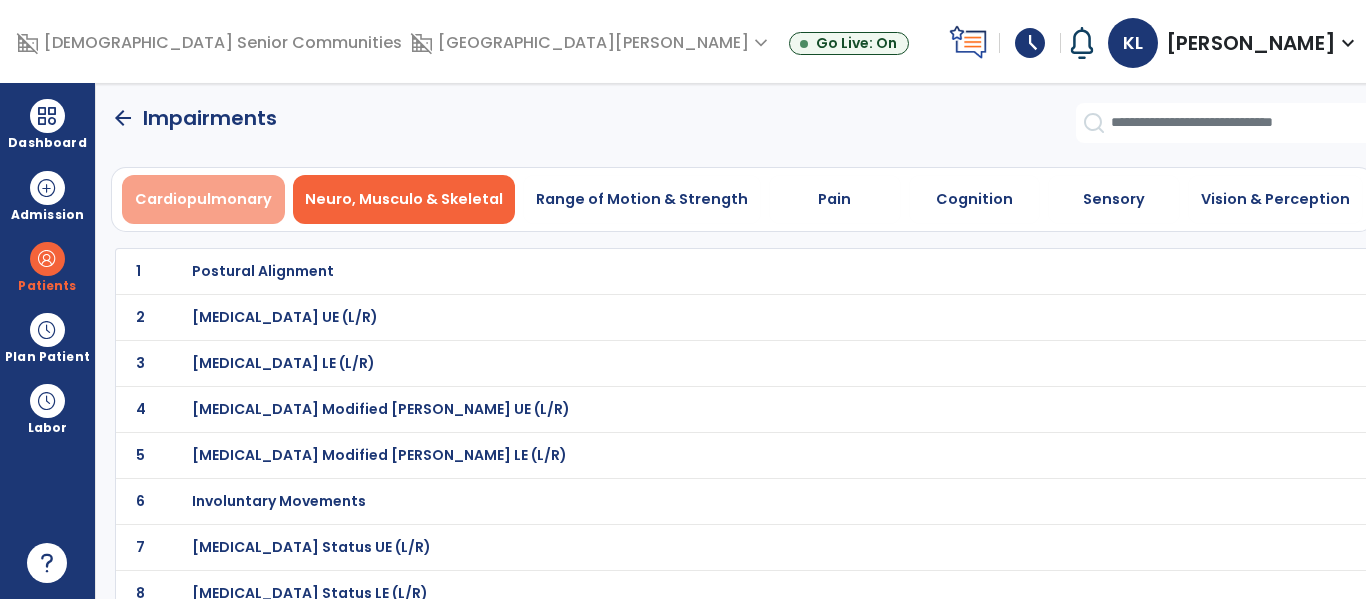 click on "Cardiopulmonary" at bounding box center (203, 199) 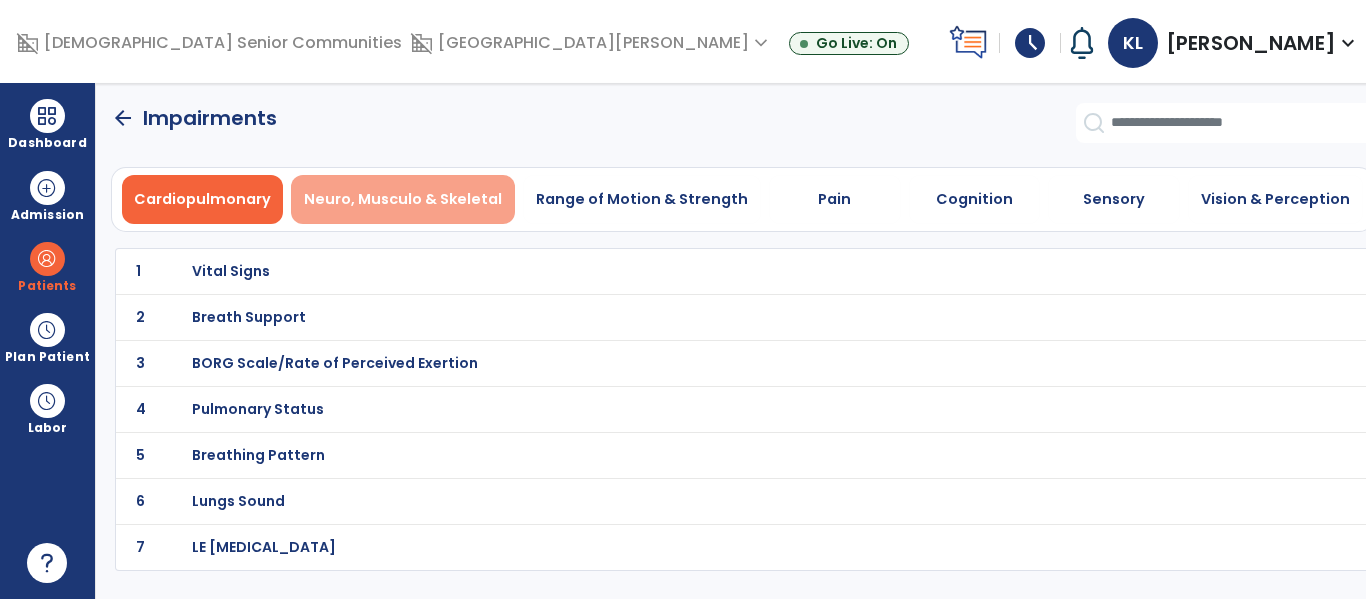 click on "Neuro, Musculo & Skeletal" at bounding box center [403, 199] 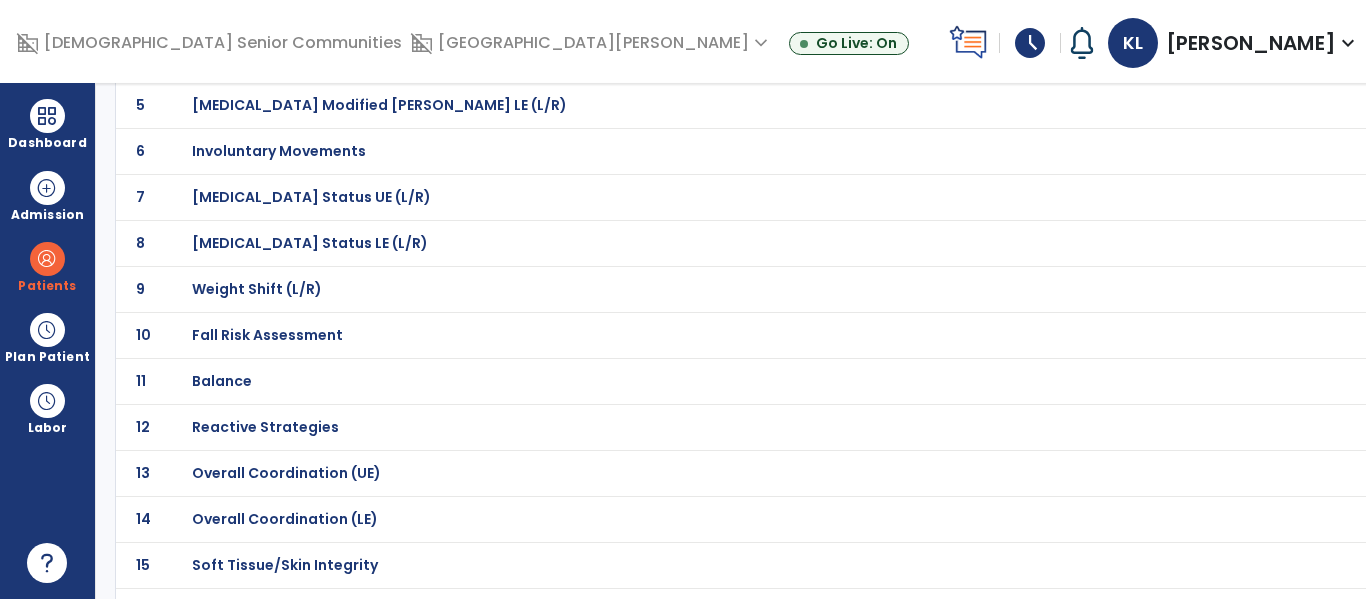 click on "11 Balance" 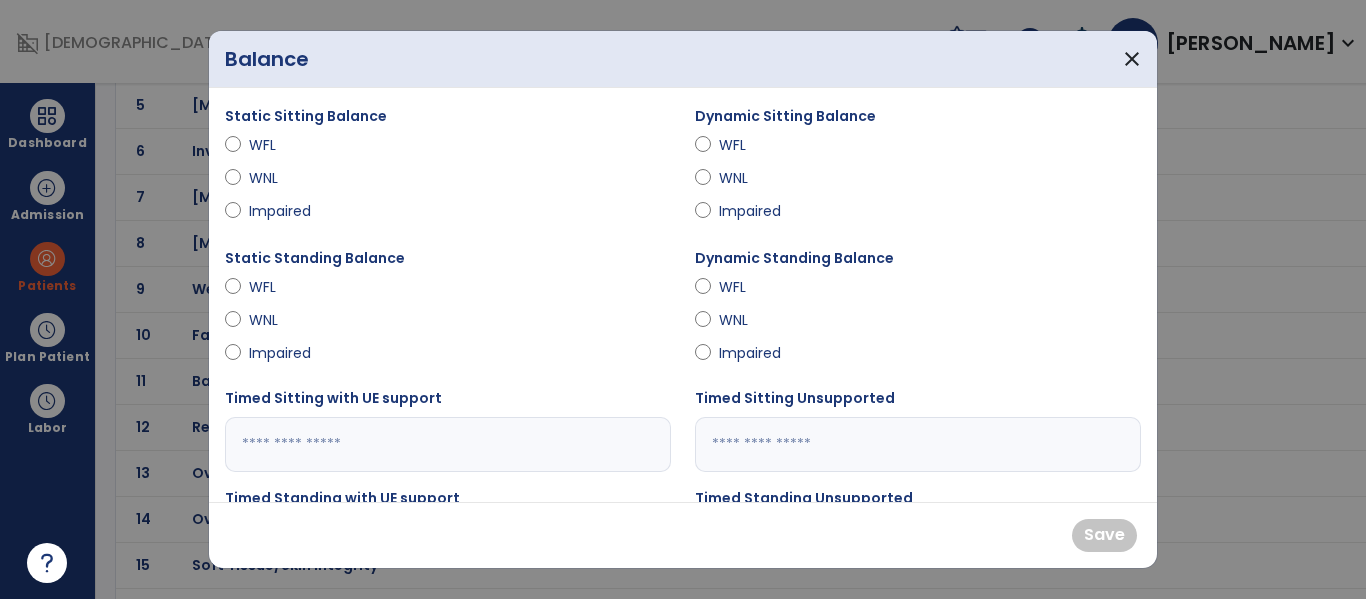click on "WFL" at bounding box center [284, 145] 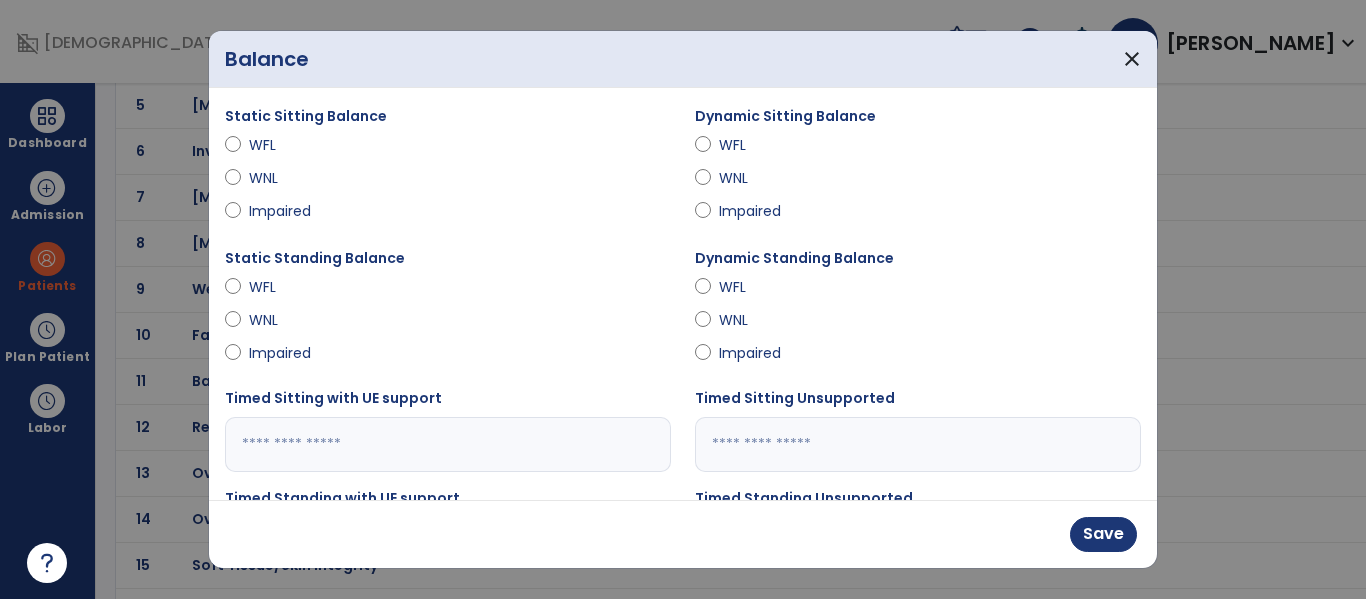 click on "WFL" at bounding box center [754, 145] 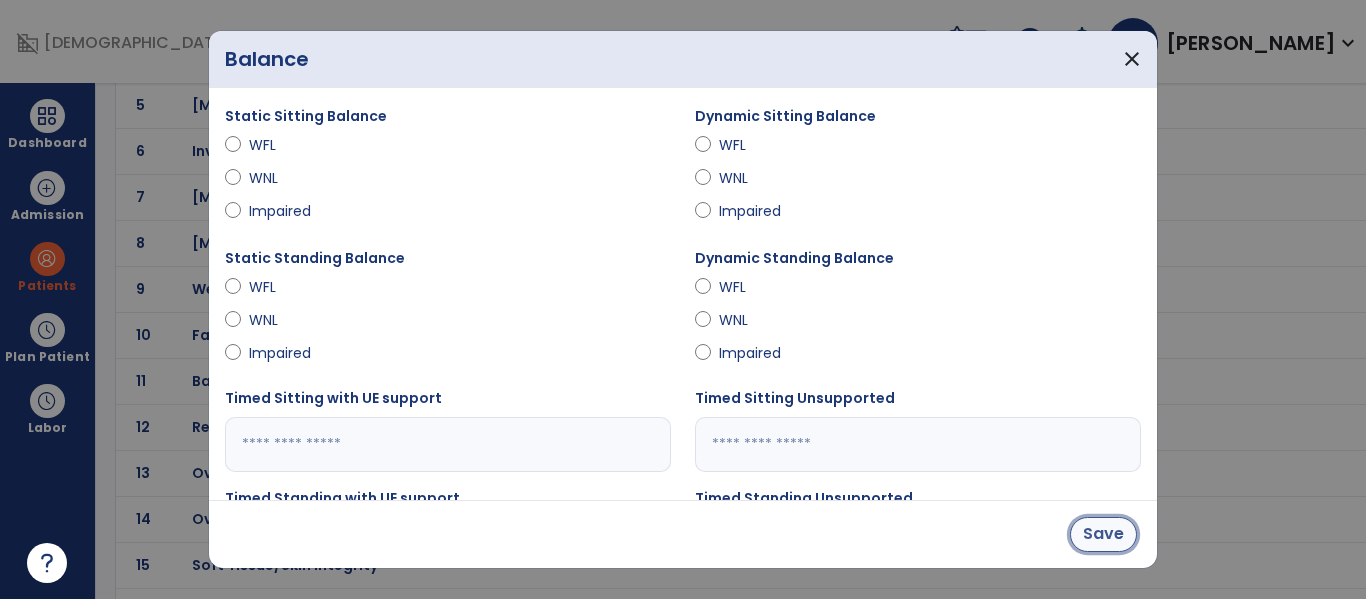 click on "Save" at bounding box center [1103, 534] 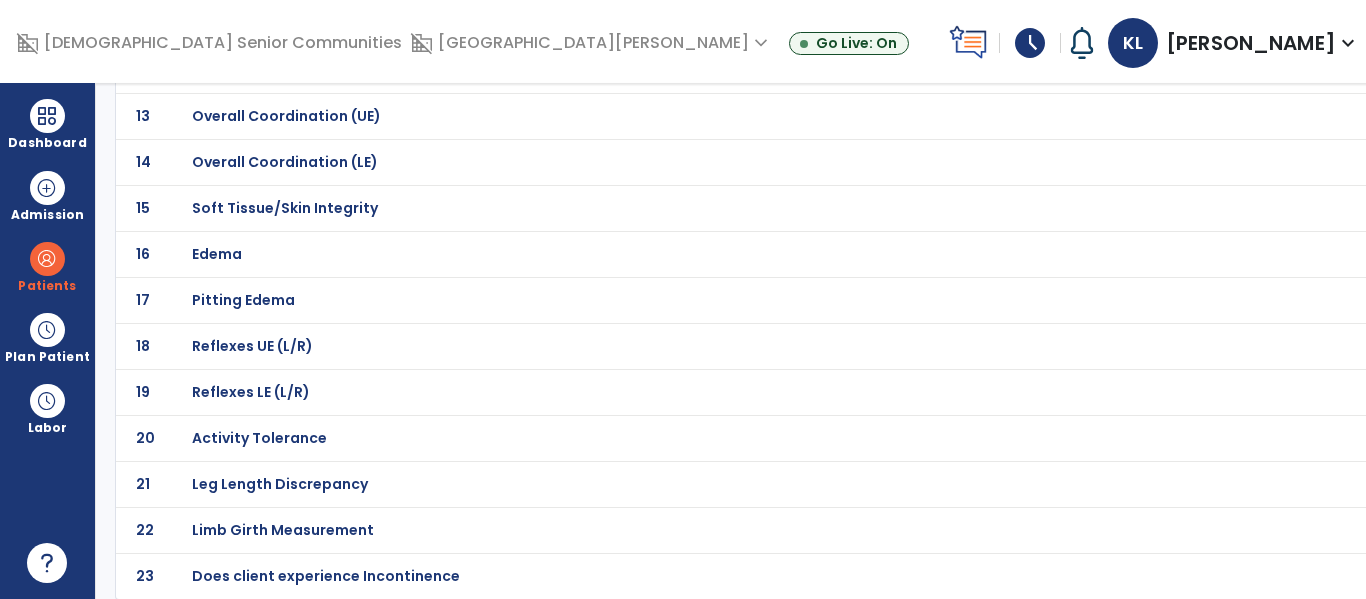 scroll, scrollTop: 708, scrollLeft: 0, axis: vertical 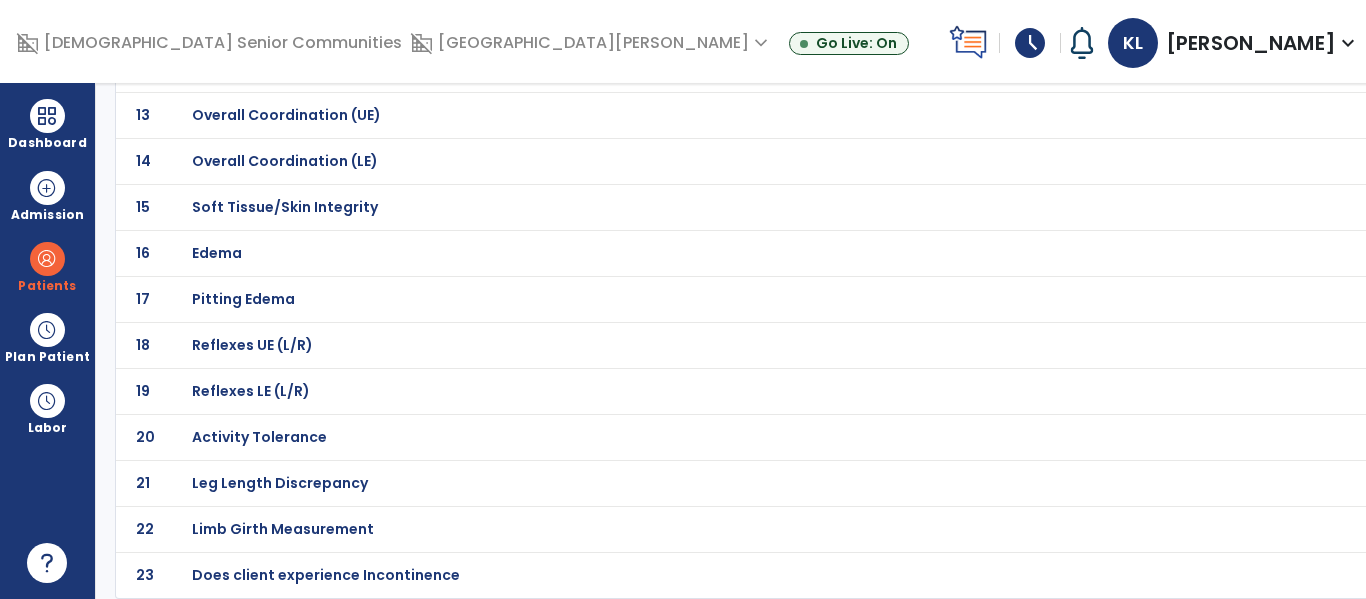 click on "20 Activity Tolerance" 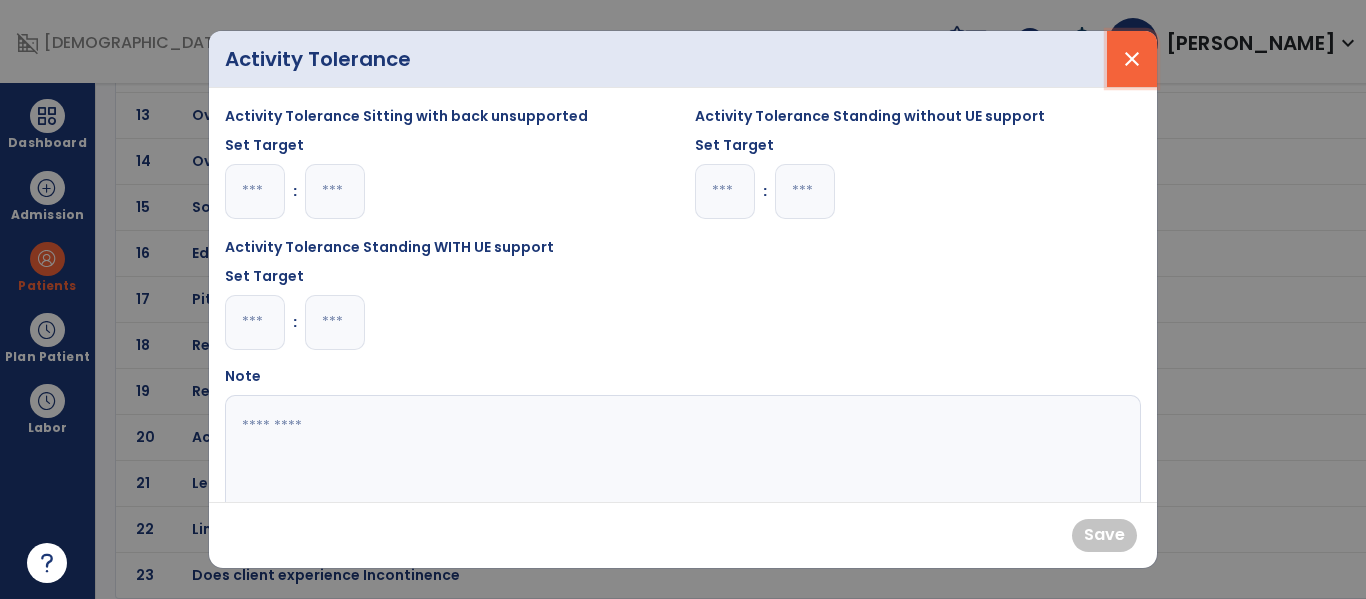 click on "close" at bounding box center [1132, 59] 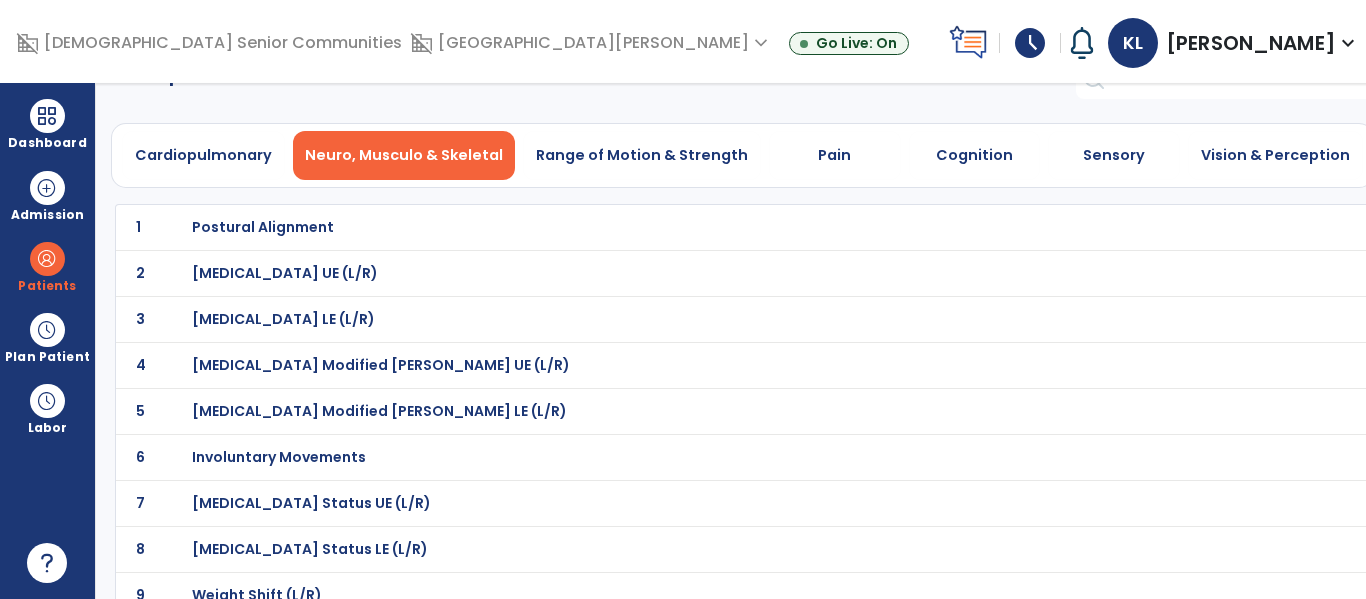 scroll, scrollTop: 43, scrollLeft: 0, axis: vertical 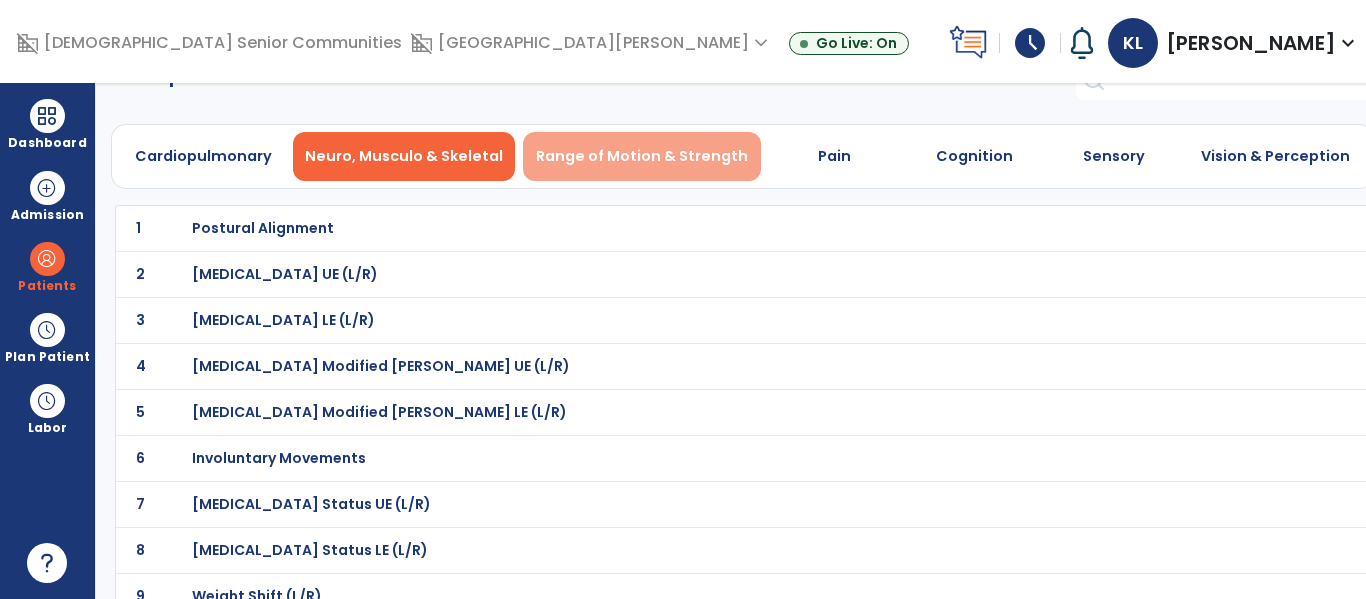 click on "Range of Motion & Strength" at bounding box center [642, 156] 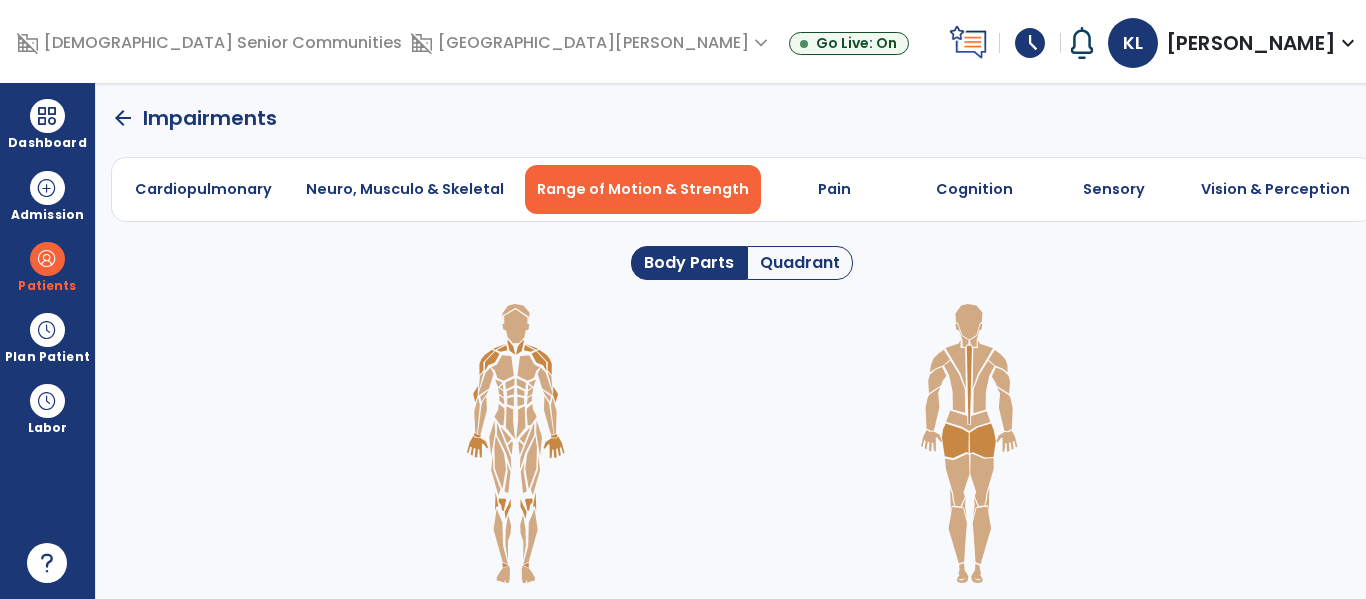 scroll, scrollTop: 0, scrollLeft: 0, axis: both 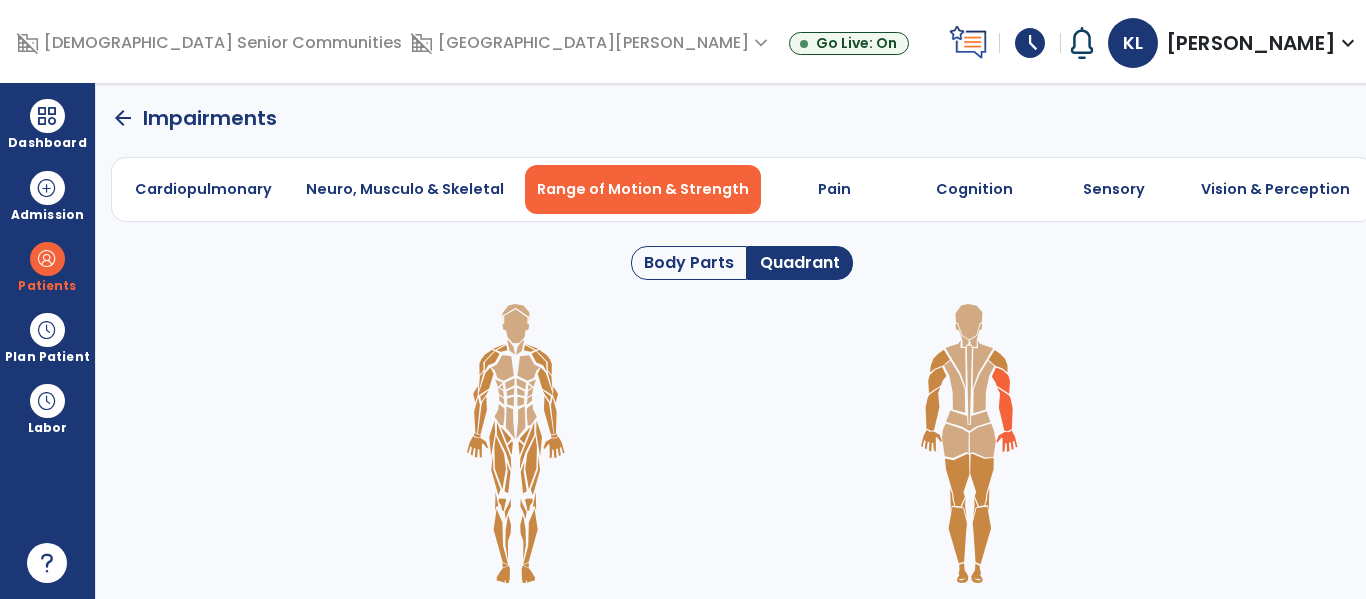 click 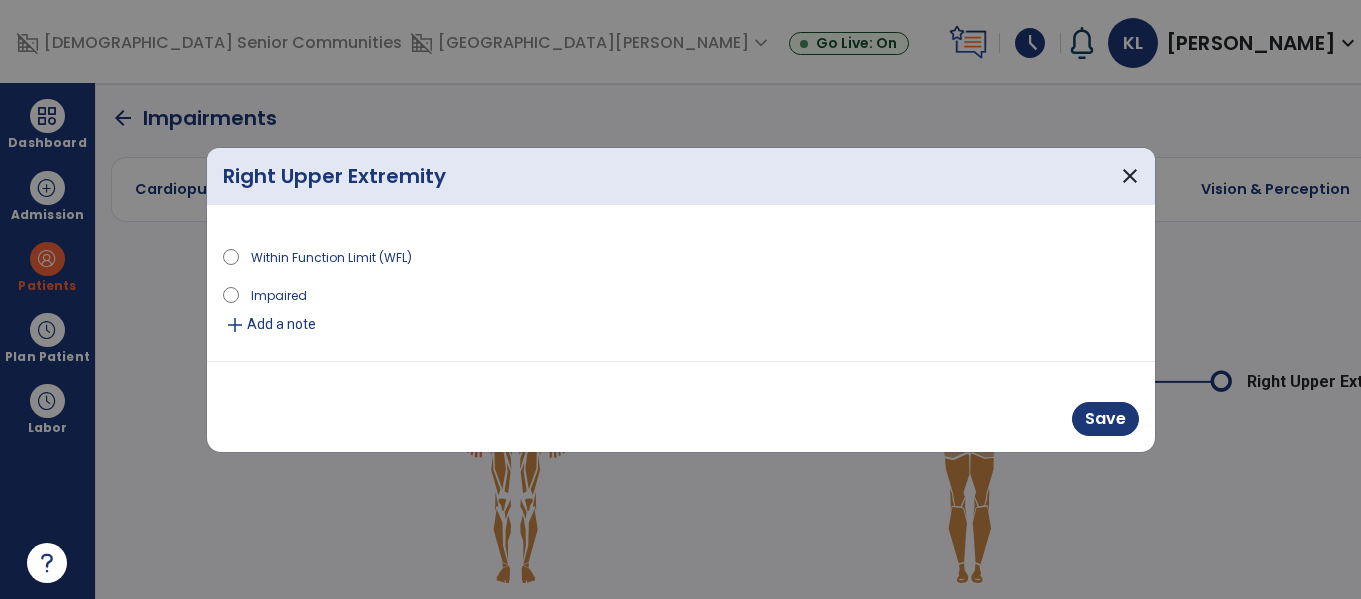 click on "Impaired" at bounding box center (279, 294) 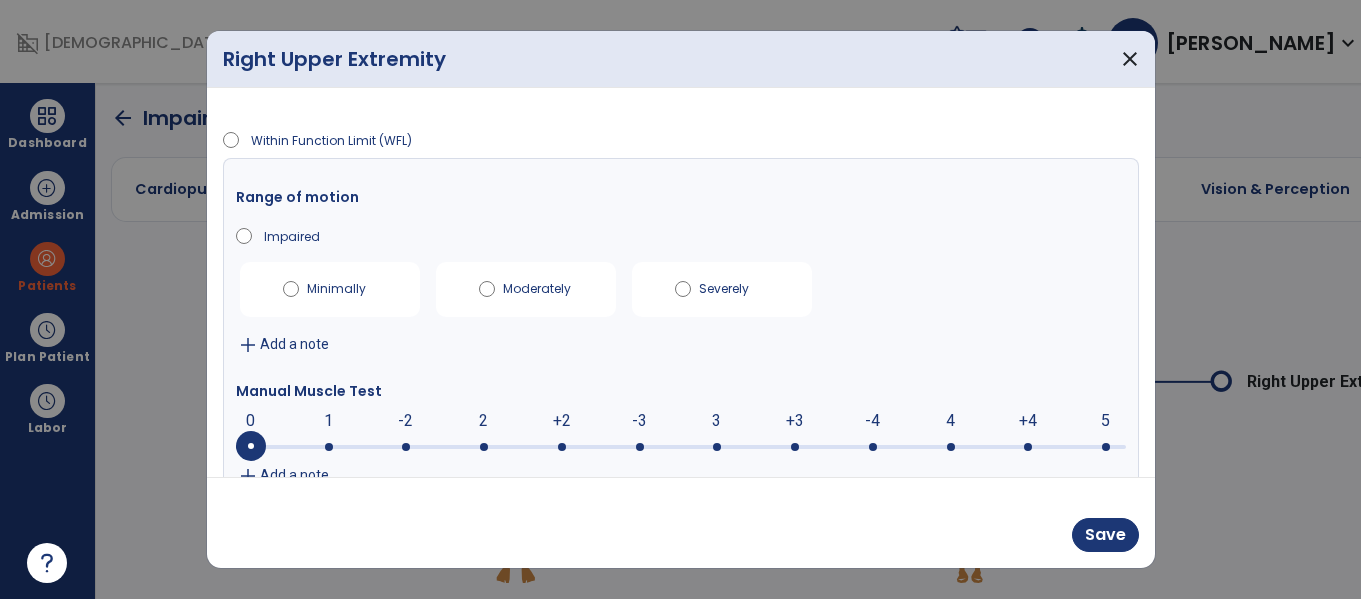 click at bounding box center (681, 447) 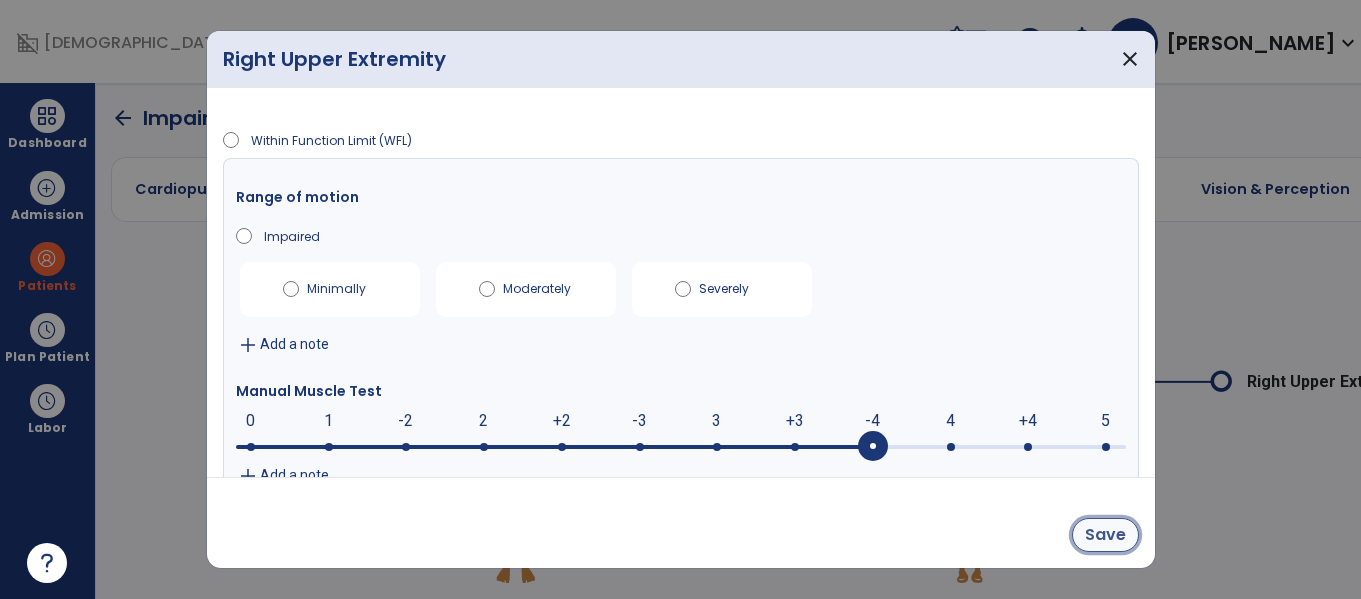 click on "Save" at bounding box center [1105, 535] 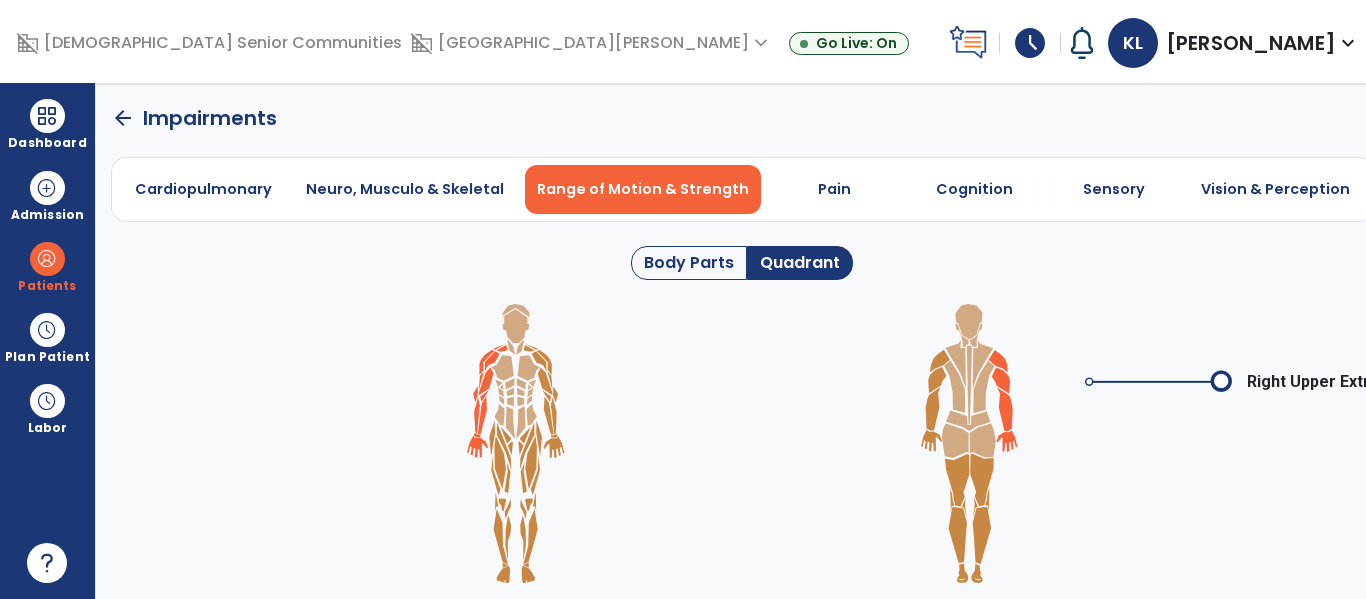 click 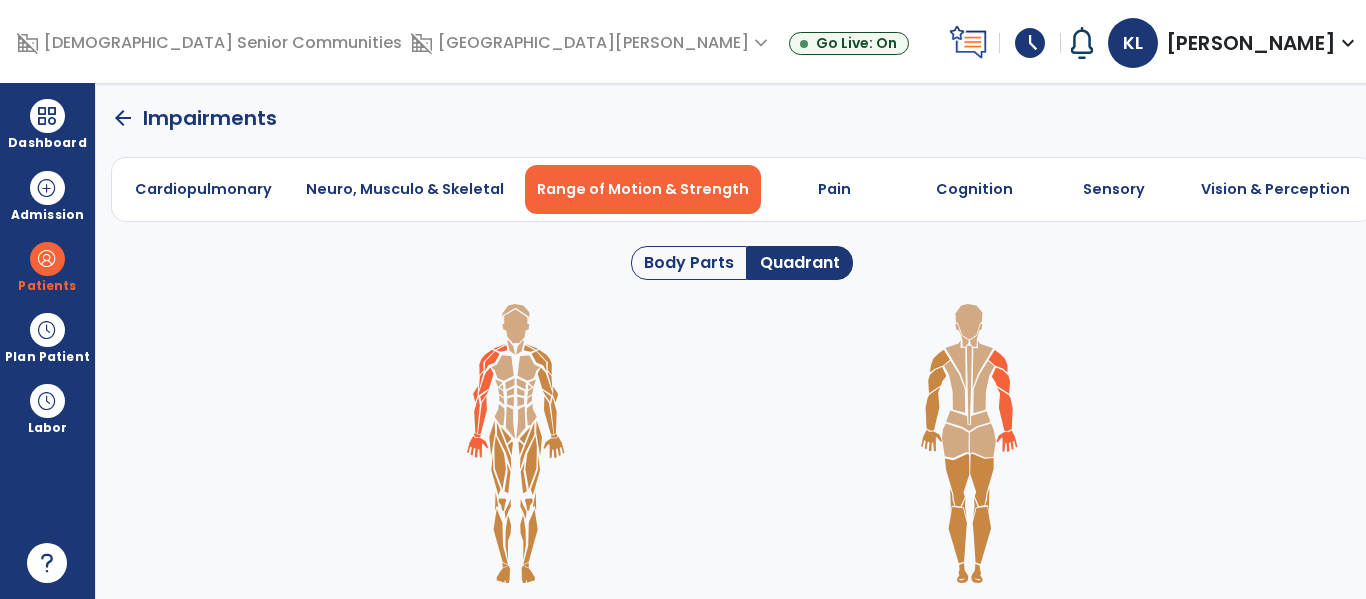click 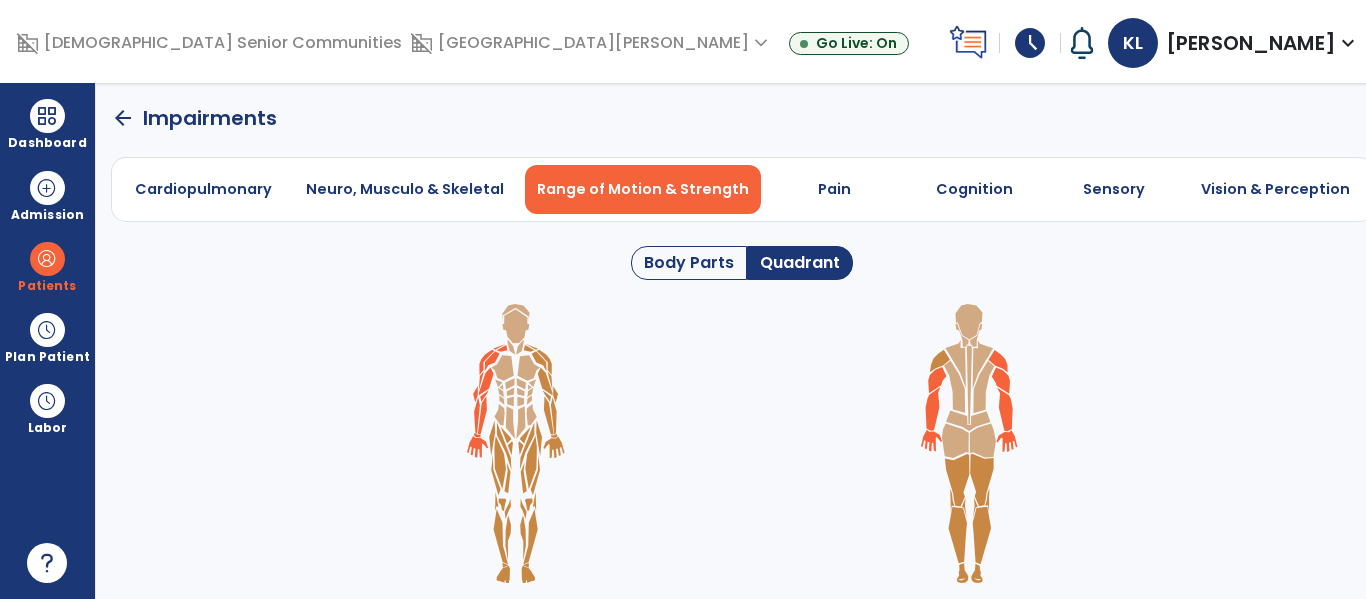 click 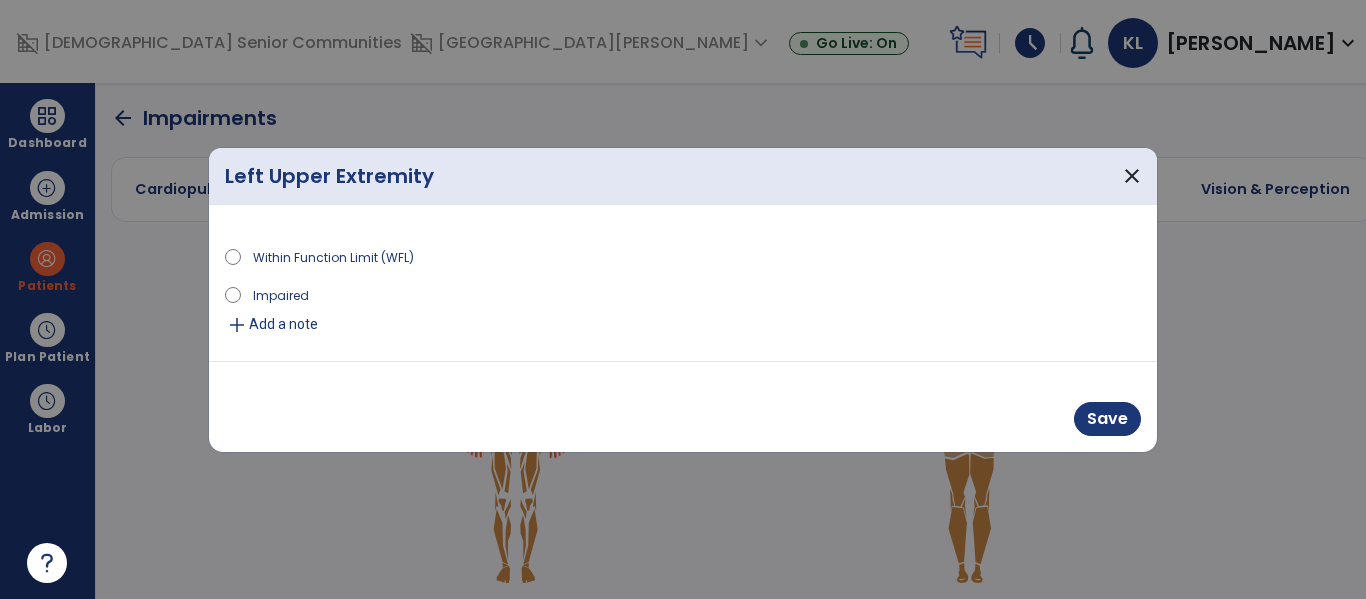 click on "Impaired" at bounding box center (281, 294) 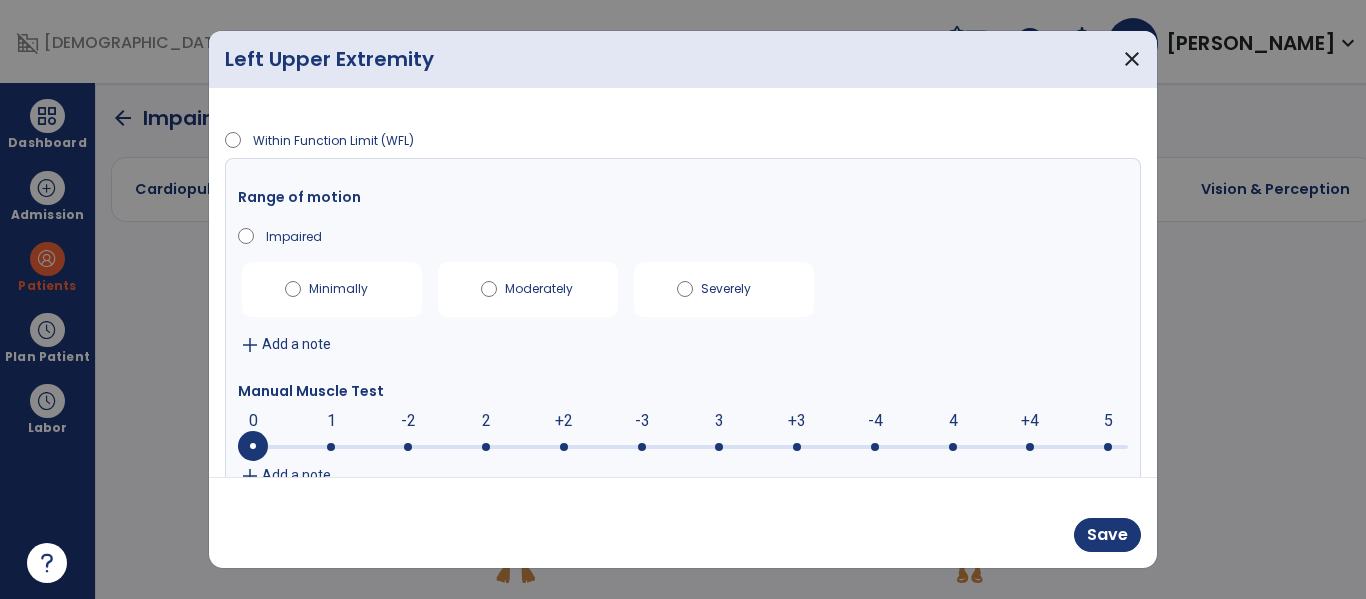 click at bounding box center (875, 447) 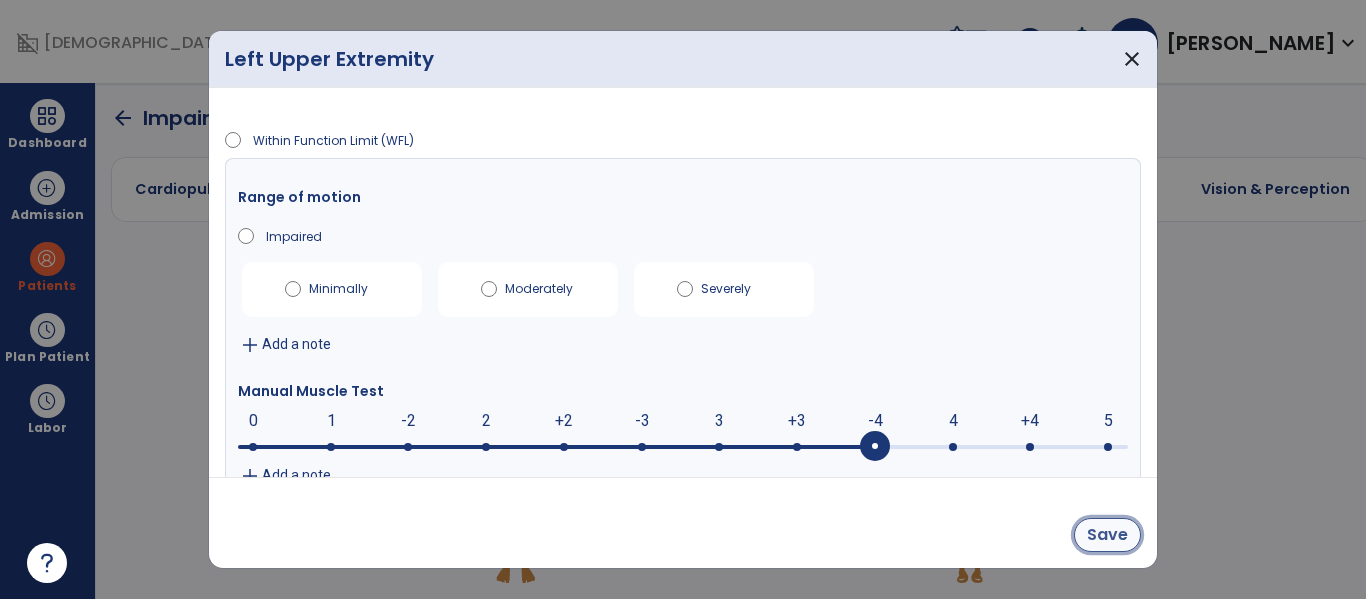 click on "Save" at bounding box center (1107, 535) 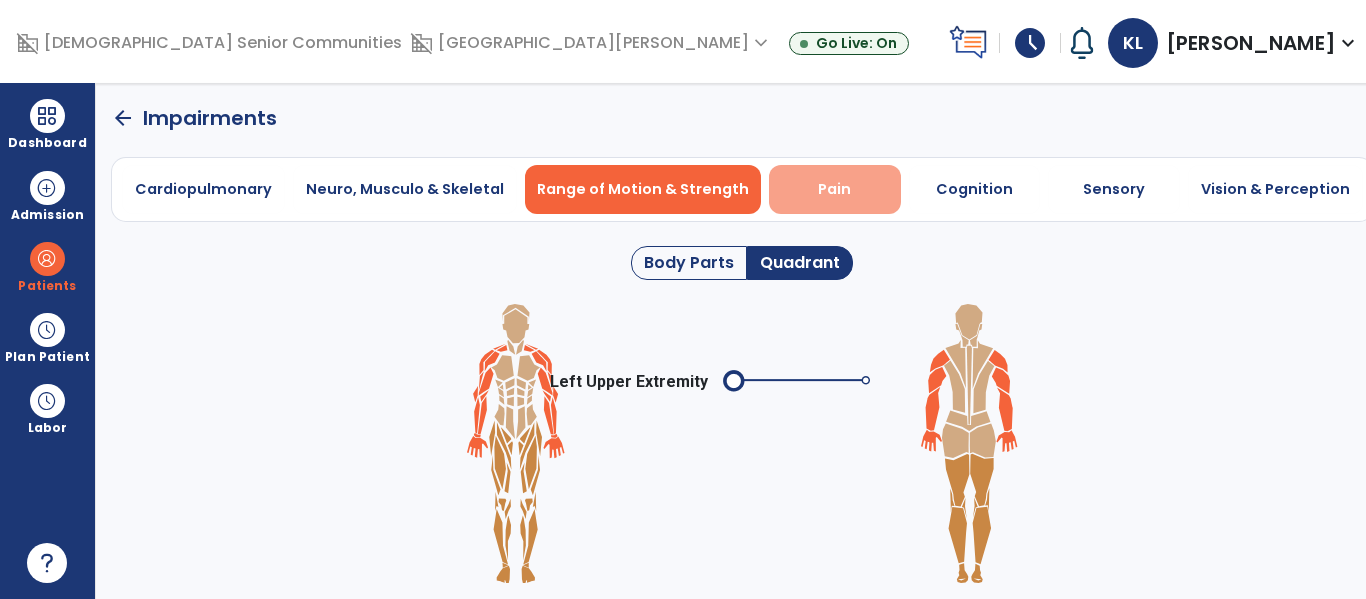 click on "Pain" at bounding box center [835, 189] 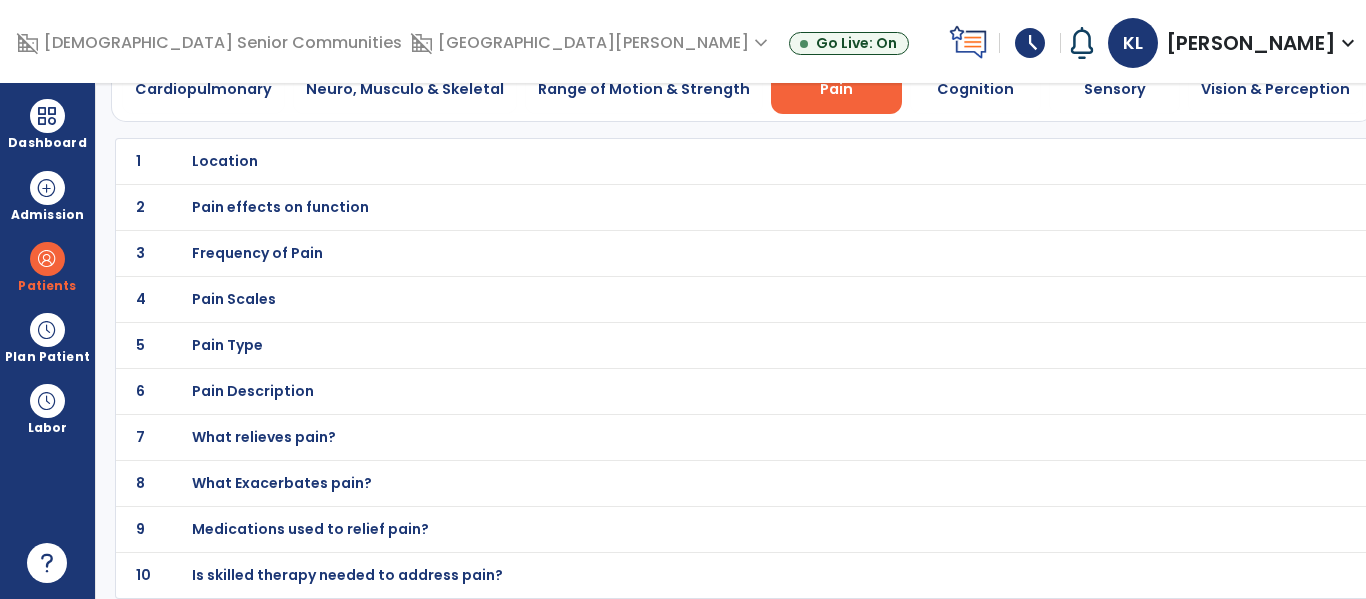 scroll, scrollTop: 0, scrollLeft: 0, axis: both 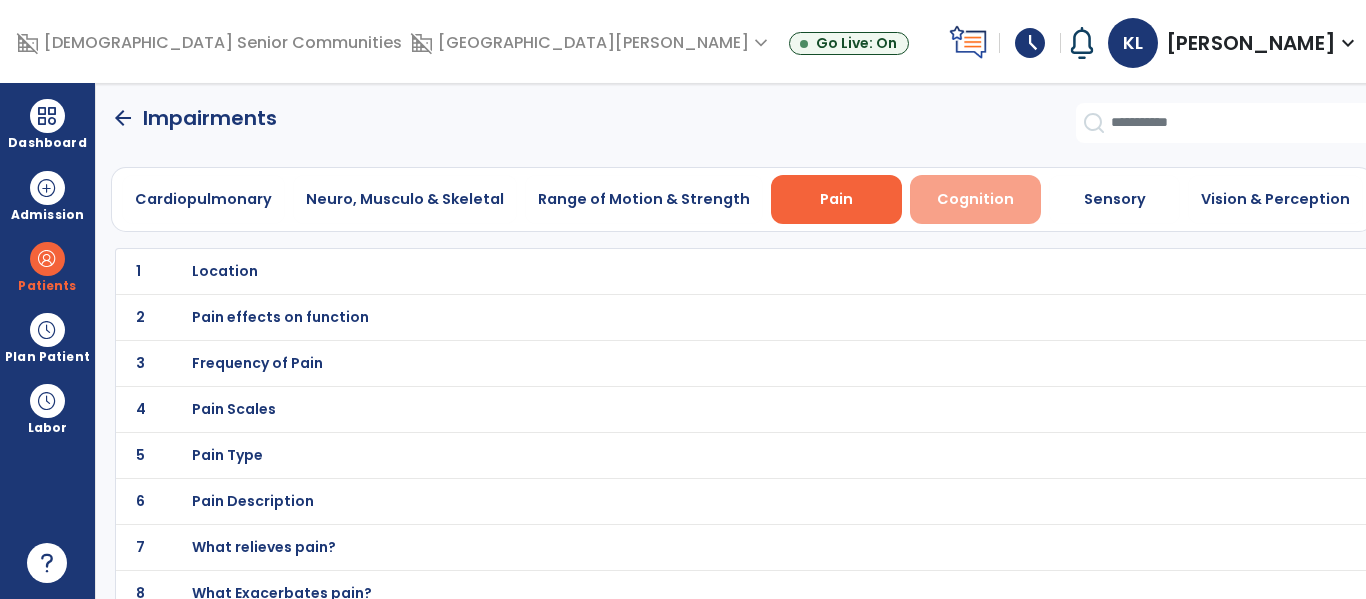 click on "Cognition" at bounding box center [975, 199] 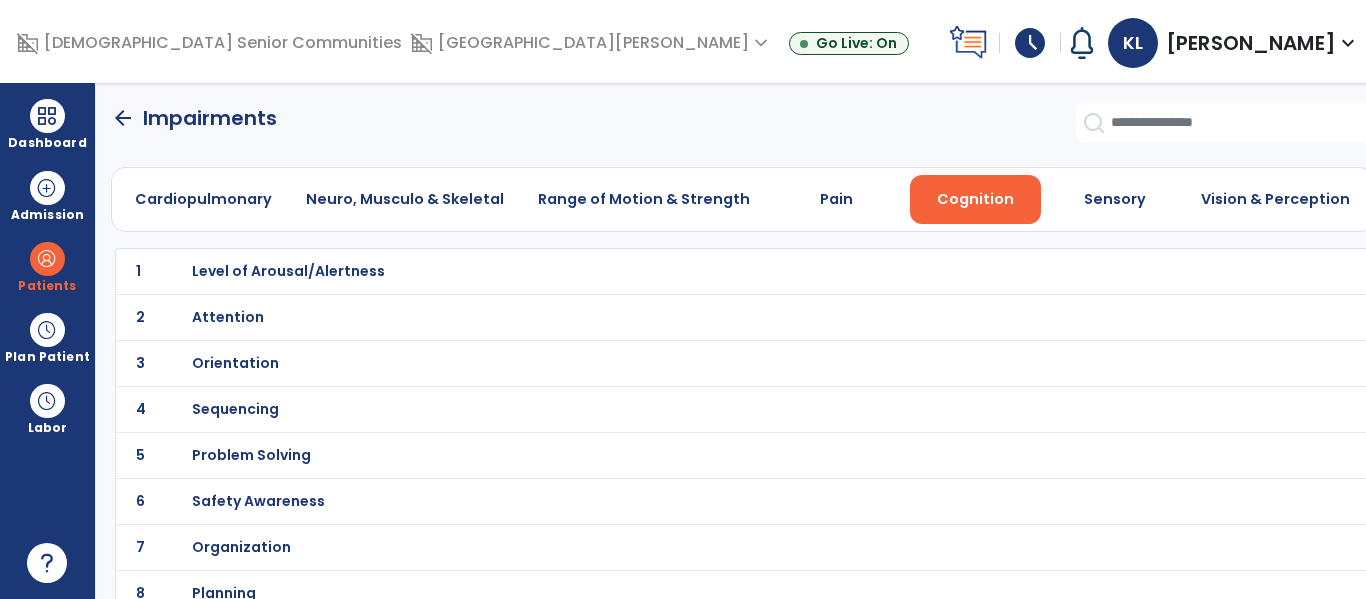 click on "arrow_back" 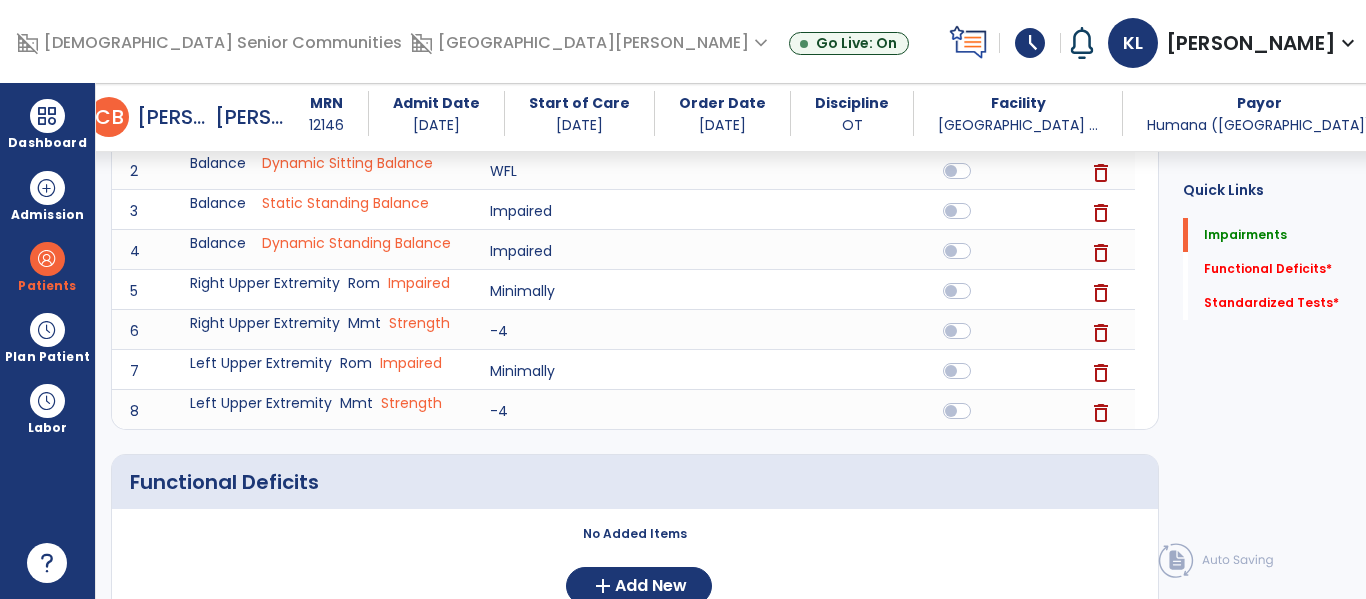 scroll, scrollTop: 335, scrollLeft: 0, axis: vertical 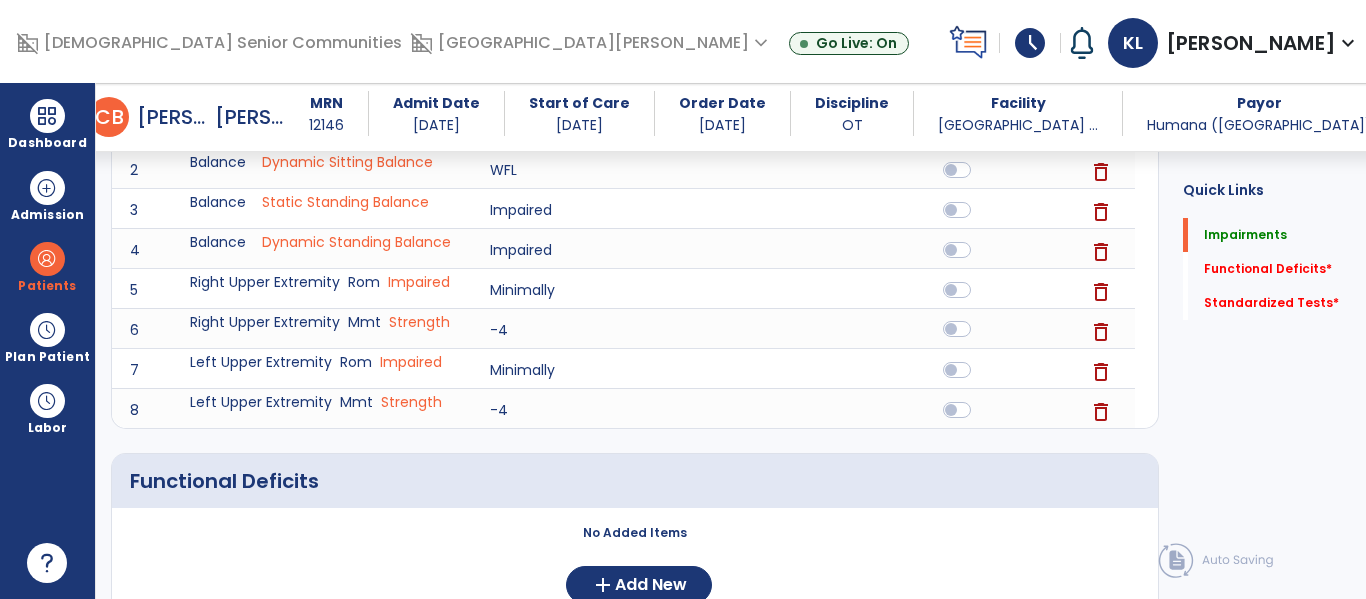 click 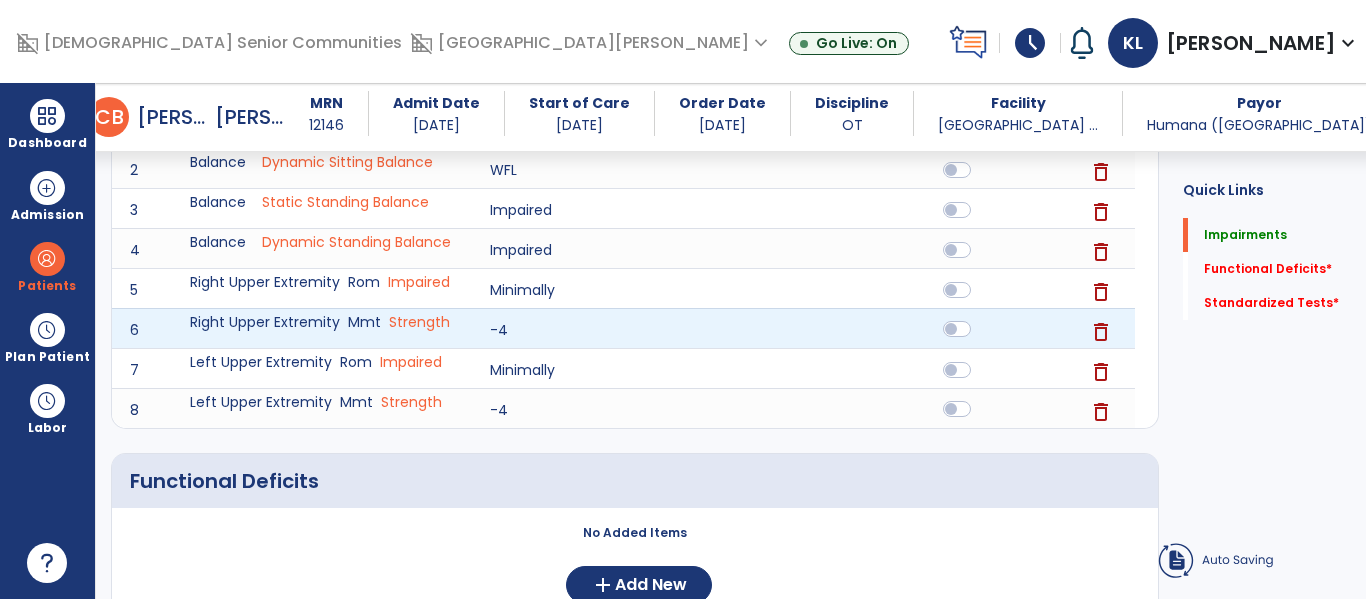 click 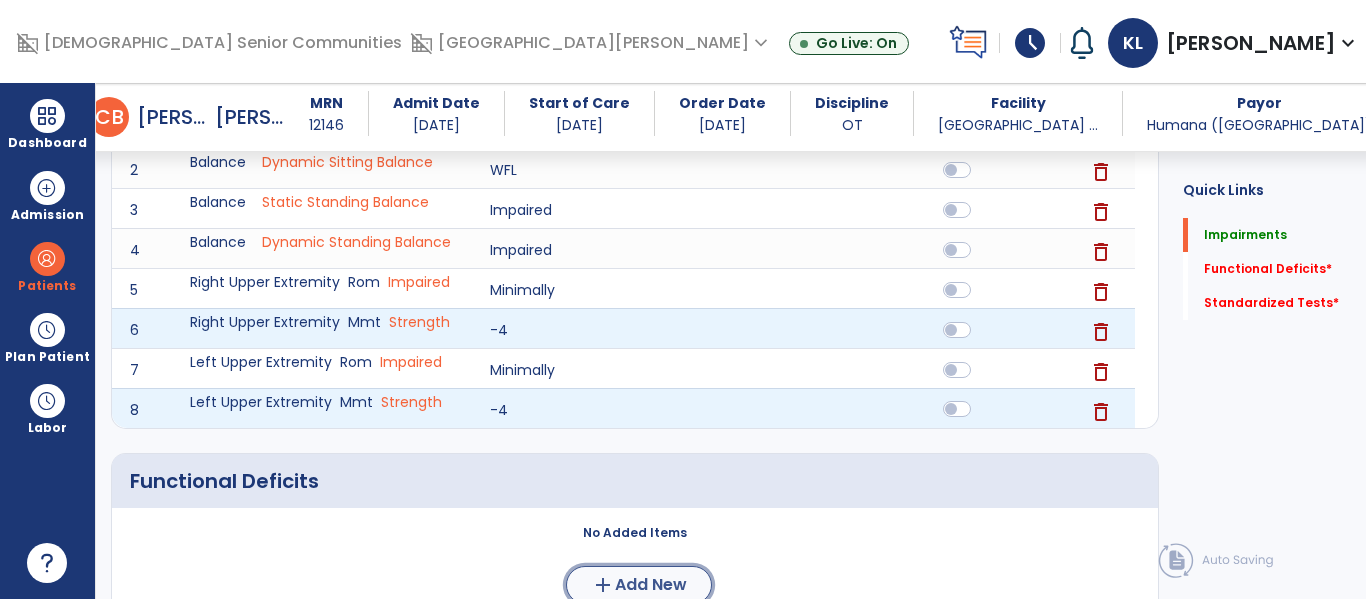 click on "Add New" 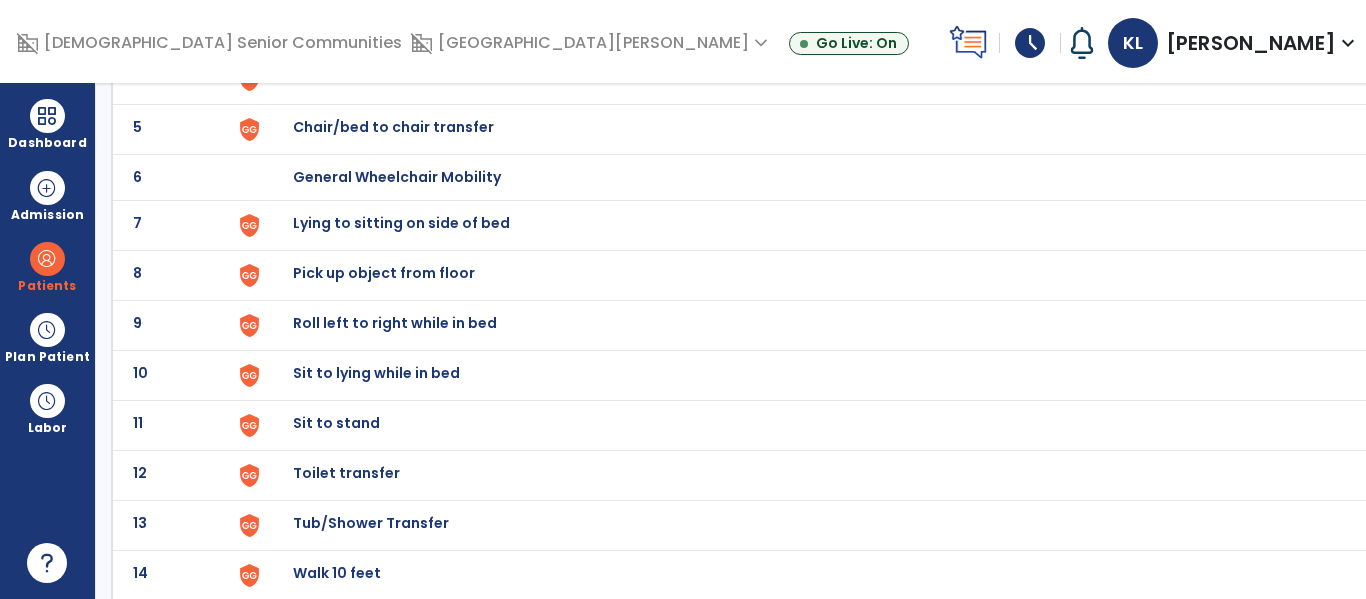 scroll, scrollTop: 0, scrollLeft: 0, axis: both 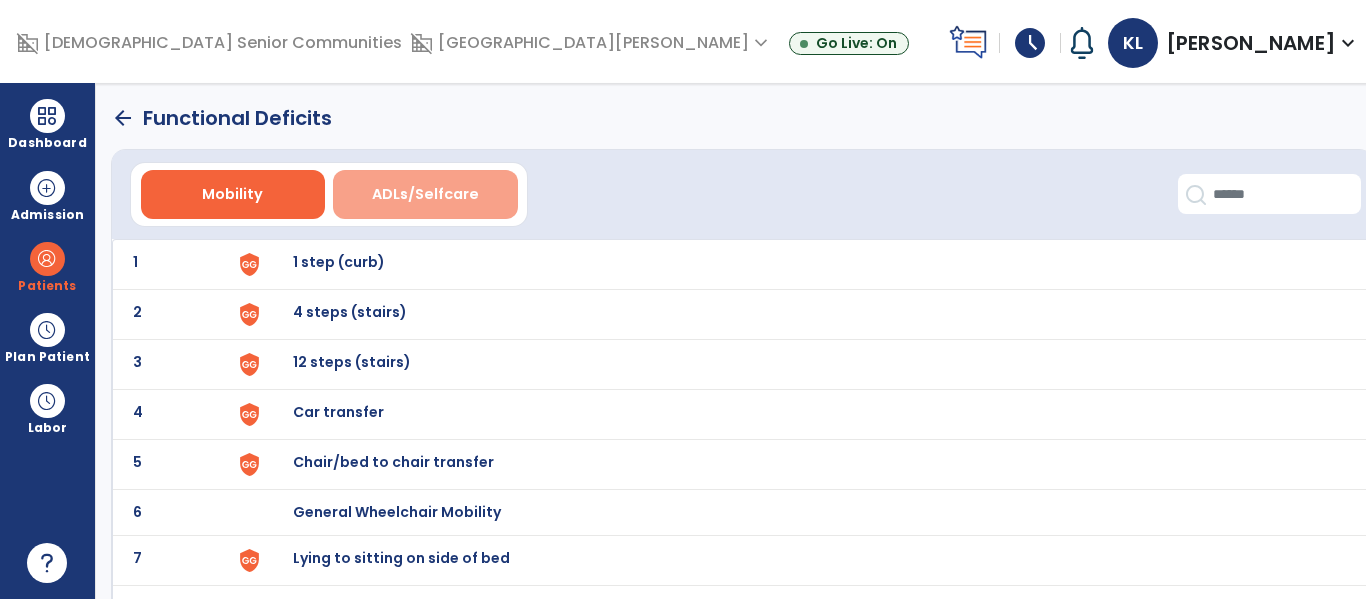 click on "ADLs/Selfcare" at bounding box center (425, 194) 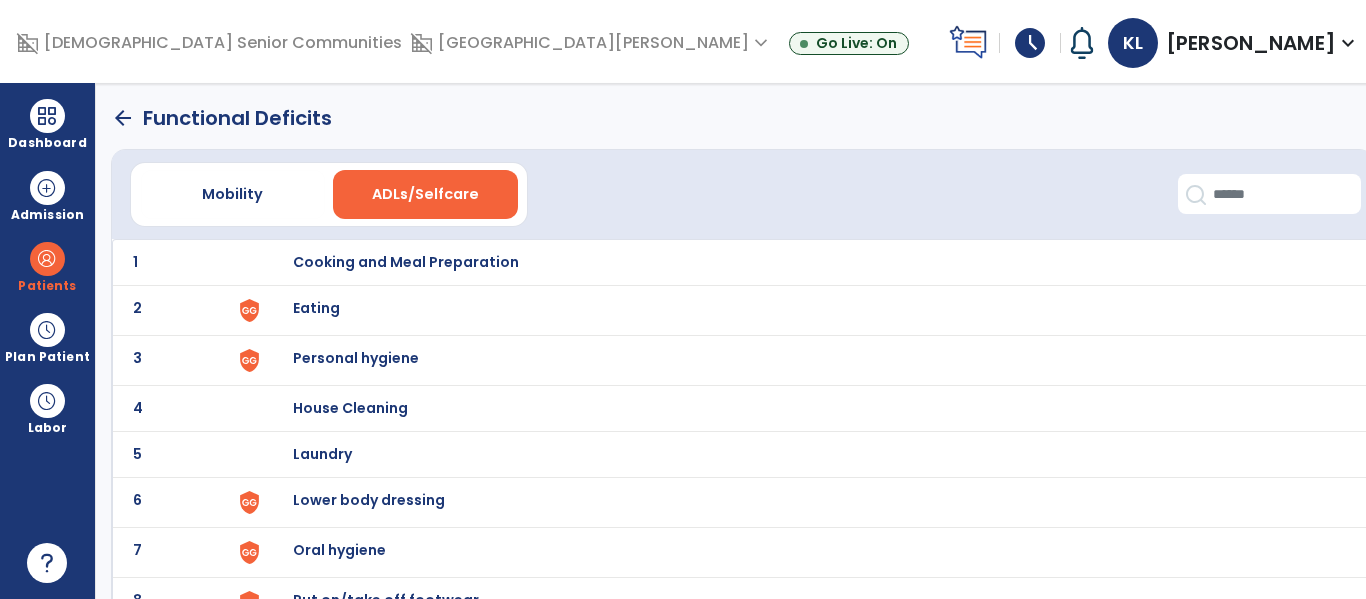 click on "2 Eating" 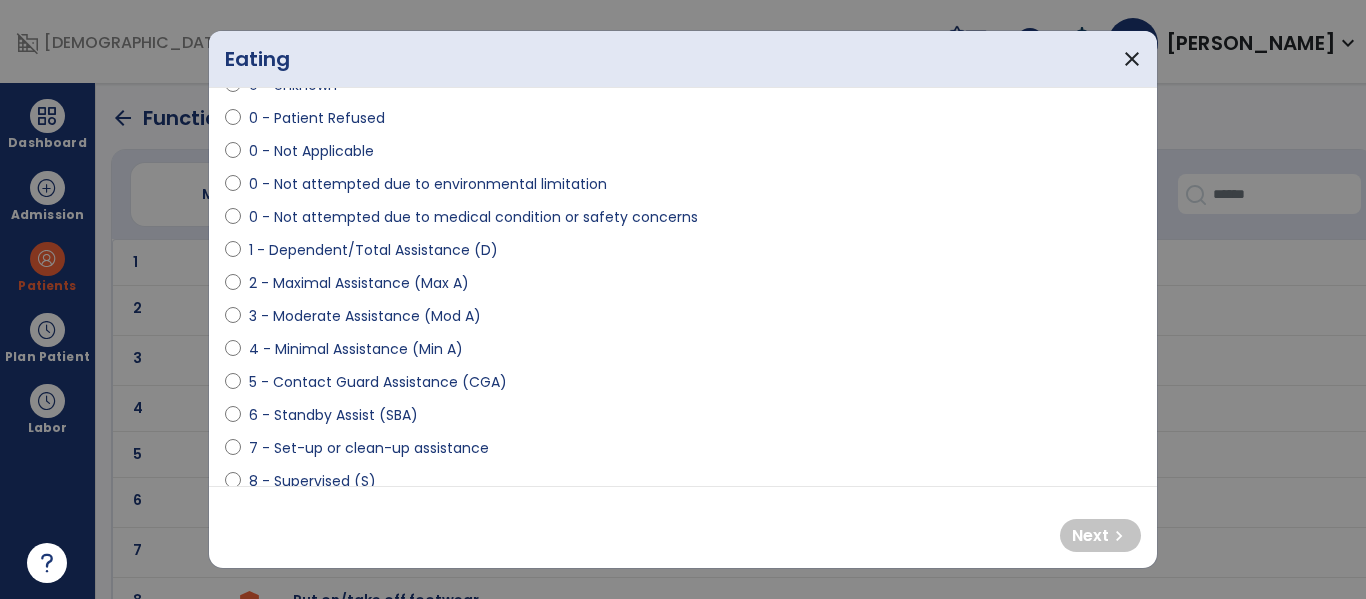 scroll, scrollTop: 148, scrollLeft: 0, axis: vertical 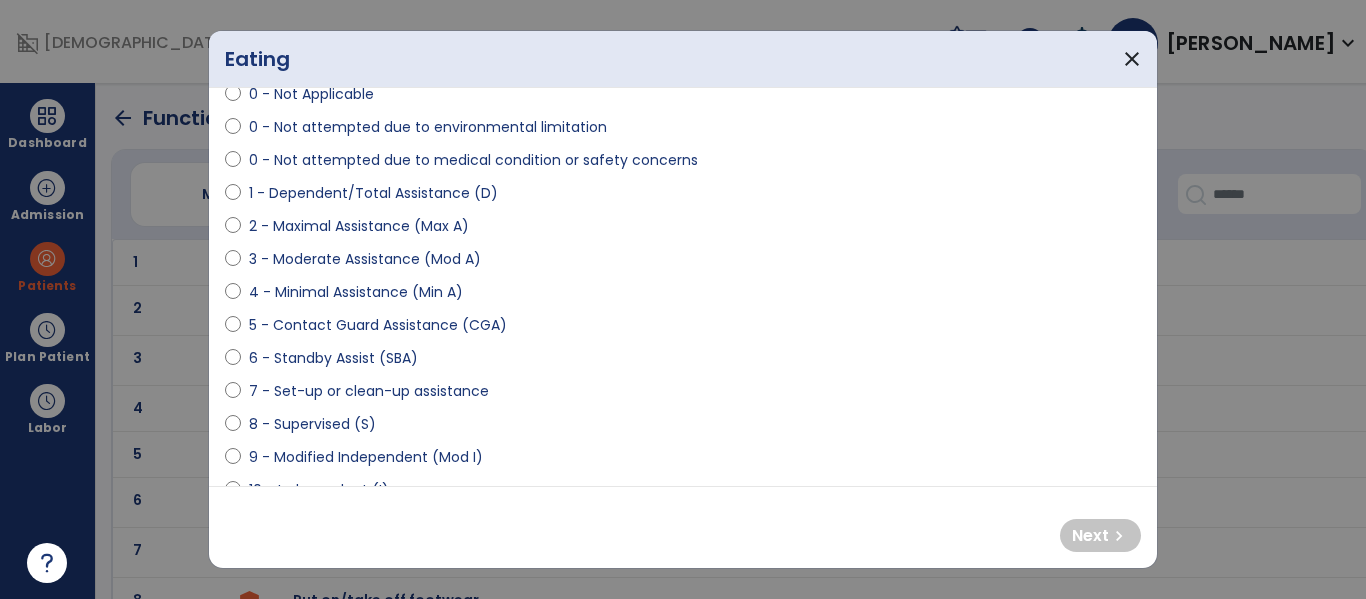 click on "9 - Modified Independent (Mod I)" at bounding box center (366, 457) 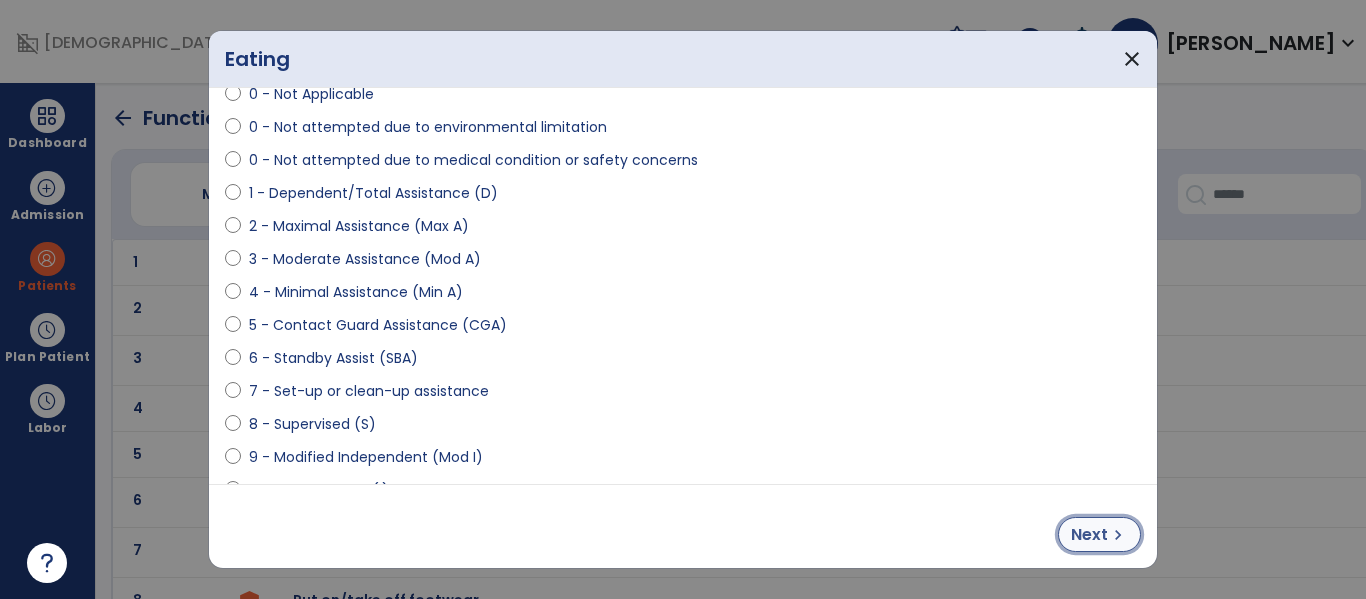 click on "Next" at bounding box center (1089, 535) 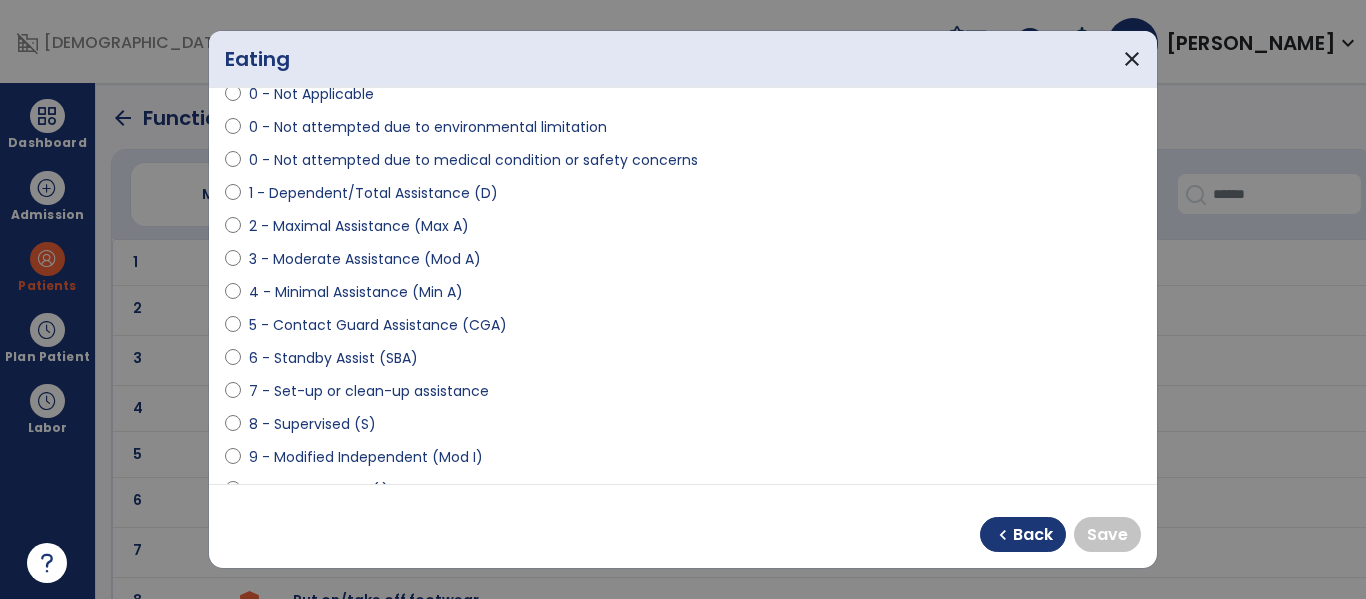 click on "9 - Modified Independent (Mod I)" at bounding box center (366, 457) 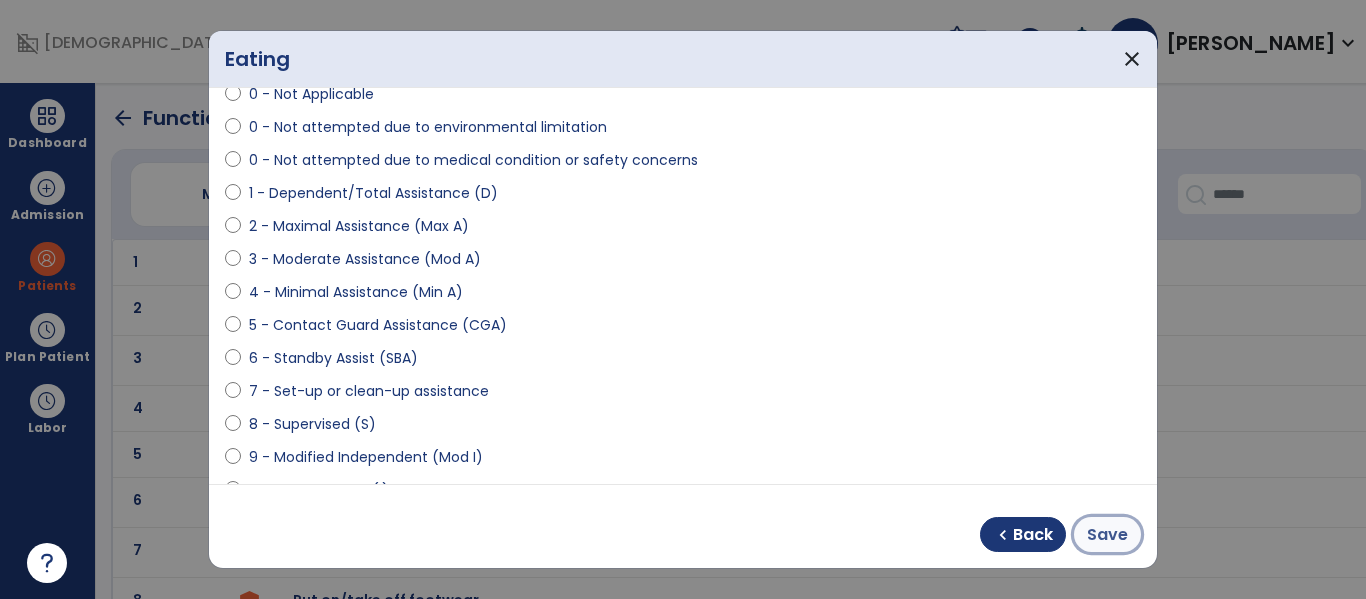 click on "Save" at bounding box center [1107, 535] 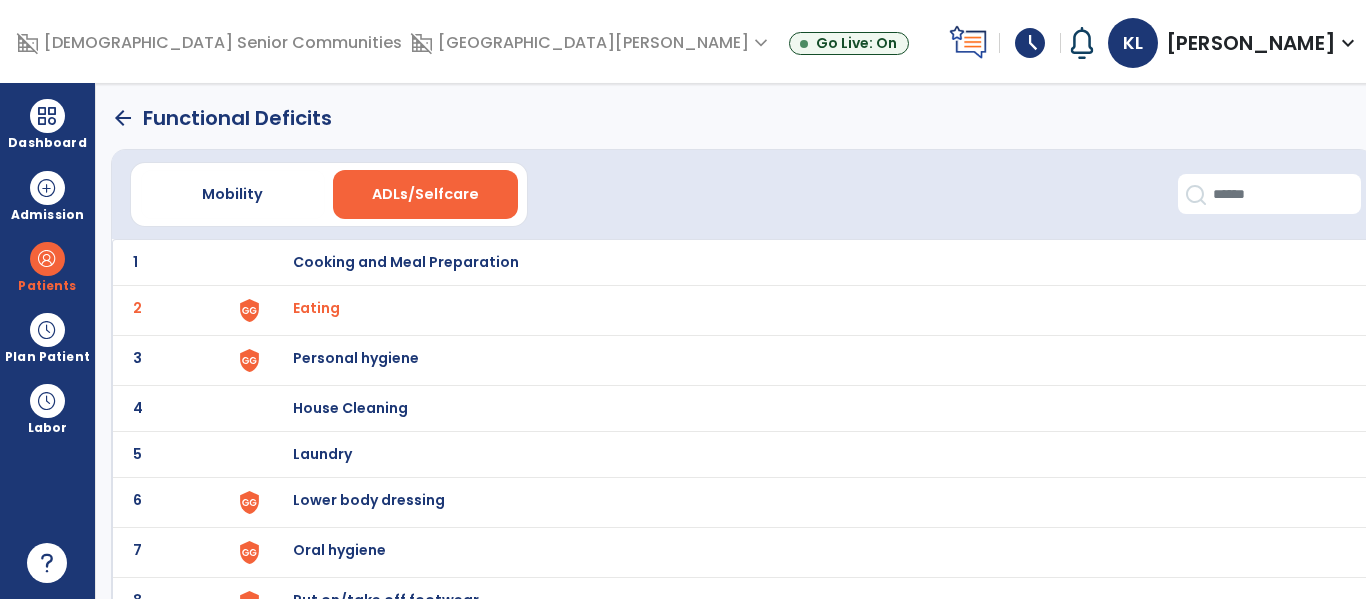 click on "Personal hygiene" at bounding box center [406, 262] 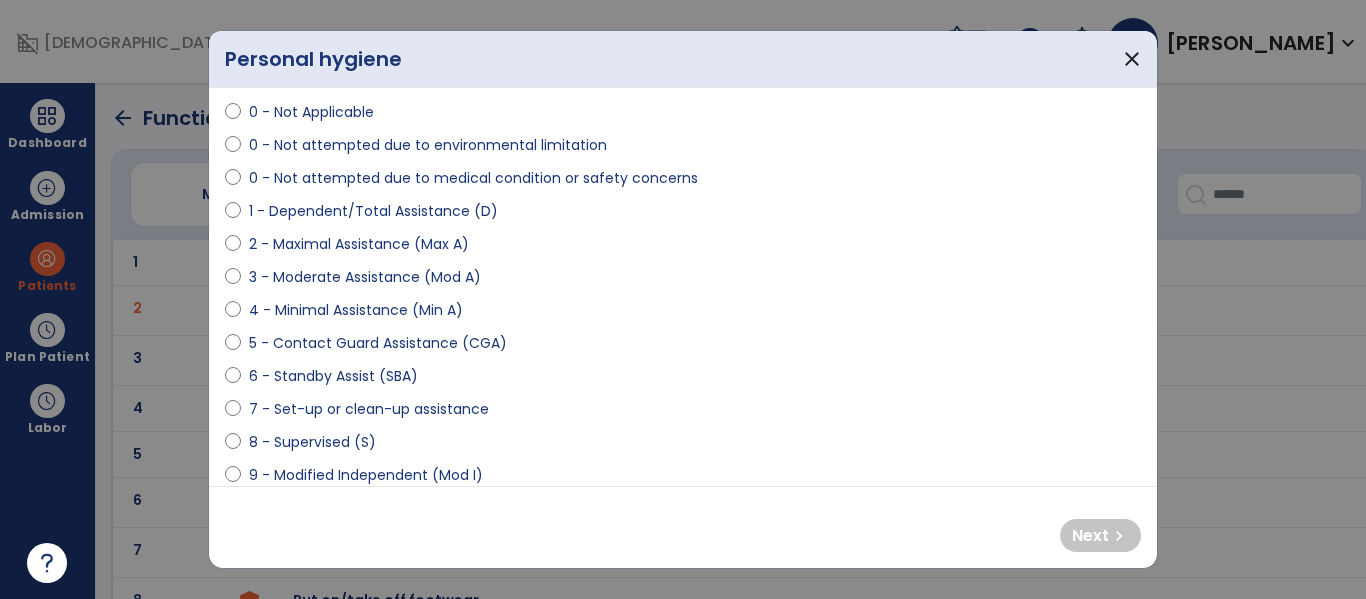scroll, scrollTop: 160, scrollLeft: 0, axis: vertical 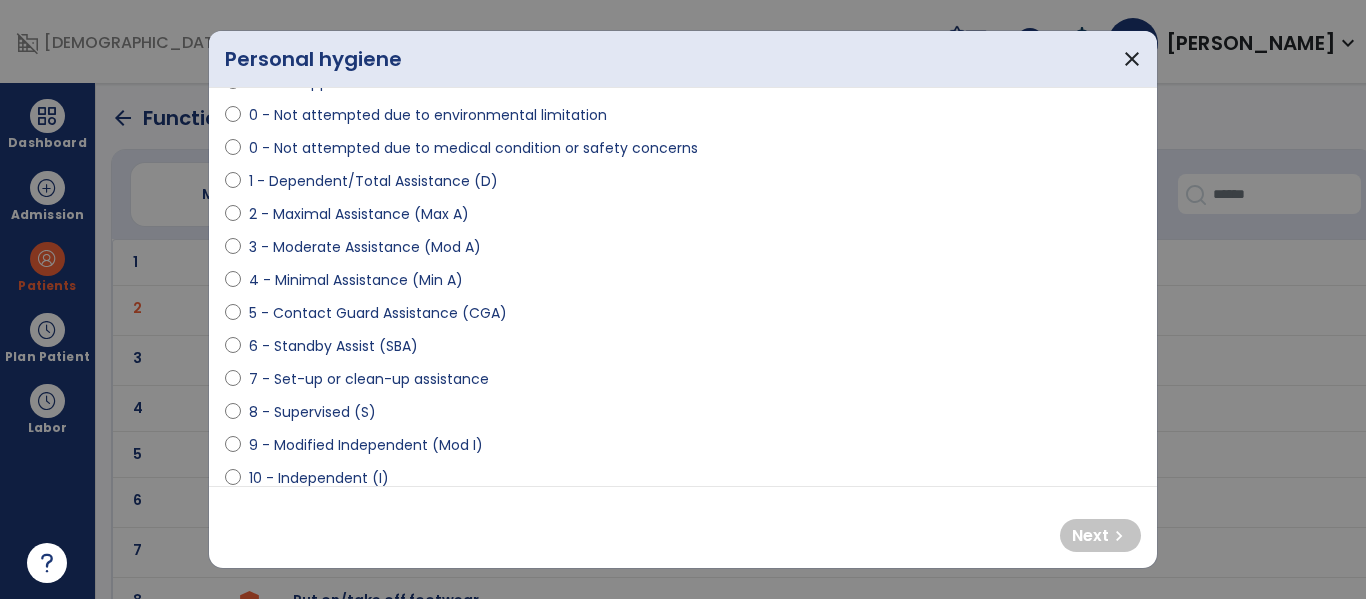 click on "9 - Modified Independent (Mod I)" at bounding box center [366, 445] 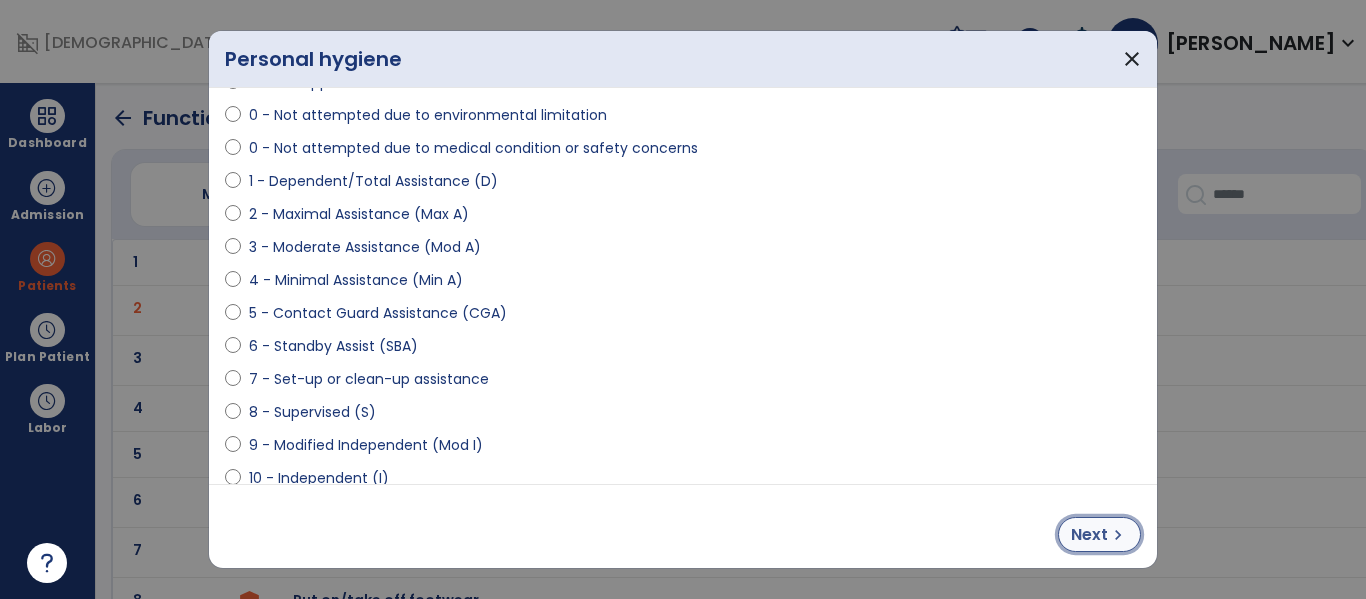 click on "Next" at bounding box center [1089, 535] 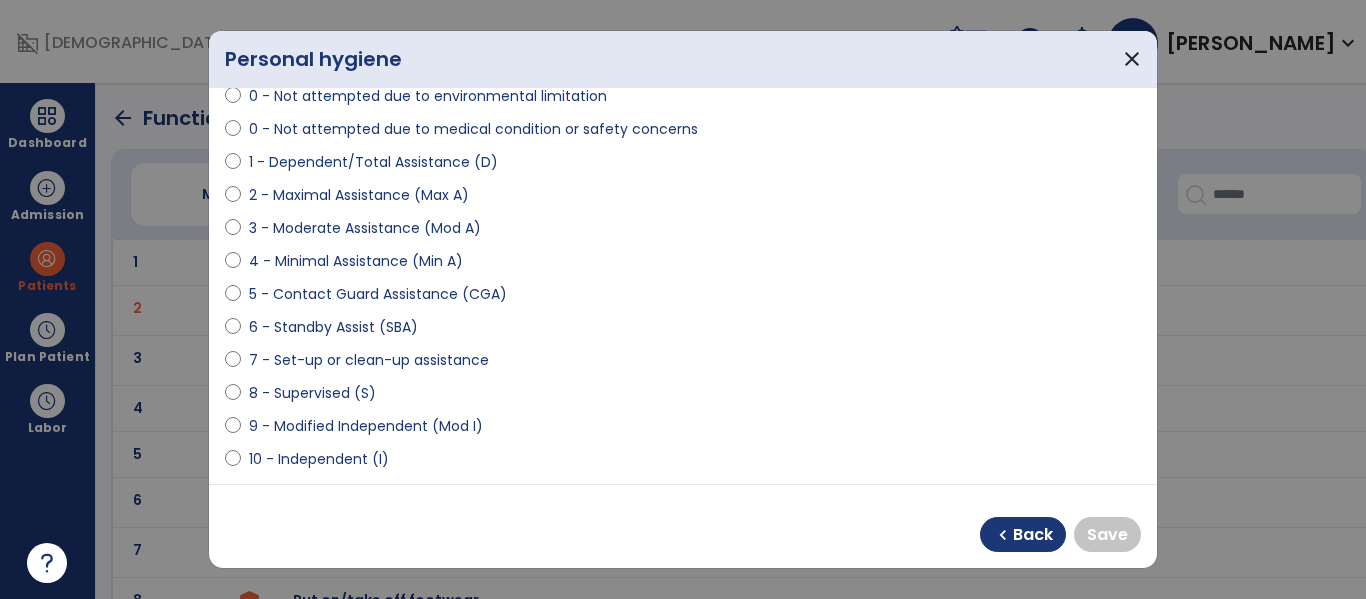 scroll, scrollTop: 191, scrollLeft: 0, axis: vertical 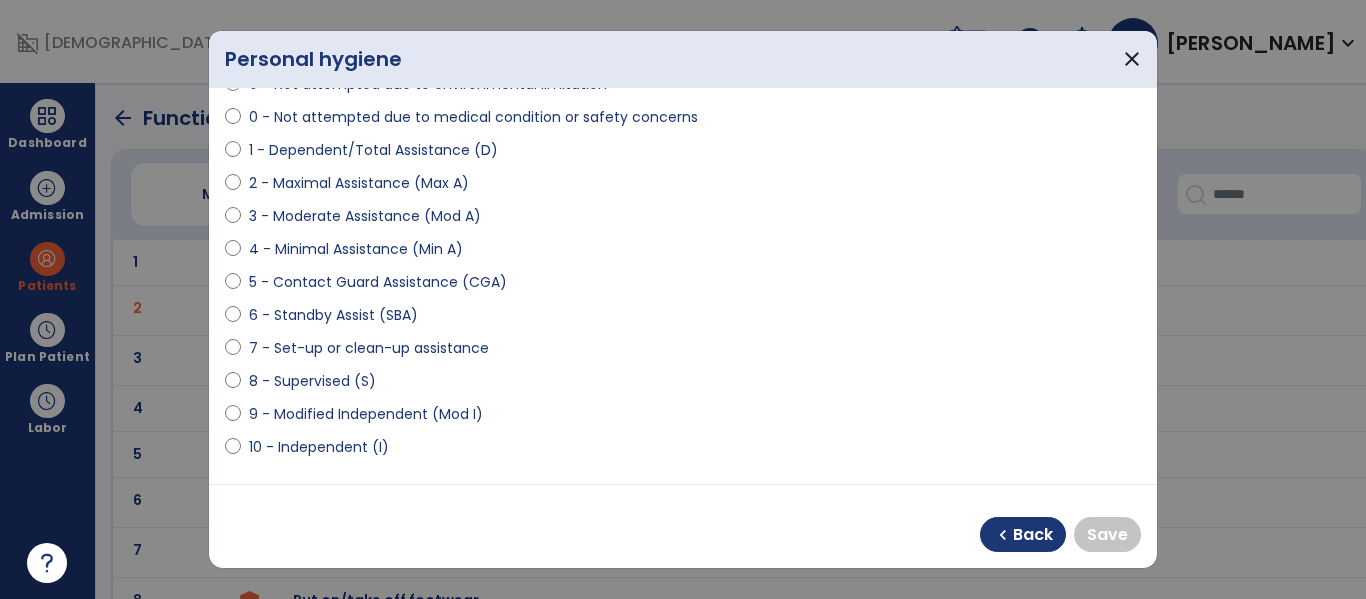click on "9 - Modified Independent (Mod I)" at bounding box center [366, 414] 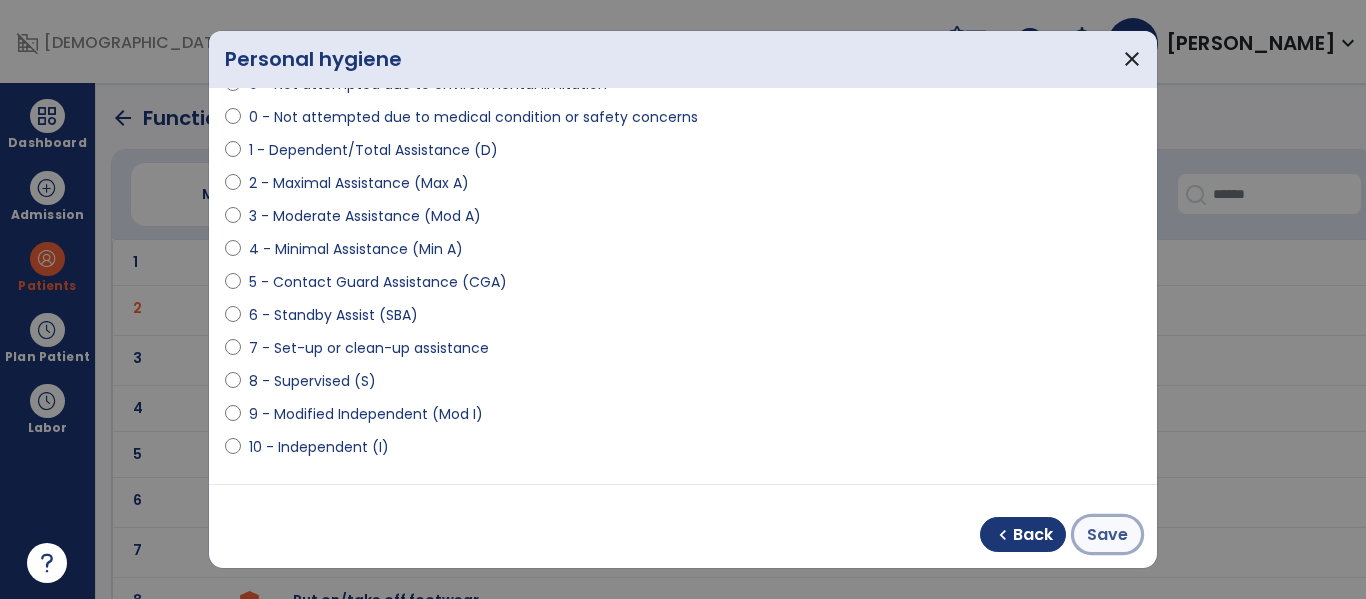 click on "Save" at bounding box center (1107, 534) 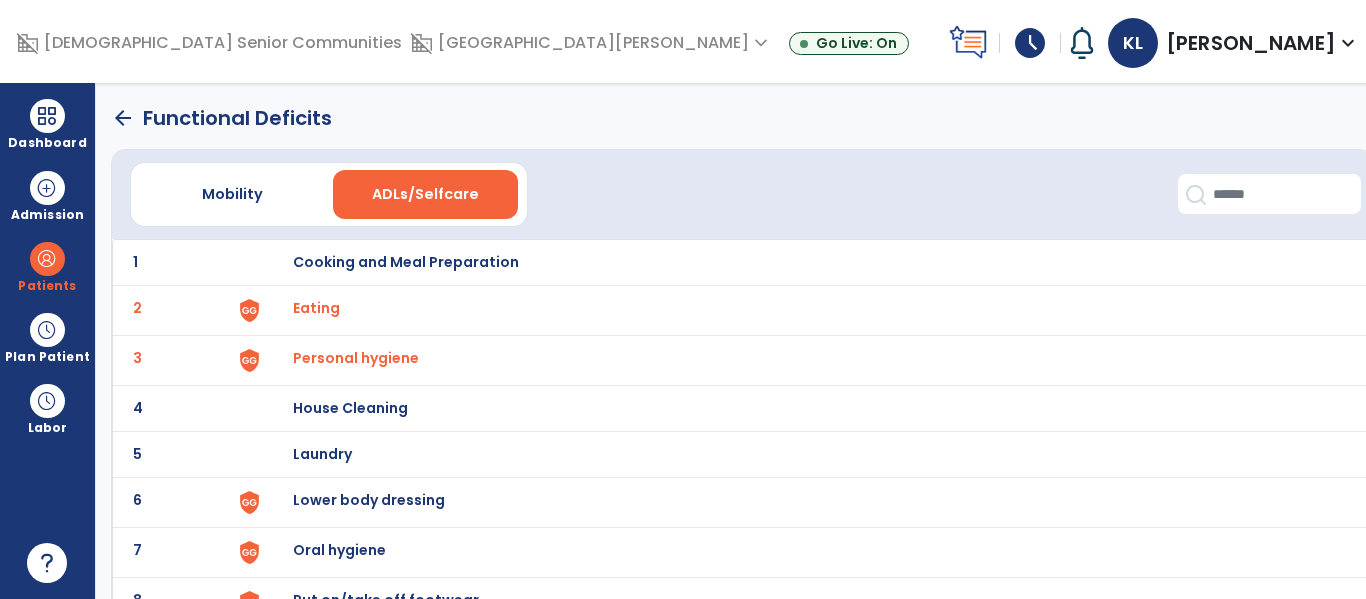 click on "Lower body dressing" at bounding box center [406, 262] 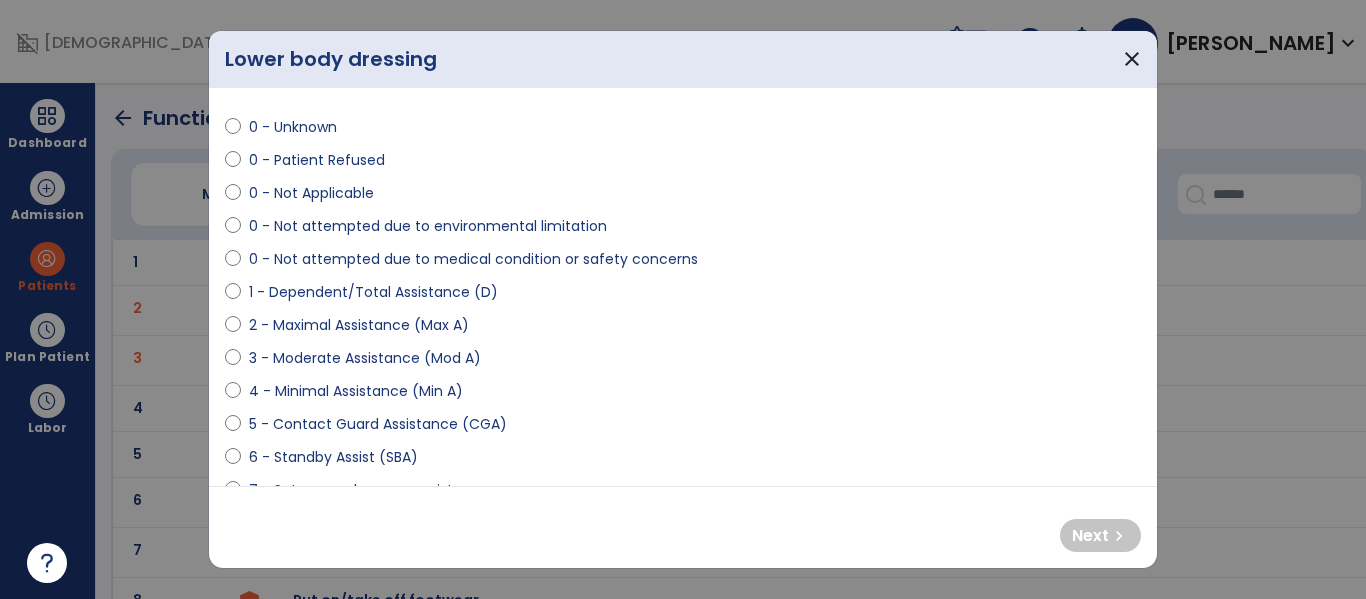 scroll, scrollTop: 65, scrollLeft: 0, axis: vertical 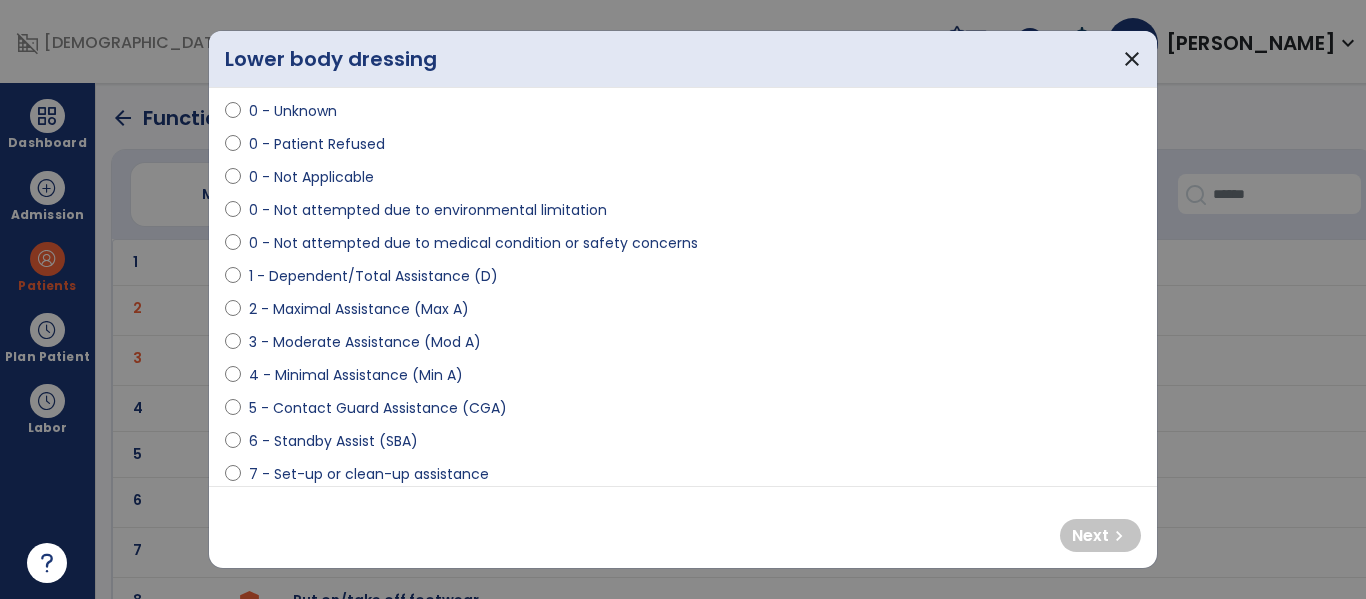 click on "3 - Moderate Assistance (Mod A)" at bounding box center [365, 342] 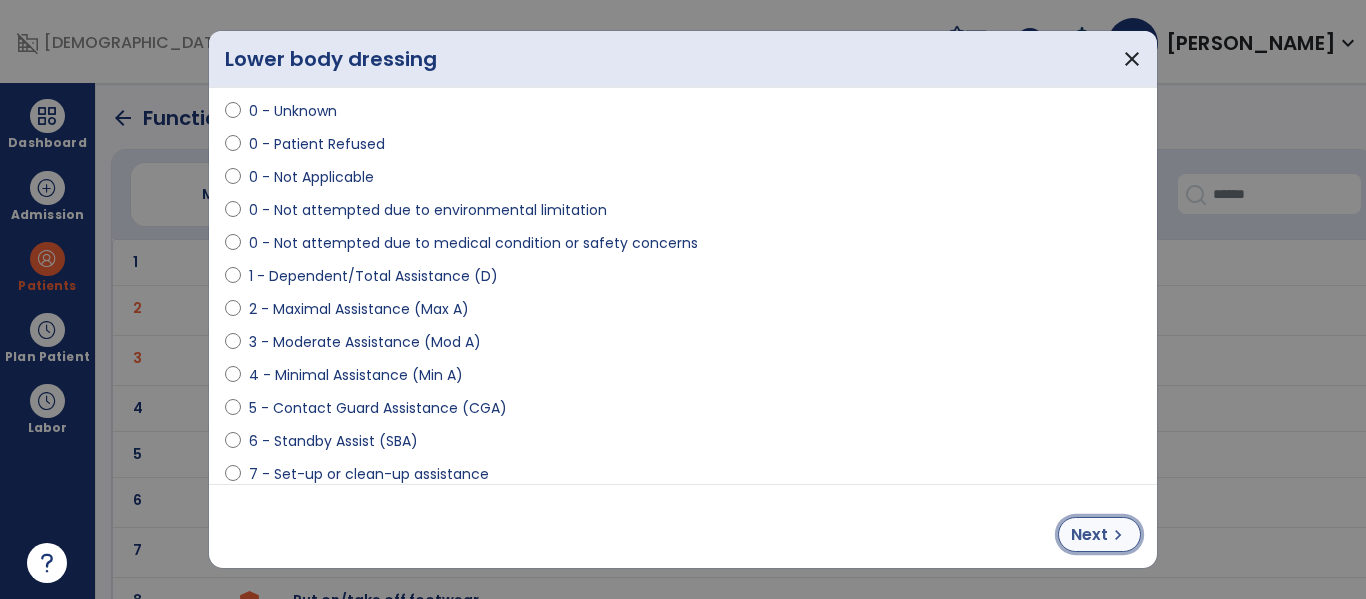 click on "Next" at bounding box center [1089, 535] 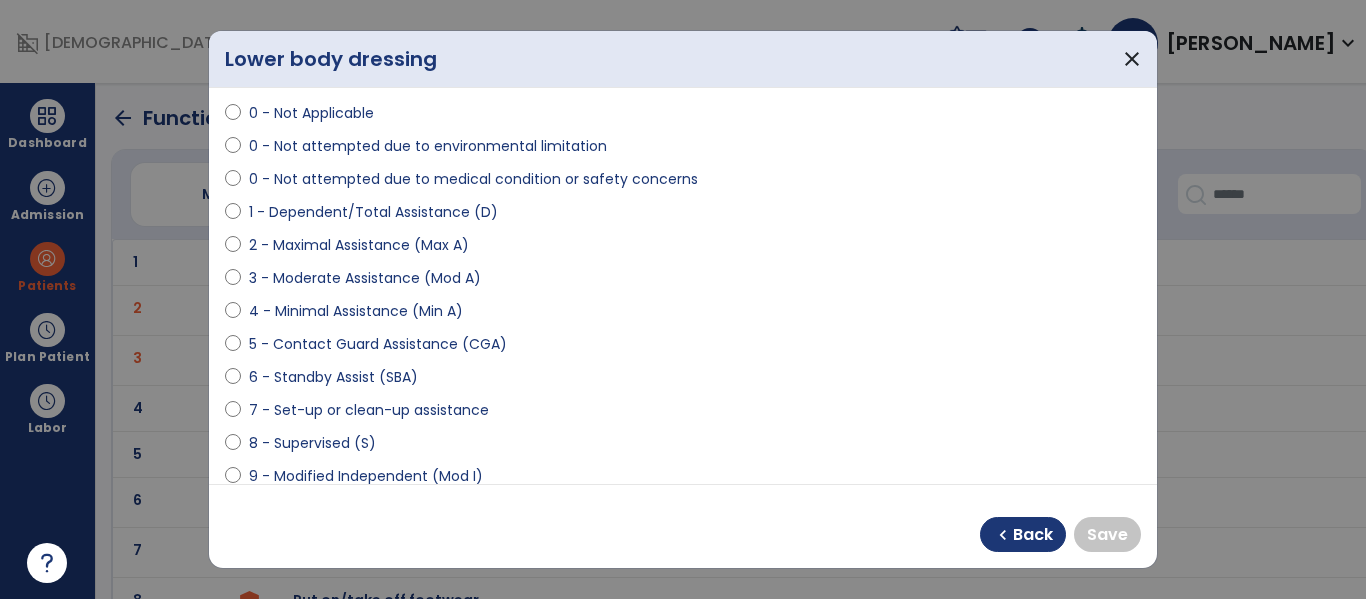 scroll, scrollTop: 132, scrollLeft: 0, axis: vertical 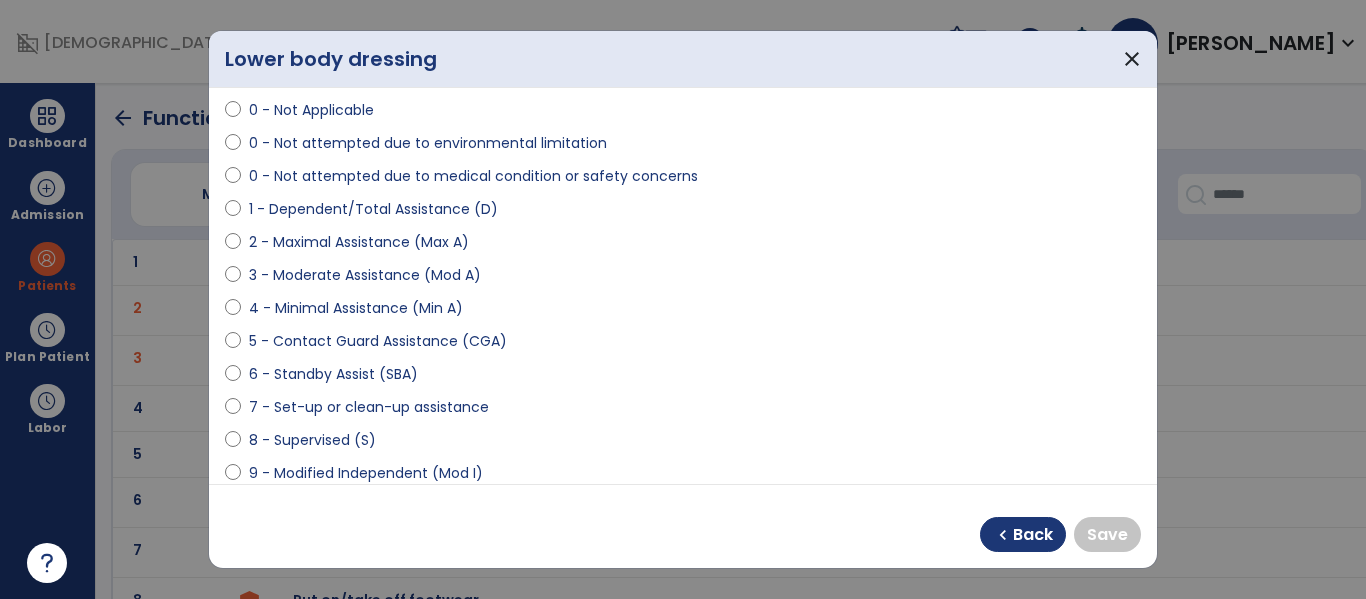 click on "9 - Modified Independent (Mod I)" at bounding box center (366, 473) 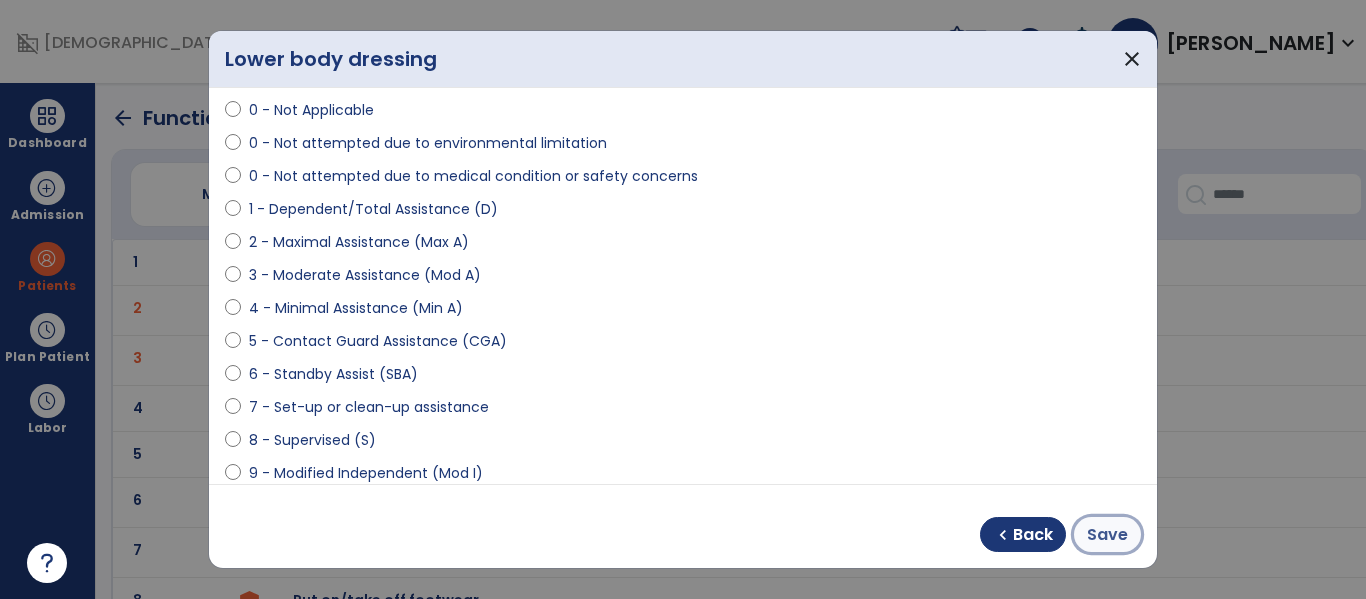 click on "Save" at bounding box center [1107, 535] 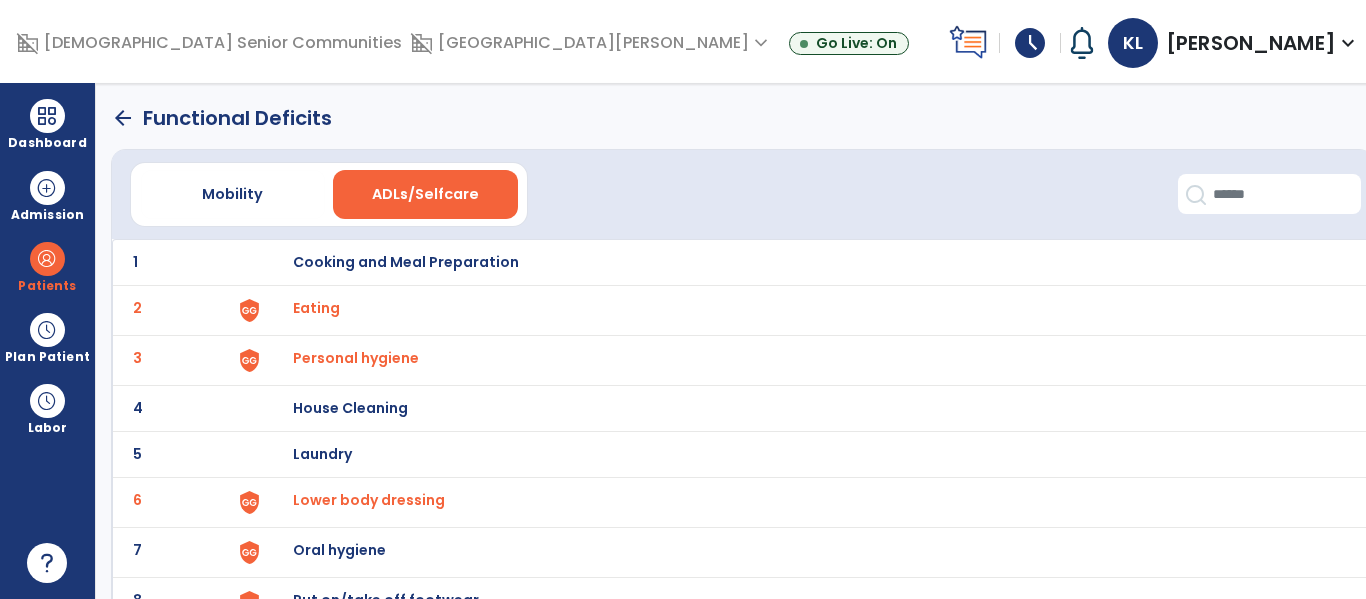 click on "Oral hygiene" at bounding box center [406, 262] 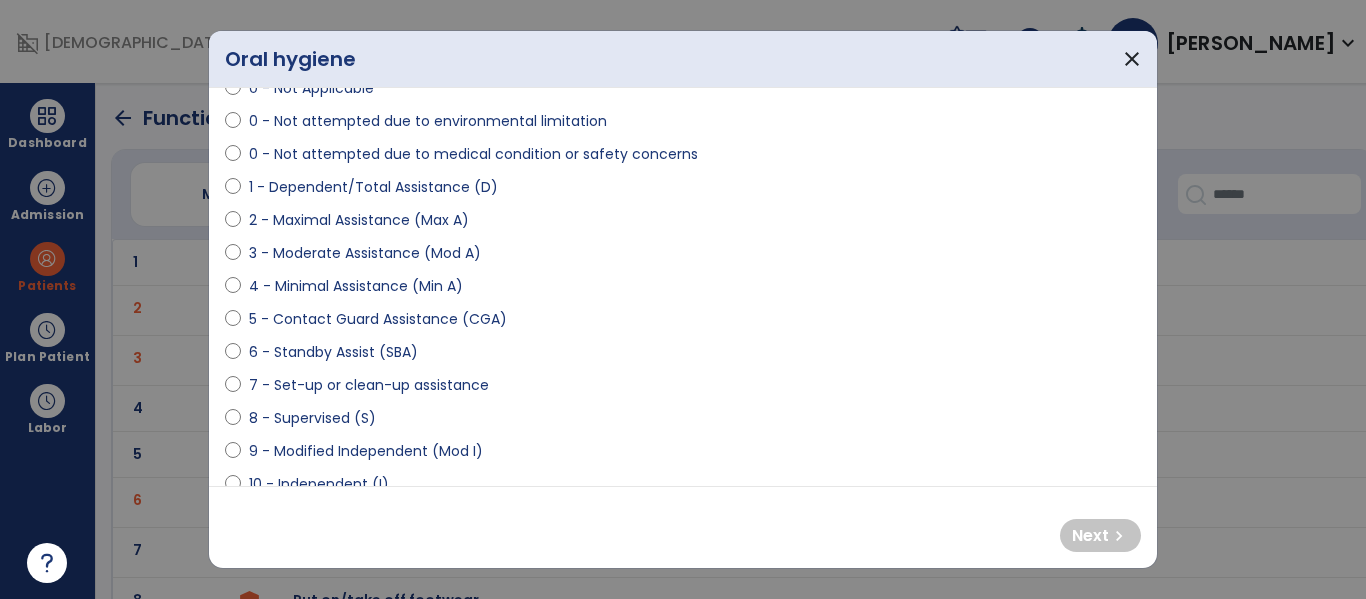 scroll, scrollTop: 185, scrollLeft: 0, axis: vertical 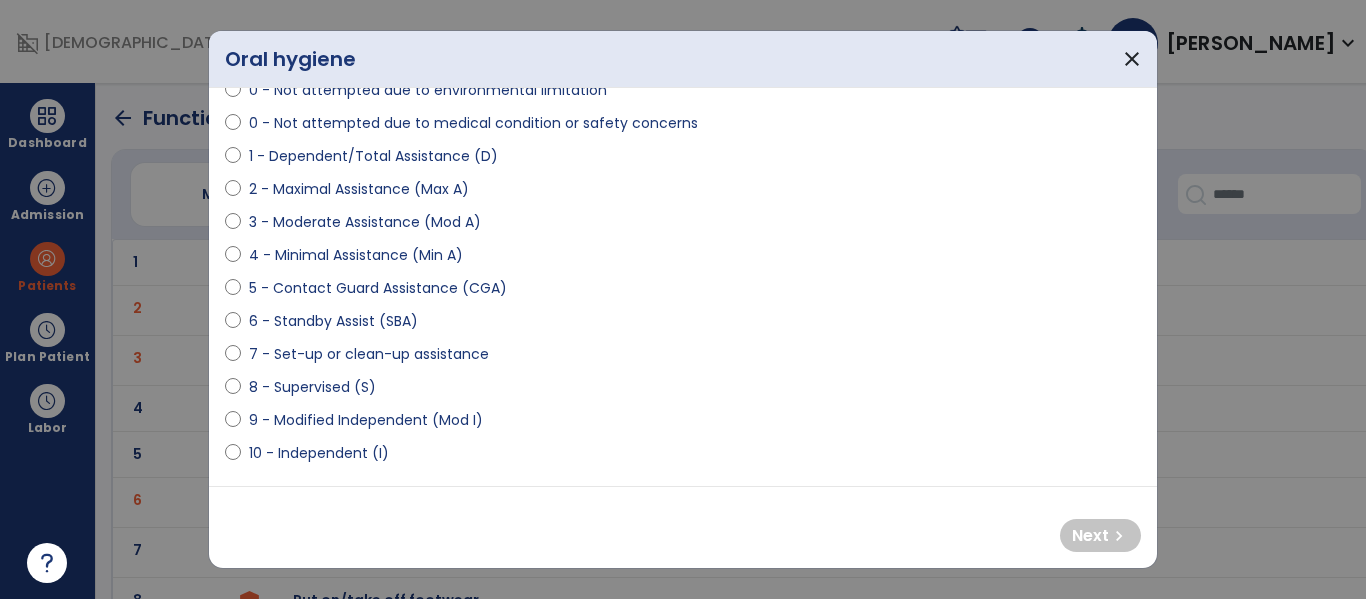 click on "8 - Supervised (S)" at bounding box center (312, 387) 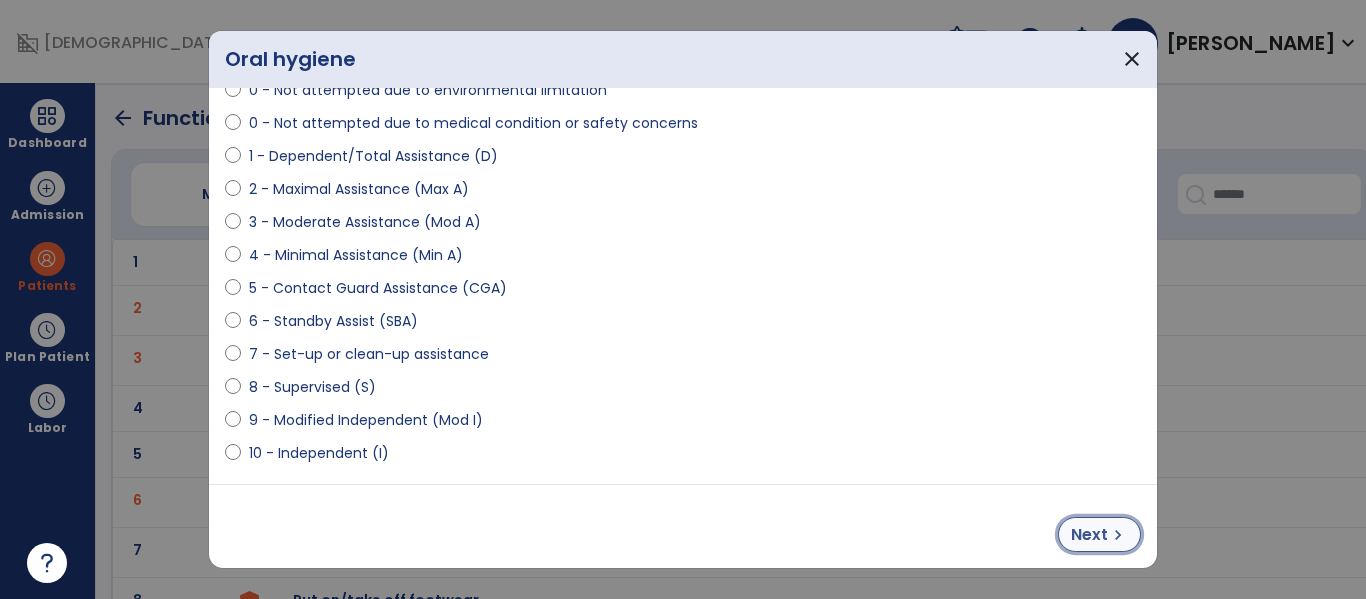 click on "chevron_right" at bounding box center (1118, 535) 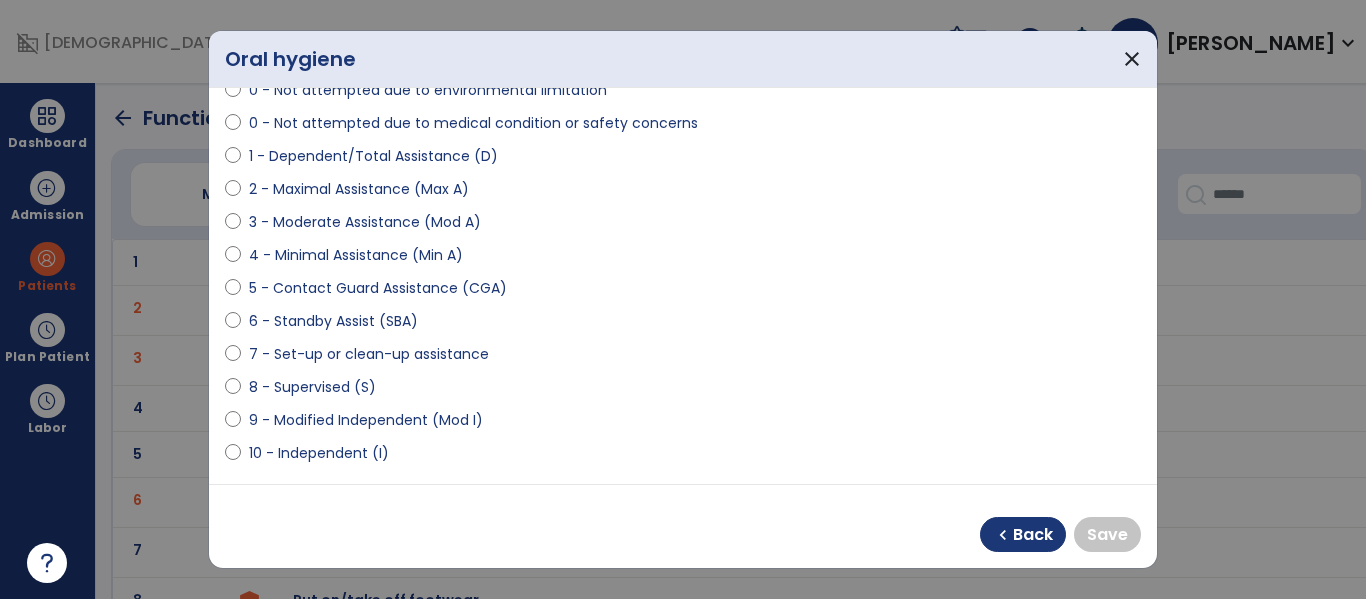 click on "9 - Modified Independent (Mod I)" at bounding box center [366, 420] 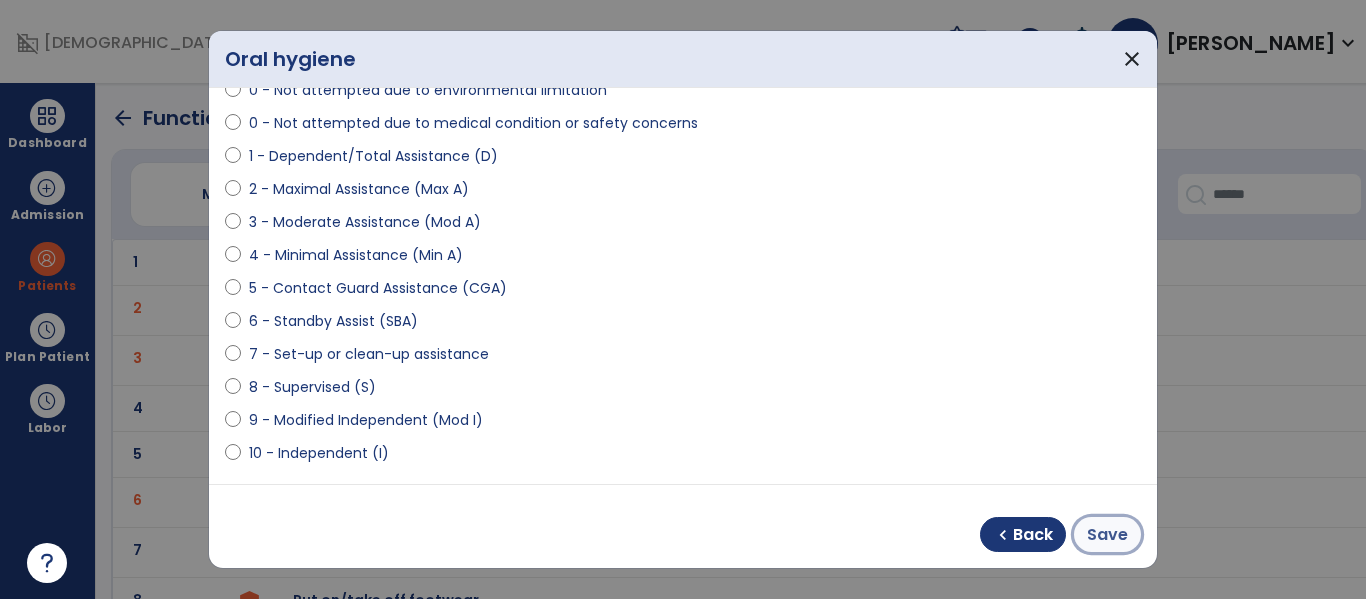 click on "Save" at bounding box center [1107, 535] 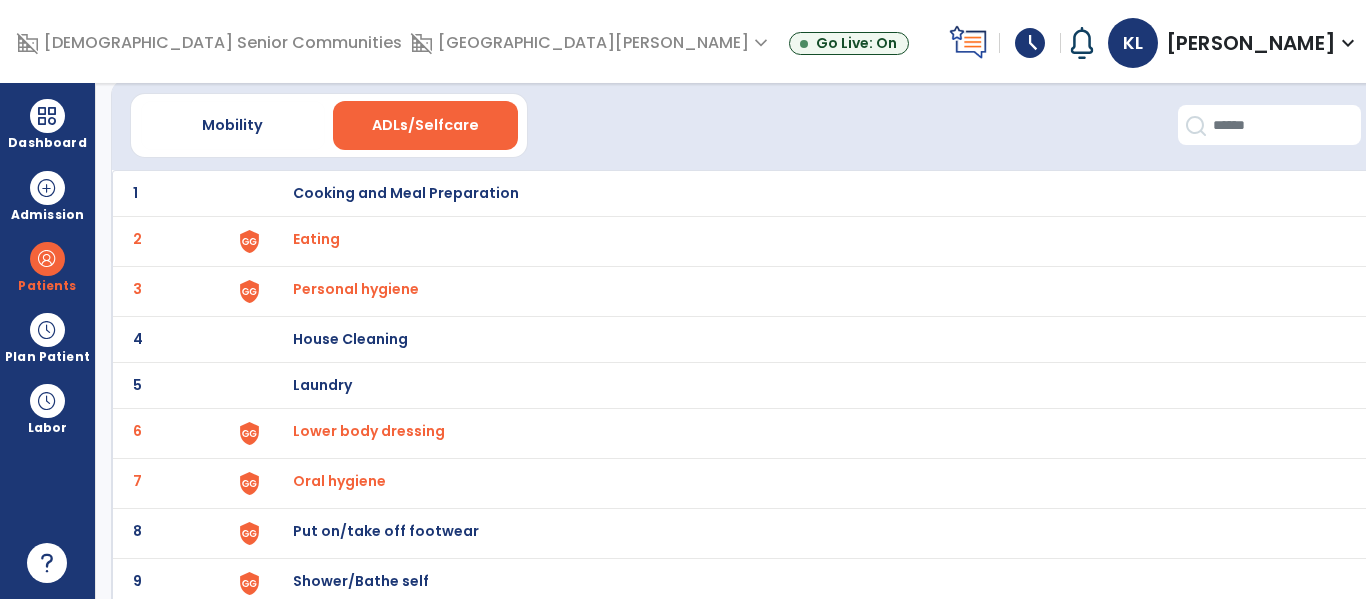 scroll, scrollTop: 112, scrollLeft: 0, axis: vertical 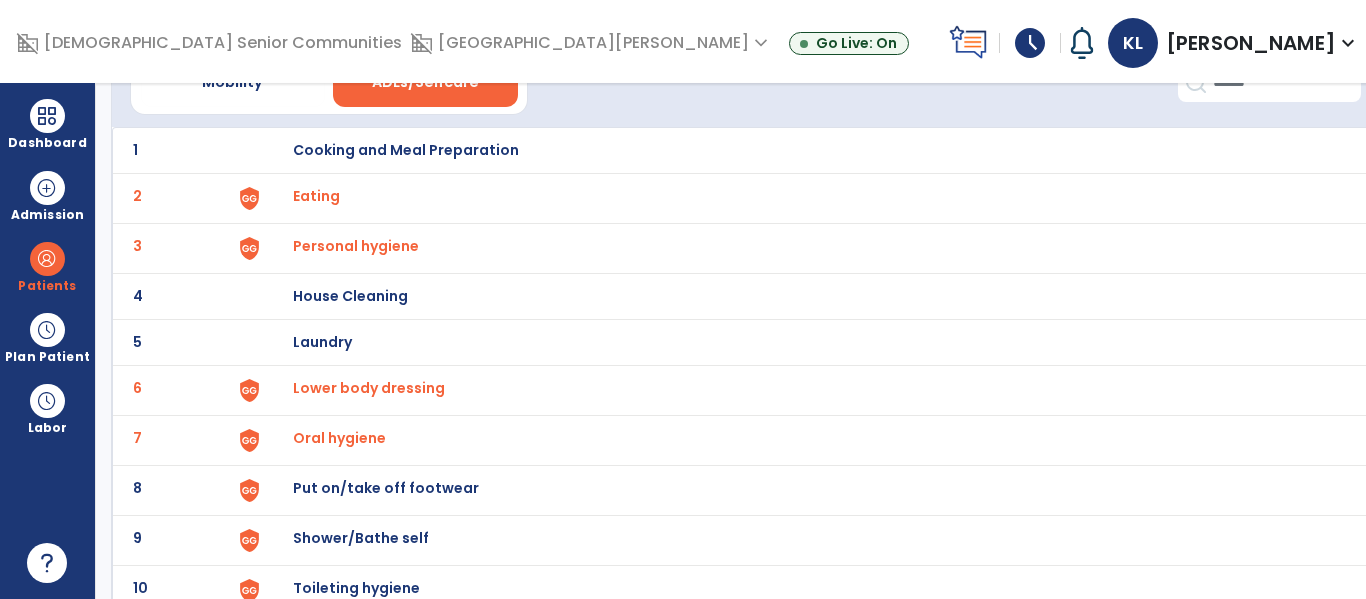 click on "Put on/take off footwear" at bounding box center [802, 150] 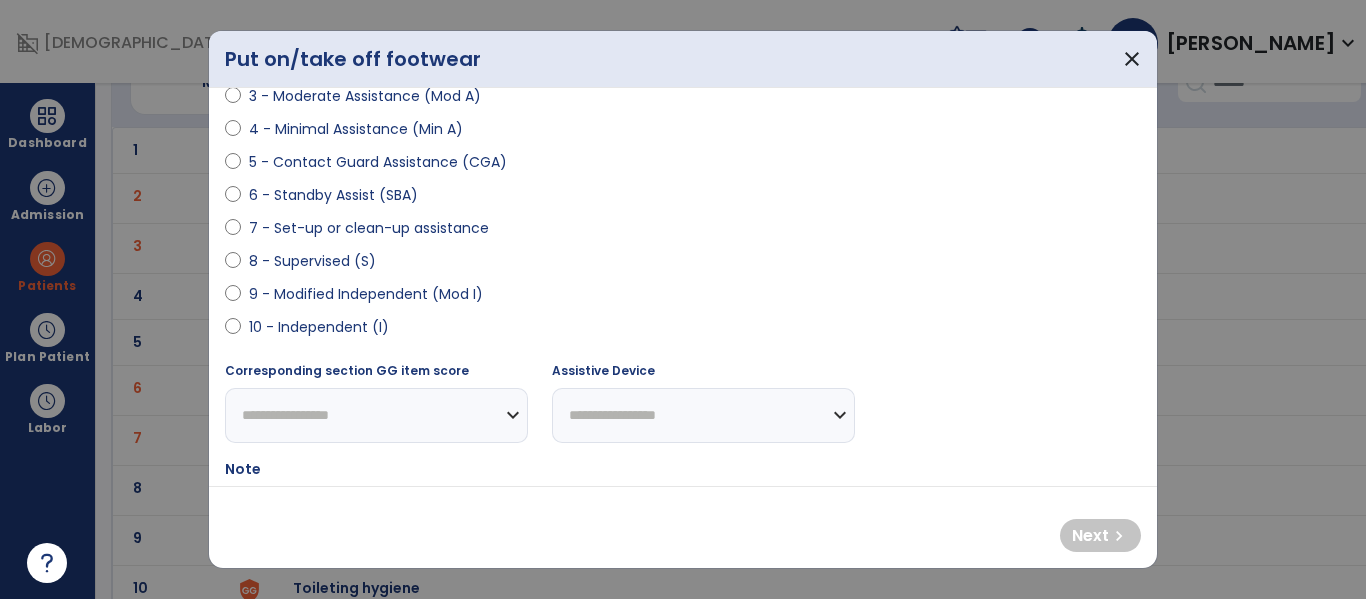 scroll, scrollTop: 322, scrollLeft: 0, axis: vertical 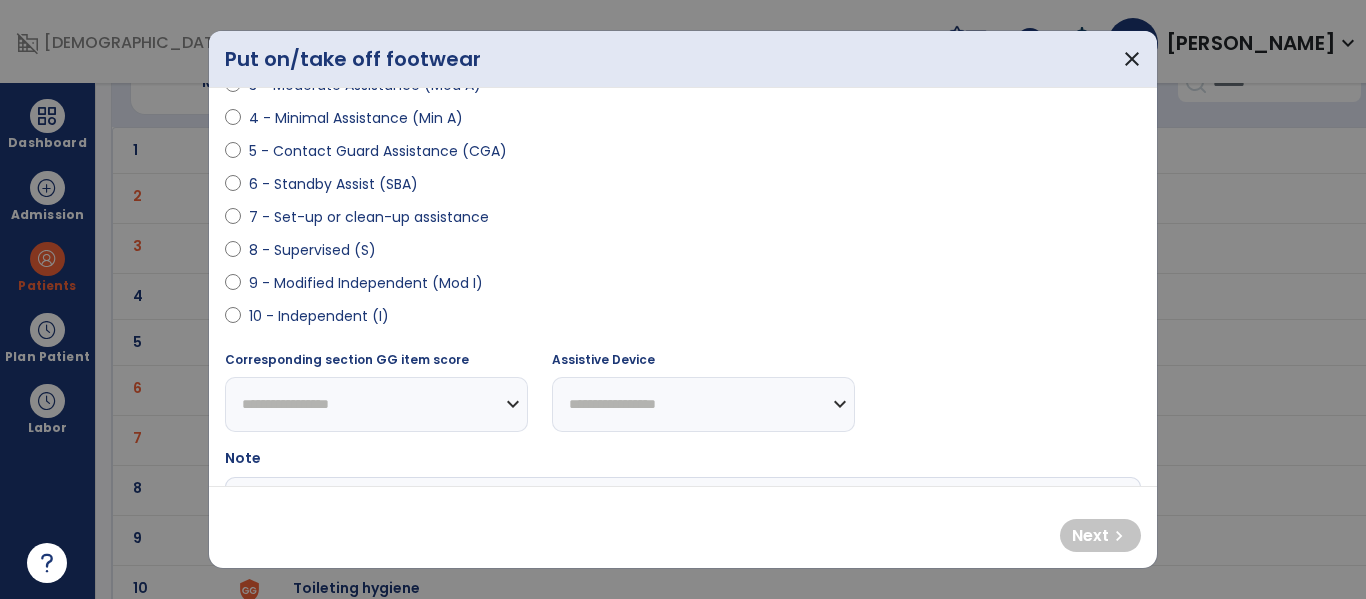 click on "4 - Minimal Assistance (Min A)" at bounding box center (356, 118) 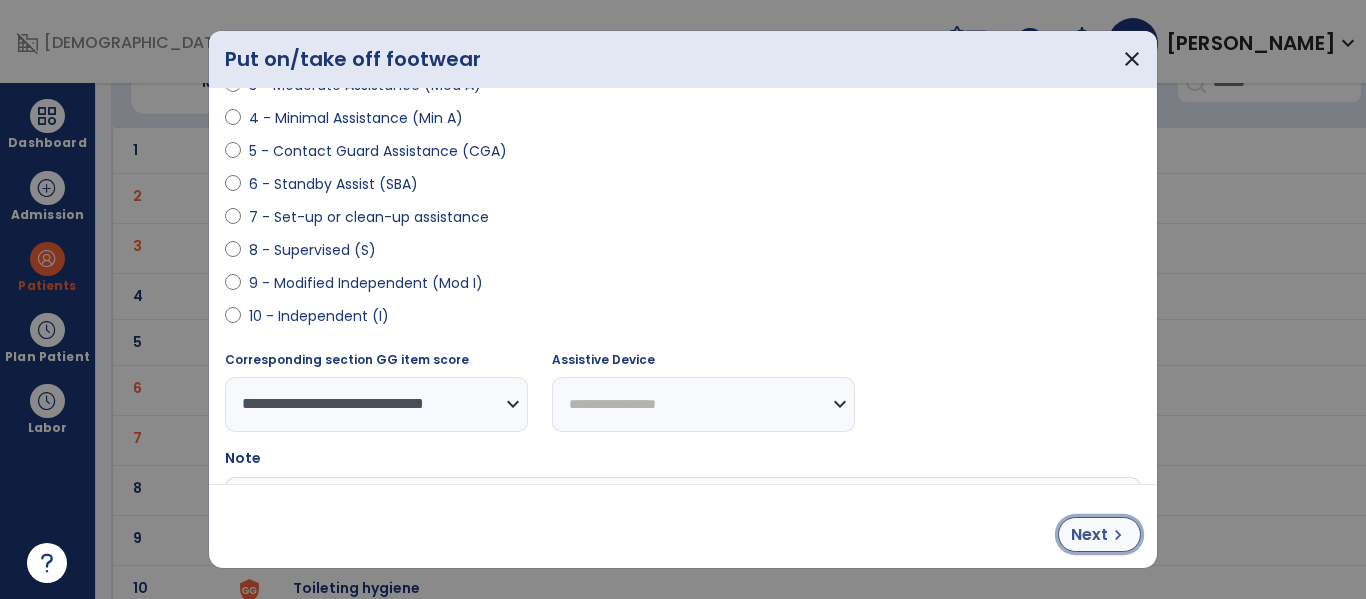 click on "Next" at bounding box center [1089, 535] 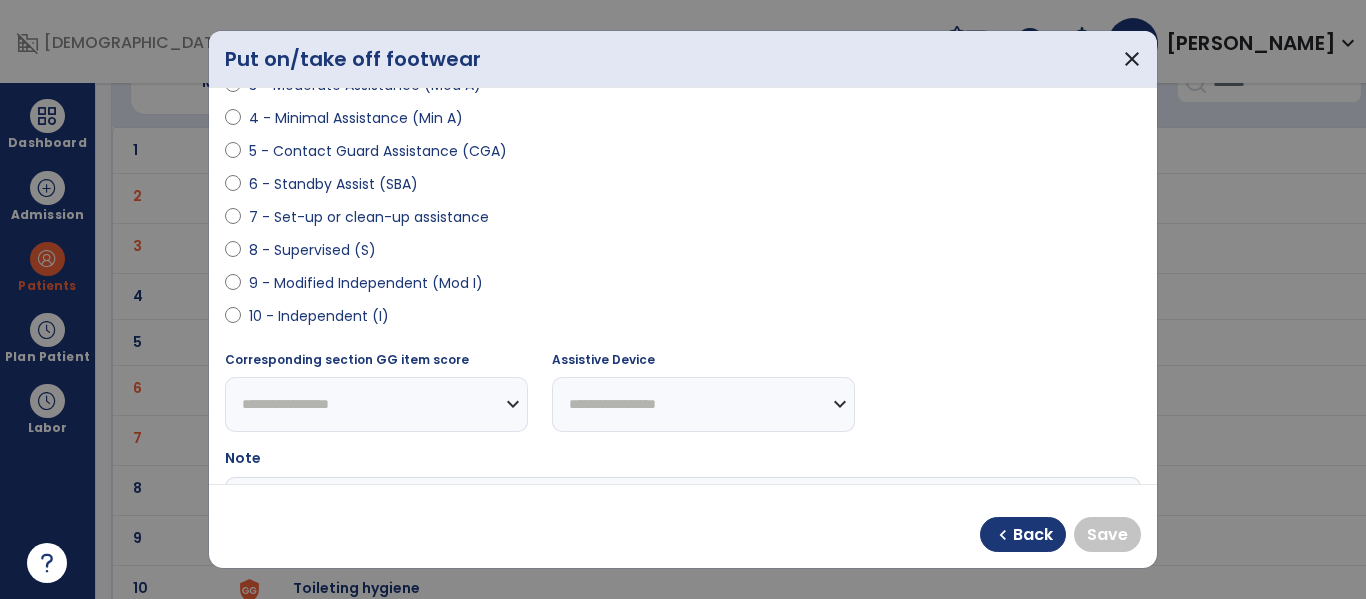 click on "9 - Modified Independent (Mod I)" at bounding box center (366, 283) 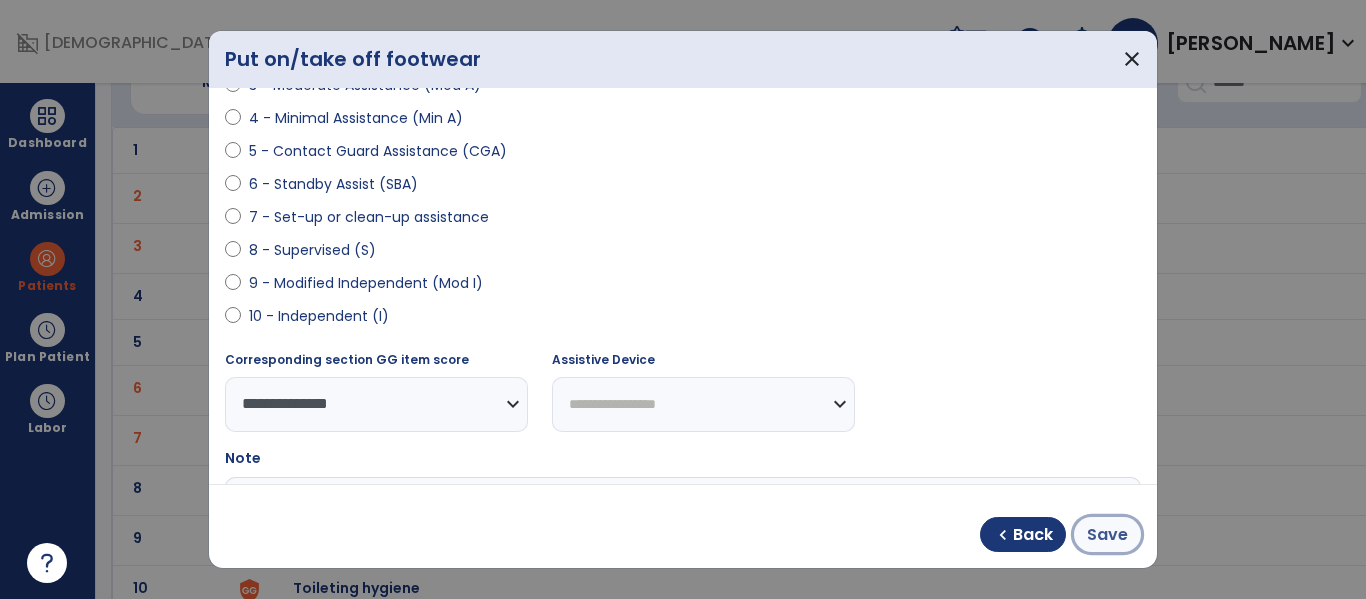 click on "Save" at bounding box center [1107, 535] 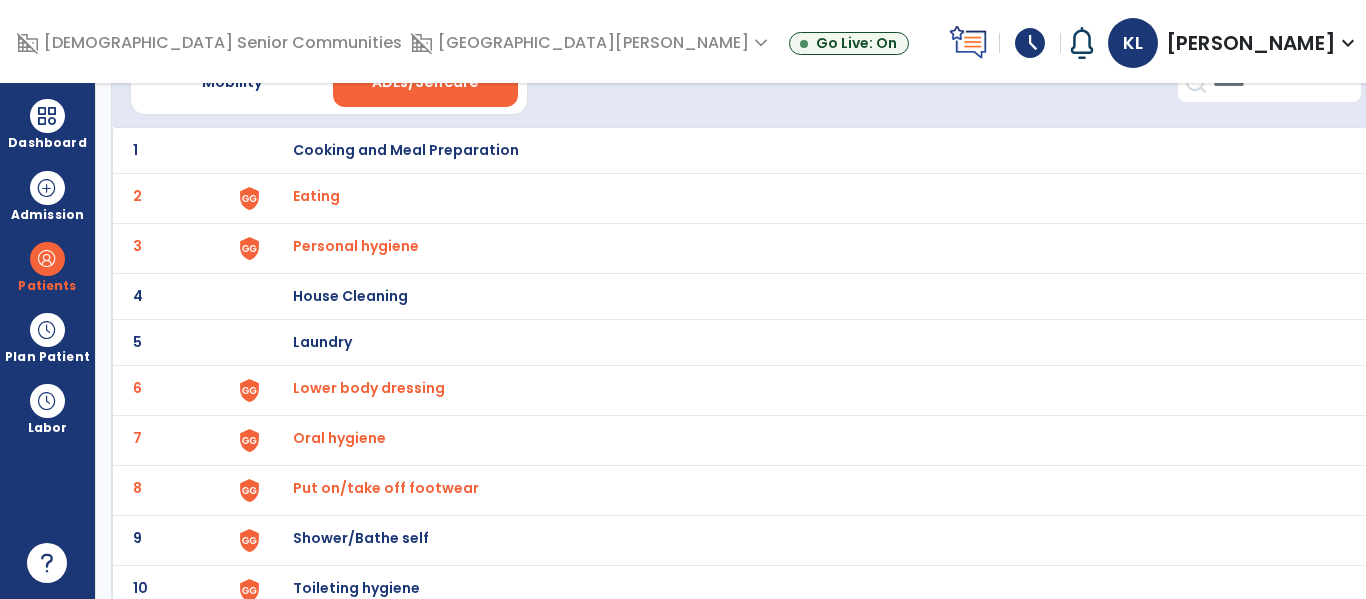 click on "Shower/Bathe self" at bounding box center [406, 150] 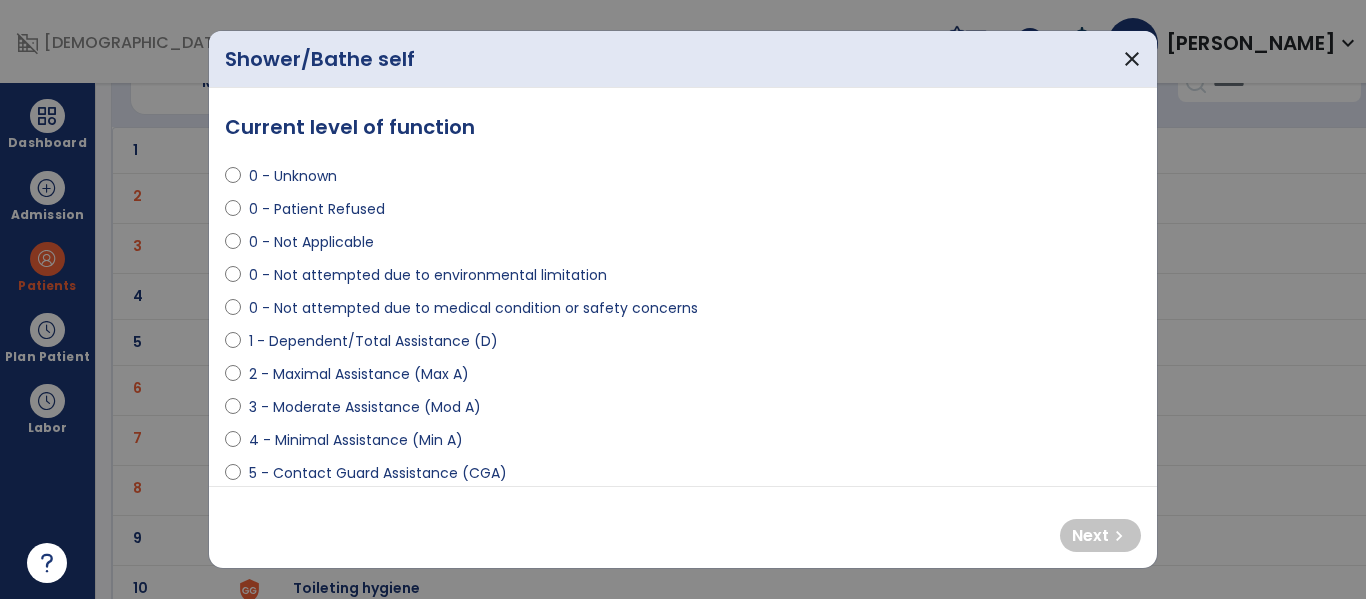 click on "3 - Moderate Assistance (Mod A)" at bounding box center [365, 407] 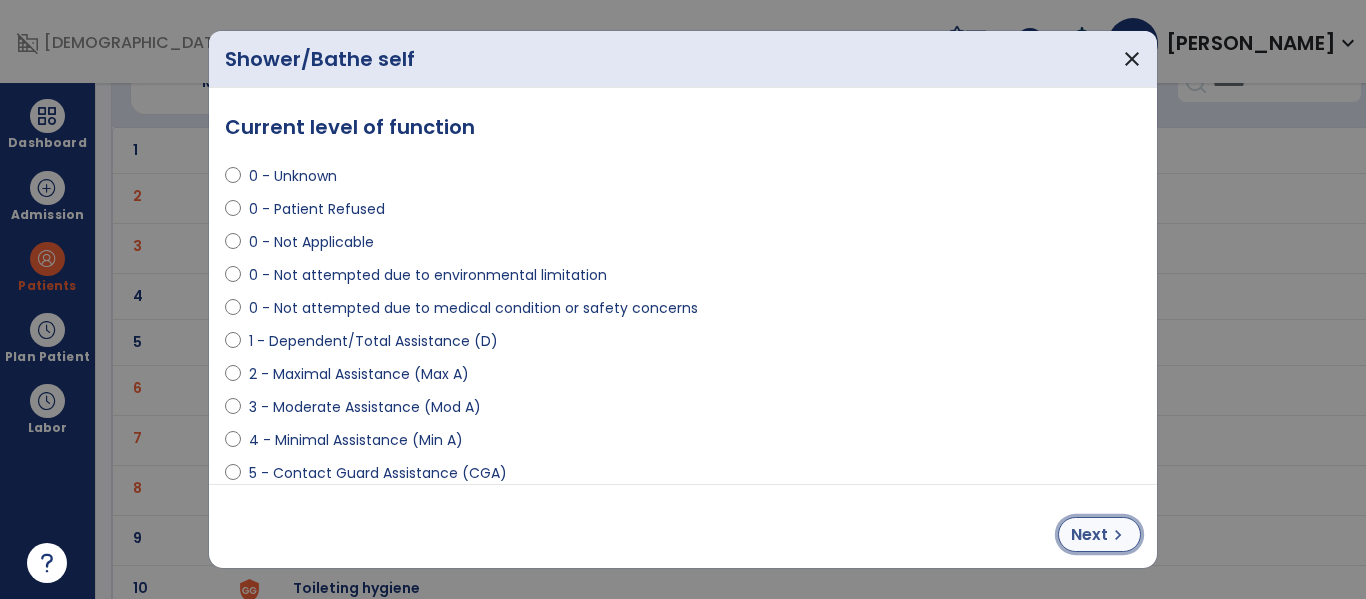 click on "chevron_right" at bounding box center [1118, 535] 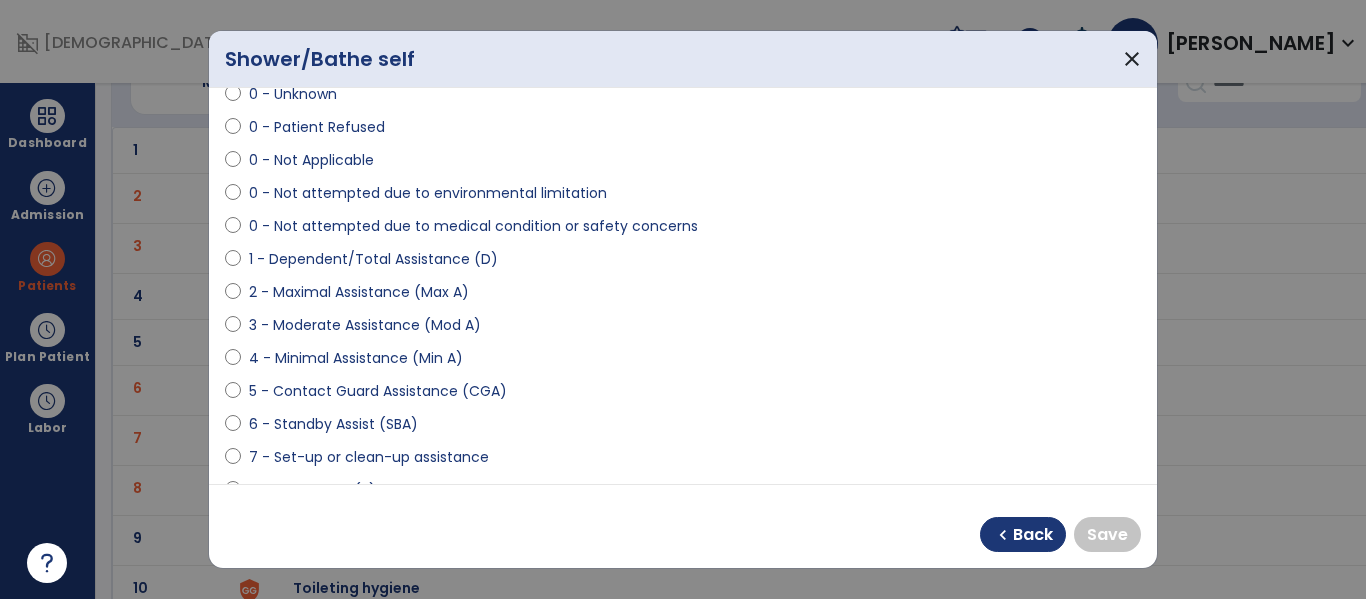 scroll, scrollTop: 126, scrollLeft: 0, axis: vertical 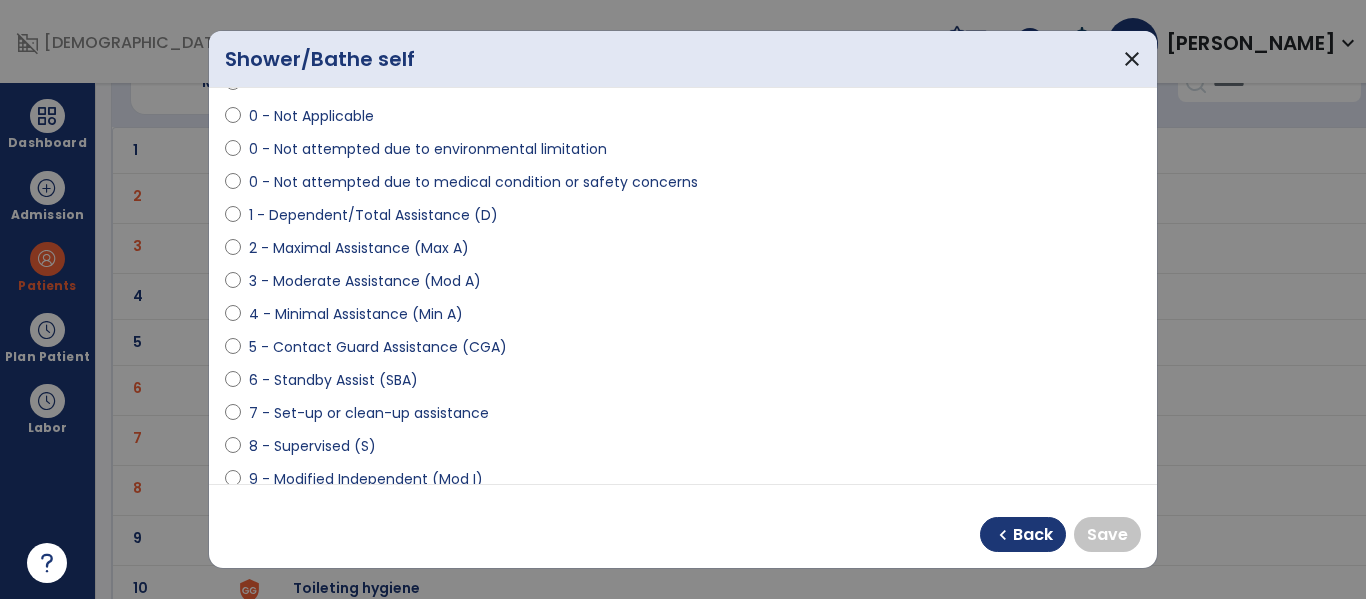 click on "8 - Supervised (S)" at bounding box center [312, 446] 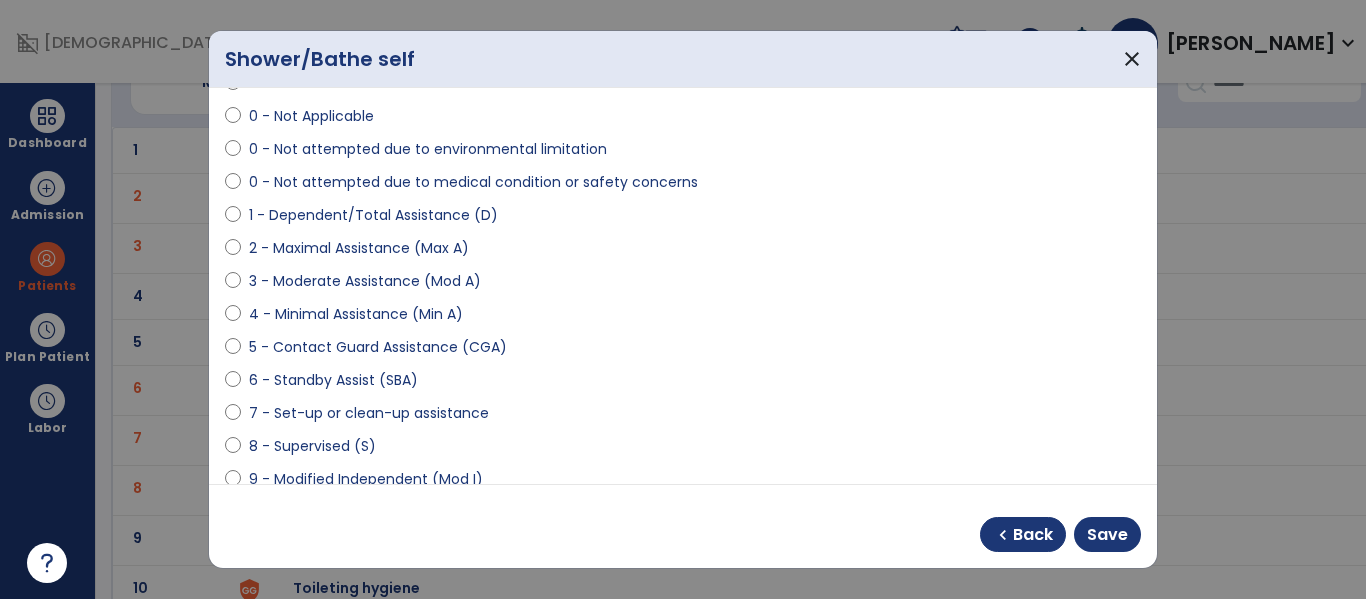 click on "6 - Standby Assist (SBA)" at bounding box center [333, 380] 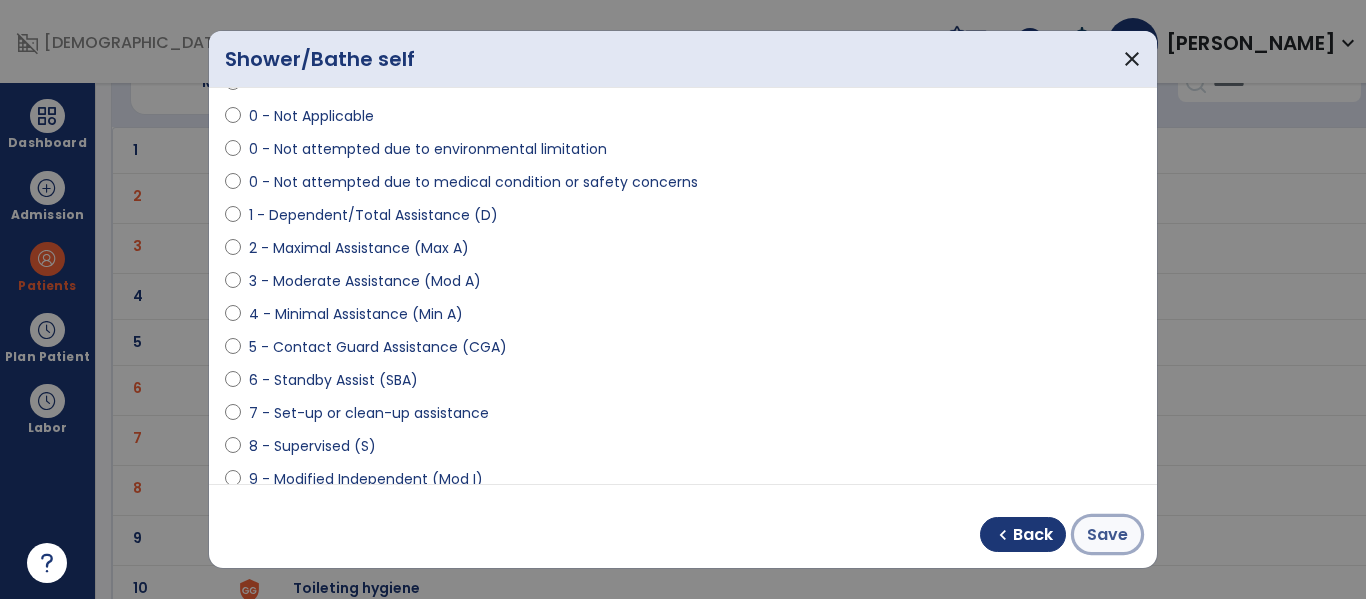 click on "Save" at bounding box center (1107, 535) 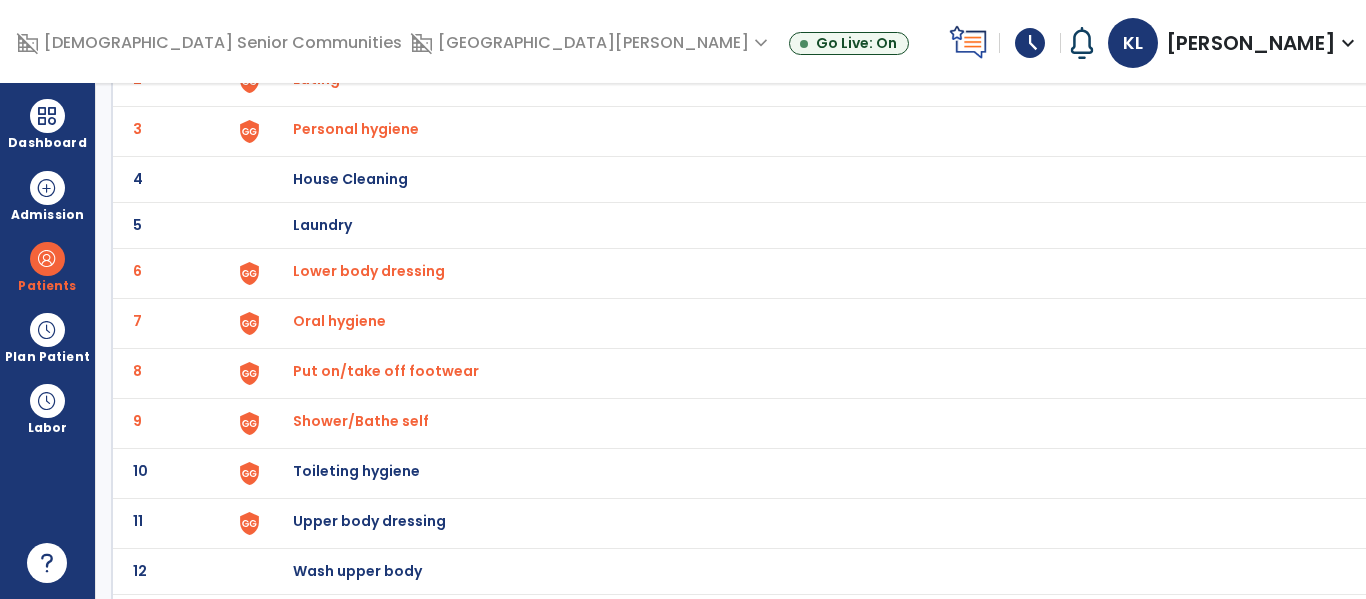 scroll, scrollTop: 246, scrollLeft: 0, axis: vertical 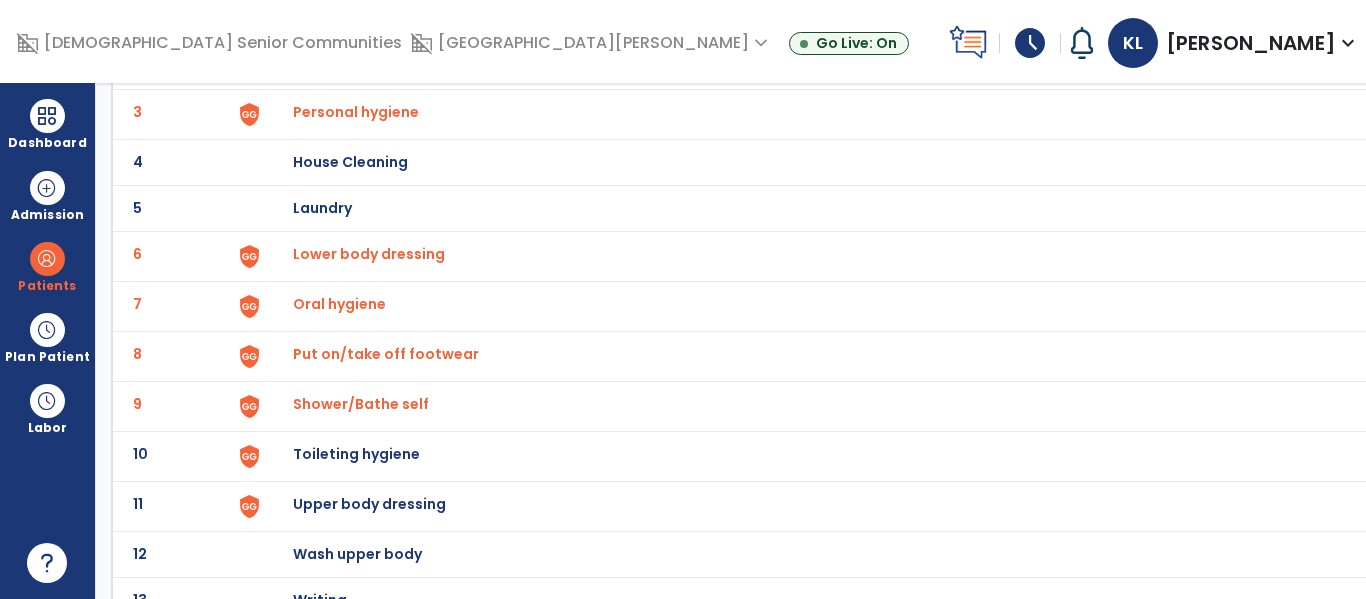 click on "Toileting hygiene" at bounding box center (406, 16) 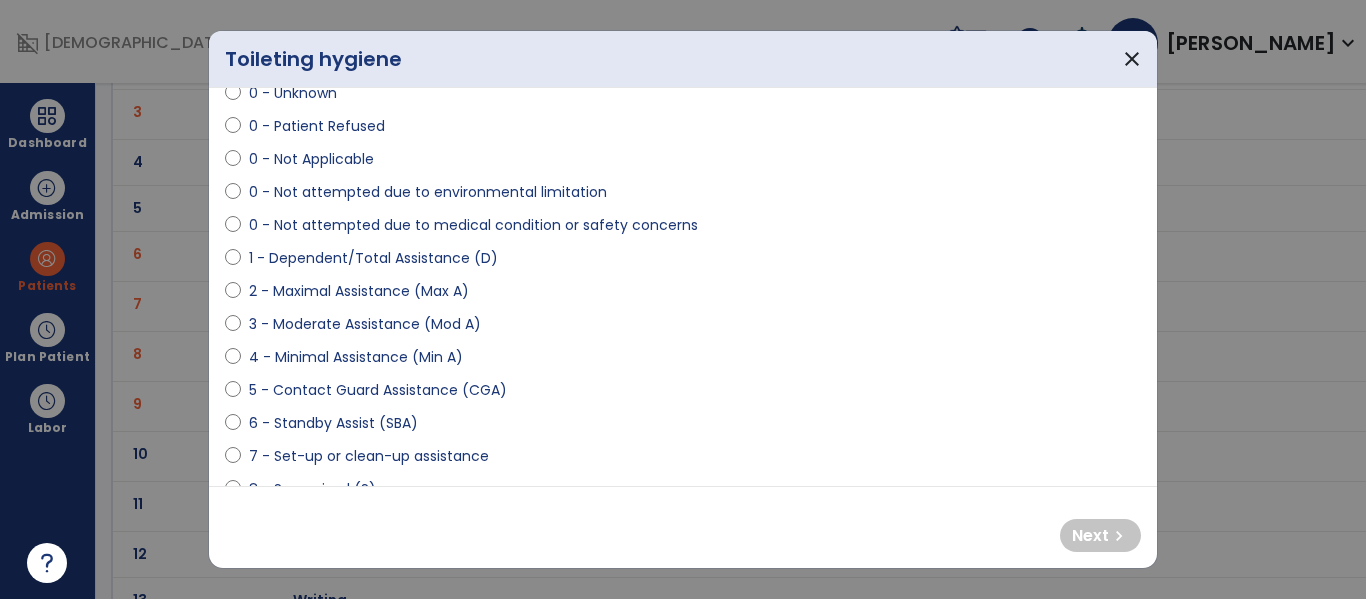 scroll, scrollTop: 76, scrollLeft: 0, axis: vertical 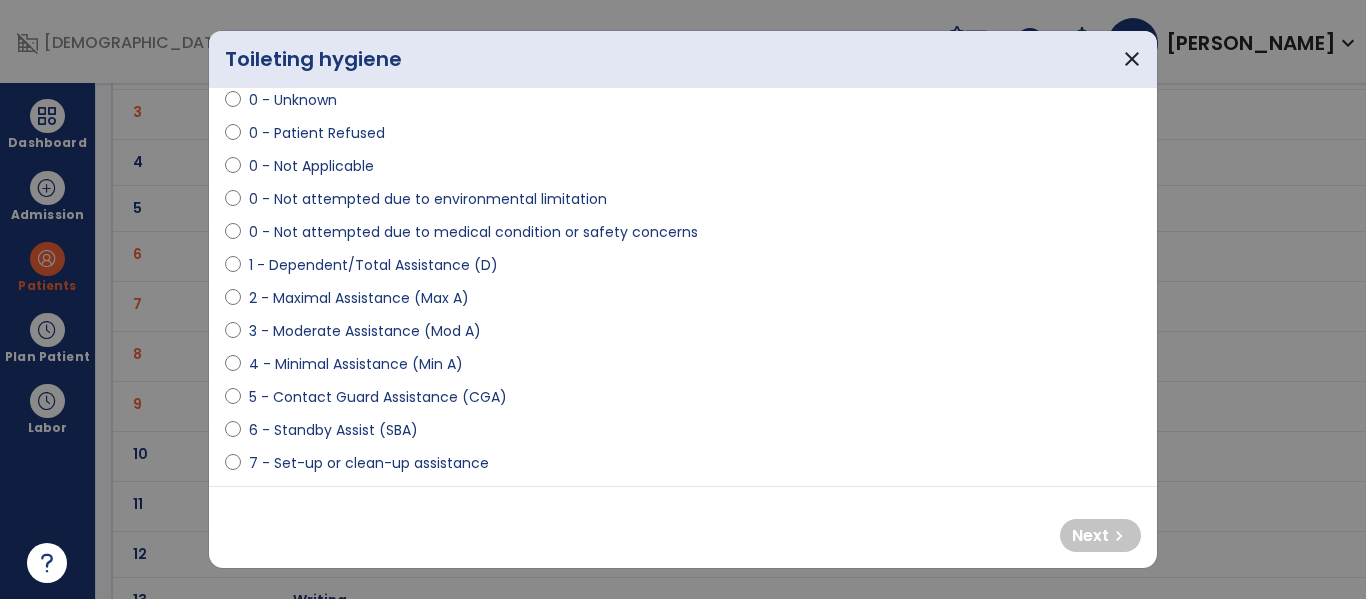 click on "0 - Not attempted due to medical condition or safety concerns" at bounding box center (473, 232) 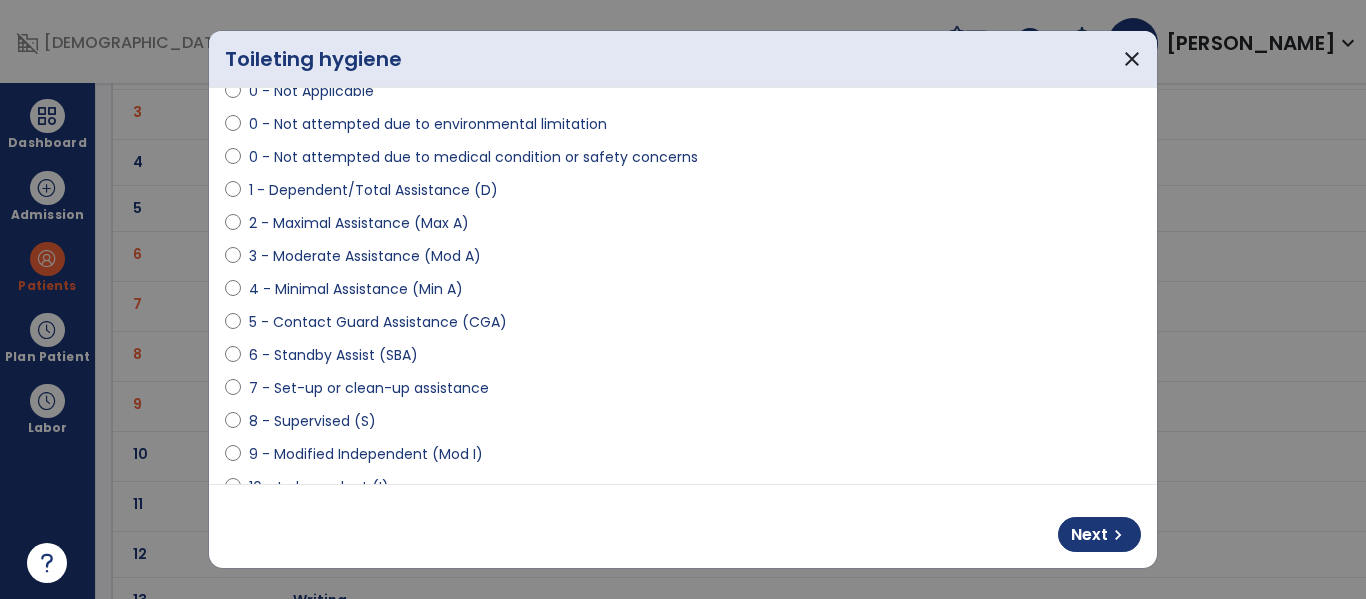 scroll, scrollTop: 137, scrollLeft: 0, axis: vertical 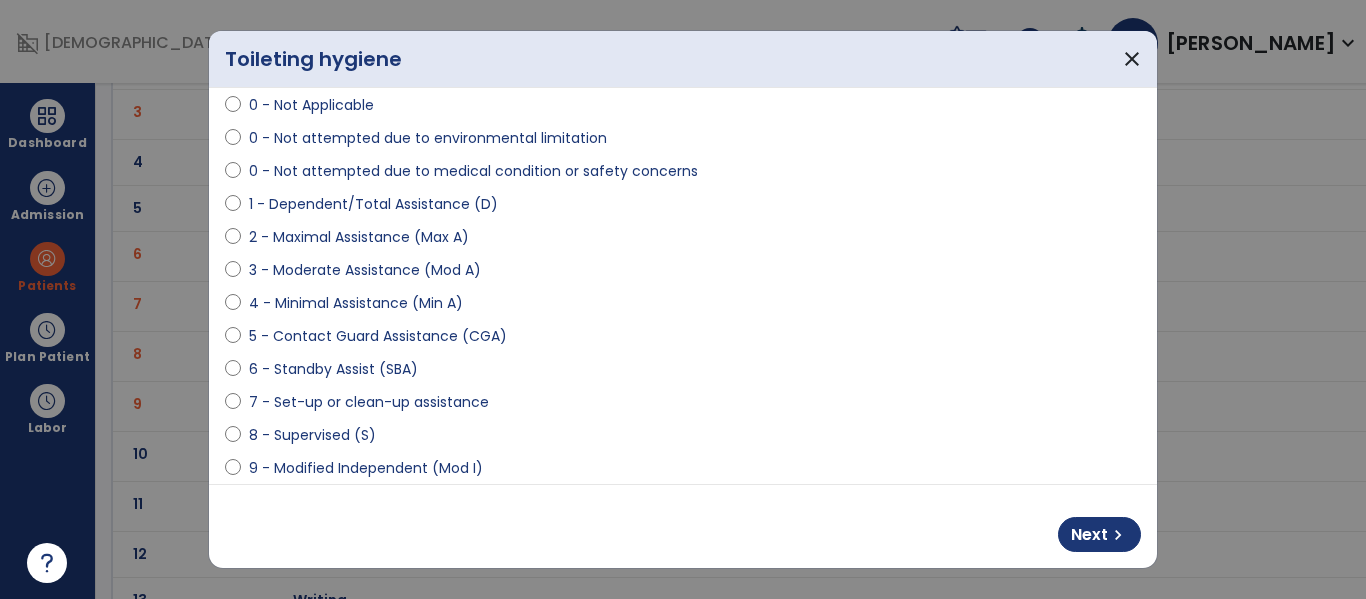 click on "1 - Dependent/Total Assistance (D)" at bounding box center [373, 204] 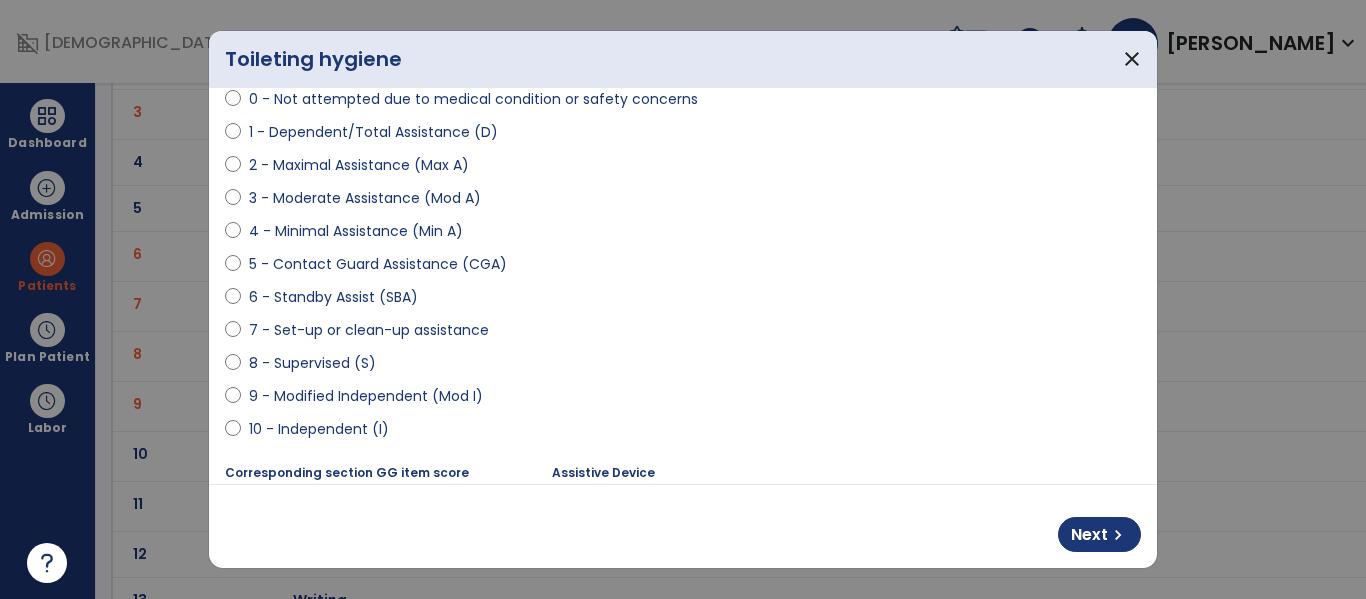 scroll, scrollTop: 204, scrollLeft: 0, axis: vertical 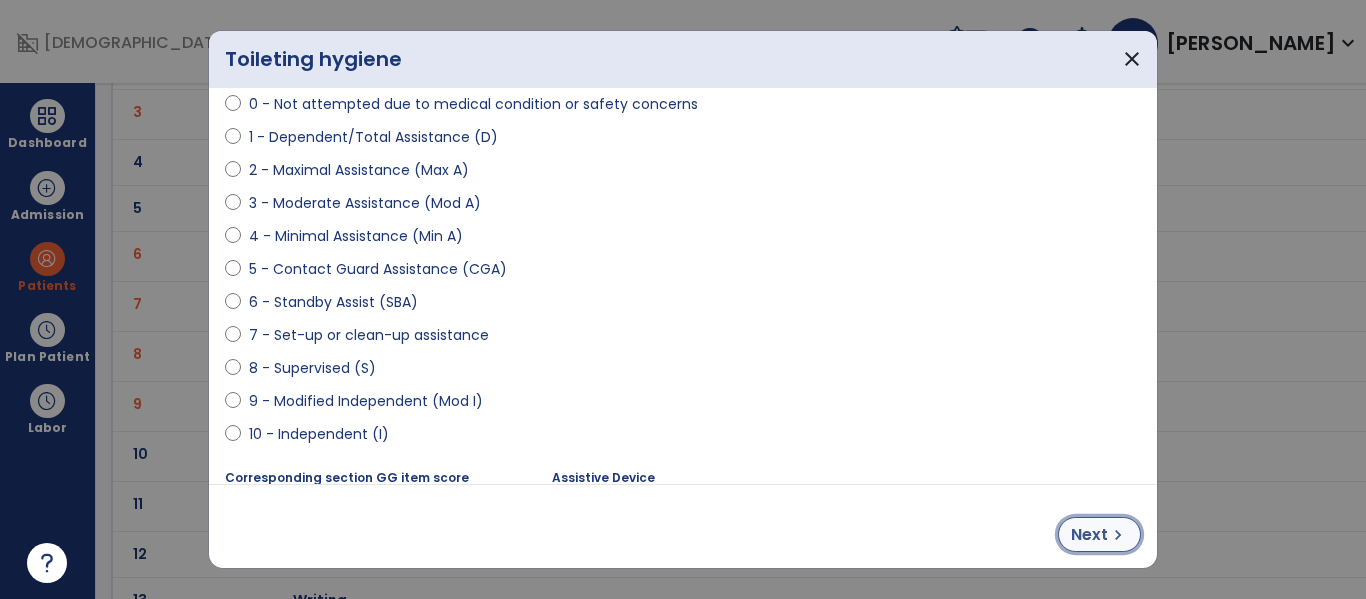 click on "Next" at bounding box center [1089, 535] 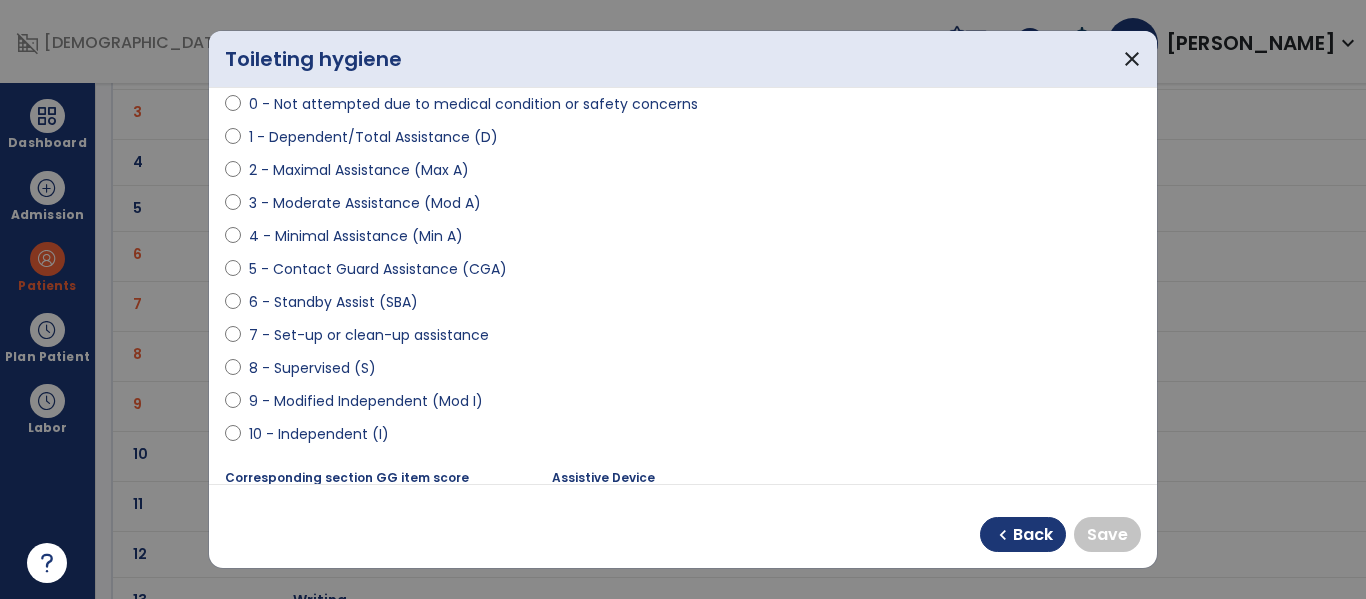 click on "9 - Modified Independent (Mod I)" at bounding box center (366, 401) 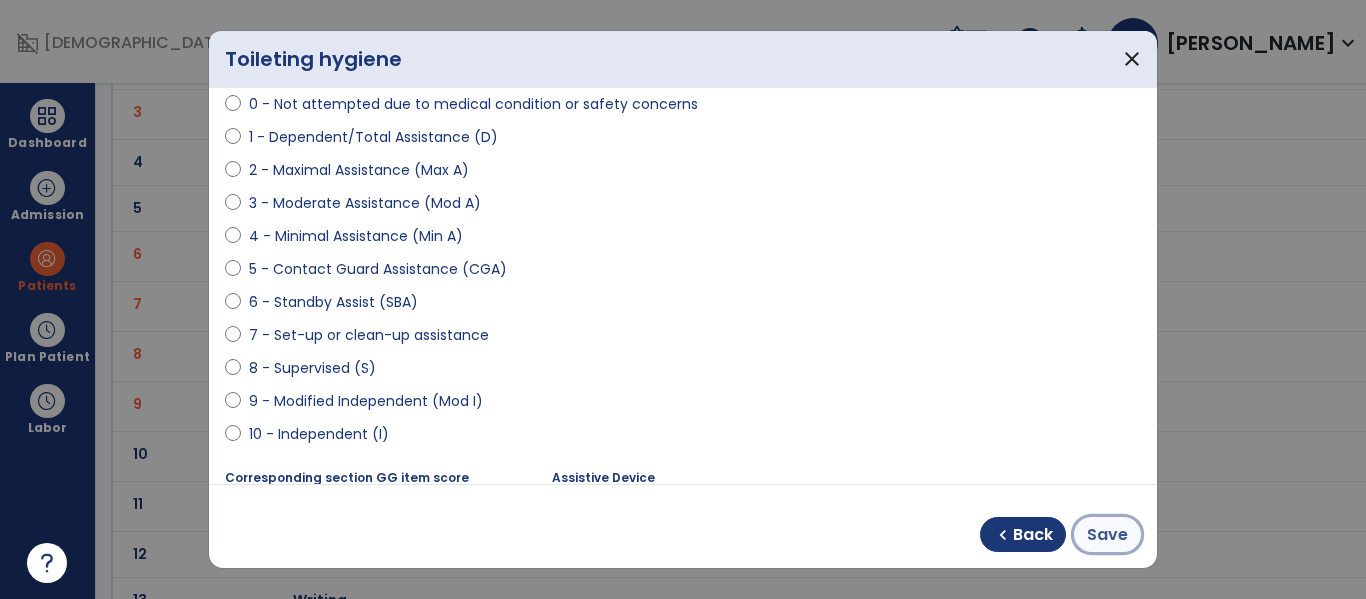 click on "Save" at bounding box center (1107, 535) 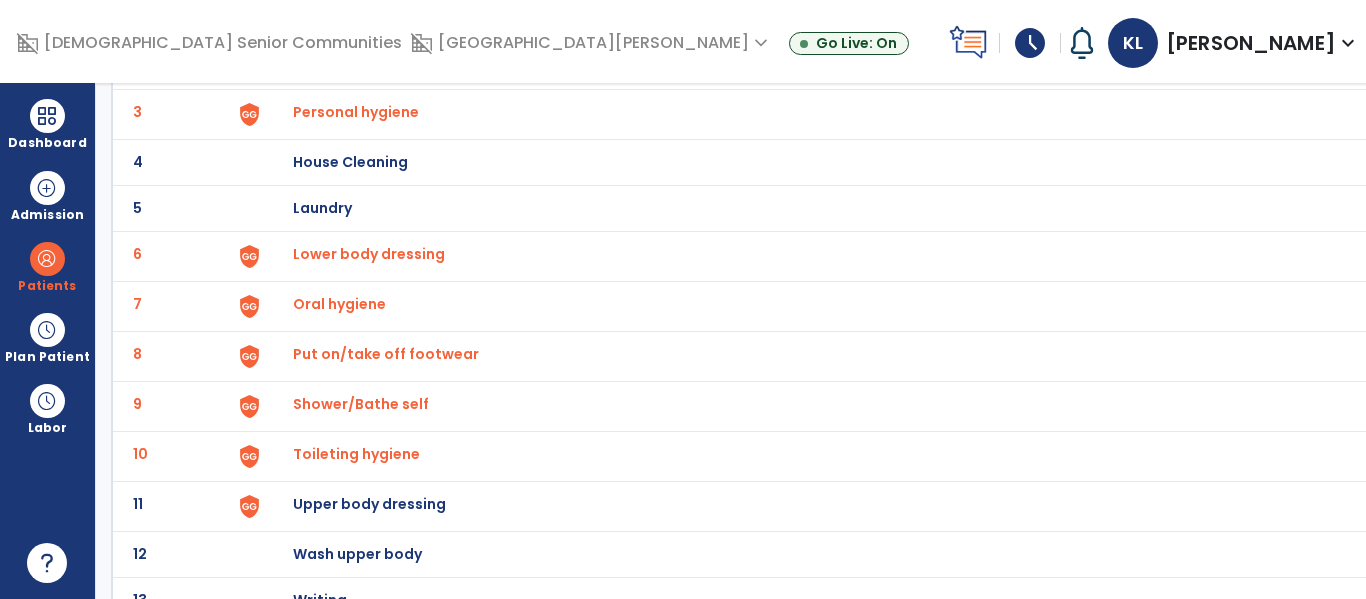 scroll, scrollTop: 272, scrollLeft: 0, axis: vertical 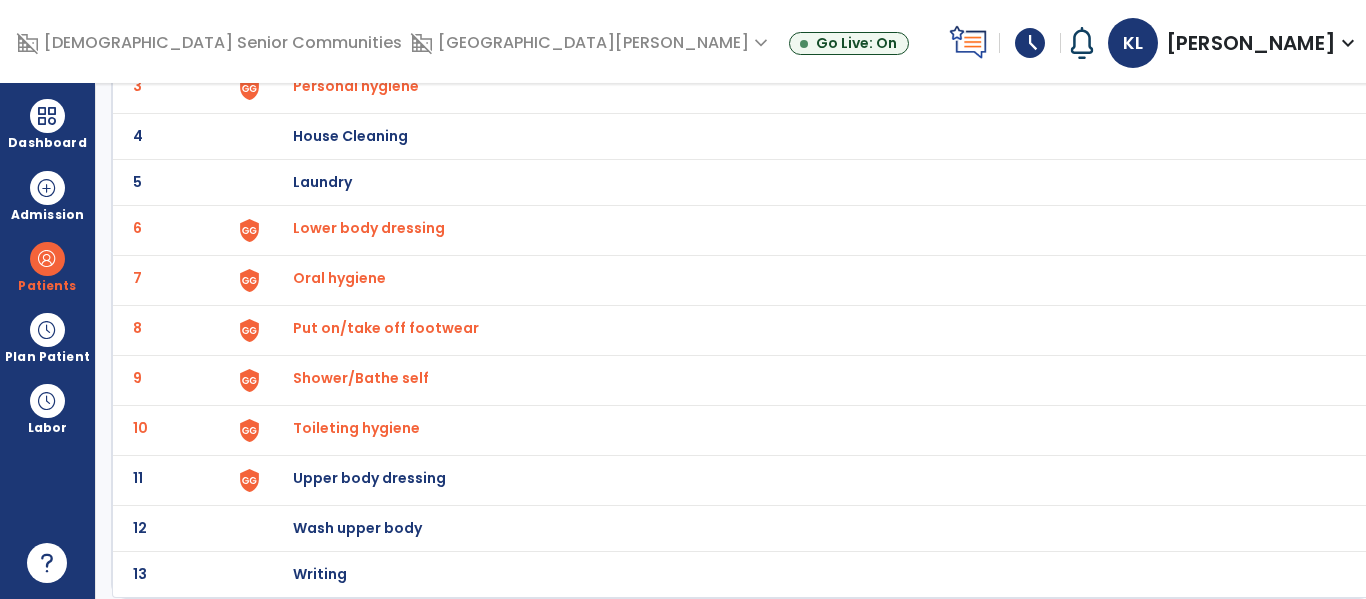 click on "Upper body dressing" at bounding box center (406, -10) 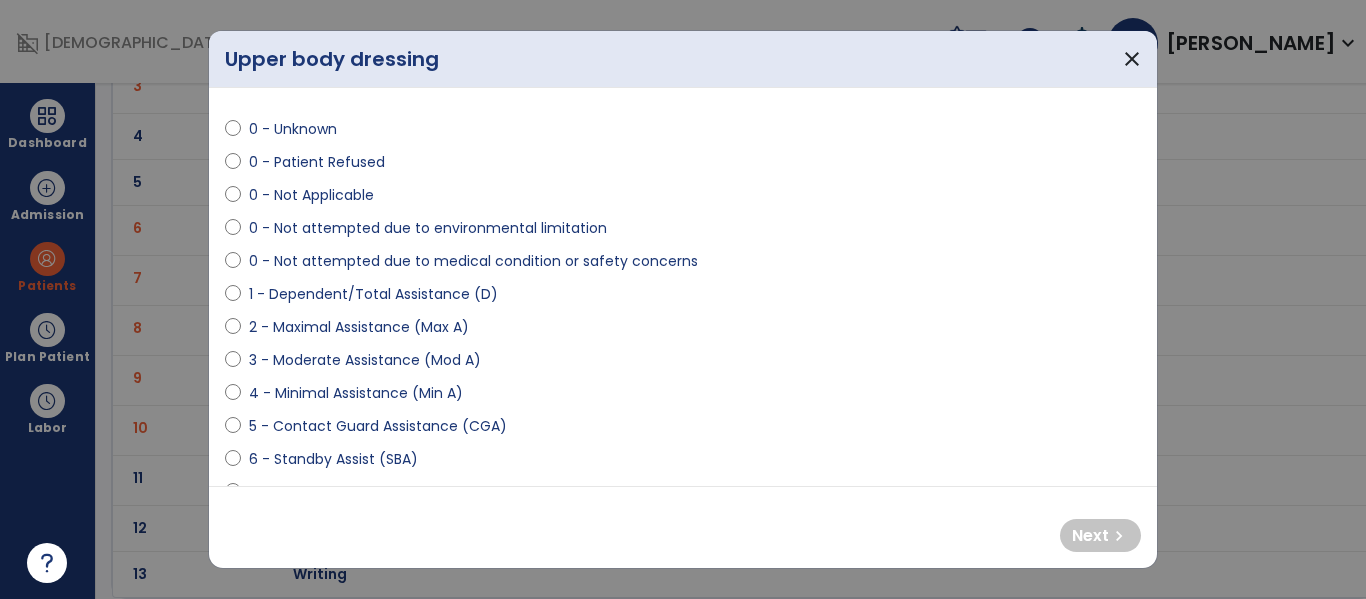 scroll, scrollTop: 49, scrollLeft: 0, axis: vertical 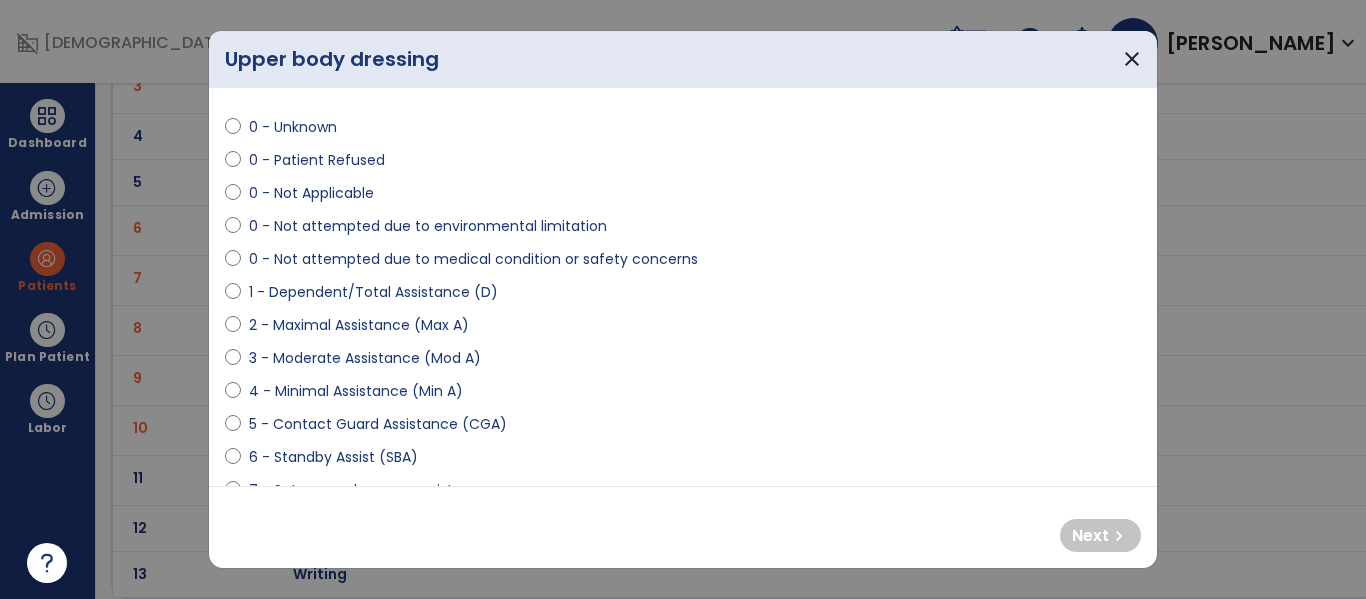click on "5 - Contact Guard Assistance (CGA)" at bounding box center (378, 424) 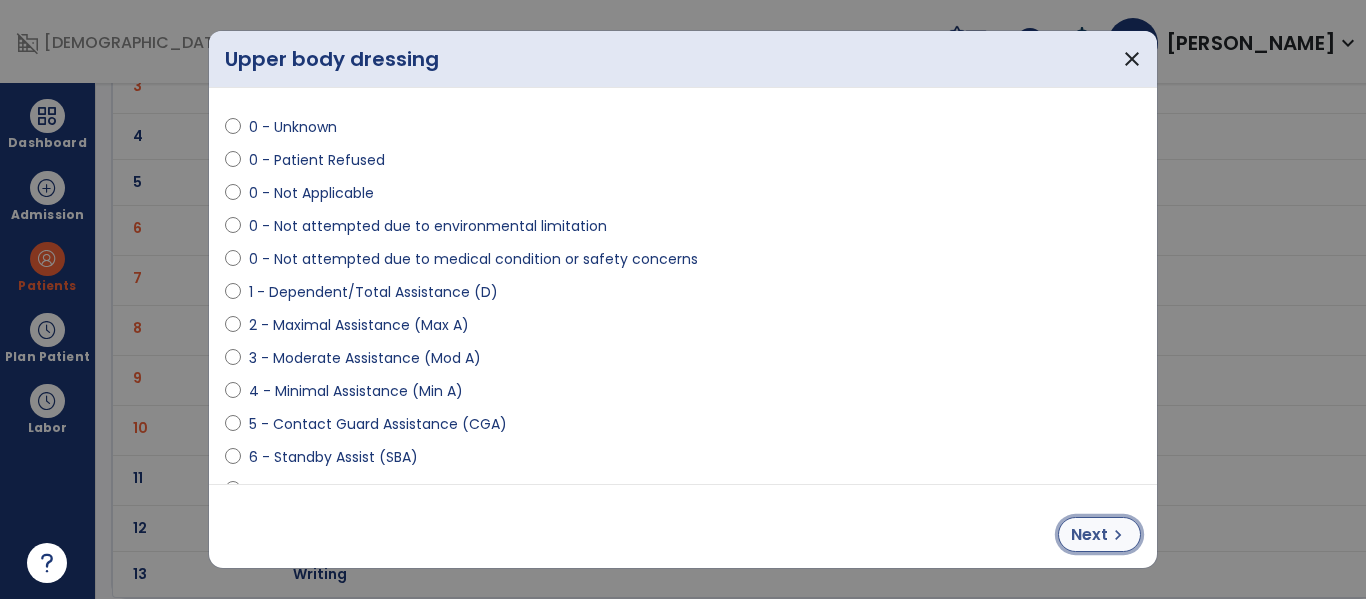 click on "Next" at bounding box center (1089, 535) 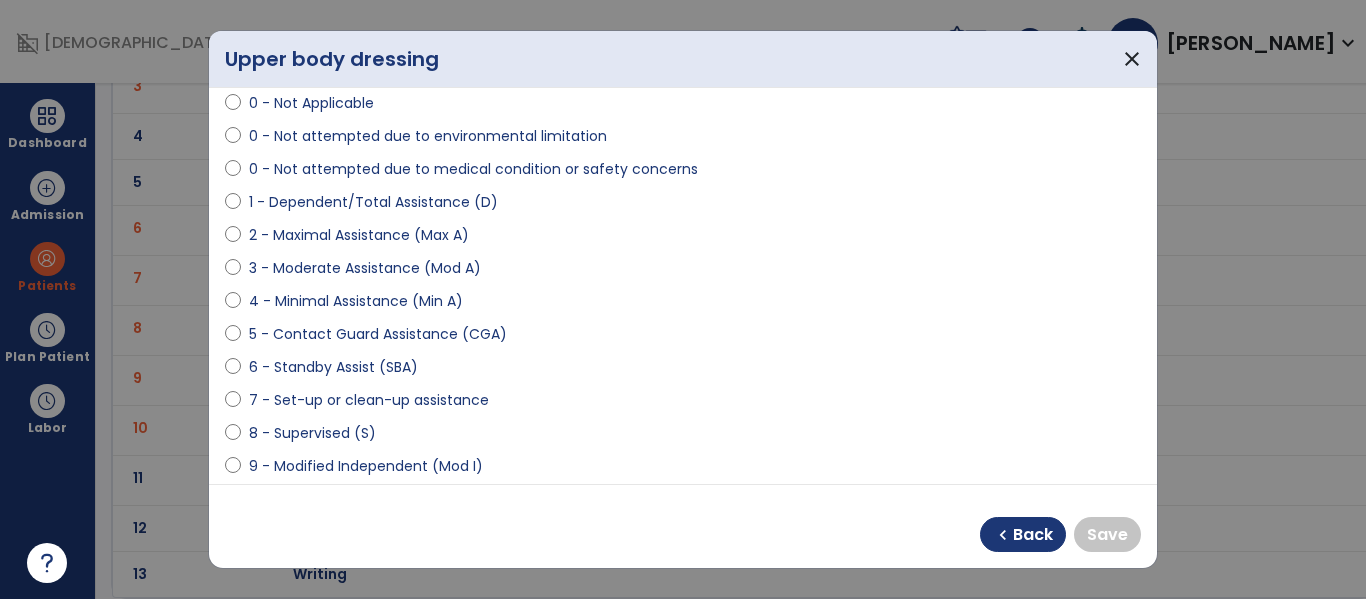 scroll, scrollTop: 147, scrollLeft: 0, axis: vertical 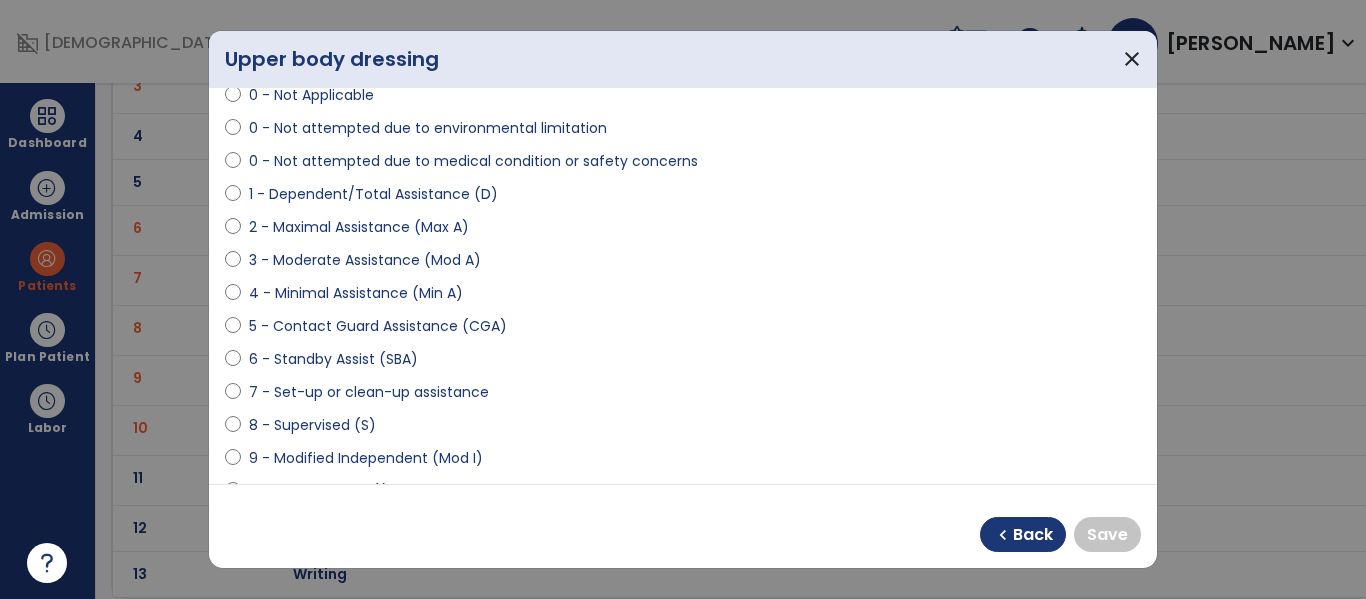 click on "9 - Modified Independent (Mod I)" at bounding box center [366, 458] 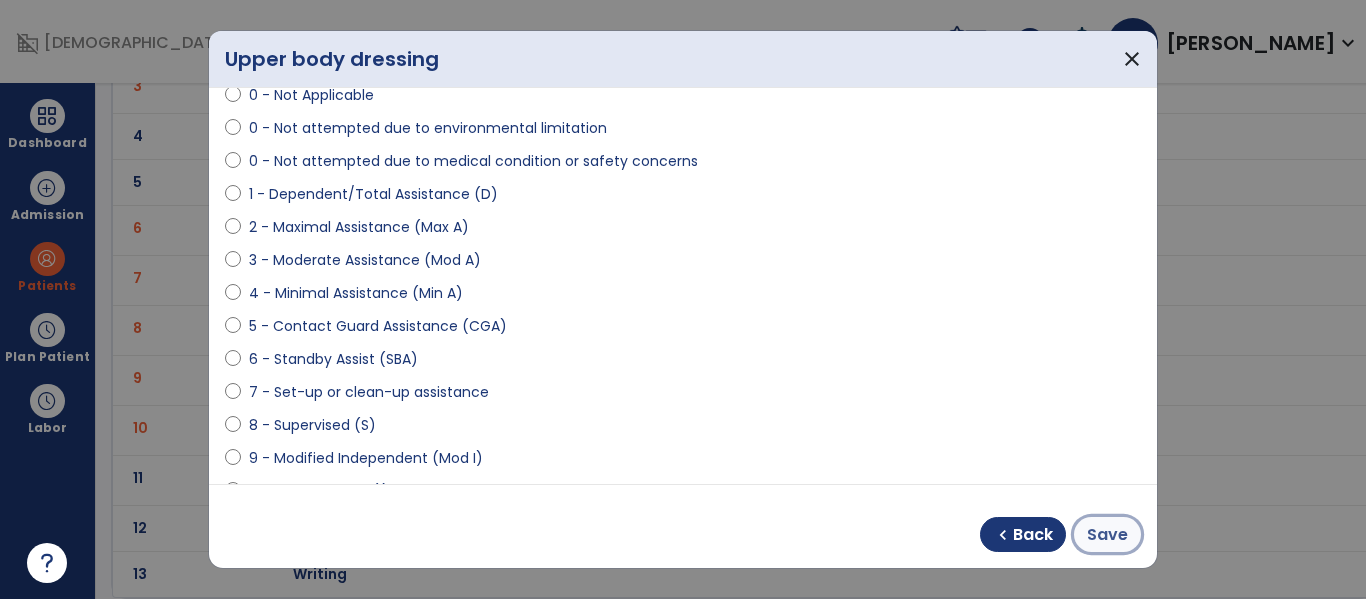 click on "Save" at bounding box center (1107, 535) 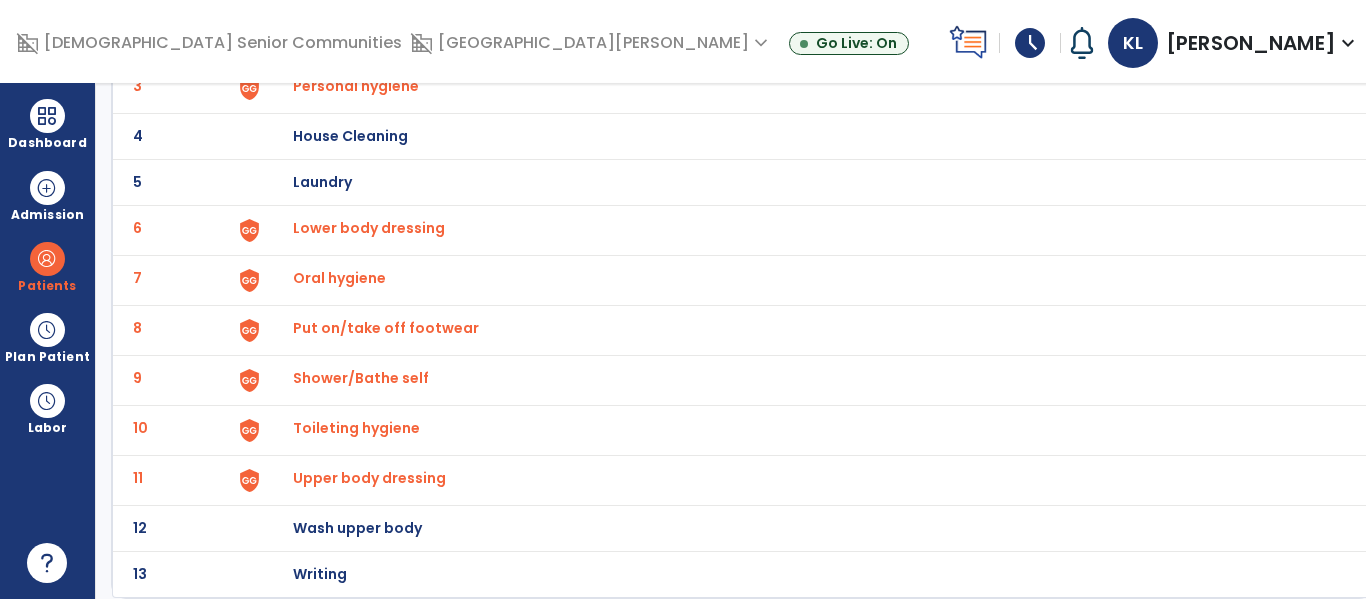 scroll, scrollTop: 0, scrollLeft: 0, axis: both 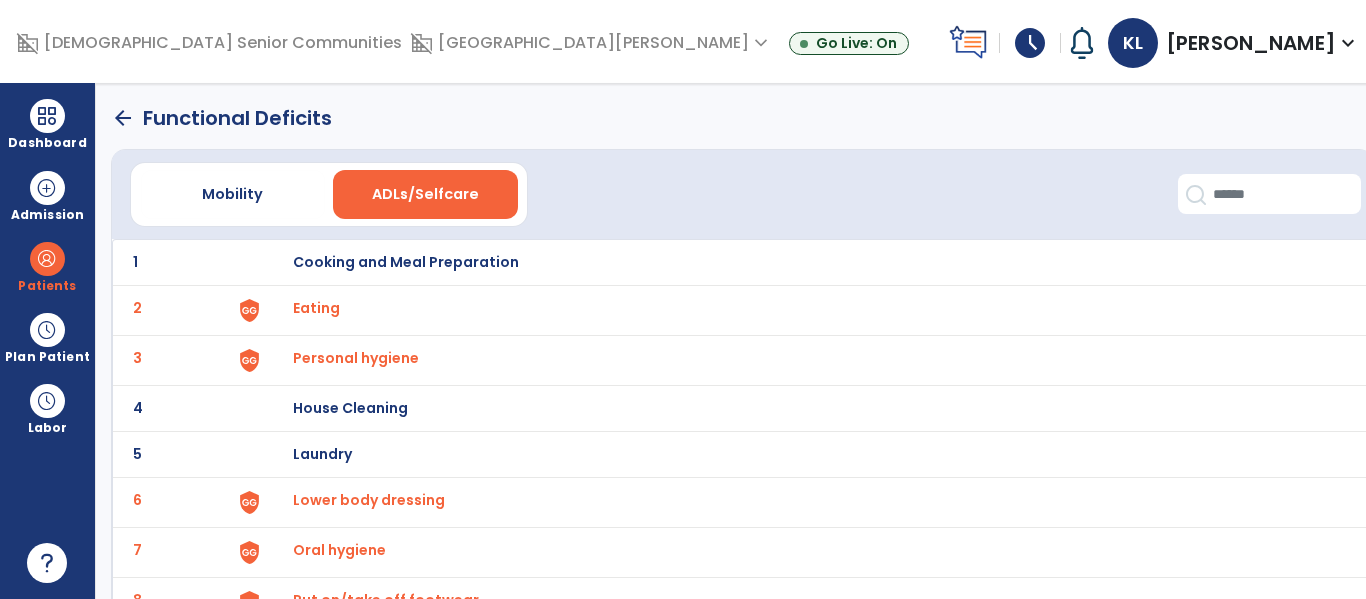 click on "arrow_back" 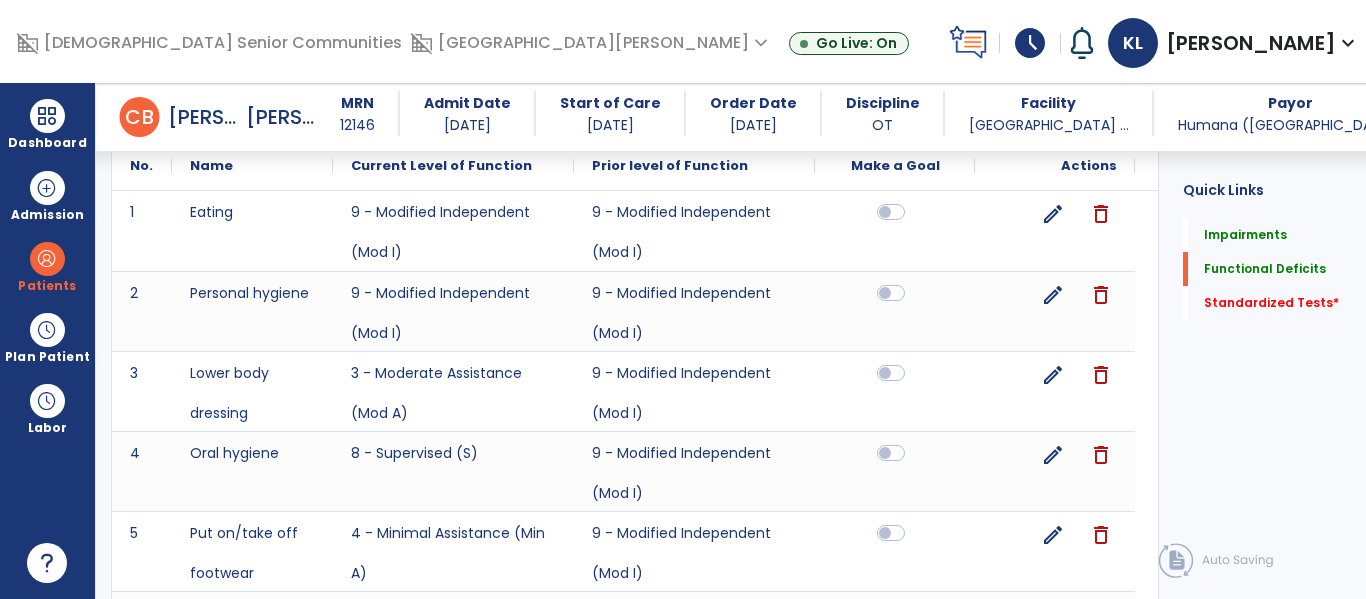 scroll, scrollTop: 713, scrollLeft: 0, axis: vertical 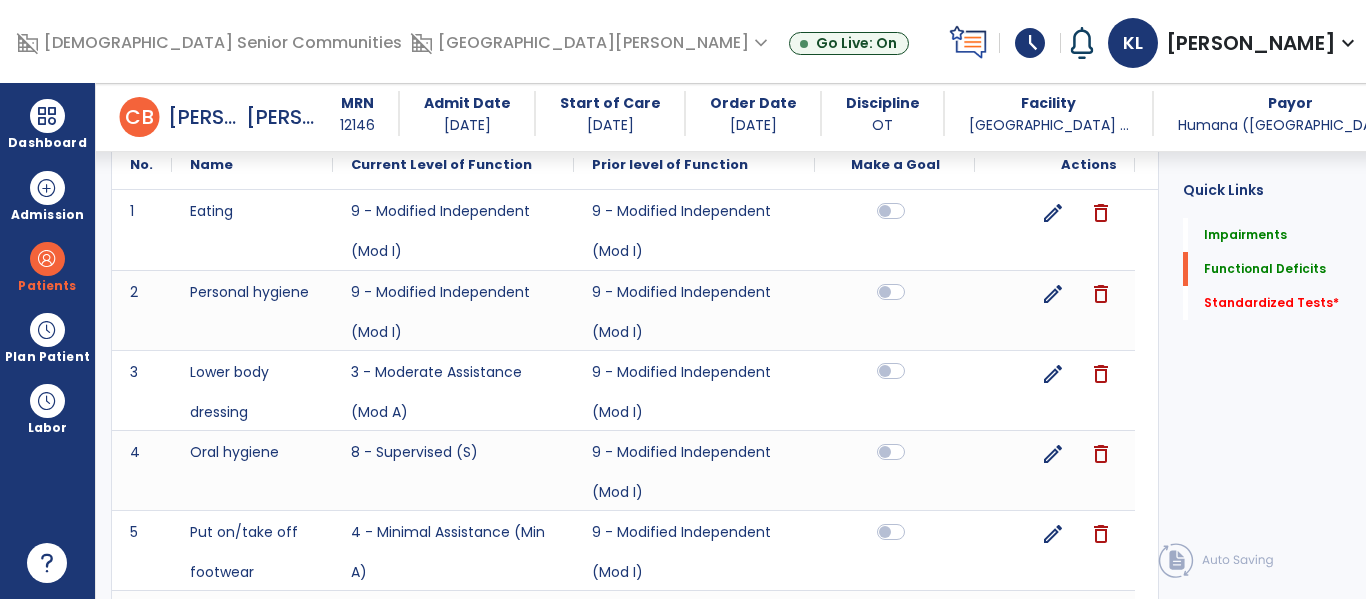 click 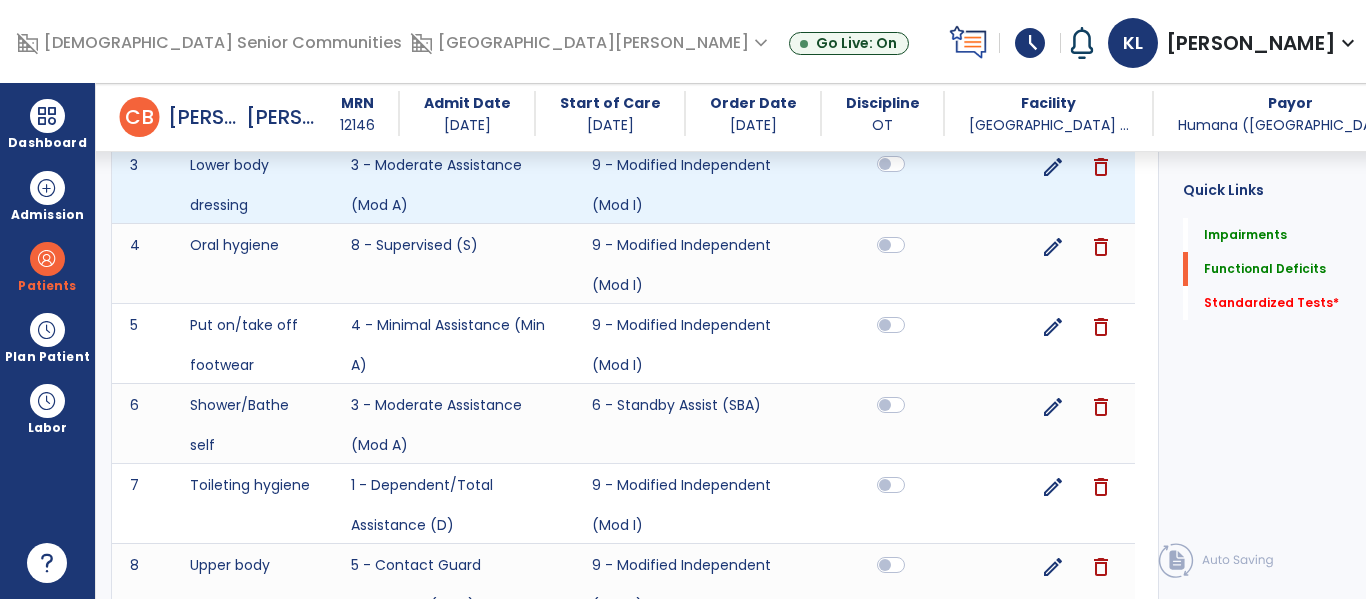 scroll, scrollTop: 921, scrollLeft: 0, axis: vertical 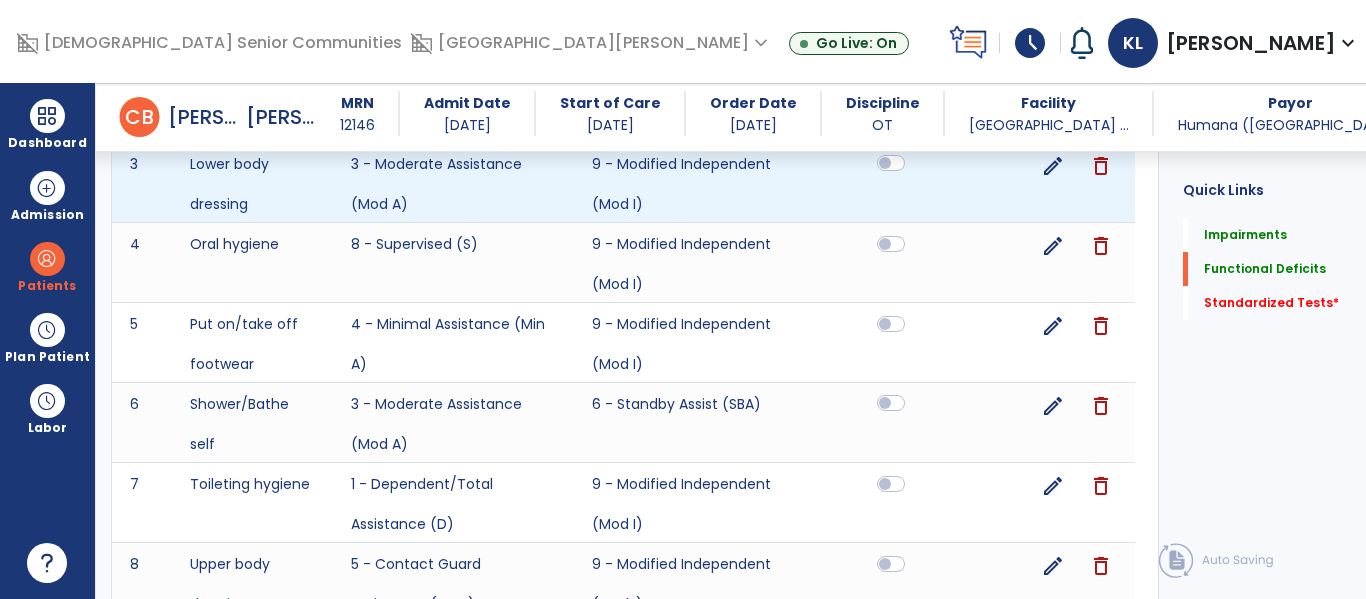 click 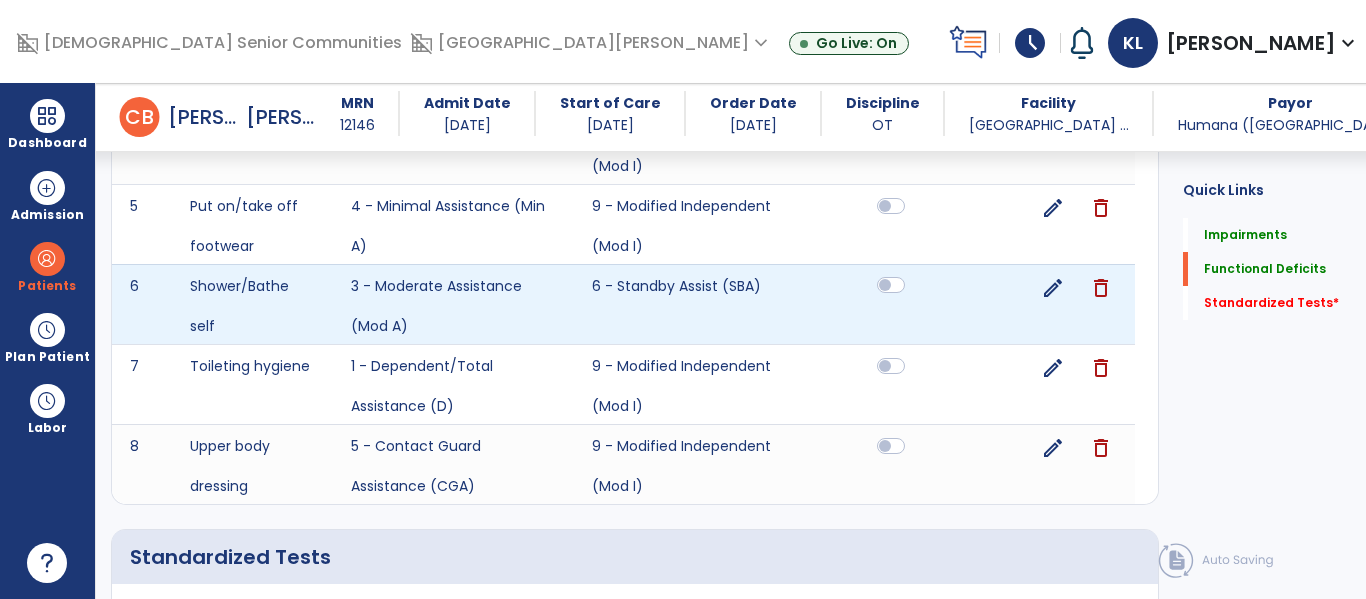 scroll, scrollTop: 1045, scrollLeft: 0, axis: vertical 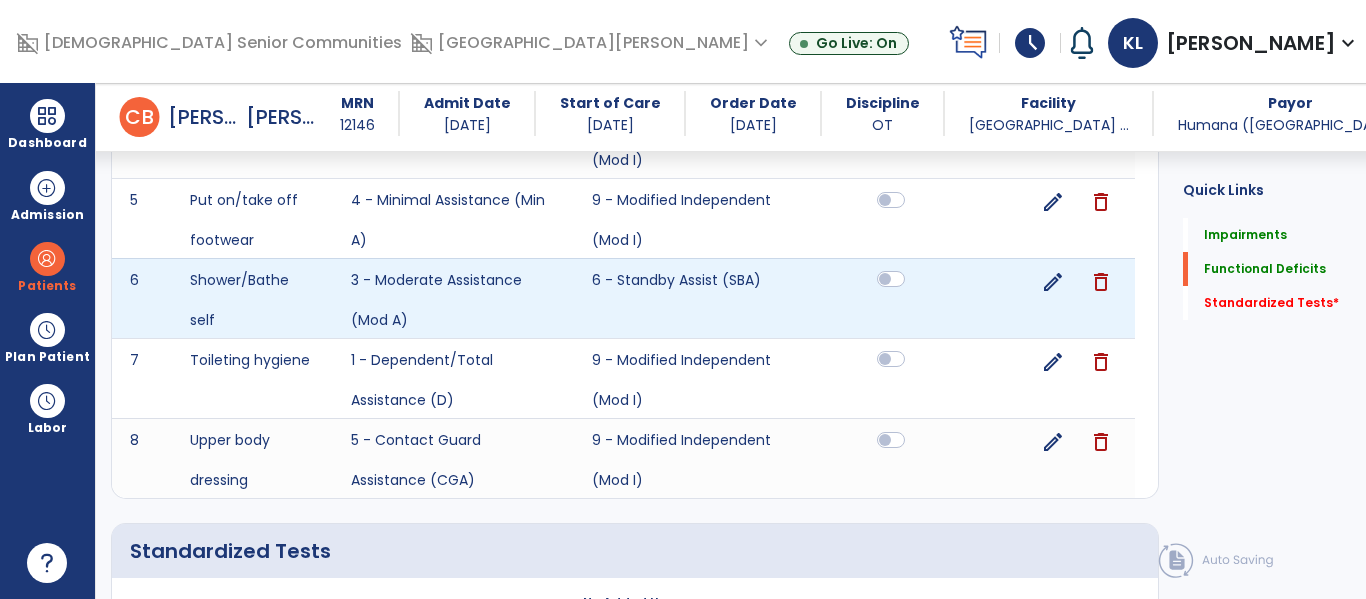 click 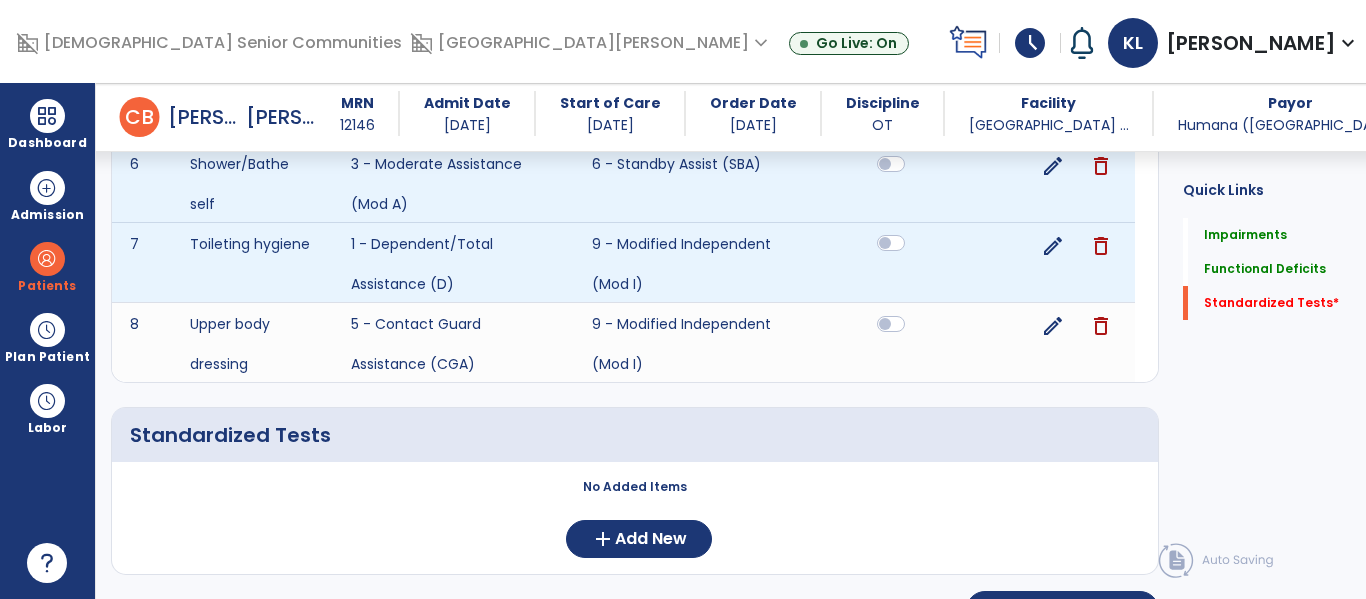 scroll, scrollTop: 1207, scrollLeft: 0, axis: vertical 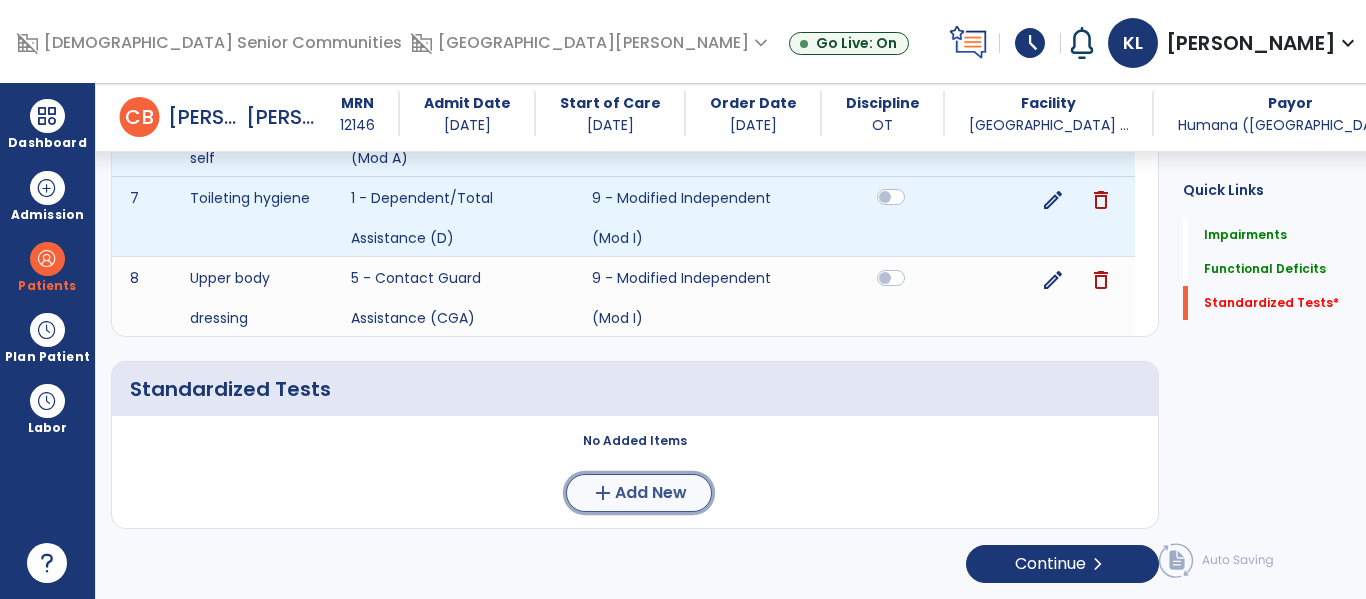 click on "Add New" 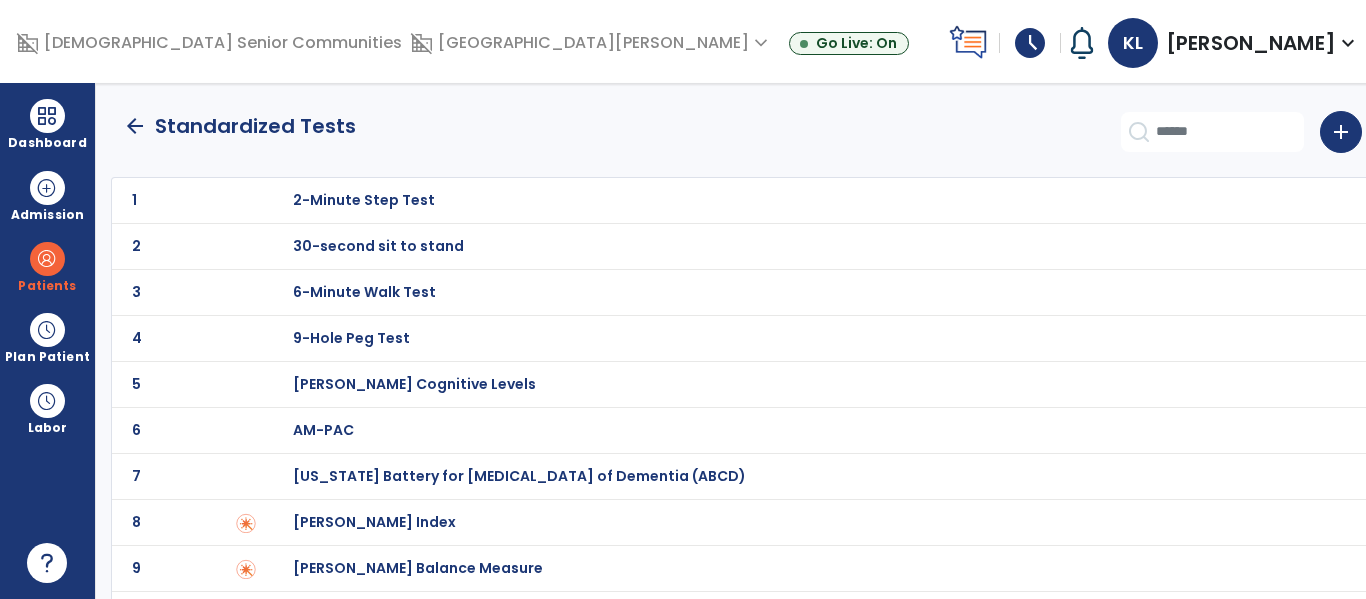 click on "[PERSON_NAME] Index" at bounding box center [803, 200] 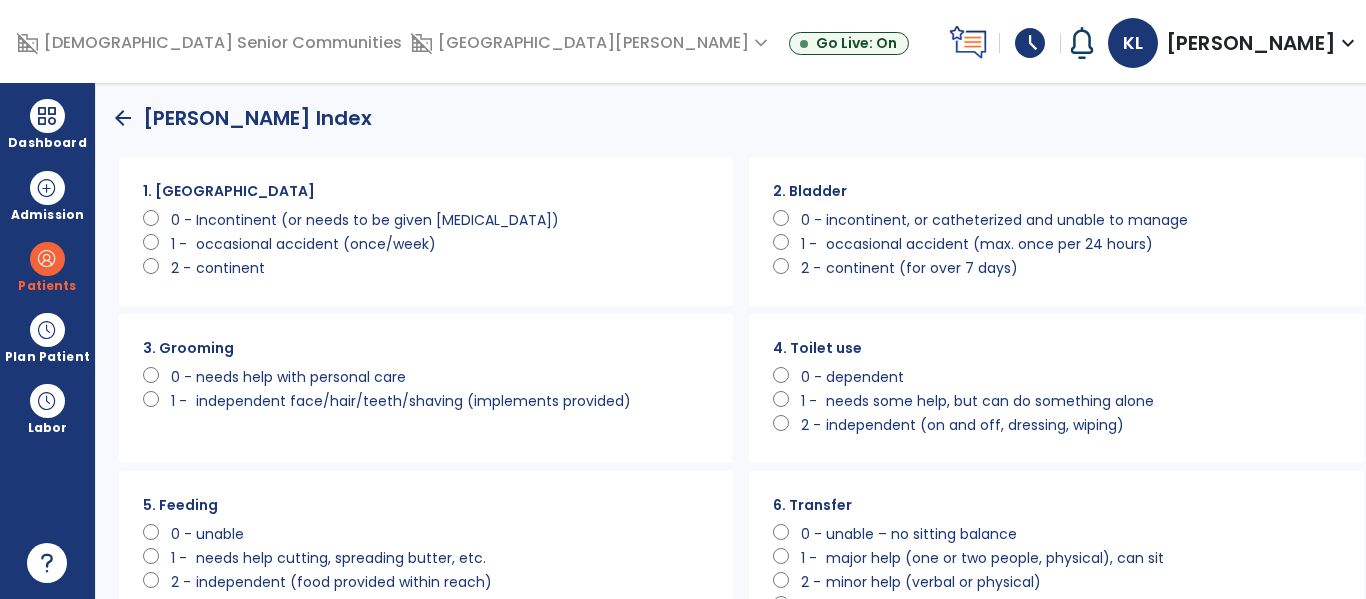 click on "incontinent, or catheterized and unable to manage" 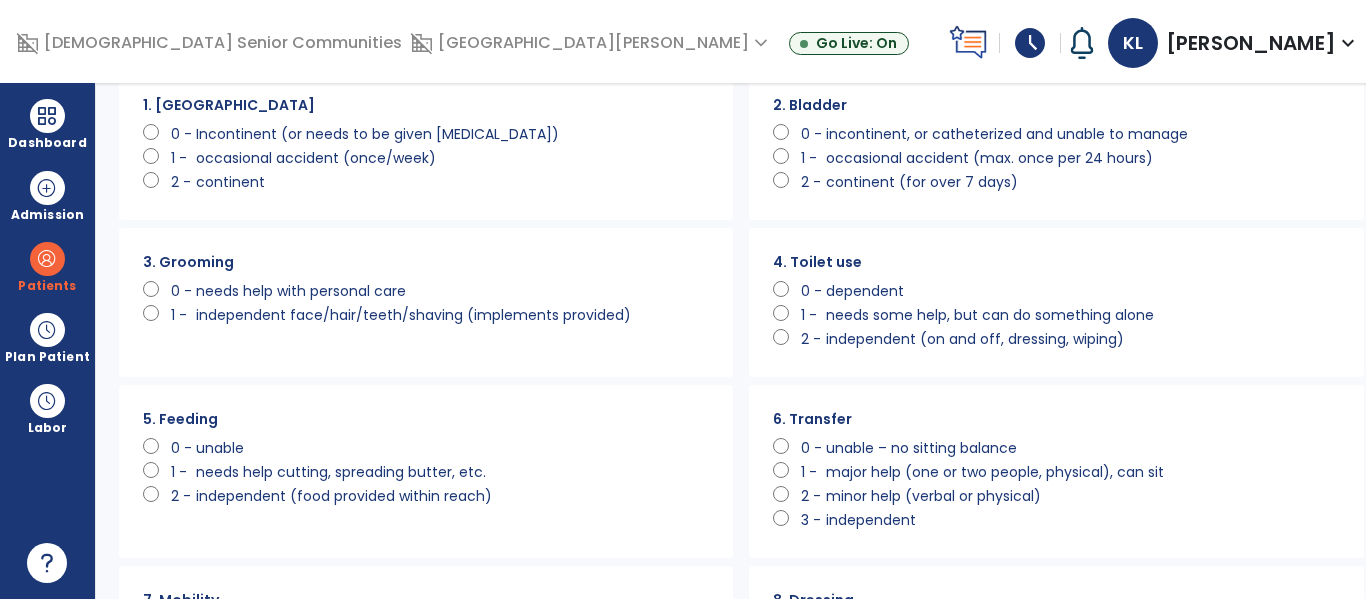 scroll, scrollTop: 89, scrollLeft: 0, axis: vertical 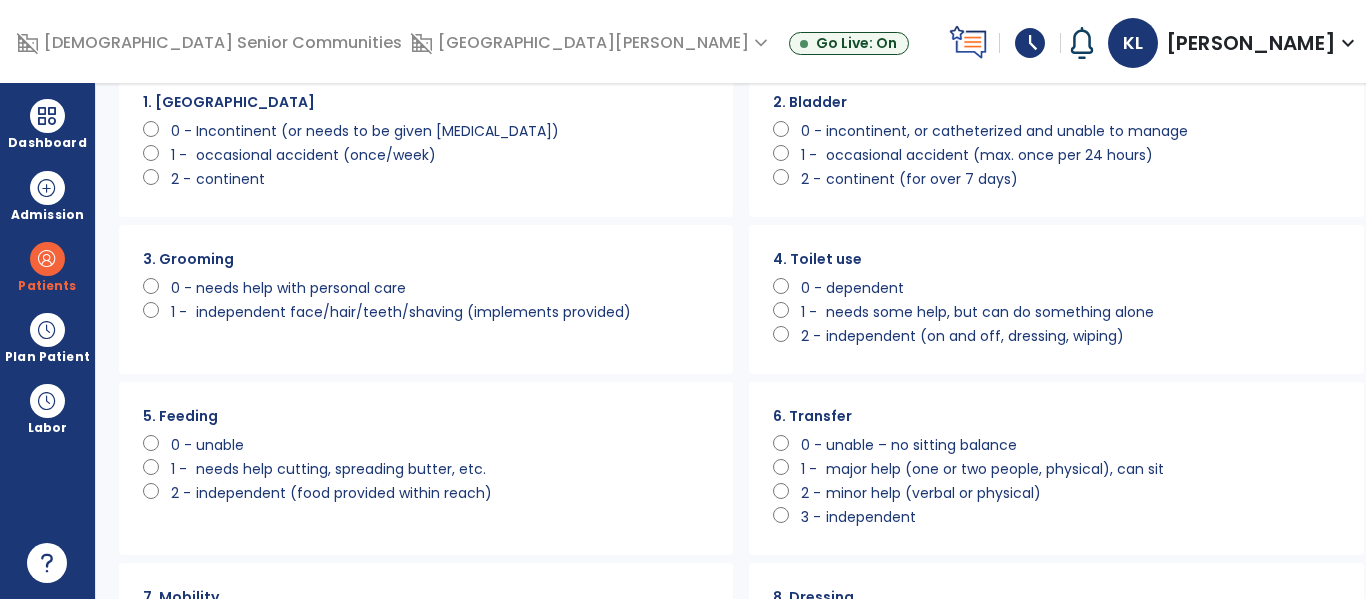 click on "3. Grooming      0 -   needs help with personal care      1 -   independent face/hair/teeth/shaving (implements provided)" 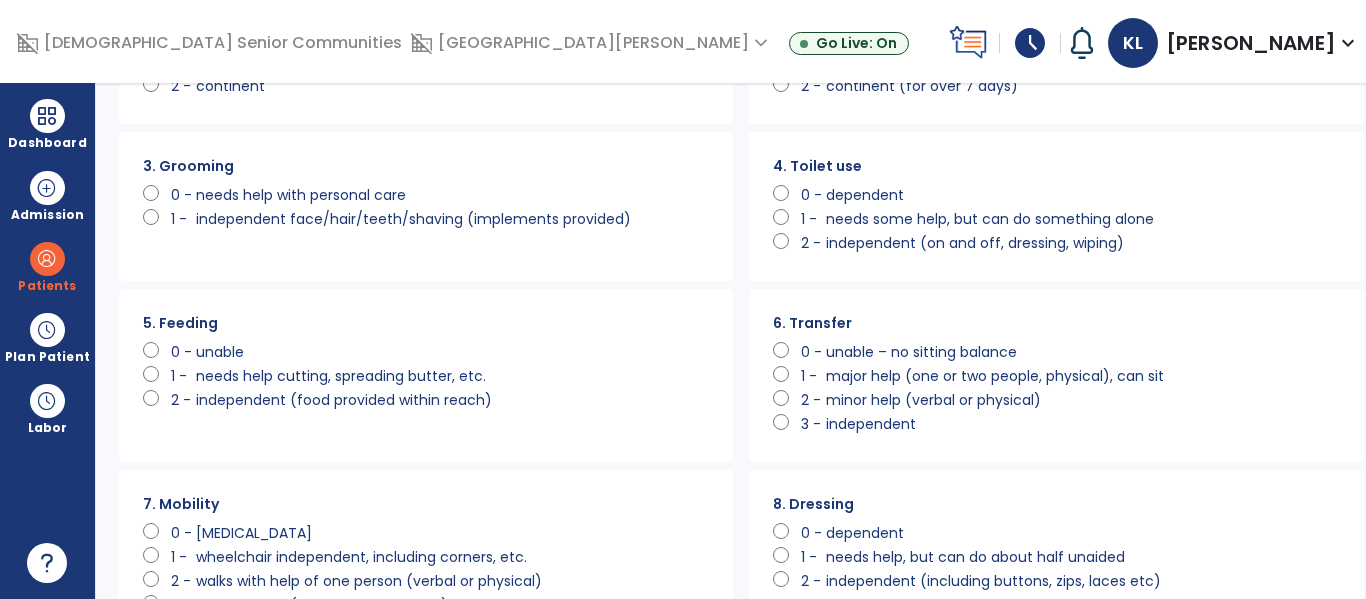 scroll, scrollTop: 183, scrollLeft: 0, axis: vertical 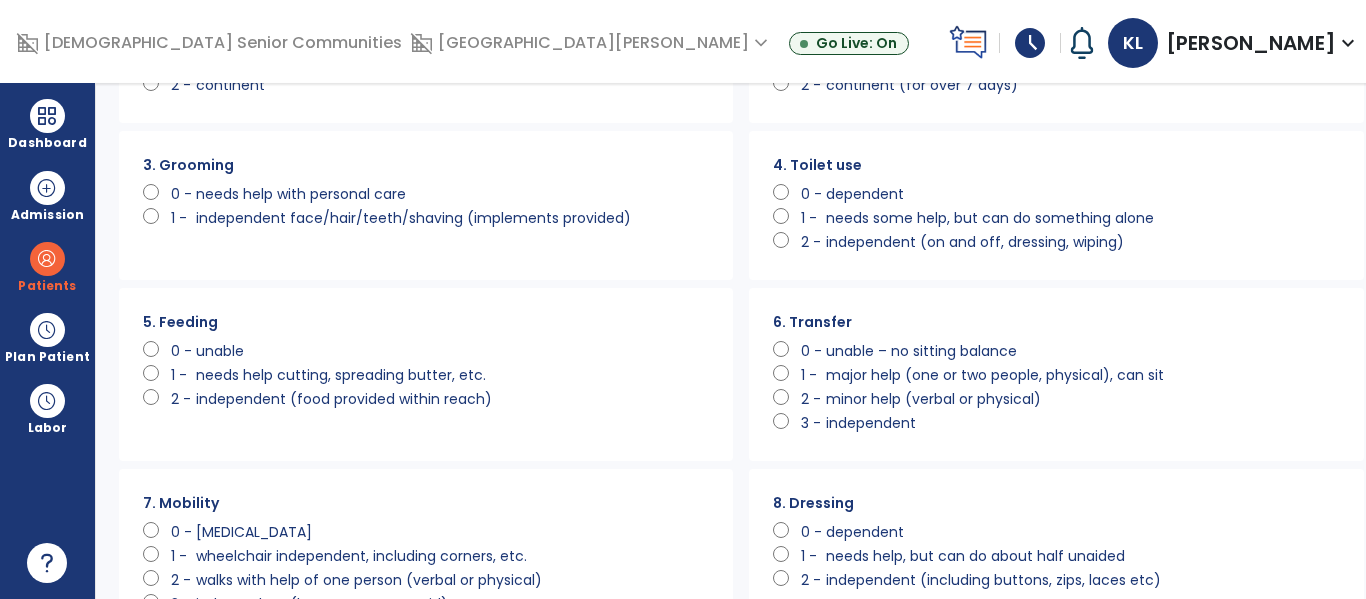 click on "dependent" 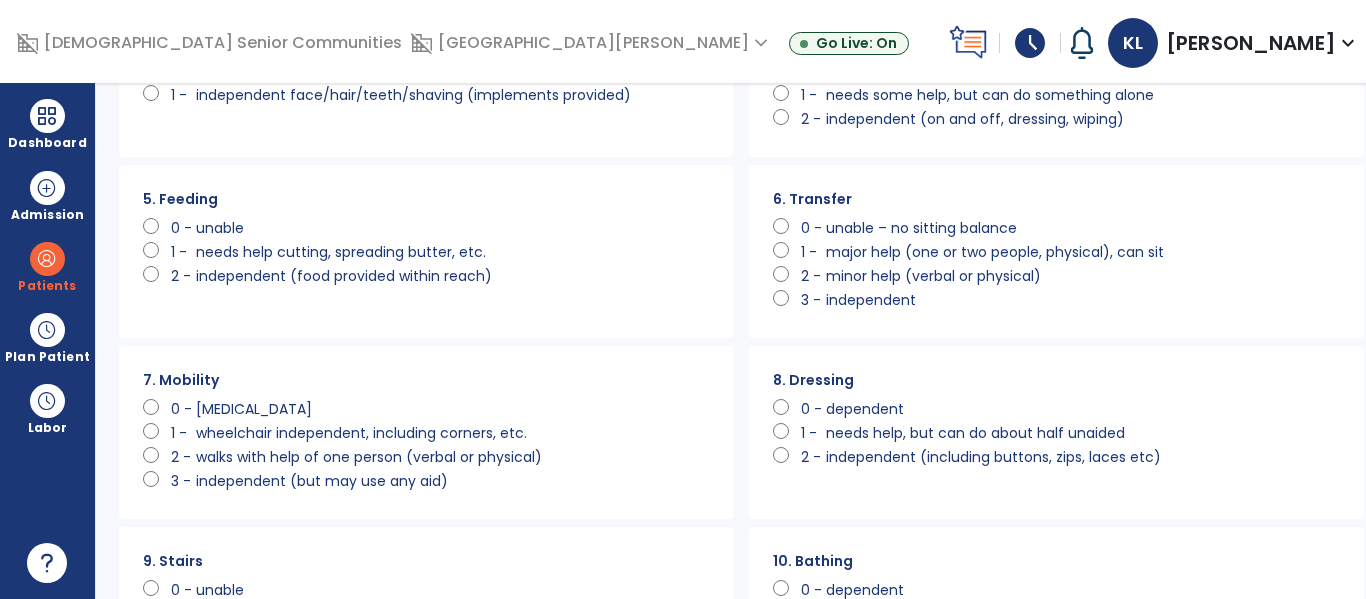 scroll, scrollTop: 334, scrollLeft: 0, axis: vertical 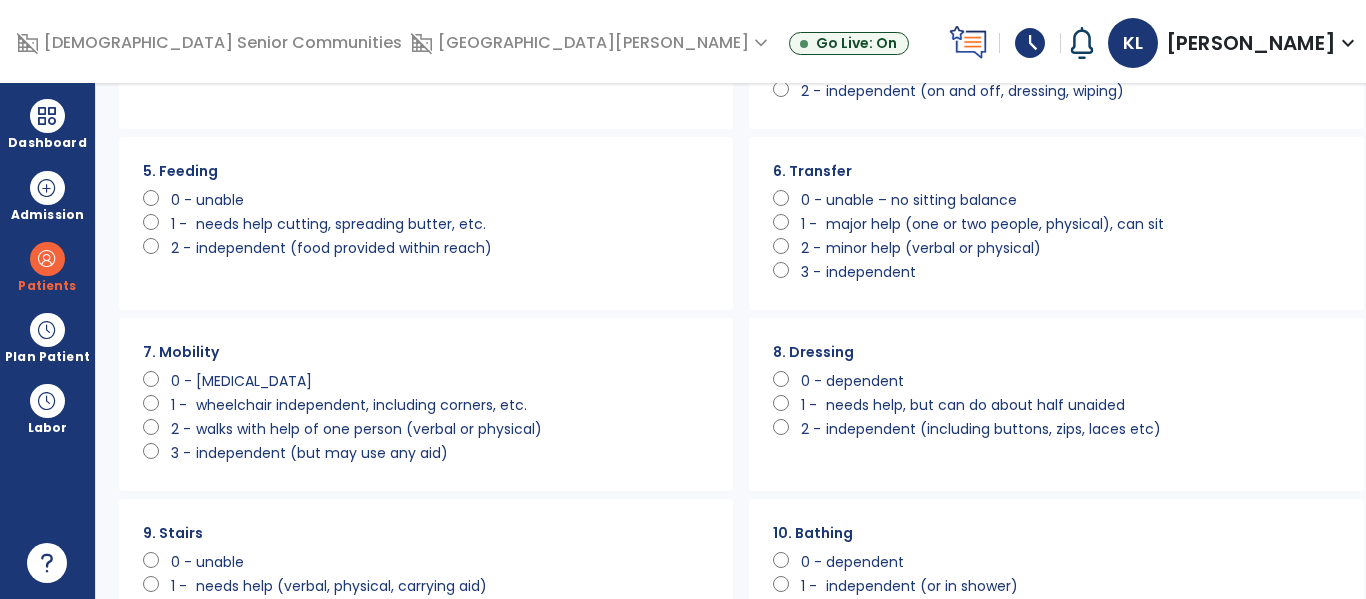 click on "minor help (verbal or physical)" 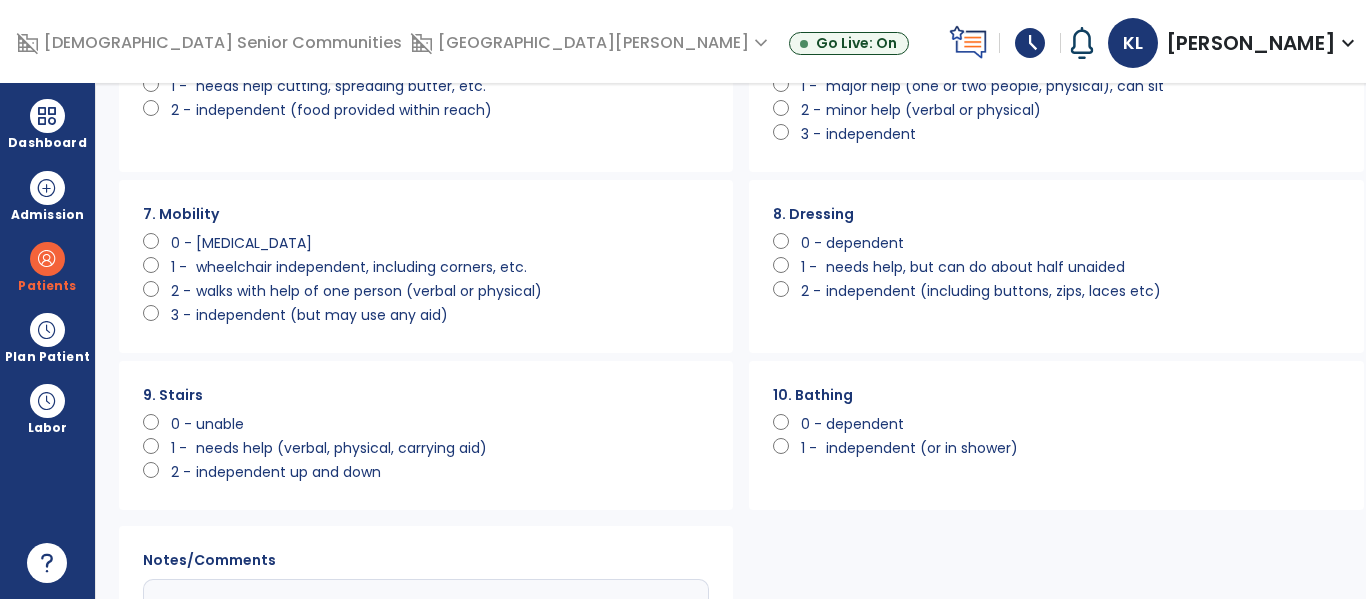 scroll, scrollTop: 441, scrollLeft: 0, axis: vertical 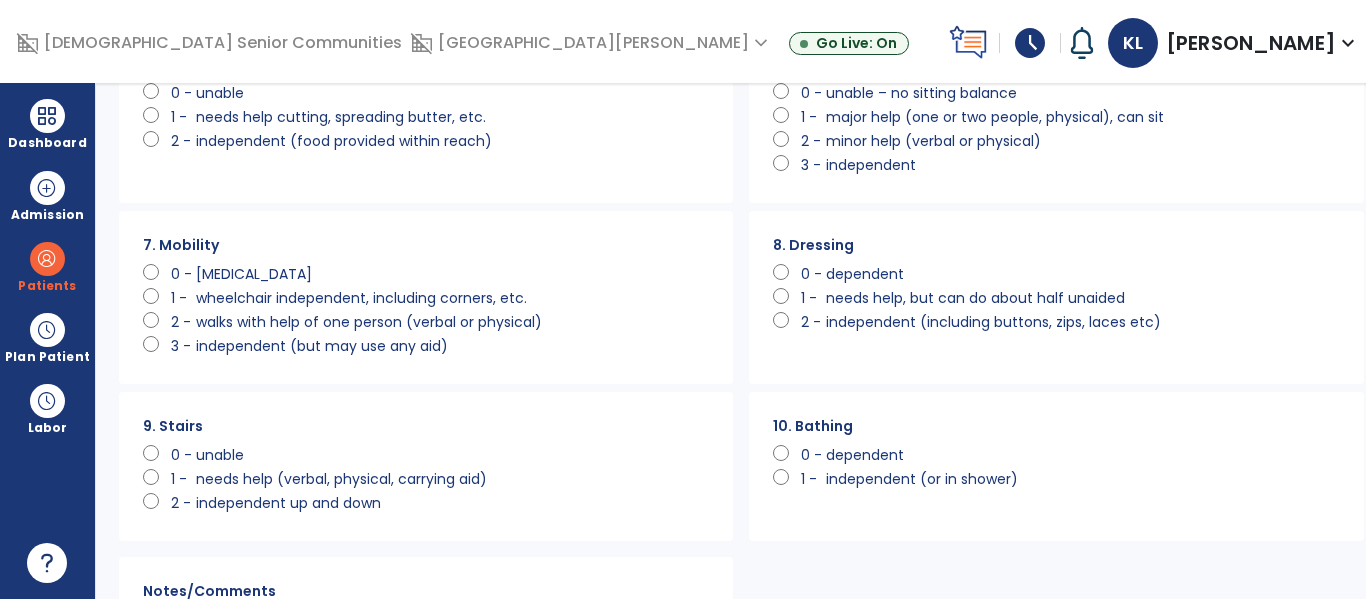 click on "dependent" 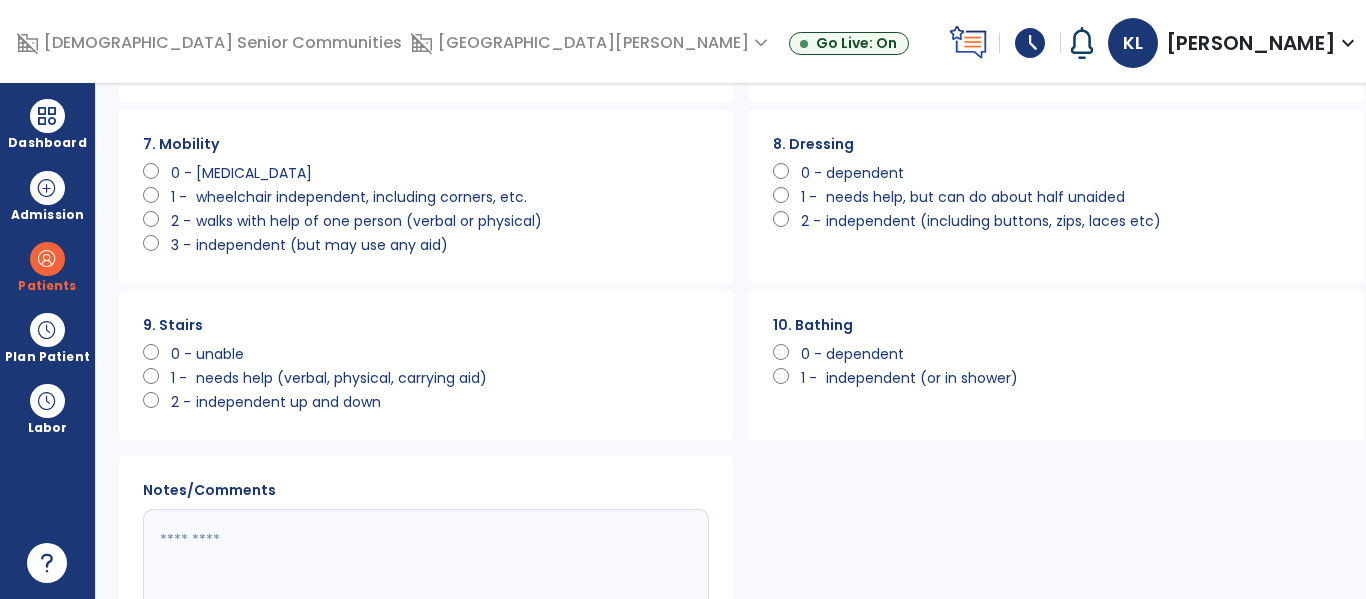 scroll, scrollTop: 546, scrollLeft: 0, axis: vertical 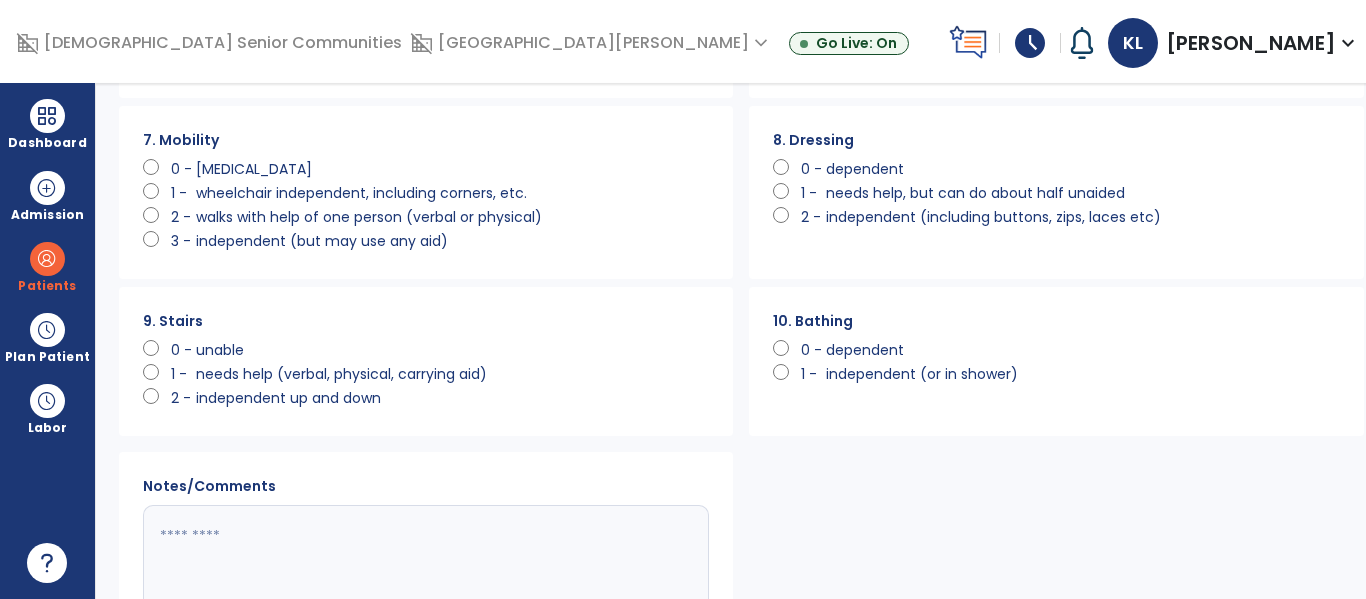 click on "[MEDICAL_DATA]" 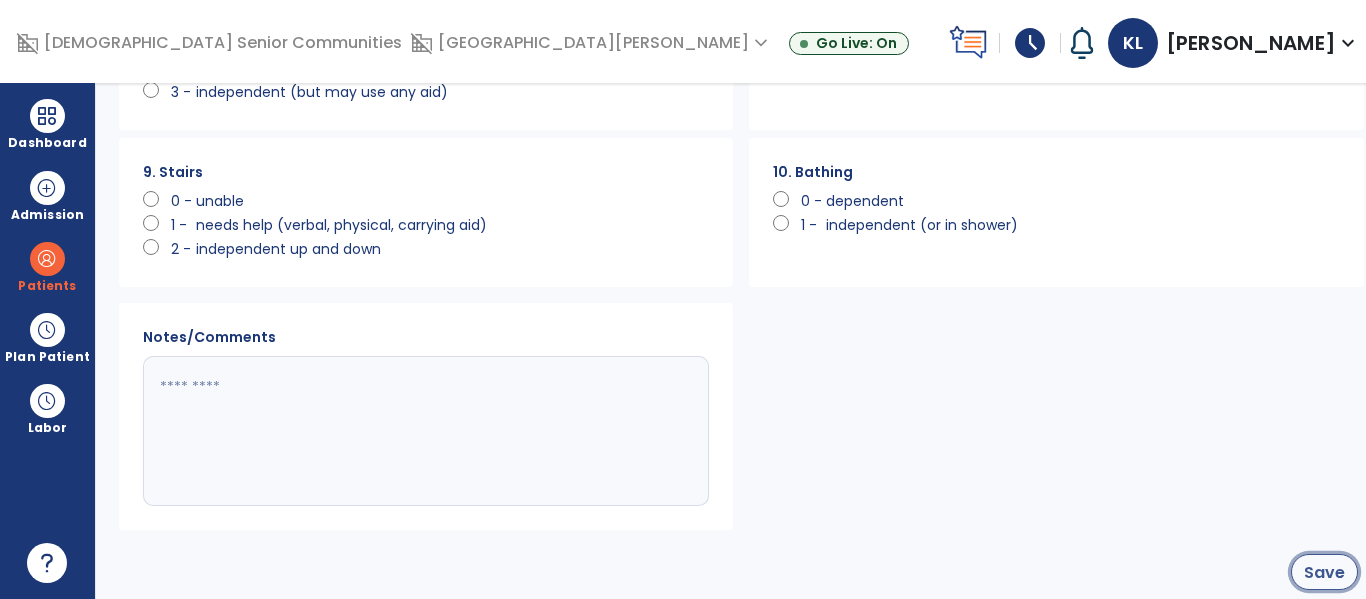 click on "Save" 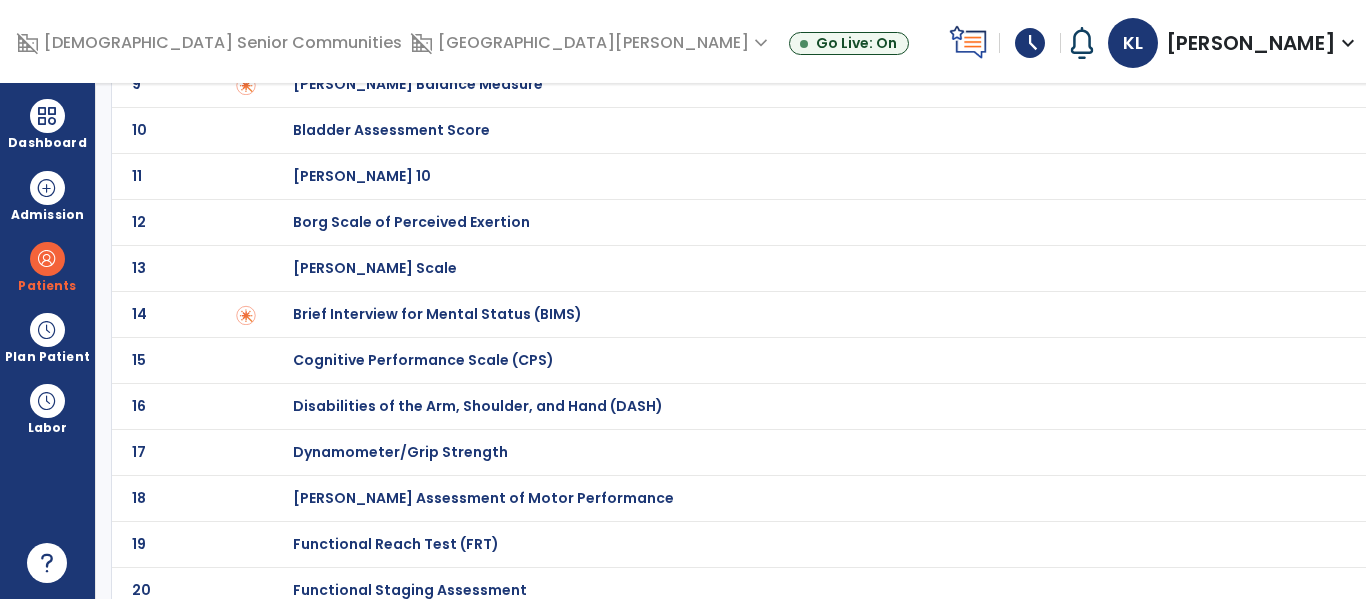 scroll, scrollTop: 0, scrollLeft: 0, axis: both 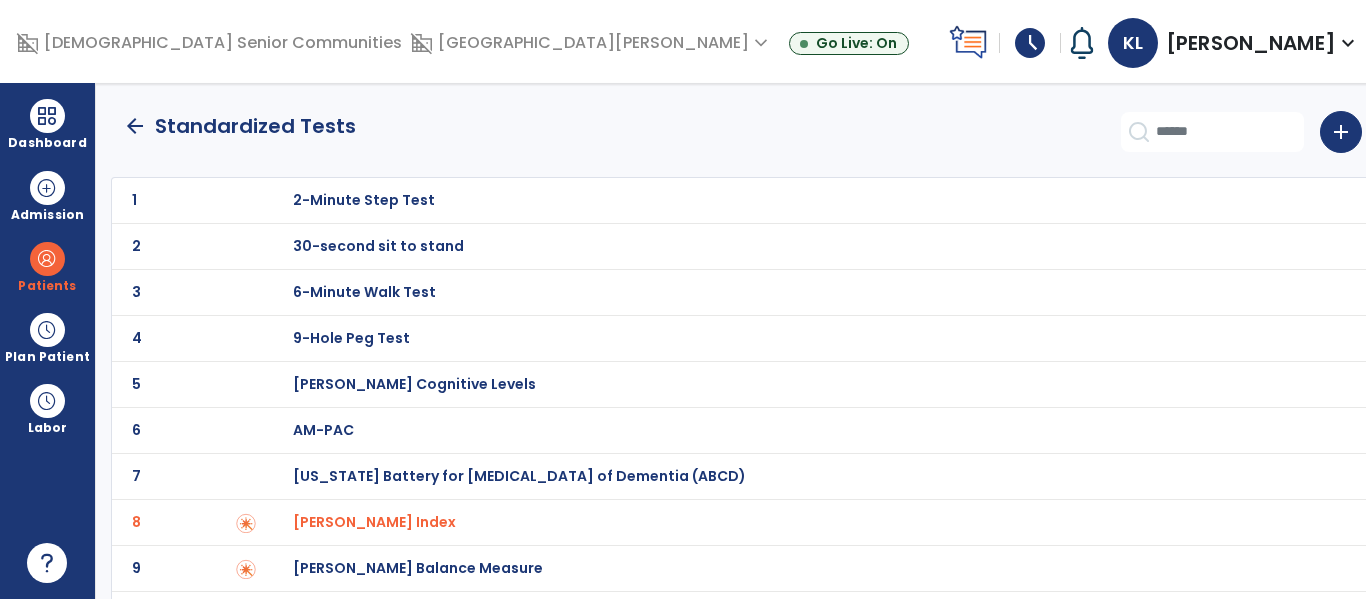 click on "arrow_back" 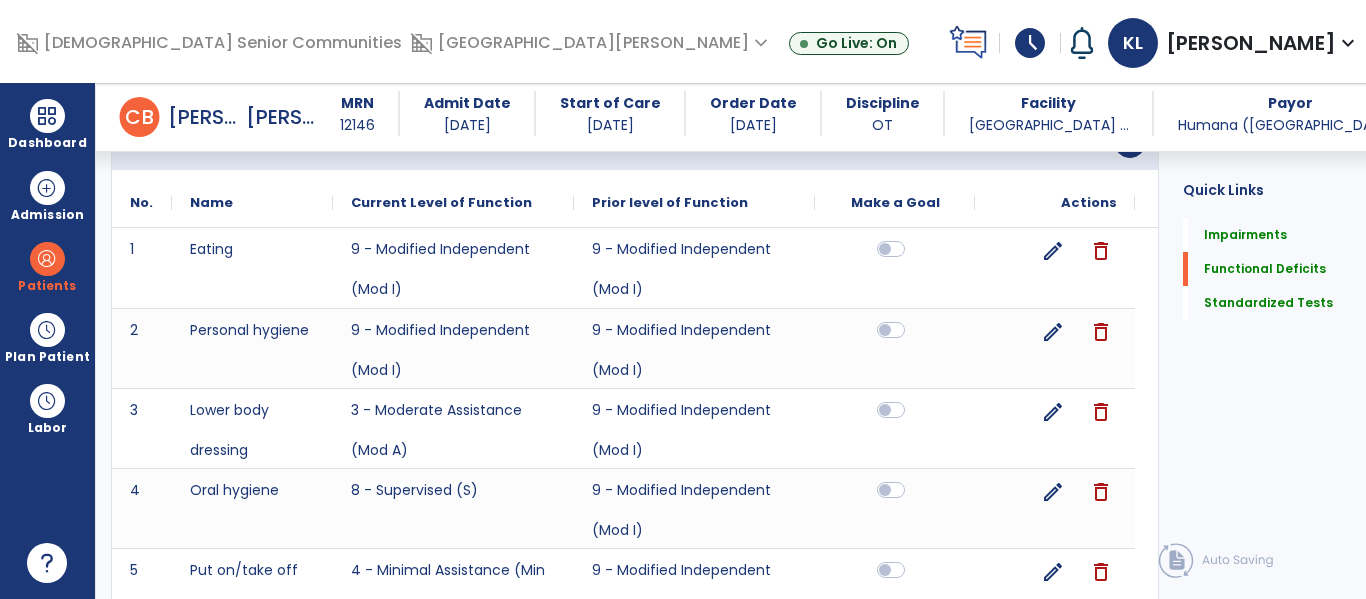 scroll, scrollTop: 1235, scrollLeft: 0, axis: vertical 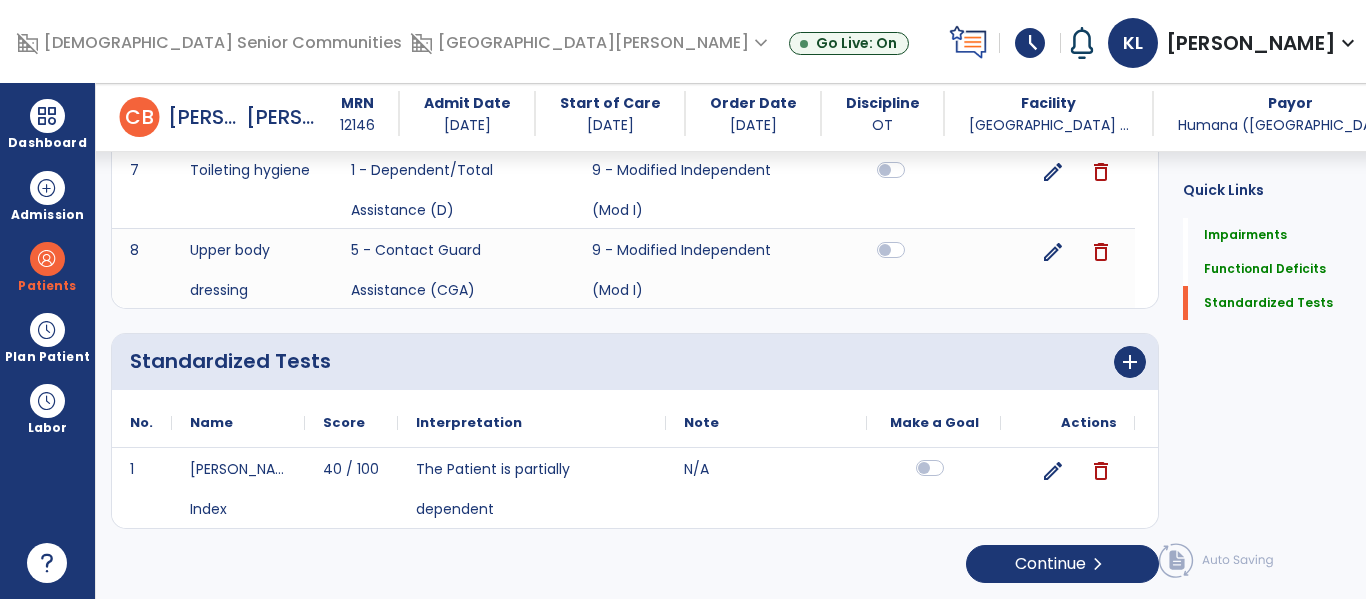 click 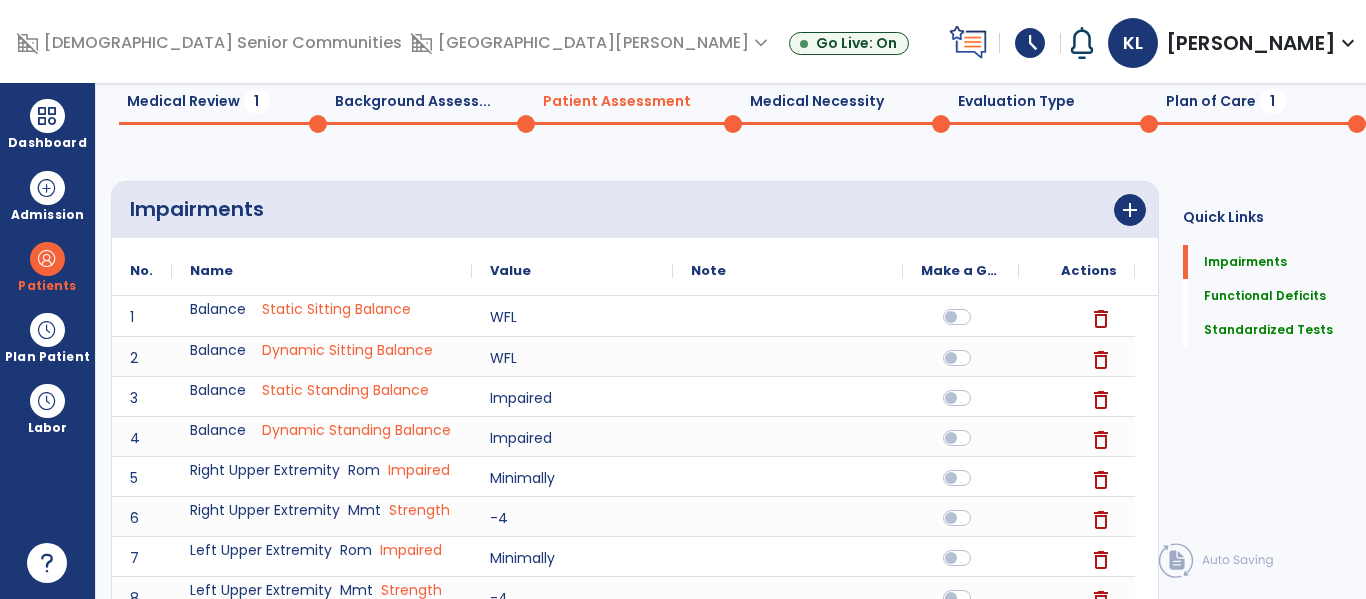 scroll, scrollTop: 0, scrollLeft: 0, axis: both 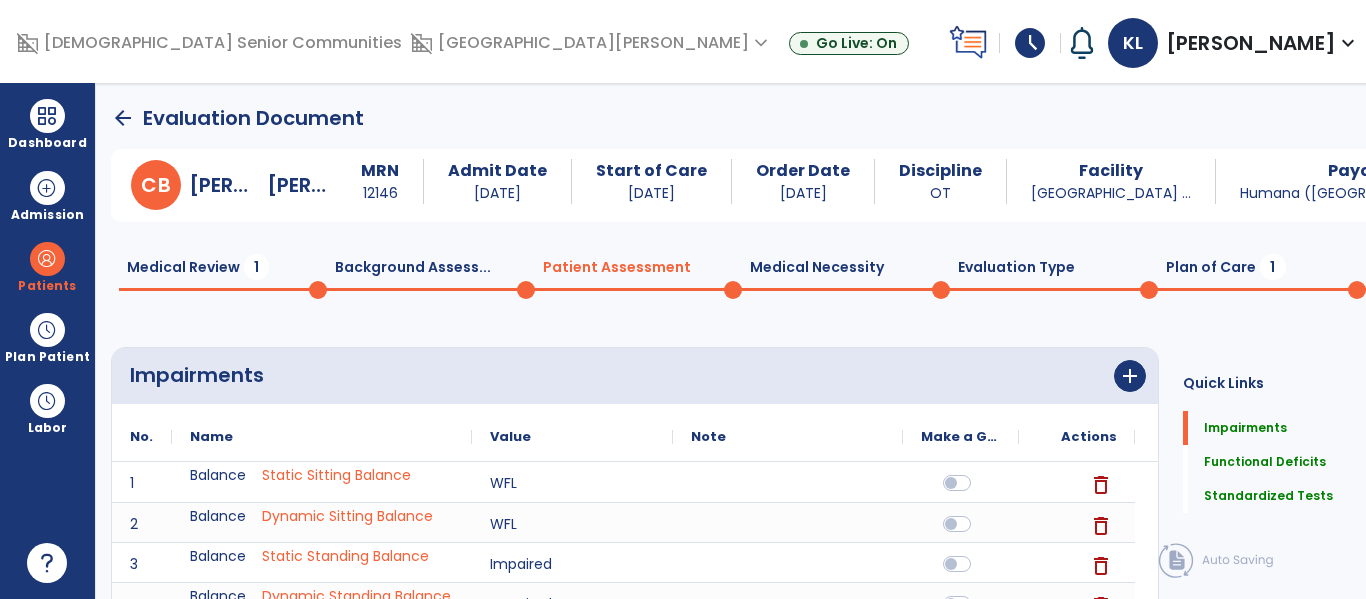 click on "Plan of Care  1" 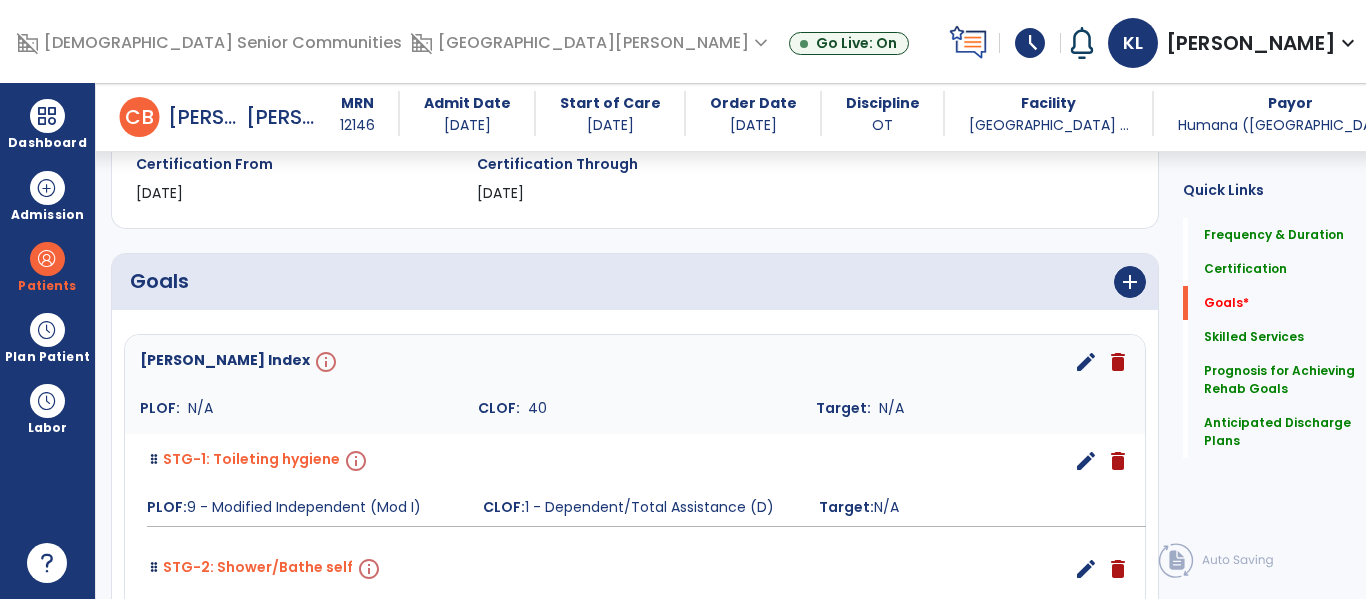 scroll, scrollTop: 366, scrollLeft: 0, axis: vertical 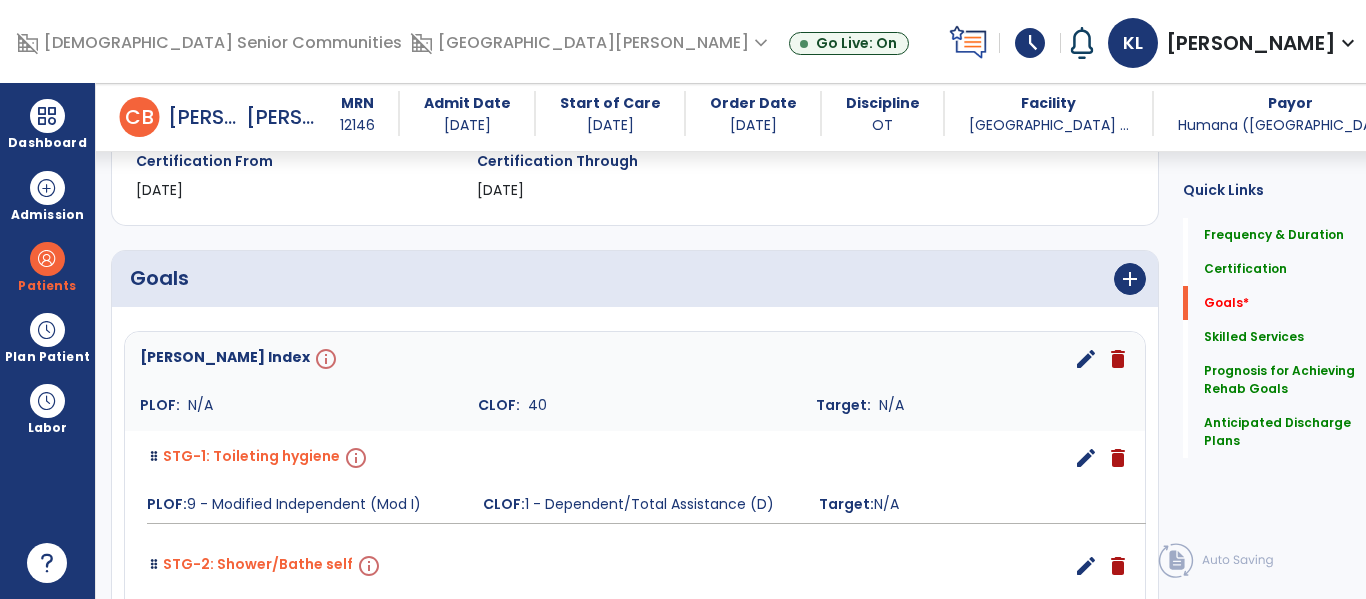 click on "edit" at bounding box center (1086, 359) 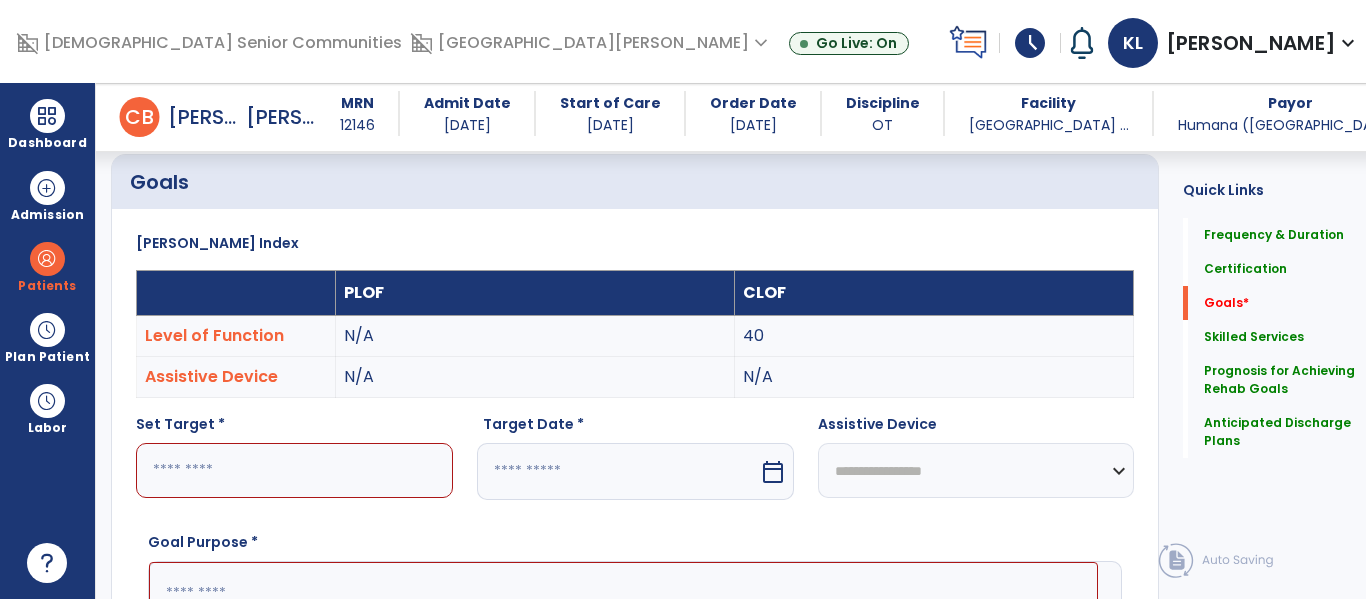 scroll, scrollTop: 534, scrollLeft: 0, axis: vertical 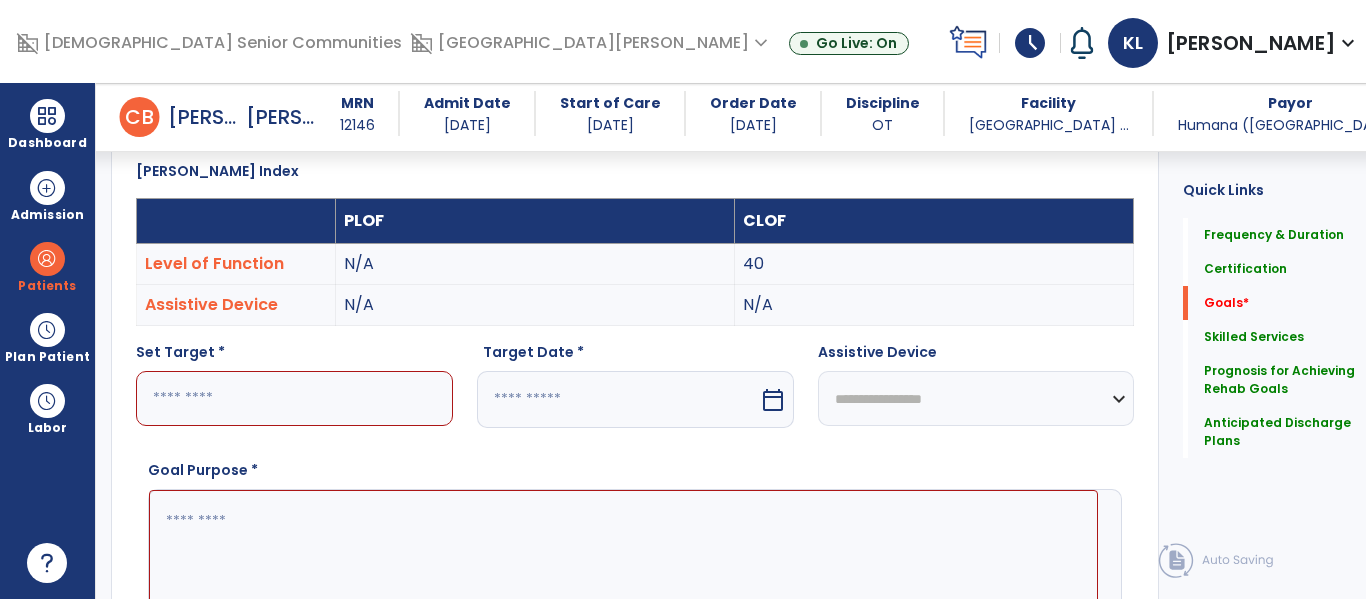click at bounding box center [294, 398] 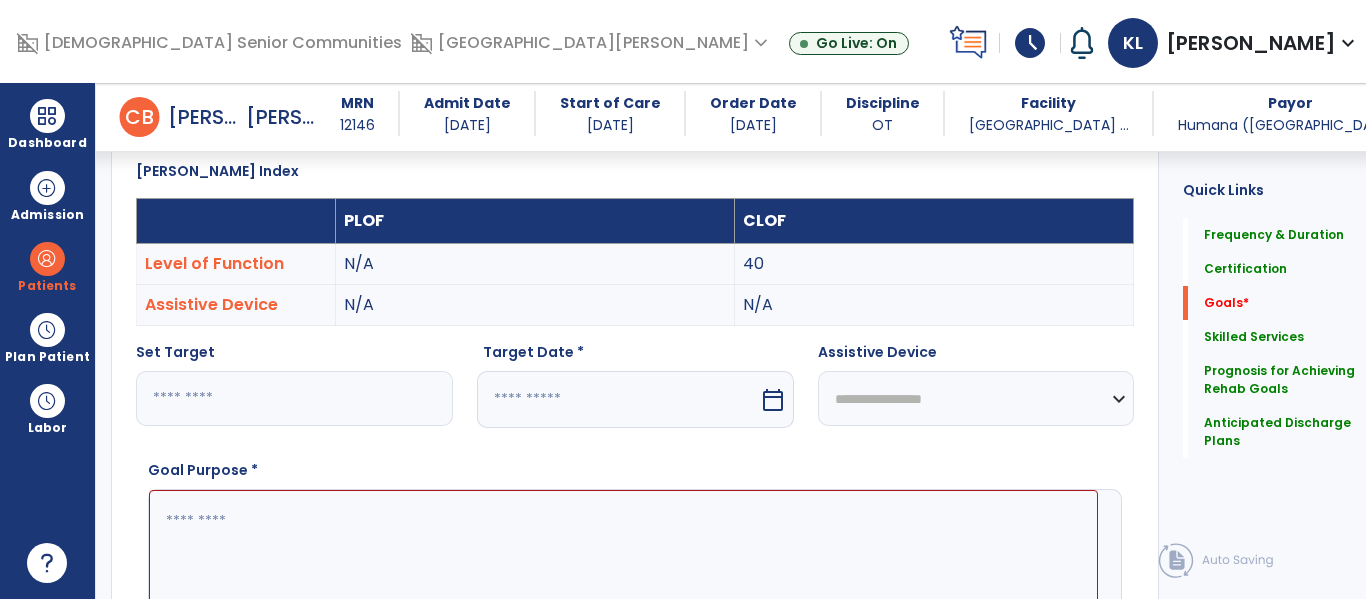 type on "**" 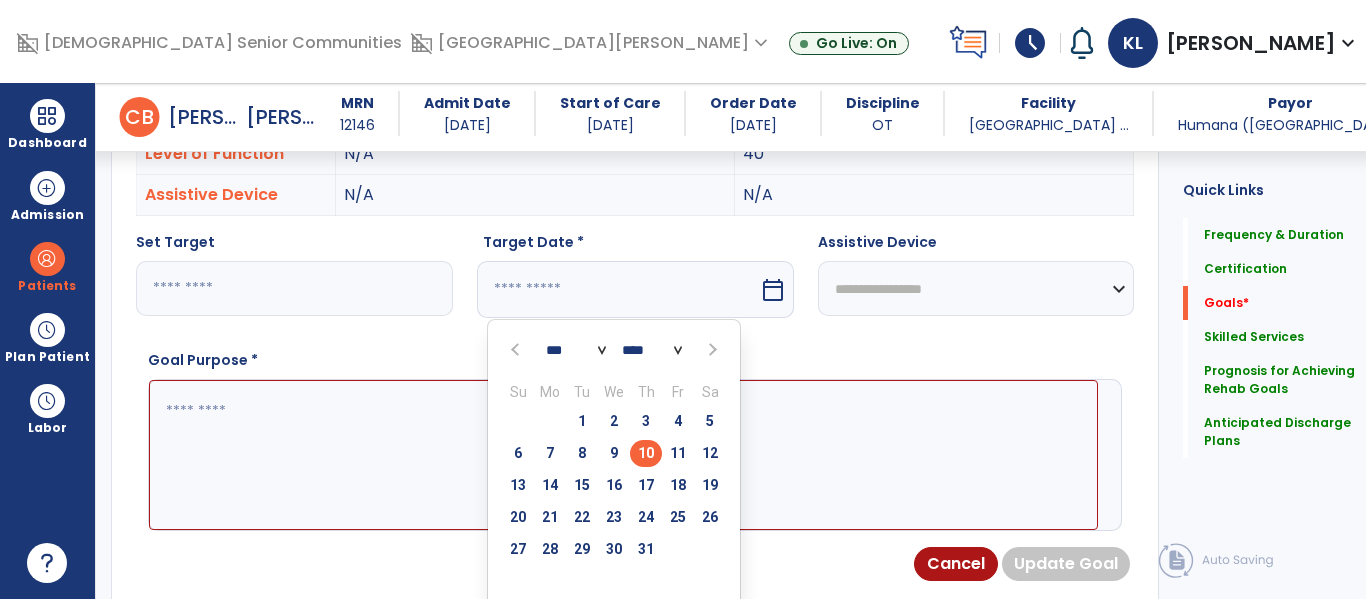 scroll, scrollTop: 666, scrollLeft: 0, axis: vertical 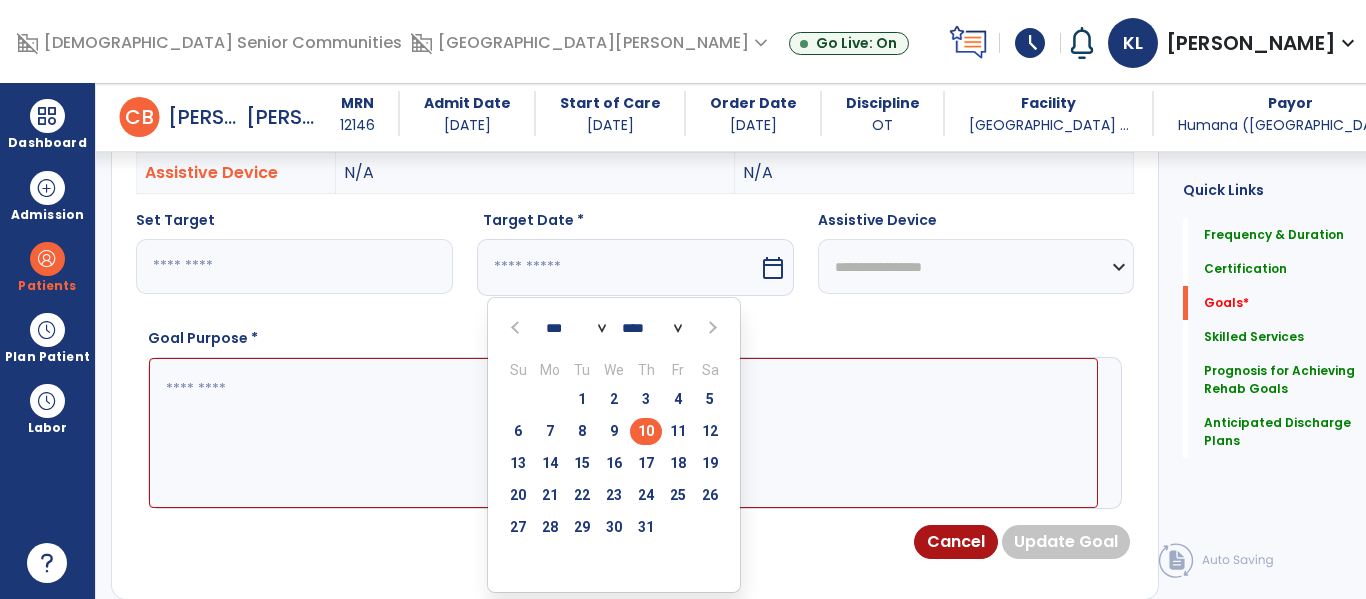 click at bounding box center (710, 328) 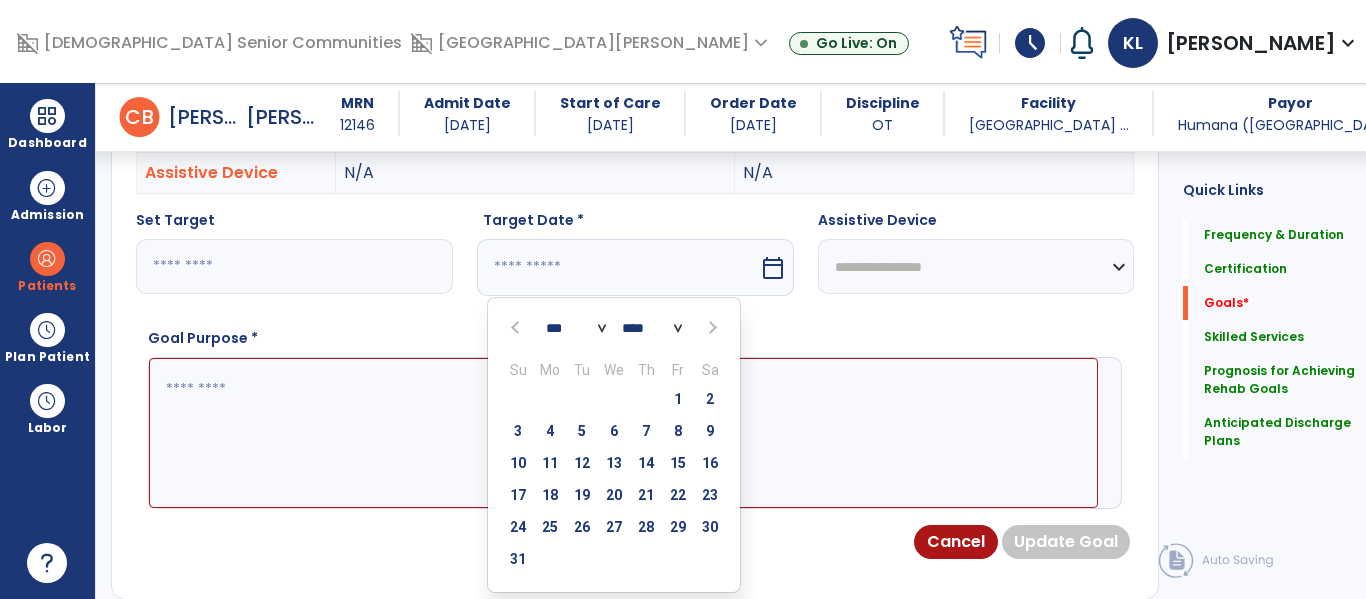 click at bounding box center [710, 328] 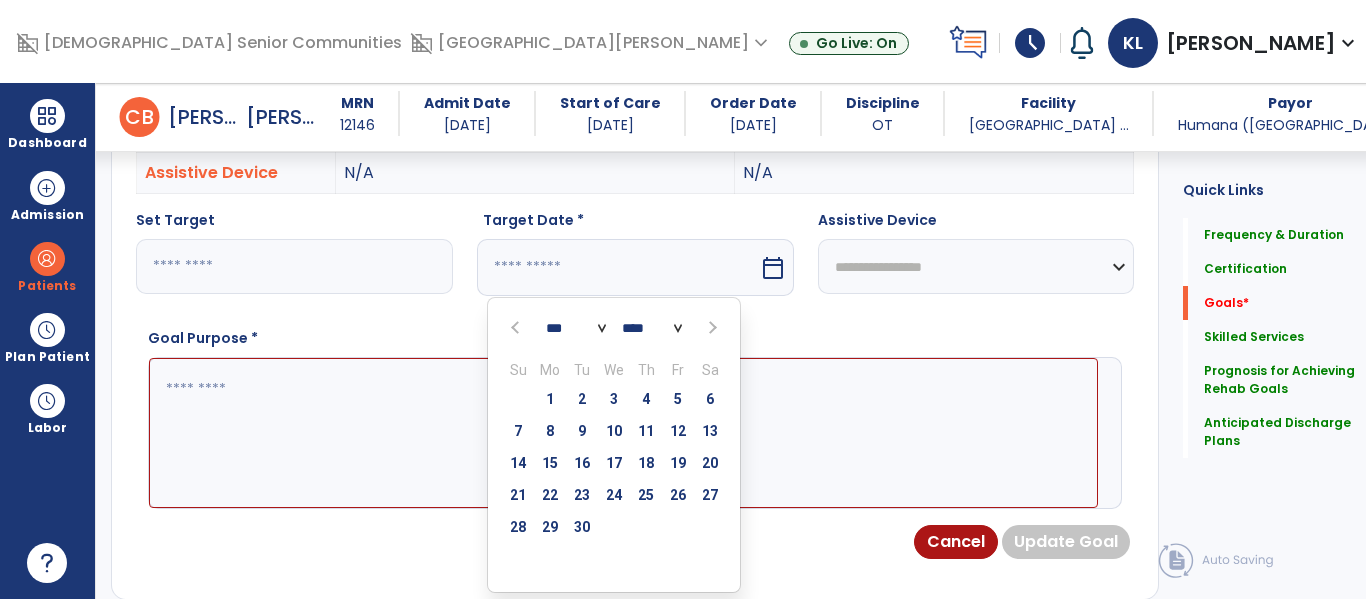 click at bounding box center [517, 328] 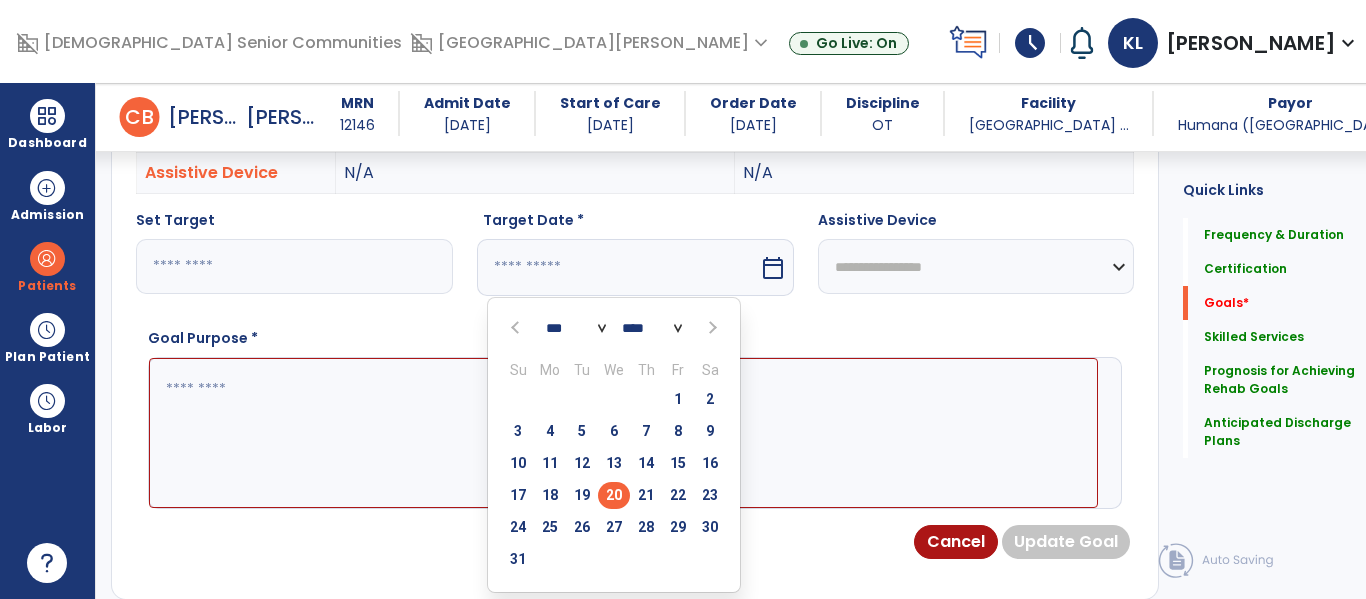 click on "20" at bounding box center (614, 495) 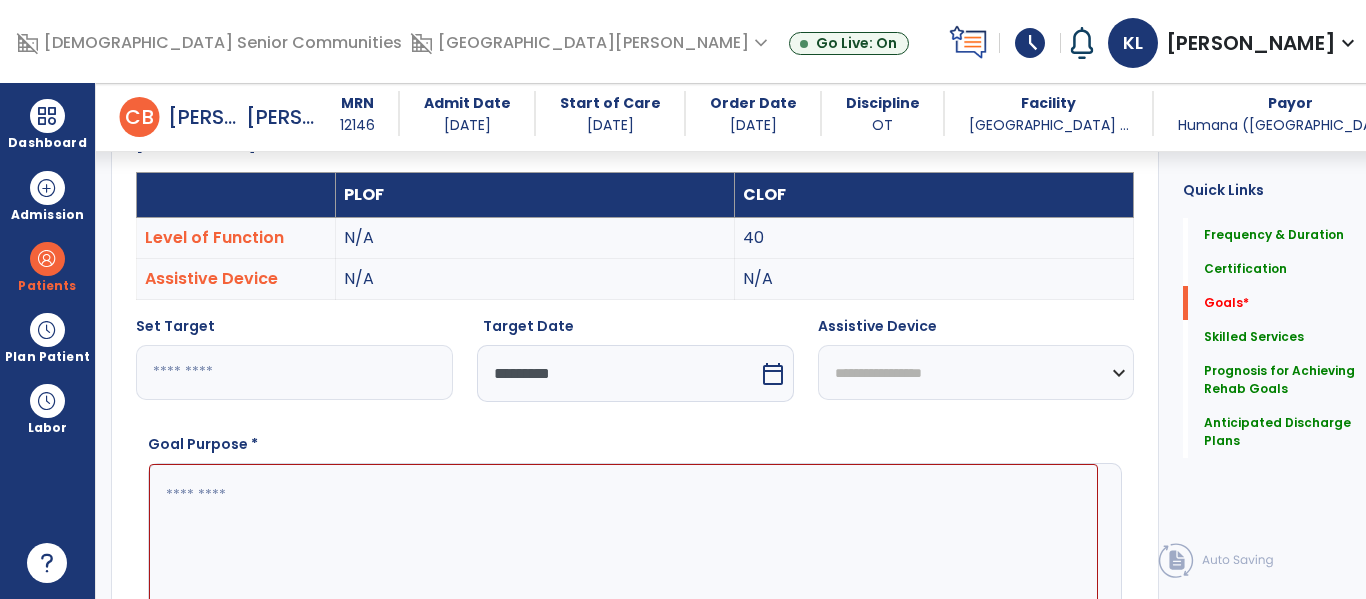 scroll, scrollTop: 526, scrollLeft: 0, axis: vertical 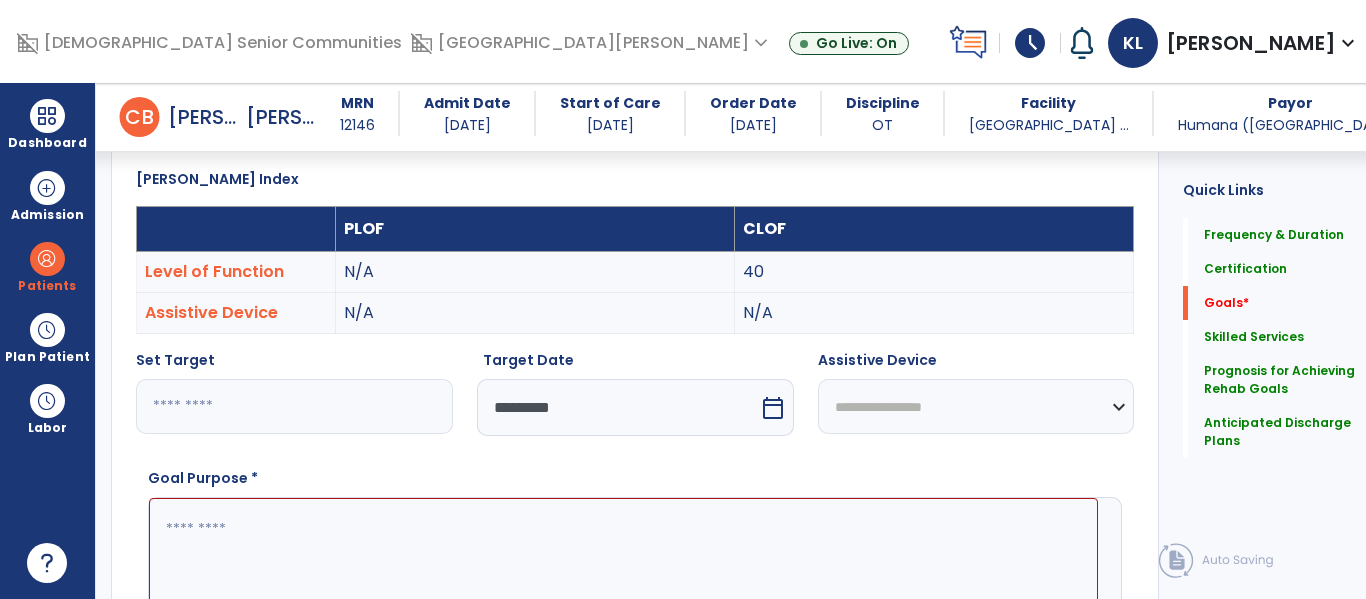 click on "**" at bounding box center [294, 406] 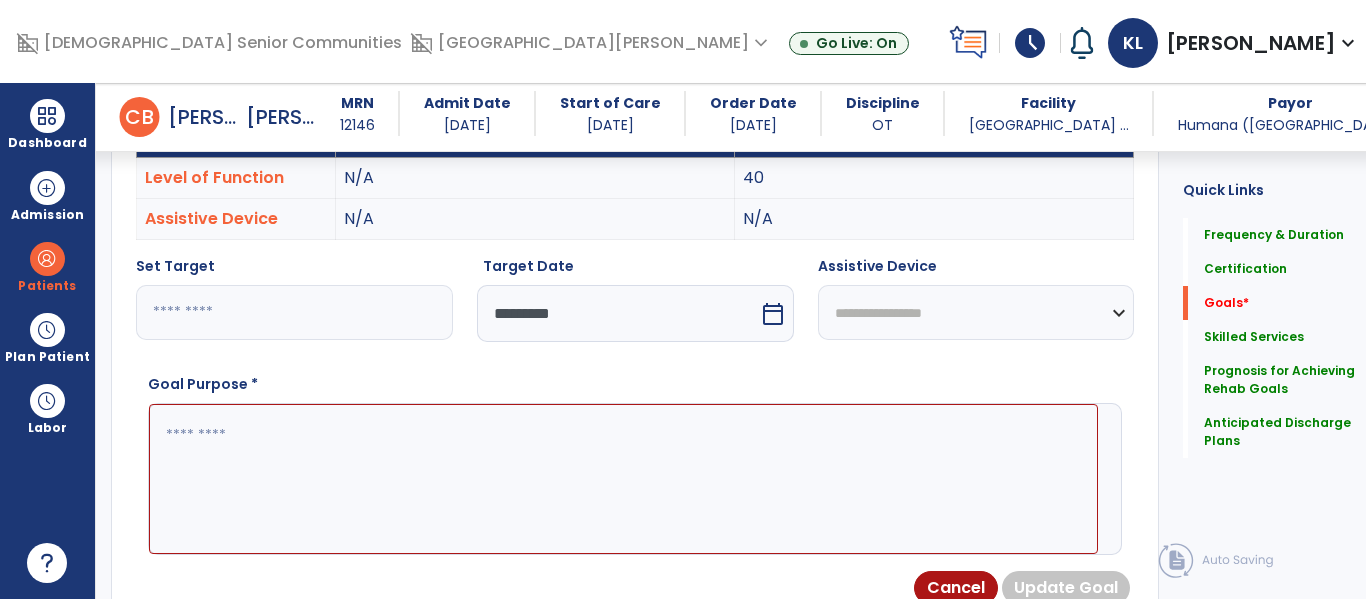 scroll, scrollTop: 656, scrollLeft: 0, axis: vertical 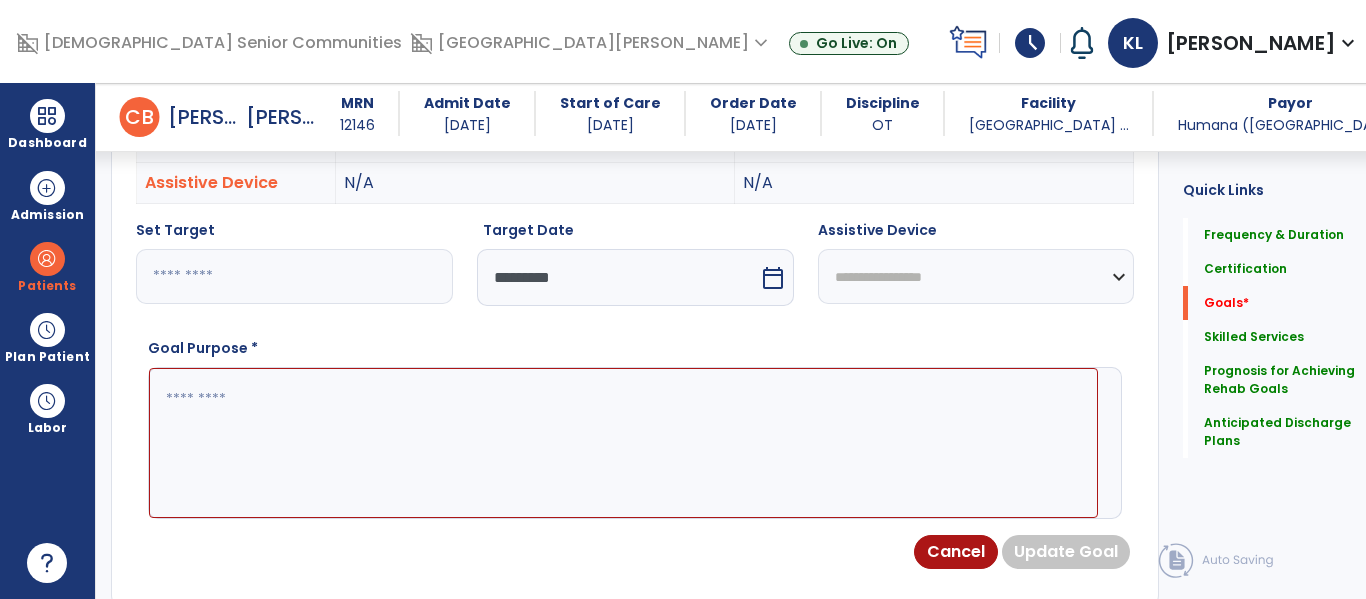 type on "**" 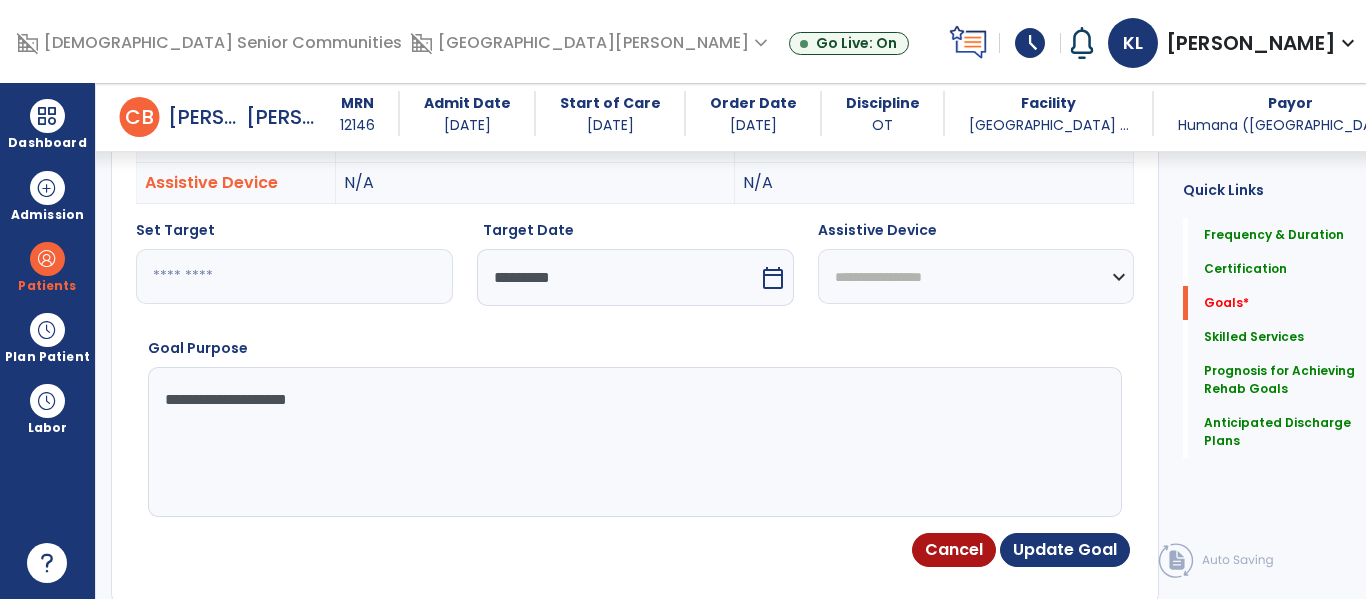type on "**********" 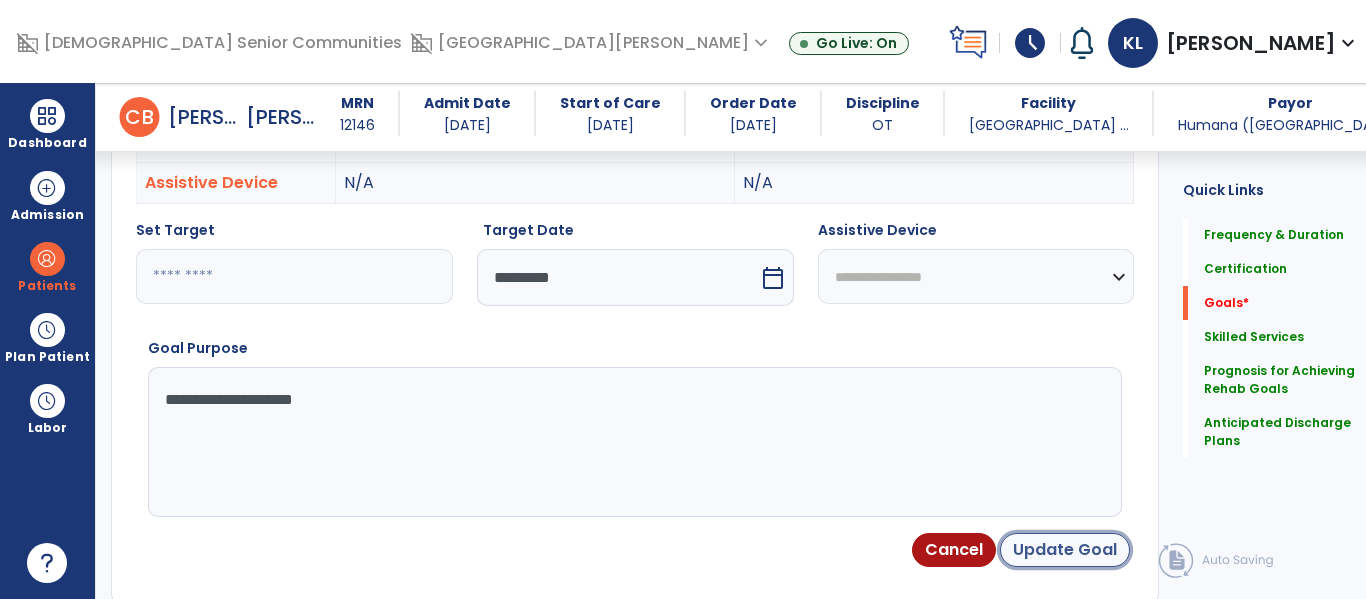 click on "Update Goal" at bounding box center [1065, 550] 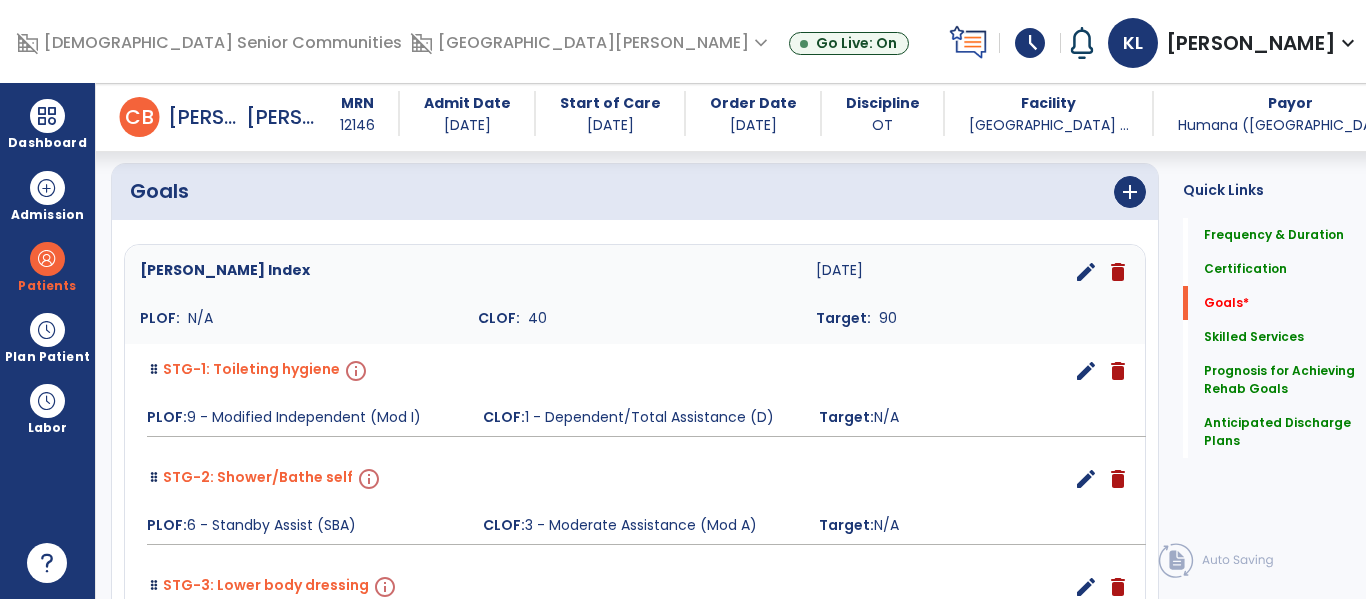 click on "edit" at bounding box center [1086, 371] 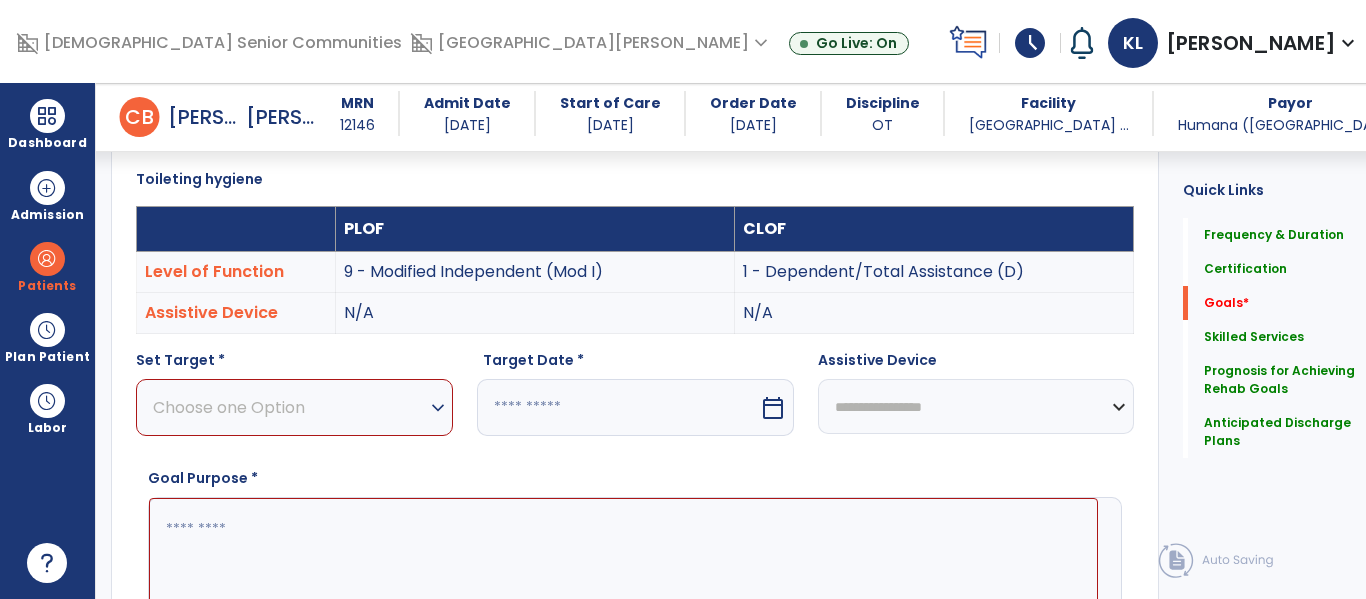 scroll, scrollTop: 534, scrollLeft: 0, axis: vertical 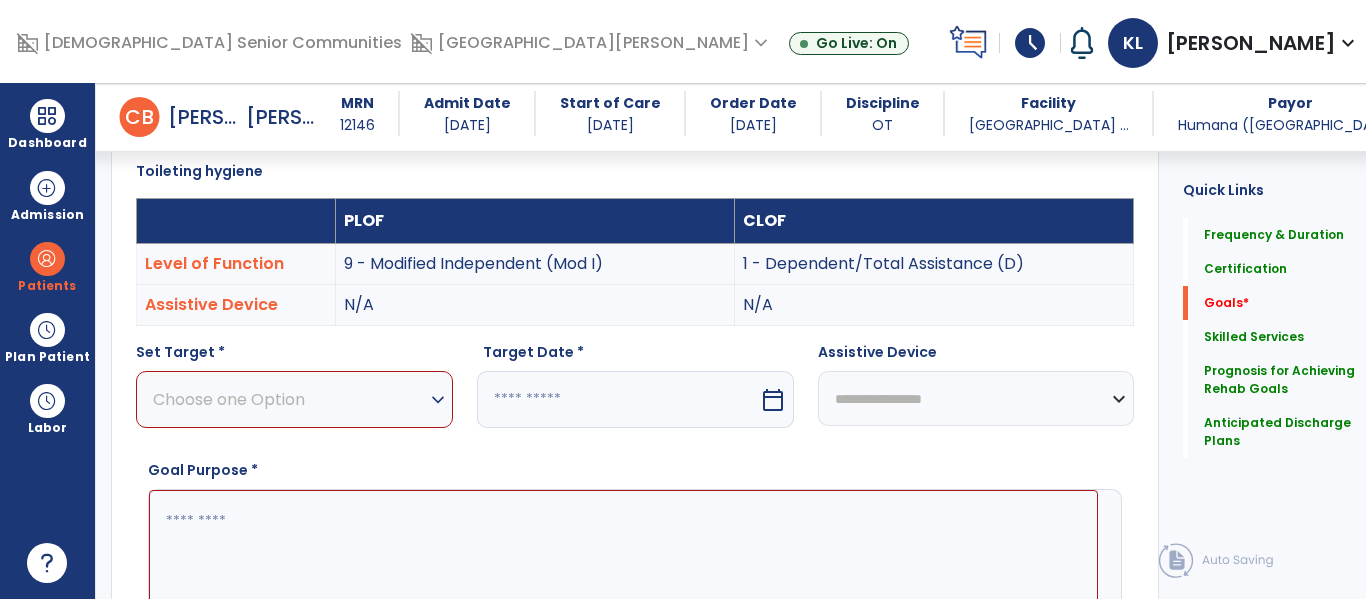 click on "Choose one Option" at bounding box center [289, 399] 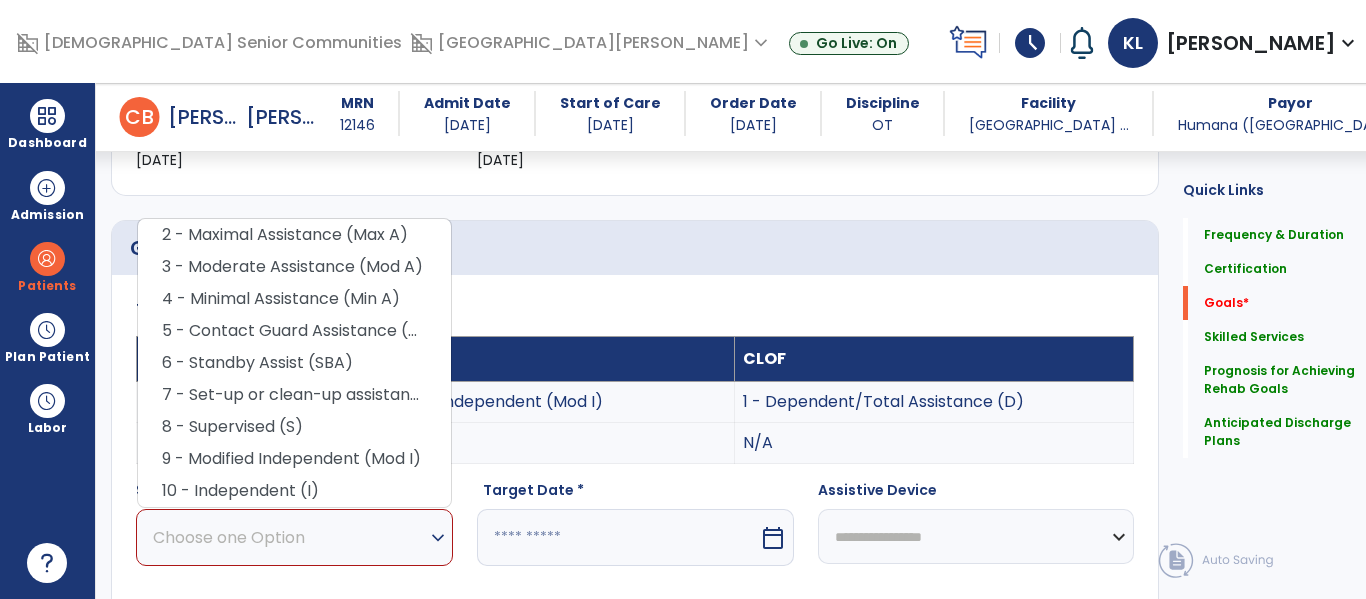 scroll, scrollTop: 391, scrollLeft: 0, axis: vertical 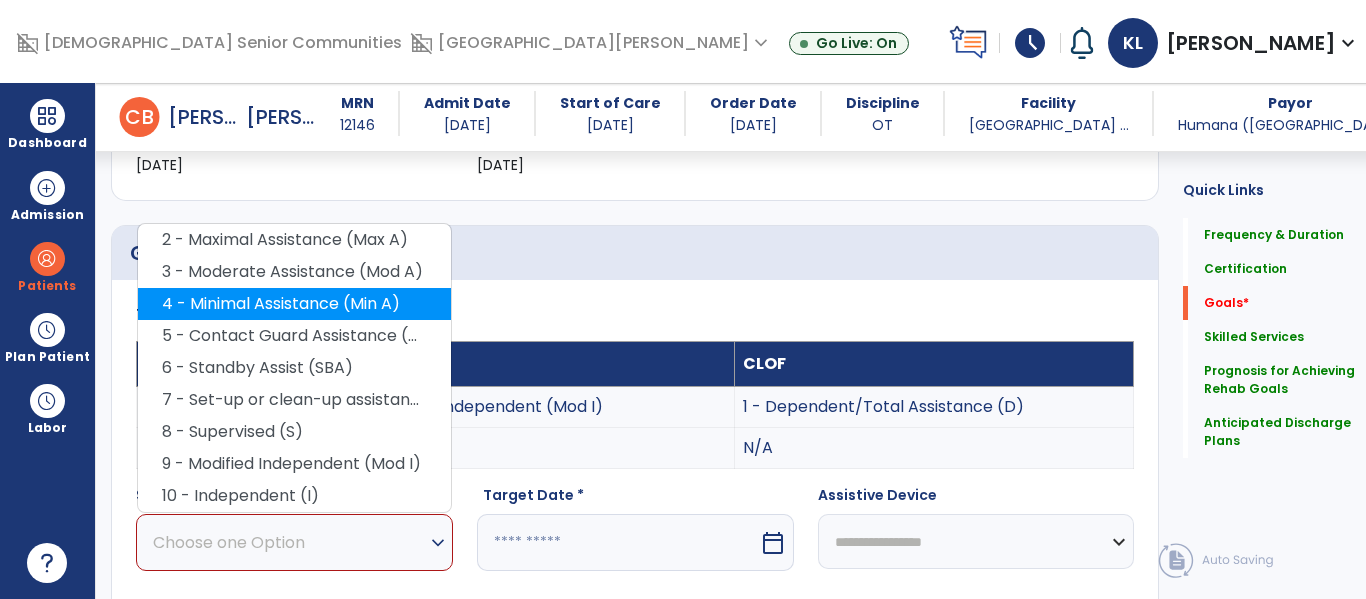 click on "4 - Minimal Assistance (Min A)" at bounding box center (294, 304) 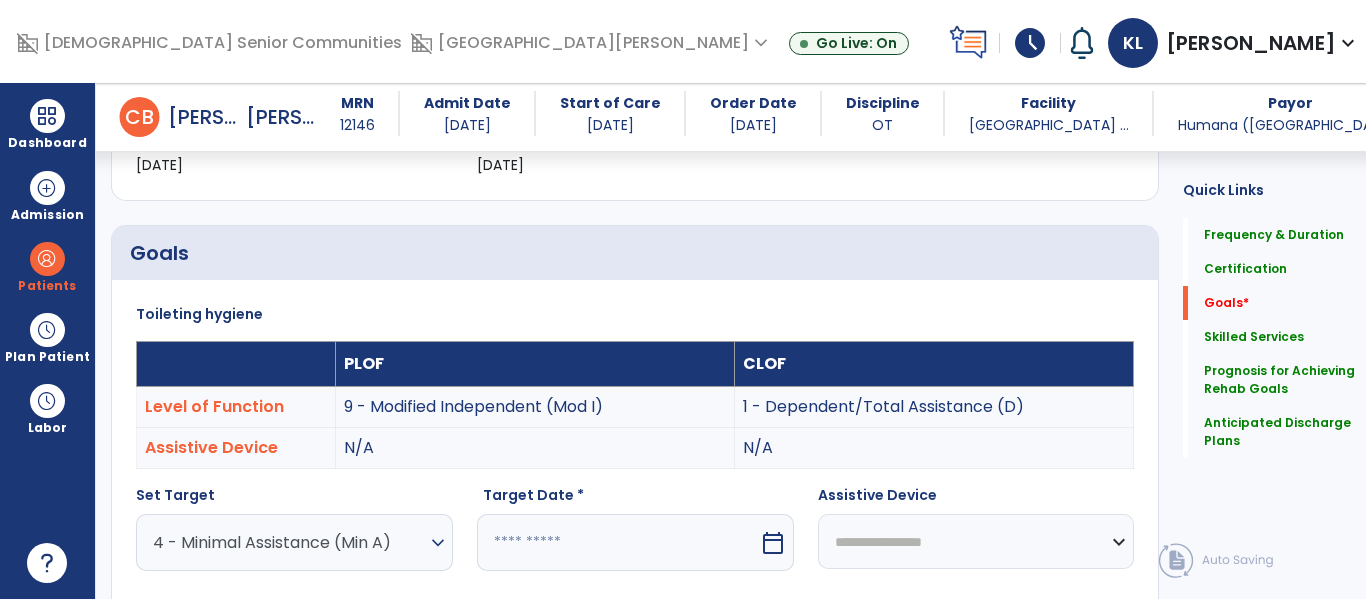 click on "calendar_today" at bounding box center [775, 542] 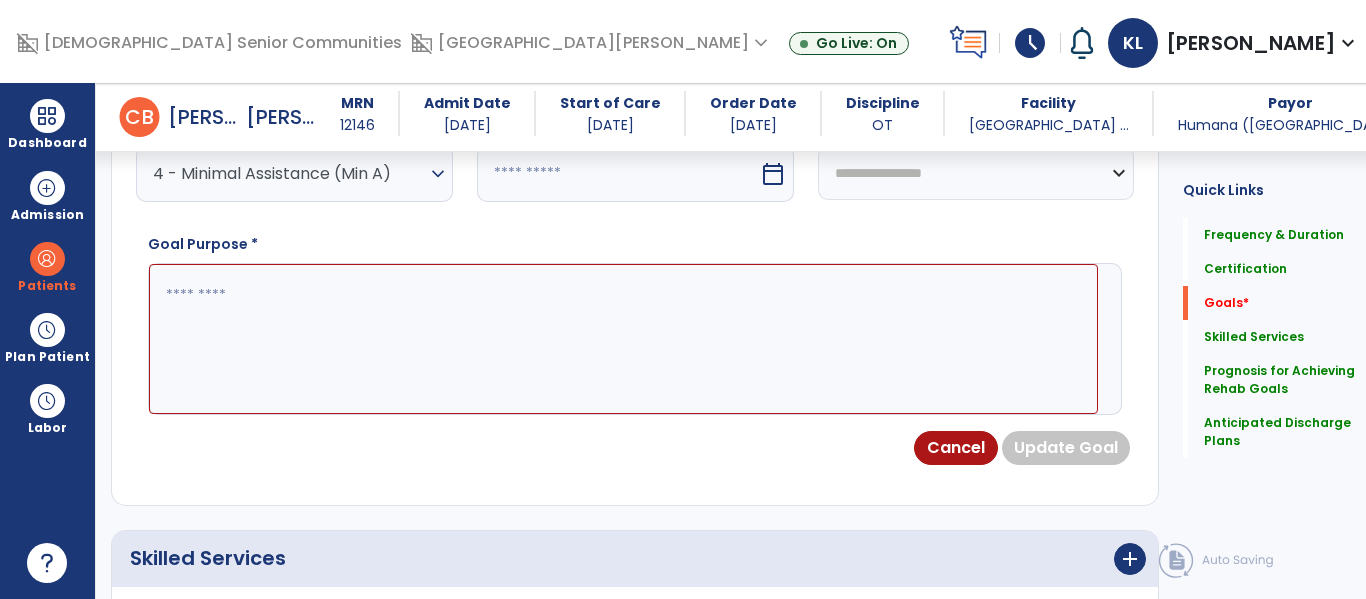 select on "*" 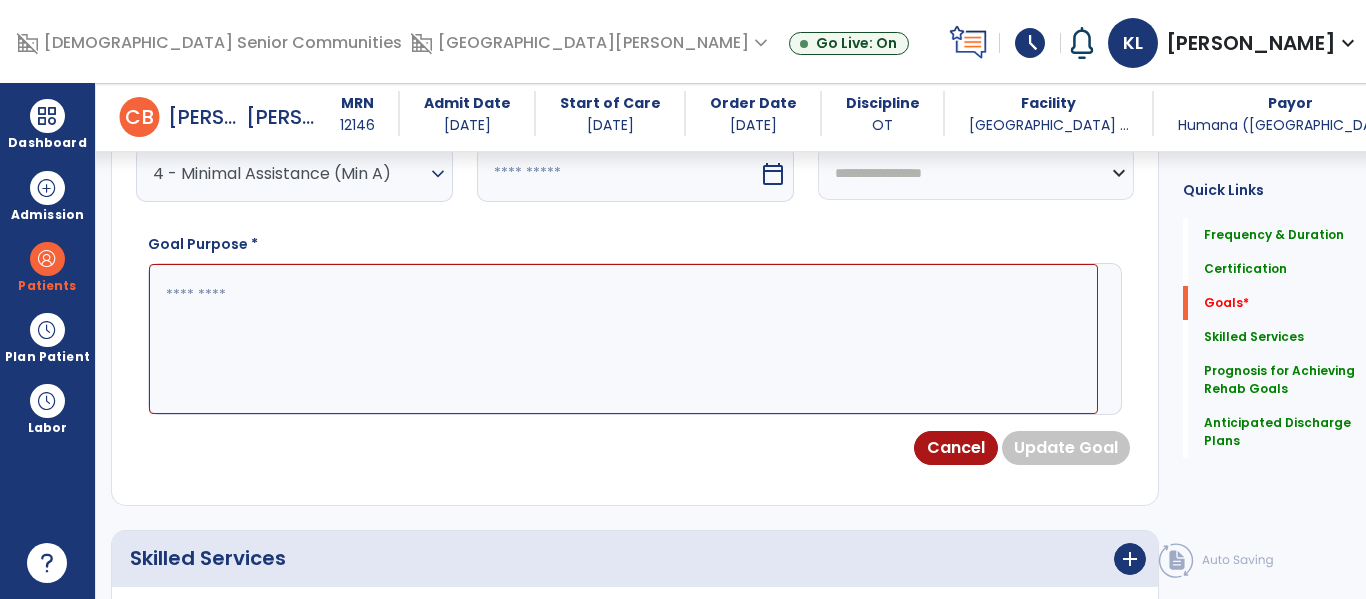 select on "****" 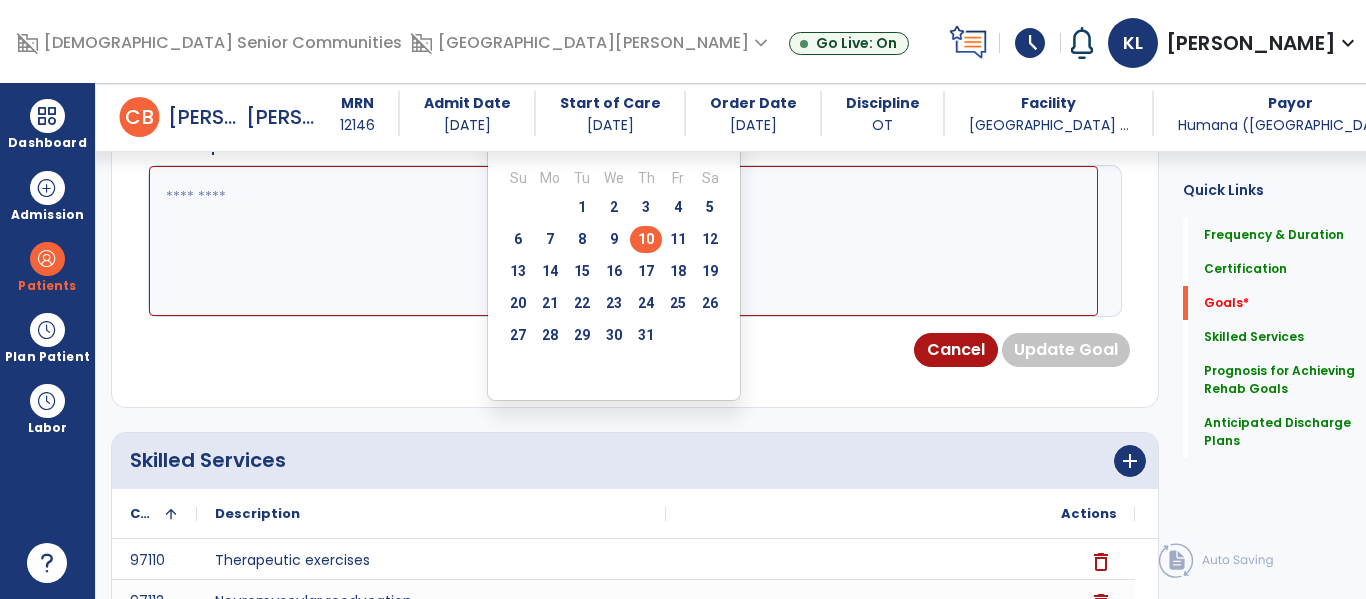 scroll, scrollTop: 856, scrollLeft: 0, axis: vertical 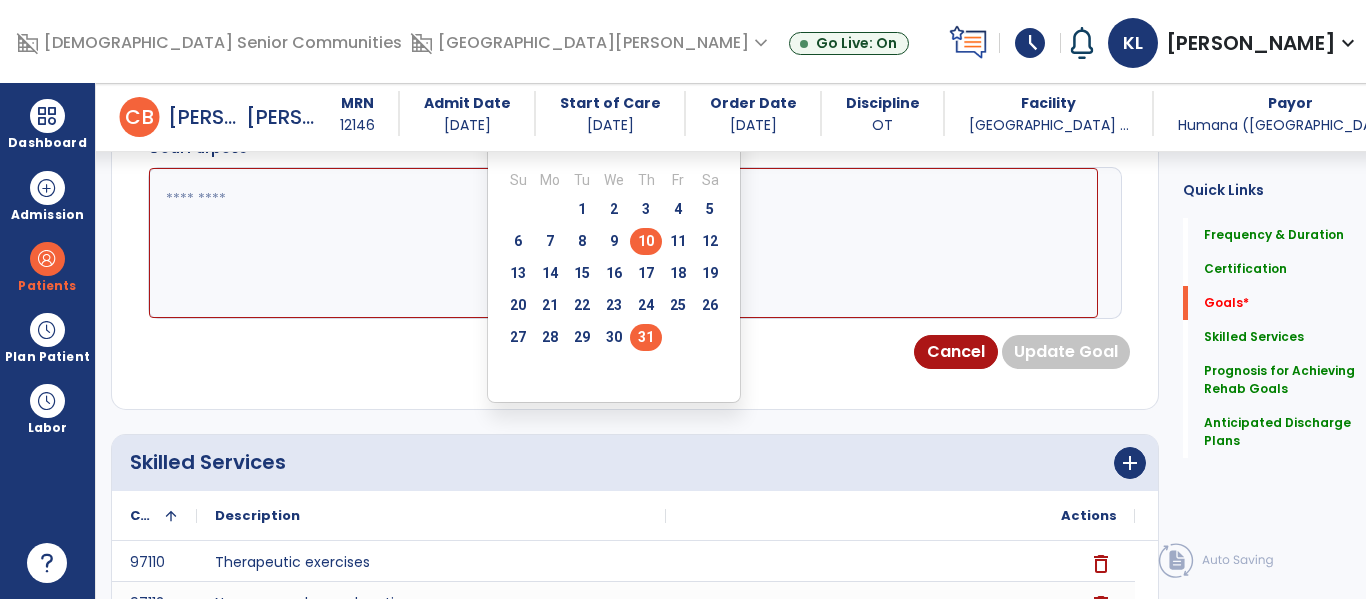 click on "31" at bounding box center [646, 337] 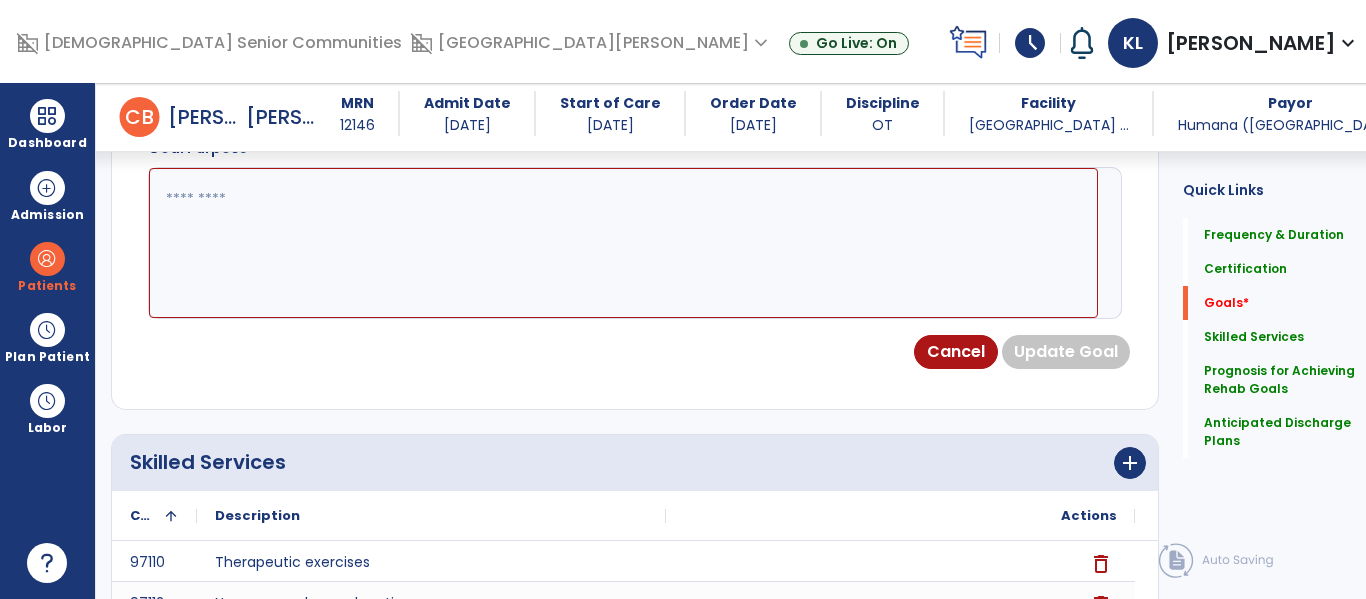 click at bounding box center (623, 243) 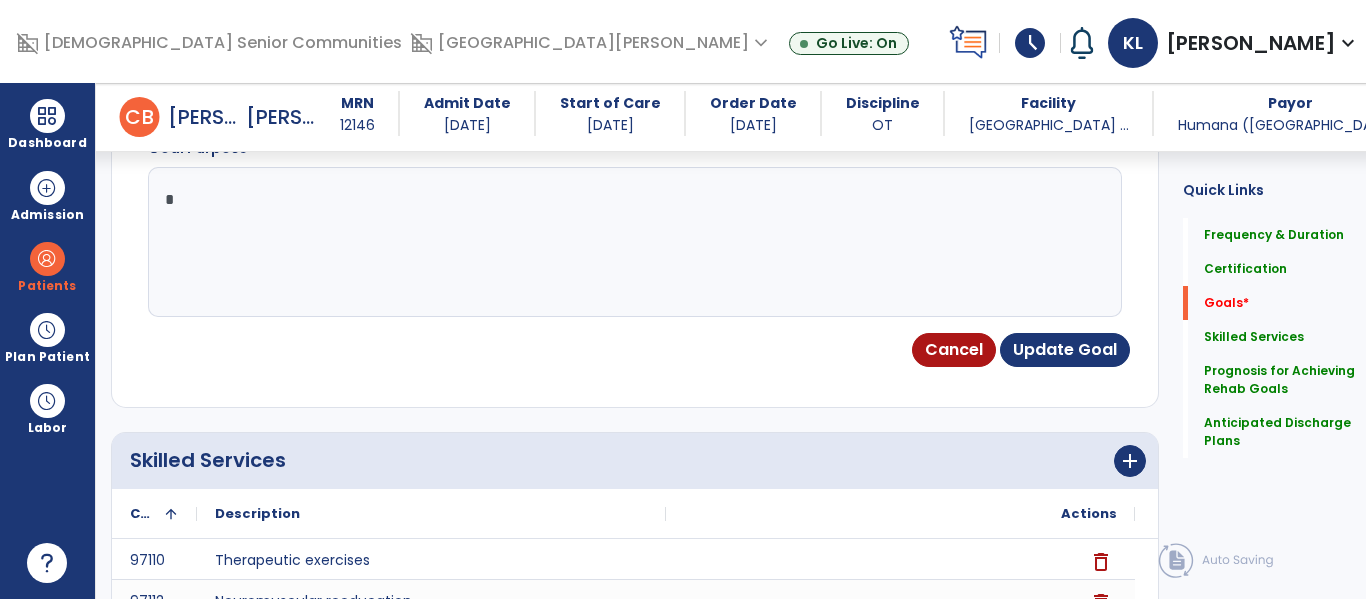 paste on "**********" 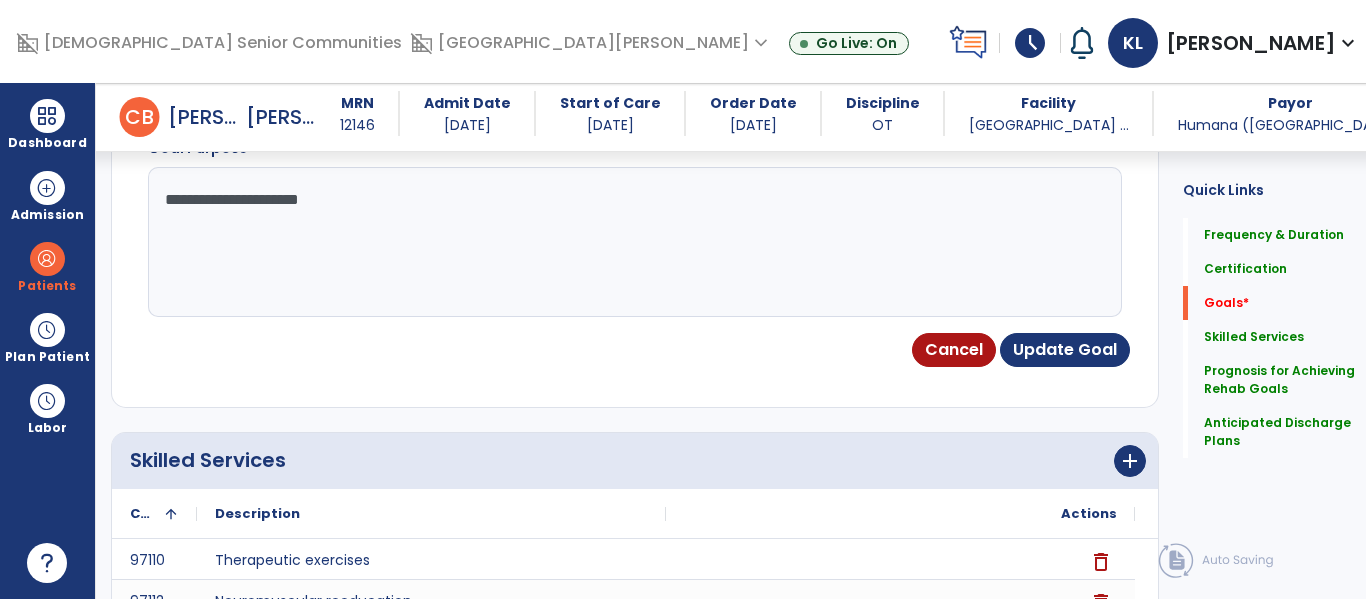 paste 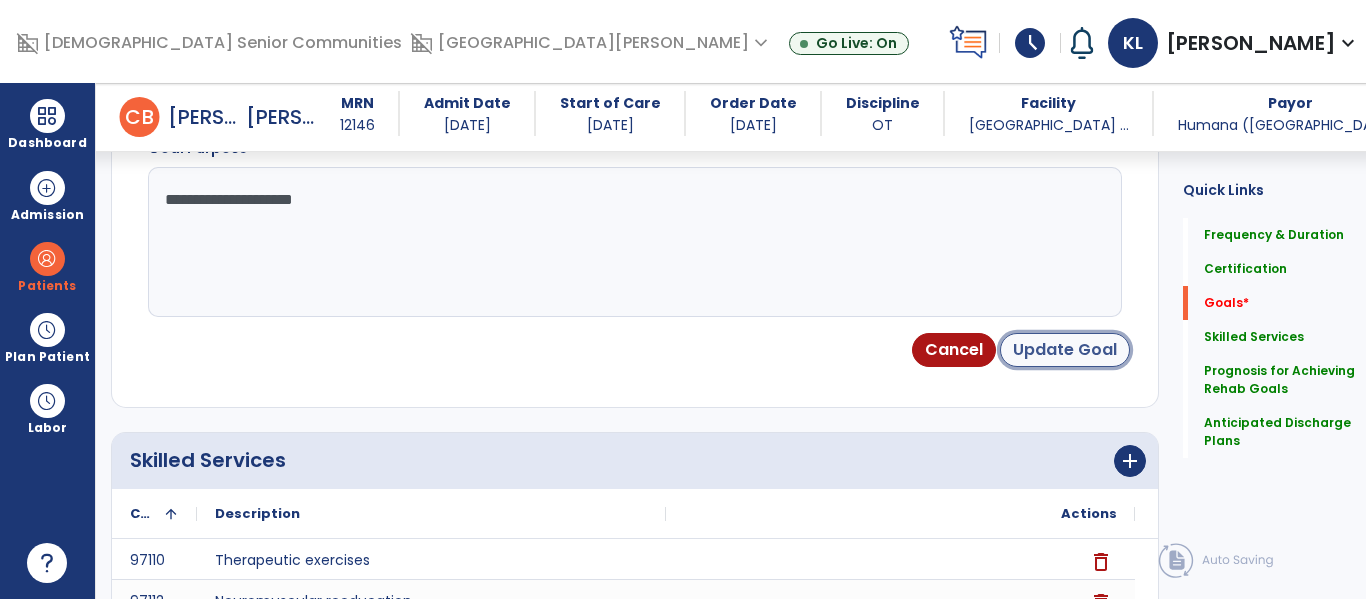 click on "Update Goal" at bounding box center [1065, 350] 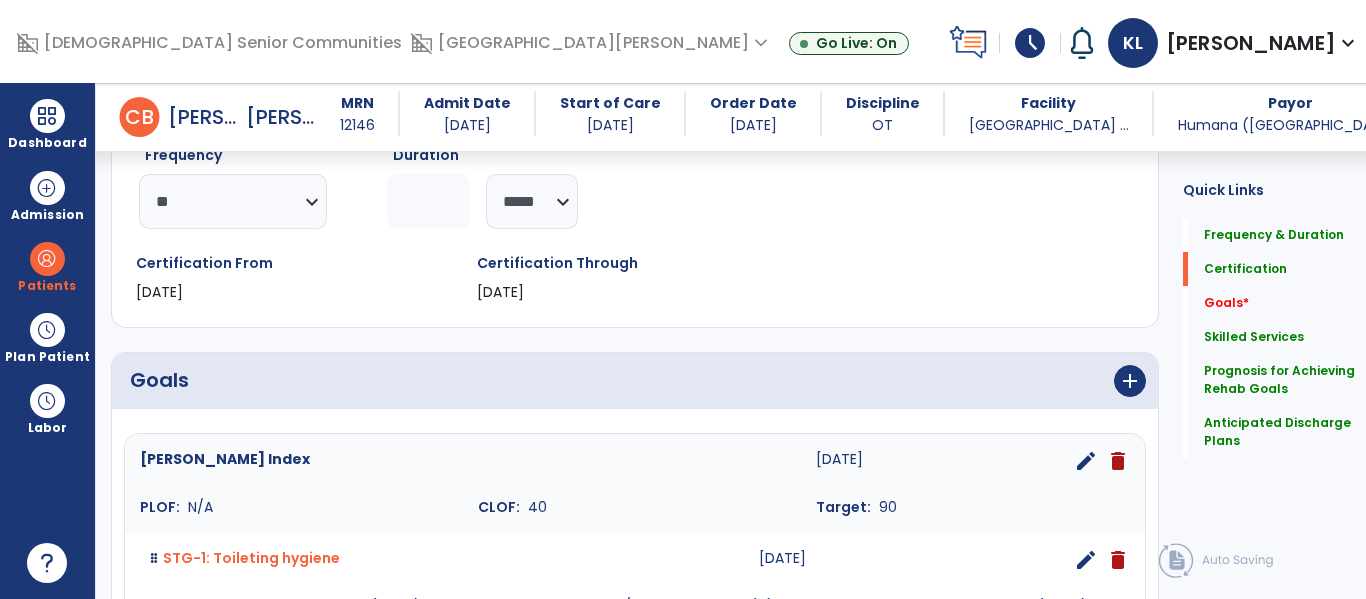 scroll, scrollTop: 266, scrollLeft: 0, axis: vertical 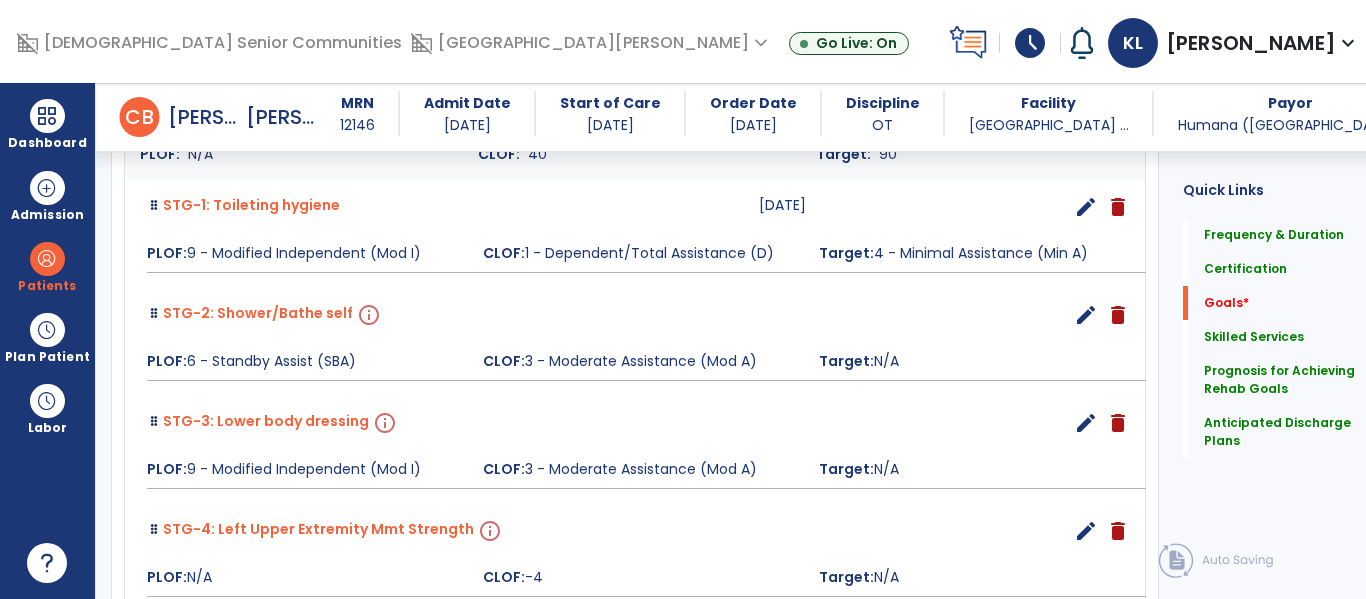 click on "edit" at bounding box center [1086, 315] 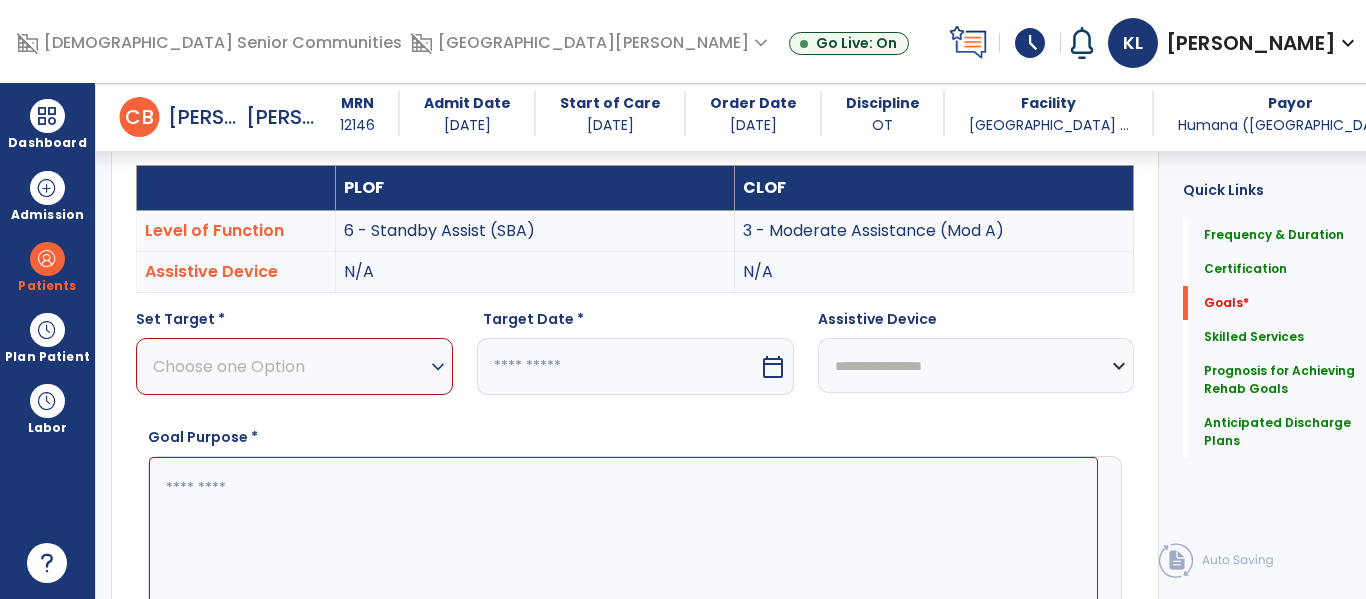 scroll, scrollTop: 534, scrollLeft: 0, axis: vertical 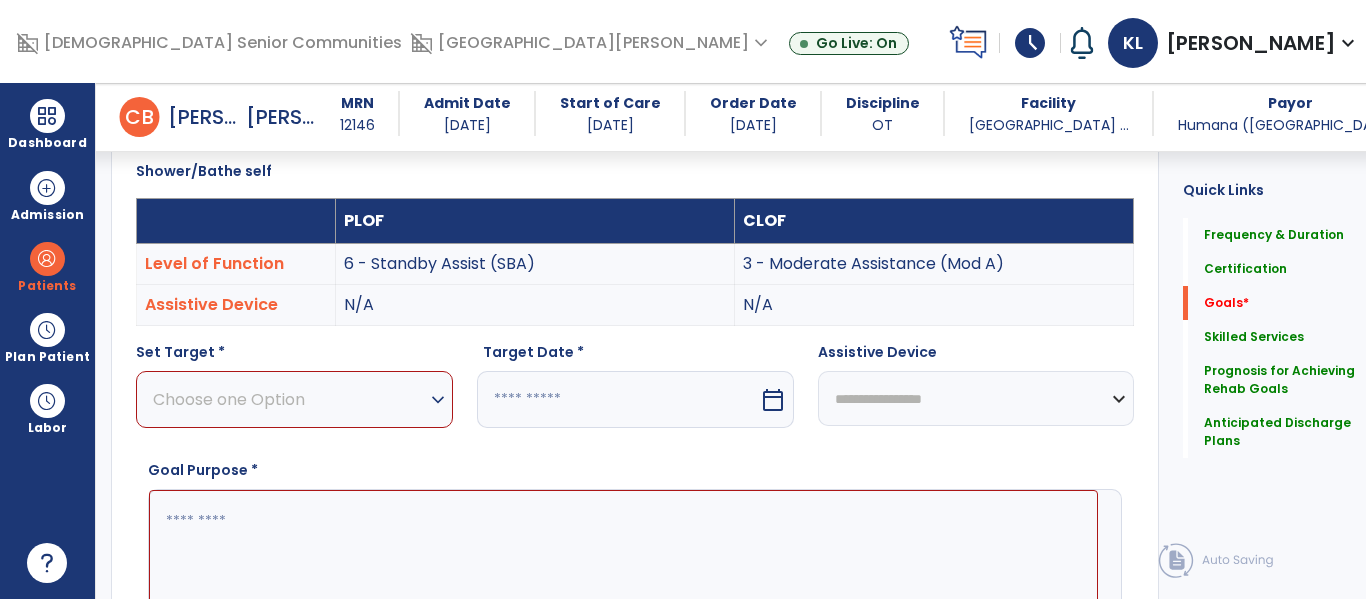 click on "Choose one Option" at bounding box center (289, 399) 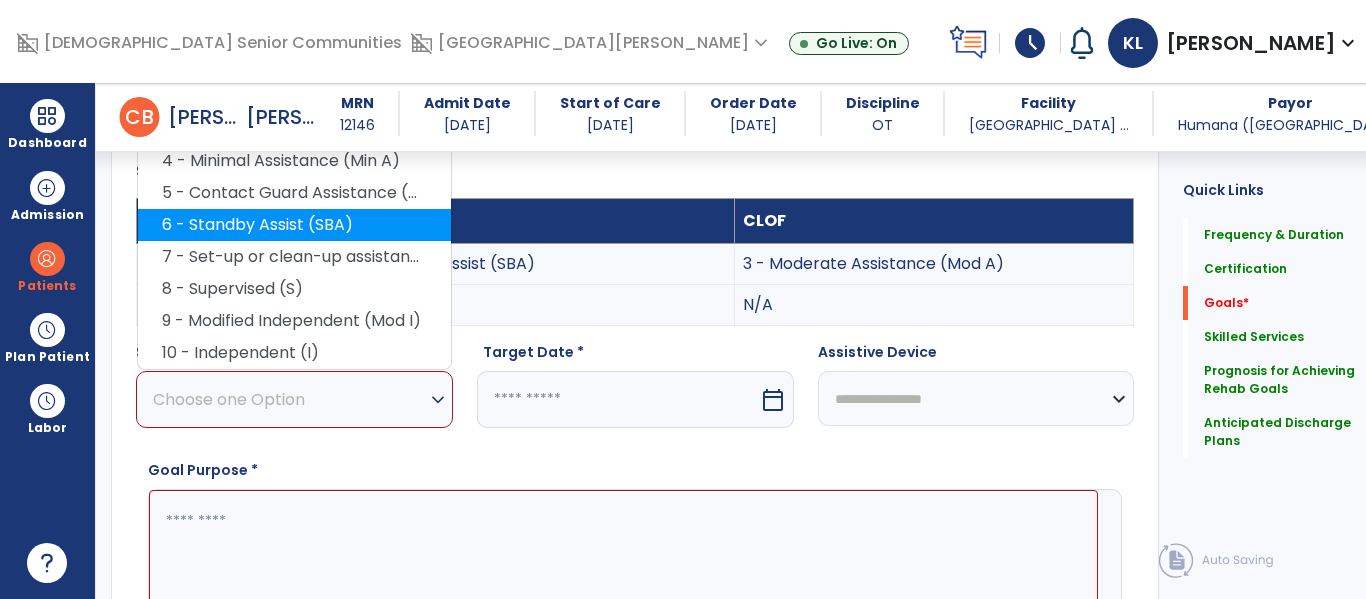 click on "6 - Standby Assist (SBA)" at bounding box center (294, 225) 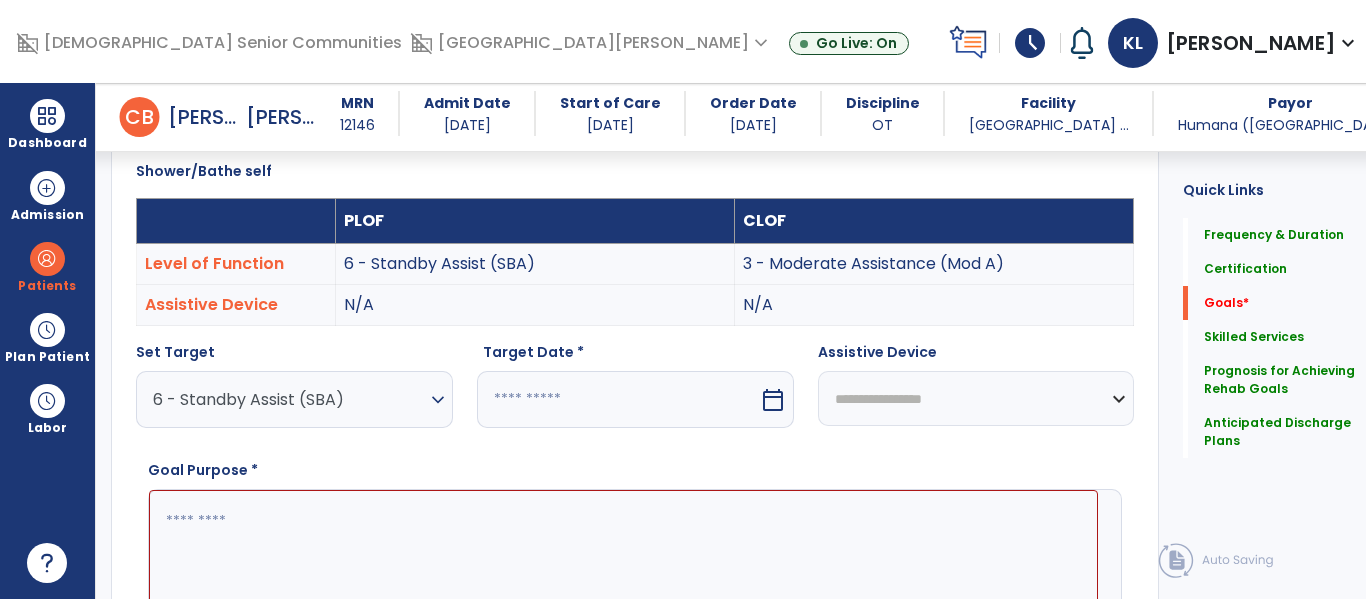 click at bounding box center (618, 399) 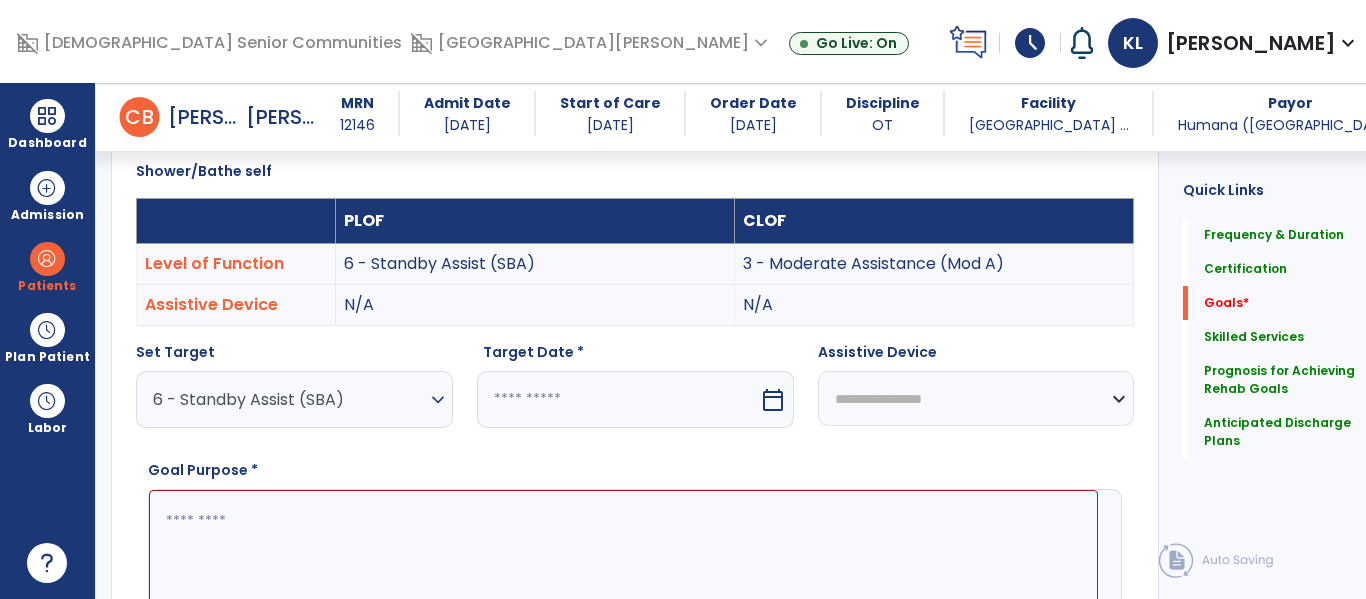 select on "*" 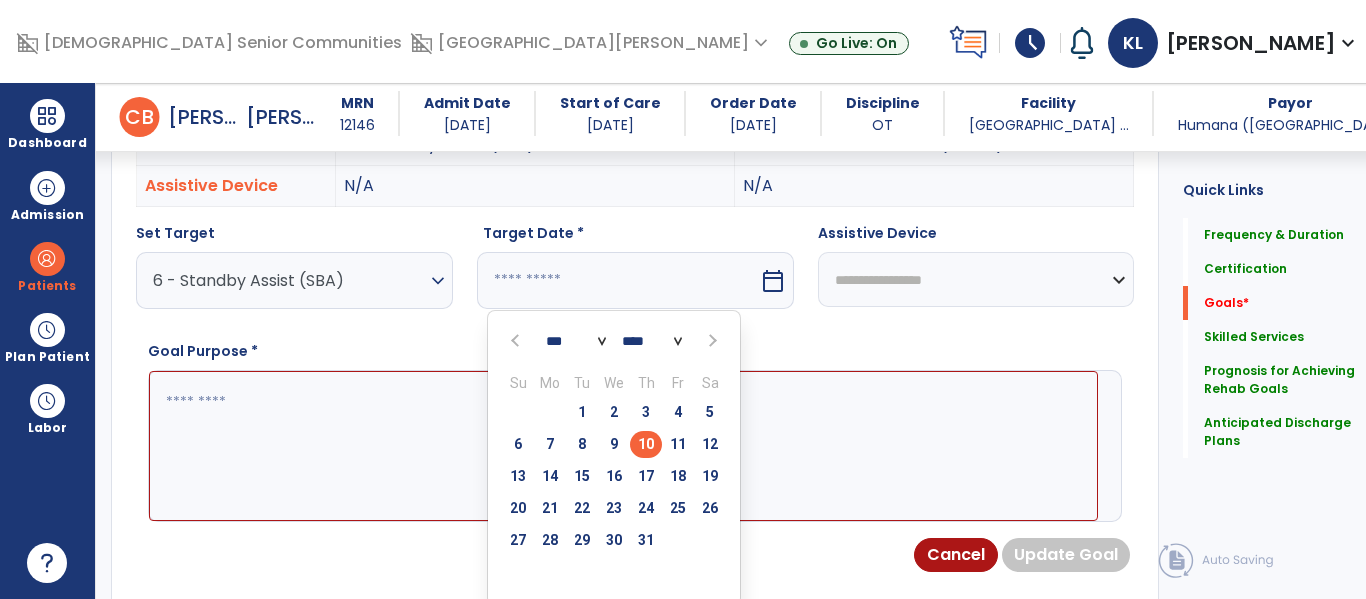 scroll, scrollTop: 695, scrollLeft: 0, axis: vertical 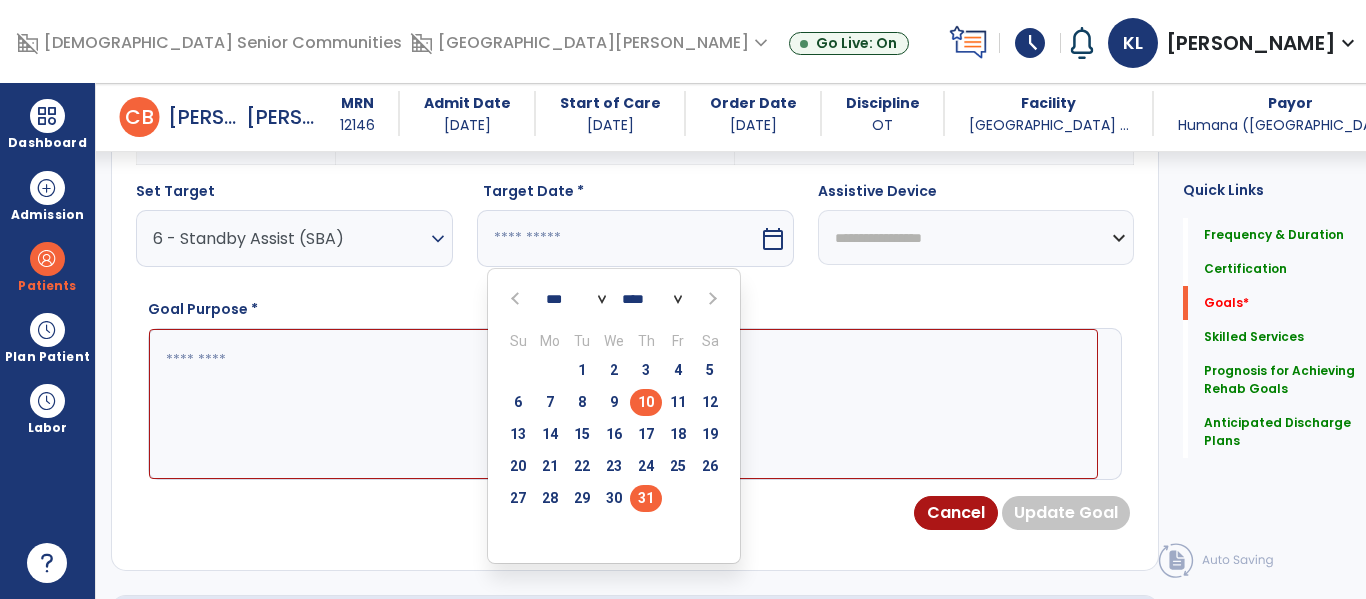 click on "31" at bounding box center (646, 498) 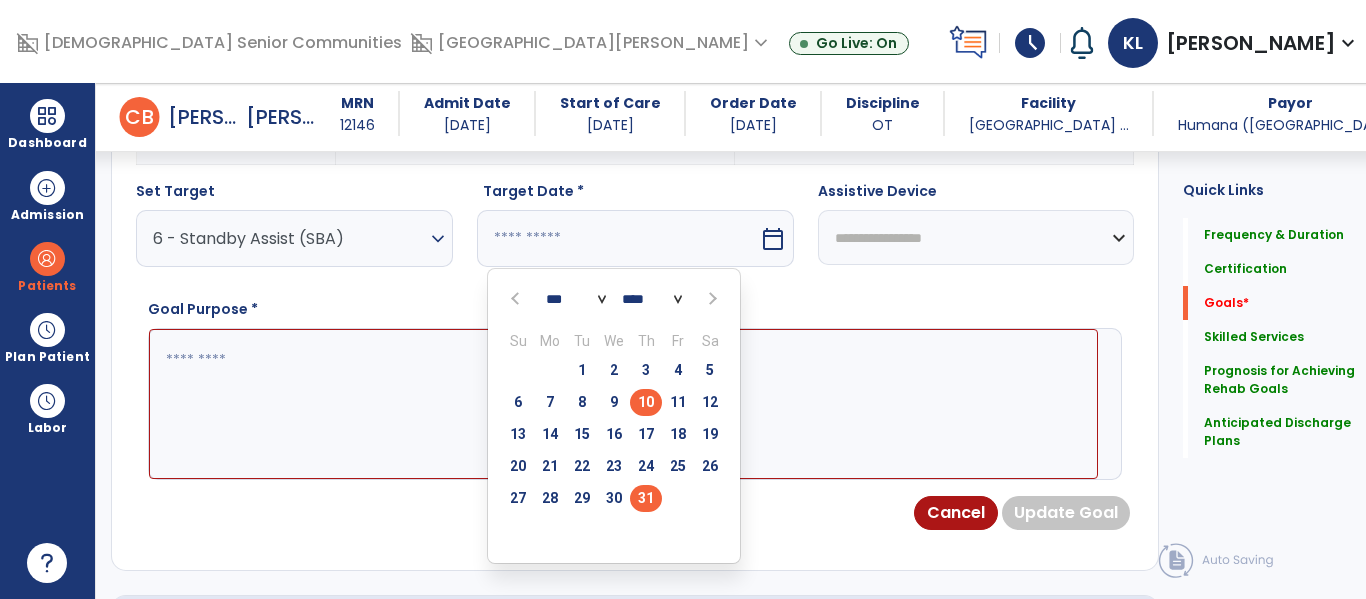 type on "*********" 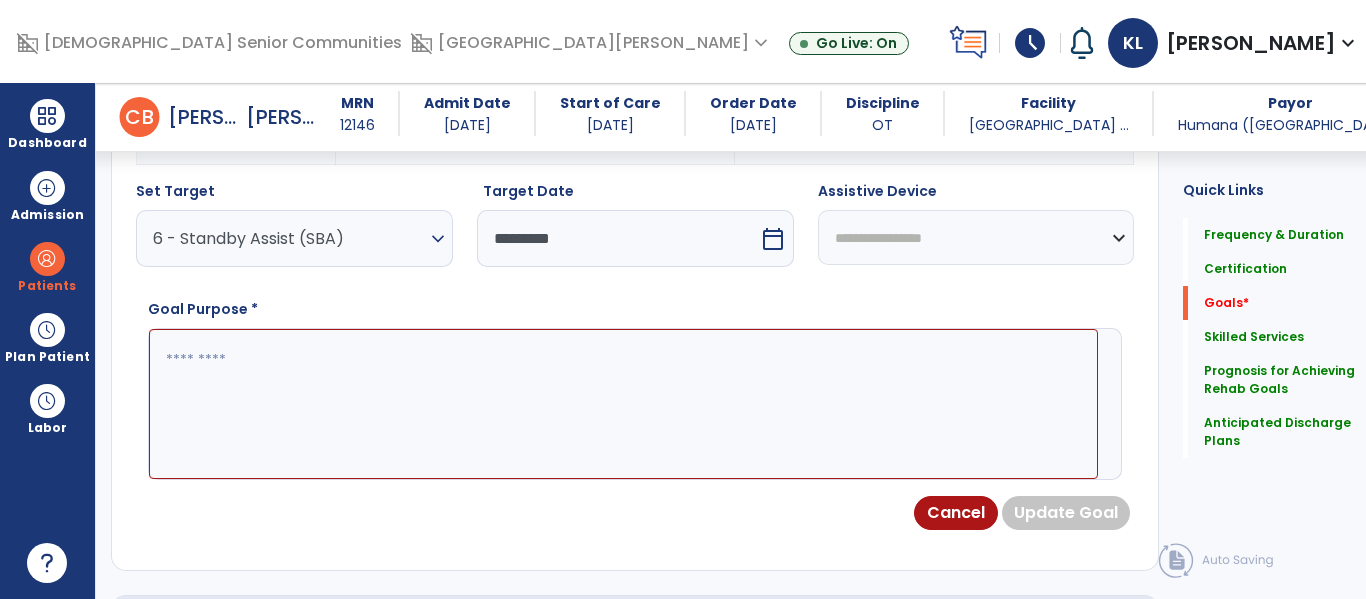 click at bounding box center [623, 404] 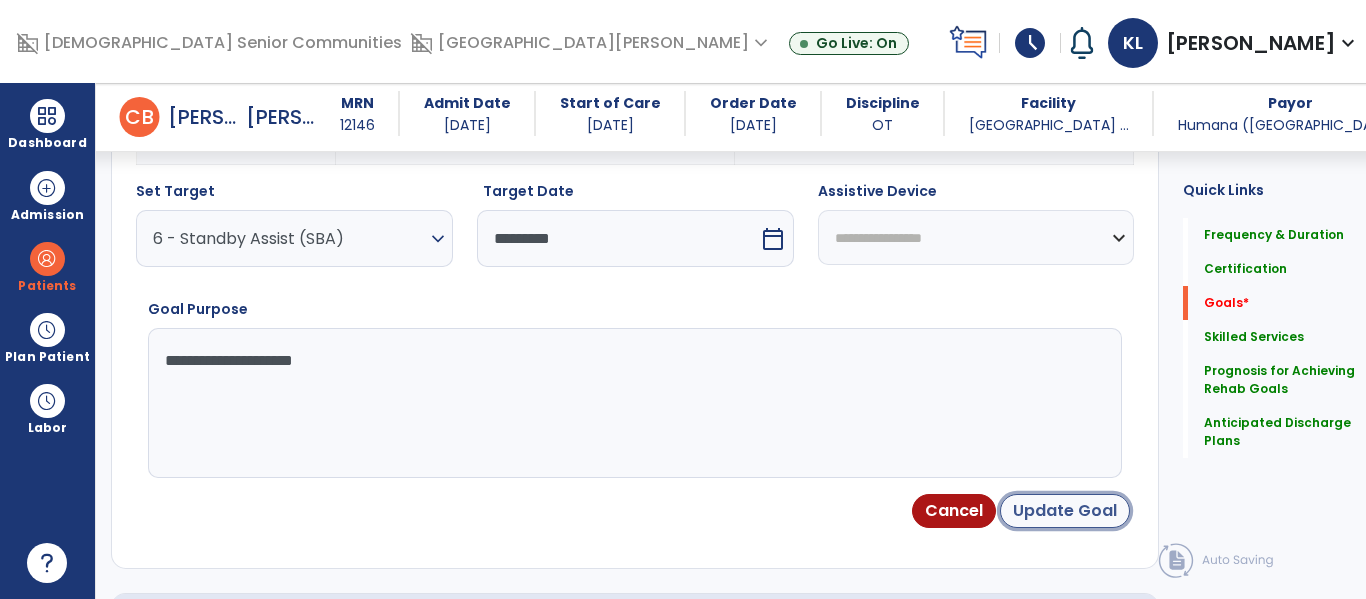click on "Update Goal" at bounding box center (1065, 511) 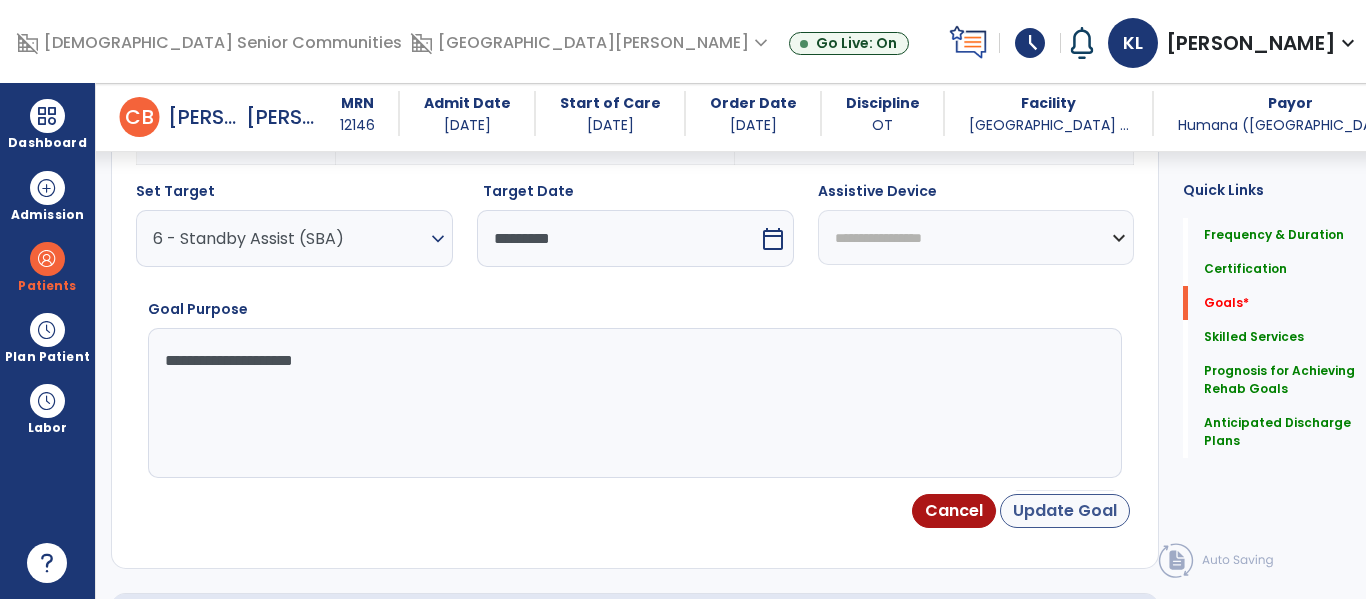 scroll, scrollTop: 103, scrollLeft: 0, axis: vertical 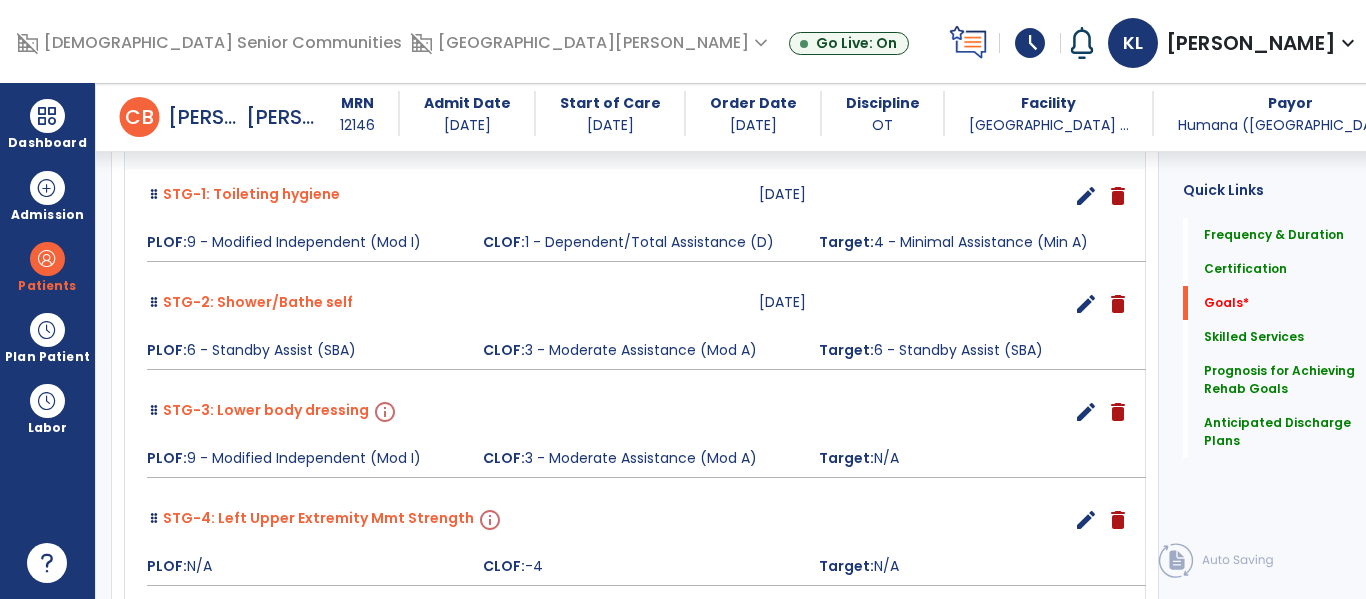 click on "edit" at bounding box center [1086, 412] 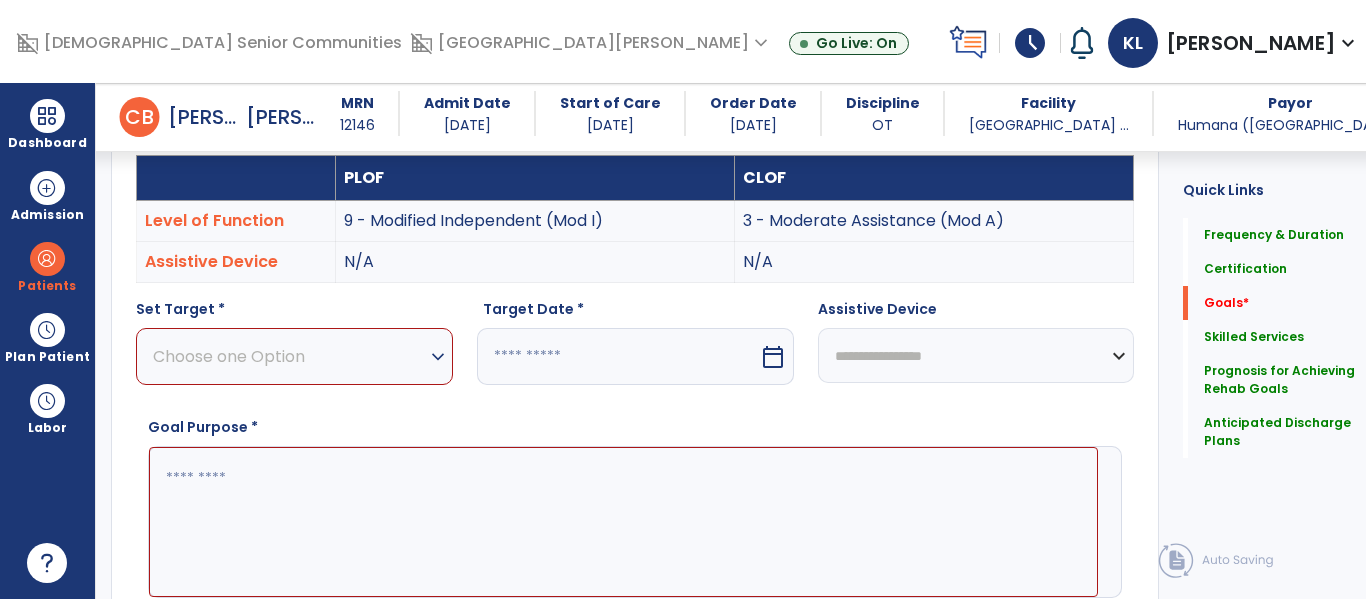 scroll, scrollTop: 534, scrollLeft: 0, axis: vertical 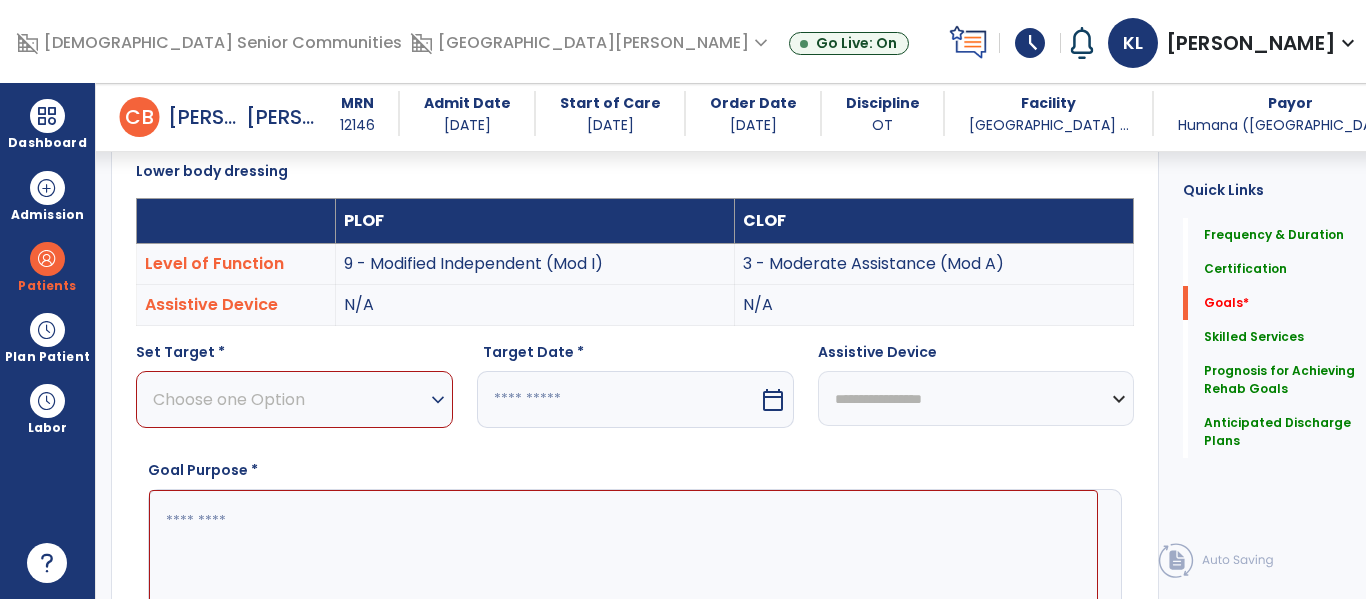 click on "Choose one Option" at bounding box center [289, 399] 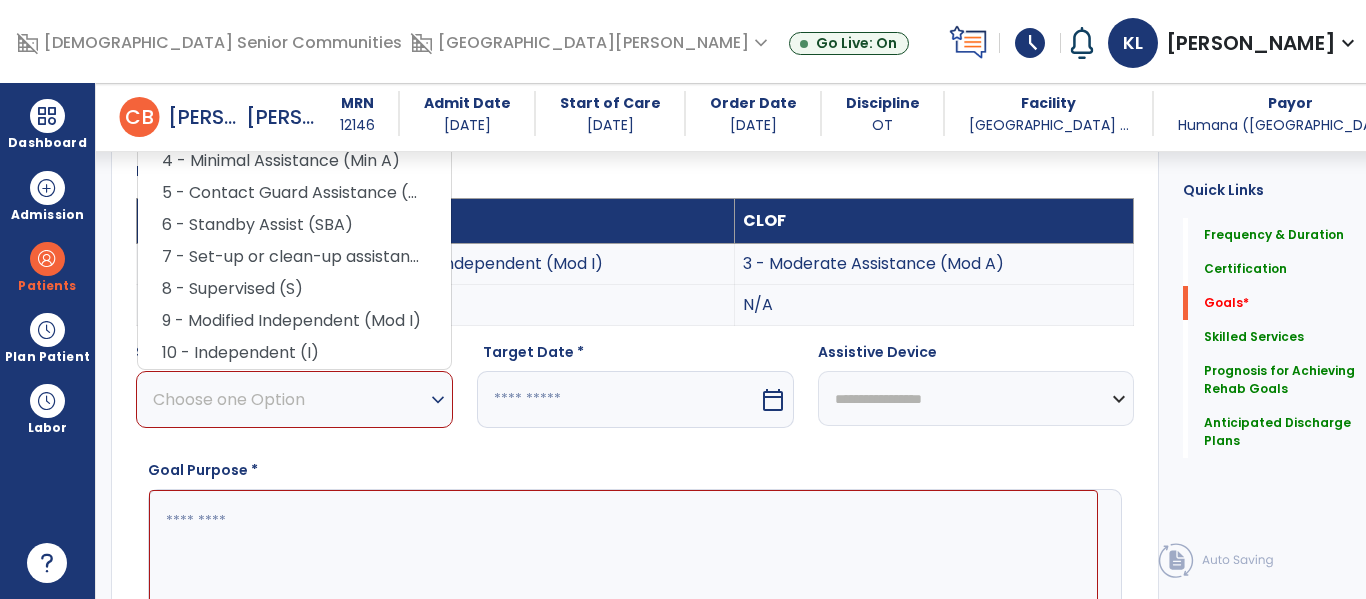 click at bounding box center [623, 565] 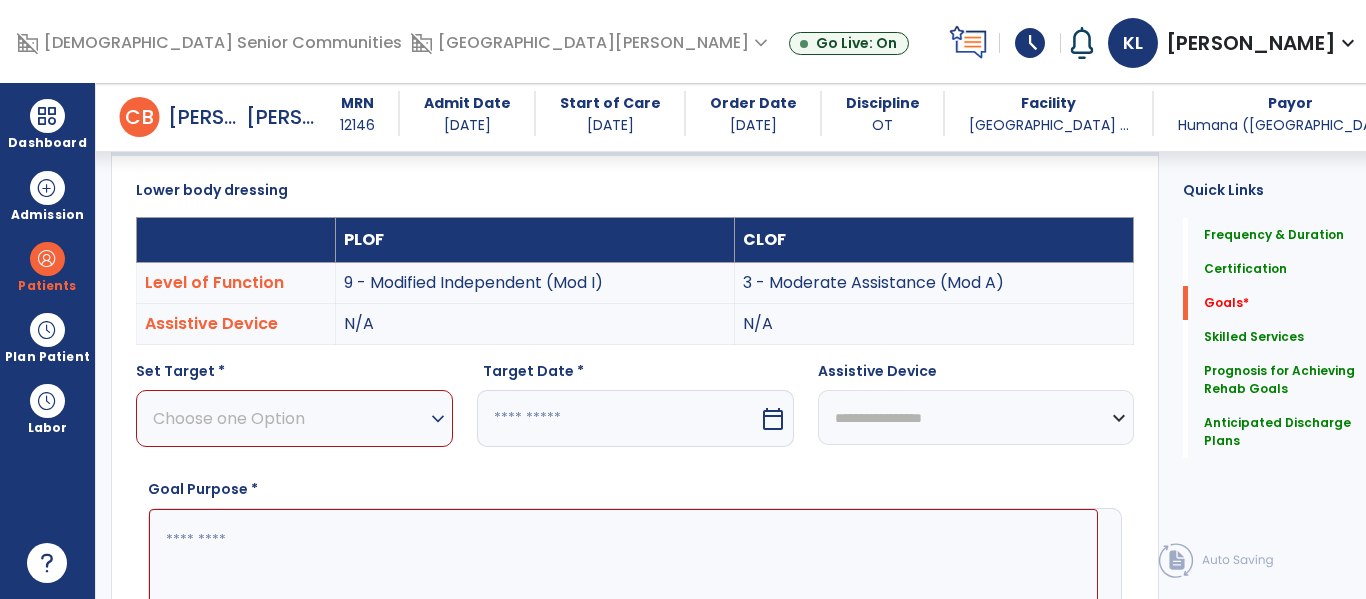 scroll, scrollTop: 503, scrollLeft: 0, axis: vertical 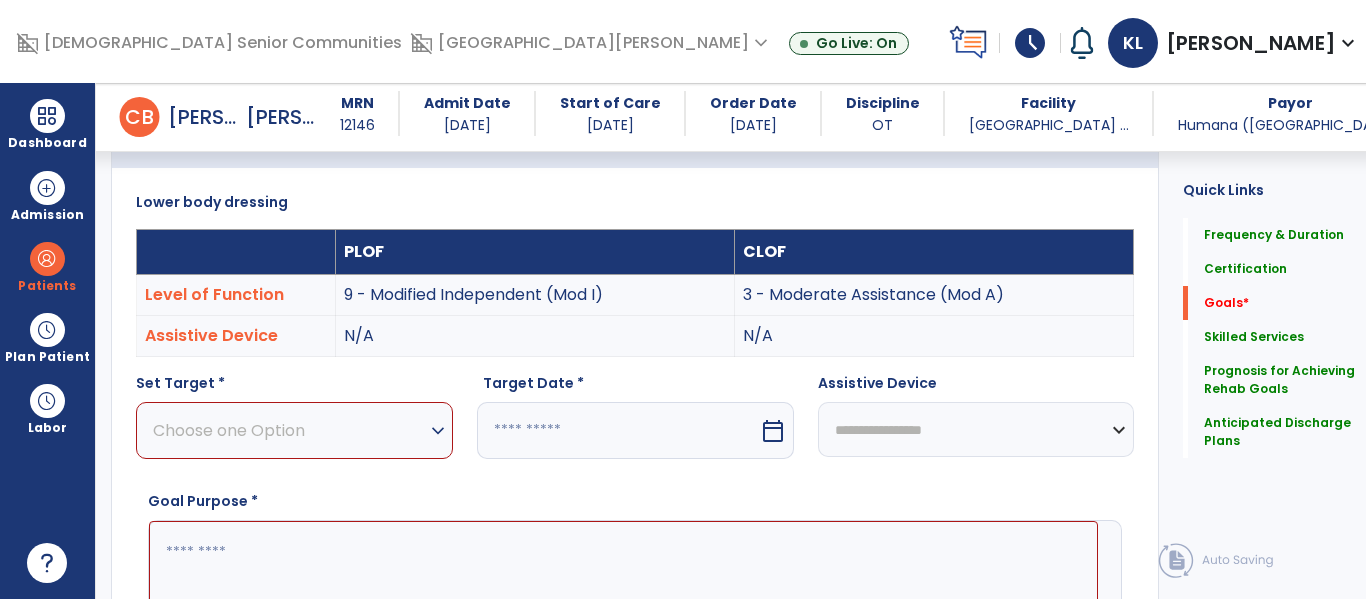 click on "Choose one Option   expand_more" at bounding box center (294, 430) 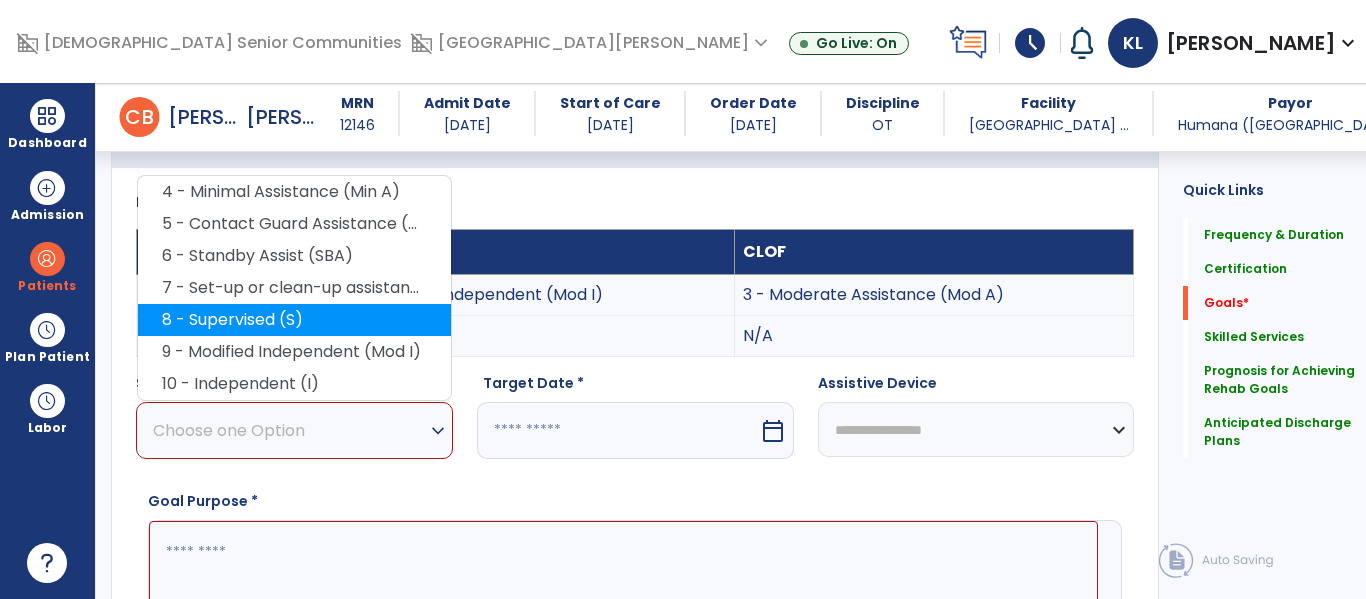 click on "8 - Supervised (S)" at bounding box center [294, 320] 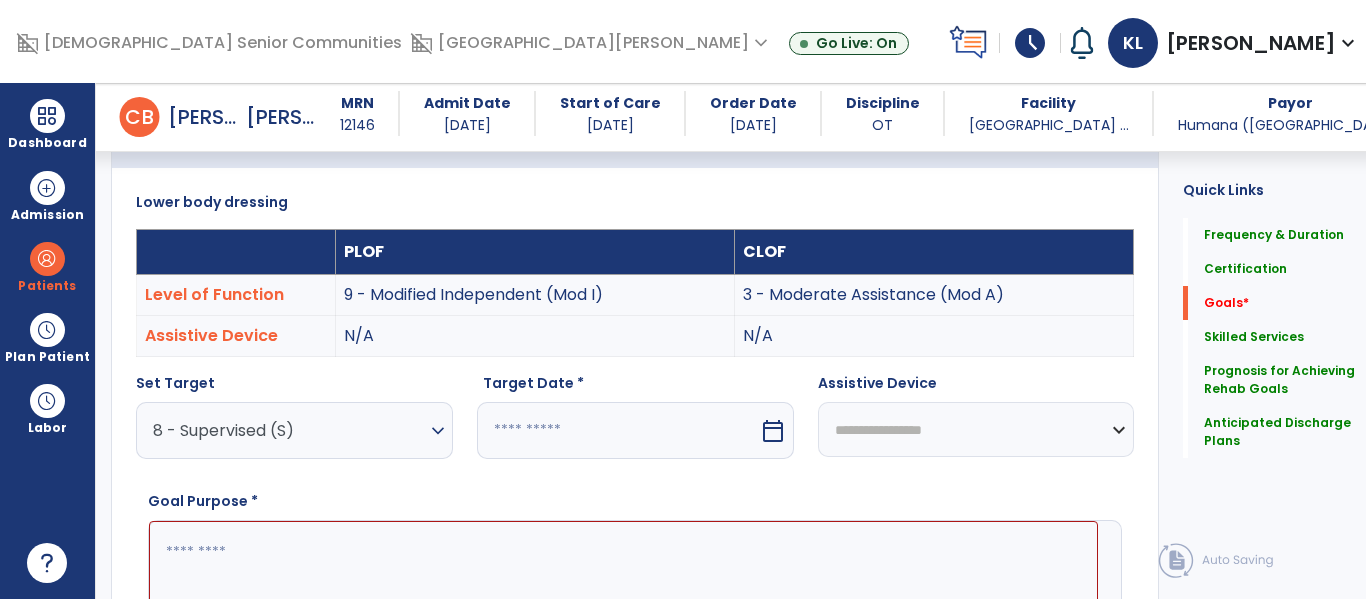 click at bounding box center (618, 430) 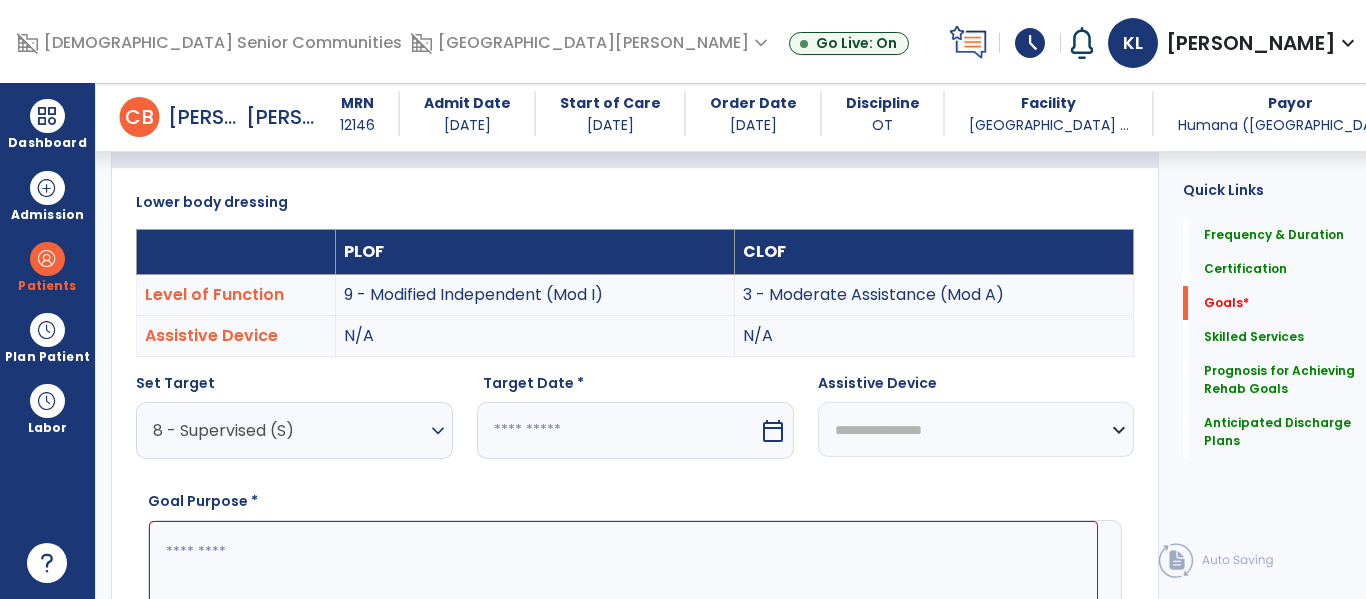 select on "*" 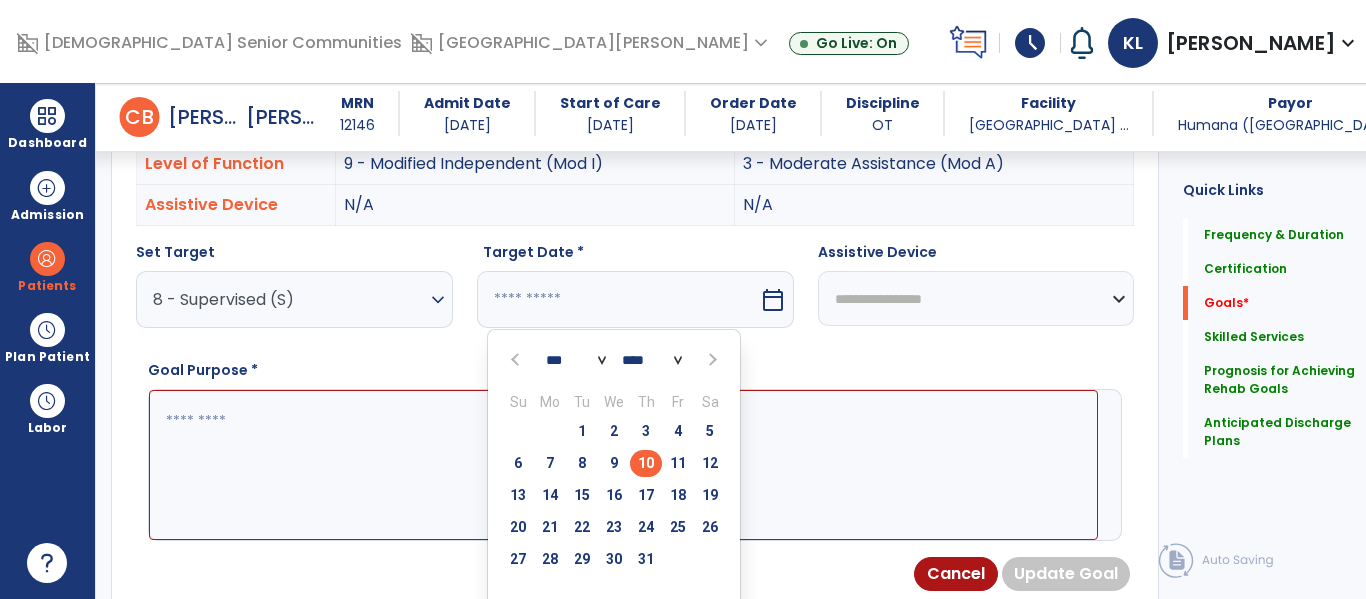 scroll, scrollTop: 635, scrollLeft: 0, axis: vertical 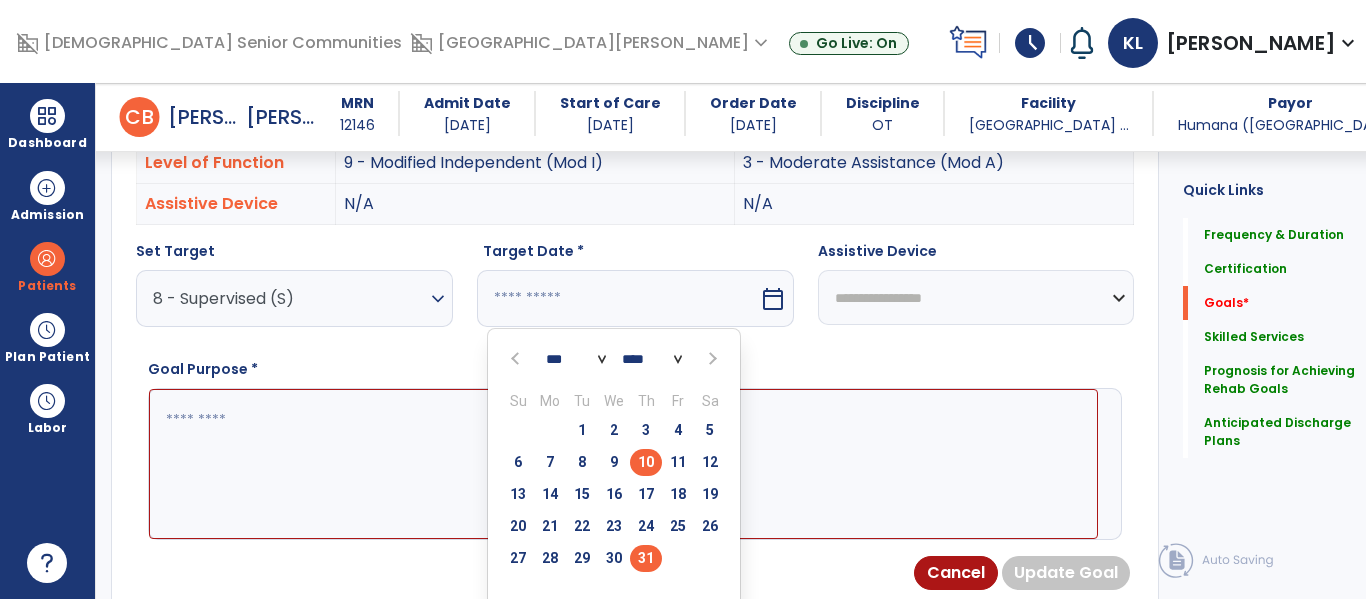 click on "31" at bounding box center [646, 558] 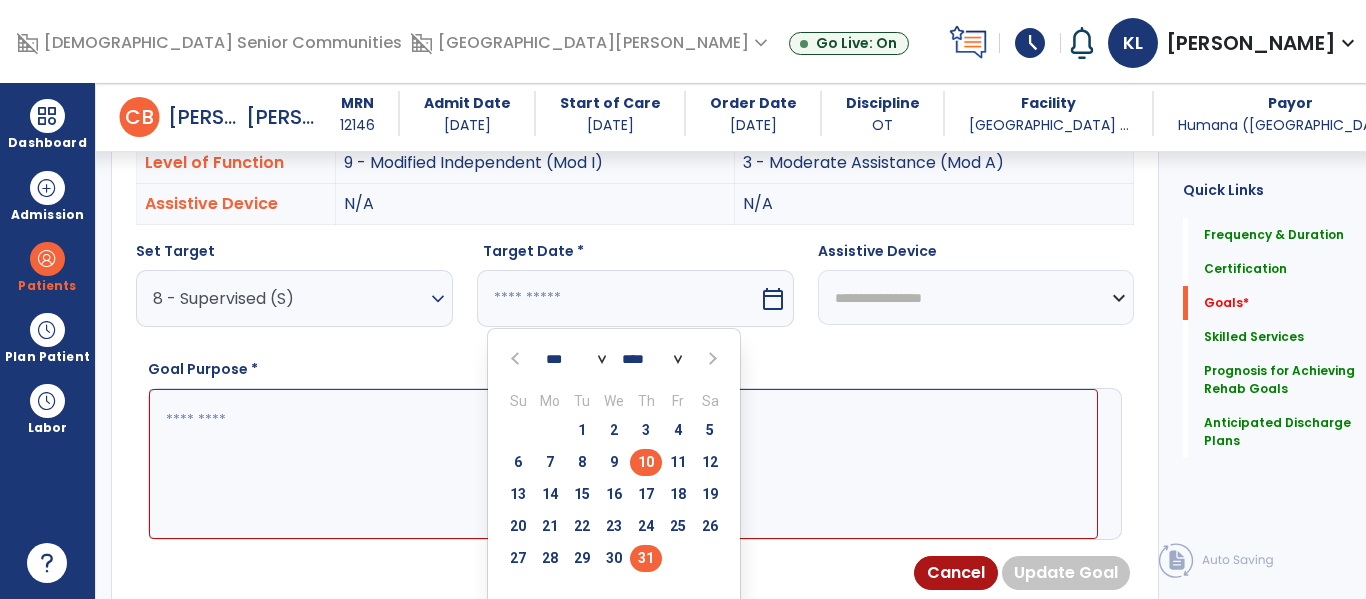 type on "*********" 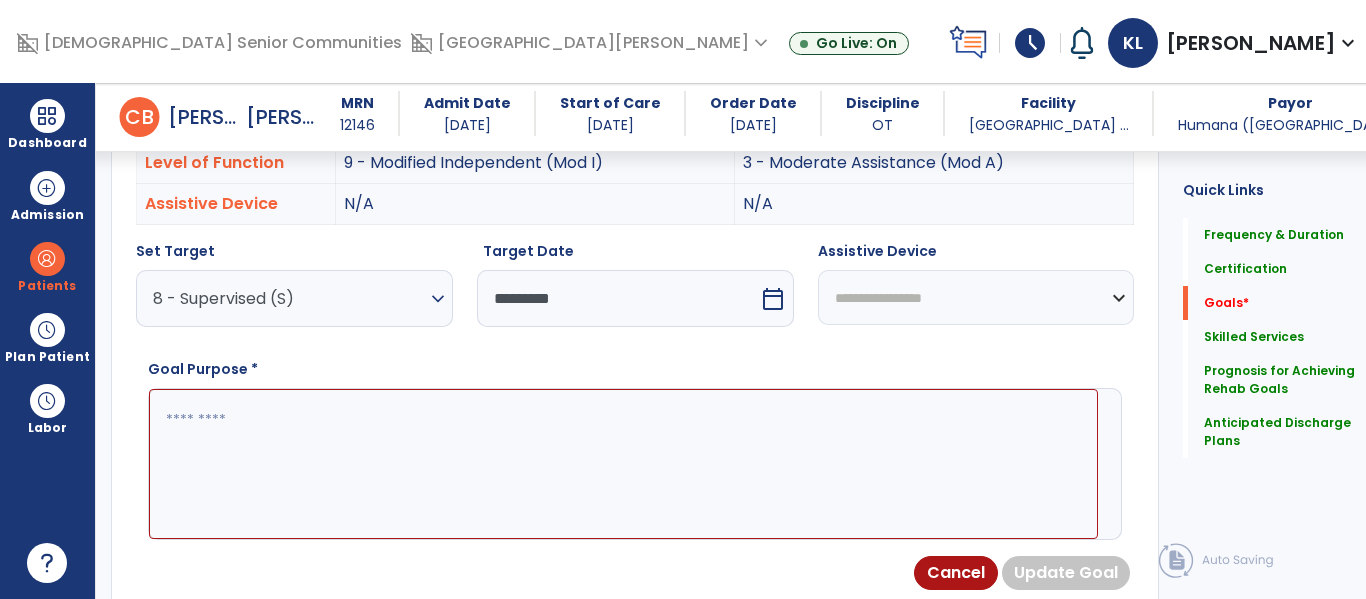 click at bounding box center (623, 464) 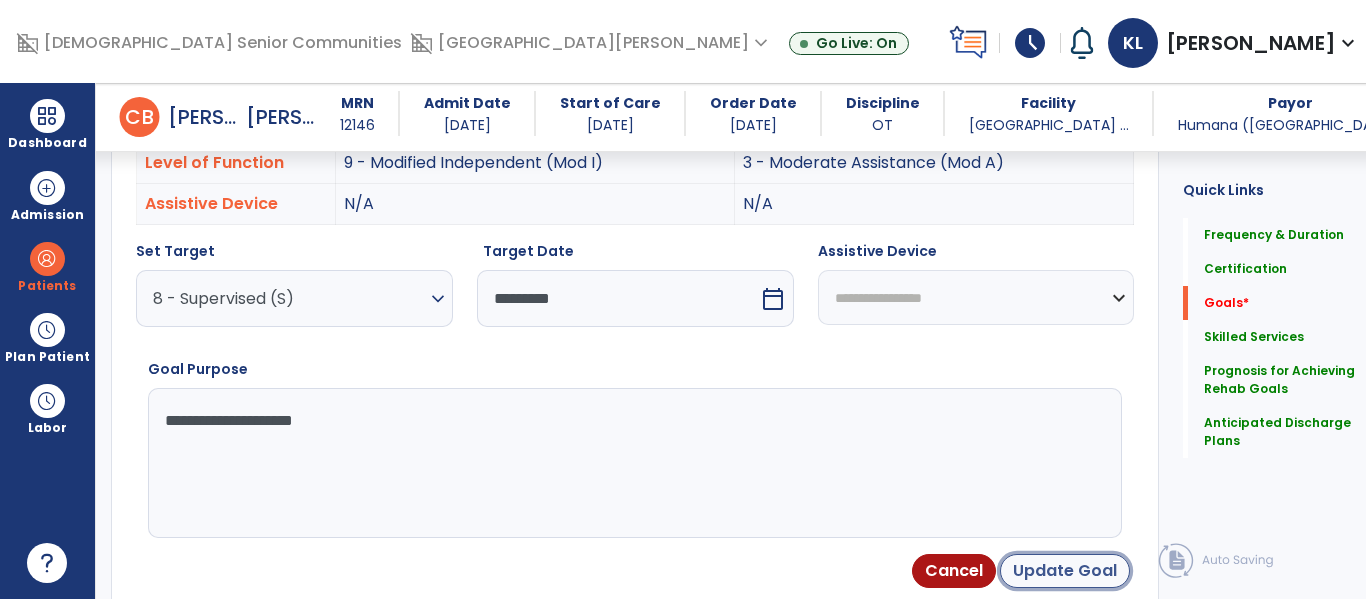 click on "Update Goal" at bounding box center [1065, 571] 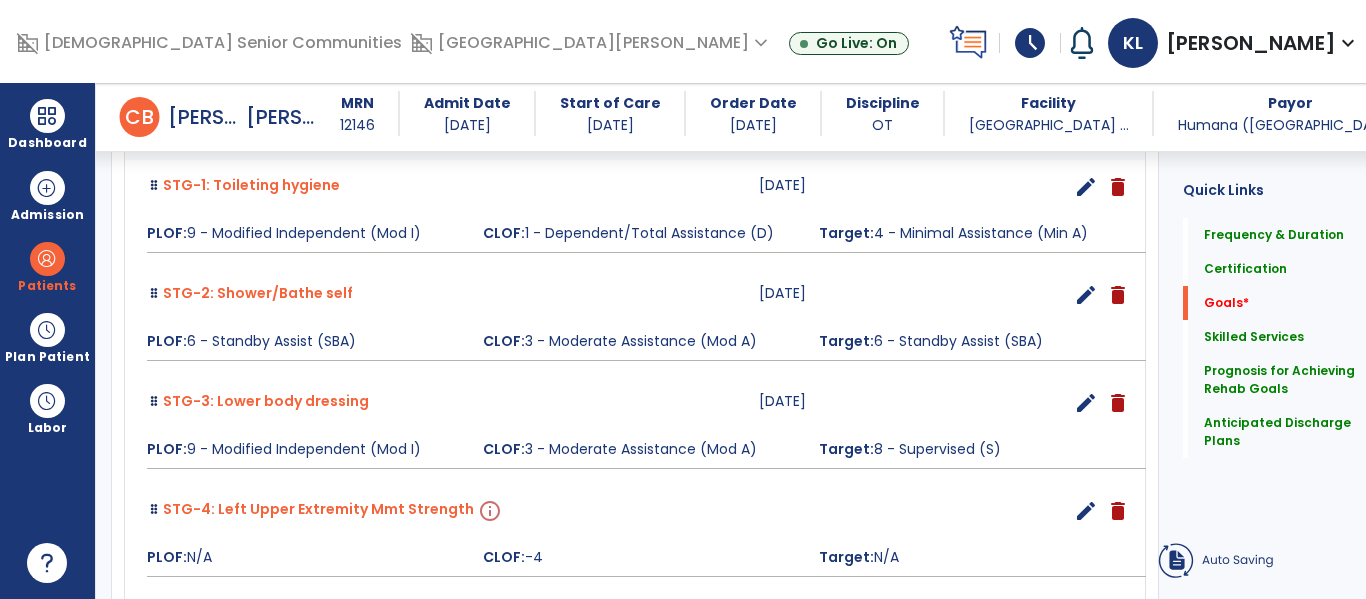 scroll, scrollTop: 637, scrollLeft: 0, axis: vertical 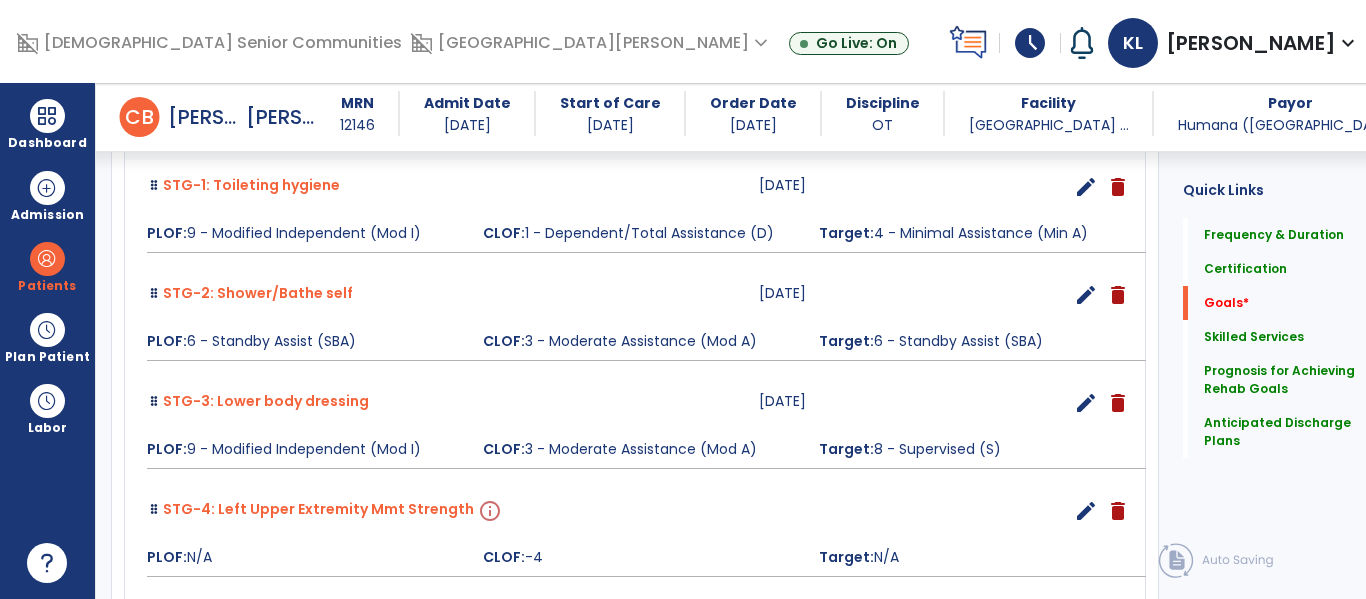 click on "edit" at bounding box center (1086, 511) 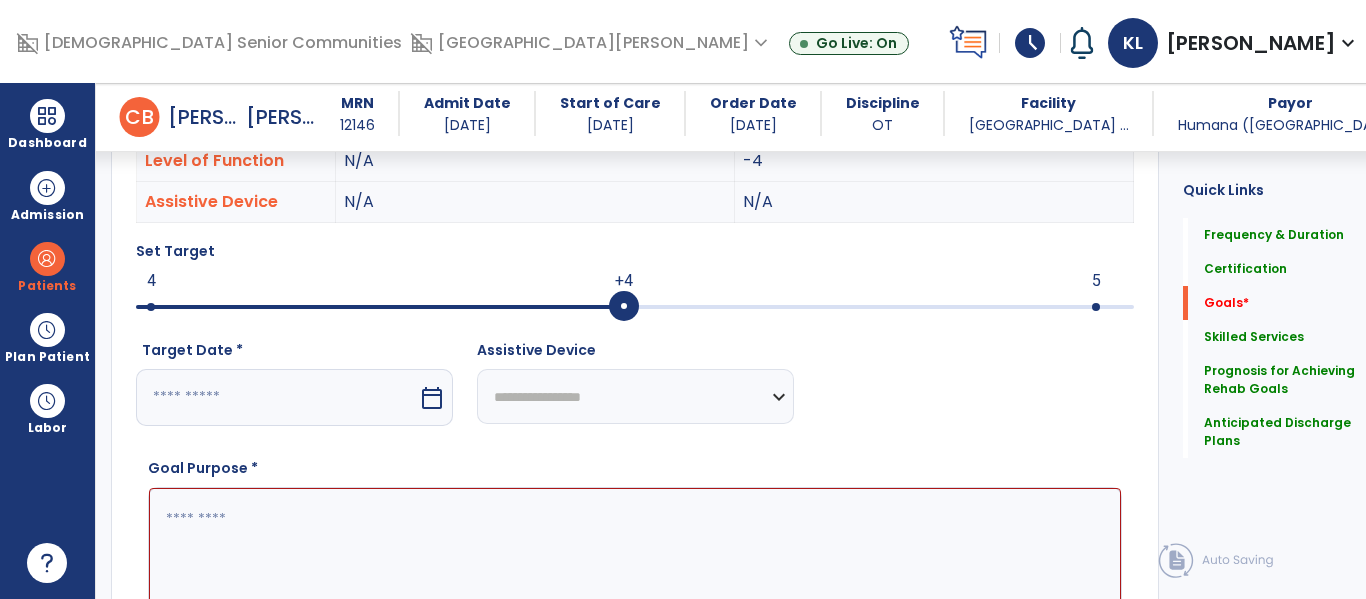 scroll, scrollTop: 534, scrollLeft: 0, axis: vertical 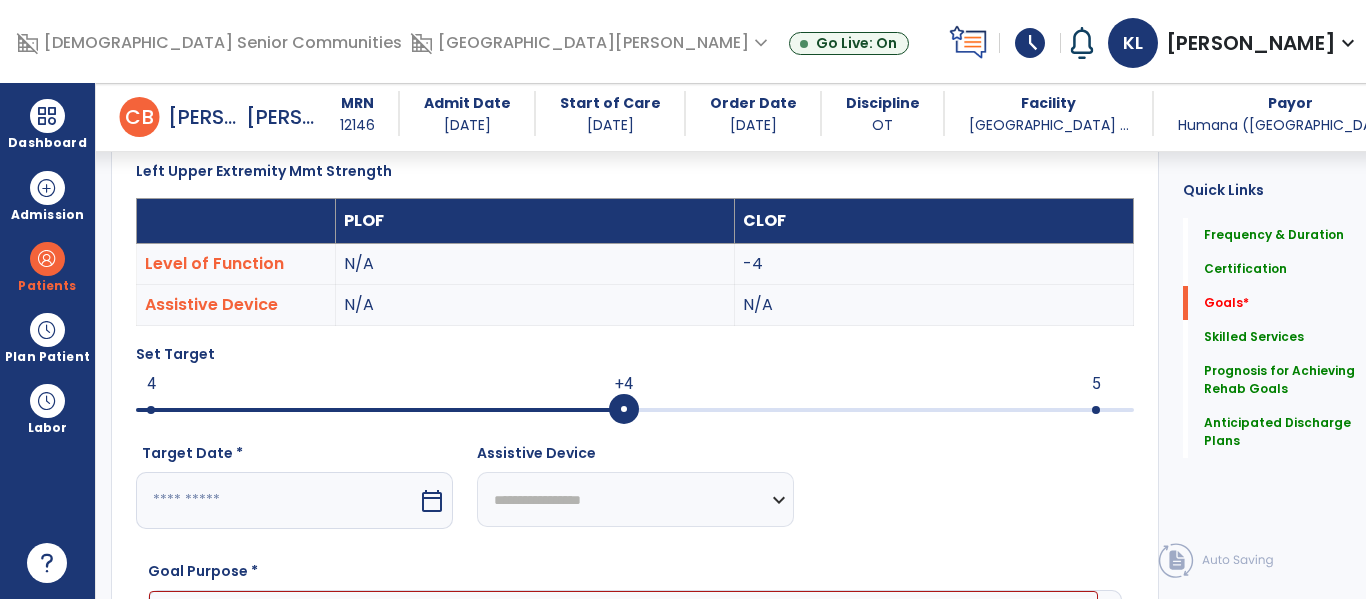 click at bounding box center (380, 410) 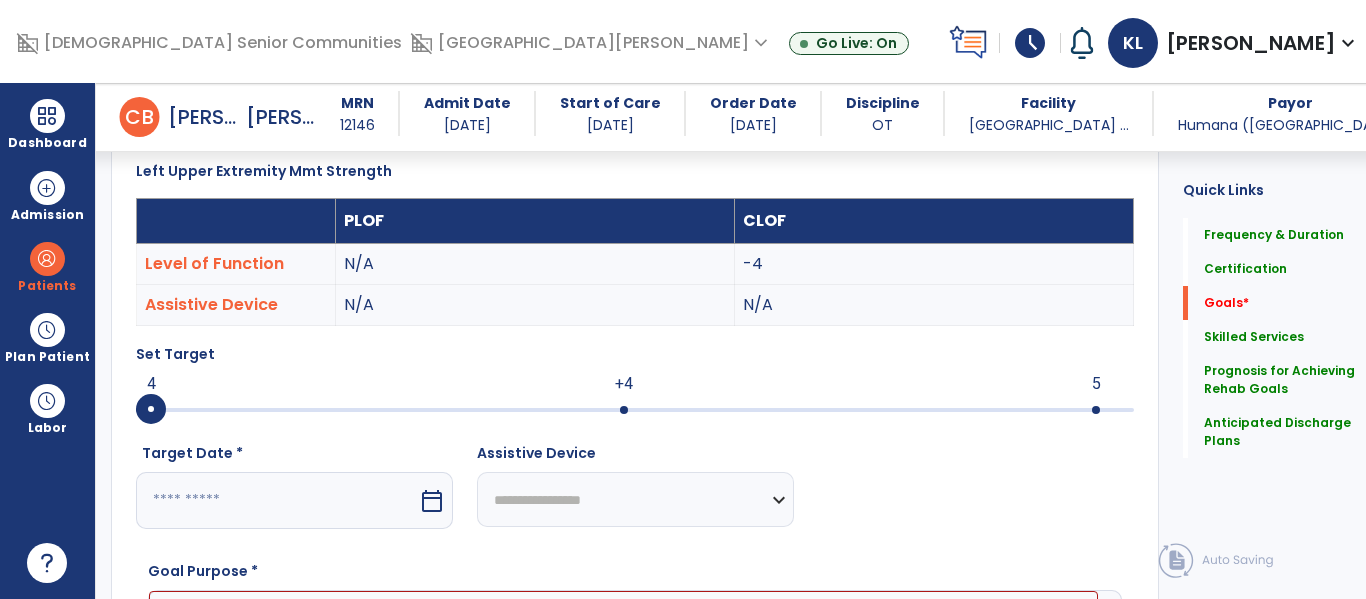 click on "calendar_today" at bounding box center (432, 501) 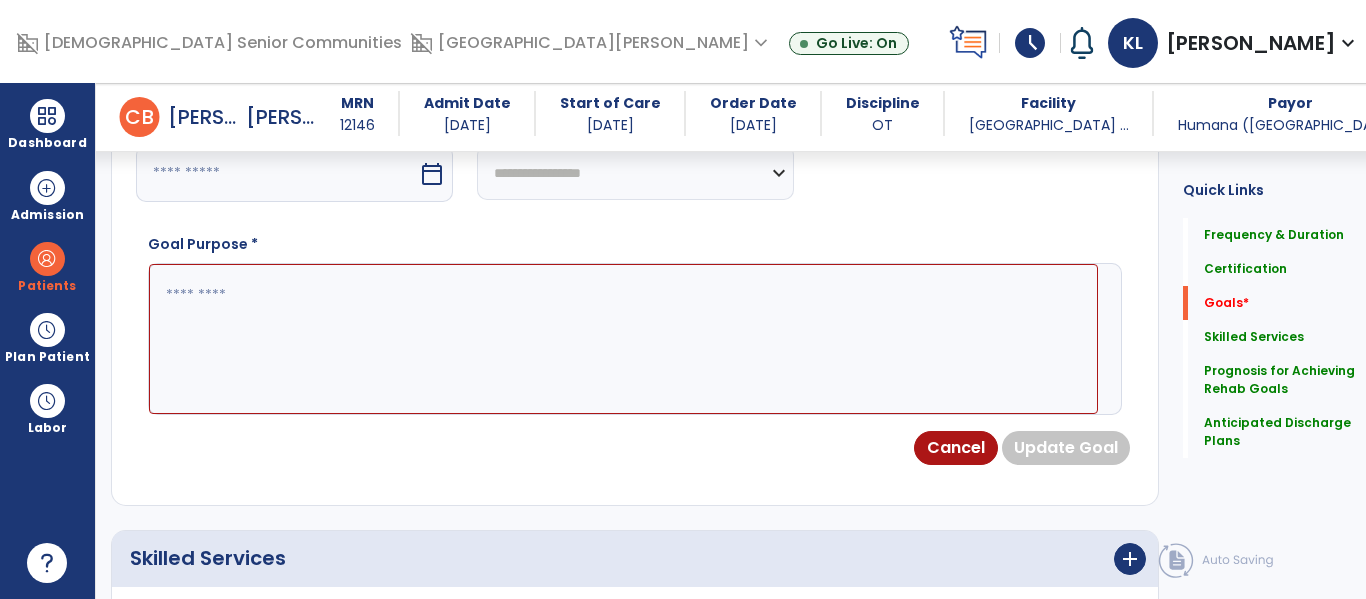 select on "*" 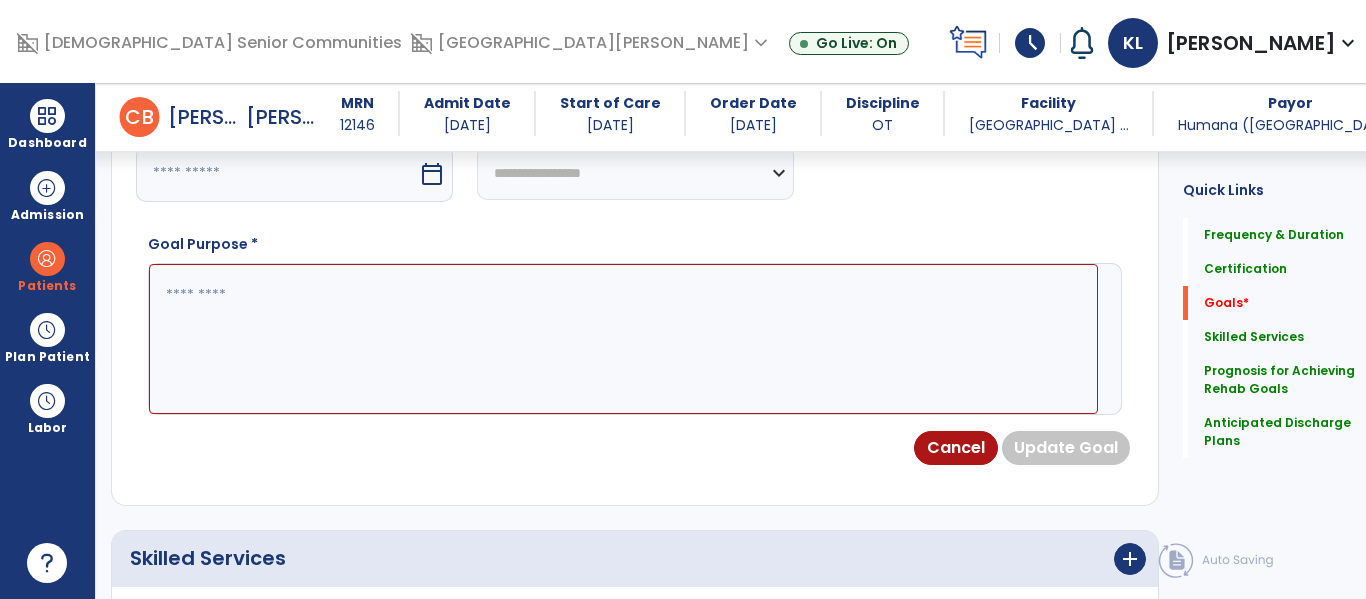 select on "****" 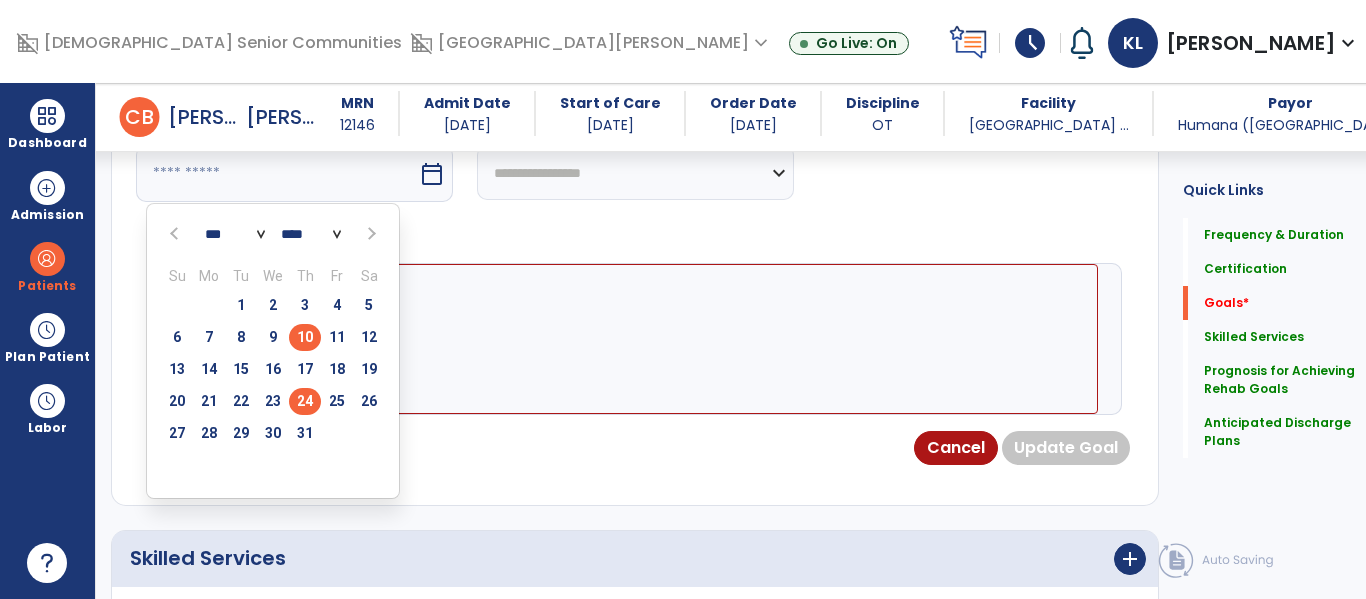 click on "24" at bounding box center (305, 401) 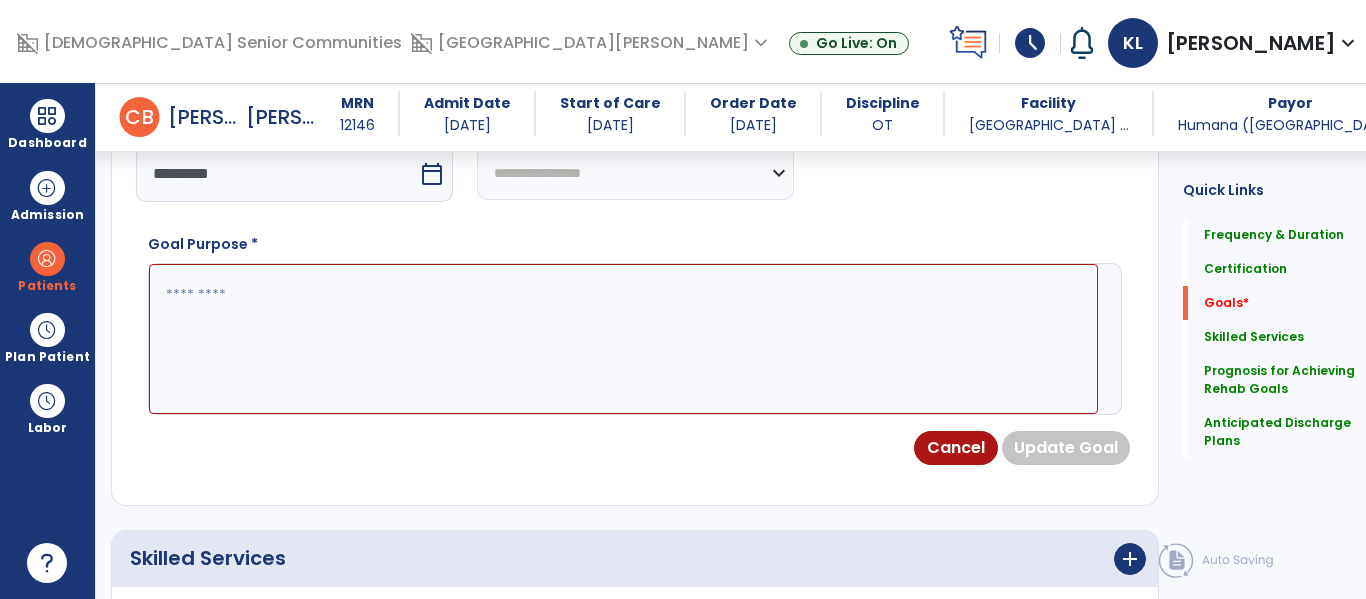 click at bounding box center [623, 339] 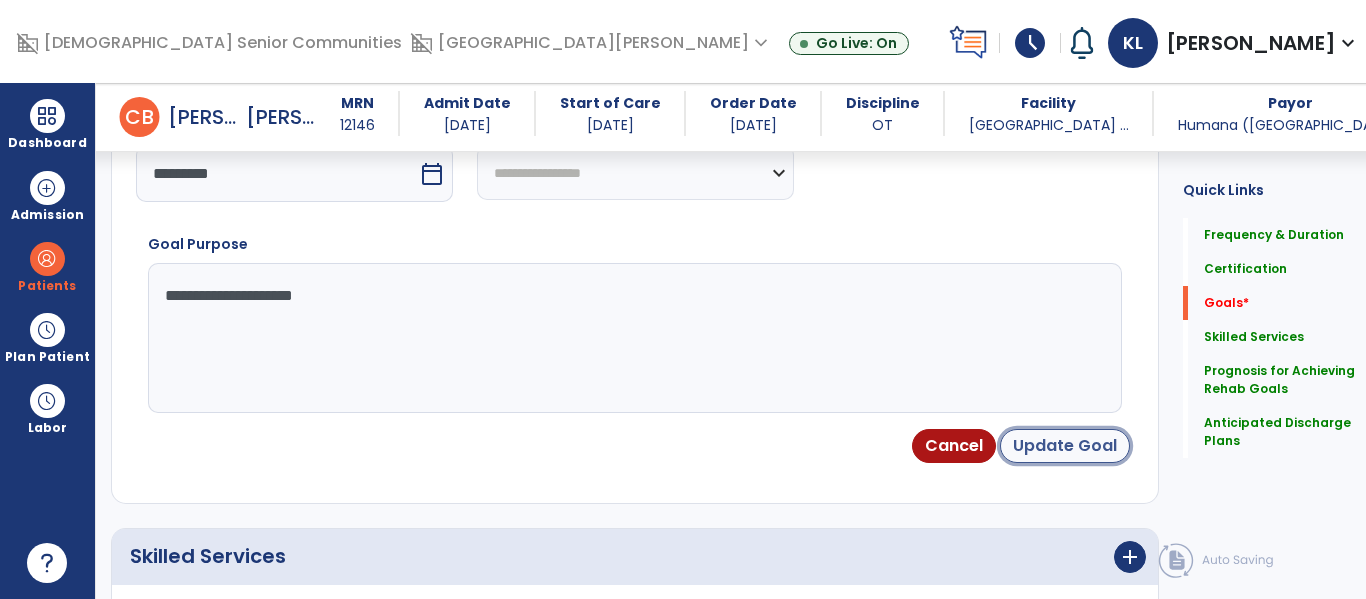 click on "Update Goal" at bounding box center [1065, 446] 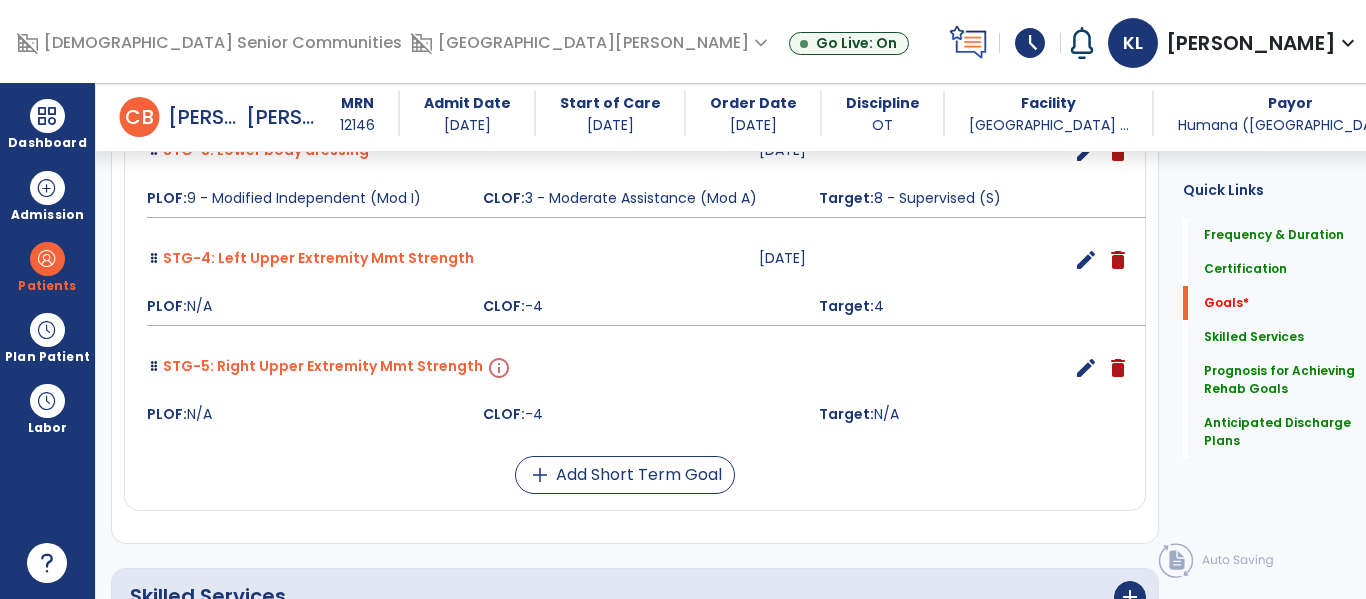 click on "edit" at bounding box center (1086, 368) 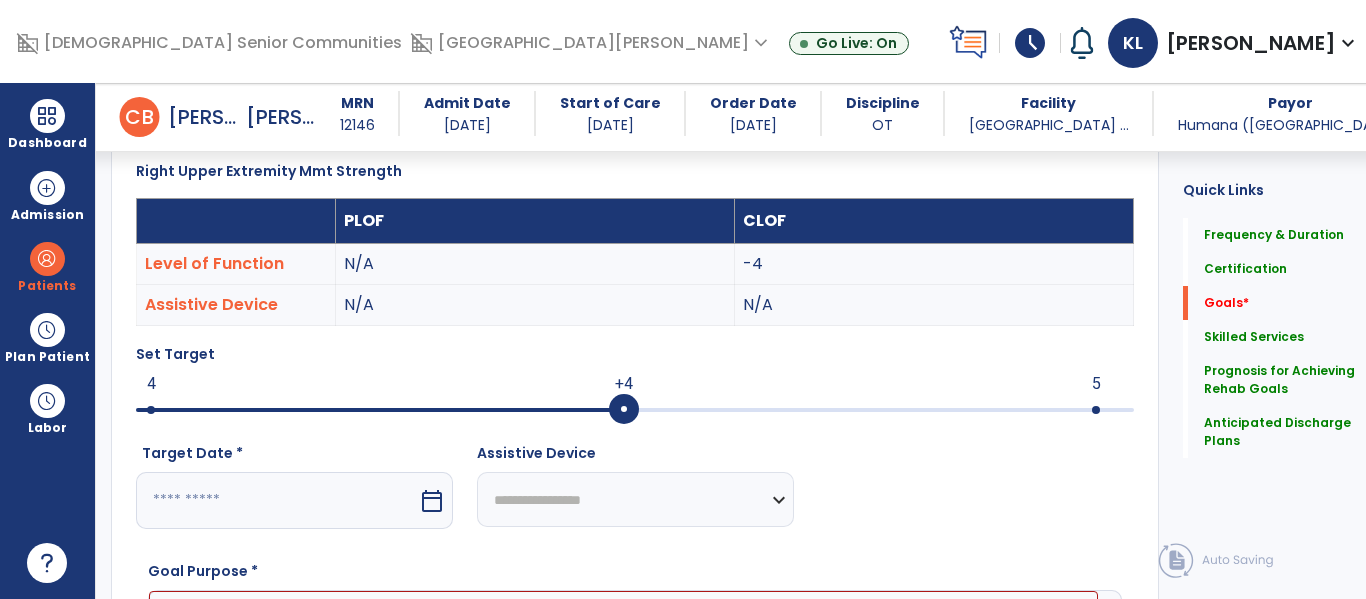 click at bounding box center (380, 410) 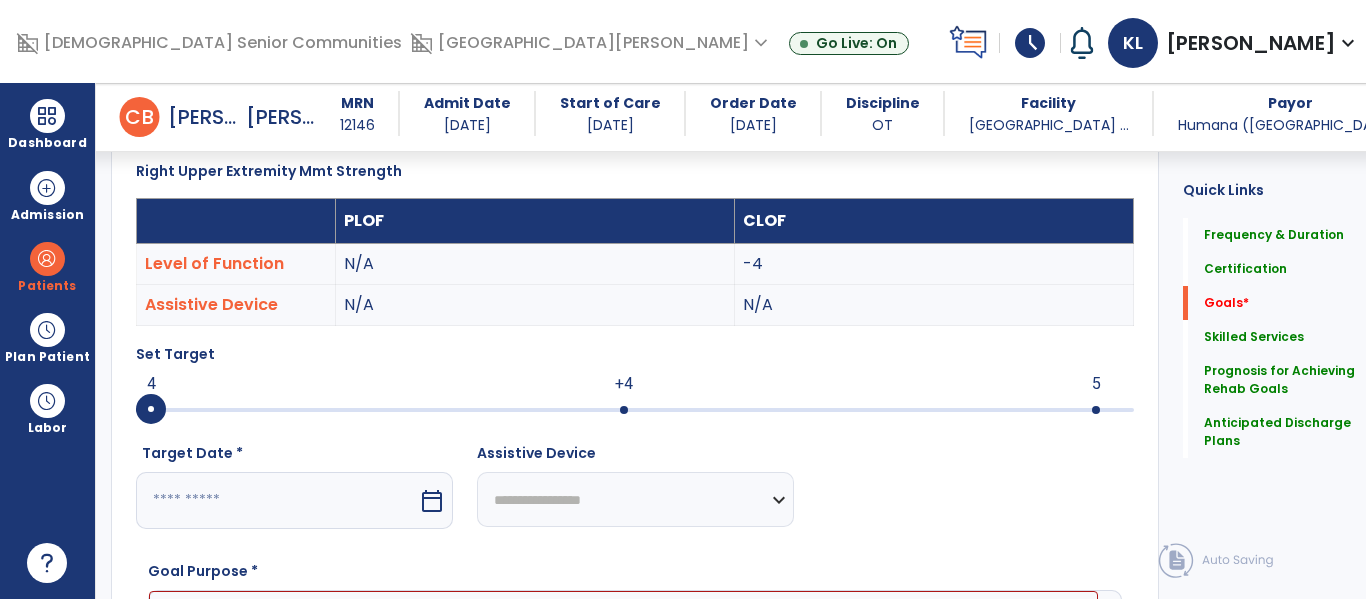 click on "calendar_today" at bounding box center (432, 501) 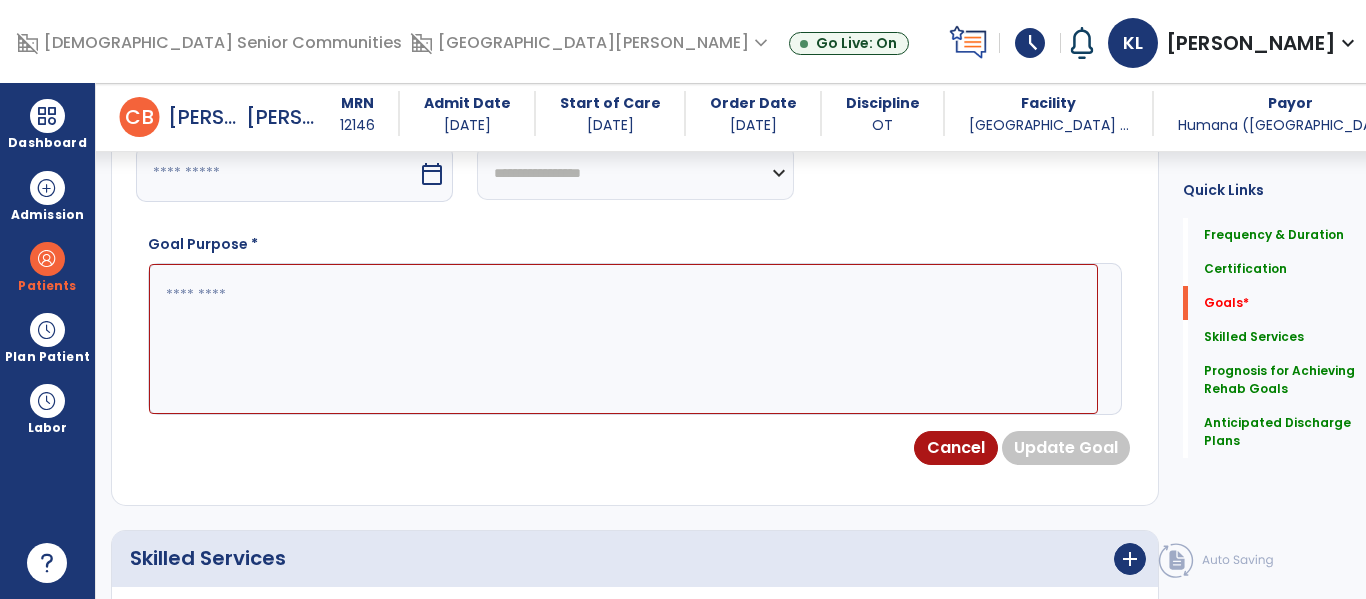 select on "*" 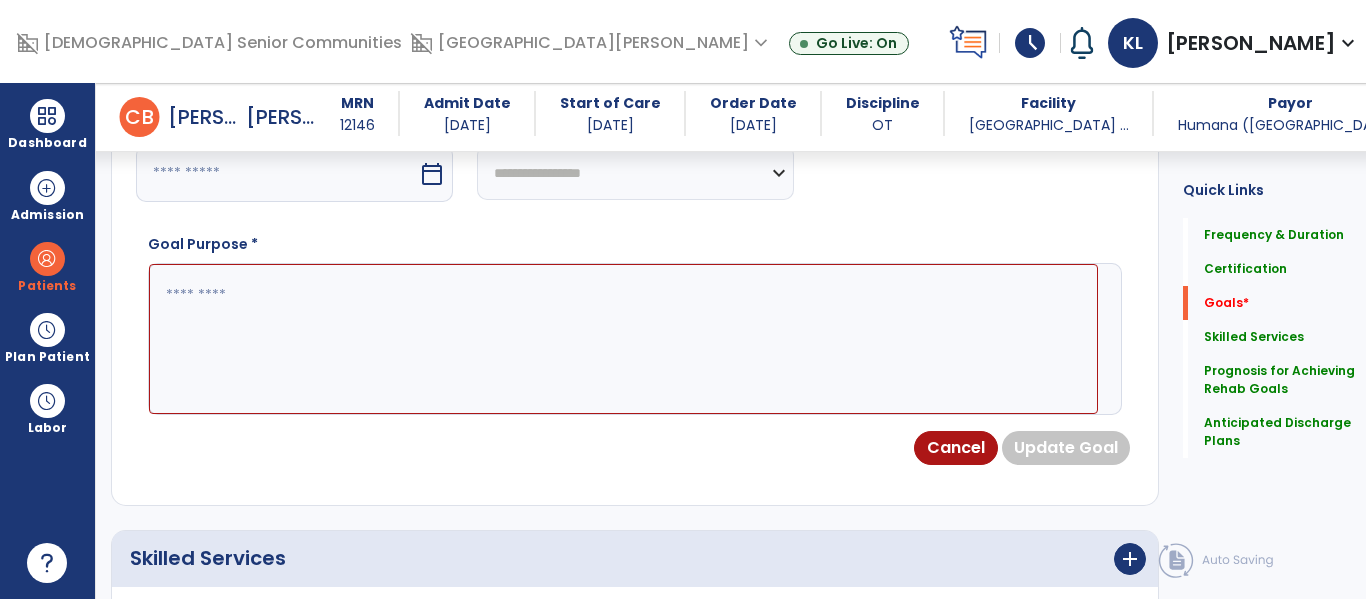 select on "****" 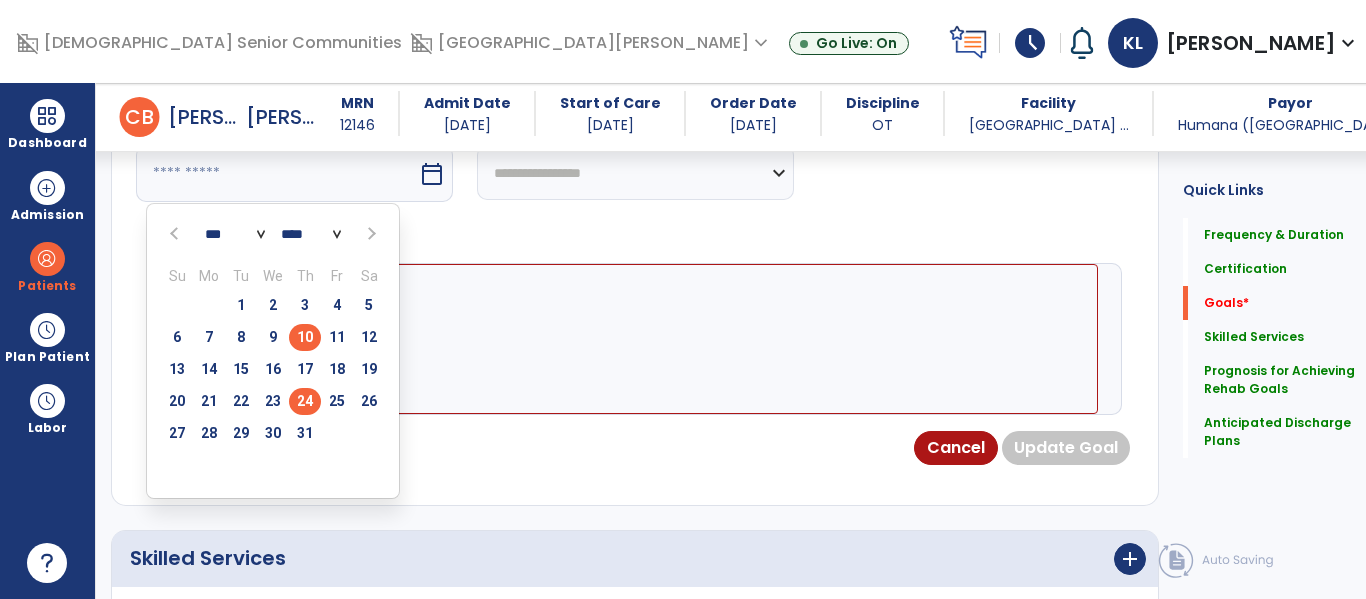 click on "24" at bounding box center [305, 401] 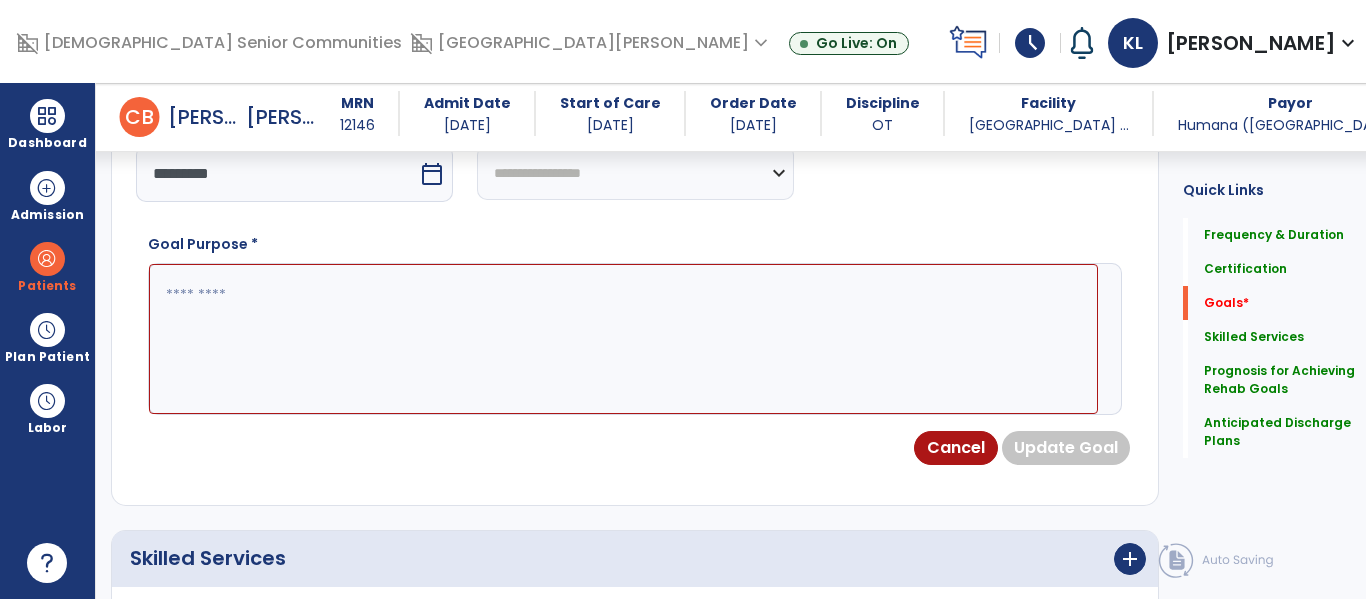 click at bounding box center (623, 339) 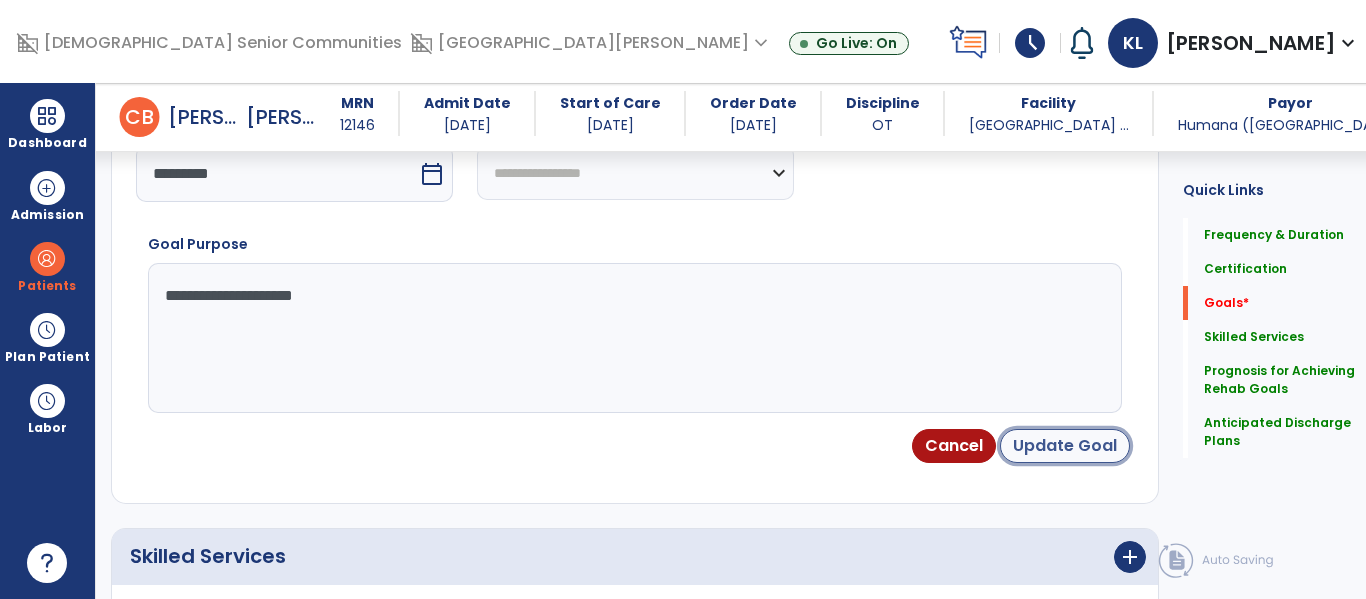 click on "Update Goal" at bounding box center (1065, 446) 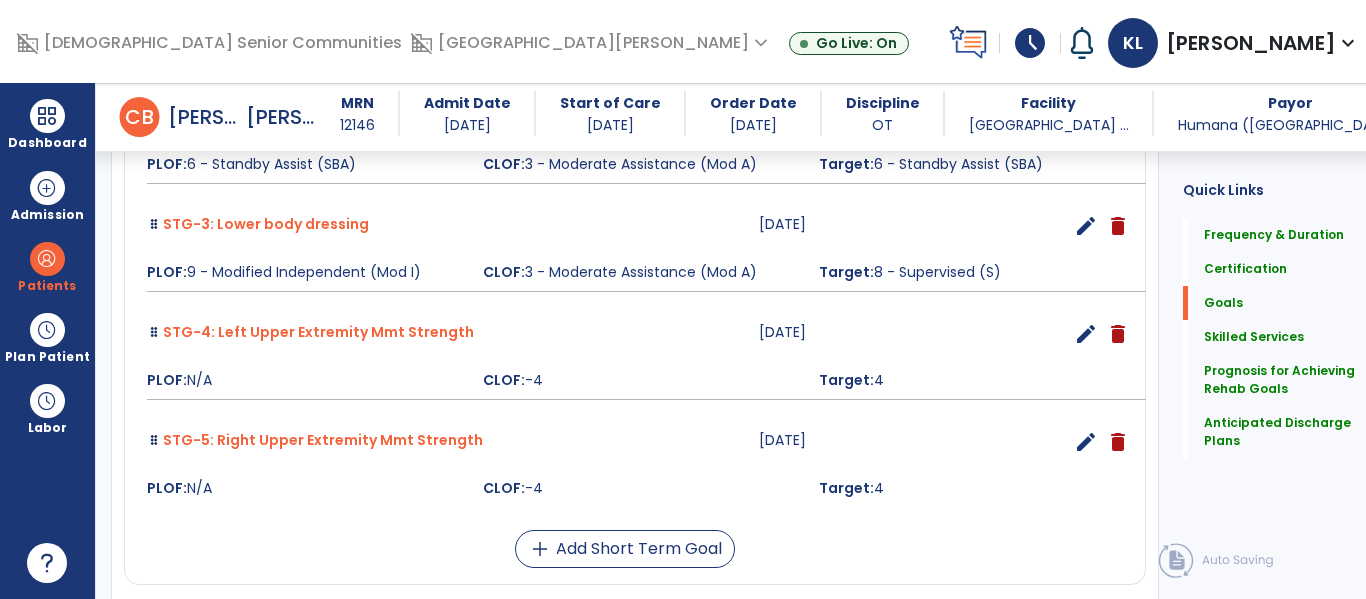 scroll, scrollTop: 0, scrollLeft: 0, axis: both 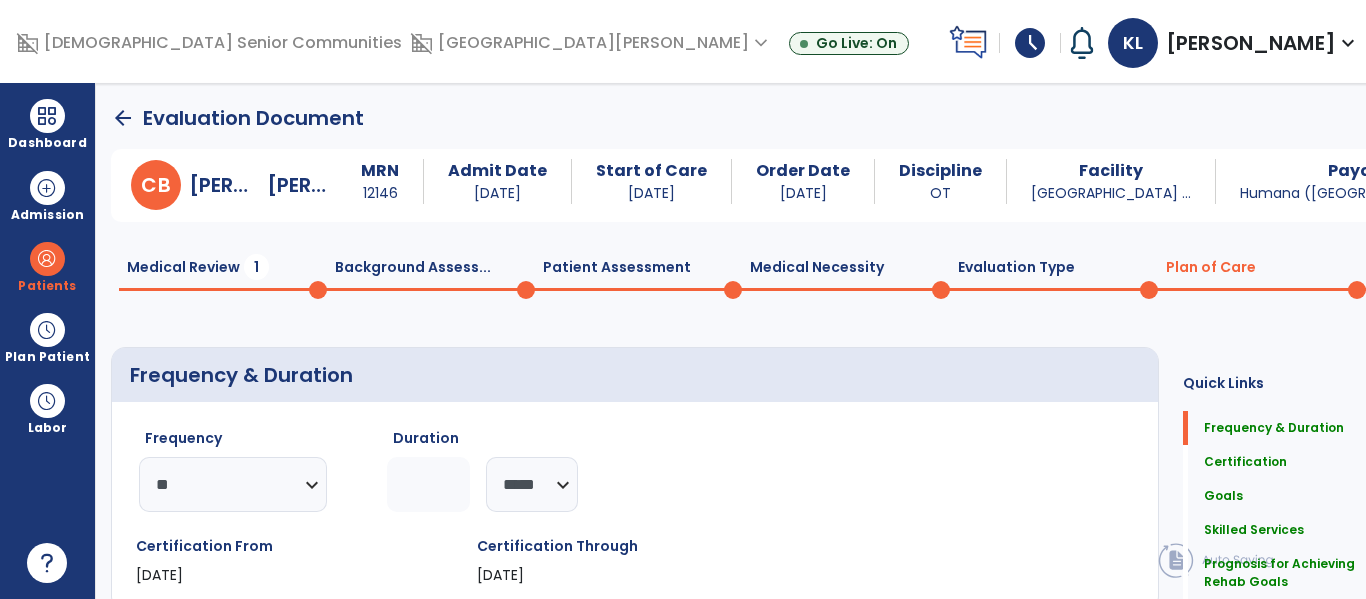click on "Medical Review  1" 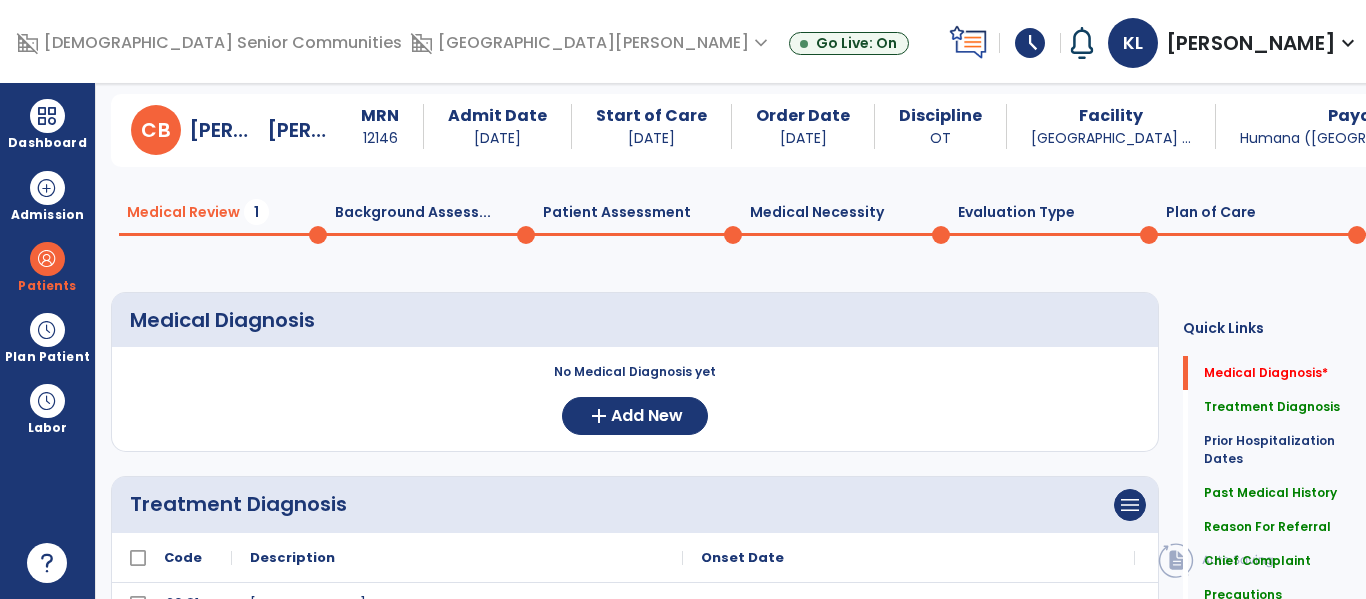 scroll, scrollTop: 43, scrollLeft: 0, axis: vertical 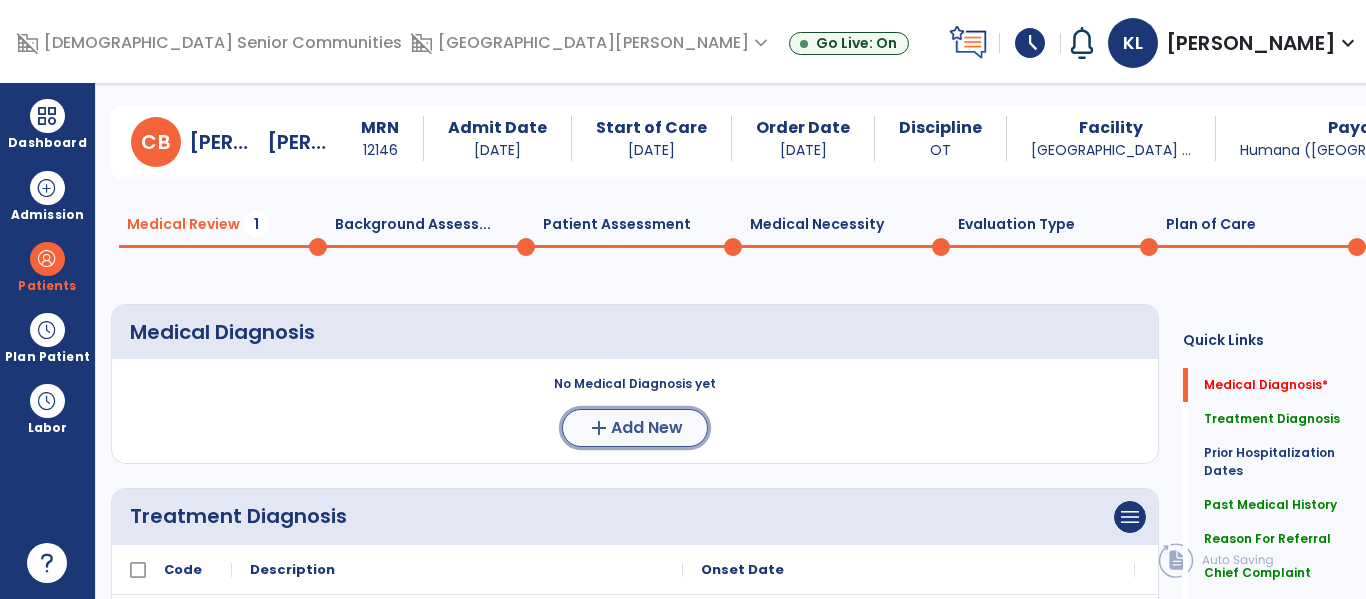 click on "Add New" 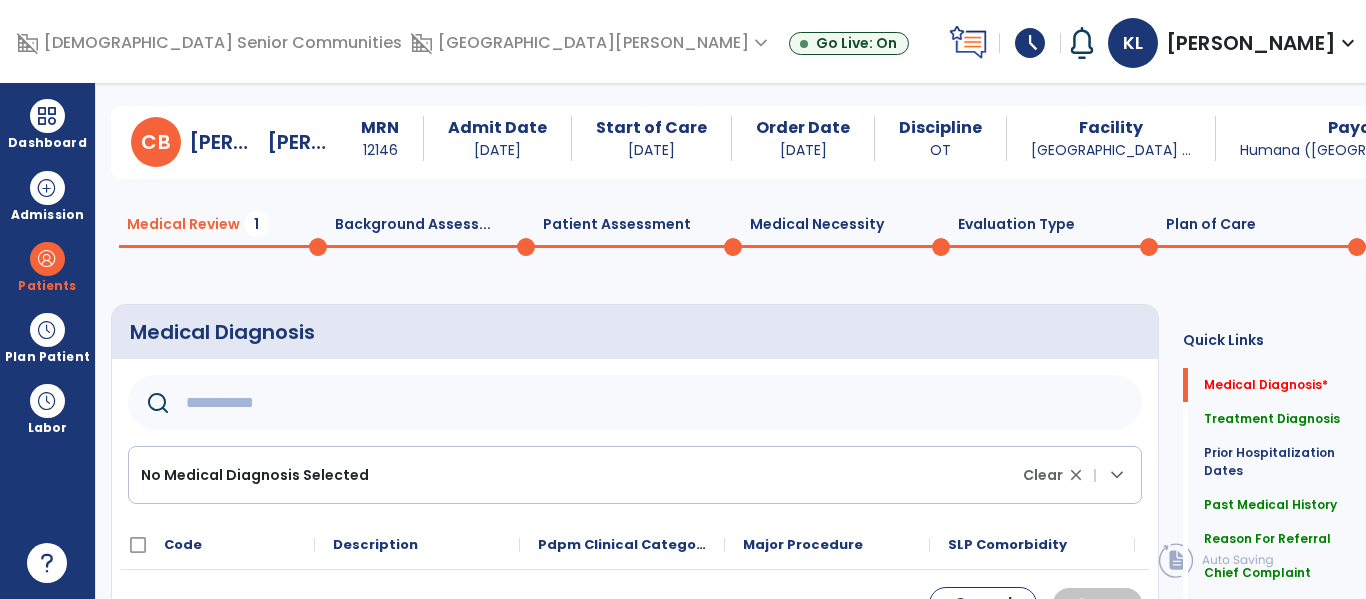 click 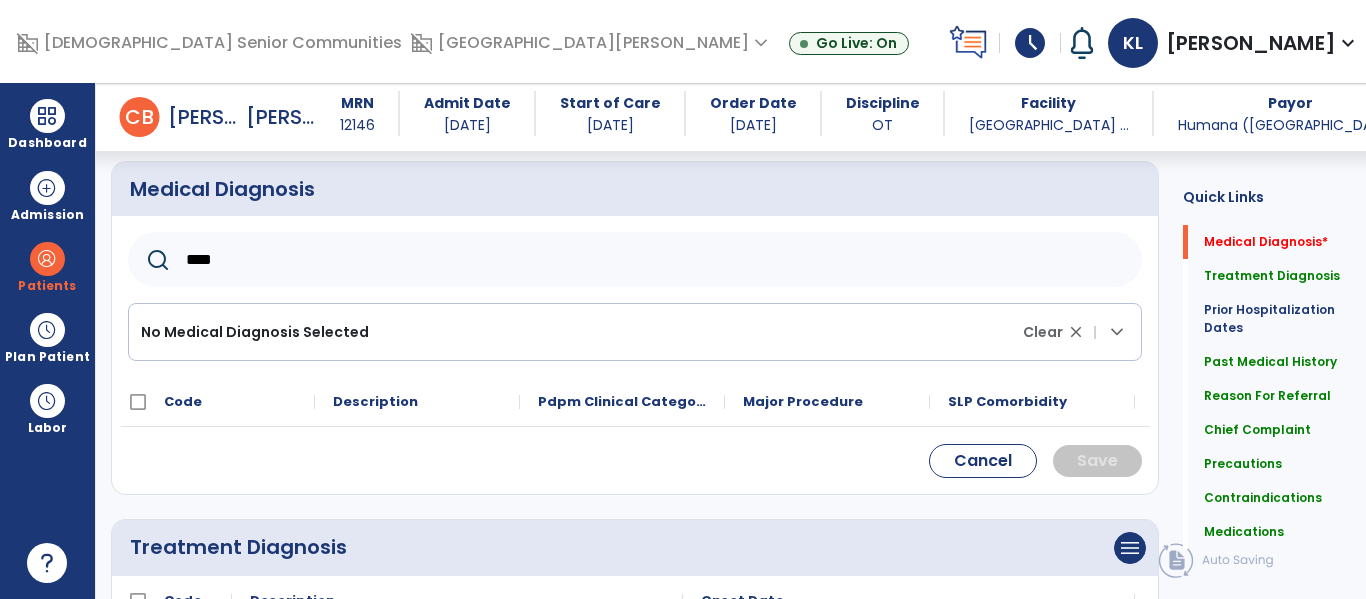 scroll, scrollTop: 169, scrollLeft: 0, axis: vertical 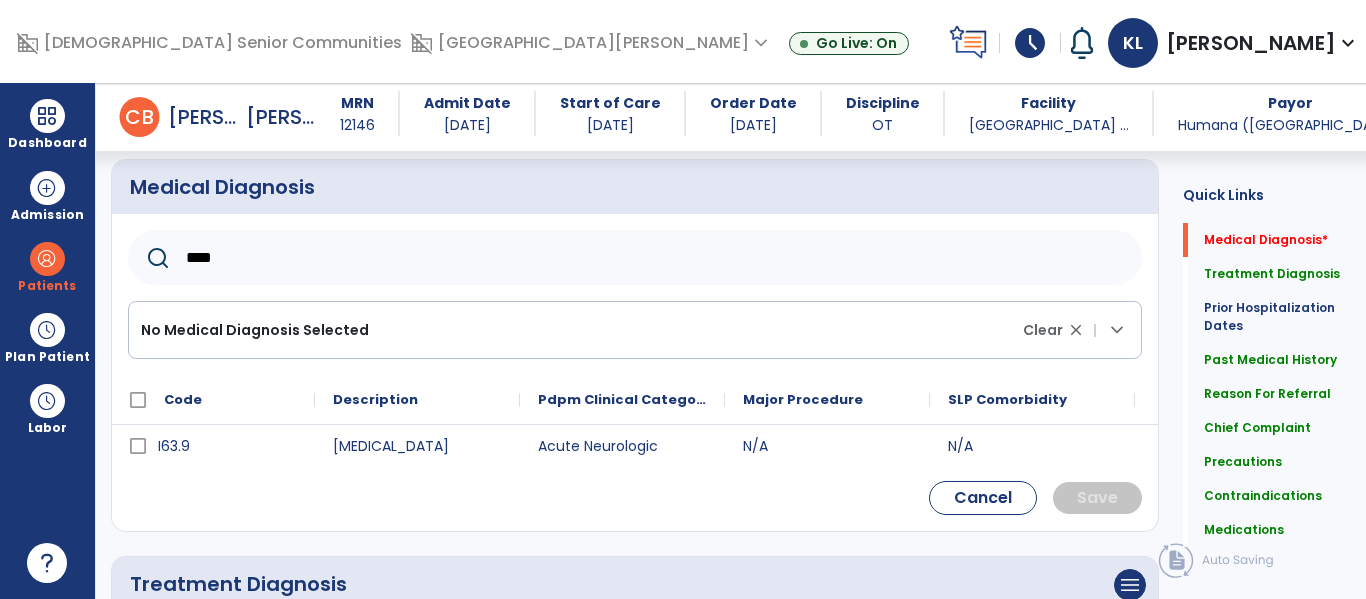 type on "****" 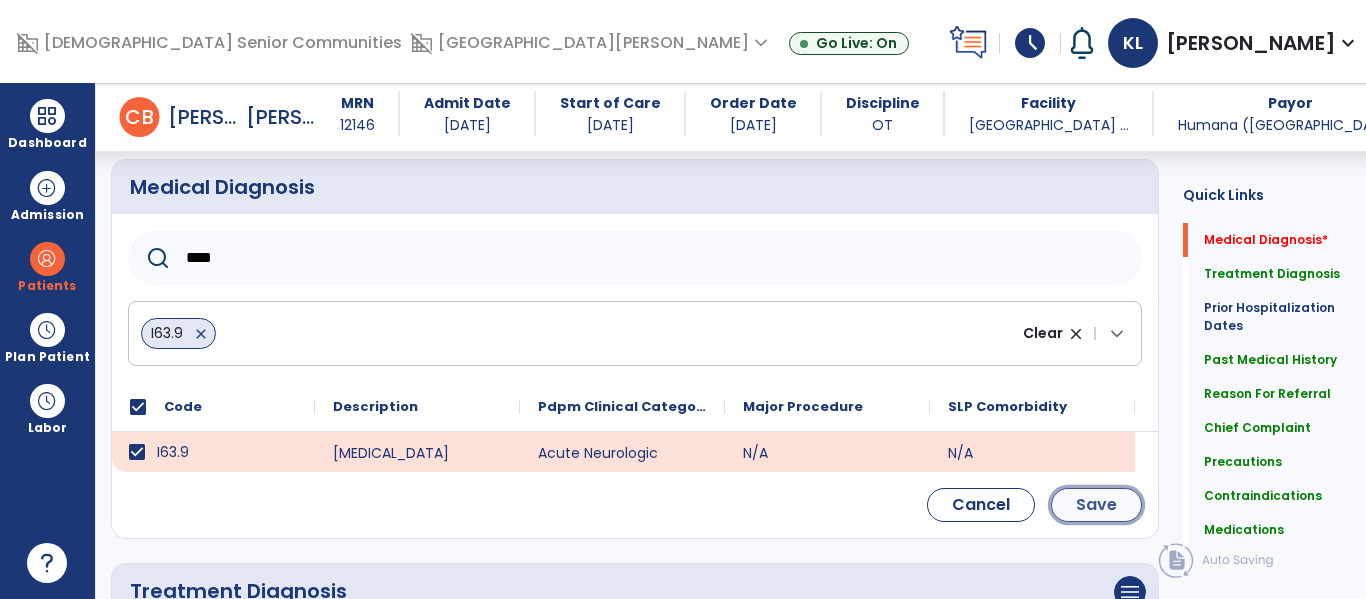 click on "Save" 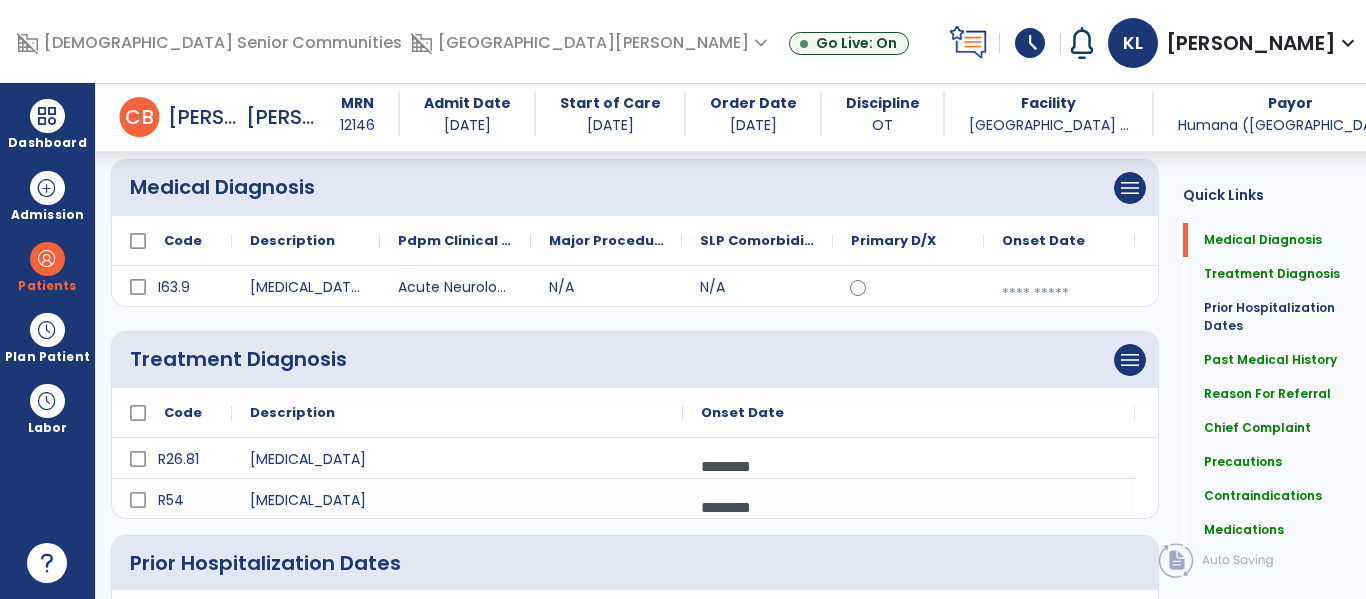 scroll, scrollTop: 0, scrollLeft: 0, axis: both 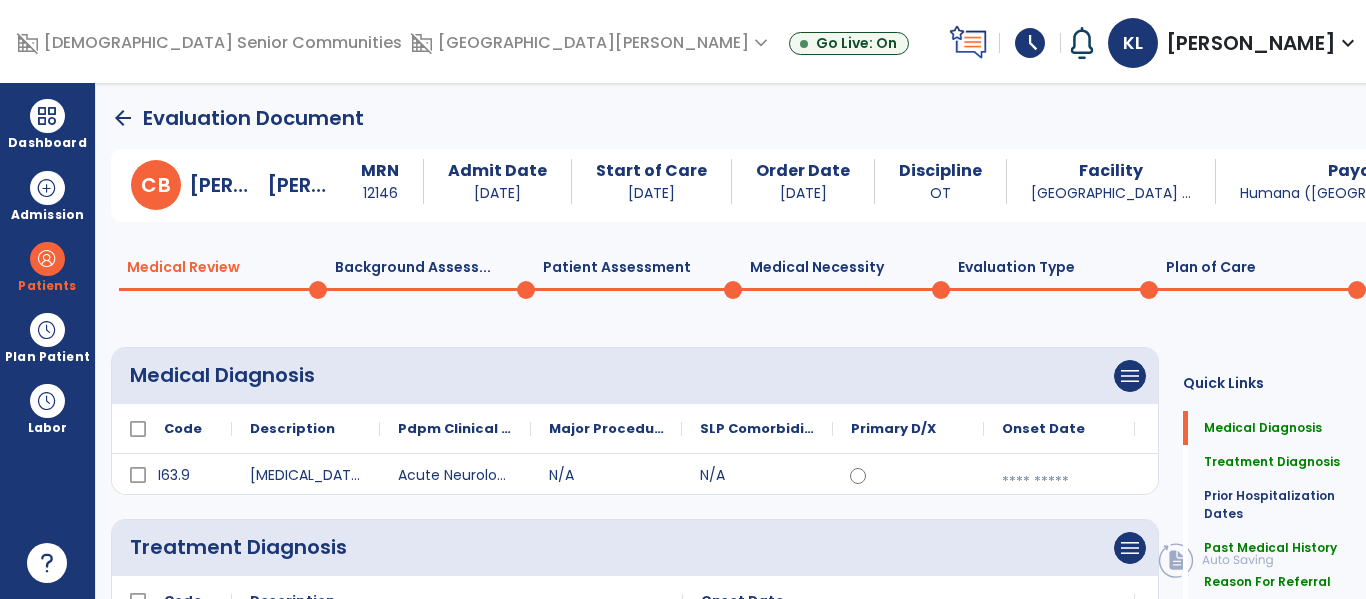 click on "Plan of Care  0" 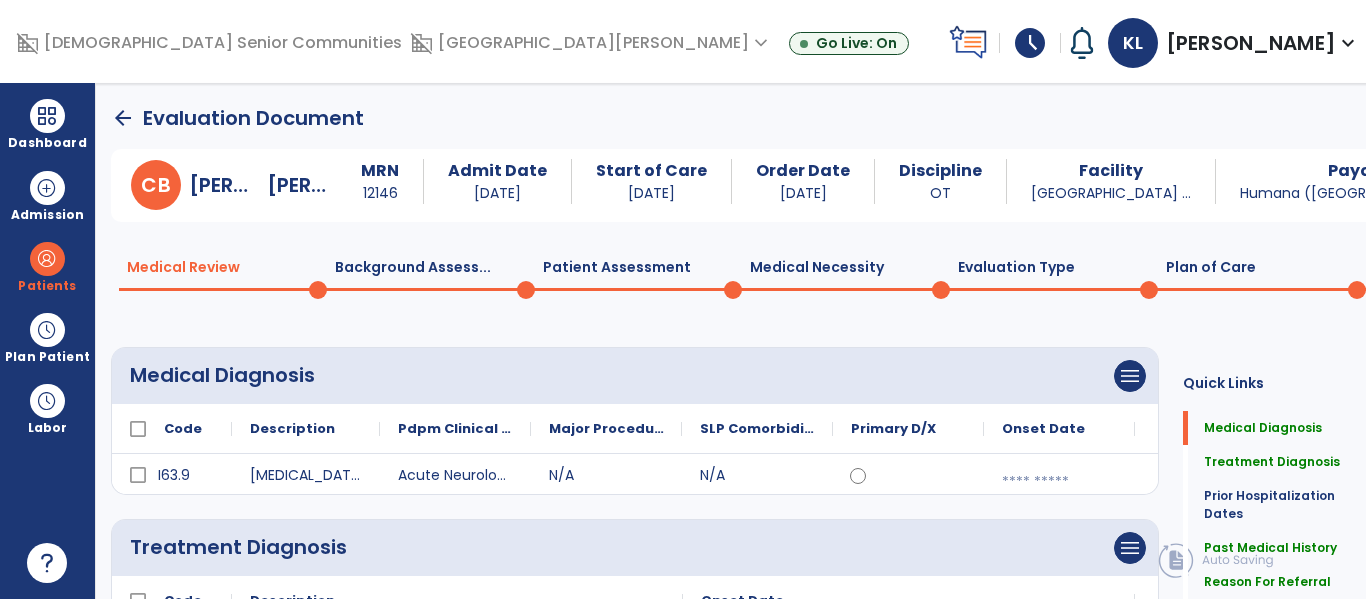 select on "**" 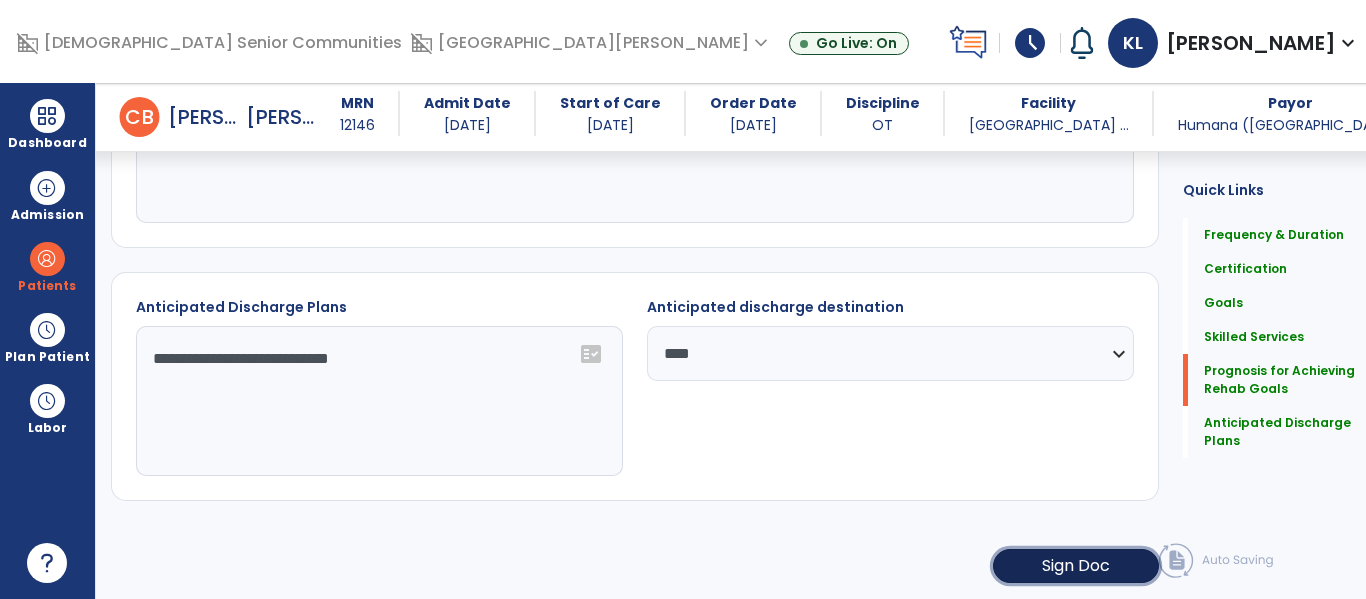 click on "Sign Doc" 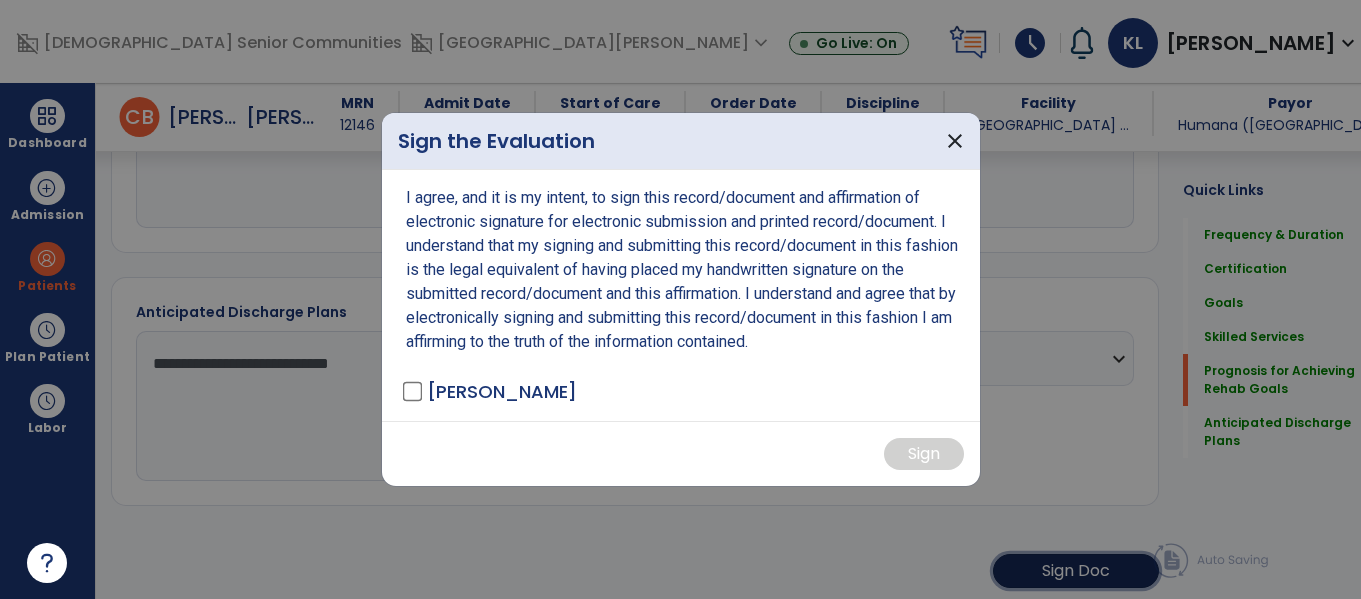 scroll, scrollTop: 1809, scrollLeft: 0, axis: vertical 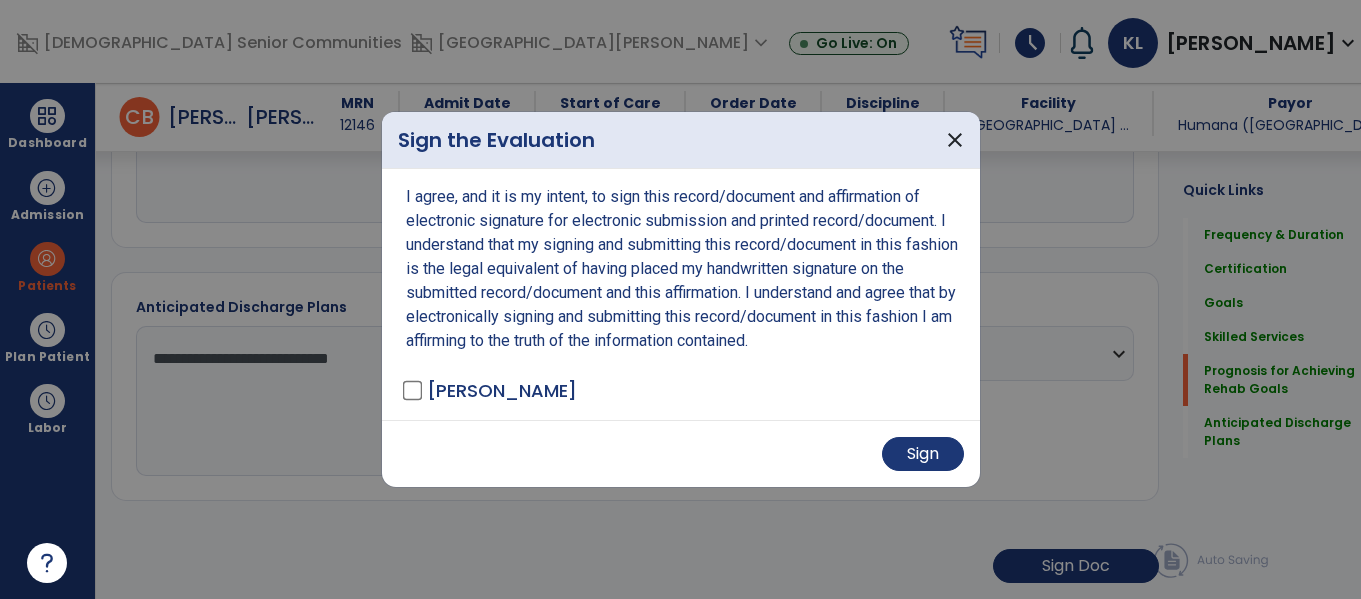 click on "Sign" at bounding box center (681, 453) 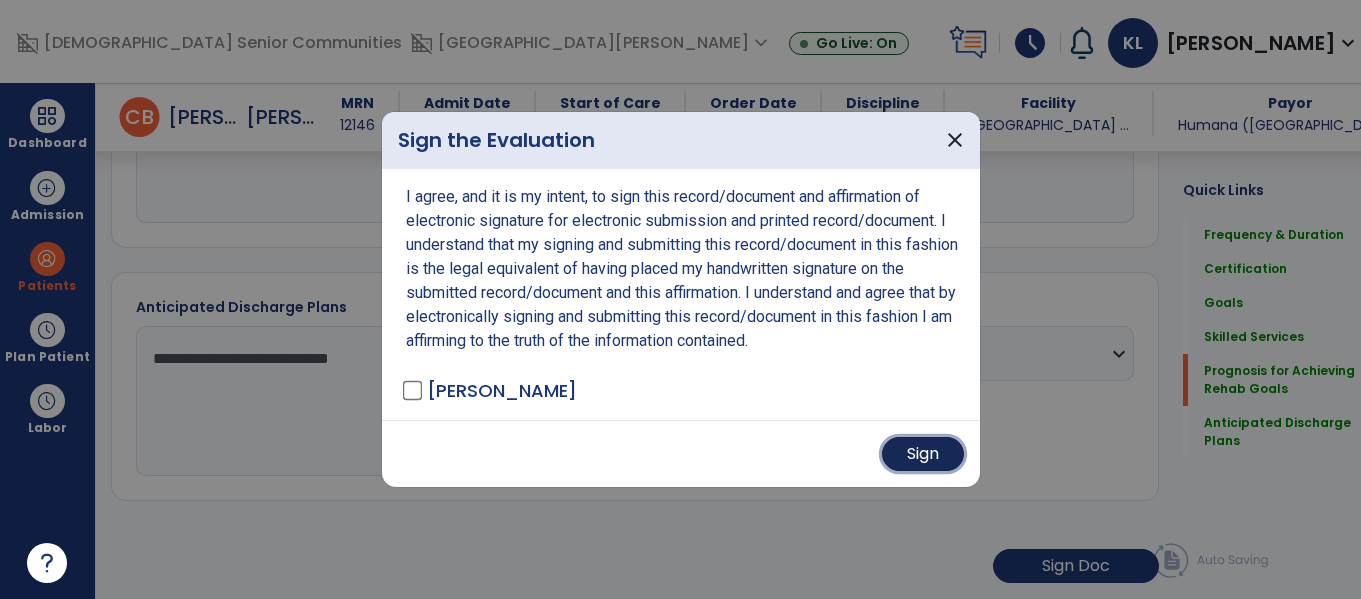 click on "Sign" at bounding box center [923, 454] 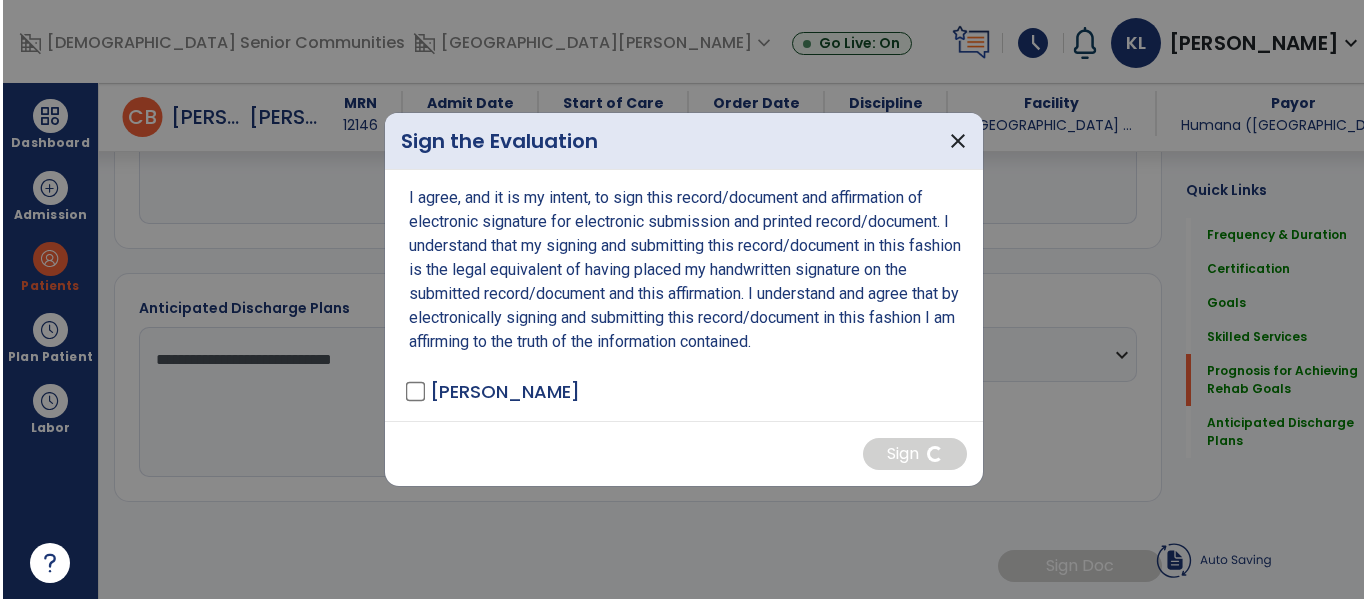 scroll, scrollTop: 1808, scrollLeft: 0, axis: vertical 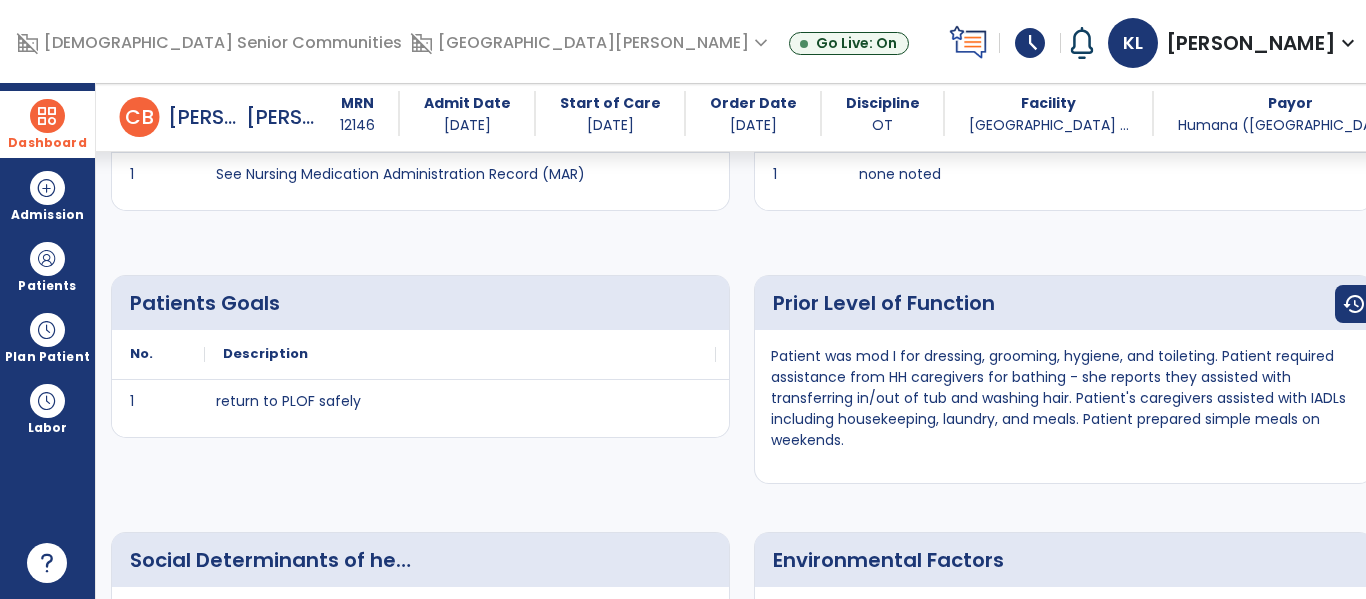 click at bounding box center (47, 116) 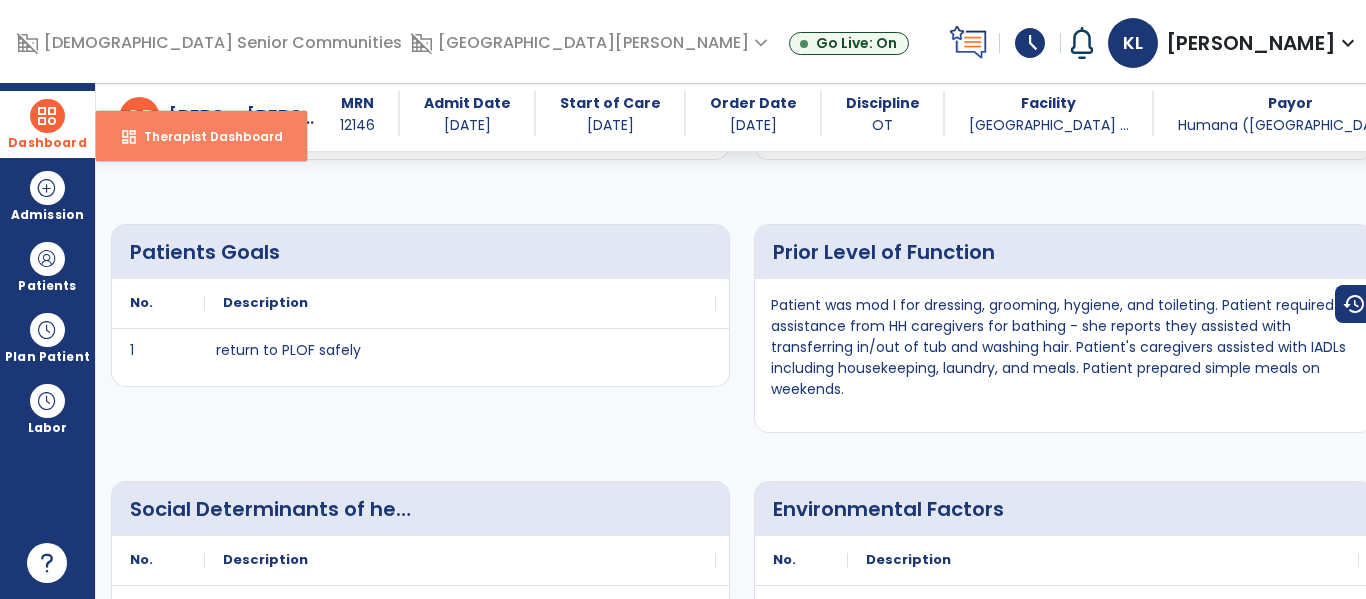 click on "dashboard  Therapist Dashboard" at bounding box center [201, 136] 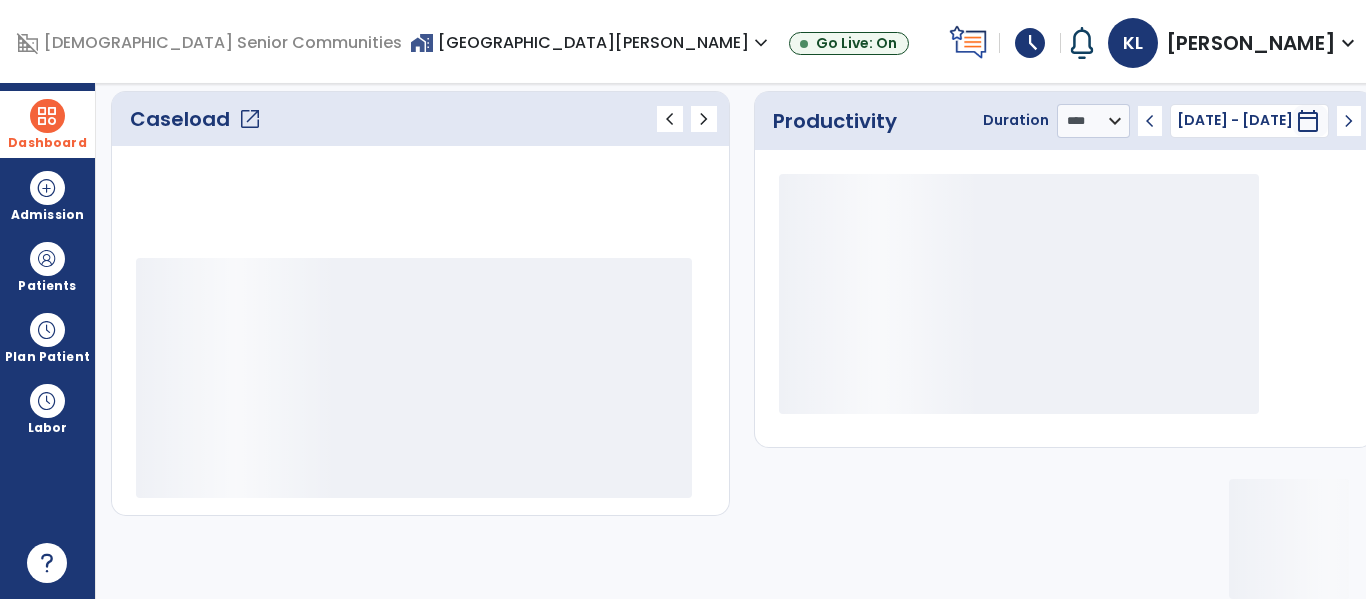 scroll, scrollTop: 278, scrollLeft: 0, axis: vertical 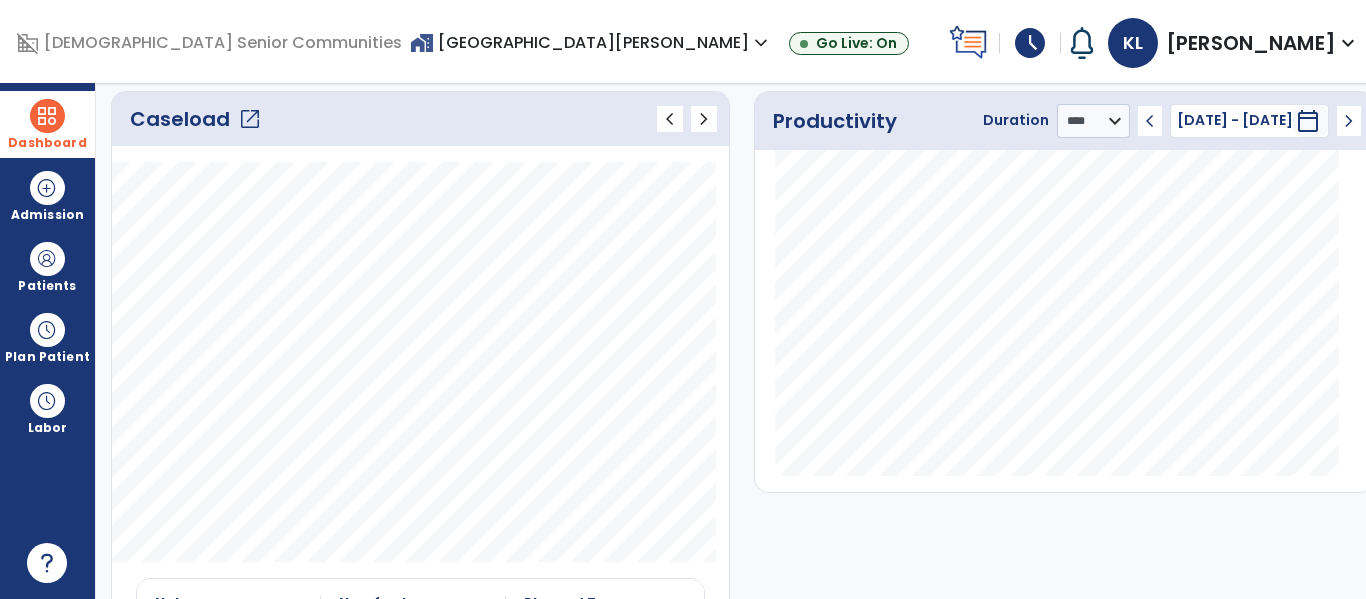 click on "open_in_new" 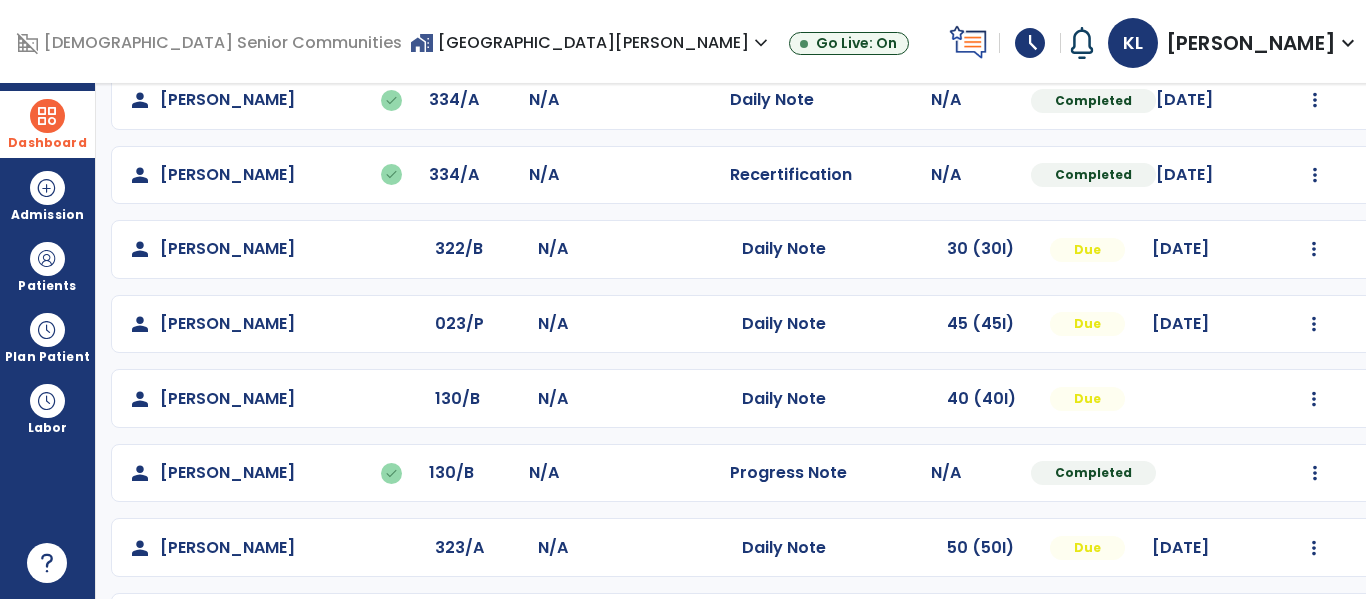 scroll, scrollTop: 558, scrollLeft: 0, axis: vertical 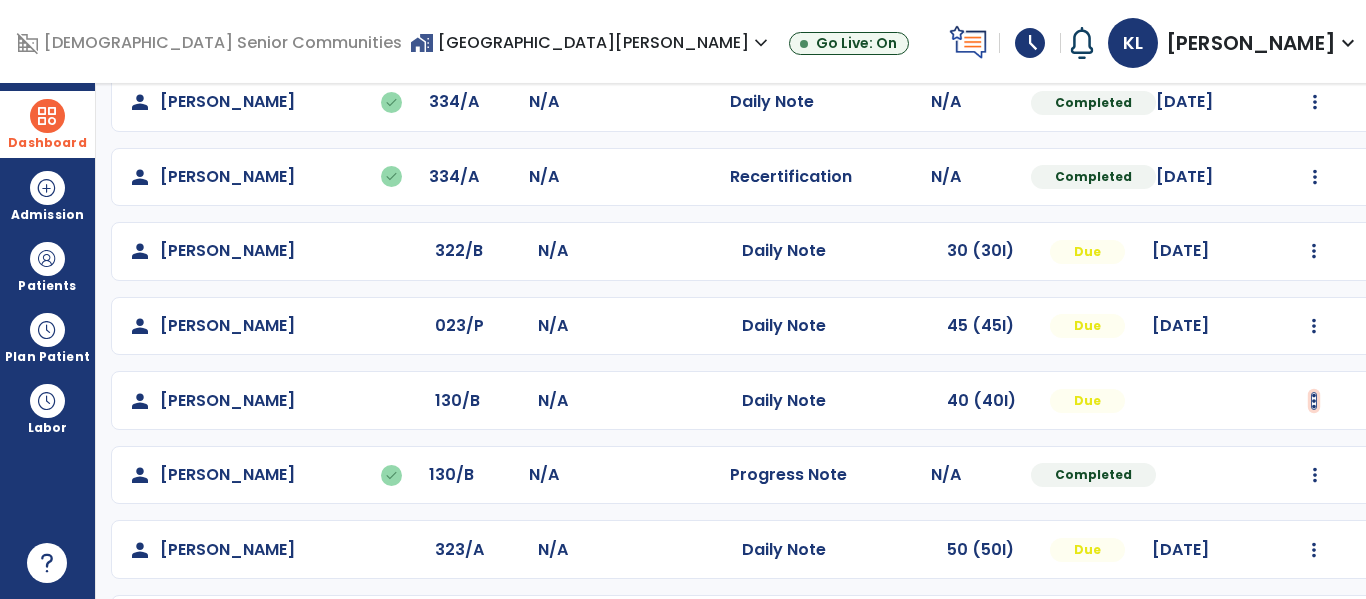click at bounding box center (1314, -196) 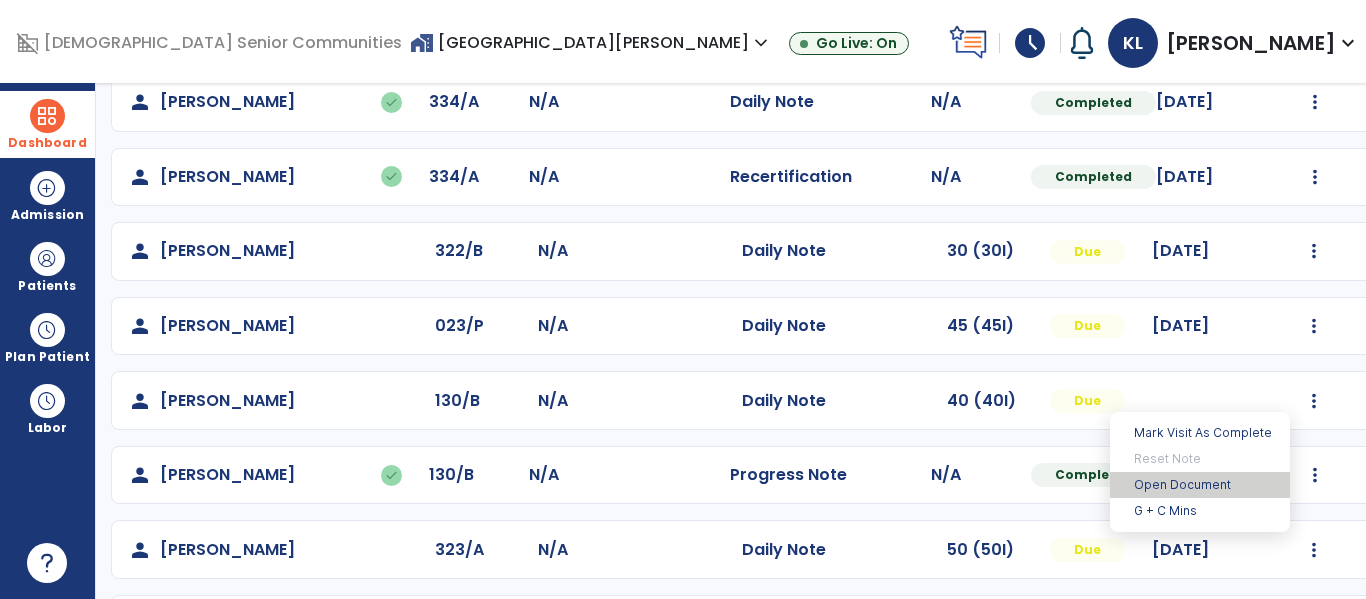 click on "Open Document" at bounding box center (1200, 485) 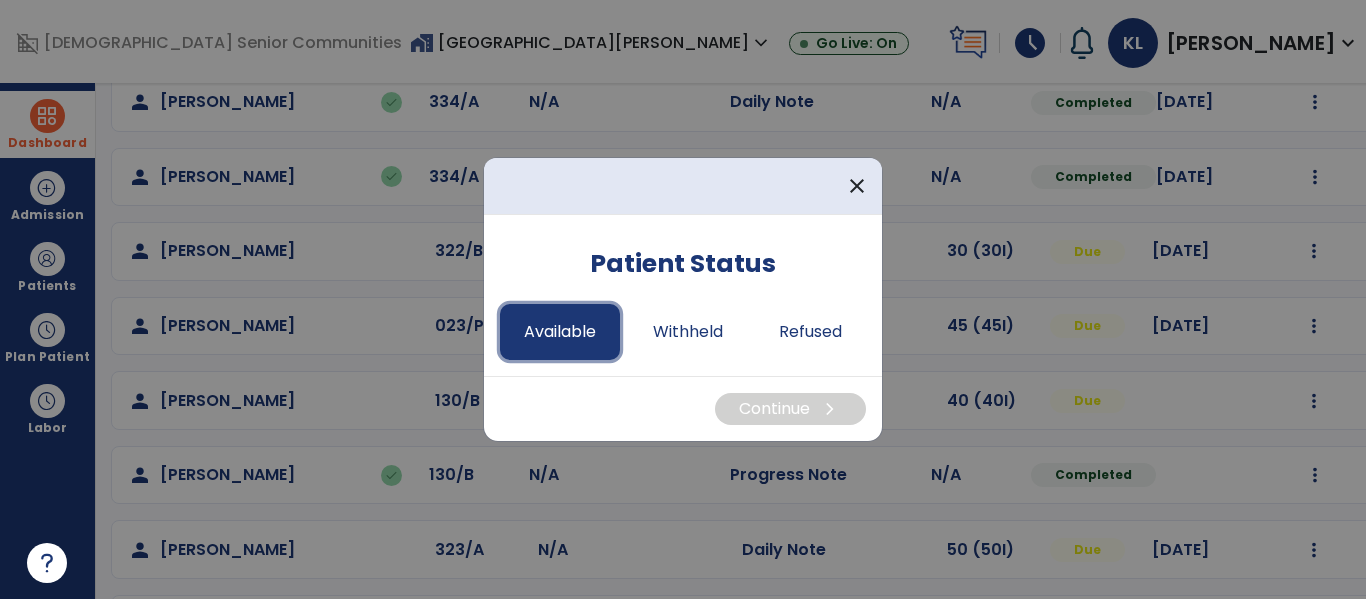 click on "Available" at bounding box center (560, 332) 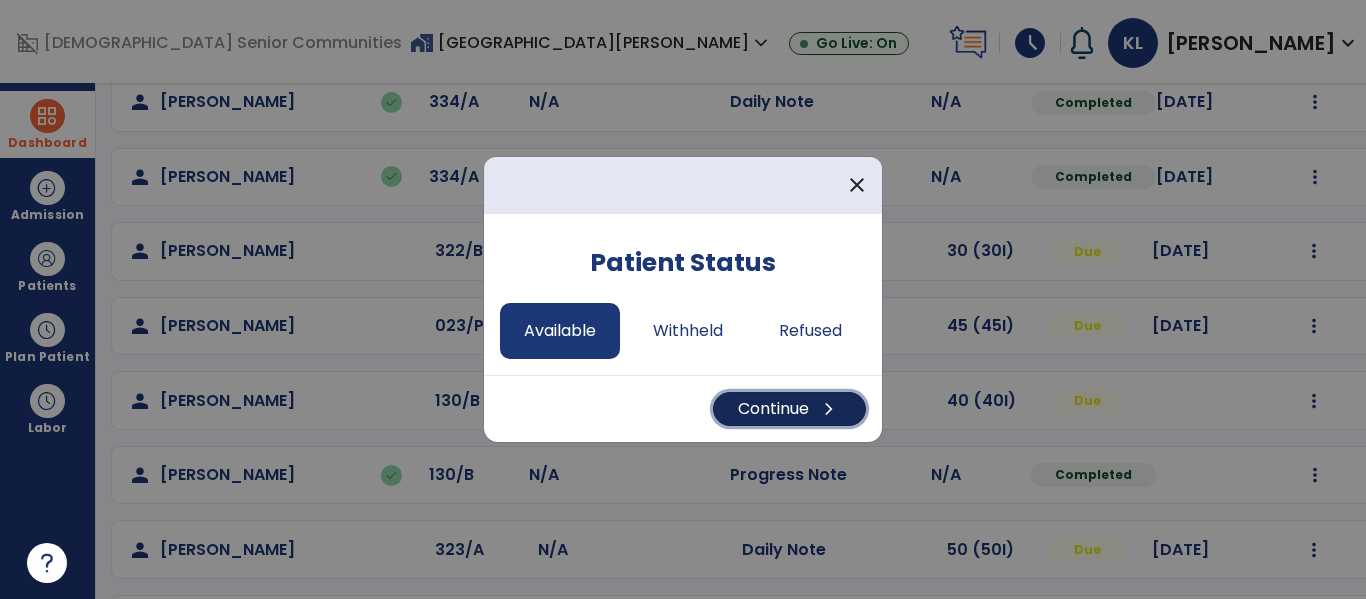 click on "Continue   chevron_right" at bounding box center [789, 409] 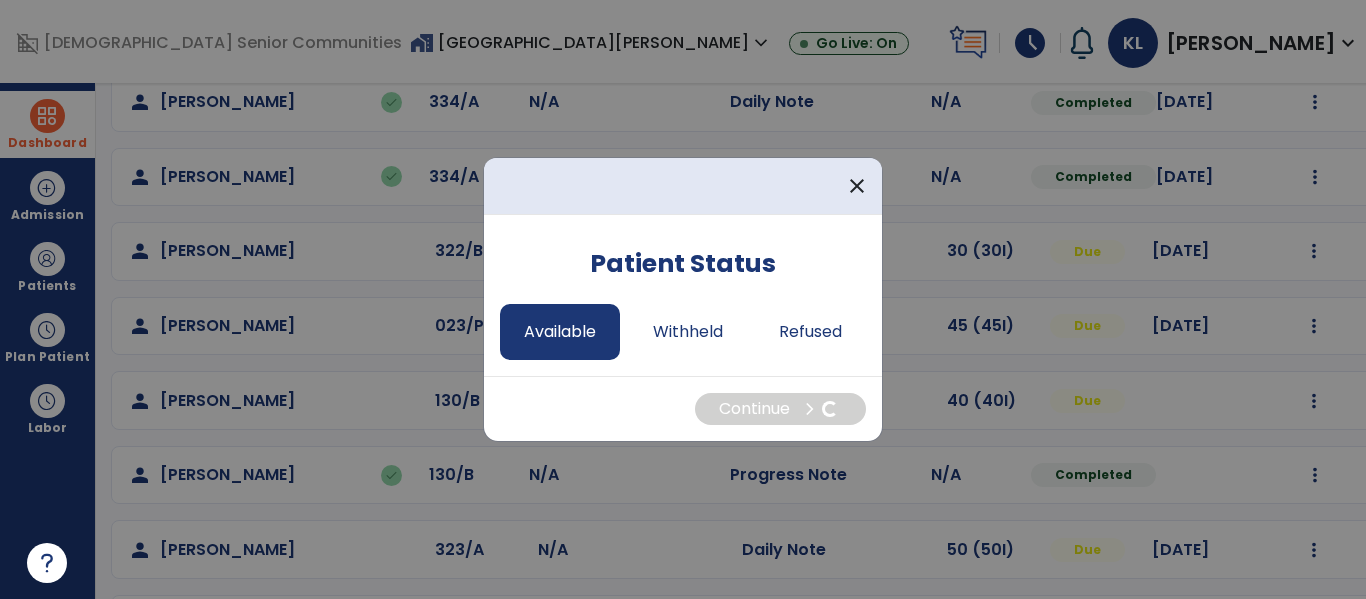 select on "*" 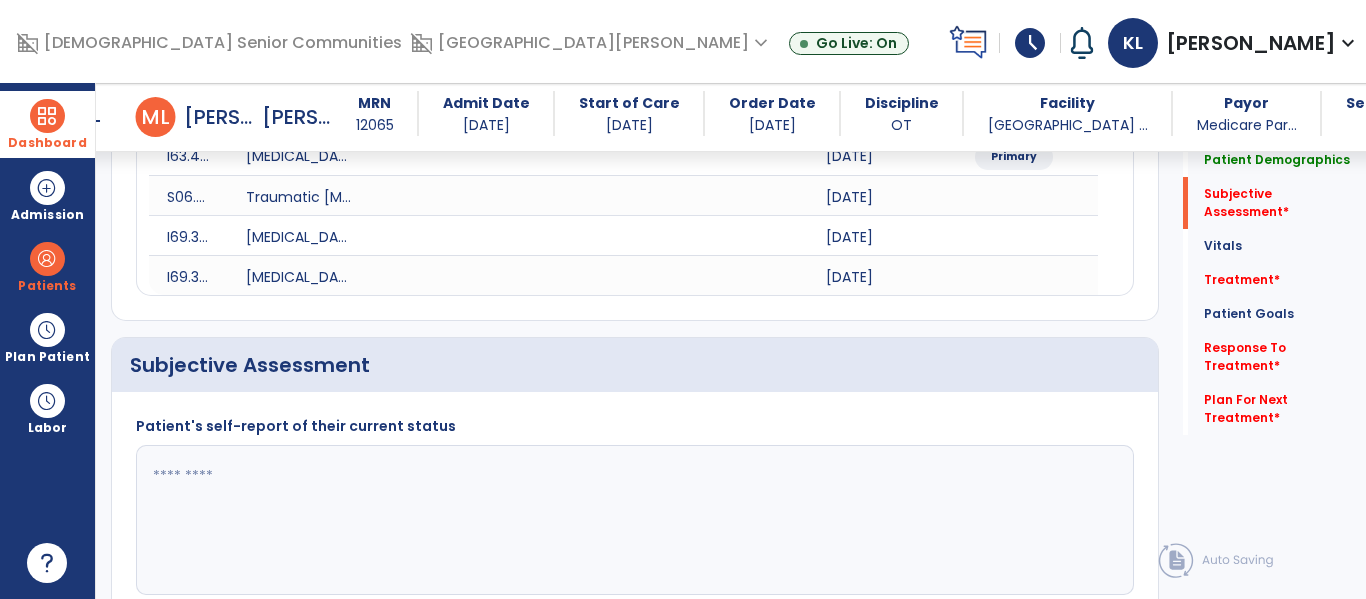 scroll, scrollTop: 369, scrollLeft: 0, axis: vertical 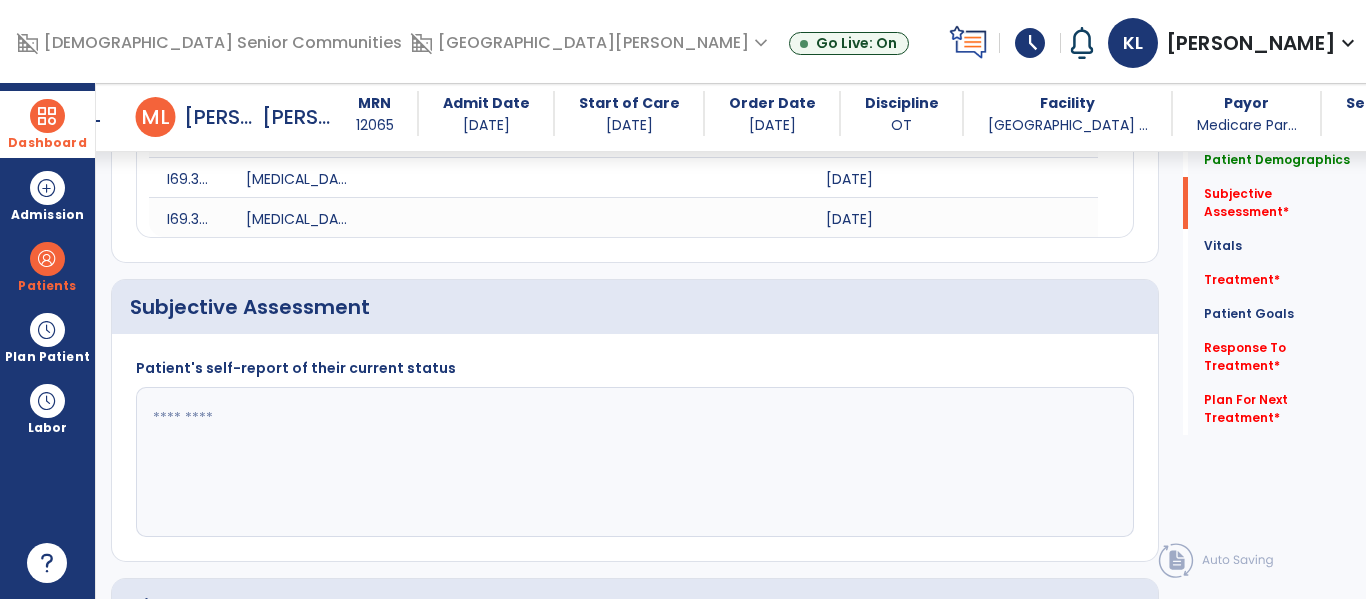 click 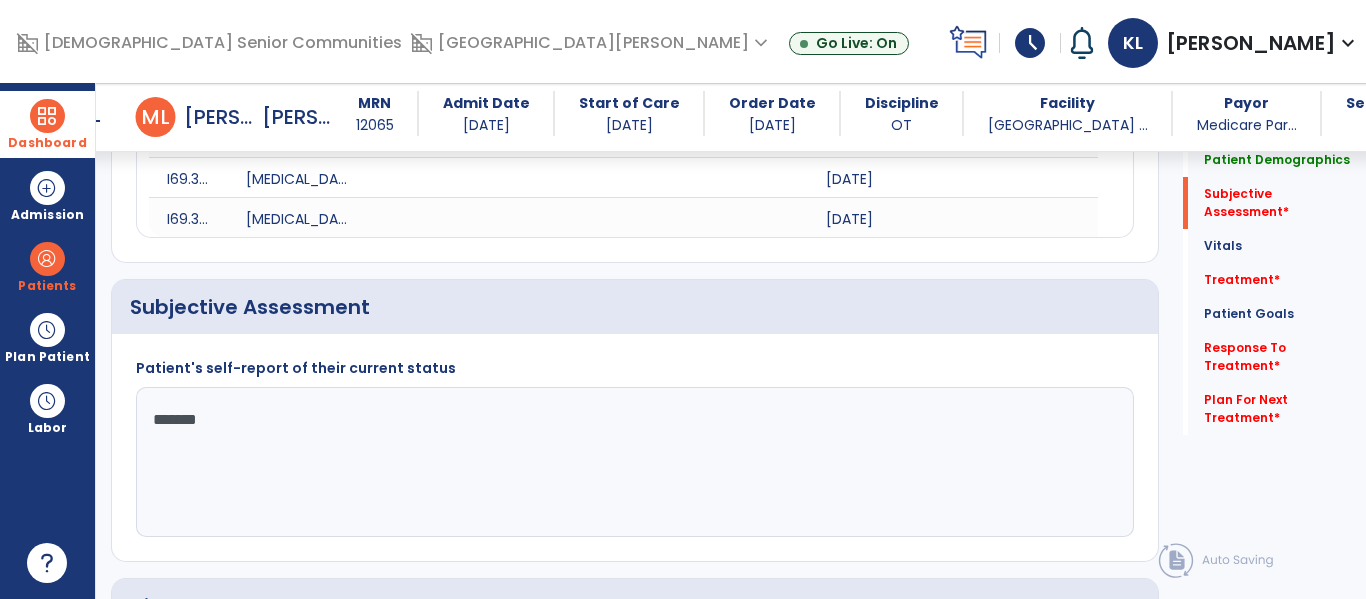 type on "********" 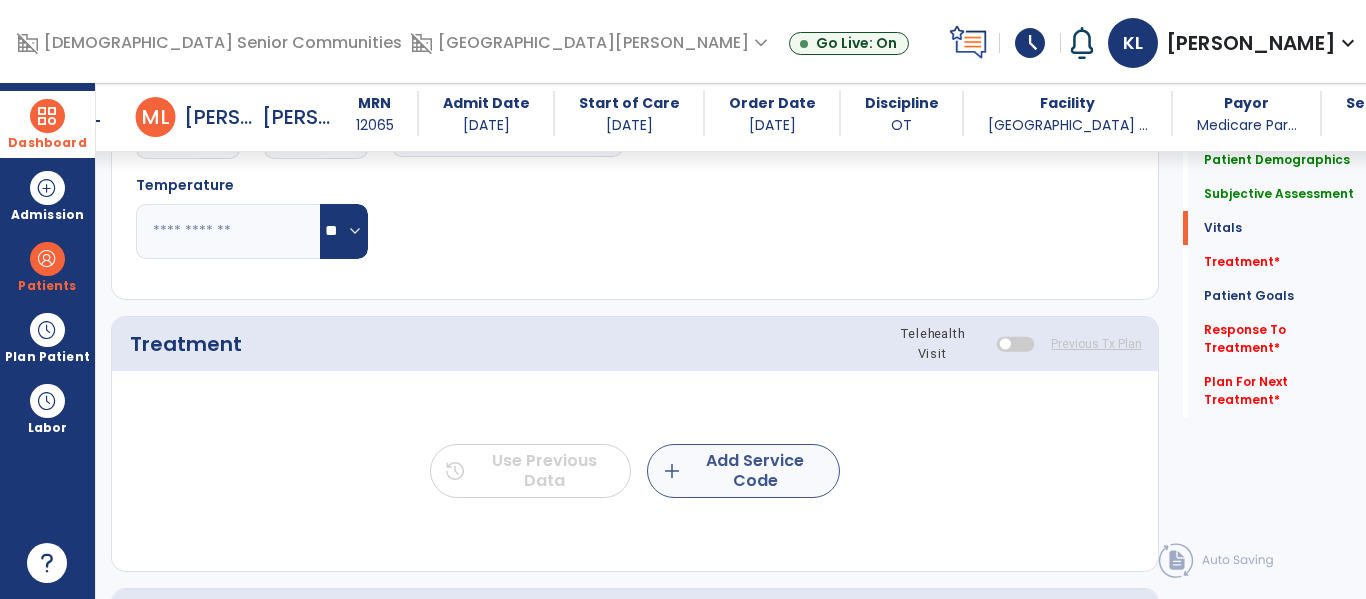type on "**********" 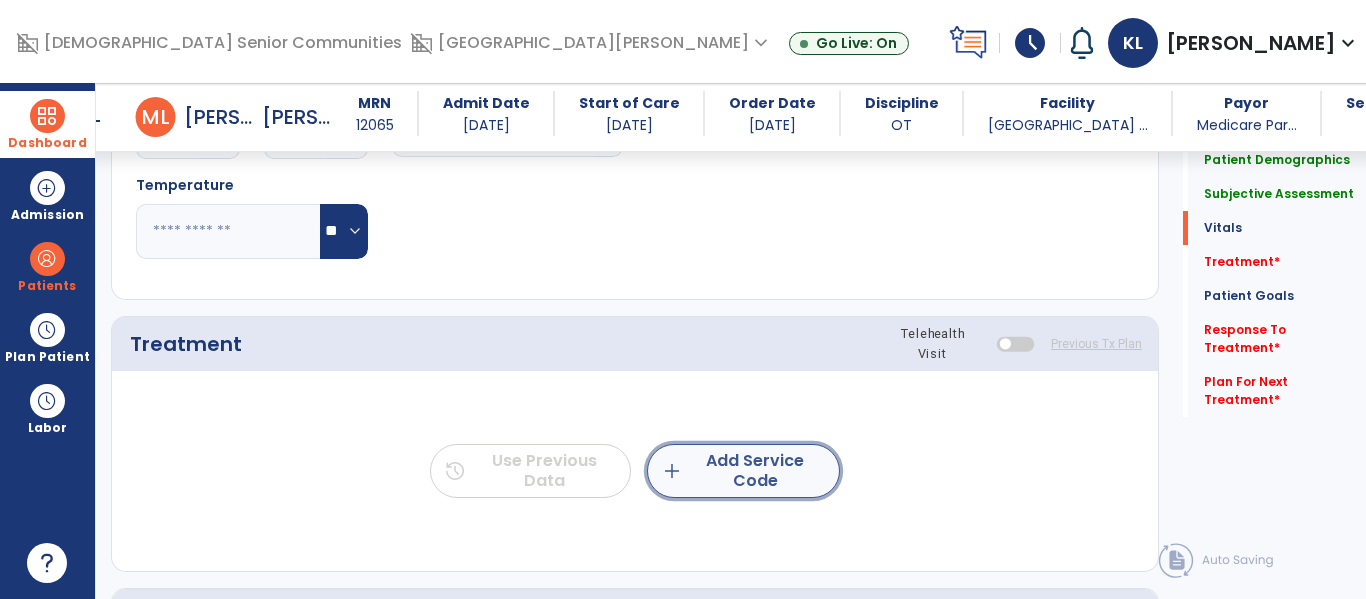 click on "add  Add Service Code" 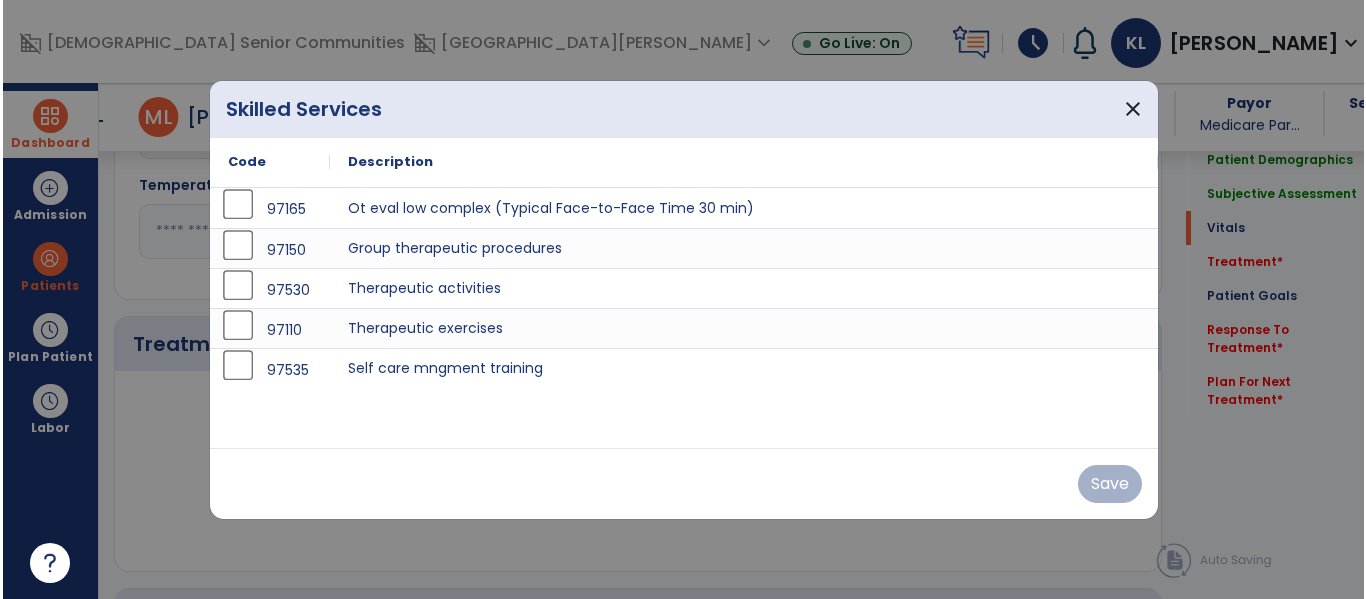 scroll, scrollTop: 1053, scrollLeft: 0, axis: vertical 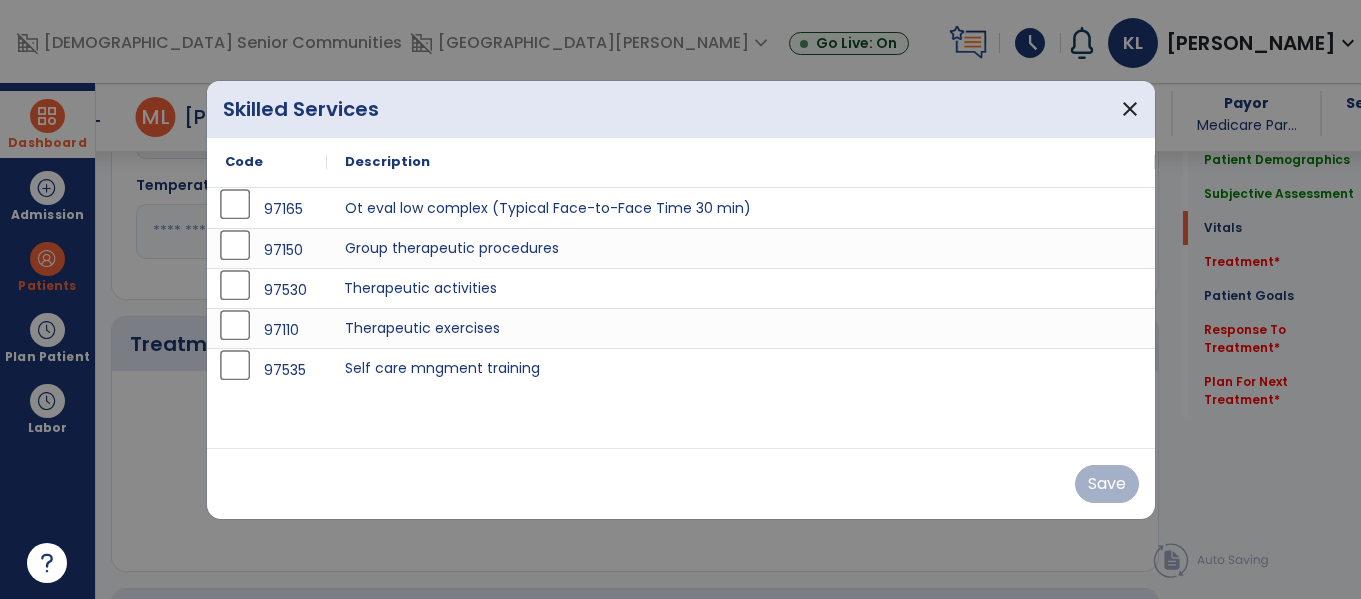 click on "Therapeutic activities" at bounding box center (741, 288) 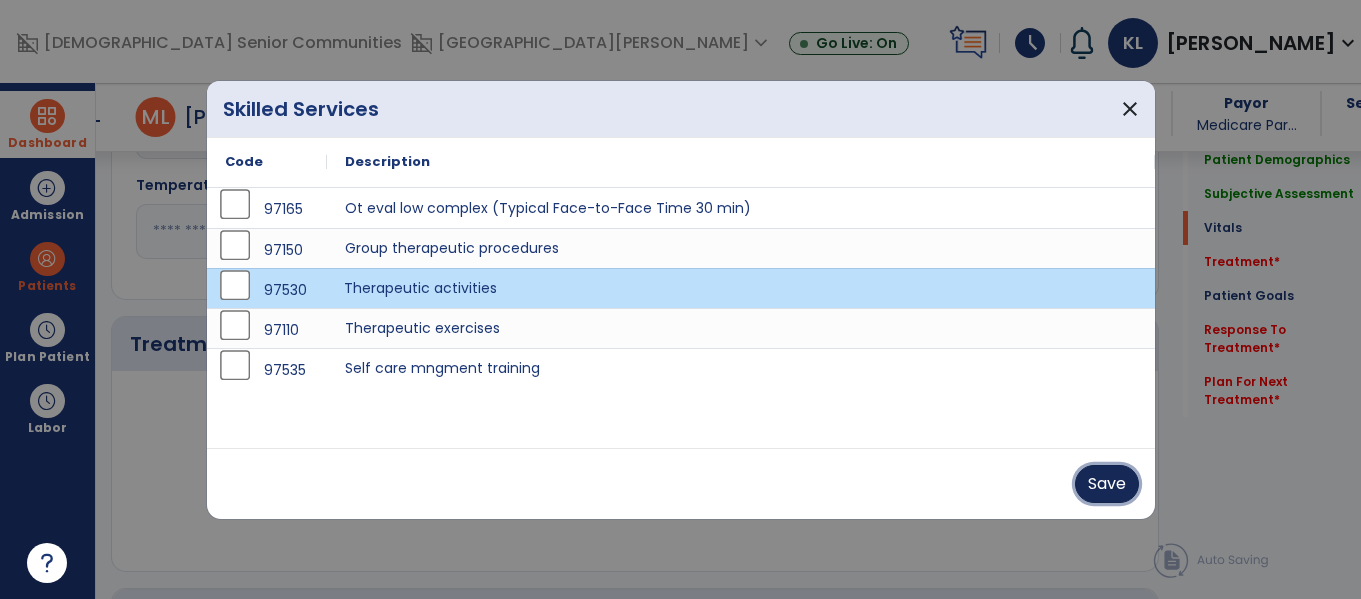 click on "Save" at bounding box center [1107, 484] 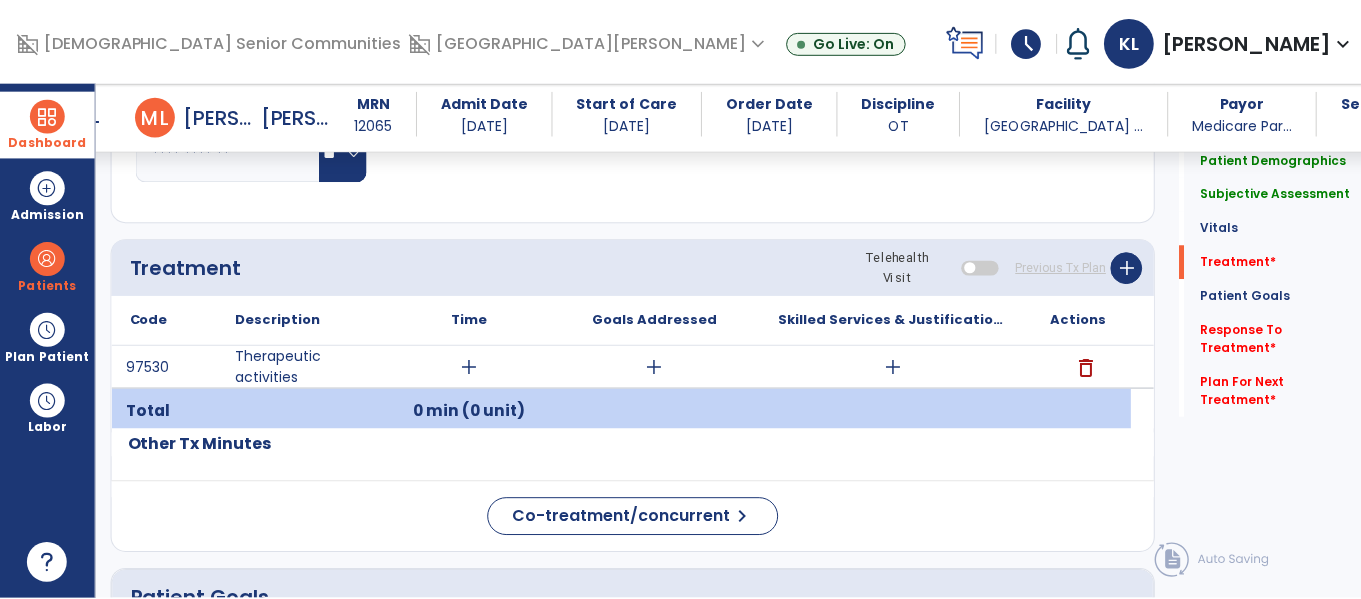 scroll, scrollTop: 1131, scrollLeft: 0, axis: vertical 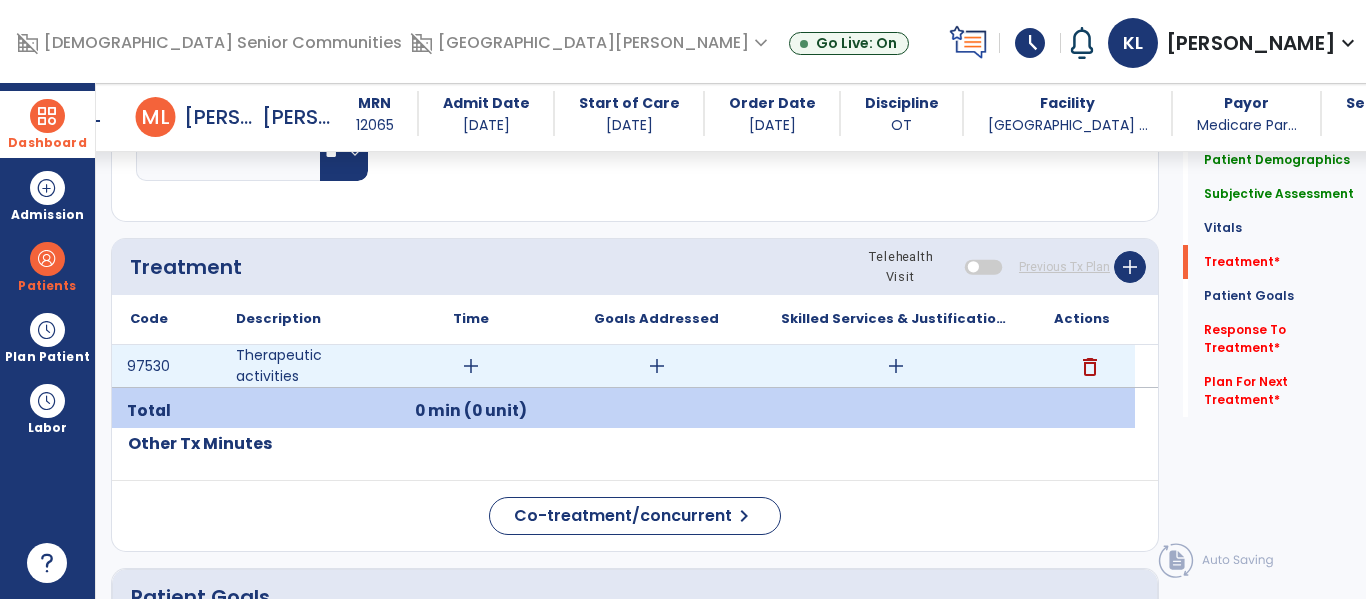 click on "add" at bounding box center [471, 366] 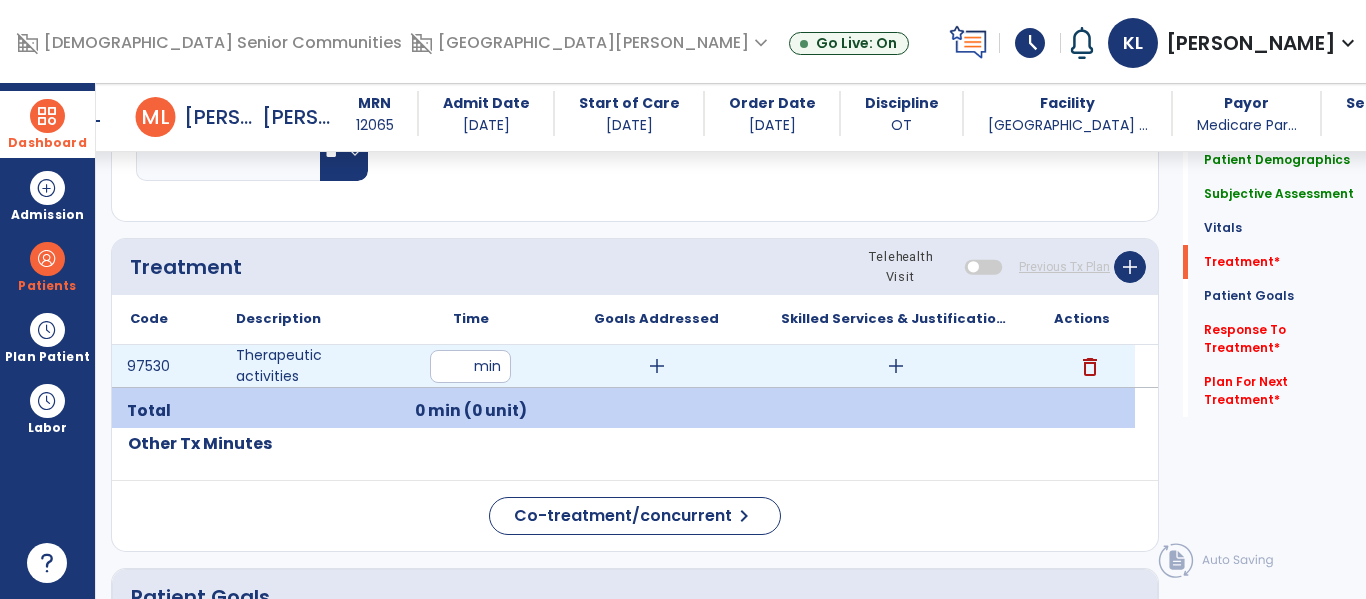 type on "**" 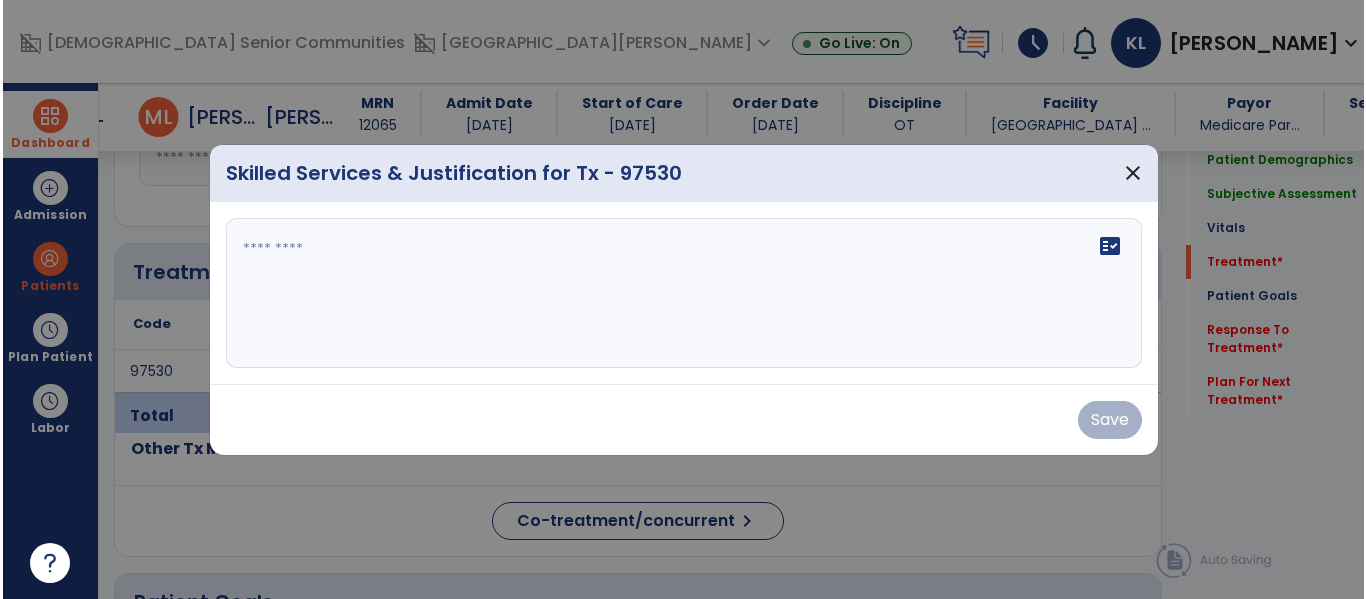 scroll, scrollTop: 1131, scrollLeft: 0, axis: vertical 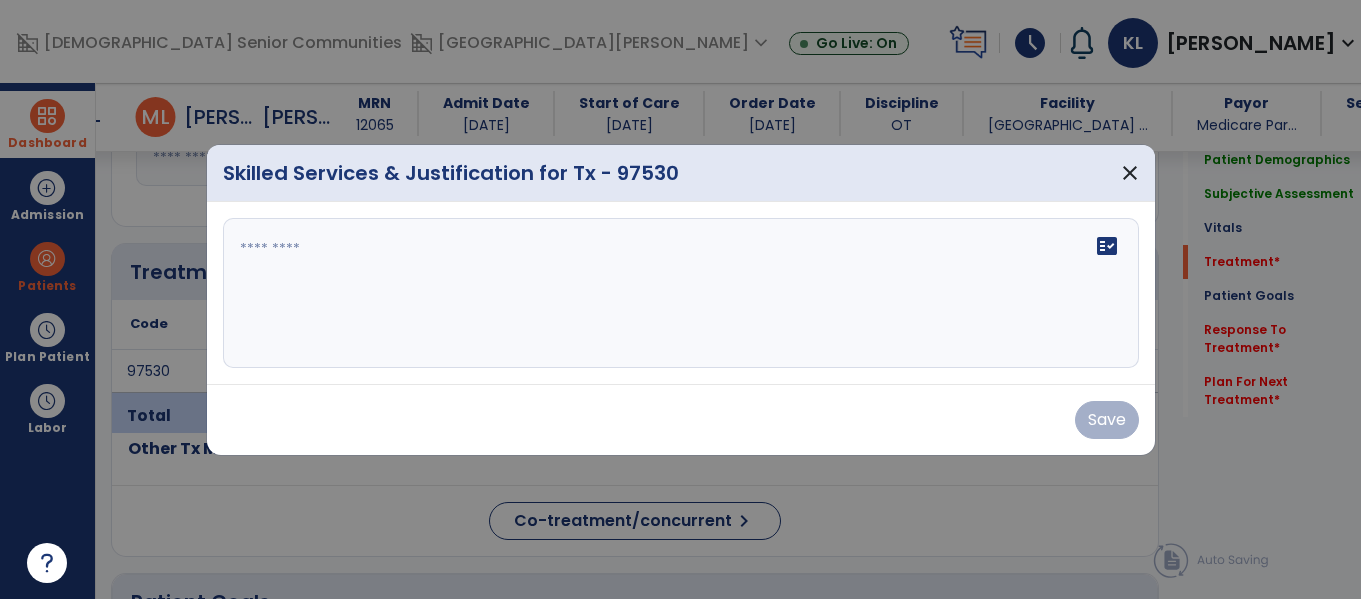 click on "fact_check" at bounding box center [681, 293] 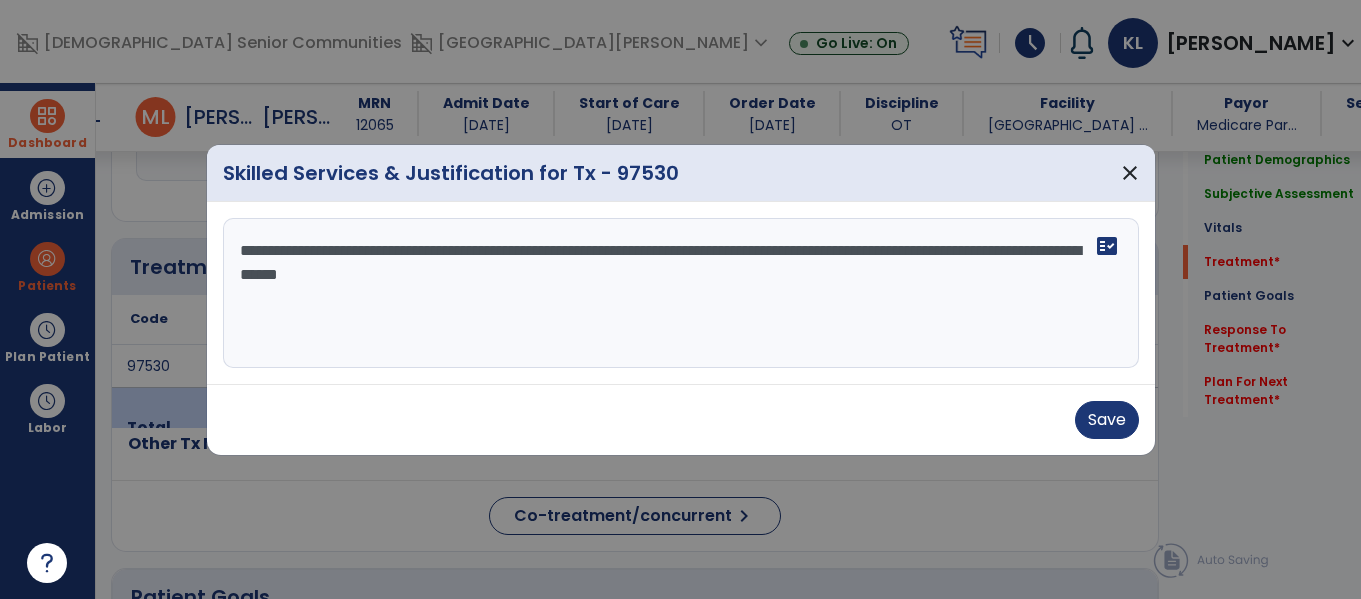 click on "**********" at bounding box center (681, 293) 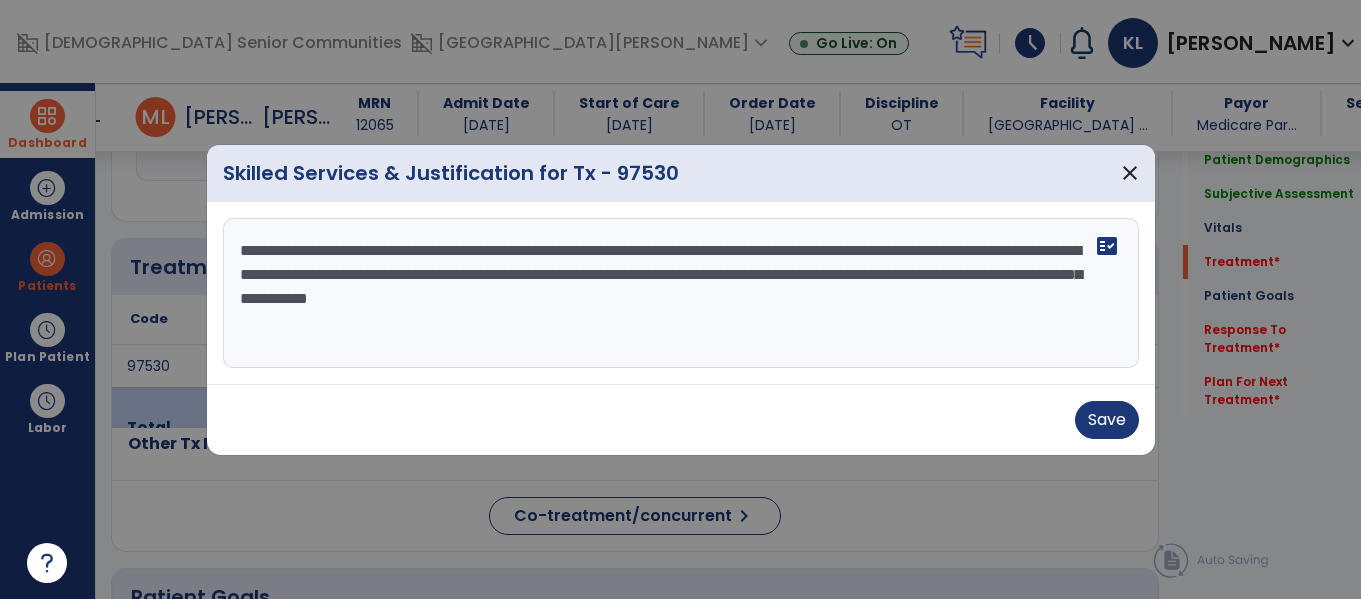 click on "**********" at bounding box center (681, 293) 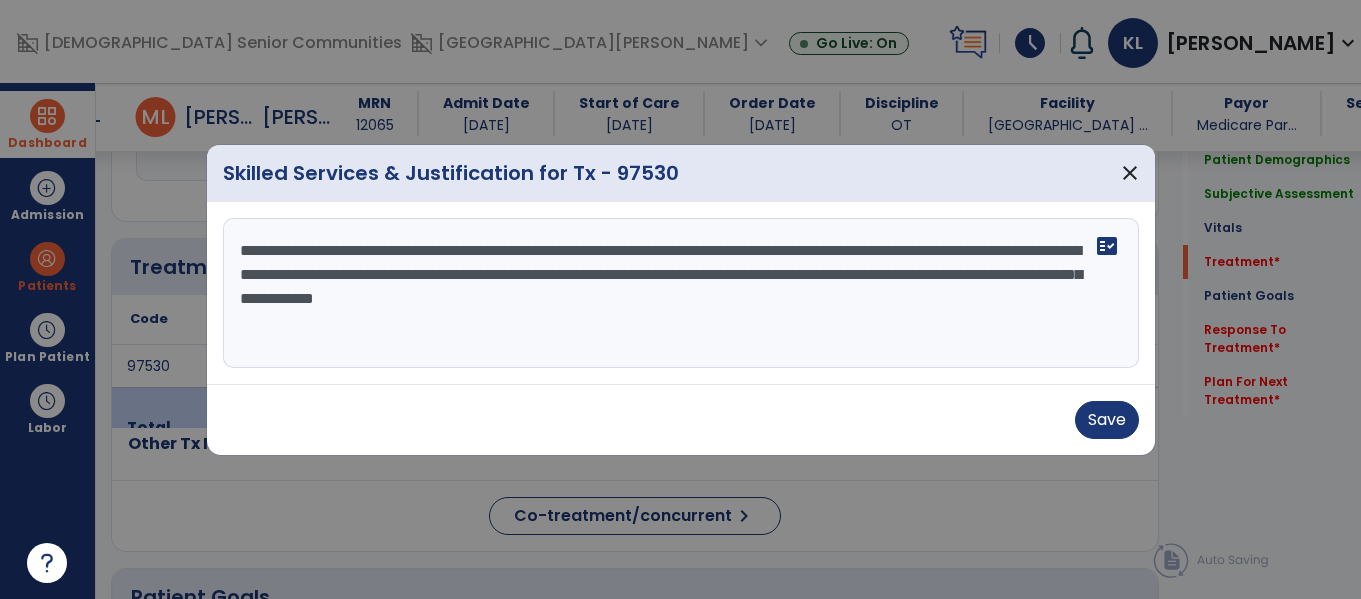 click on "**********" at bounding box center [681, 293] 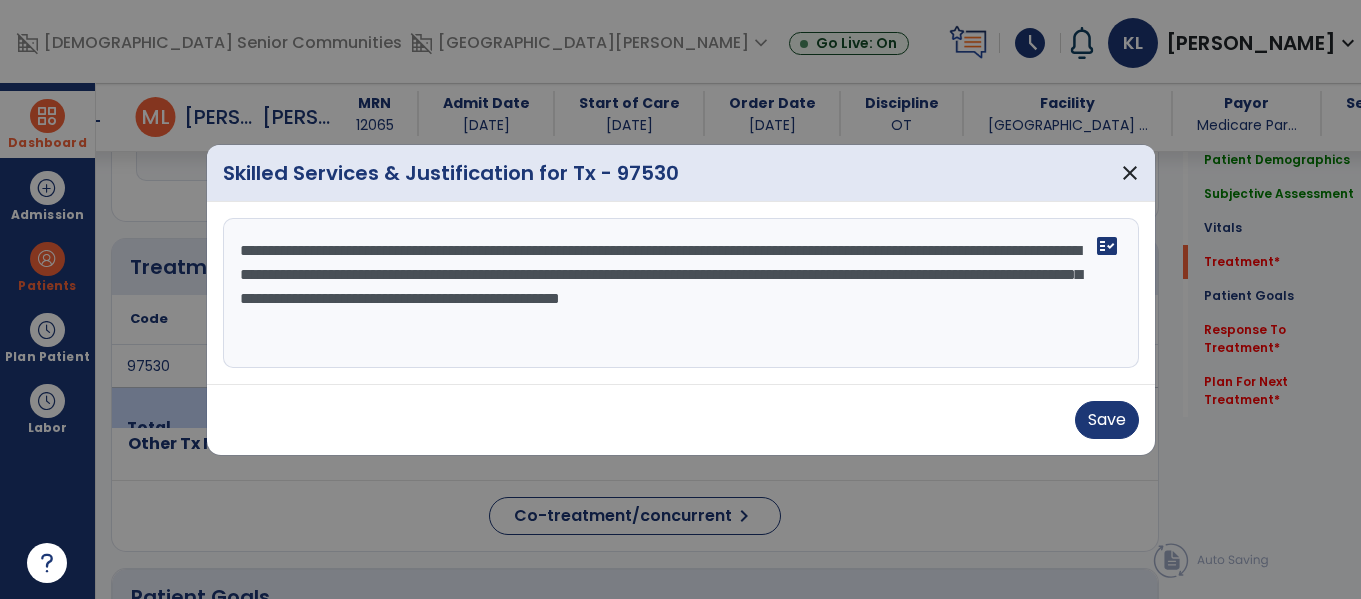 type on "**********" 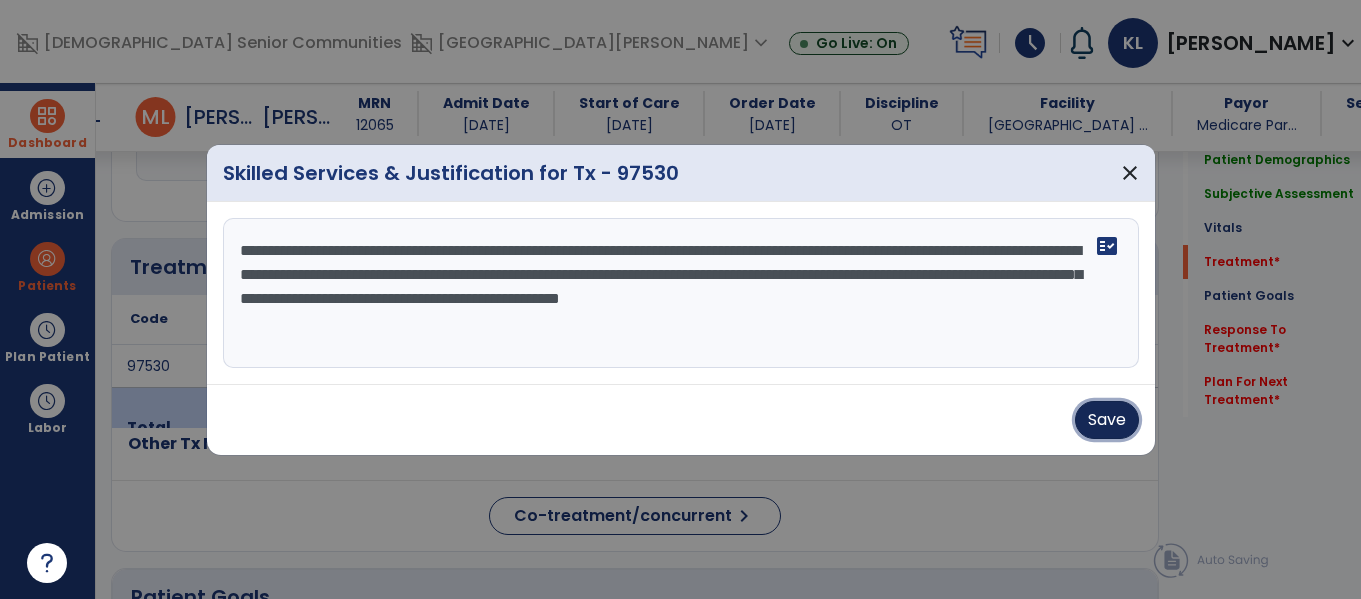 click on "Save" at bounding box center (1107, 420) 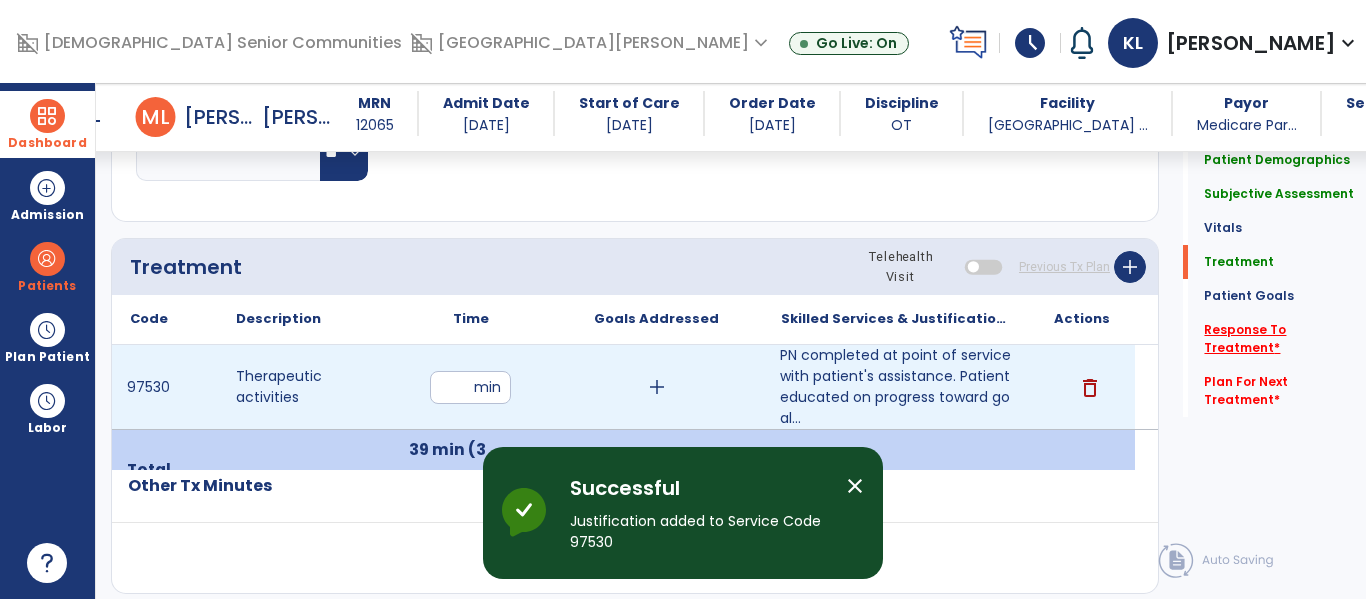 click on "*" 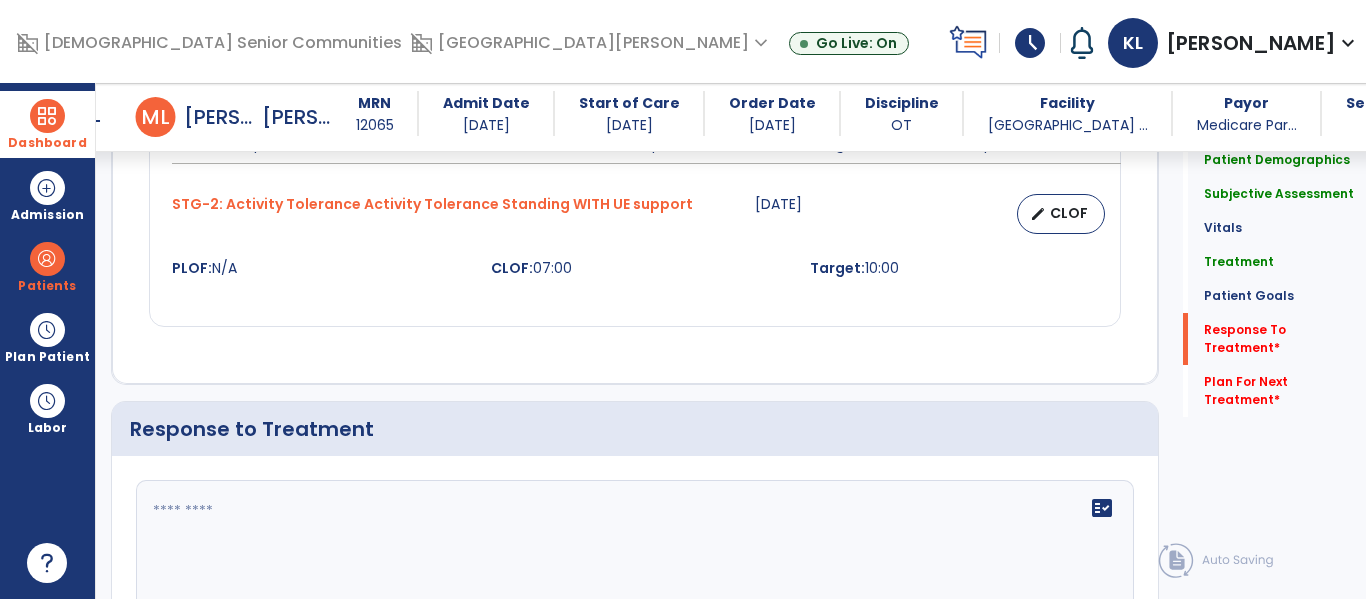 scroll, scrollTop: 2615, scrollLeft: 0, axis: vertical 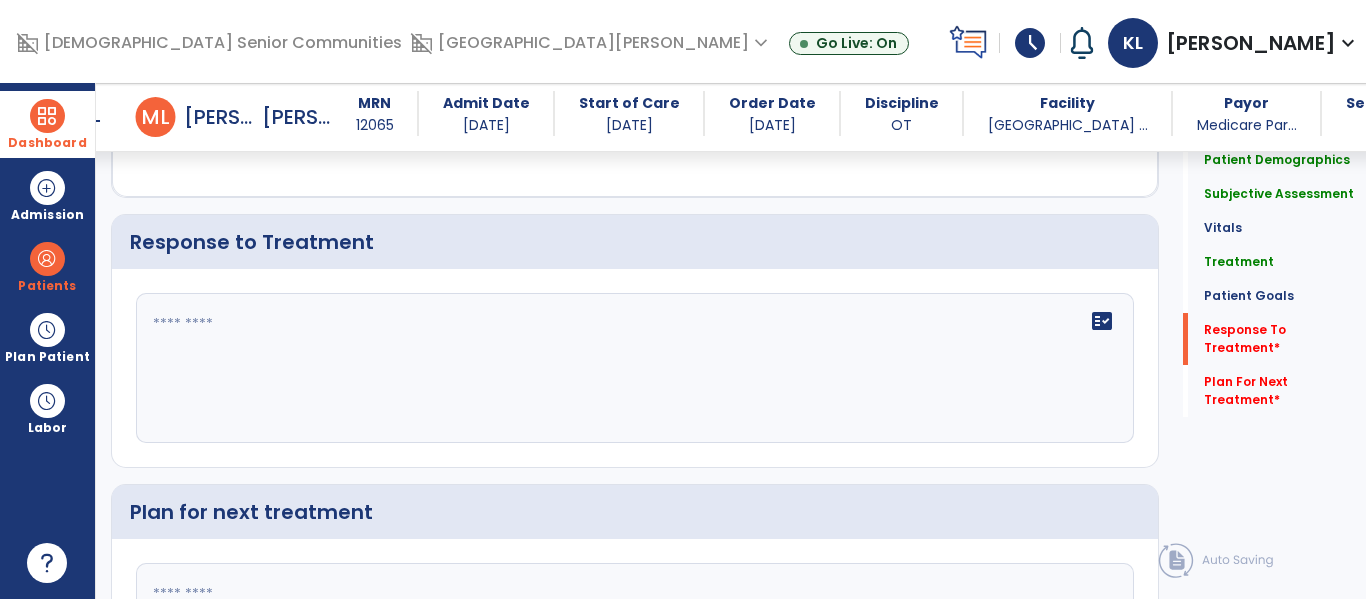 click 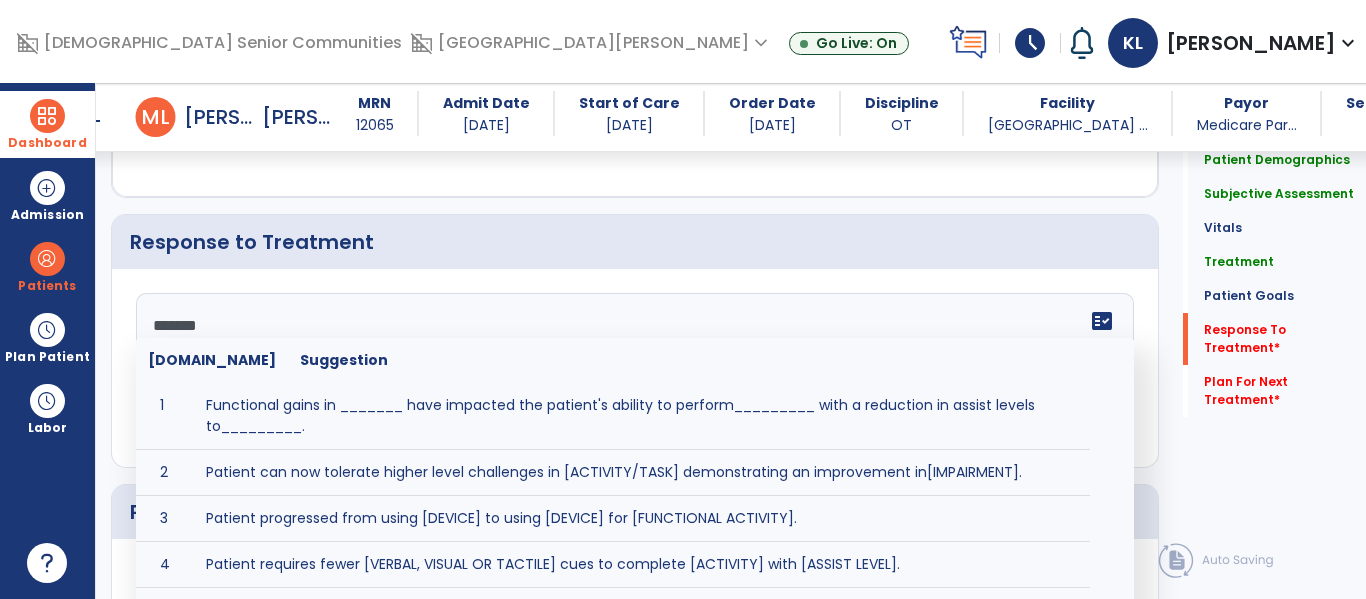 type on "********" 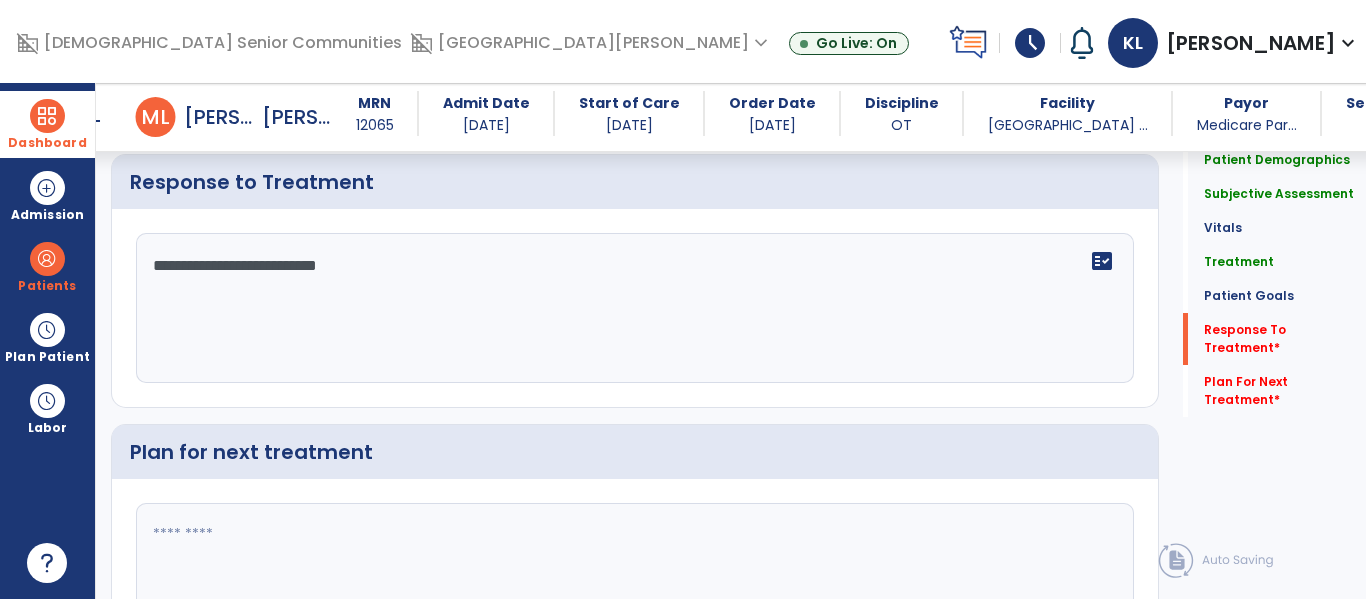 scroll, scrollTop: 2679, scrollLeft: 0, axis: vertical 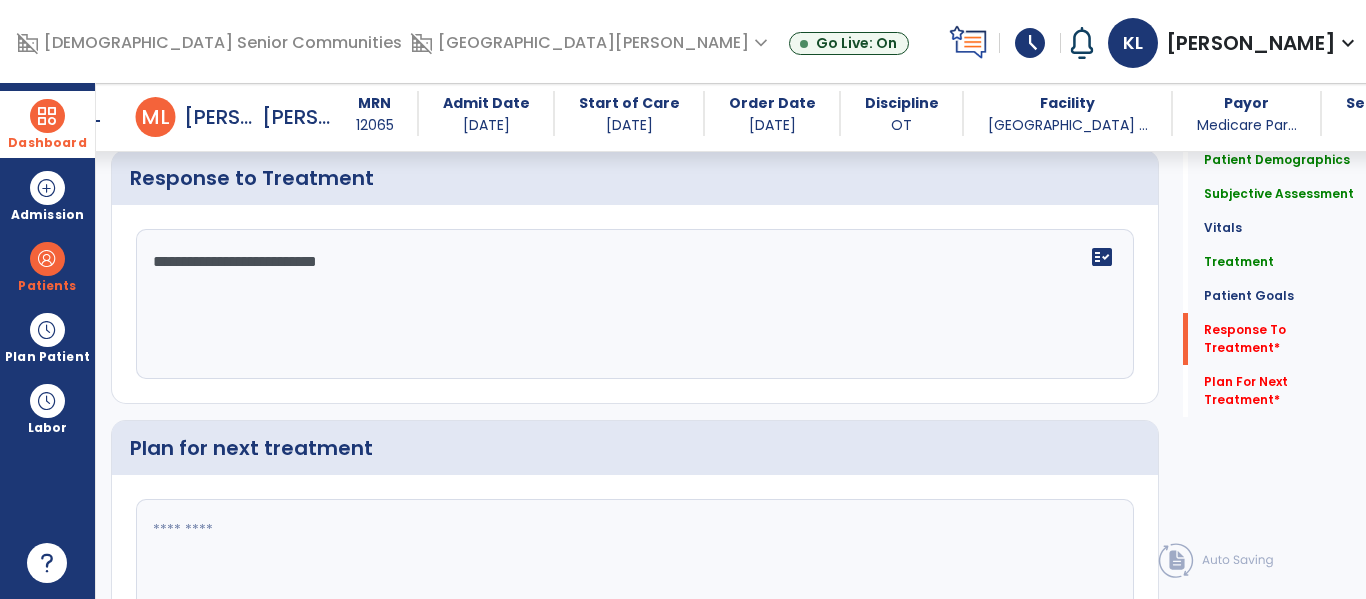 type on "**********" 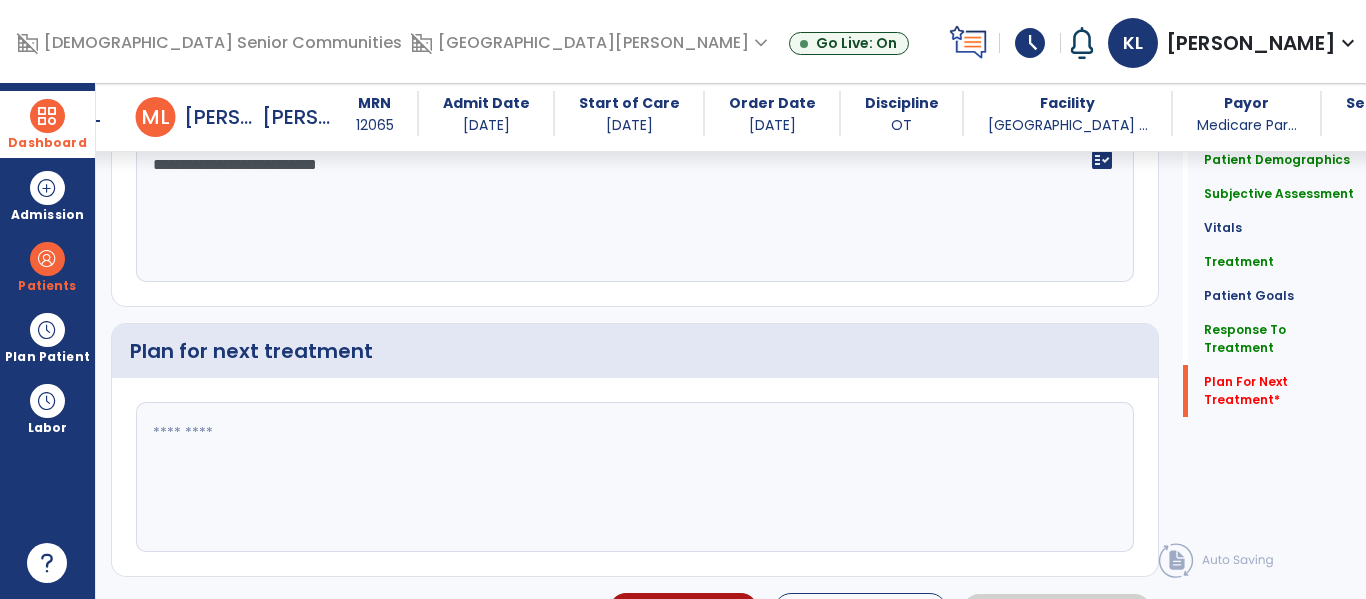 scroll, scrollTop: 2820, scrollLeft: 0, axis: vertical 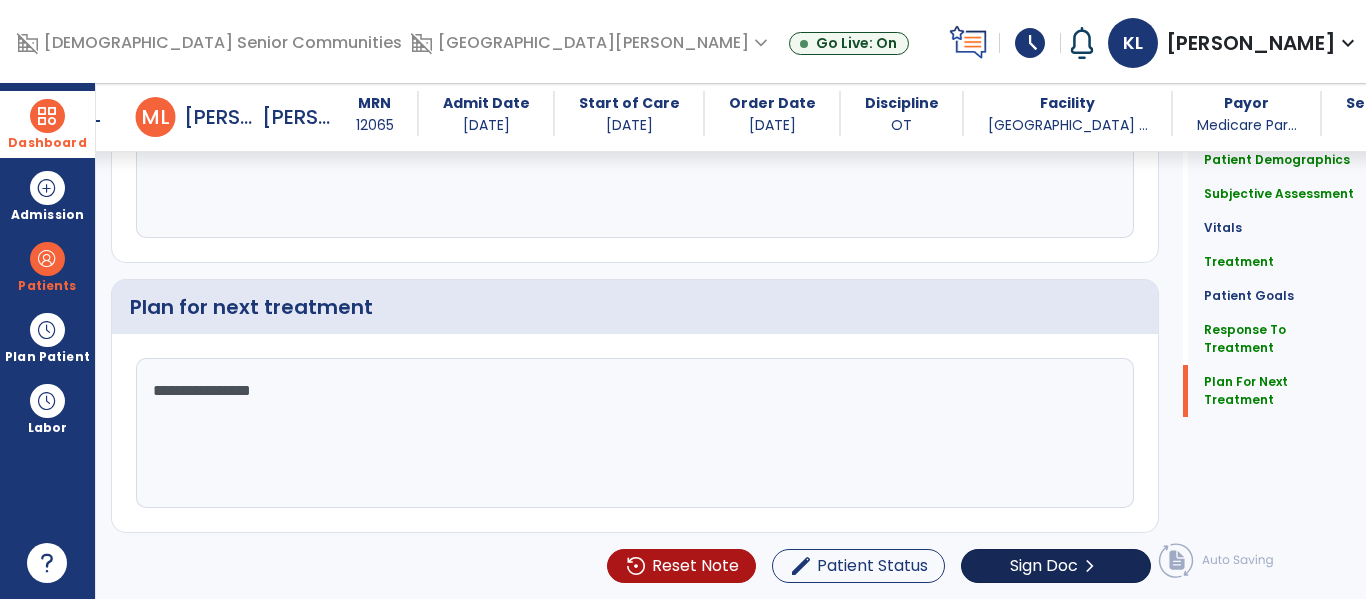 type on "**********" 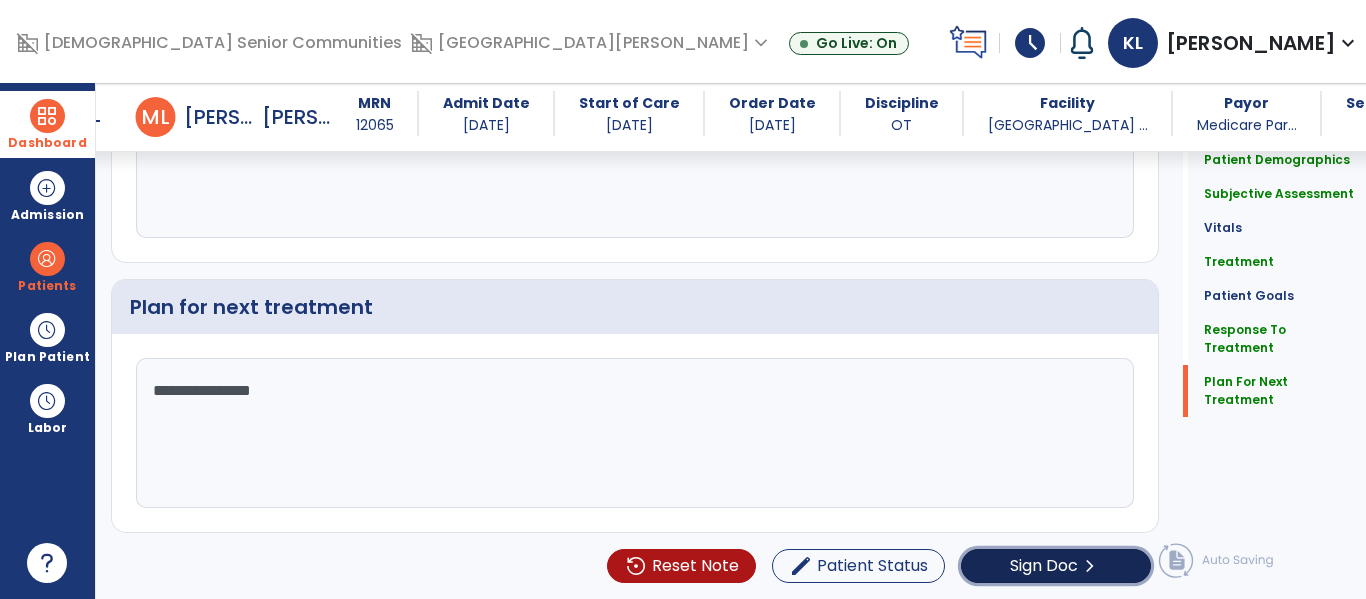 click on "Sign Doc  chevron_right" 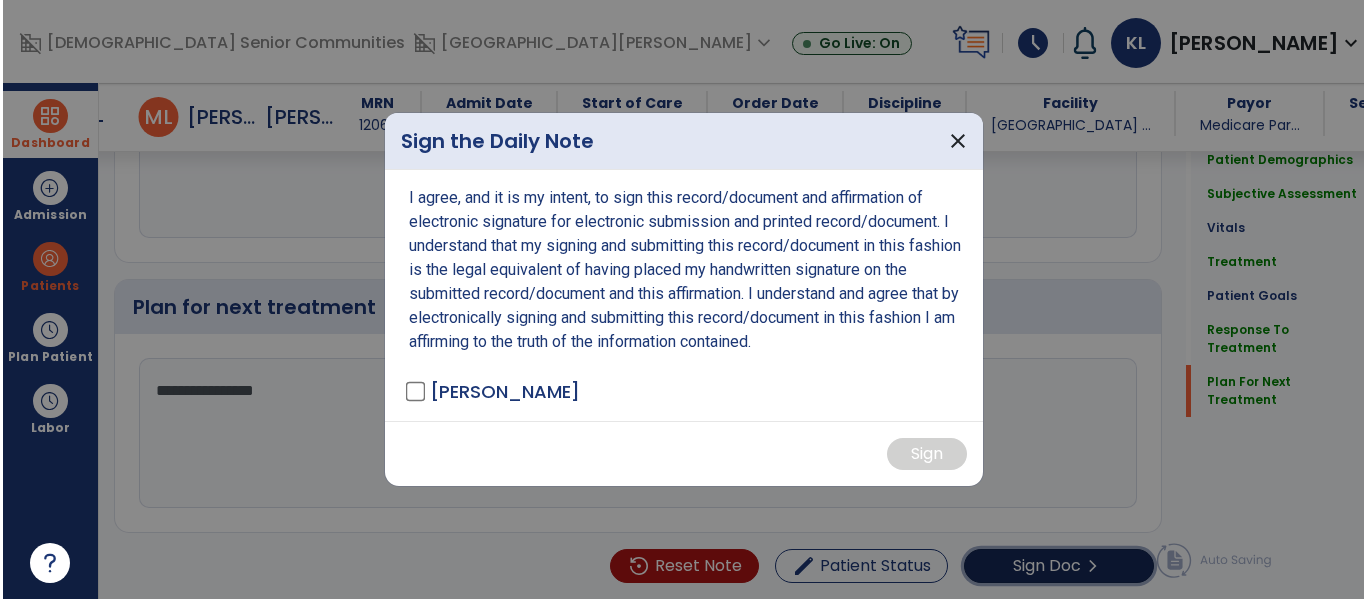 scroll, scrollTop: 2841, scrollLeft: 0, axis: vertical 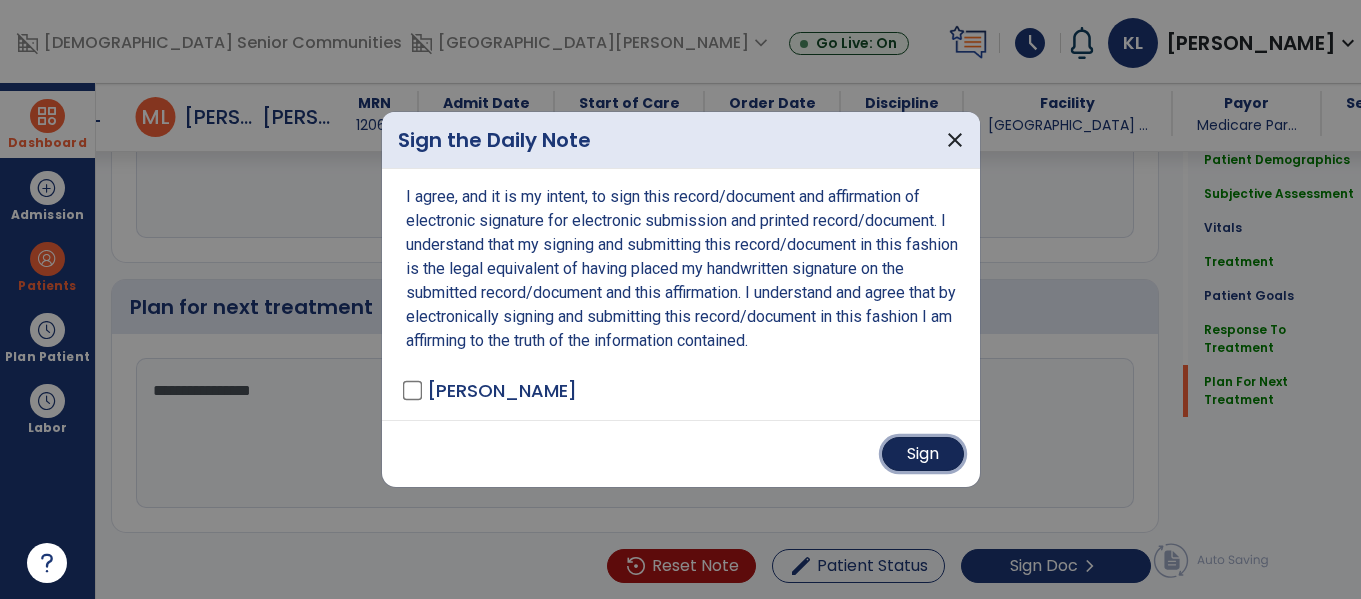 click on "Sign" at bounding box center (923, 454) 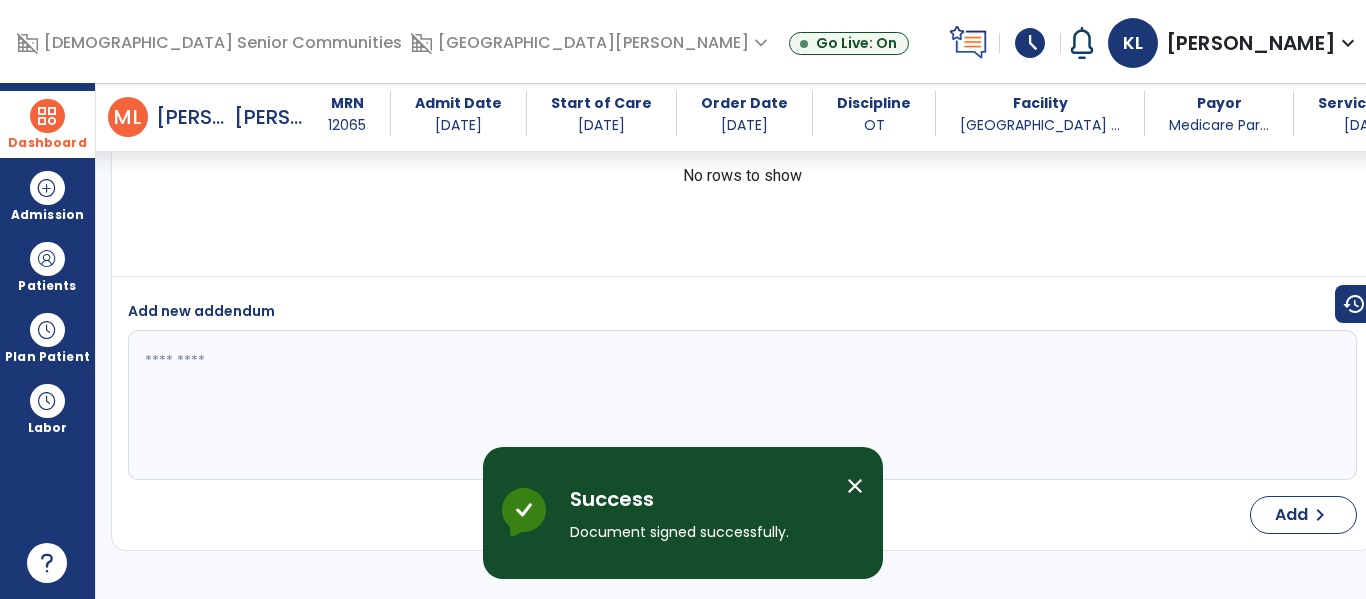 scroll, scrollTop: 4160, scrollLeft: 0, axis: vertical 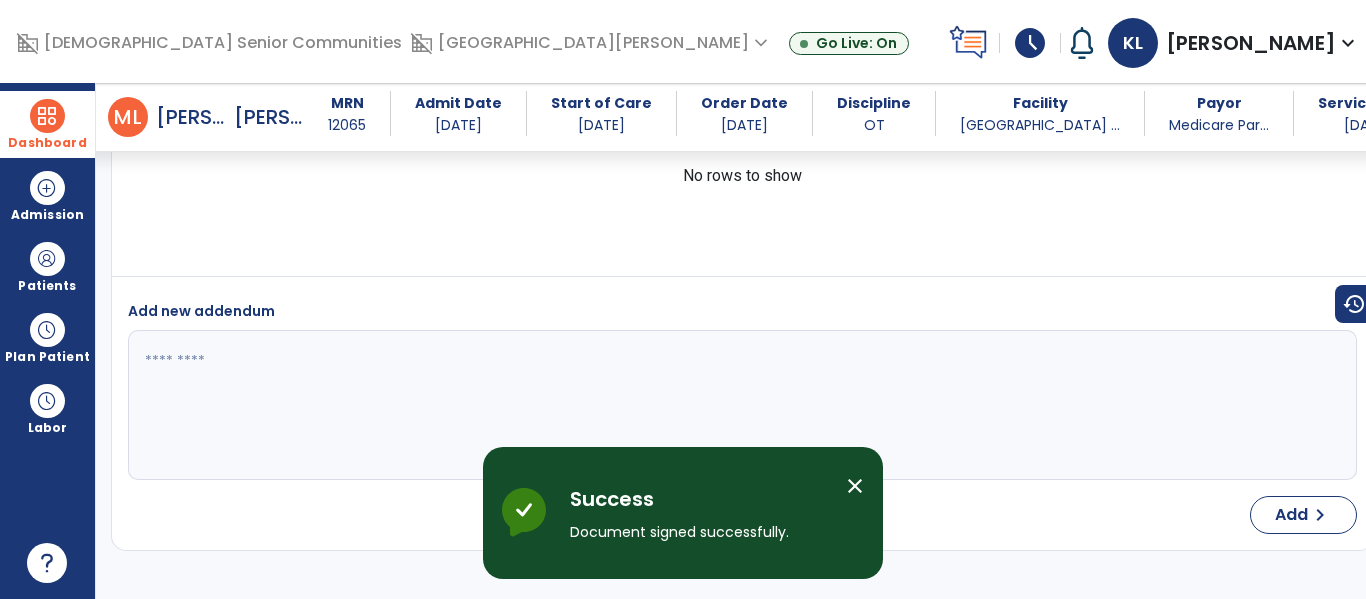 click on "Dashboard" at bounding box center (47, 143) 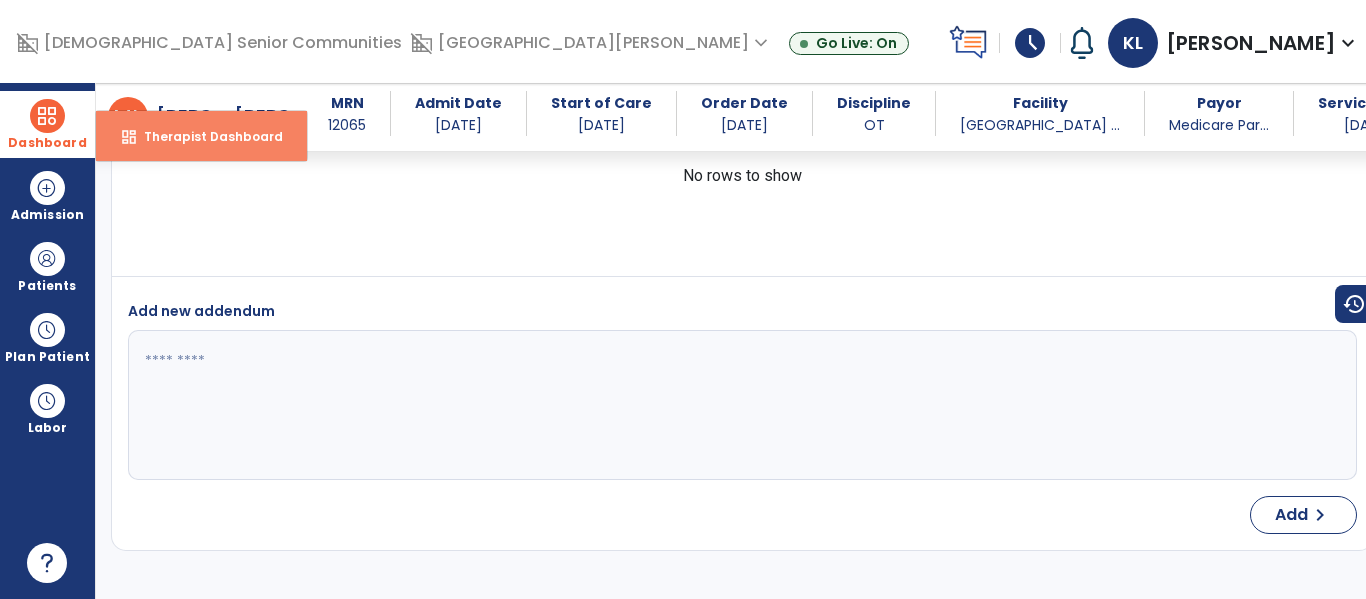 click on "Therapist Dashboard" at bounding box center (205, 136) 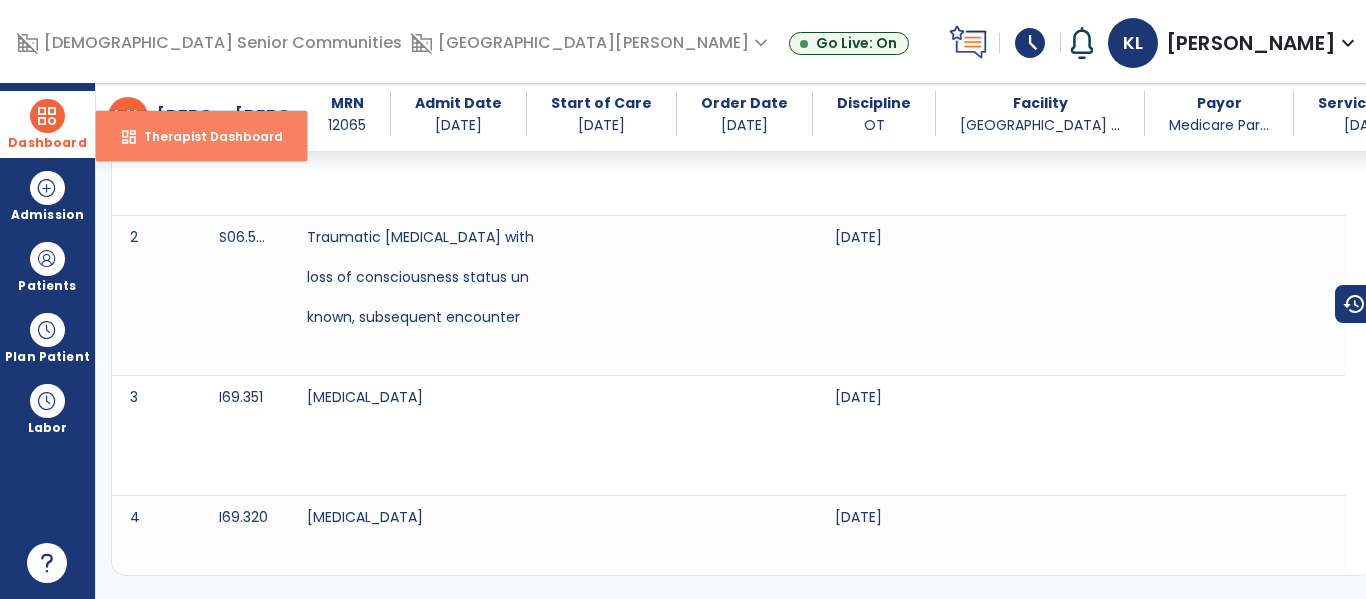 select on "****" 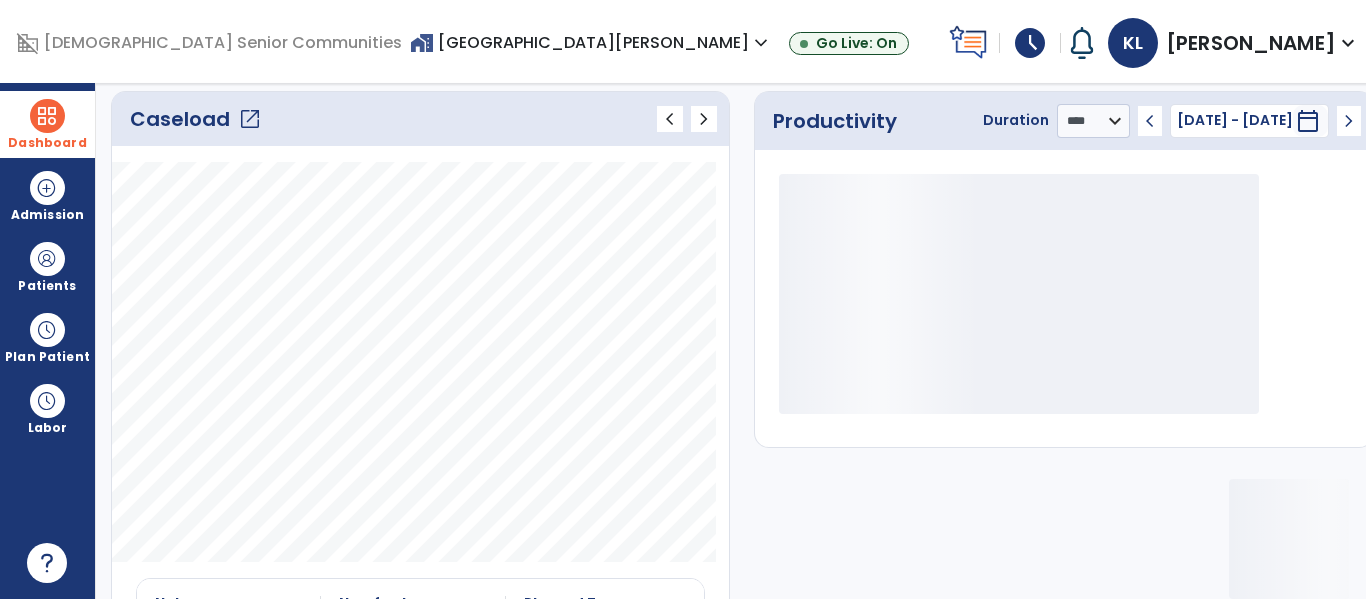 click on "open_in_new" 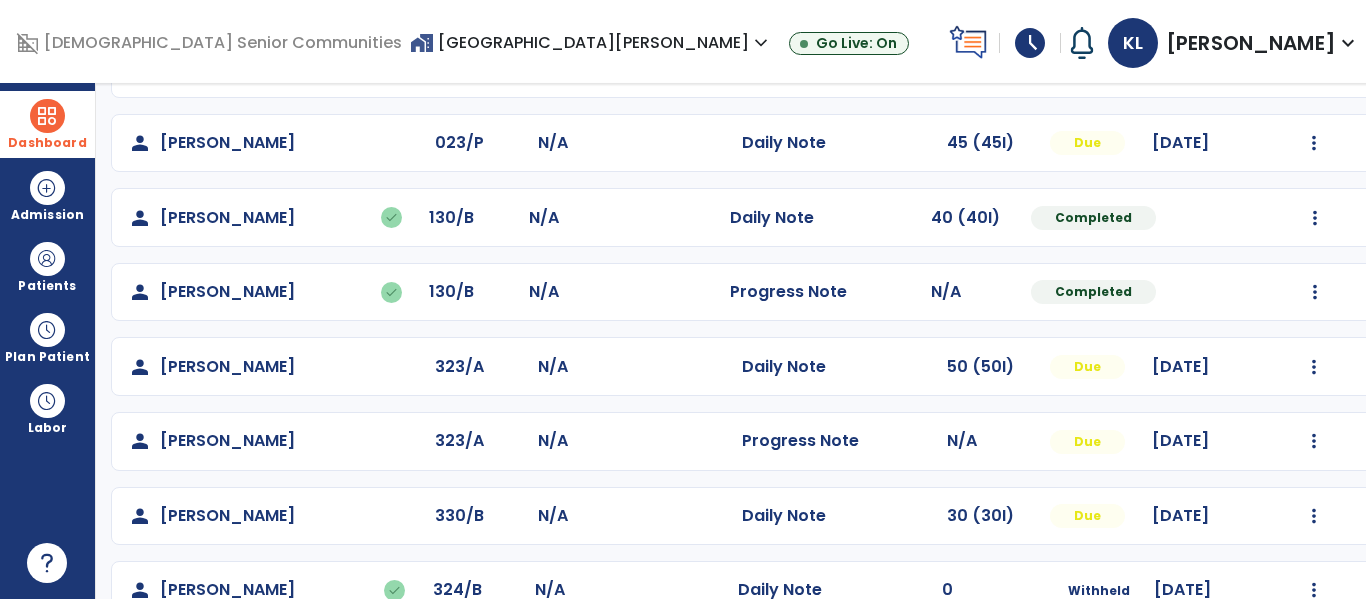 scroll, scrollTop: 786, scrollLeft: 0, axis: vertical 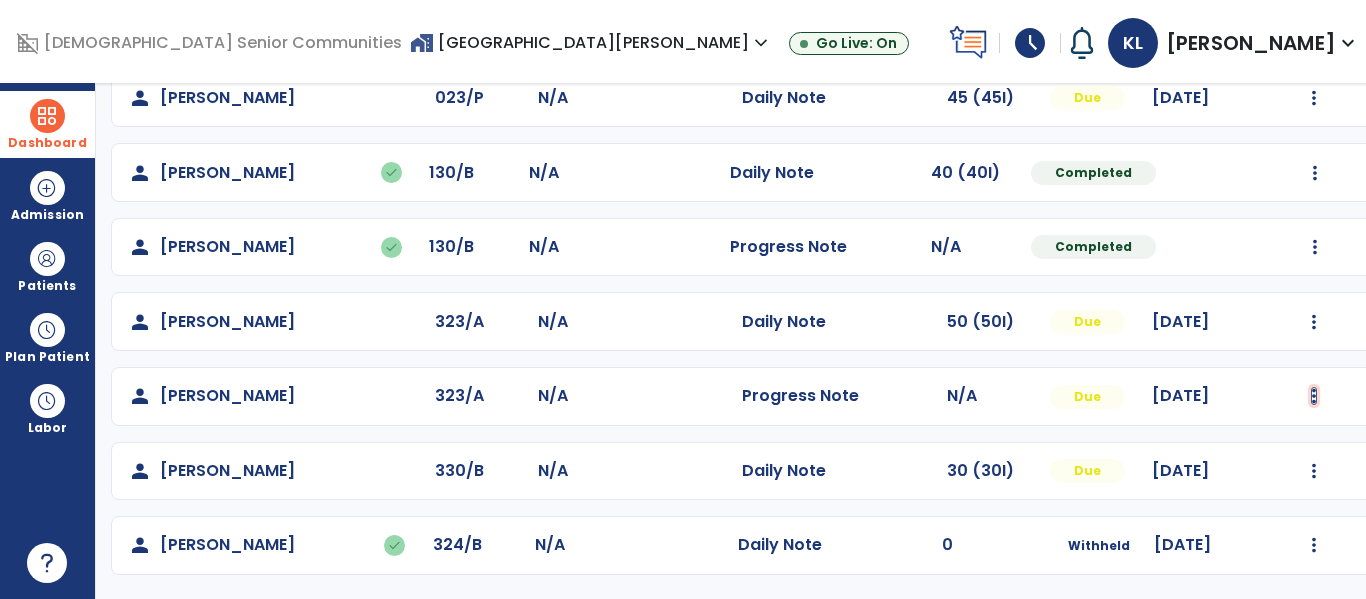 click at bounding box center [1314, -424] 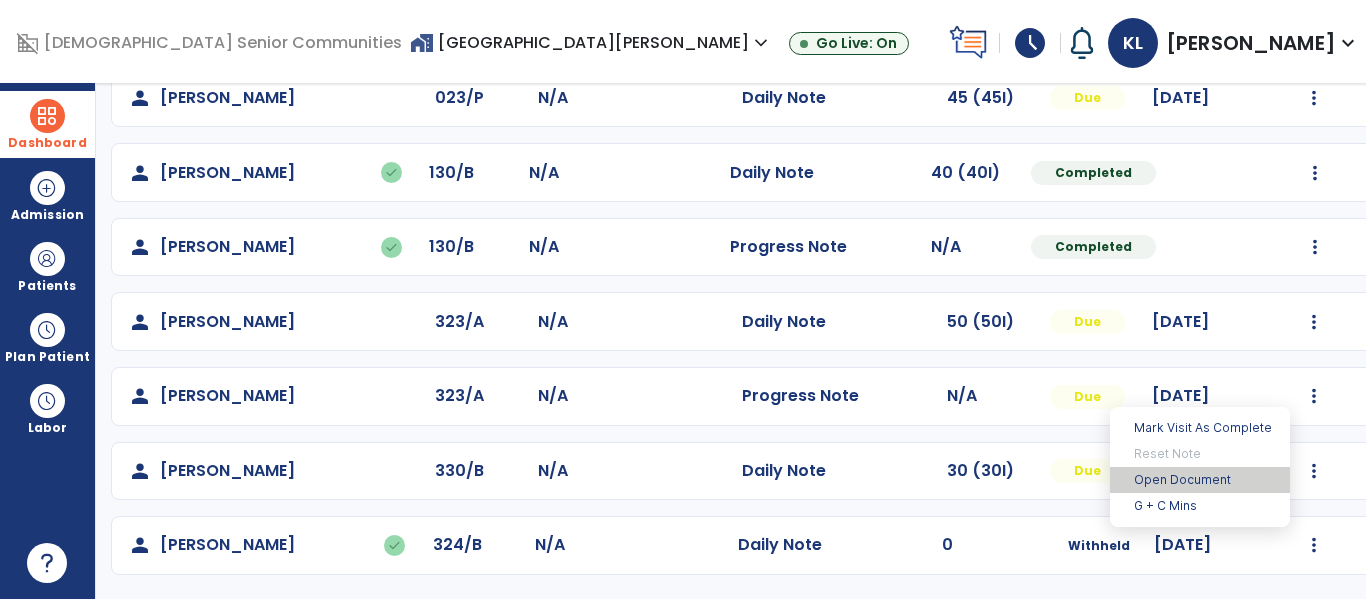 click on "Open Document" at bounding box center [1200, 480] 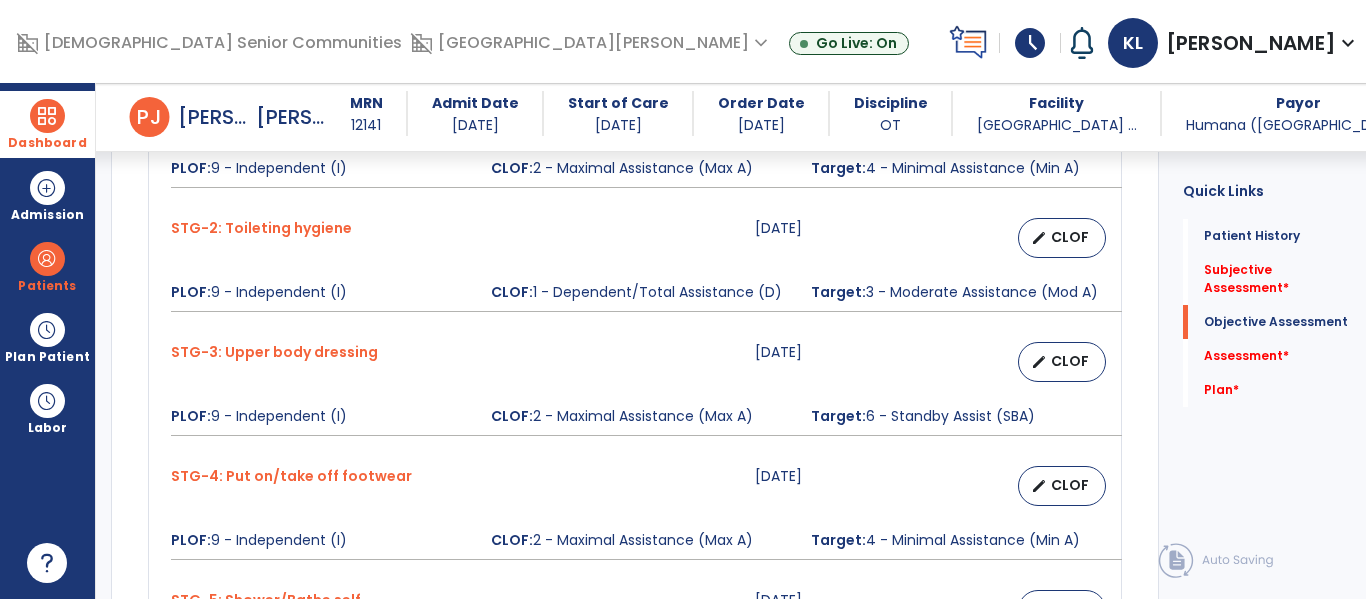 scroll, scrollTop: 0, scrollLeft: 0, axis: both 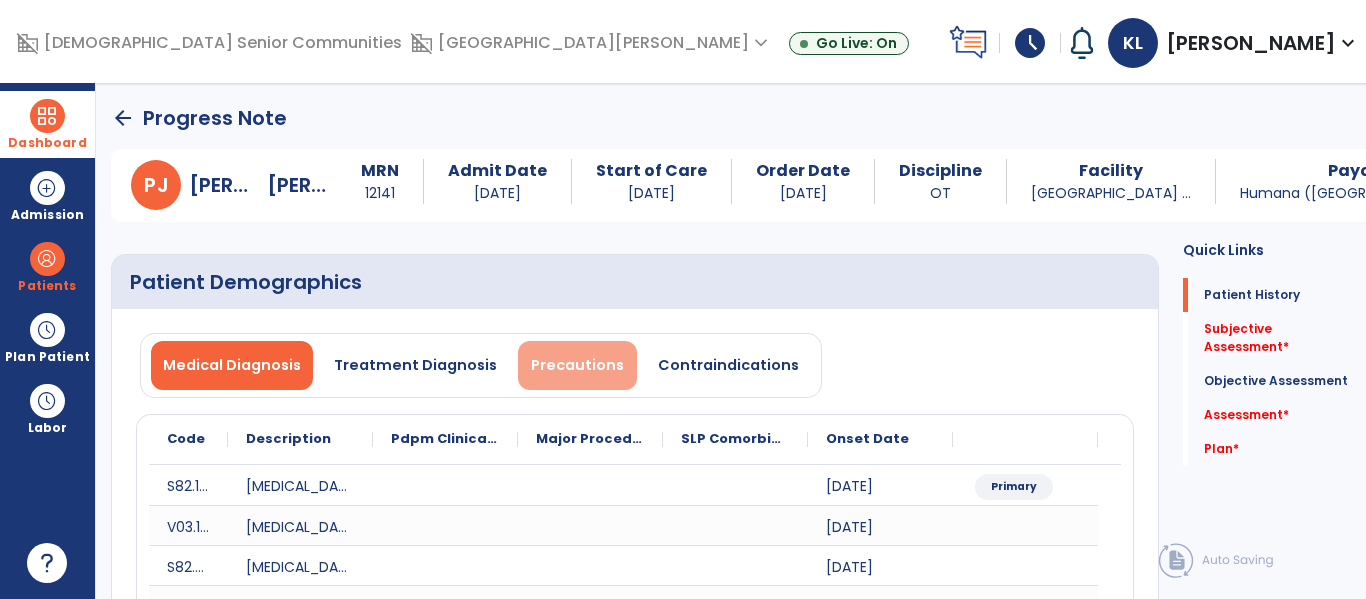 click on "Precautions" at bounding box center [577, 365] 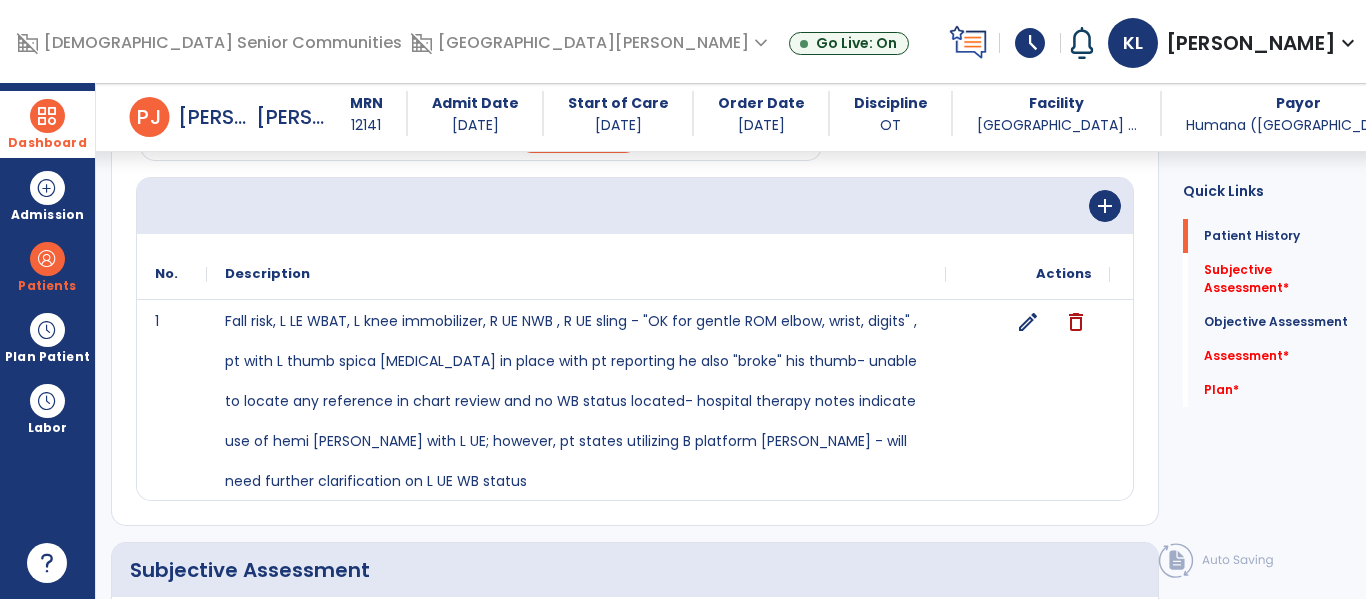 scroll, scrollTop: 225, scrollLeft: 0, axis: vertical 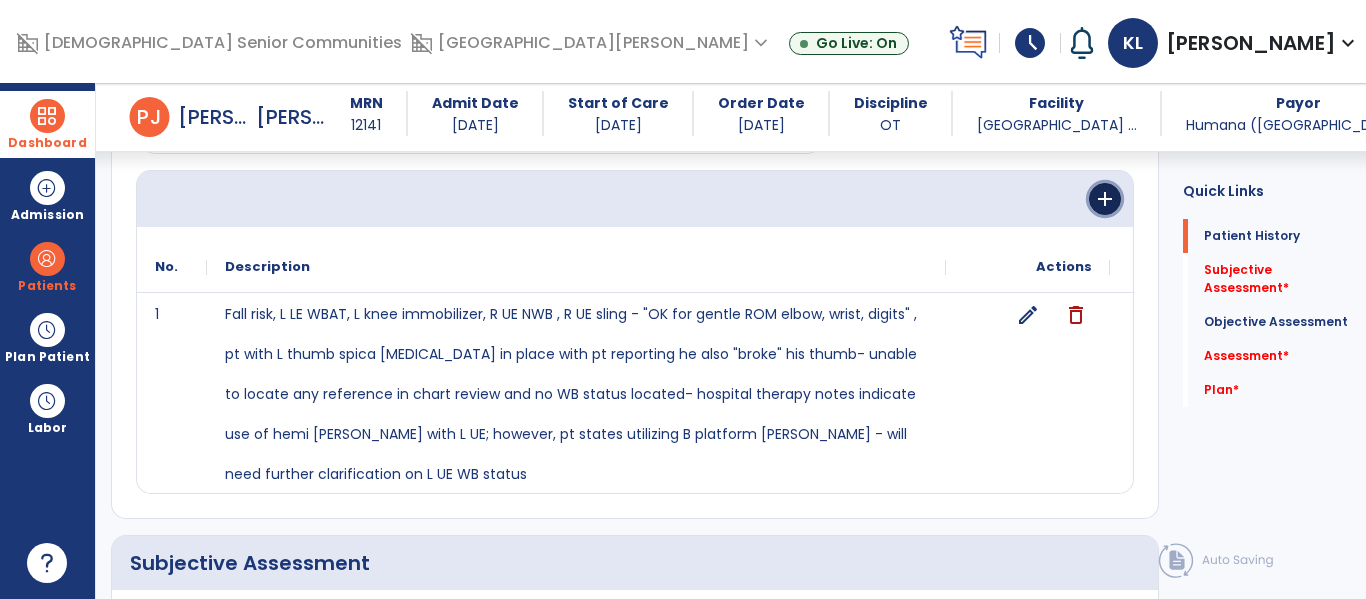 click on "add" 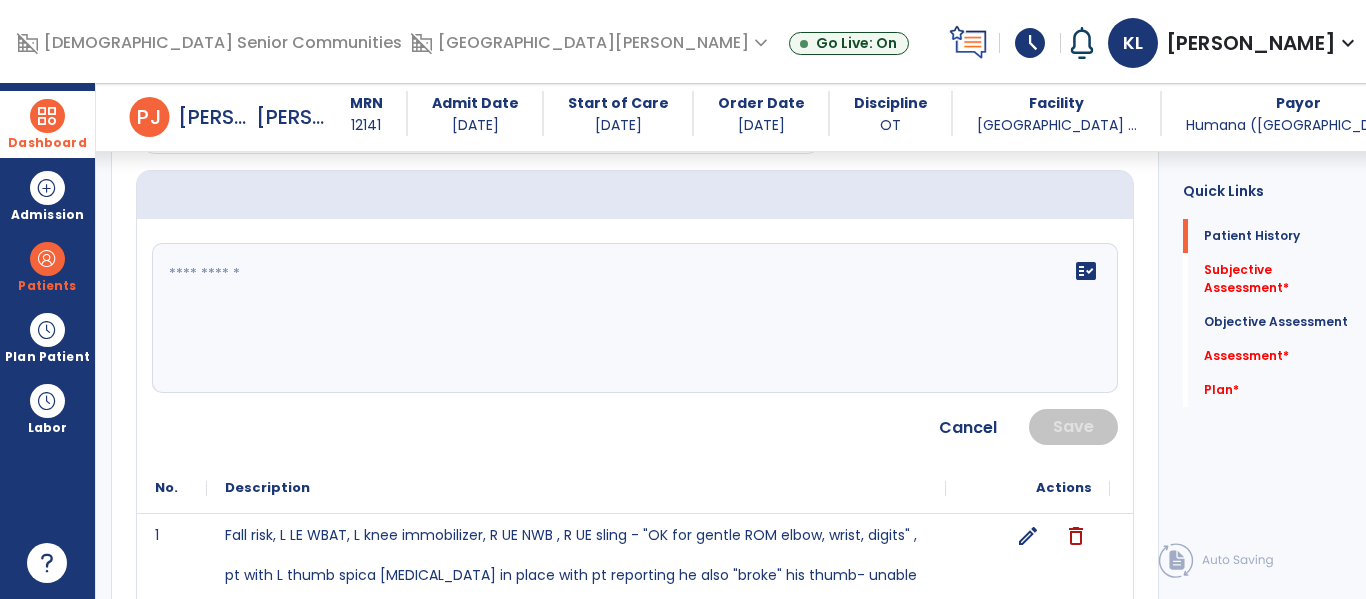 click on "fact_check" 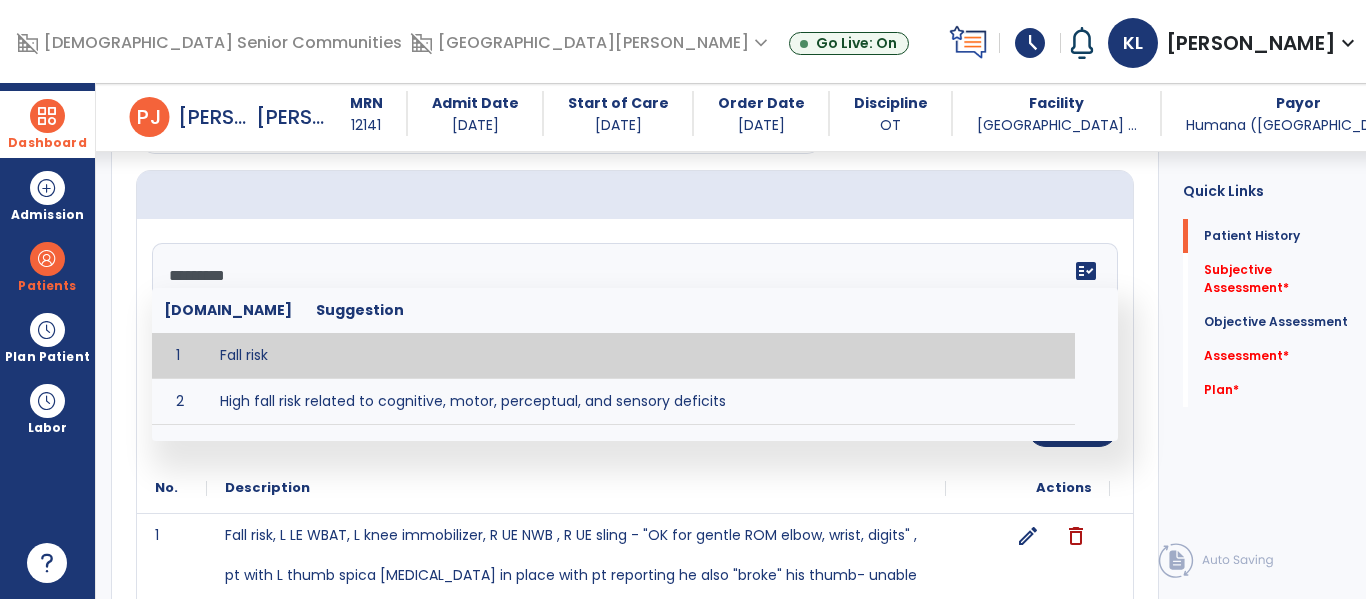 type on "*********" 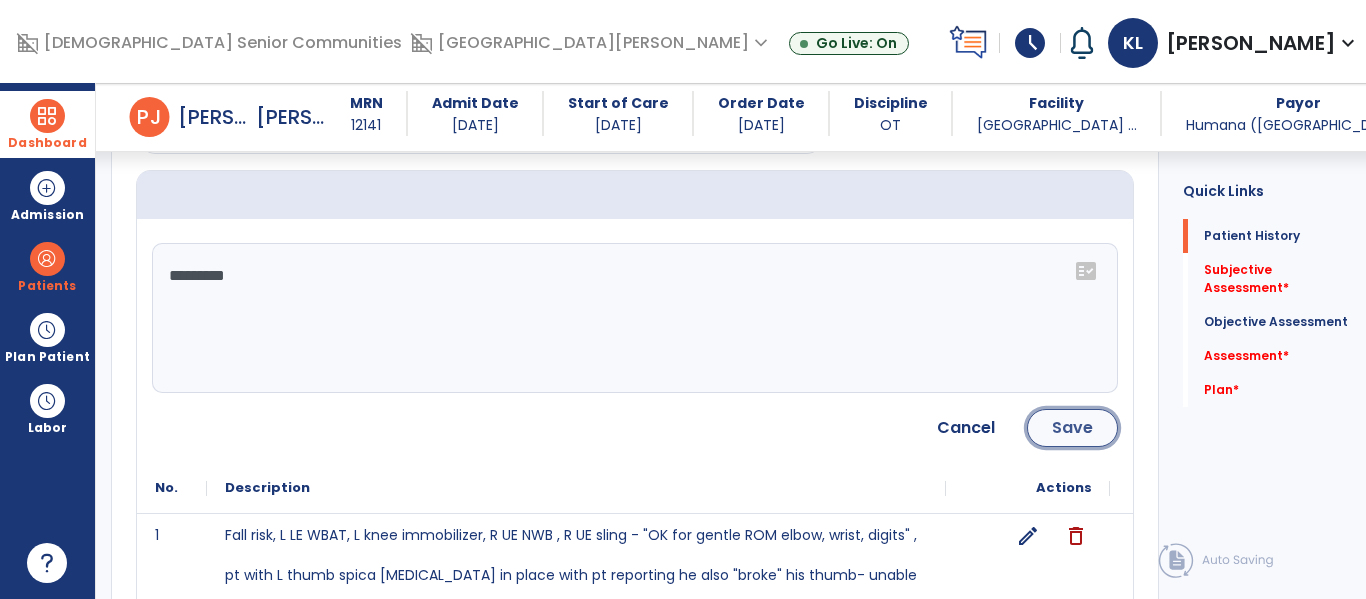 click on "Save" 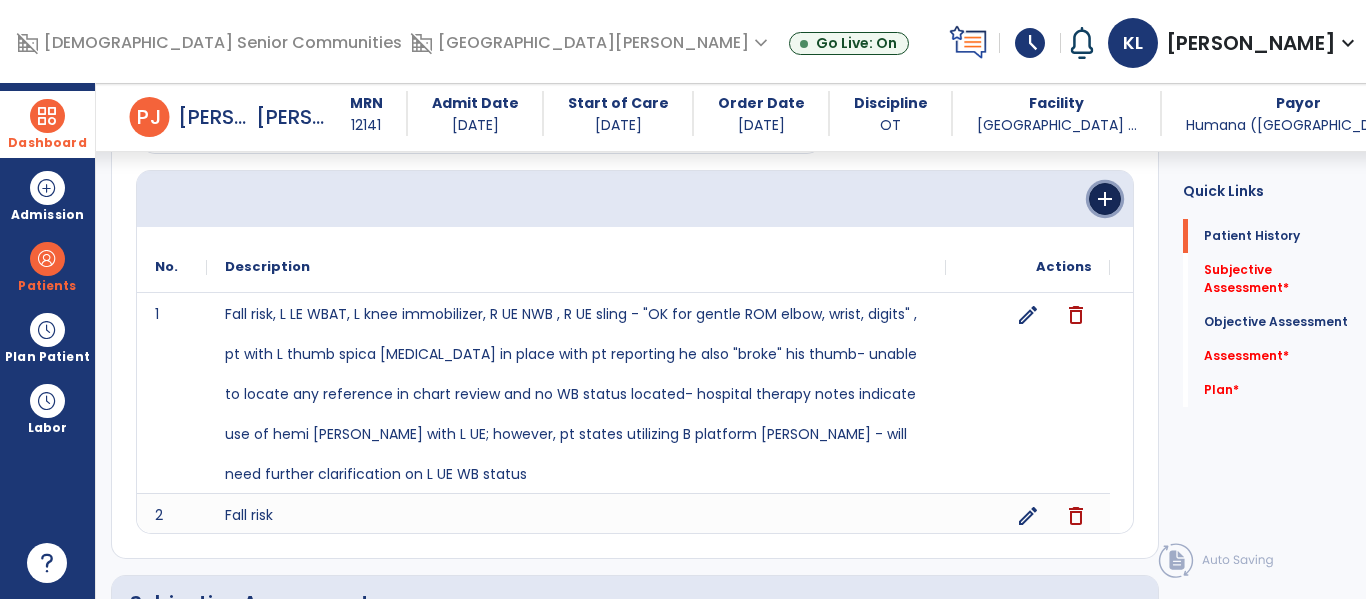 click on "add" 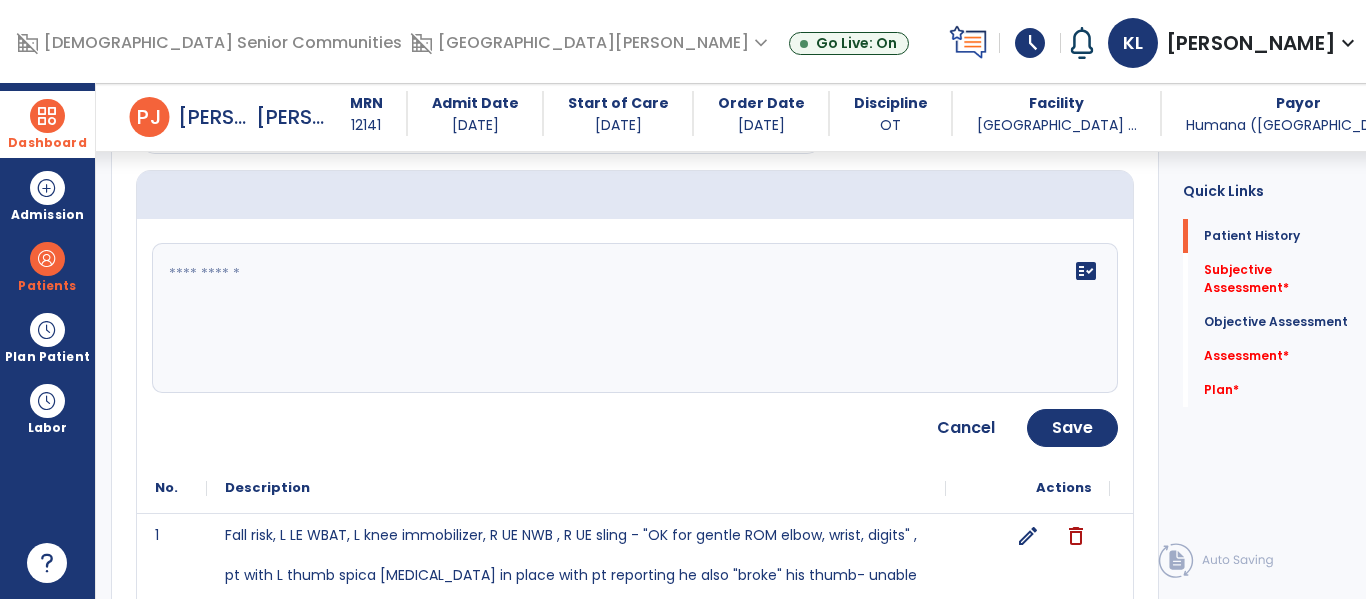 click on "fact_check" 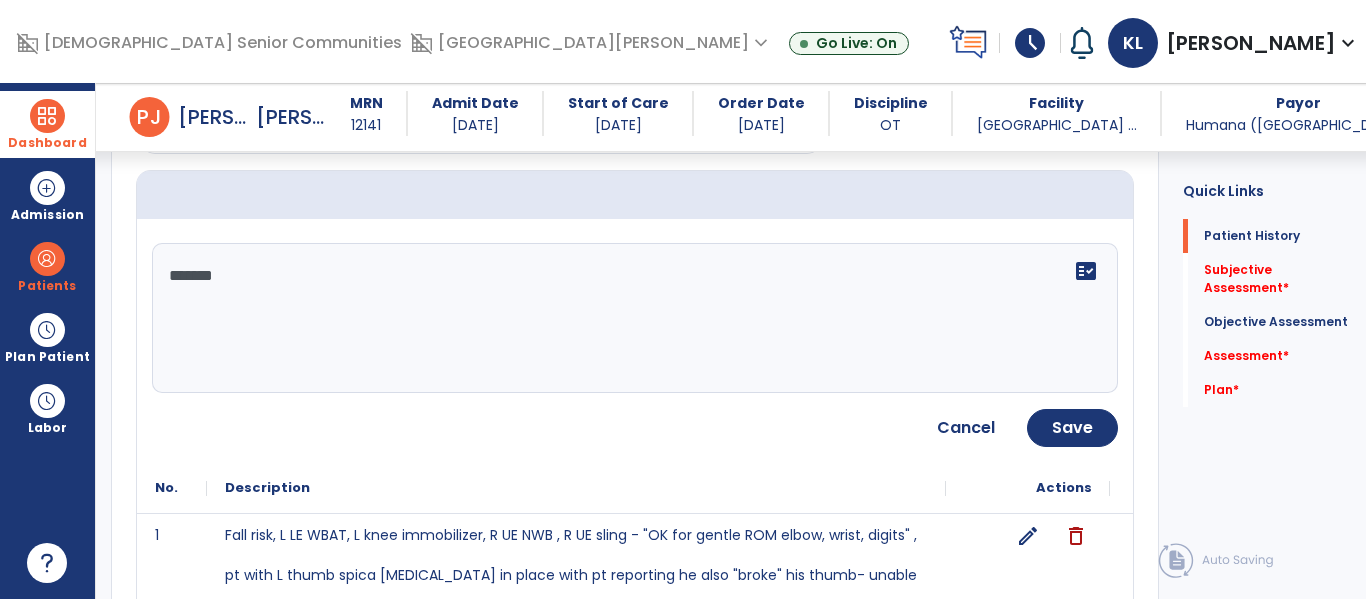 type on "********" 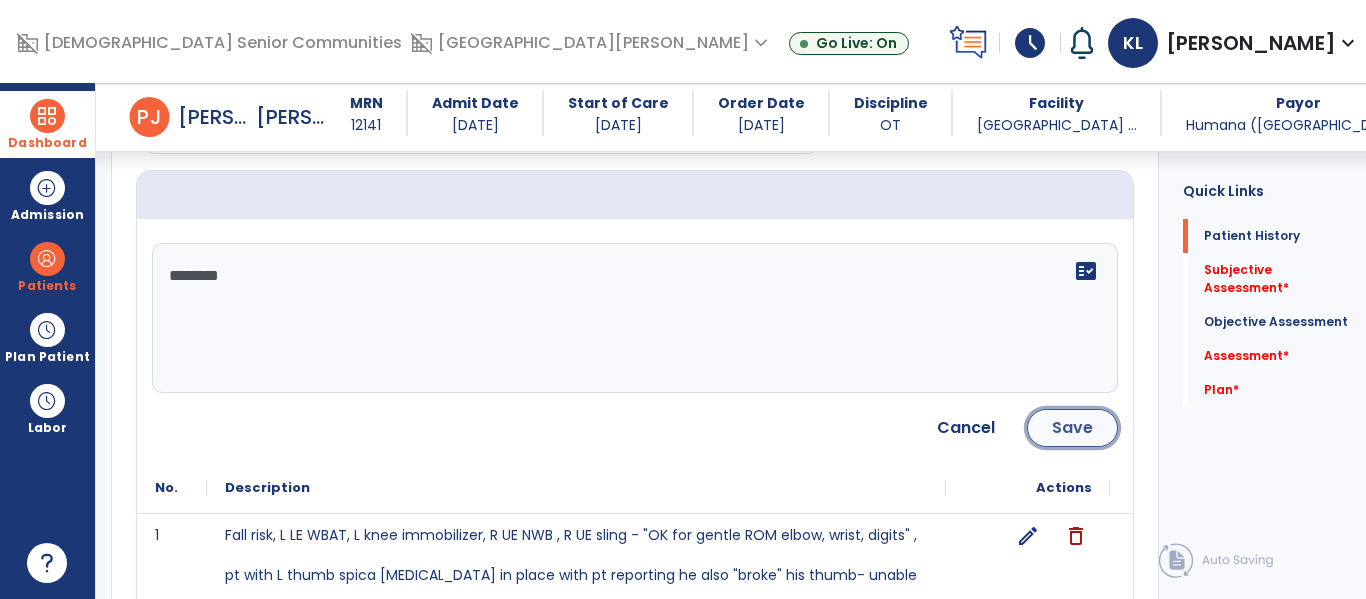 click on "Save" 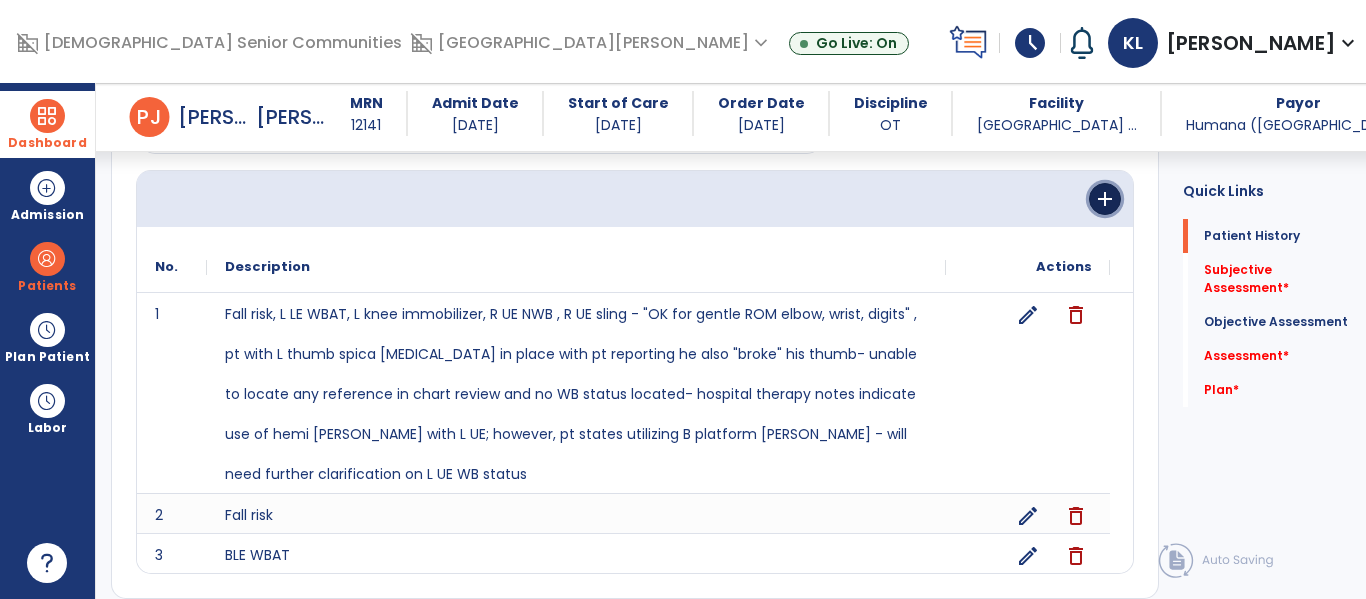 click on "add" 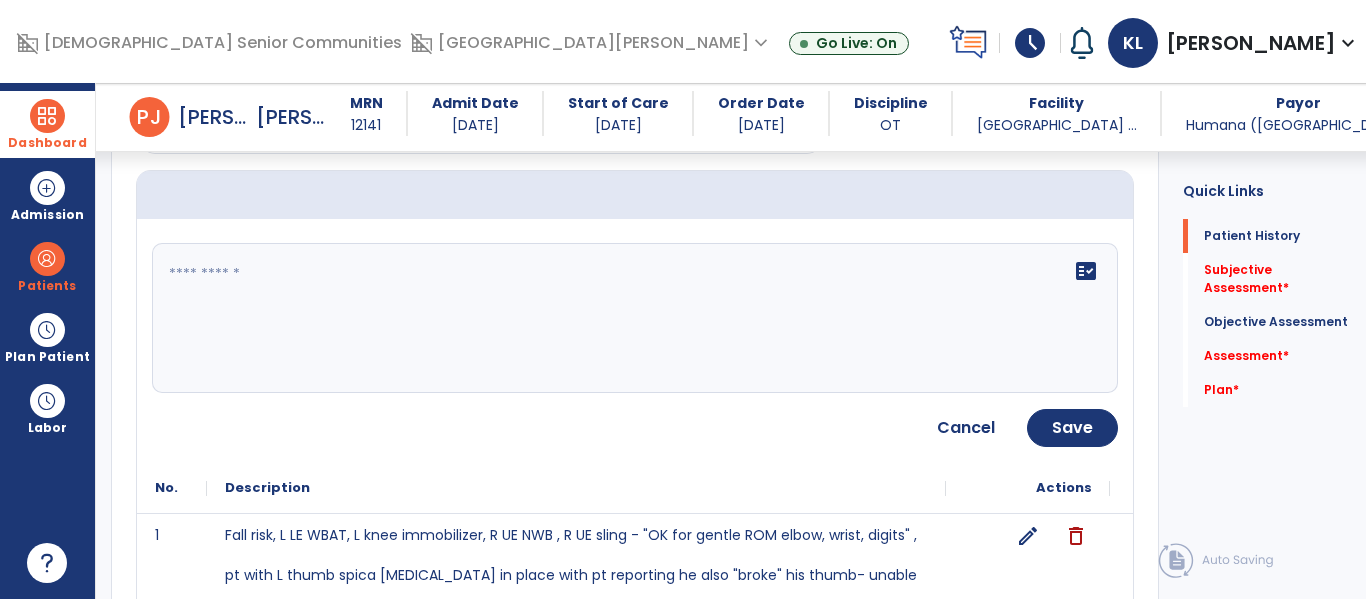 click on "fact_check" 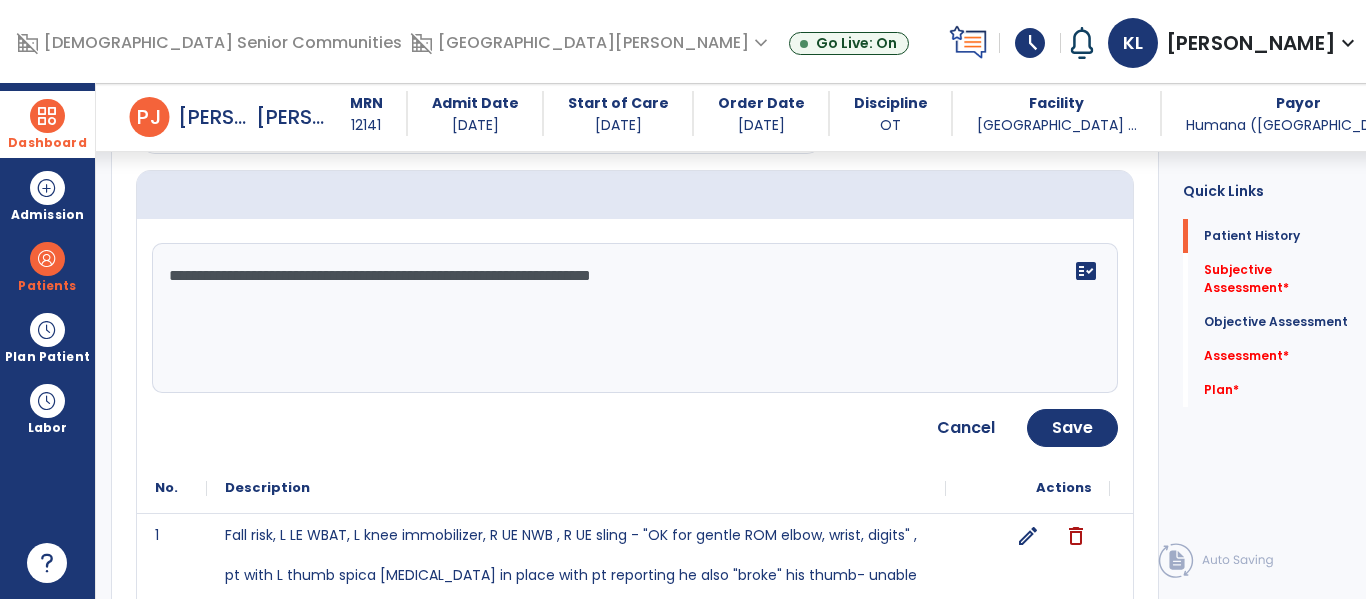 type on "**********" 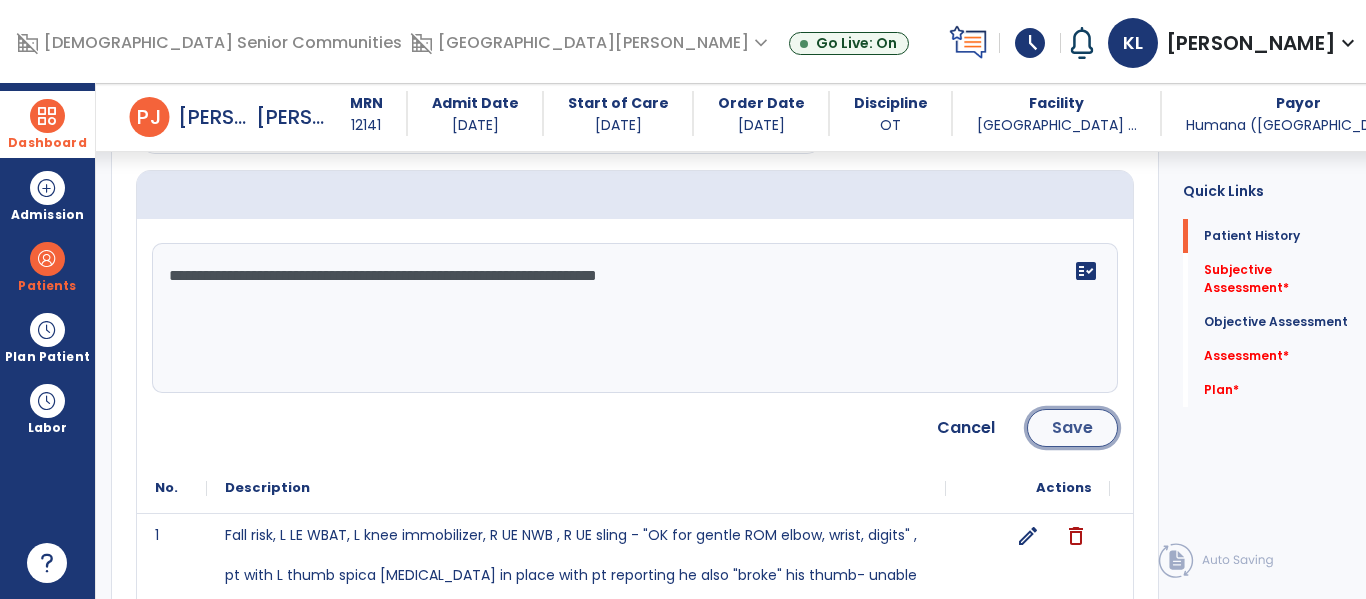 click on "Save" 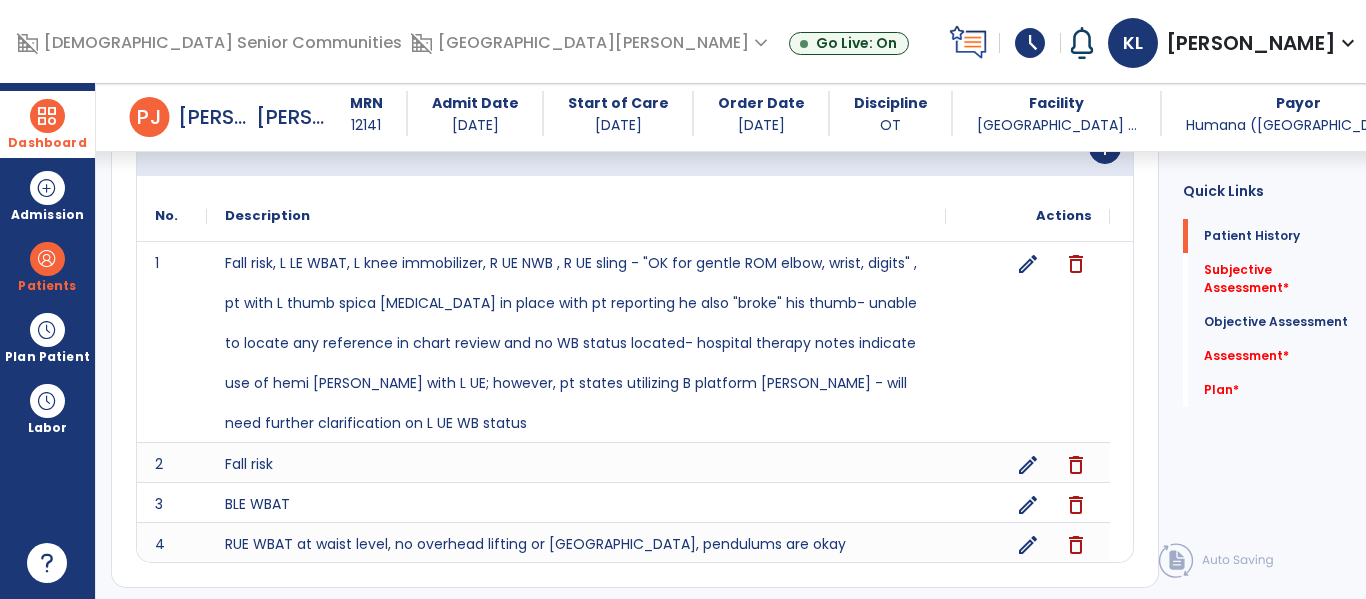 scroll, scrollTop: 280, scrollLeft: 0, axis: vertical 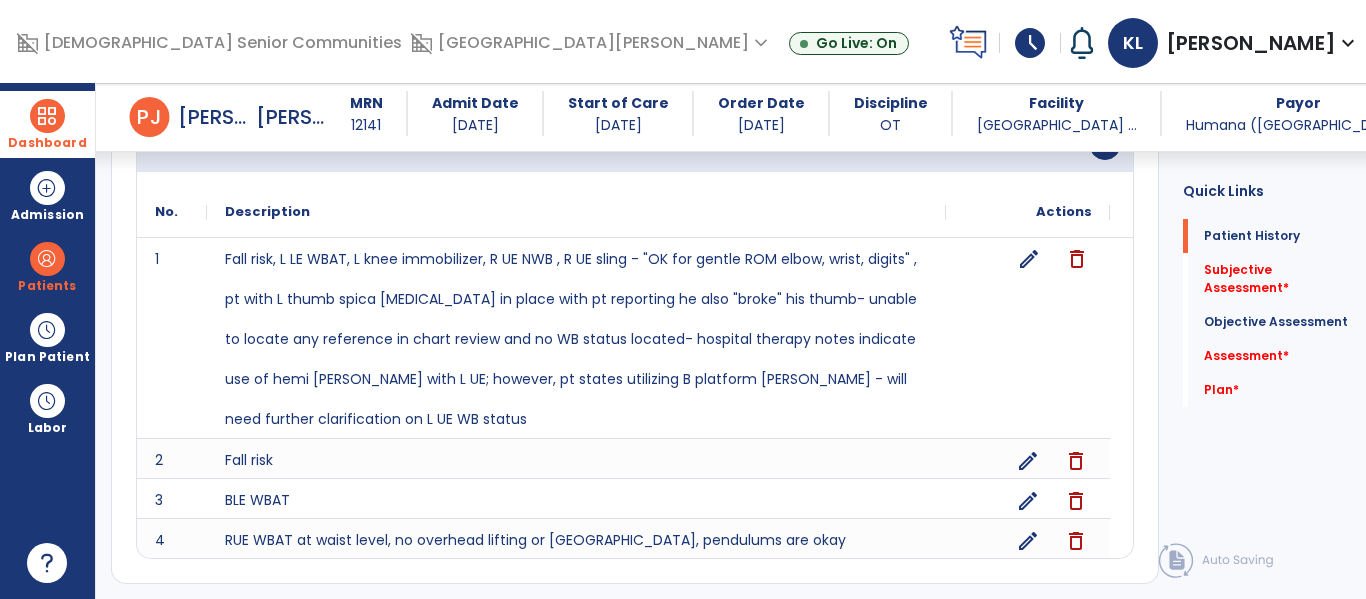 click on "delete" 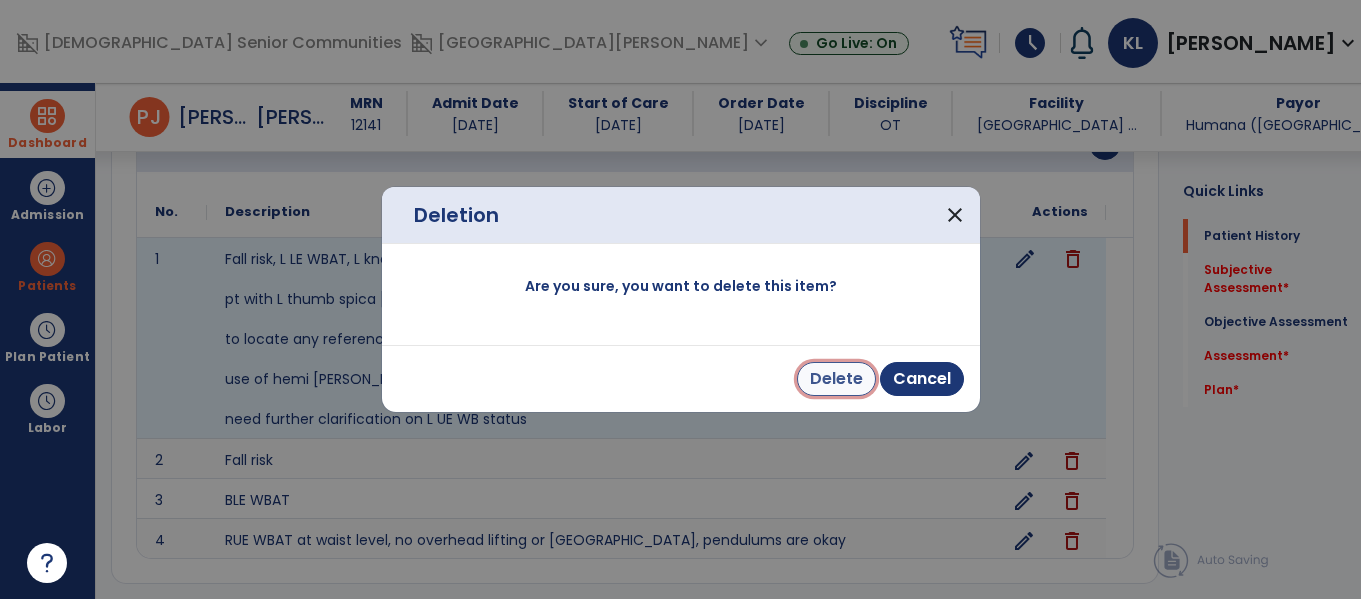 click on "Delete" at bounding box center (836, 379) 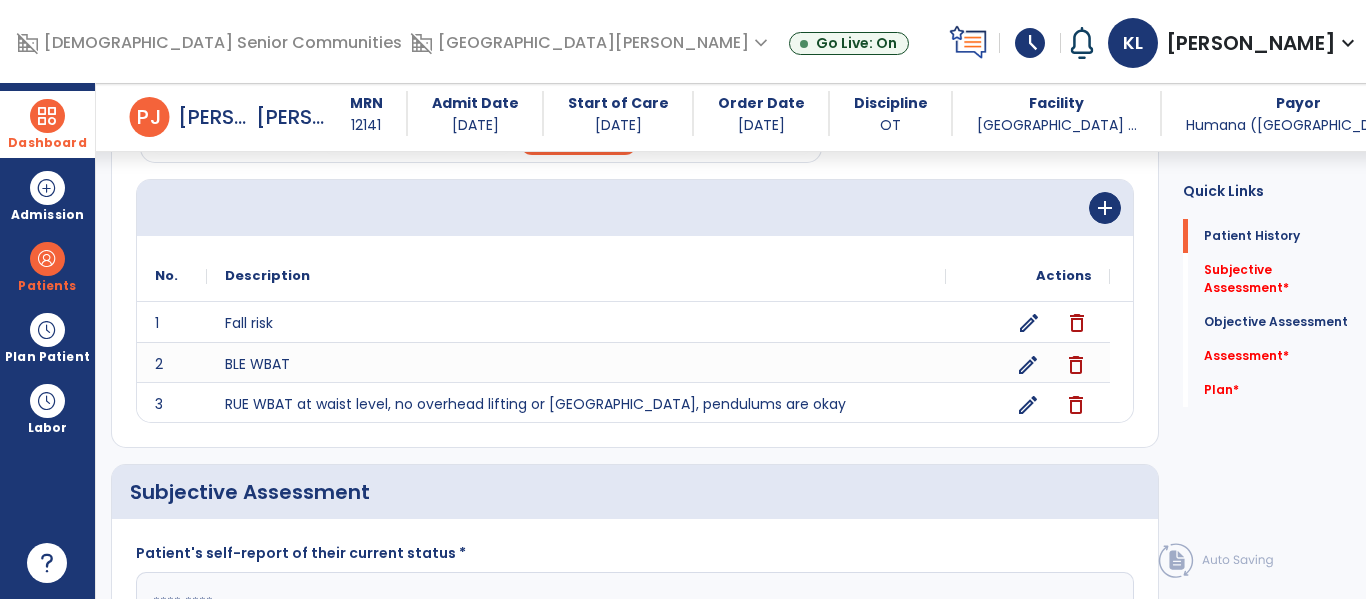 scroll, scrollTop: 203, scrollLeft: 0, axis: vertical 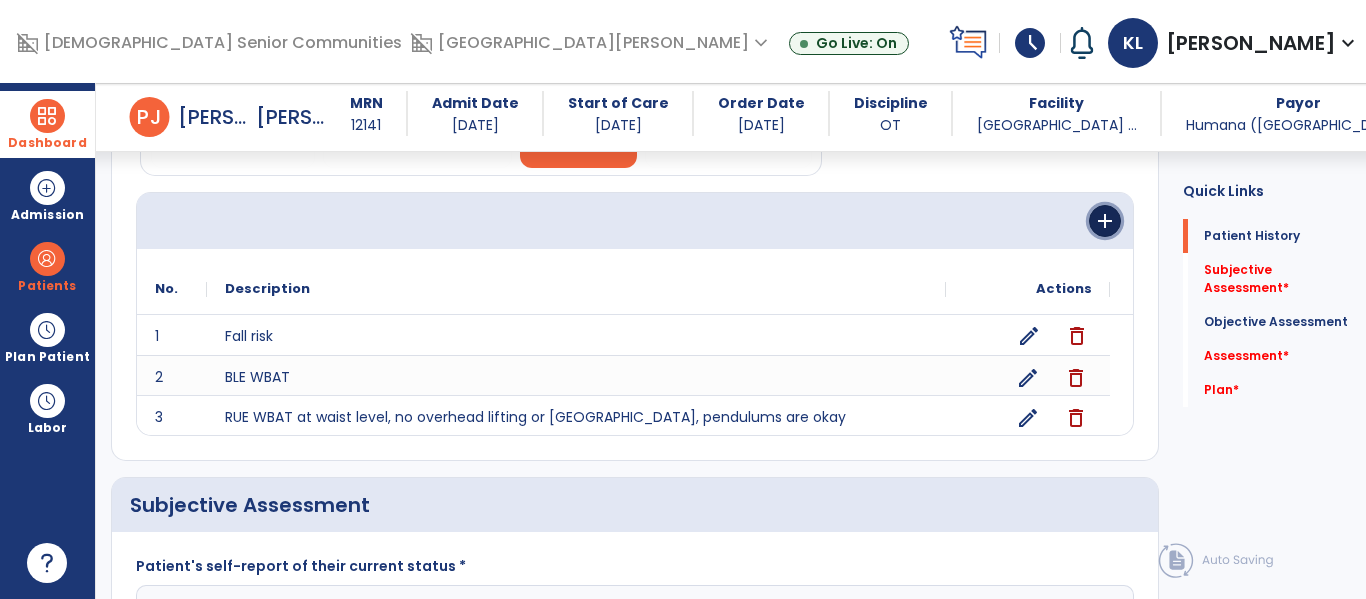 click on "add" 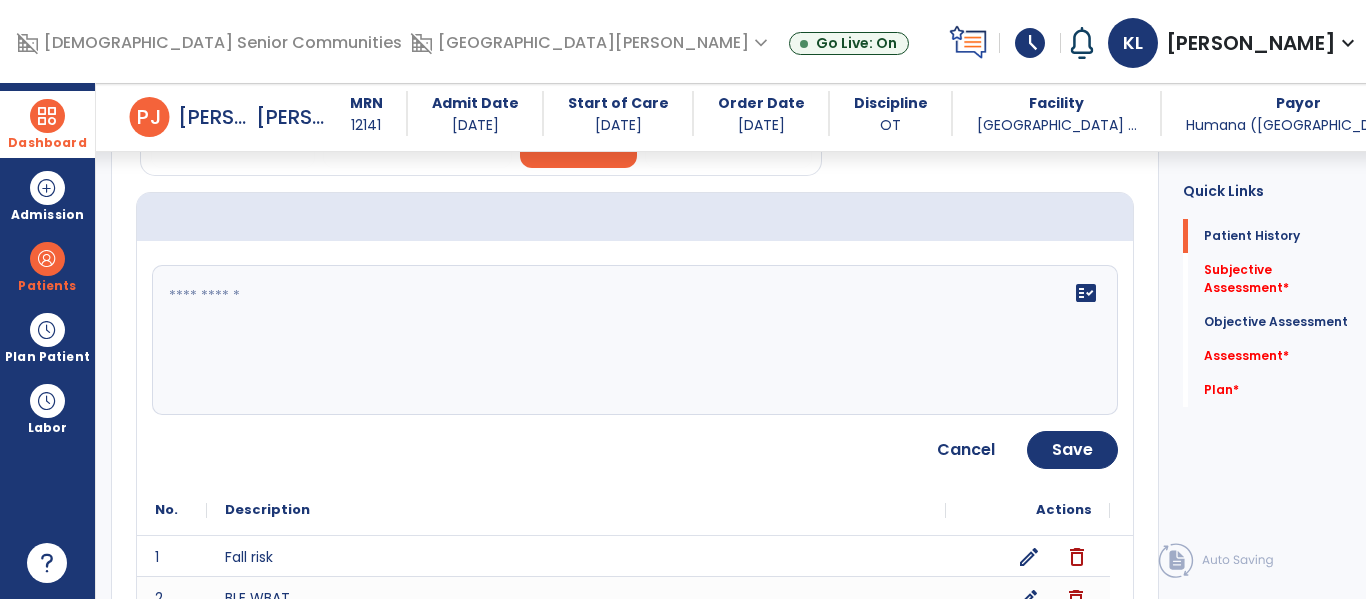 click on "fact_check" 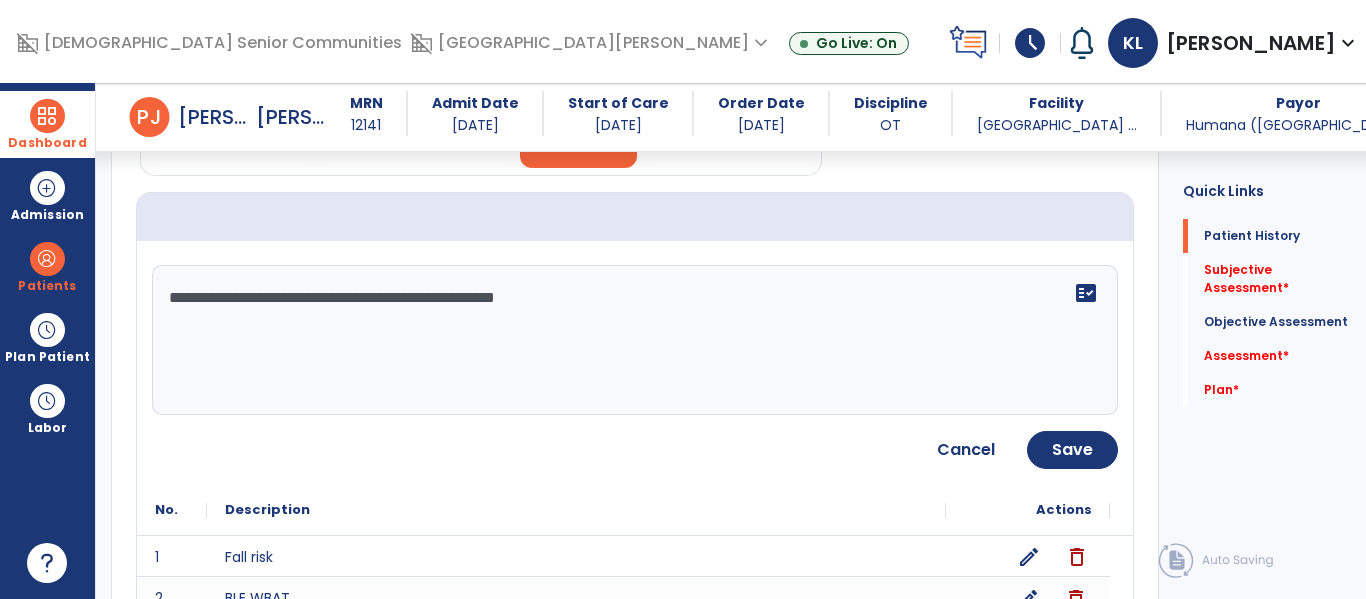 click on "**********" 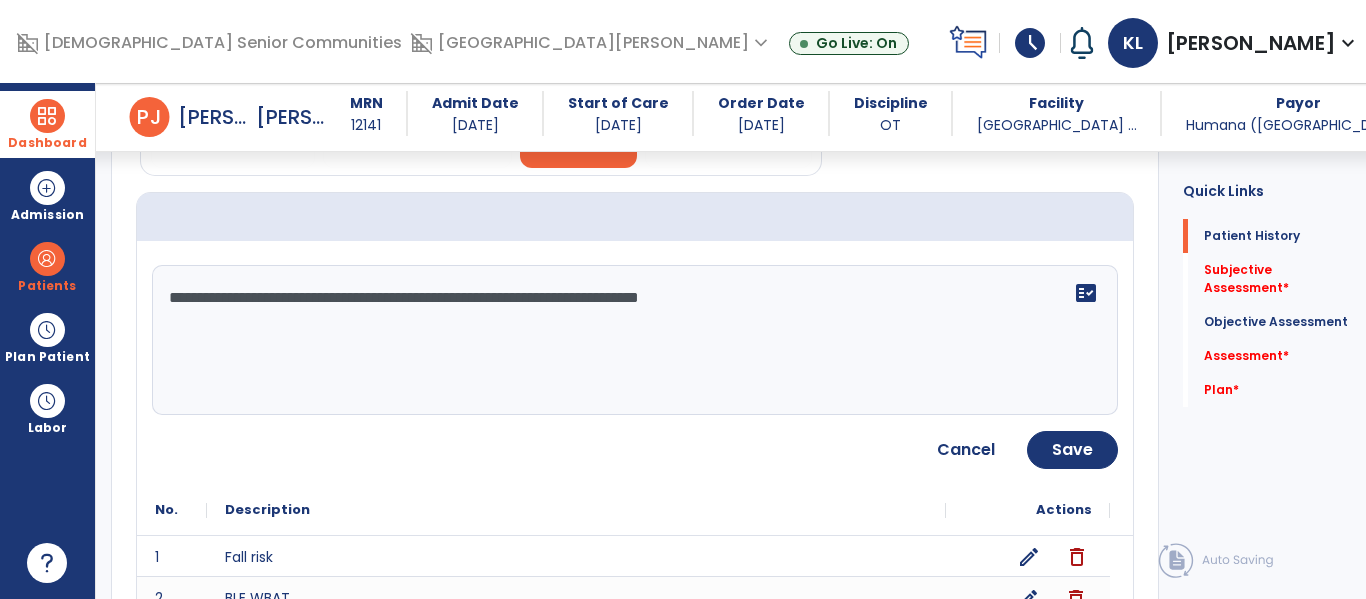 type on "**********" 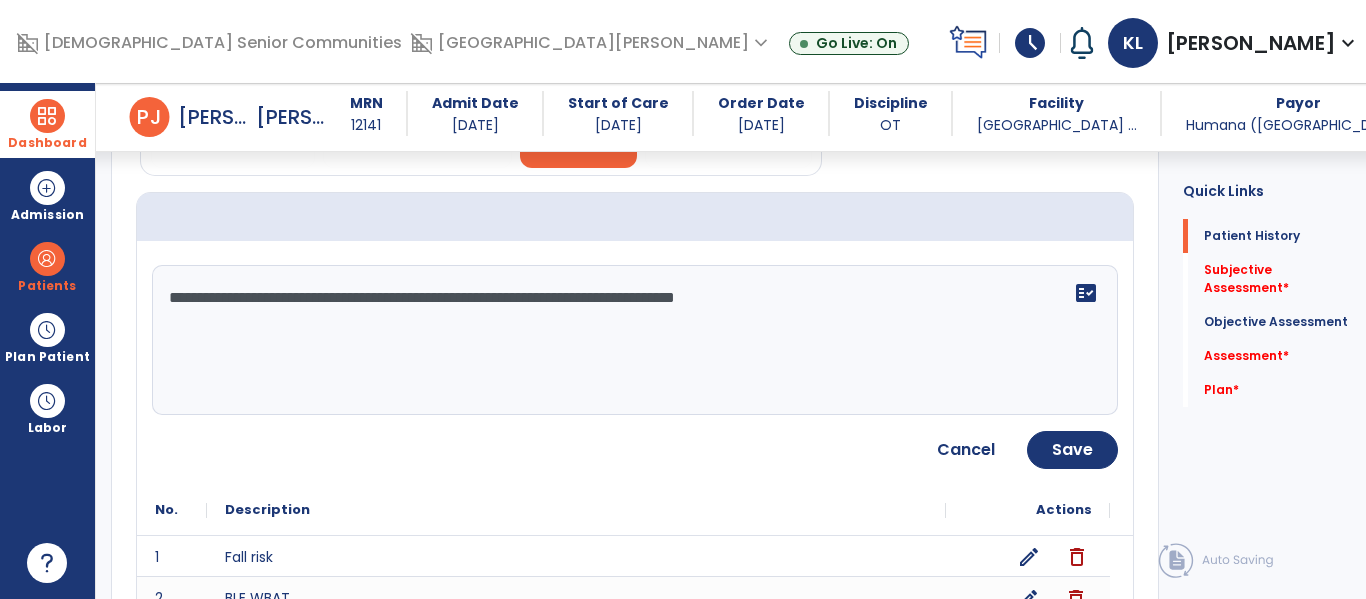 click on "**********" 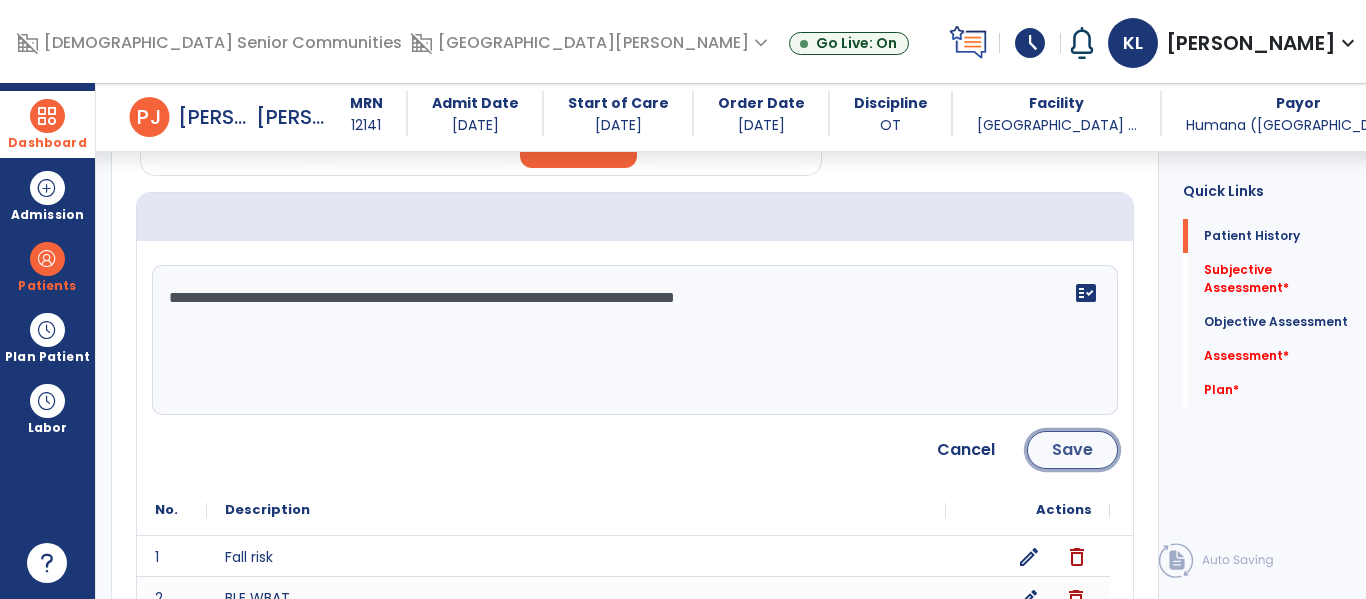 click on "Save" 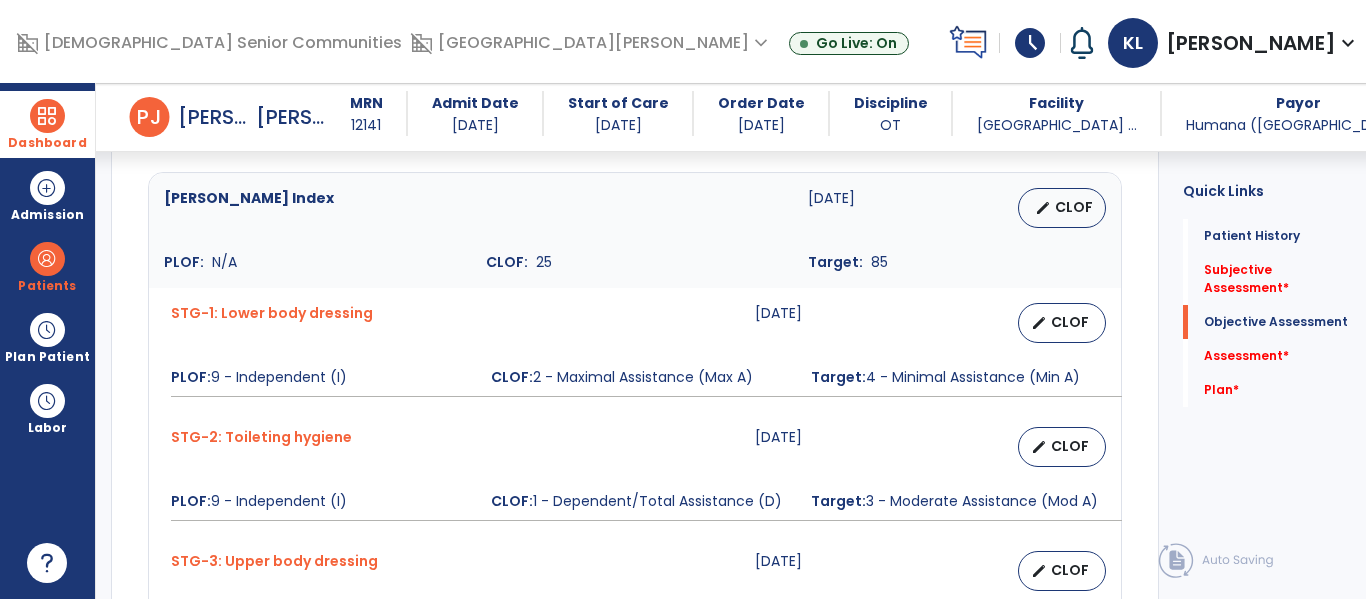 scroll, scrollTop: 959, scrollLeft: 0, axis: vertical 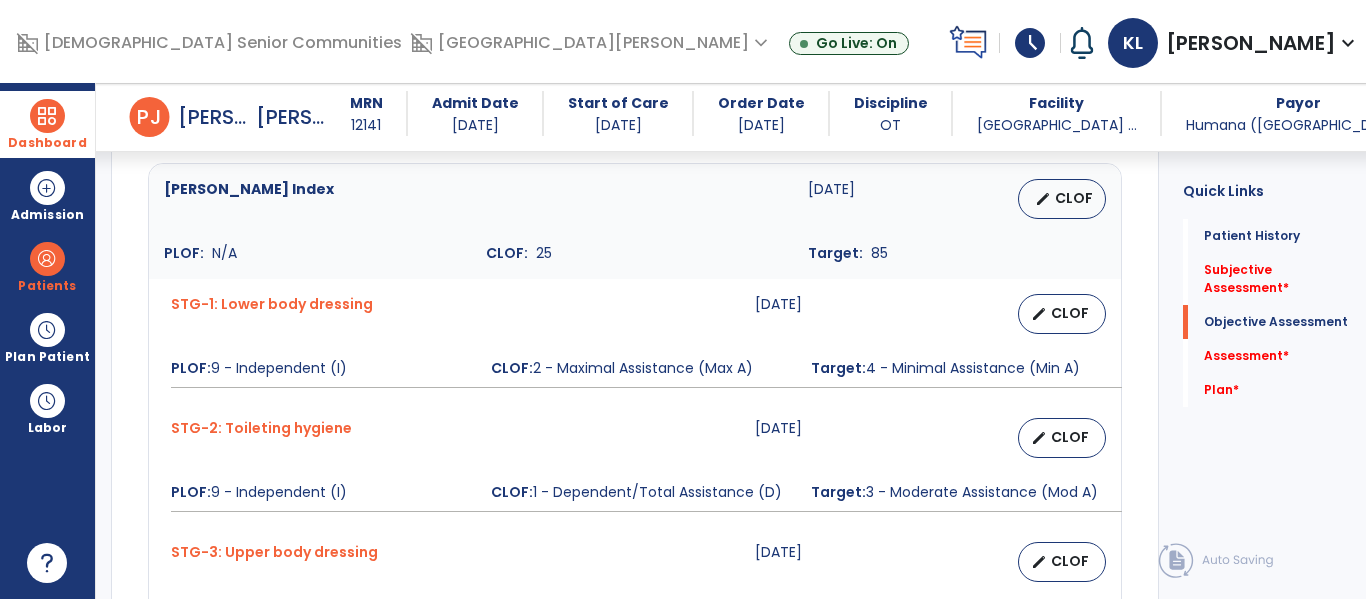 click on "[PERSON_NAME] Index  [DATE]   edit   CLOF PLOF:    N/A CLOF:    25 Target:    85 STG-1: Lower body dressing  [DATE]   edit   CLOF PLOF:  9 - Independent (I)  CLOF:  2 - Maximal Assistance (Max A)  Target:  4 - Minimal Assistance (Min A)  STG-2: Toileting hygiene  [DATE]   edit   CLOF PLOF:  9 - Independent (I)  CLOF:  1 - Dependent/Total Assistance (D)  Target:  3 - Moderate Assistance (Mod A)  STG-3: Upper body dressing  [DATE]   edit   CLOF PLOF:  9 - Independent (I)  CLOF:  2 - Maximal Assistance (Max A)  Target:  6 - Standby Assist (SBA)  STG-4: Put on/take off footwear  [DATE]   edit   CLOF PLOF:  9 - Independent (I)  CLOF:  2 - Maximal Assistance (Max A)  Target:  4 - Minimal Assistance (Min A)  STG-5: Shower/Bathe self  [DATE]   edit   CLOF PLOF:  9 - Independent (I)  CLOF:  2 - Maximal Assistance (Max A)  Target:  4 - Minimal Assistance (Min A)  add  Add Short Term Goal  Toilet transfer  [DATE]   edit   CLOF PLOF:    10 - Independent (I) CLOF:    add" 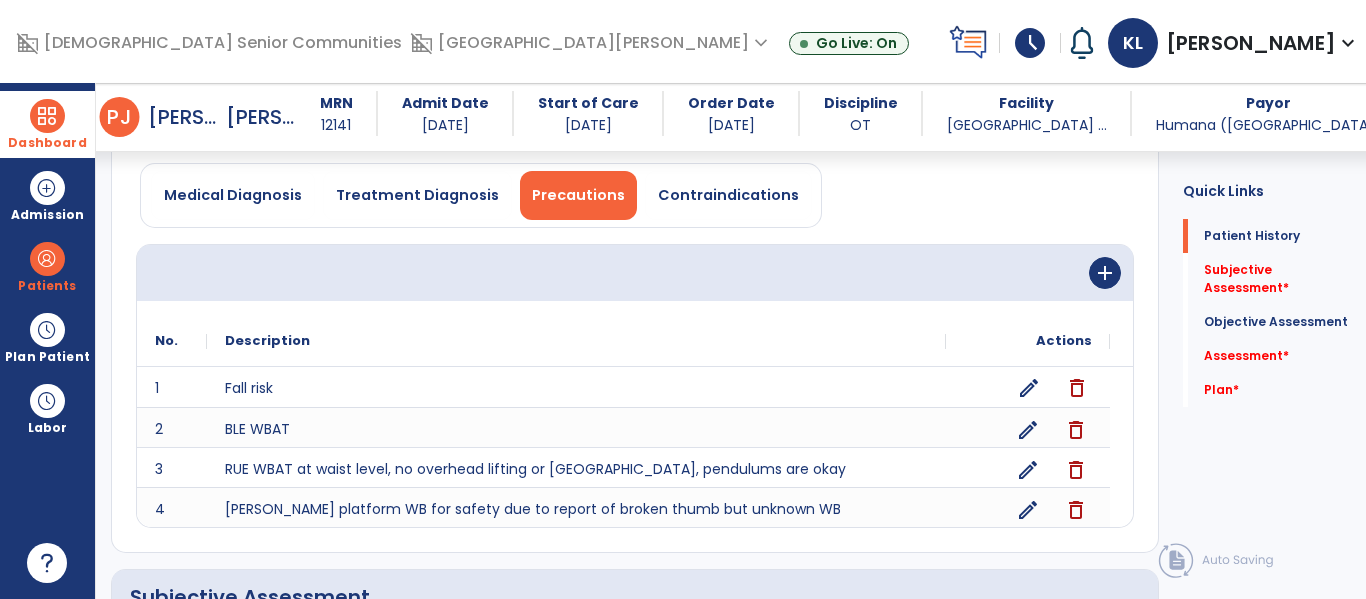 scroll, scrollTop: 157, scrollLeft: 0, axis: vertical 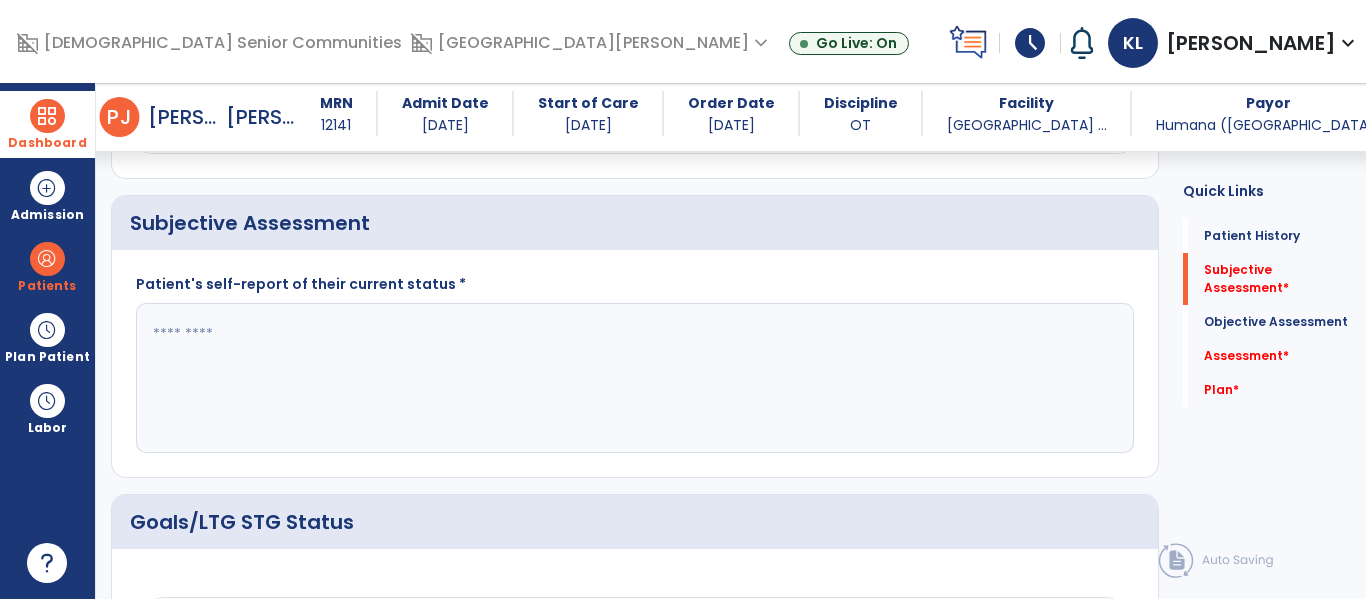 click 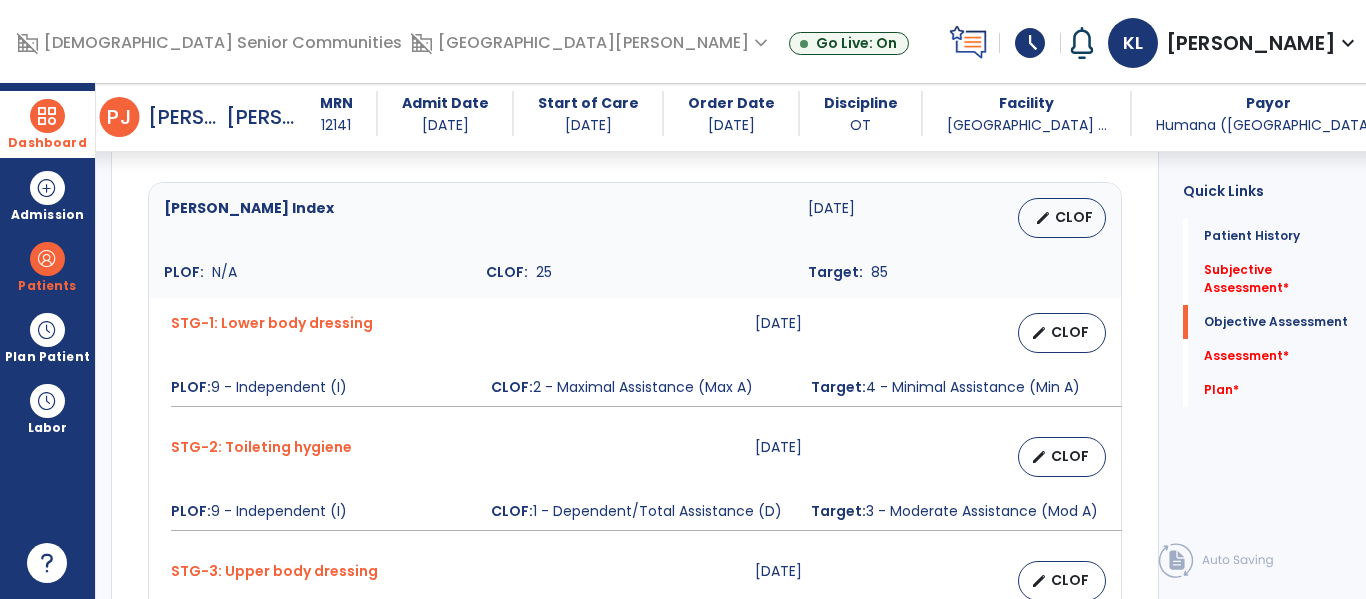 scroll, scrollTop: 954, scrollLeft: 0, axis: vertical 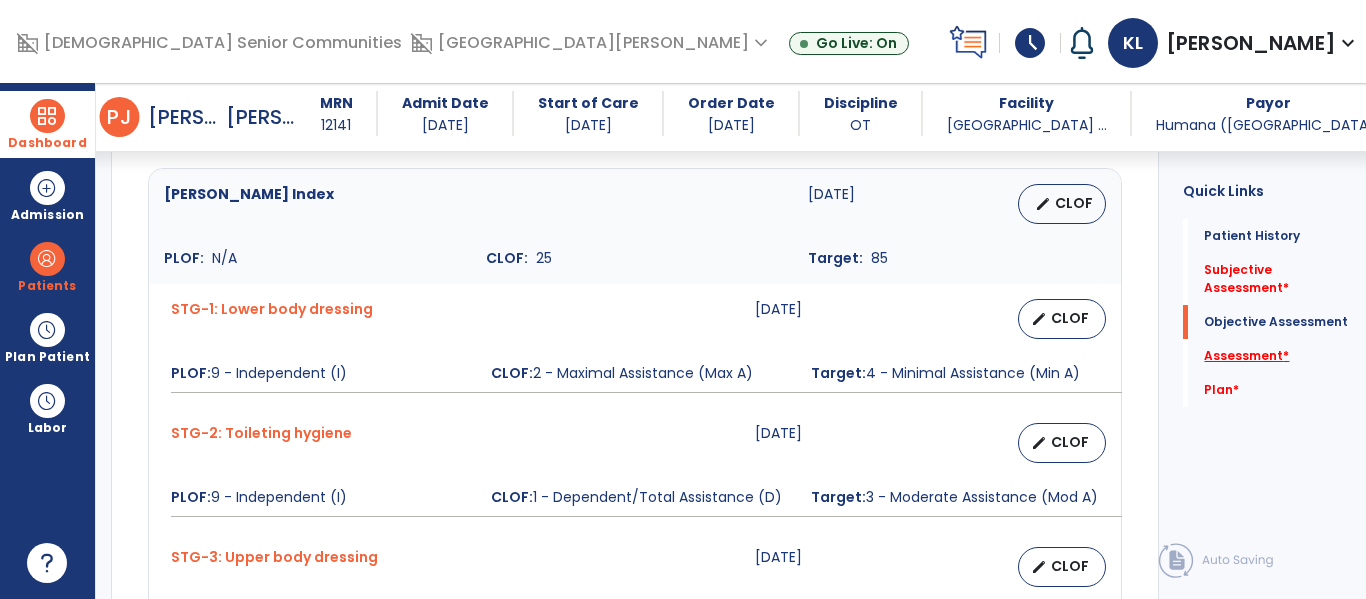 click on "Assessment   *" 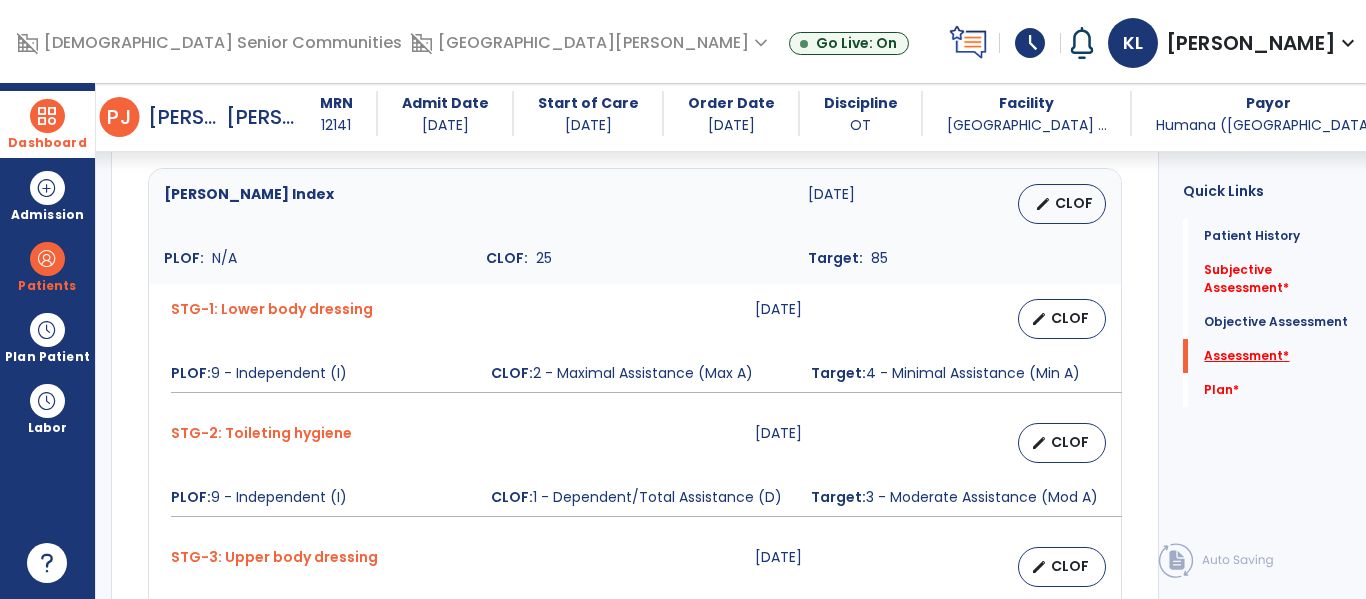 scroll, scrollTop: 1419, scrollLeft: 0, axis: vertical 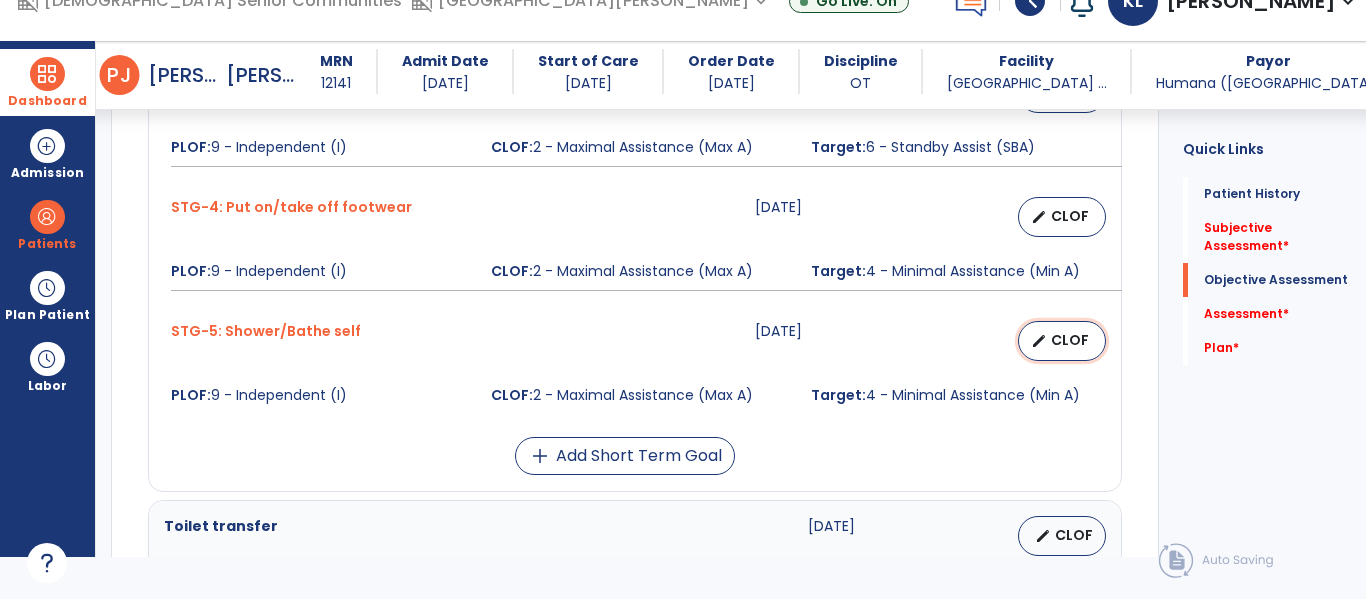 click on "CLOF" at bounding box center [1070, 340] 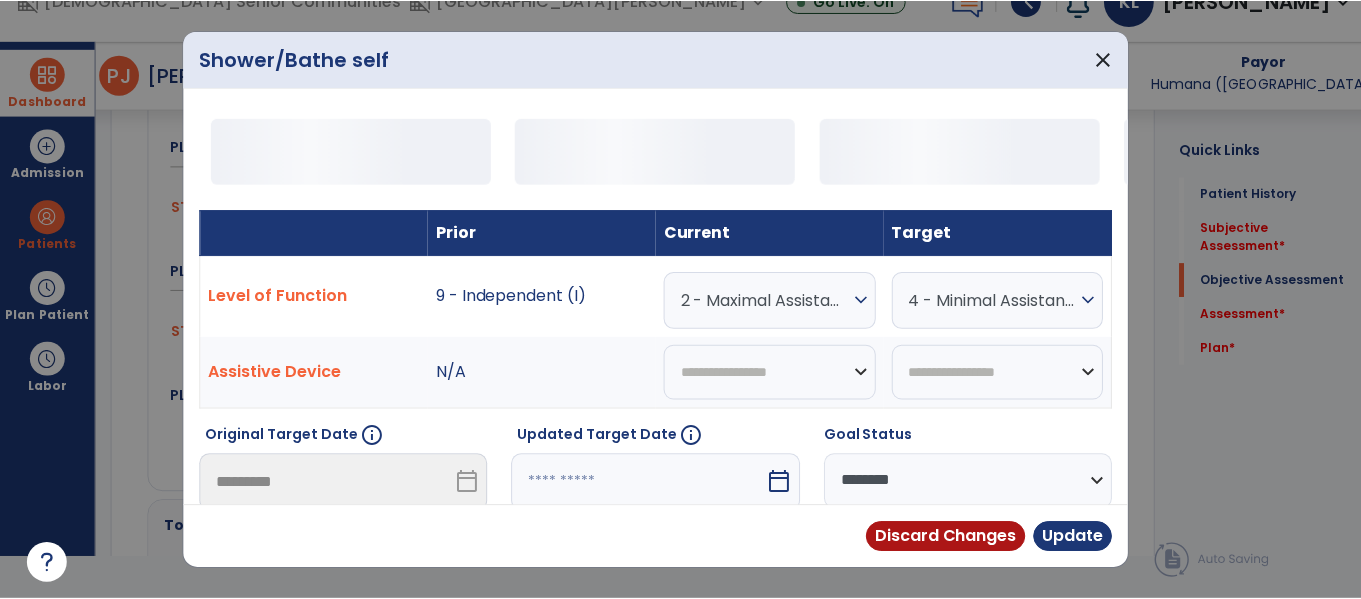 scroll, scrollTop: 0, scrollLeft: 0, axis: both 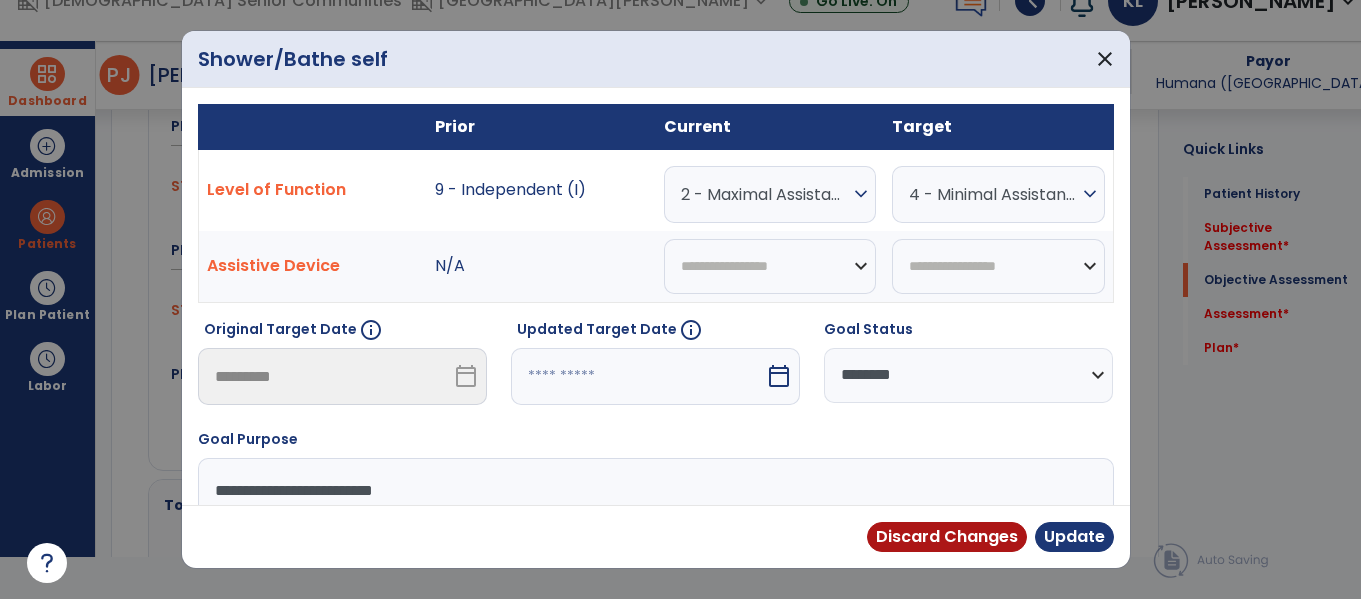 click on "2 - Maximal Assistance (Max A)" at bounding box center [765, 194] 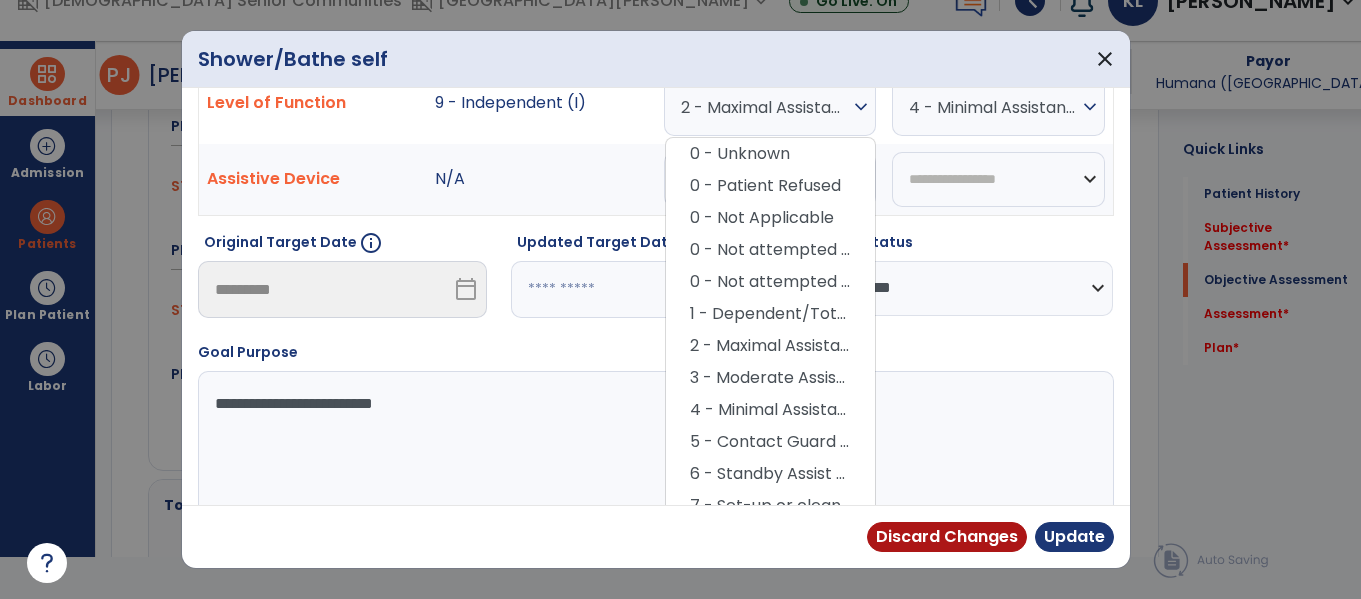 scroll, scrollTop: 88, scrollLeft: 0, axis: vertical 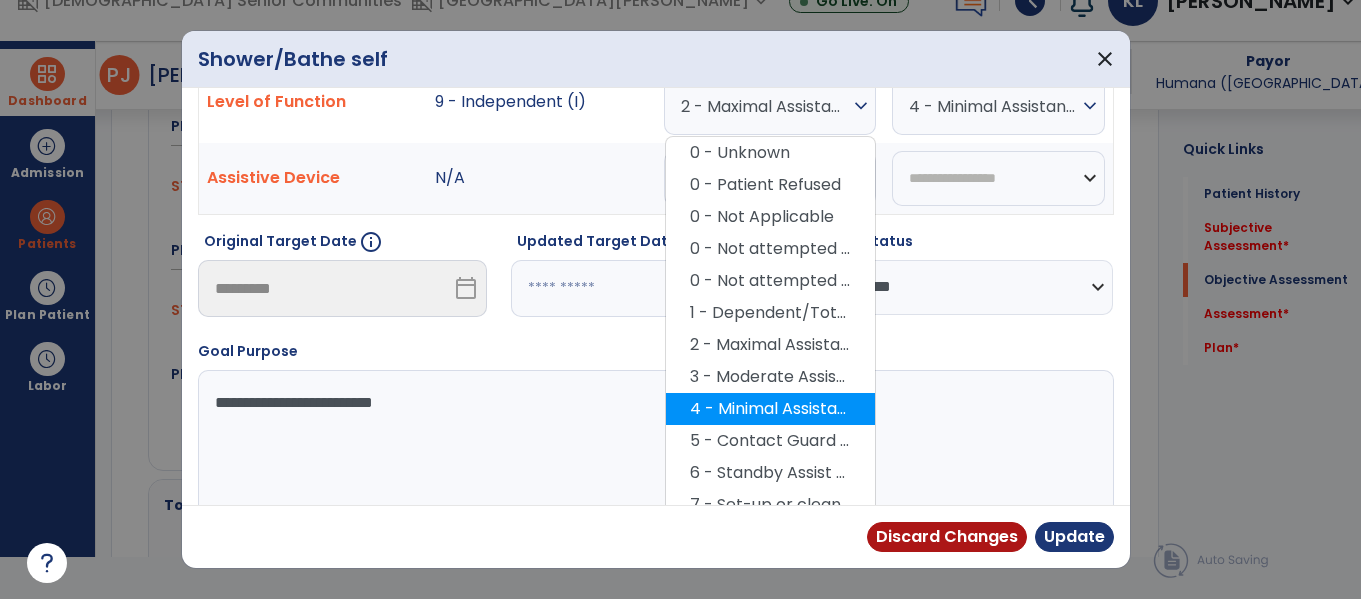 click on "4 - Minimal Assistance (Min A)" at bounding box center [770, 409] 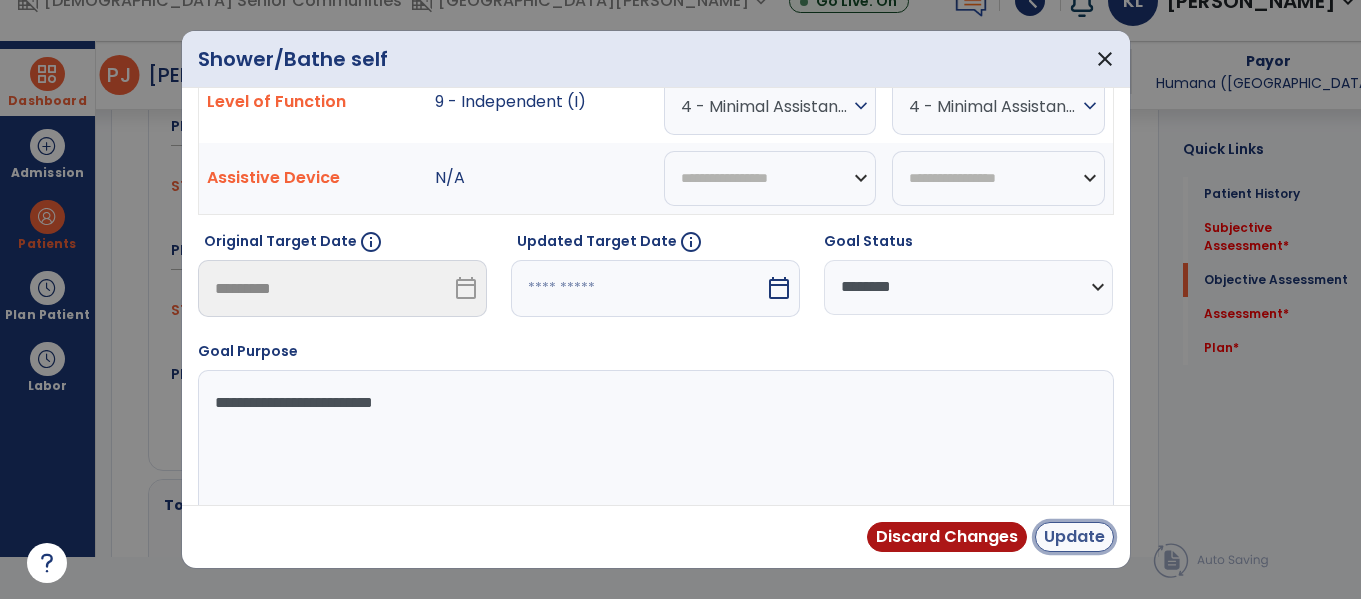click on "Update" at bounding box center [1074, 537] 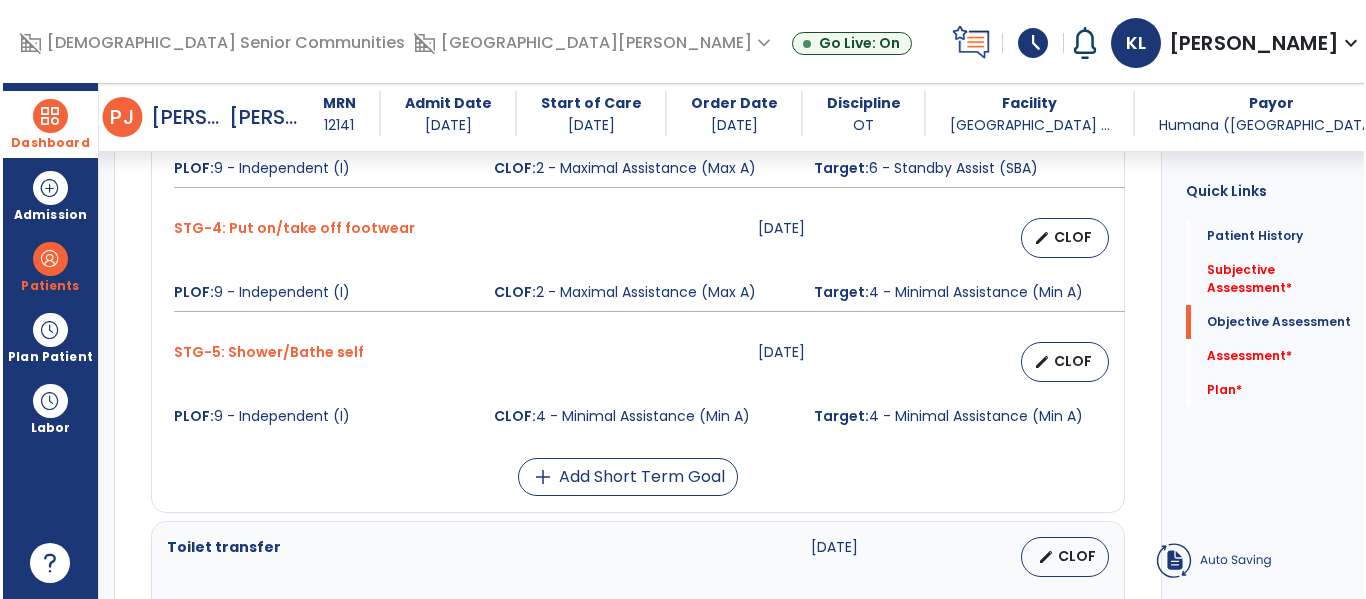 scroll, scrollTop: 42, scrollLeft: 0, axis: vertical 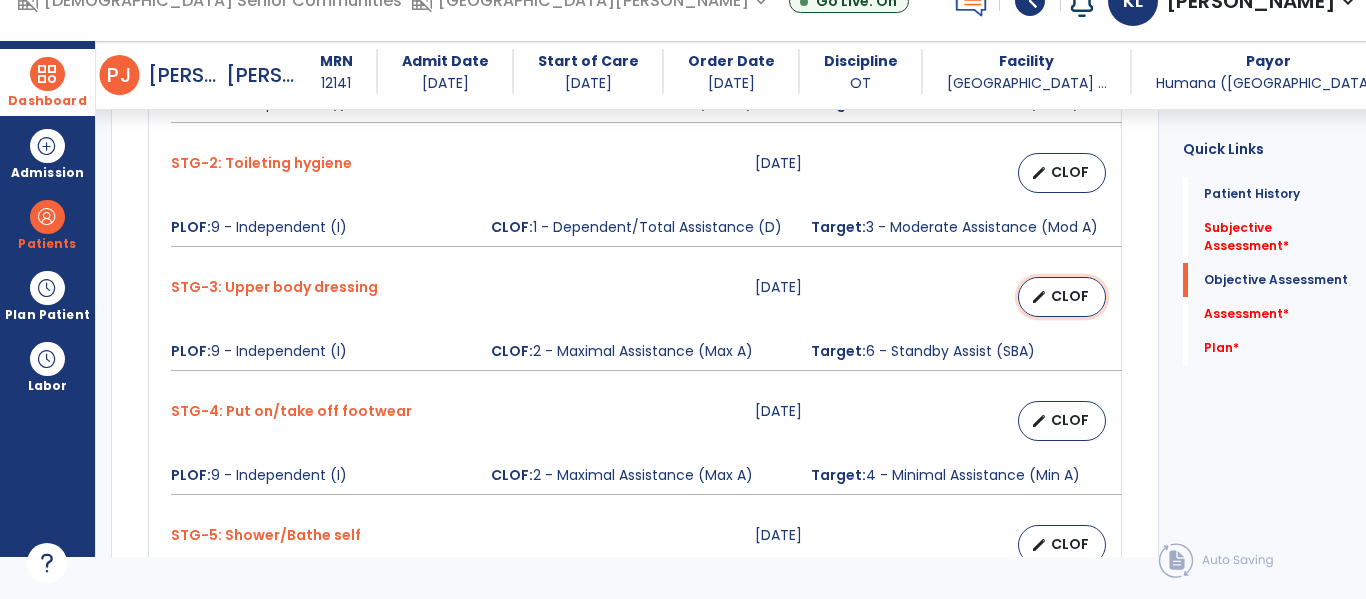 click on "edit   CLOF" at bounding box center [1062, 297] 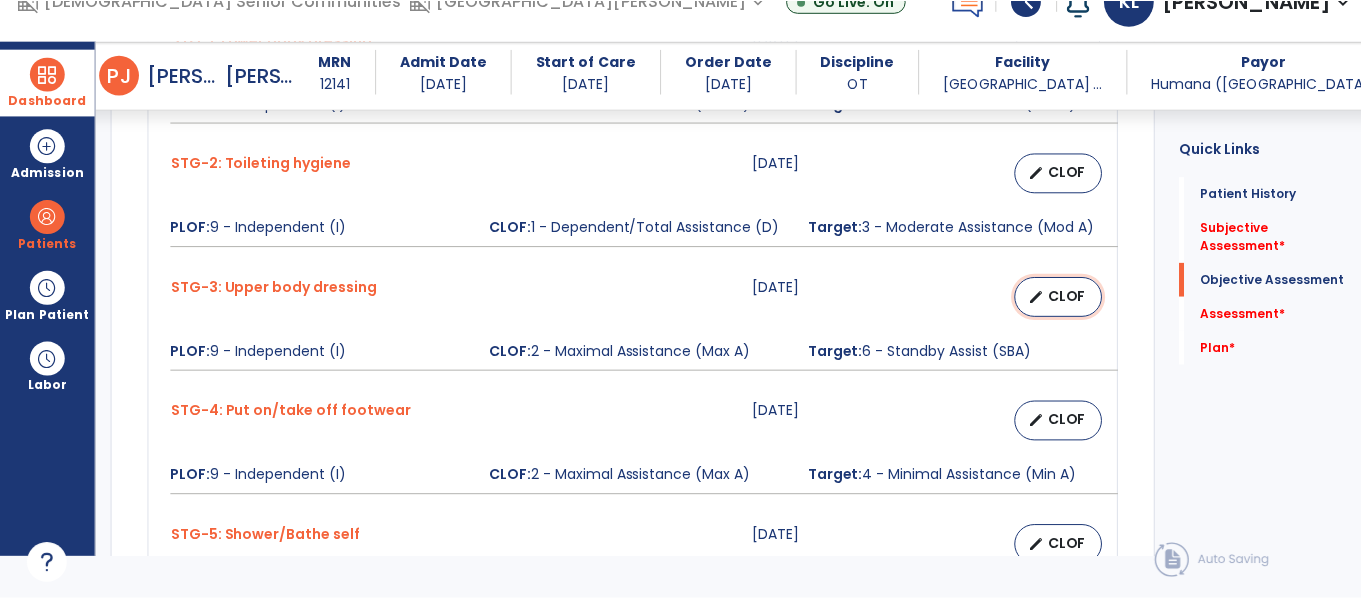 scroll, scrollTop: 0, scrollLeft: 0, axis: both 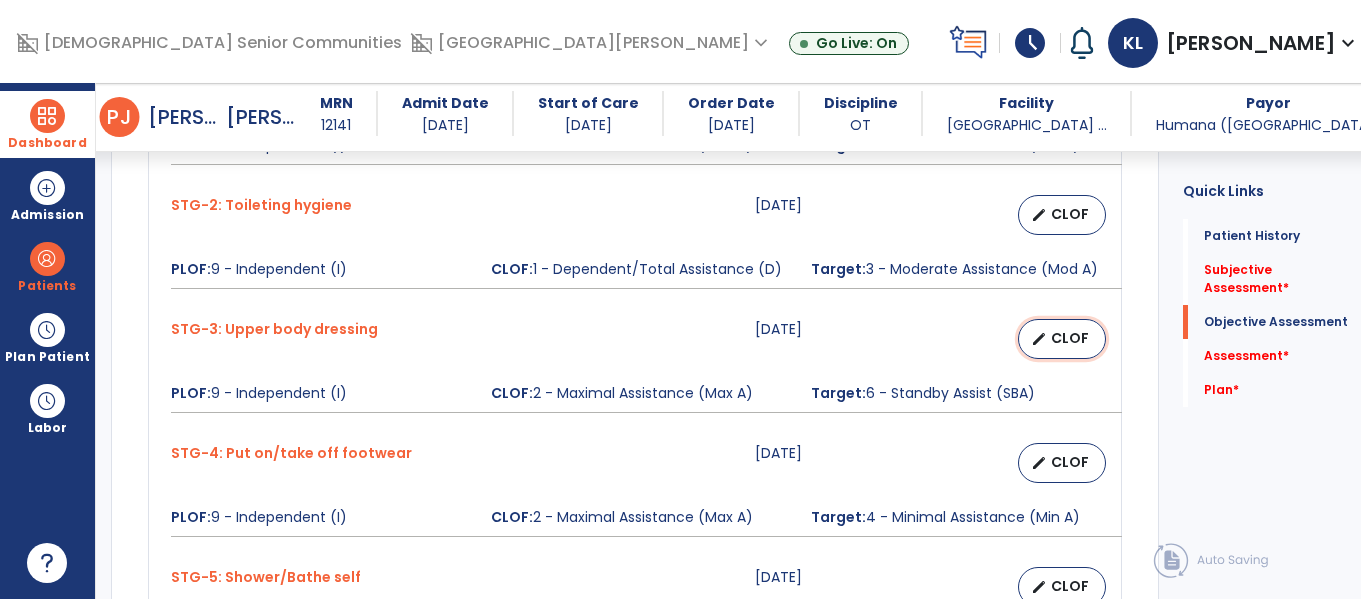 select on "********" 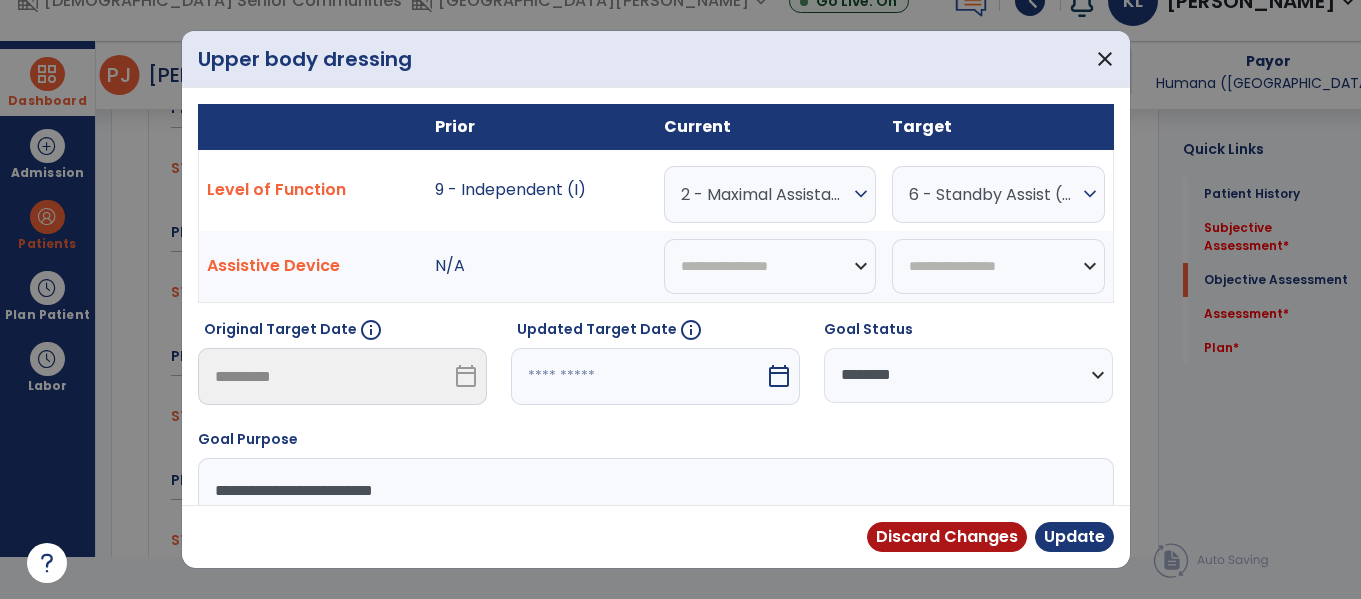 scroll, scrollTop: 1182, scrollLeft: 0, axis: vertical 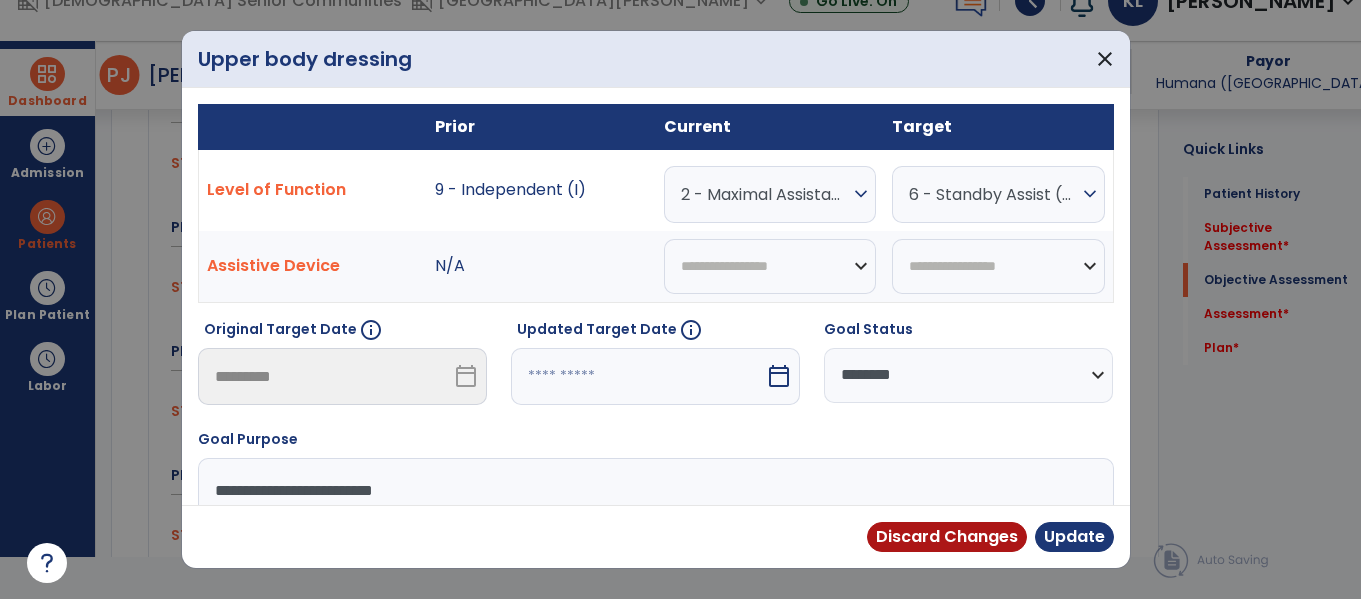 click on "2 - Maximal Assistance (Max A)   expand_more" at bounding box center (770, 194) 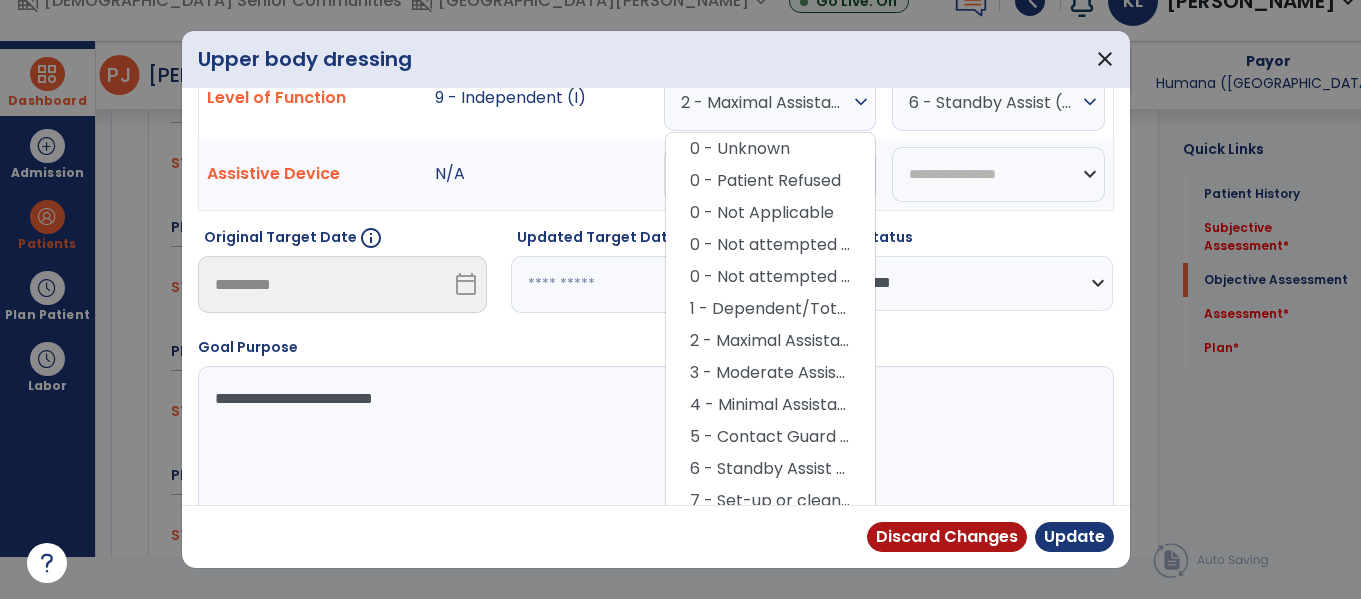 scroll, scrollTop: 199, scrollLeft: 0, axis: vertical 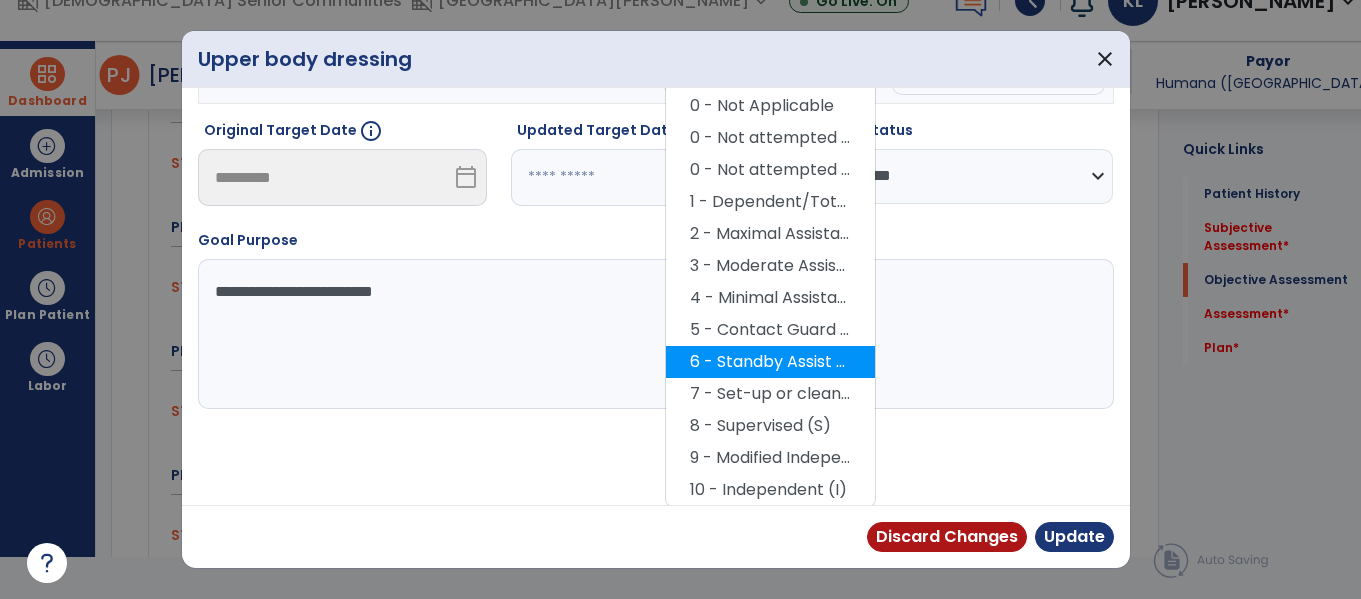 click on "6 - Standby Assist (SBA)" at bounding box center [770, 362] 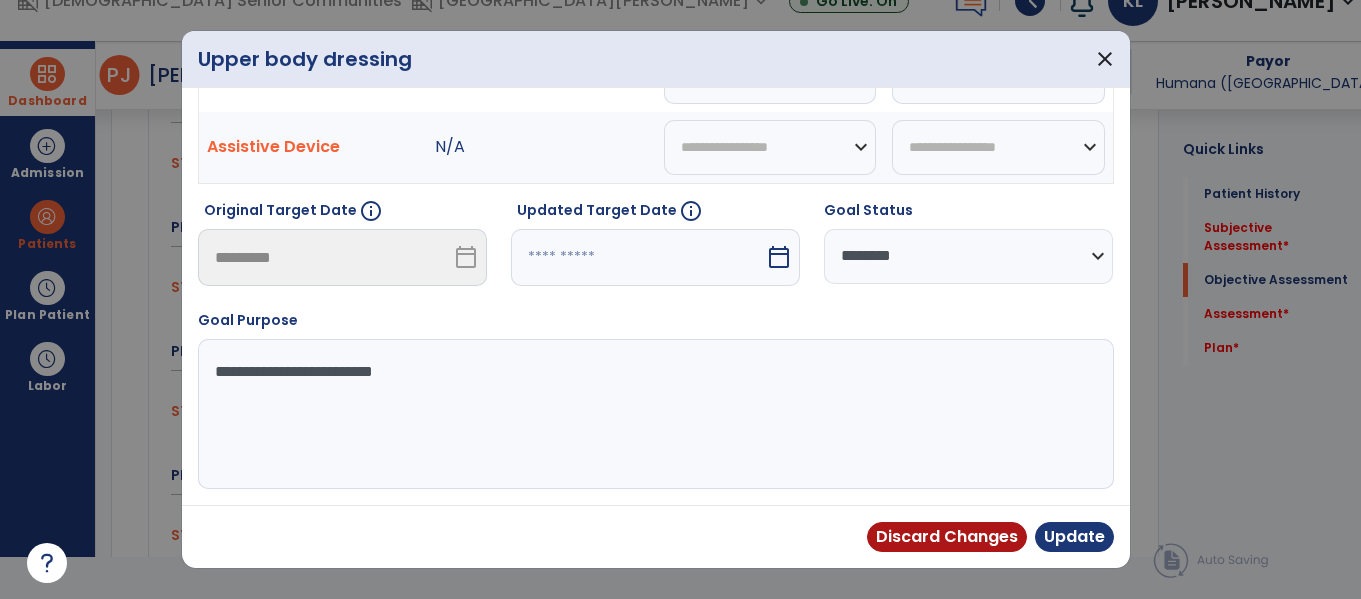scroll, scrollTop: 0, scrollLeft: 0, axis: both 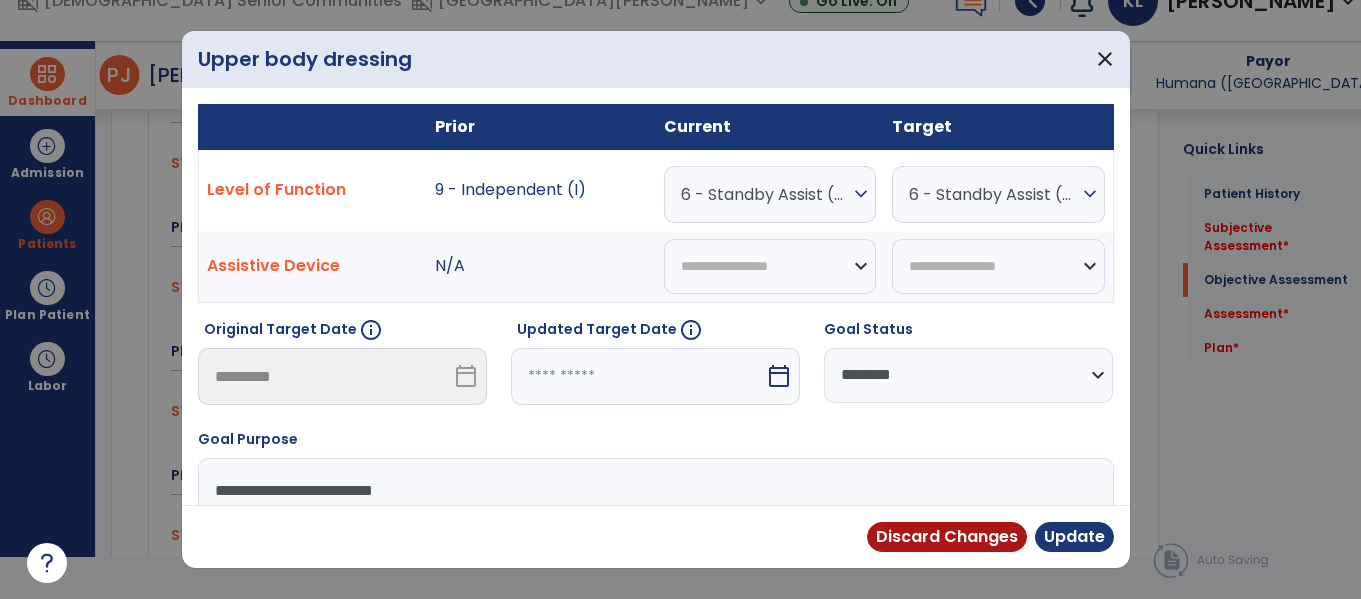 click on "6 - Standby Assist (SBA)" at bounding box center [993, 194] 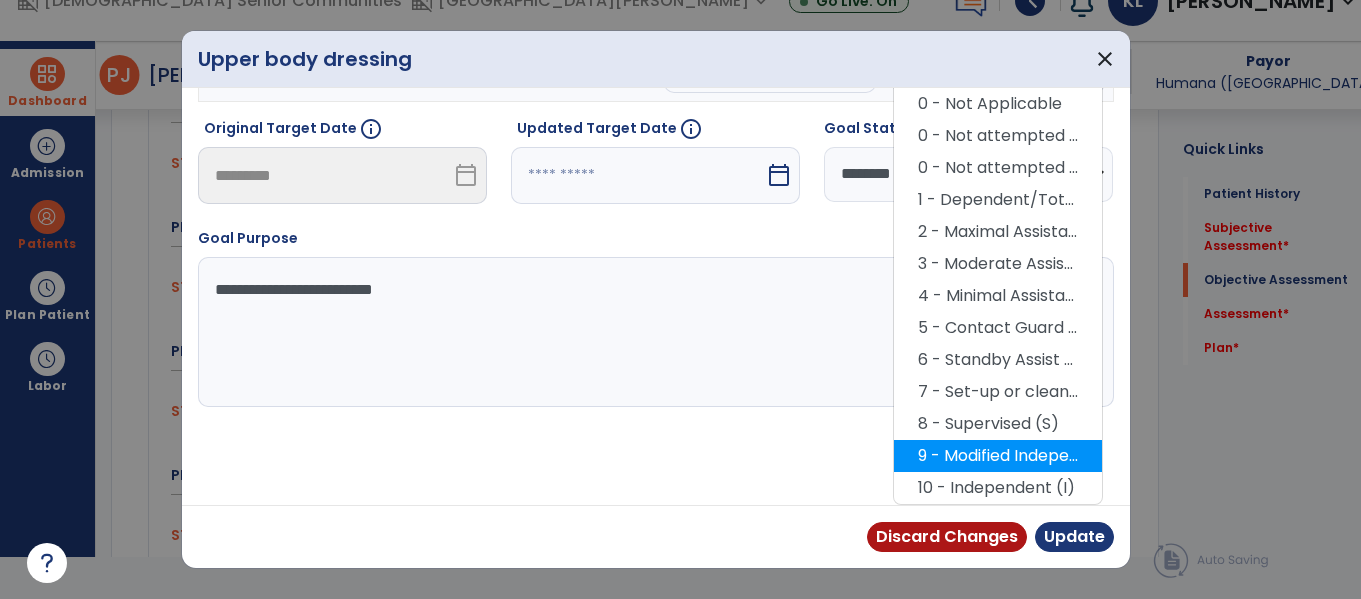 click on "9 - Modified Independent (Mod I)" at bounding box center [998, 456] 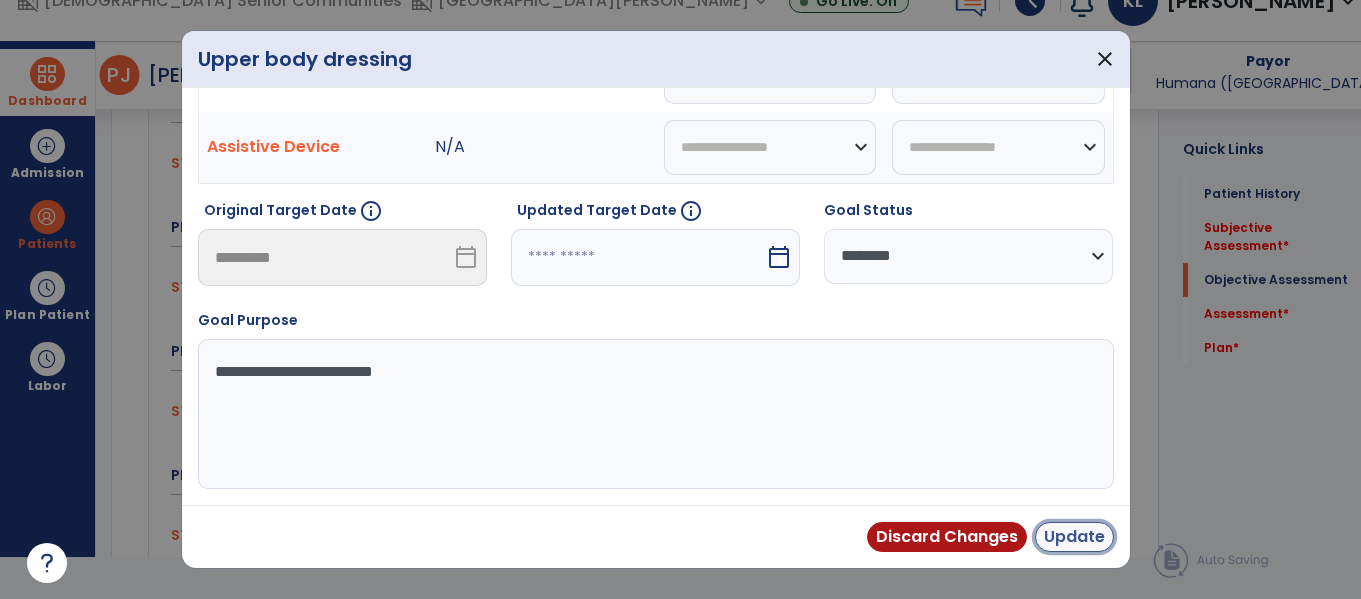click on "Update" at bounding box center [1074, 537] 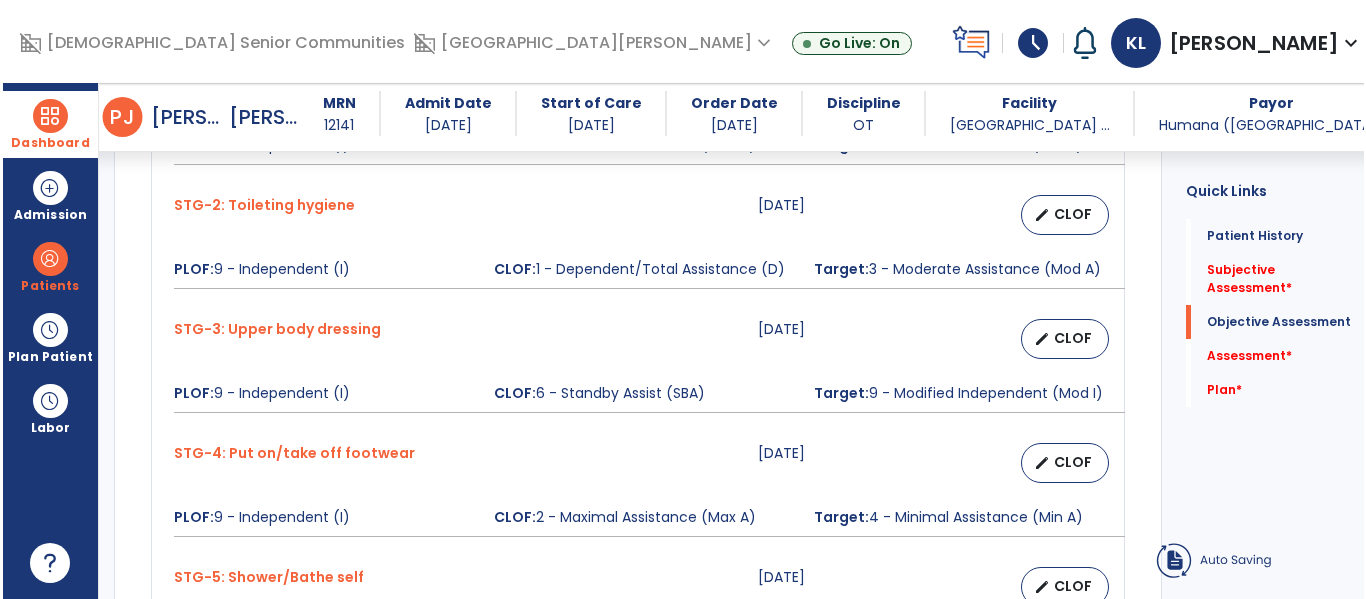 scroll, scrollTop: 42, scrollLeft: 0, axis: vertical 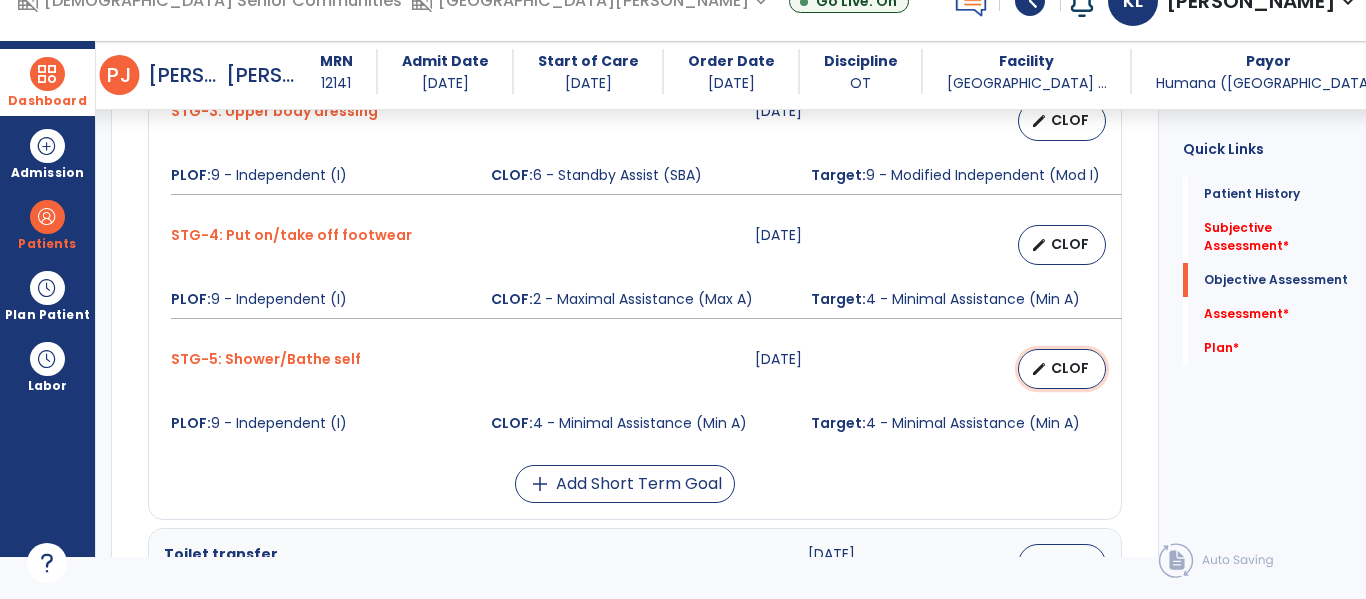 click on "edit   CLOF" at bounding box center (1062, 369) 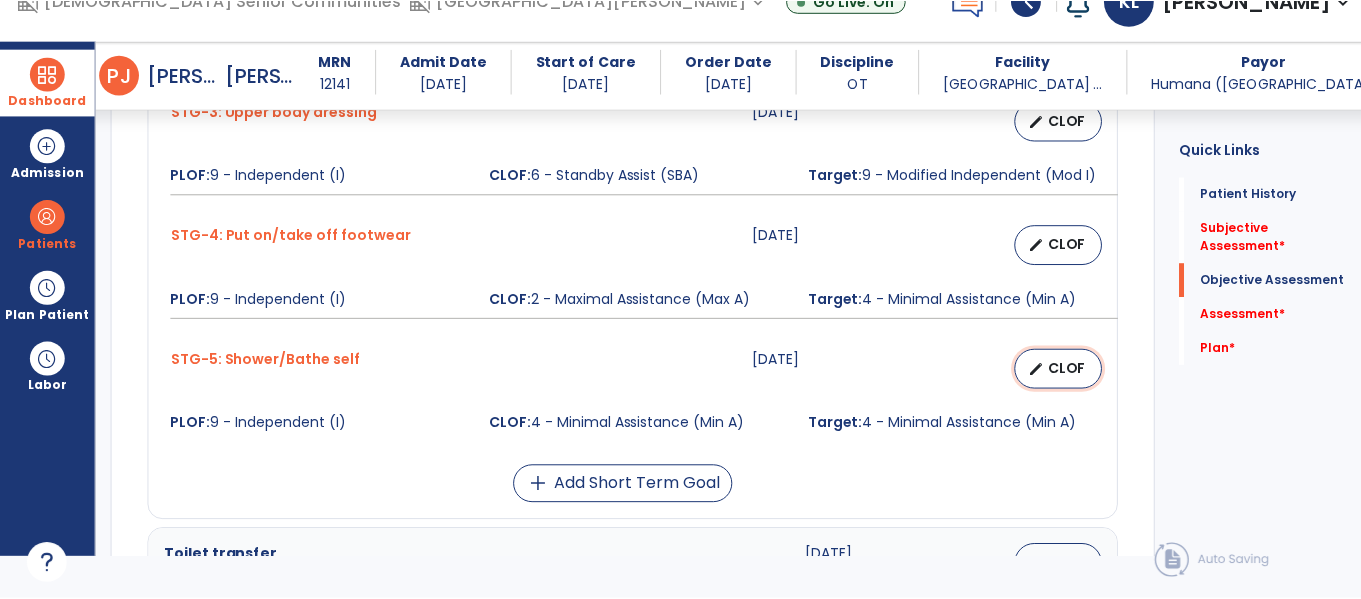scroll, scrollTop: 0, scrollLeft: 0, axis: both 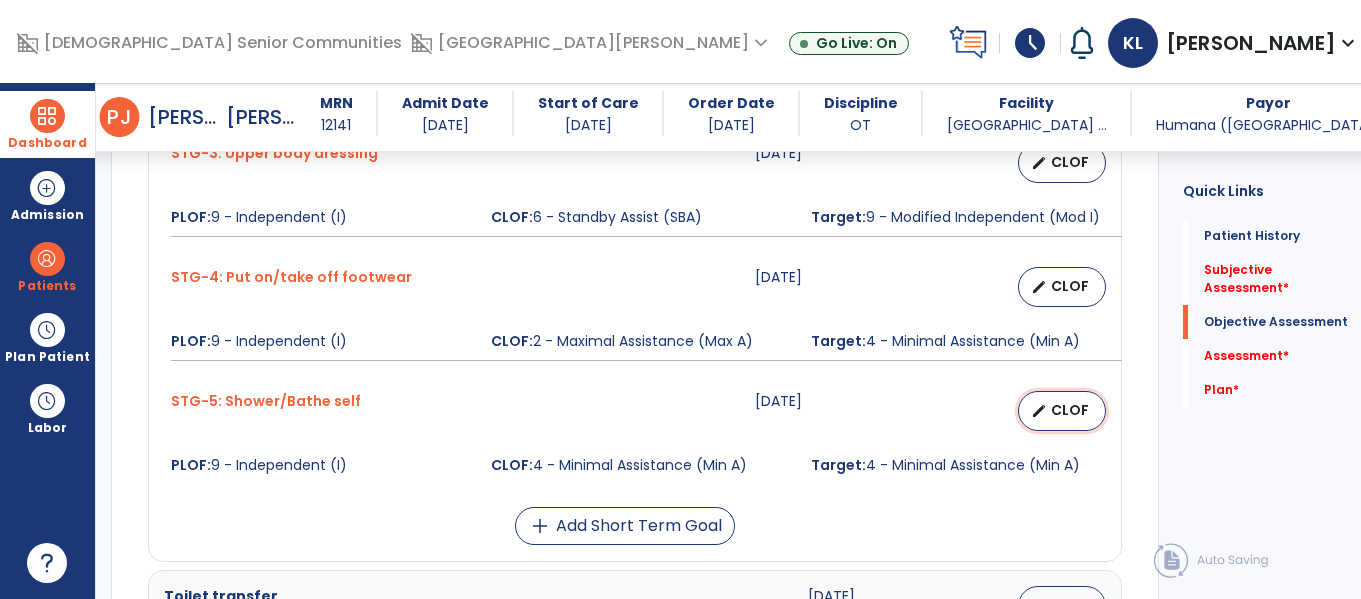 select on "********" 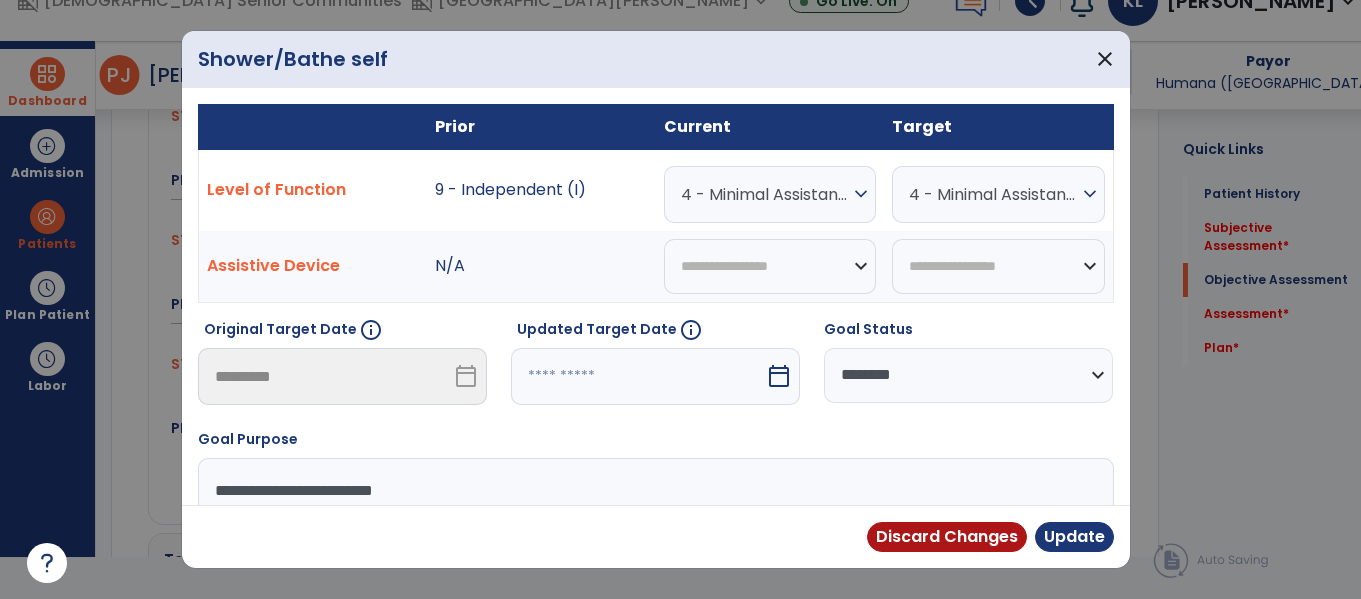 scroll, scrollTop: 1358, scrollLeft: 0, axis: vertical 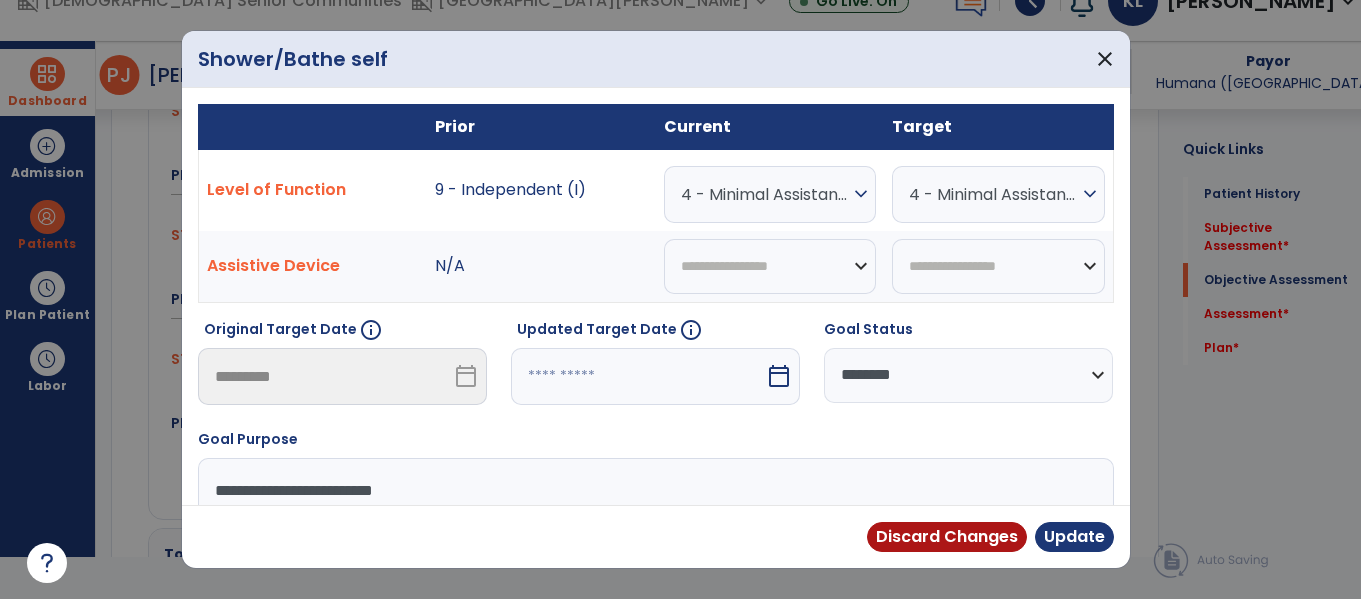 click on "4 - Minimal Assistance (Min A)" at bounding box center [765, 194] 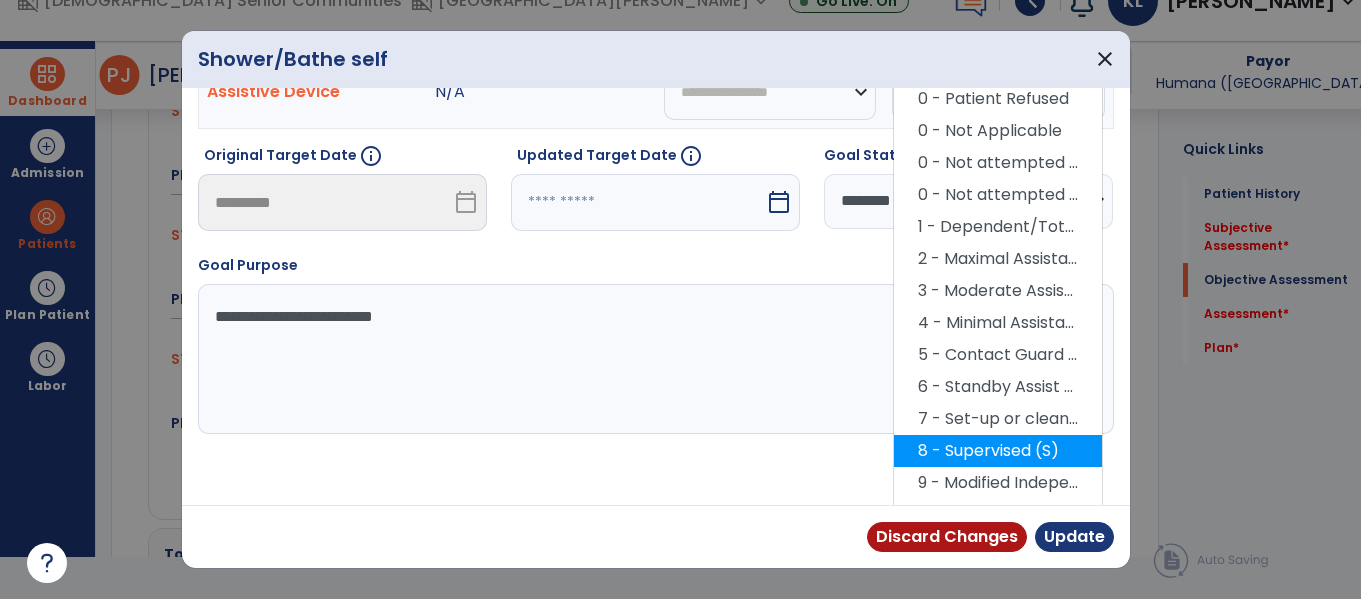 click on "8 - Supervised (S)" at bounding box center [998, 451] 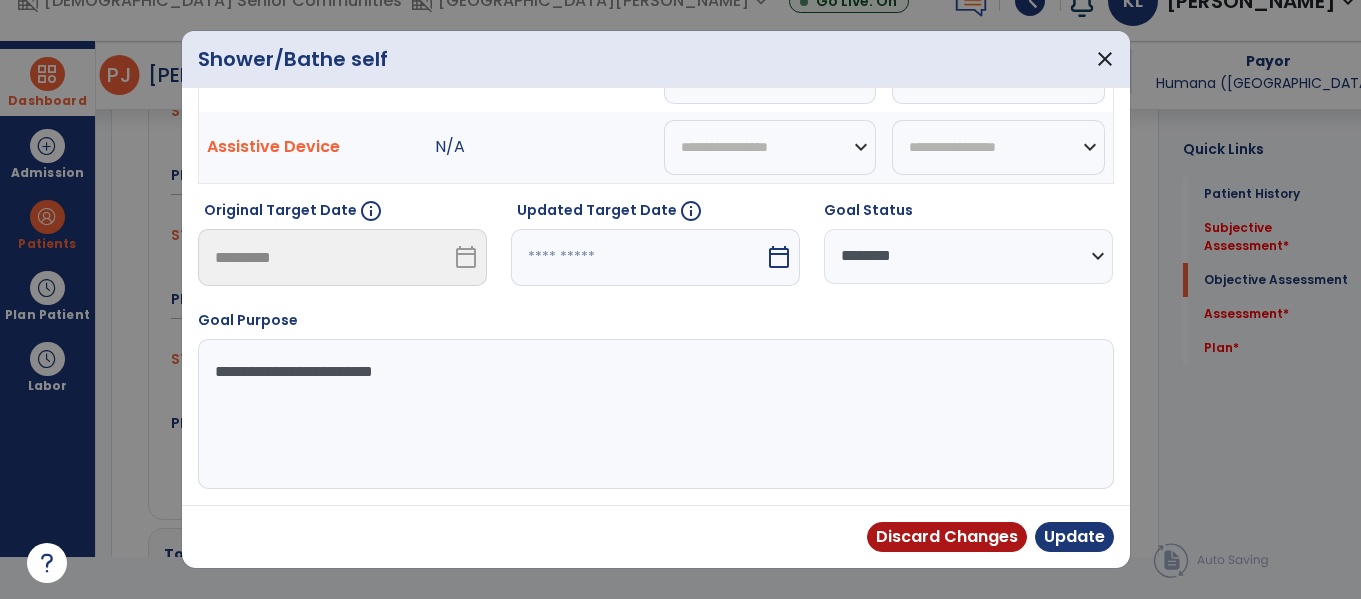 scroll, scrollTop: 119, scrollLeft: 0, axis: vertical 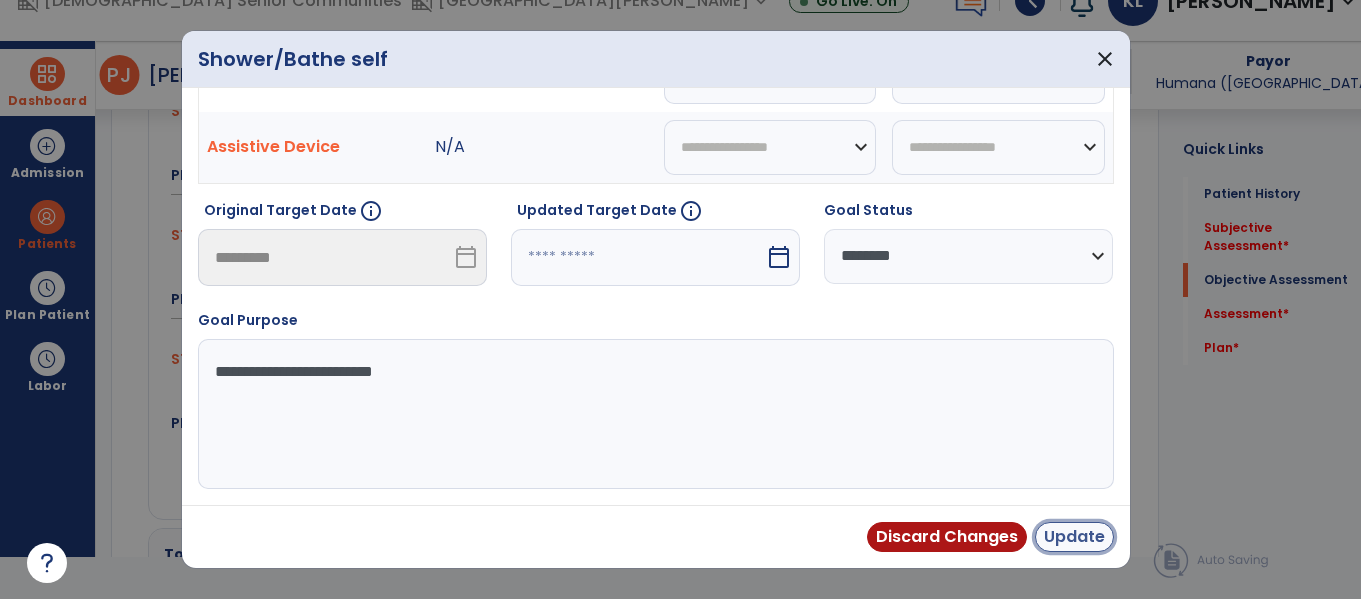 click on "Update" at bounding box center (1074, 537) 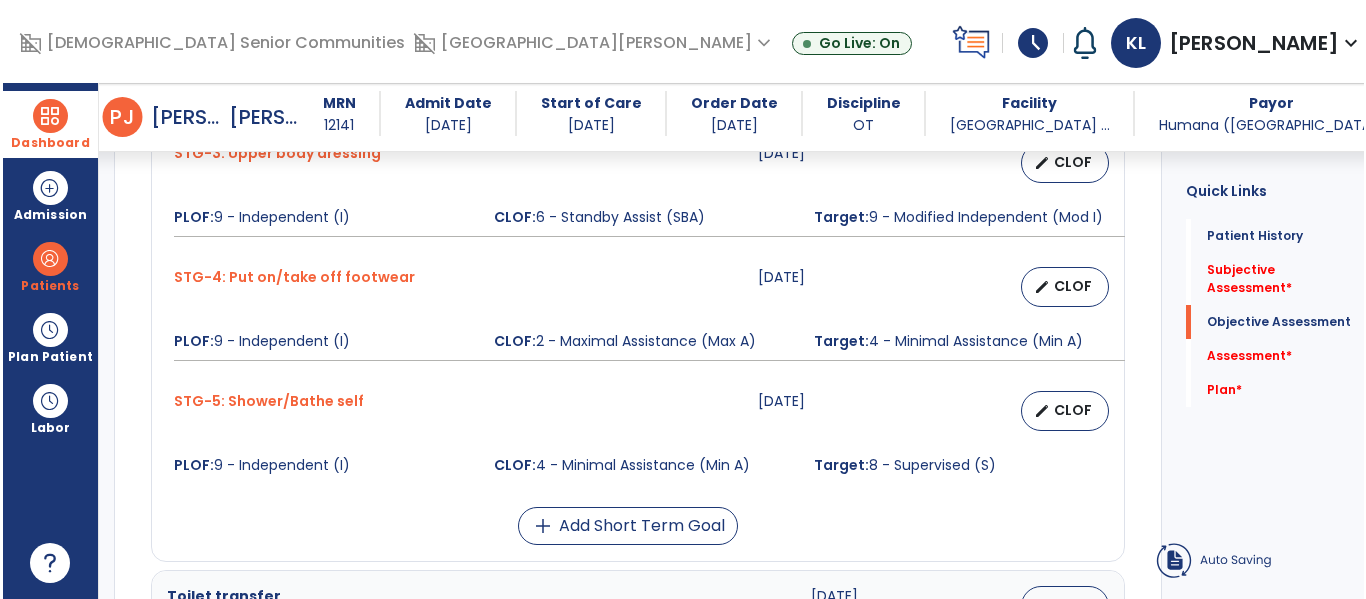 scroll, scrollTop: 42, scrollLeft: 0, axis: vertical 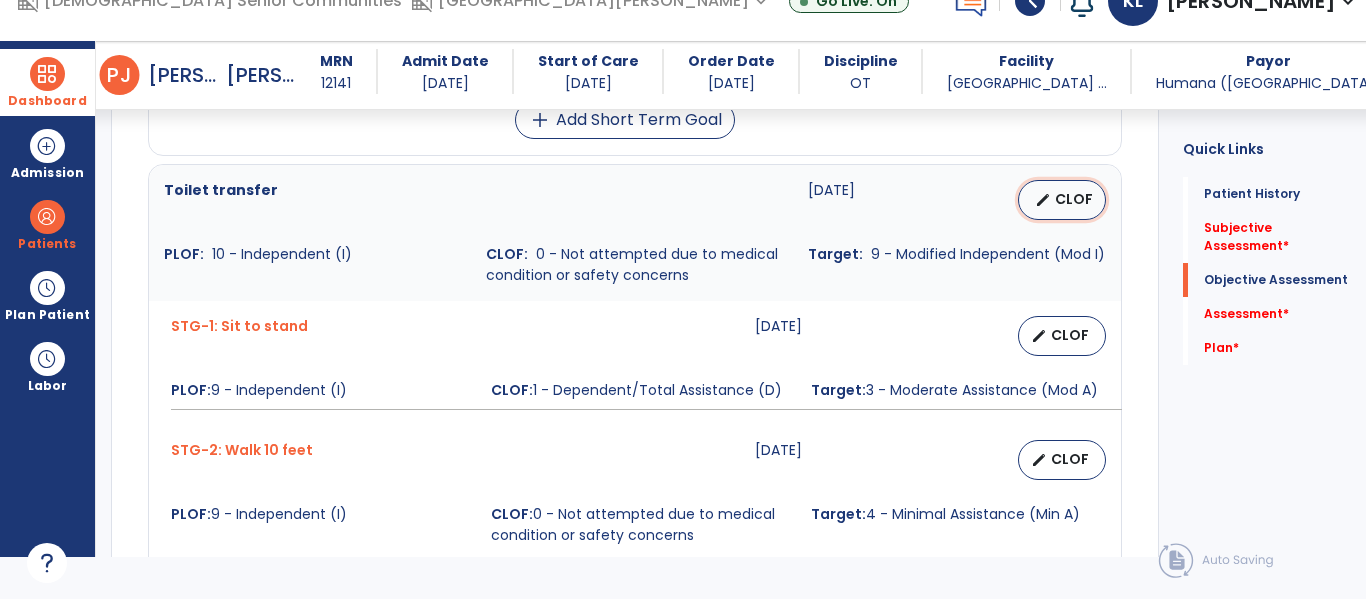 click on "edit   CLOF" at bounding box center [1062, 200] 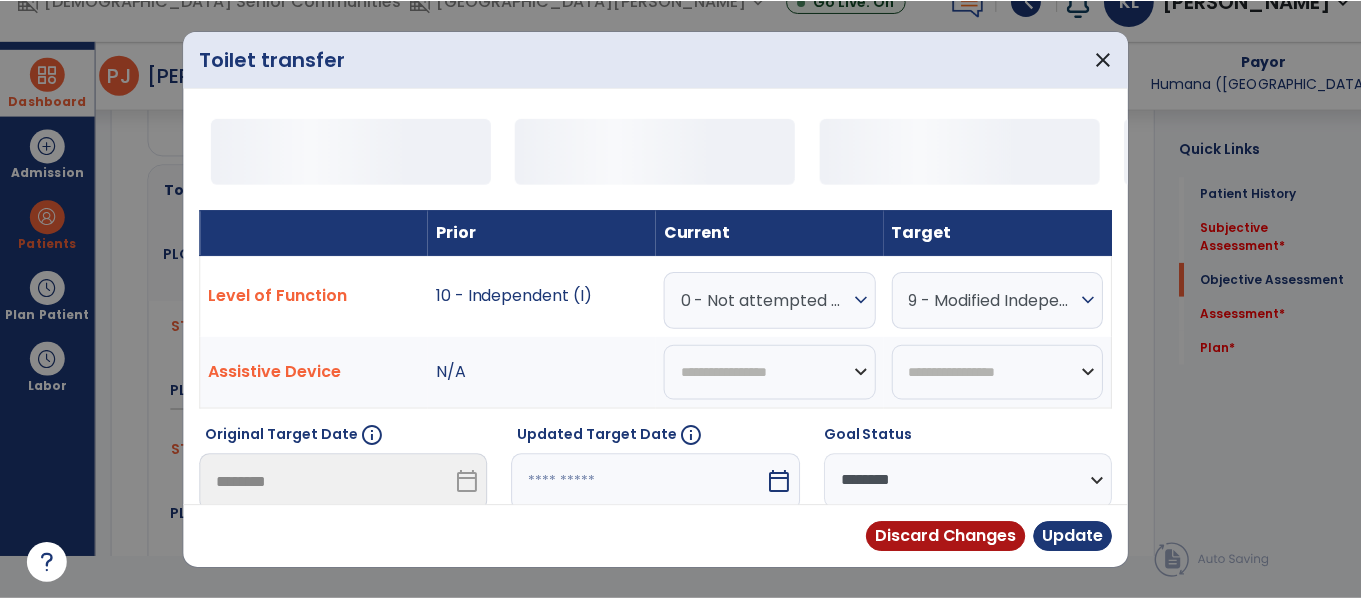 scroll, scrollTop: 0, scrollLeft: 0, axis: both 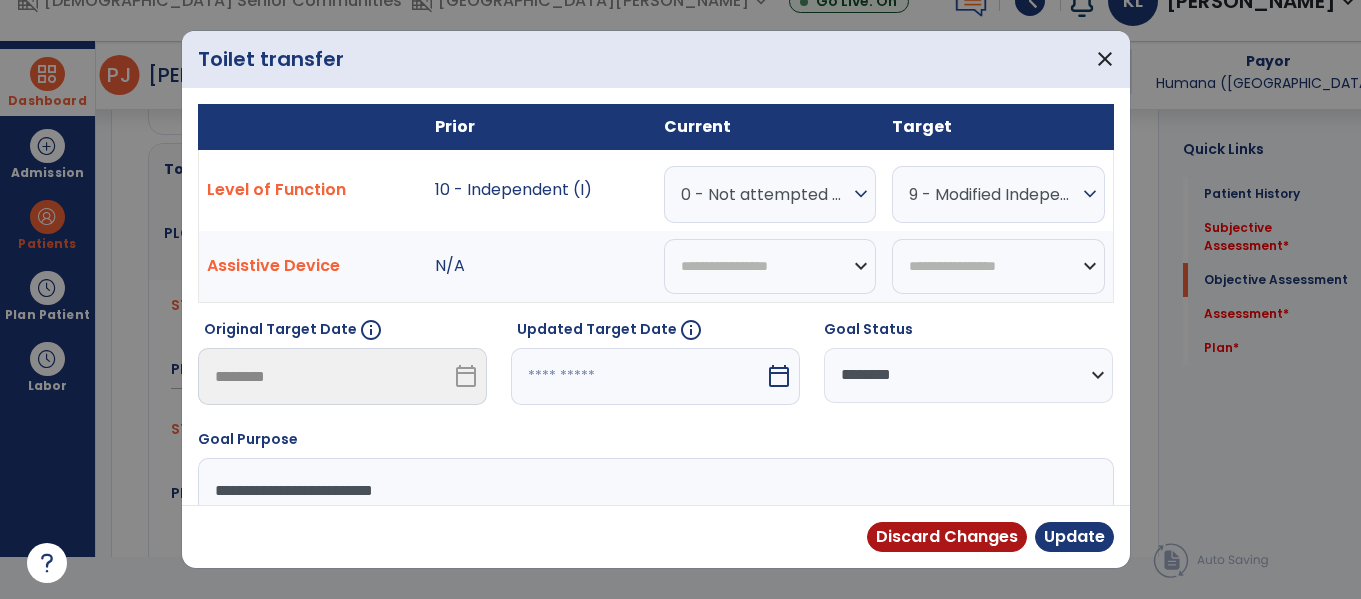 click on "0 - Not attempted due to medical condition or safety concerns" at bounding box center [765, 194] 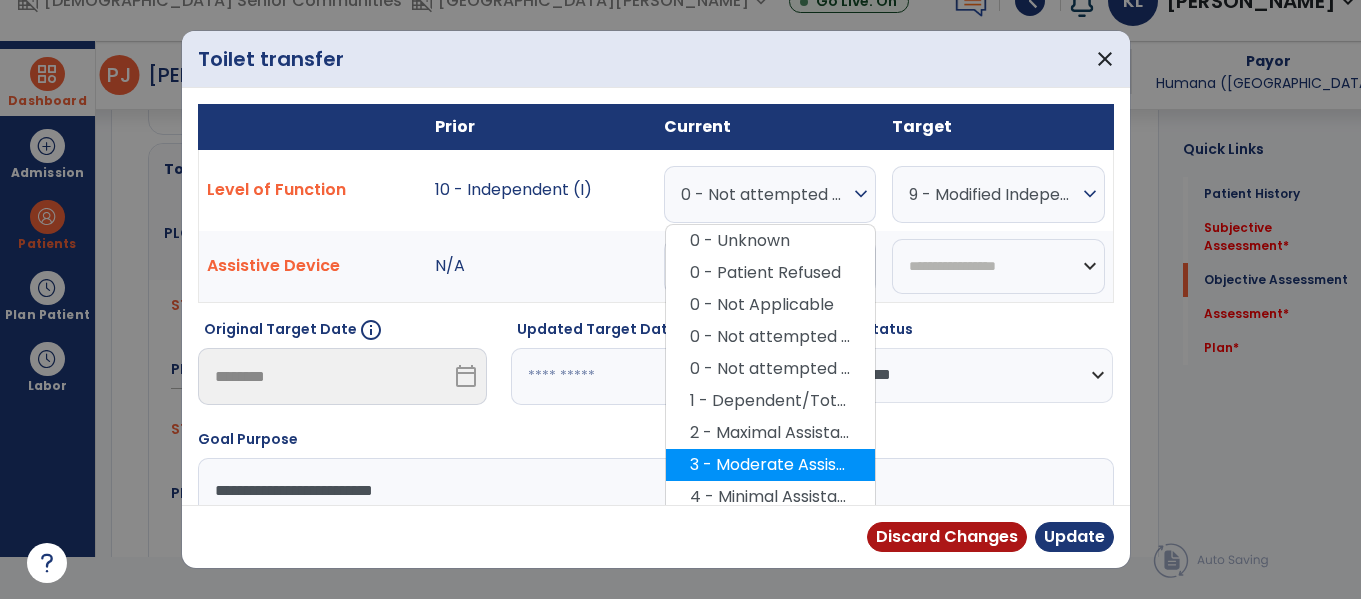 click on "3 - Moderate Assistance (Mod A)" at bounding box center [770, 465] 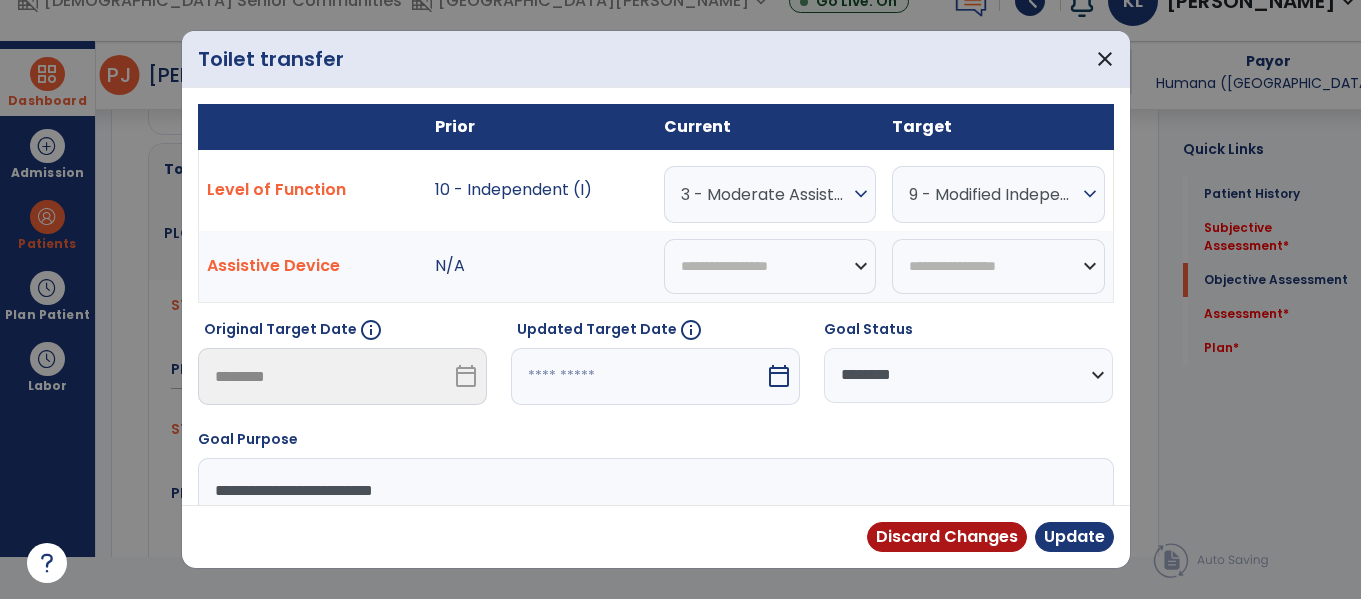 click on "Discard Changes  Update" at bounding box center (656, 536) 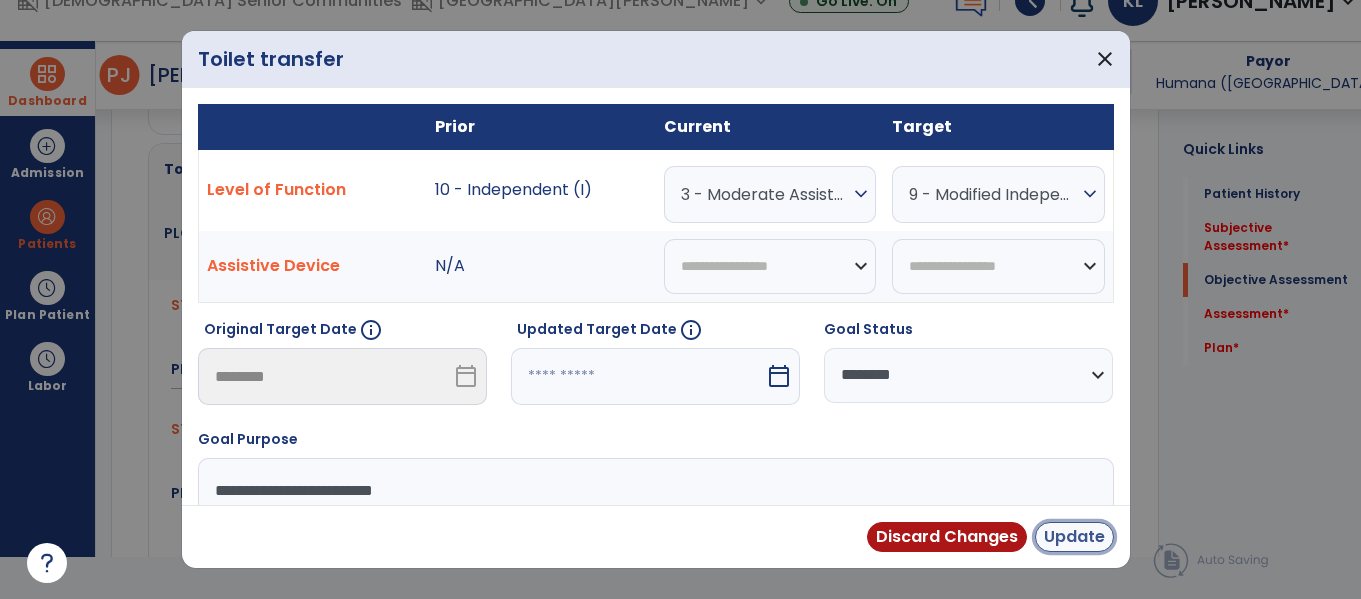 click on "Update" at bounding box center (1074, 537) 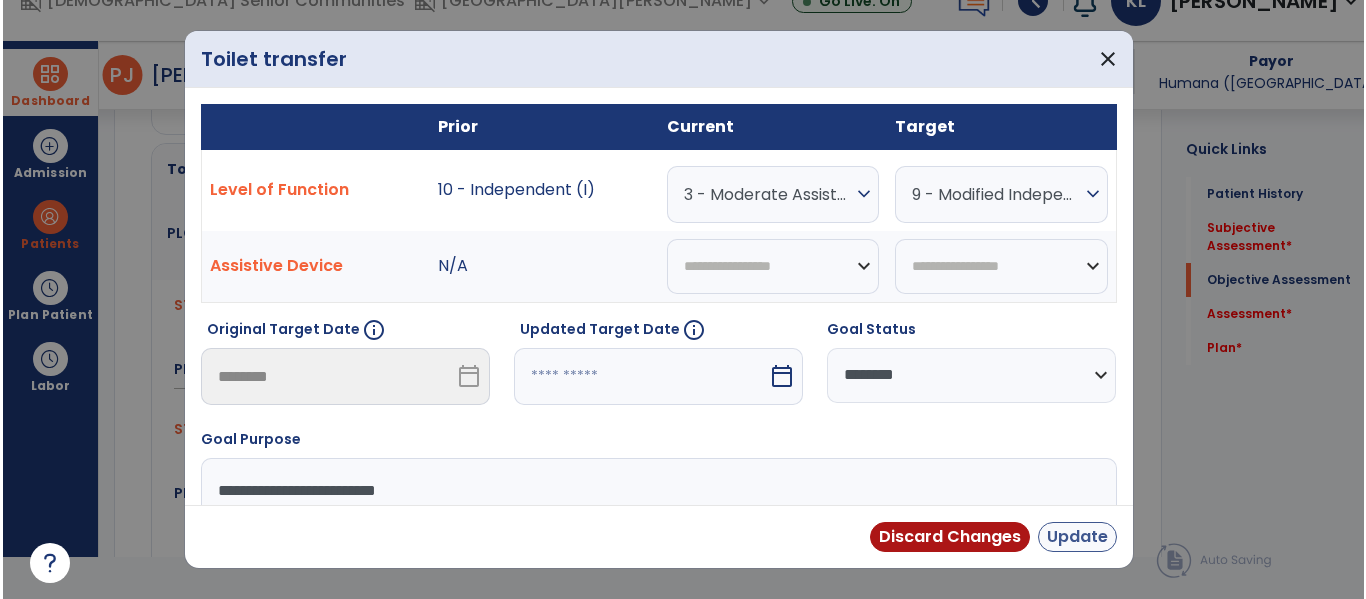 scroll, scrollTop: 42, scrollLeft: 0, axis: vertical 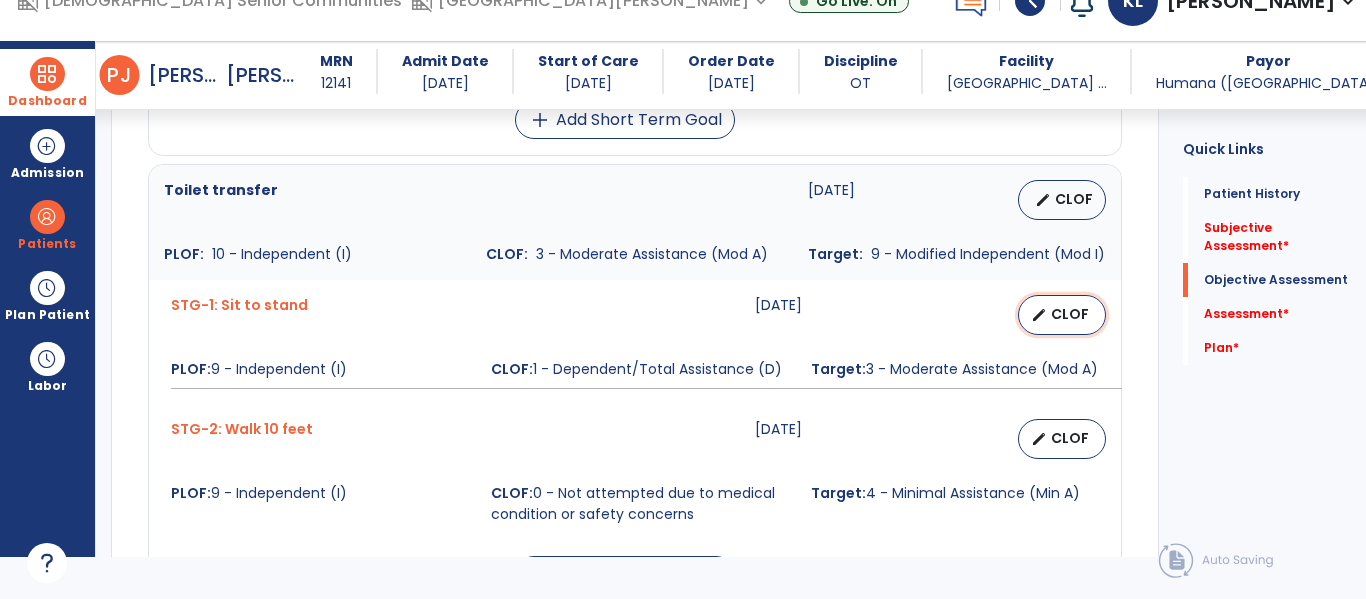click on "edit   CLOF" at bounding box center [1062, 315] 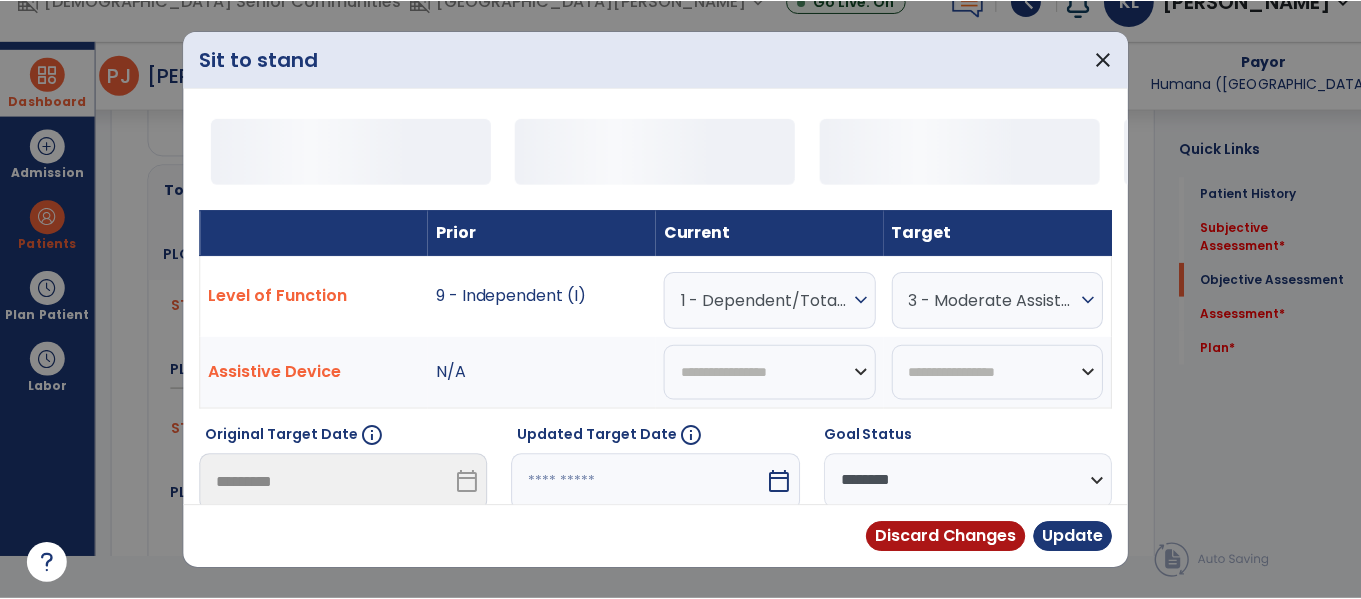 scroll, scrollTop: 0, scrollLeft: 0, axis: both 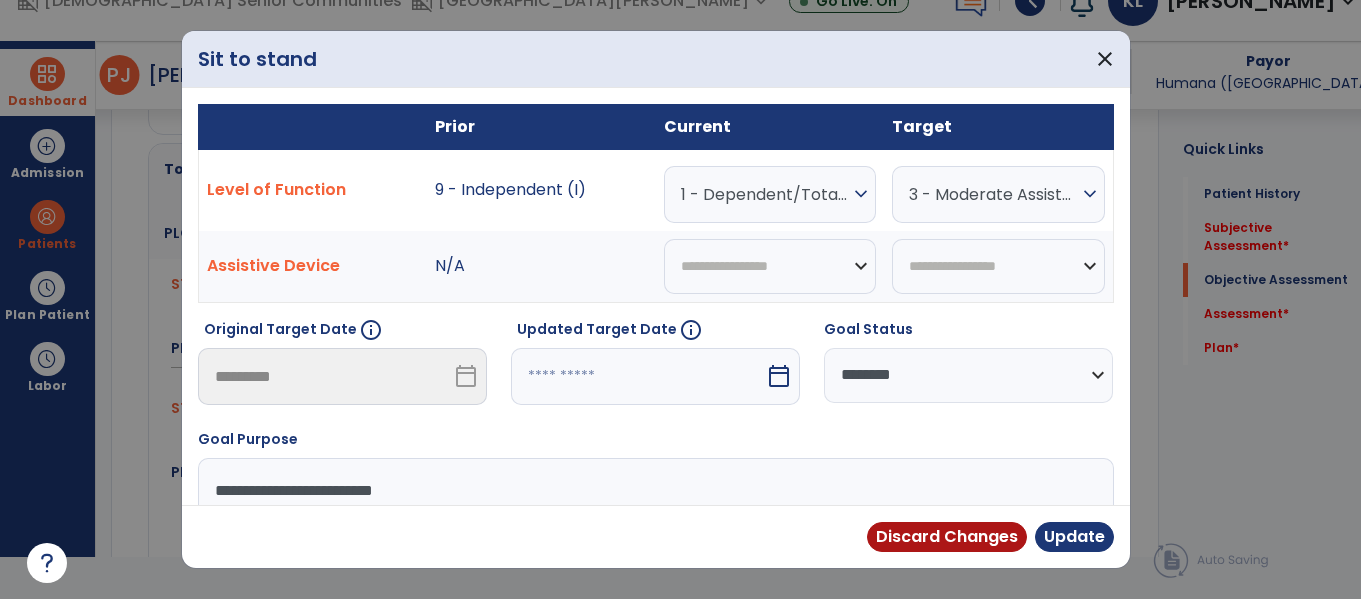 click on "1 - Dependent/Total Assistance (D)" at bounding box center [765, 194] 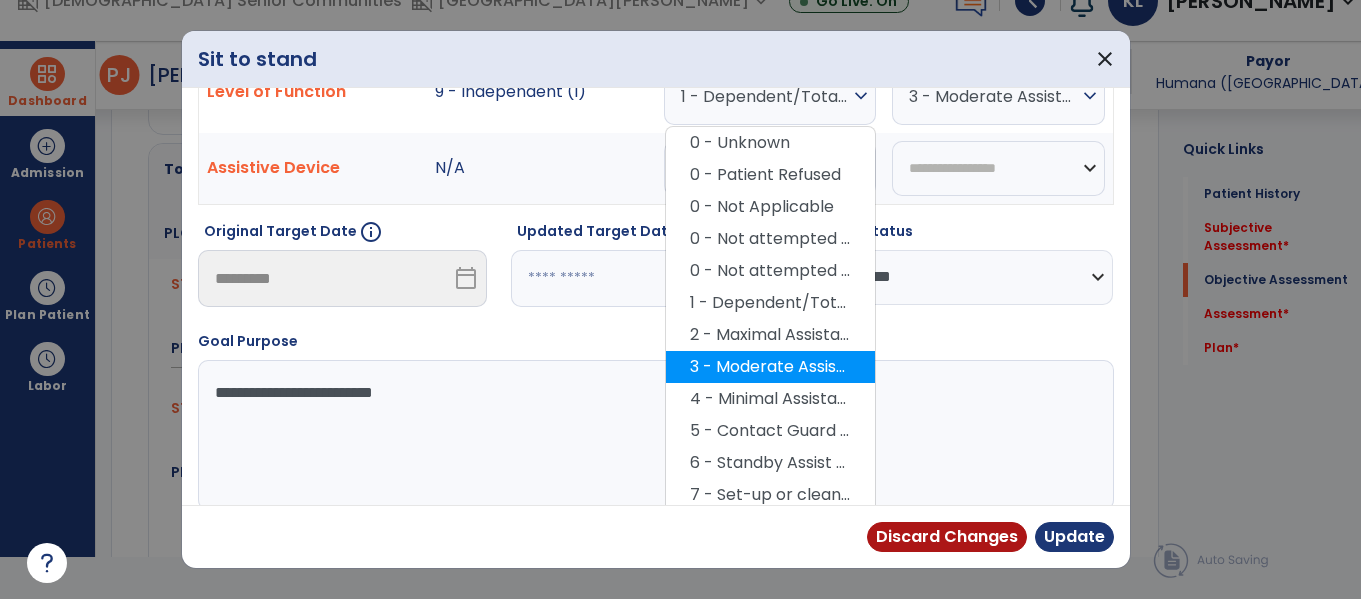 click on "3 - Moderate Assistance (Mod A)" at bounding box center [770, 367] 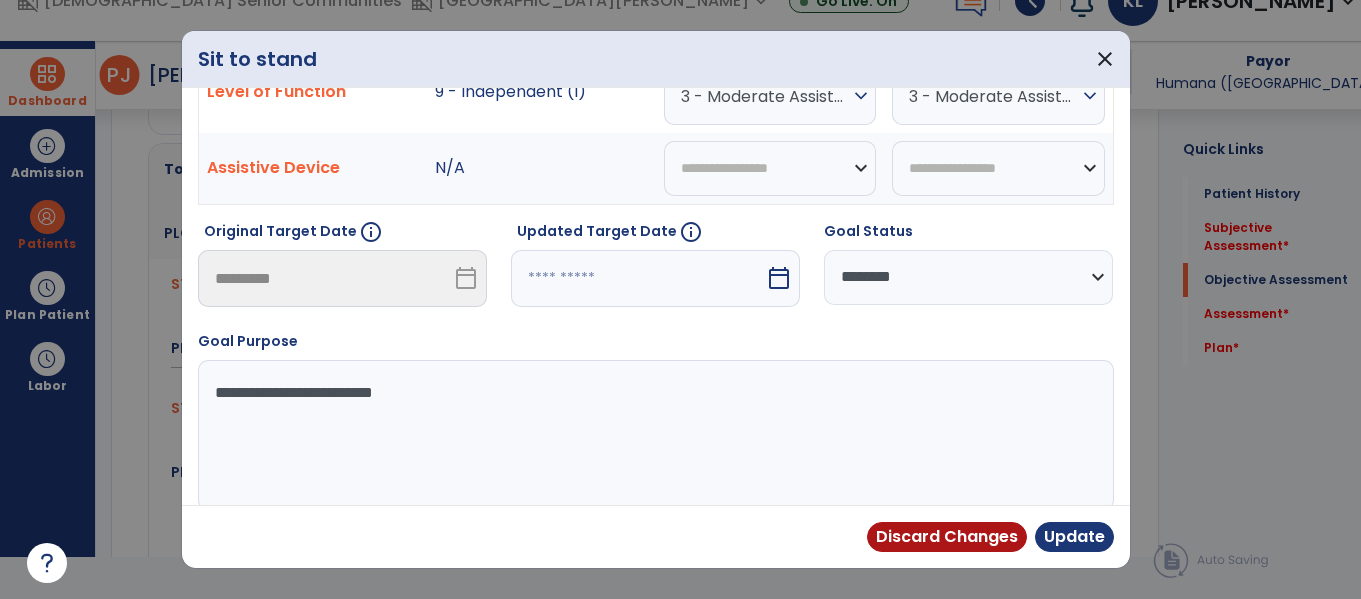 click on "3 - Moderate Assistance (Mod A)" at bounding box center (993, 96) 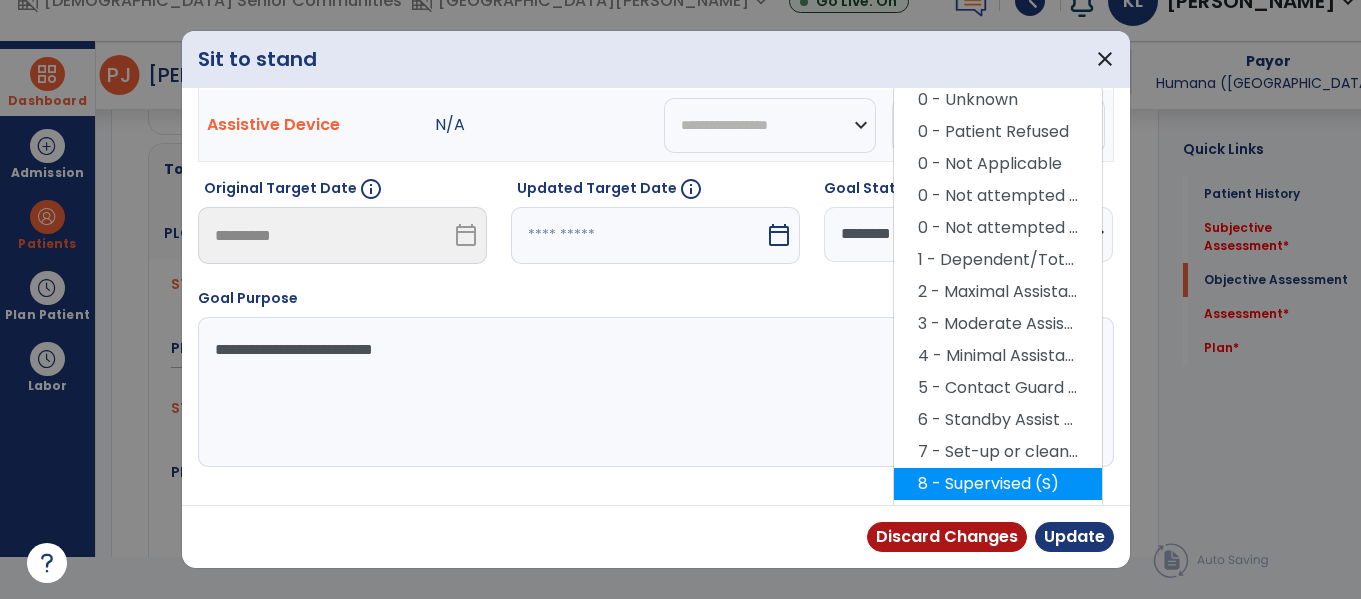 click on "8 - Supervised (S)" at bounding box center (998, 484) 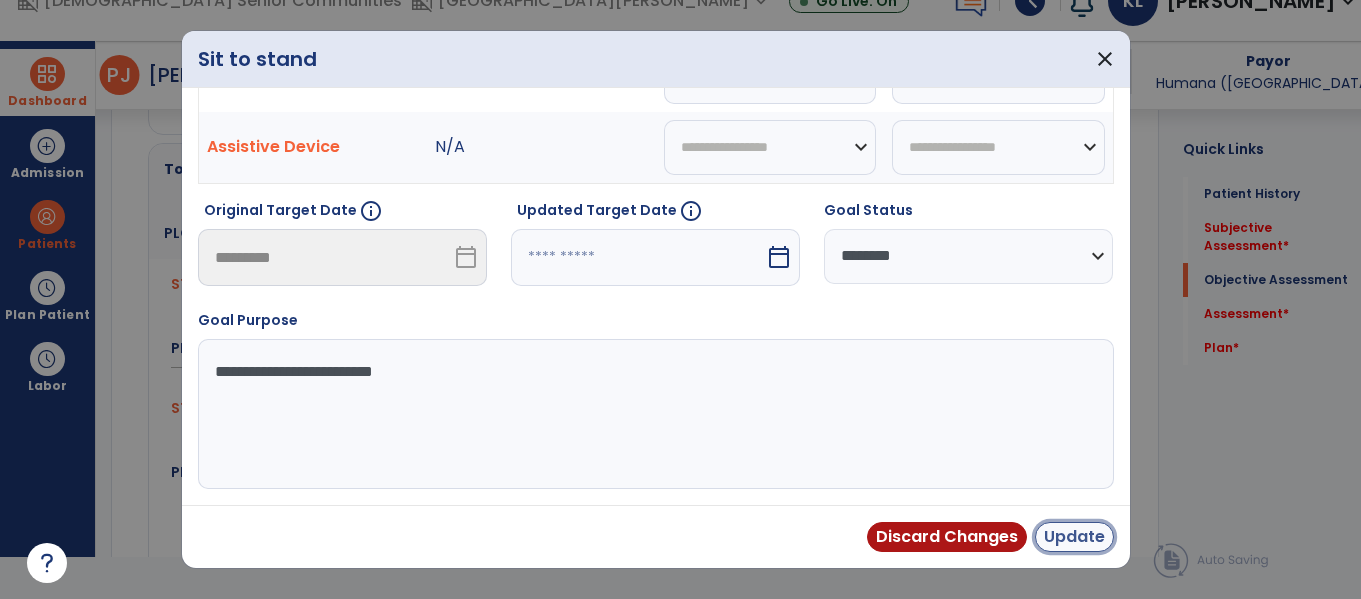 click on "Update" at bounding box center (1074, 537) 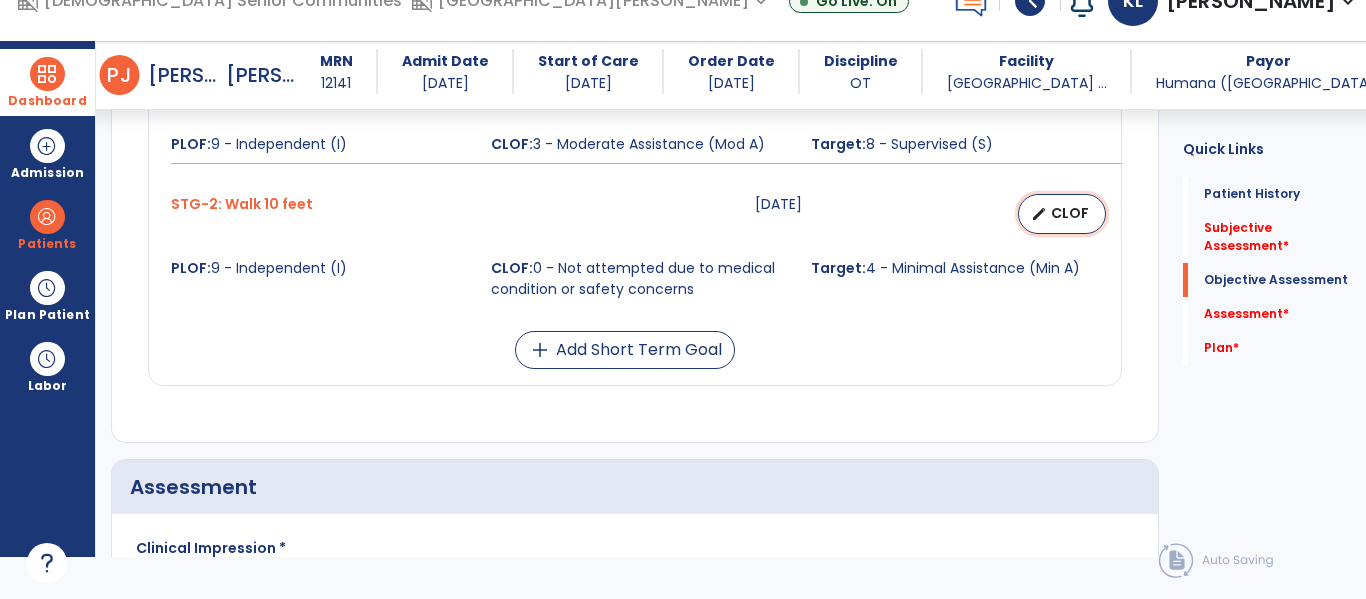 click on "CLOF" at bounding box center (1070, 213) 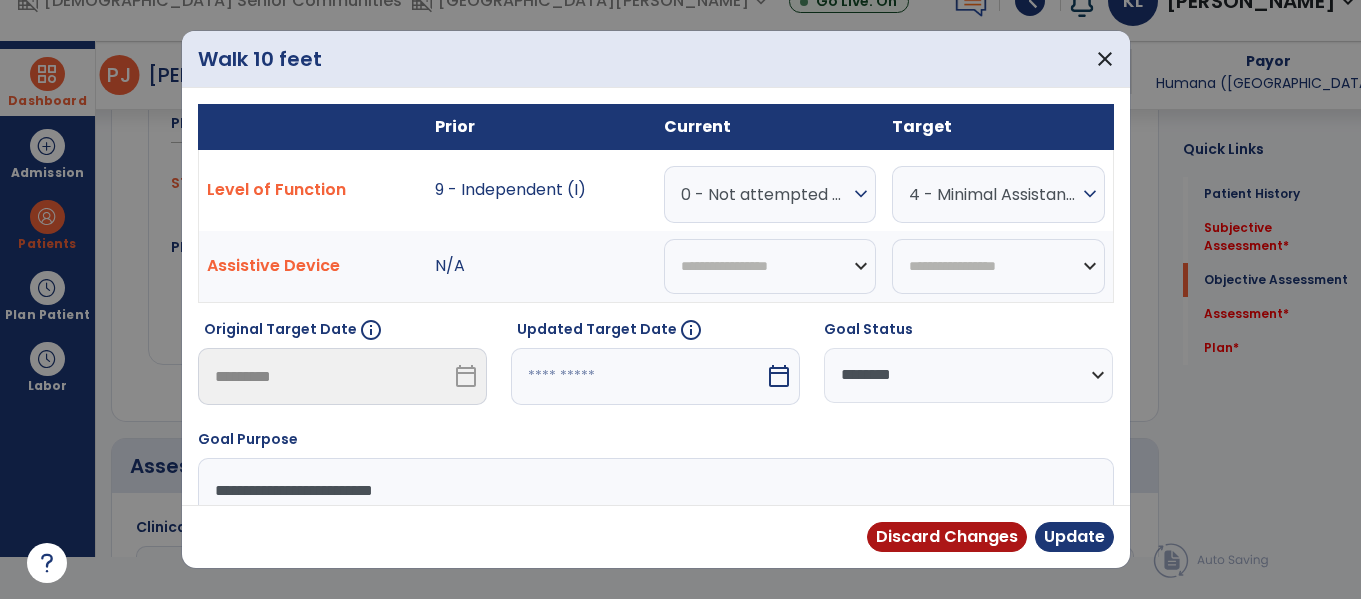 click on "**********" at bounding box center (968, 375) 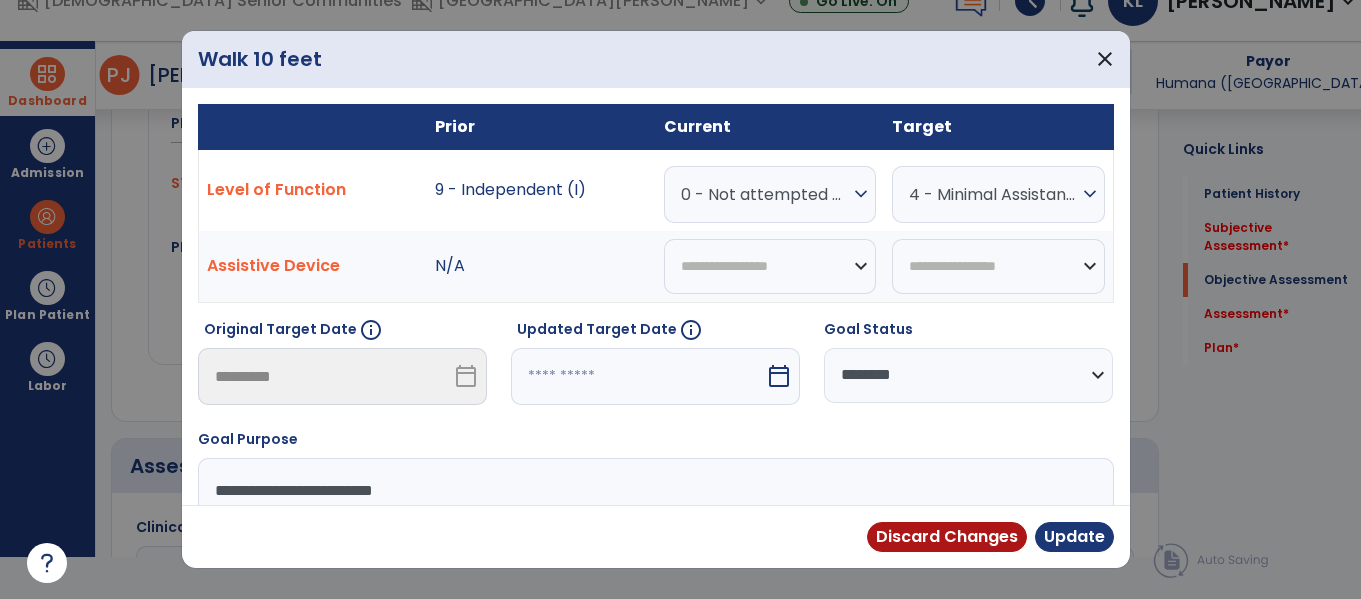 select on "**********" 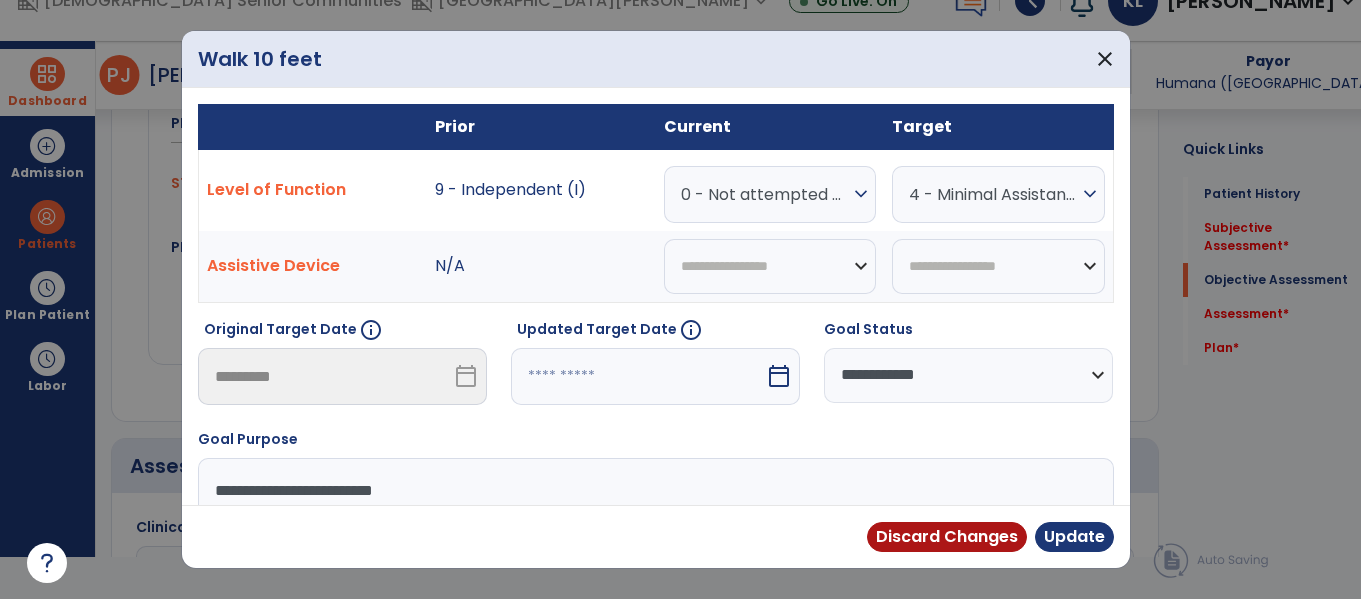 click on "**********" at bounding box center (968, 375) 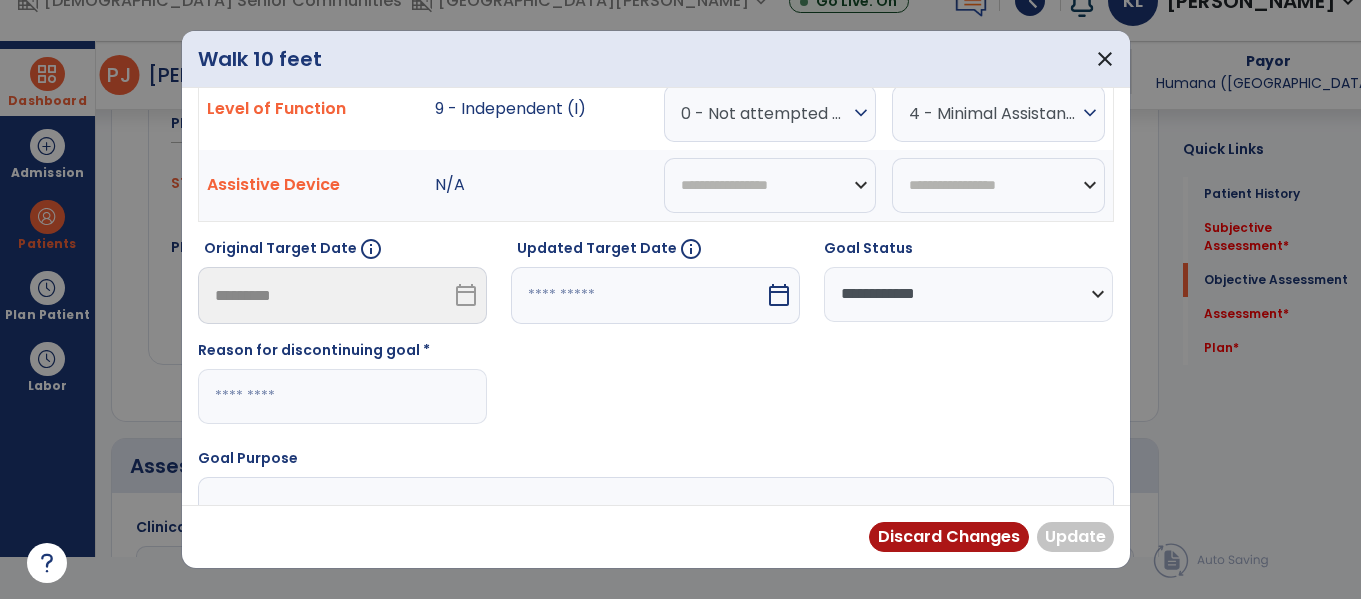 click at bounding box center (342, 396) 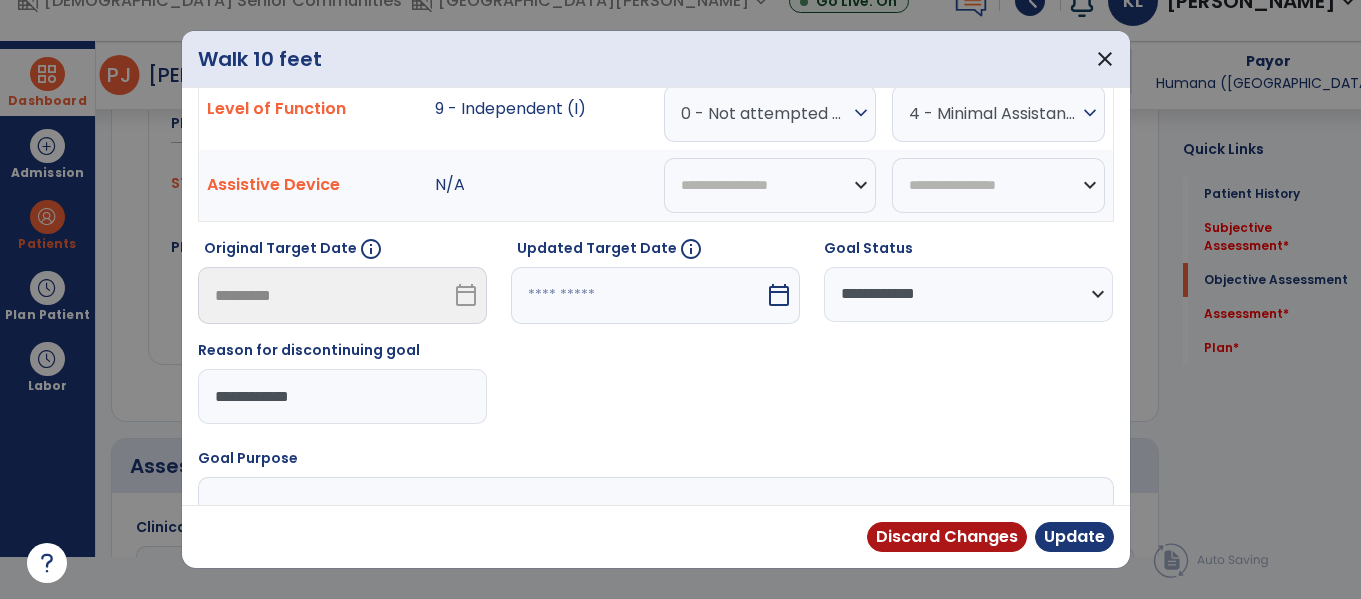type on "**********" 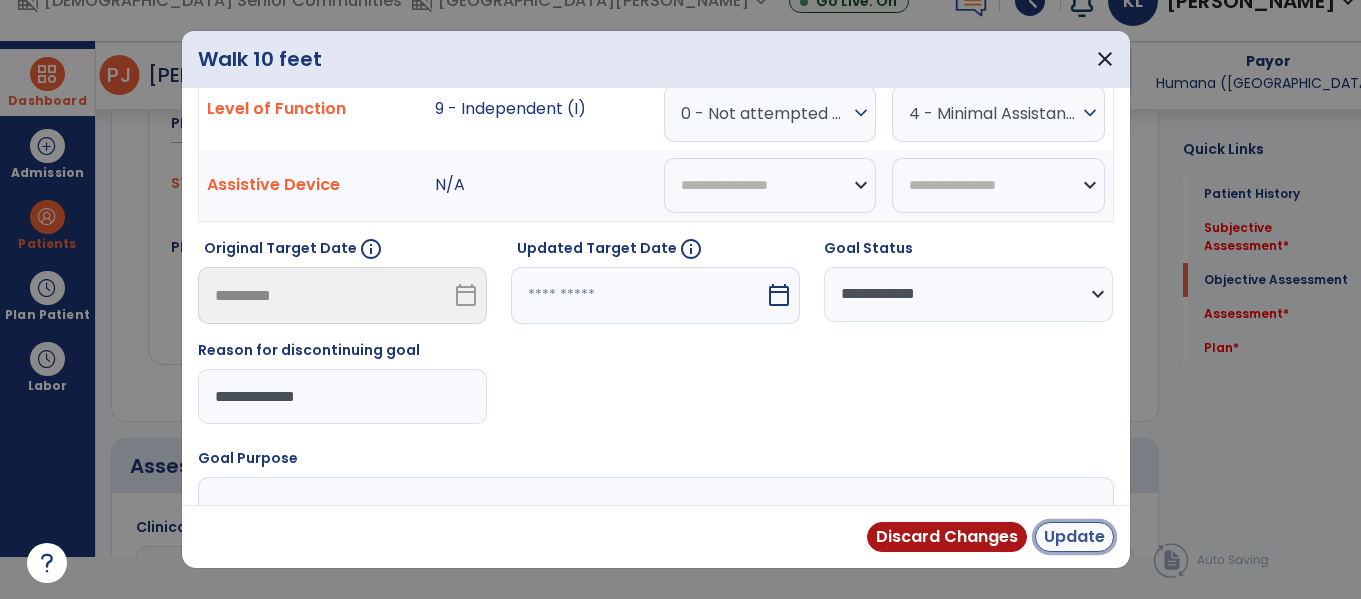 click on "Update" at bounding box center (1074, 537) 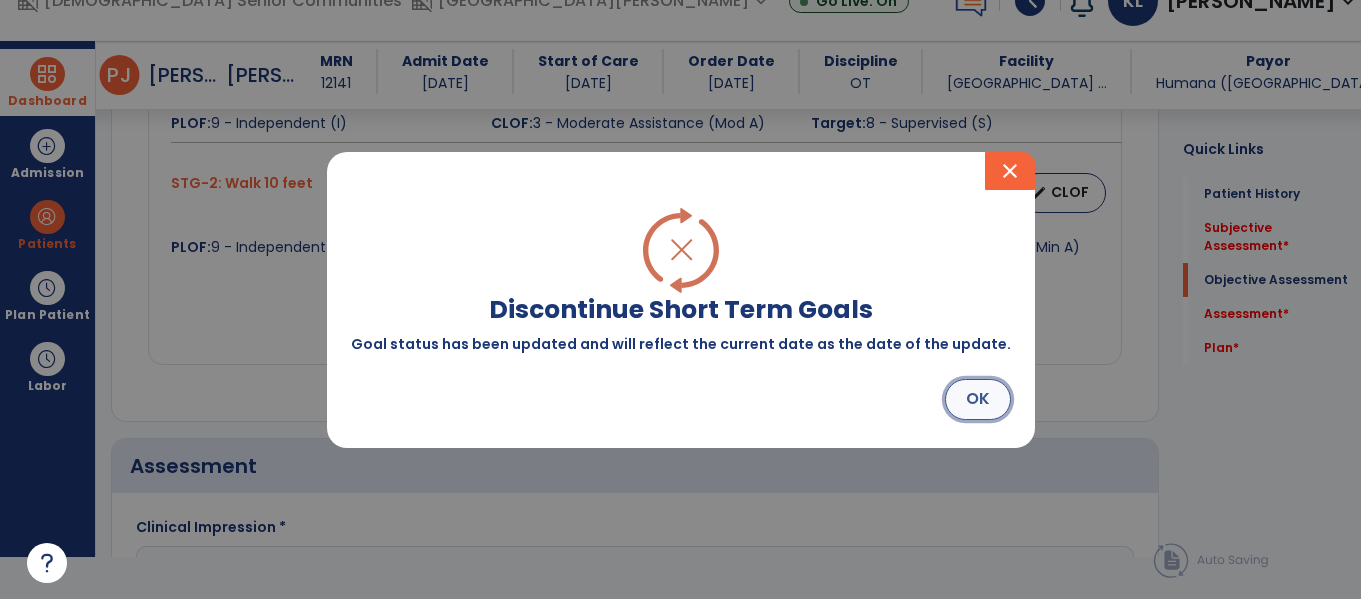 click on "OK" at bounding box center [978, 399] 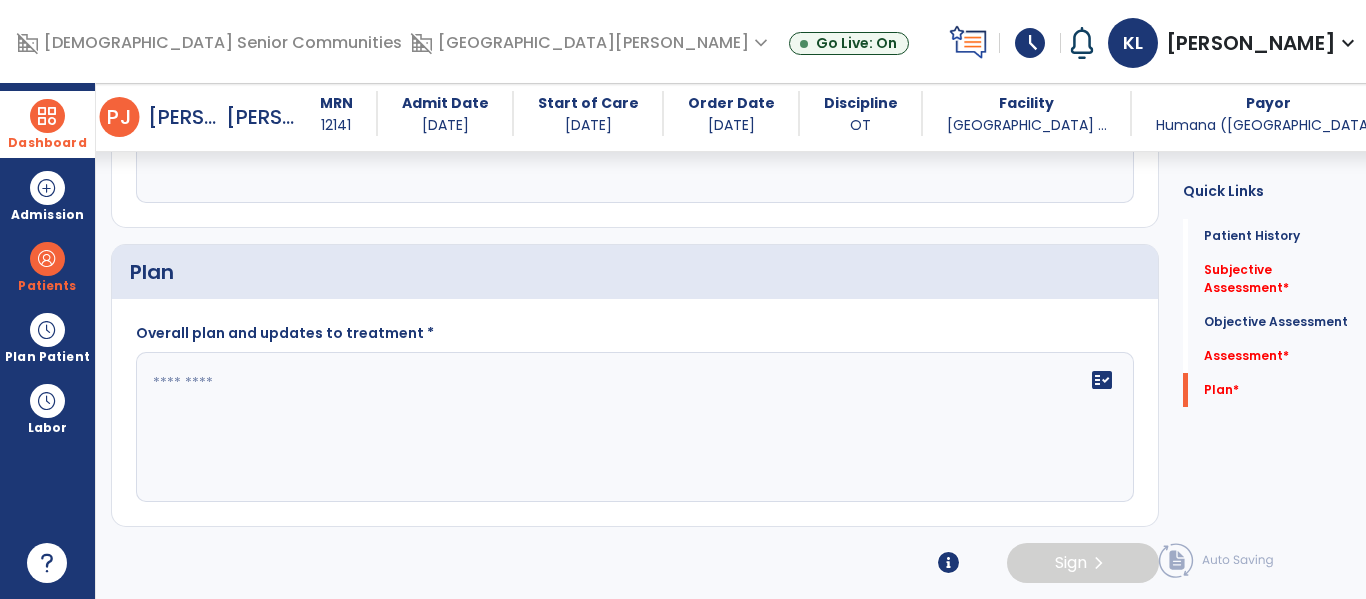 click 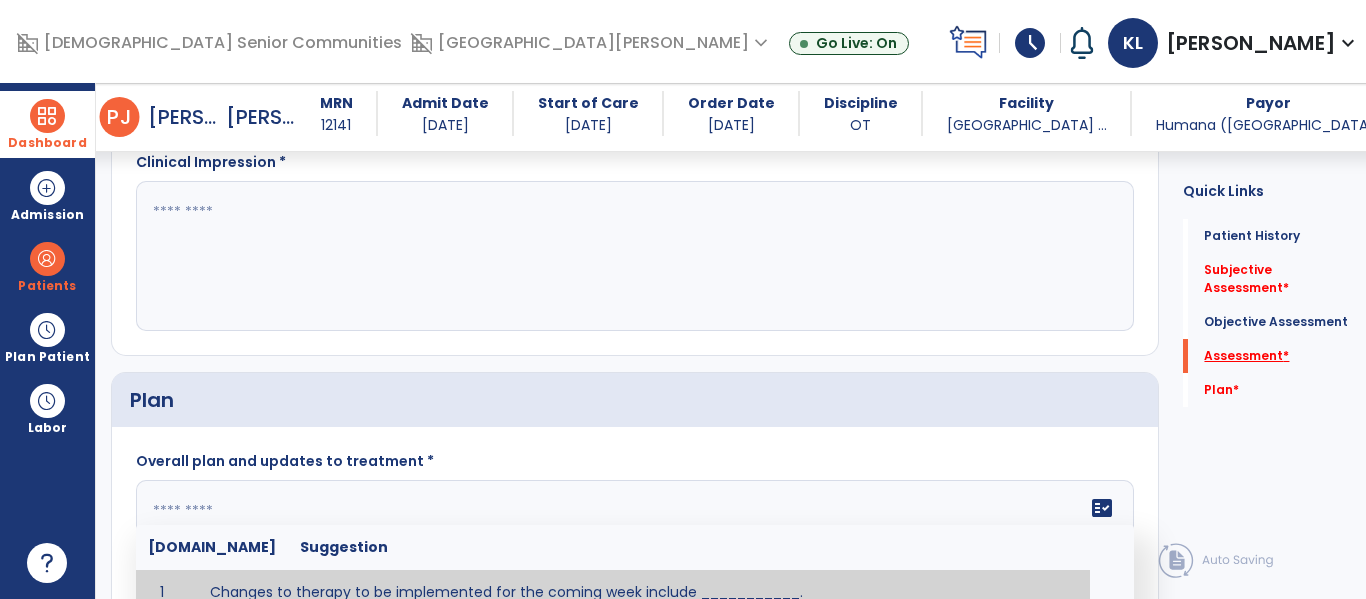 click on "Assessment   *" 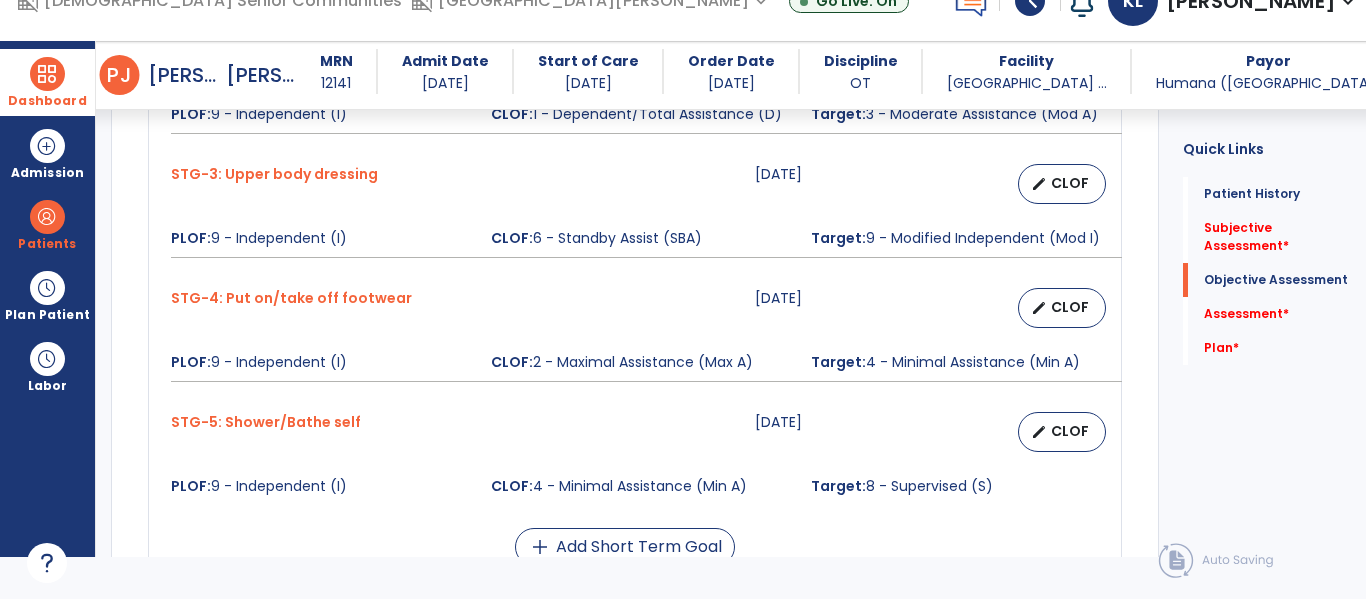 click on "Quick Links  Patient History   Patient History   Subjective Assessment   *  Subjective Assessment   *  Objective Assessment   Objective Assessment   Assessment   *  Assessment   *  Plan   *  Plan   *" 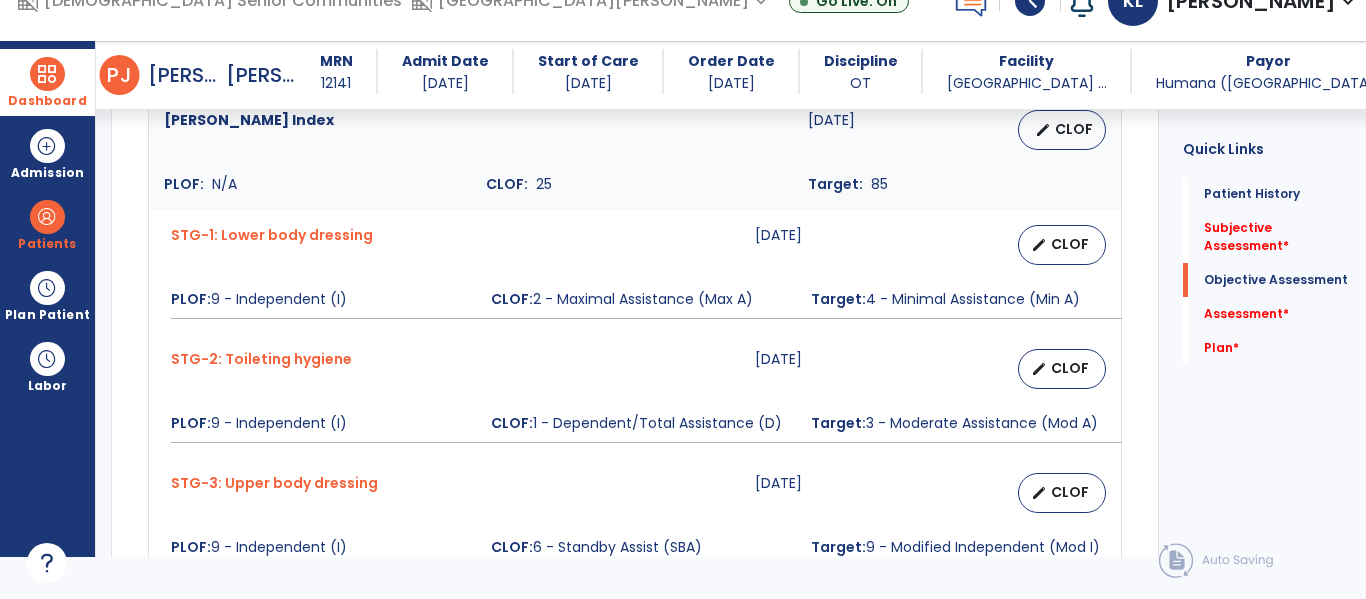 scroll, scrollTop: 979, scrollLeft: 0, axis: vertical 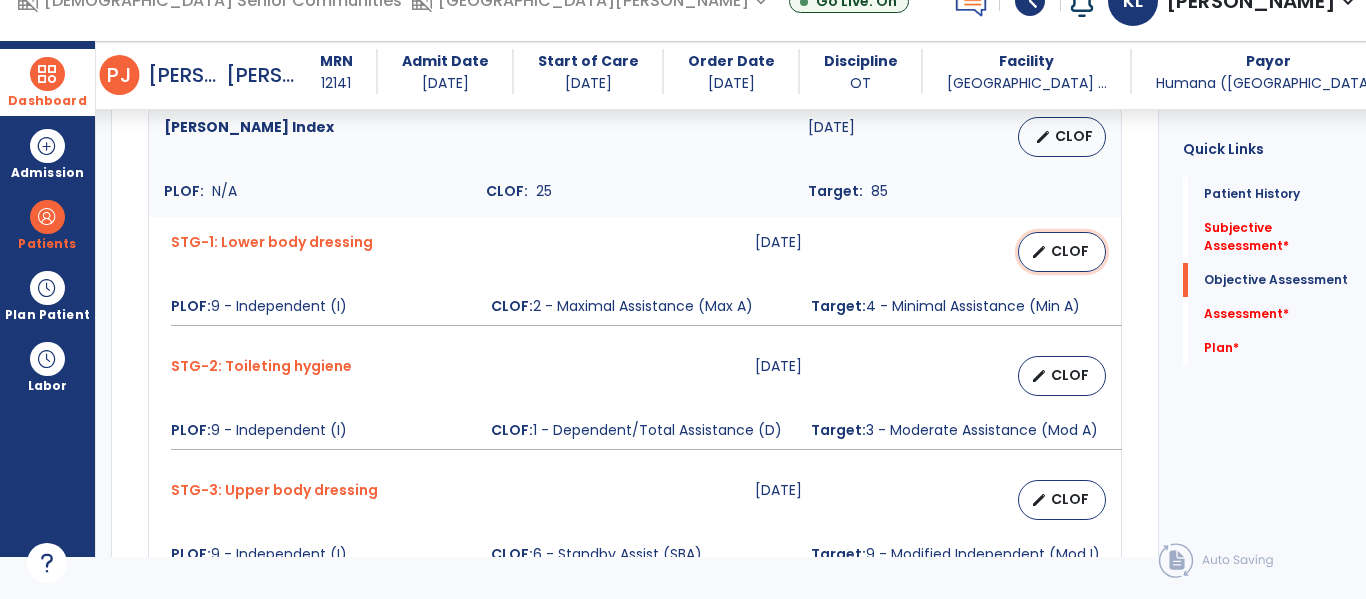 click on "CLOF" at bounding box center [1070, 251] 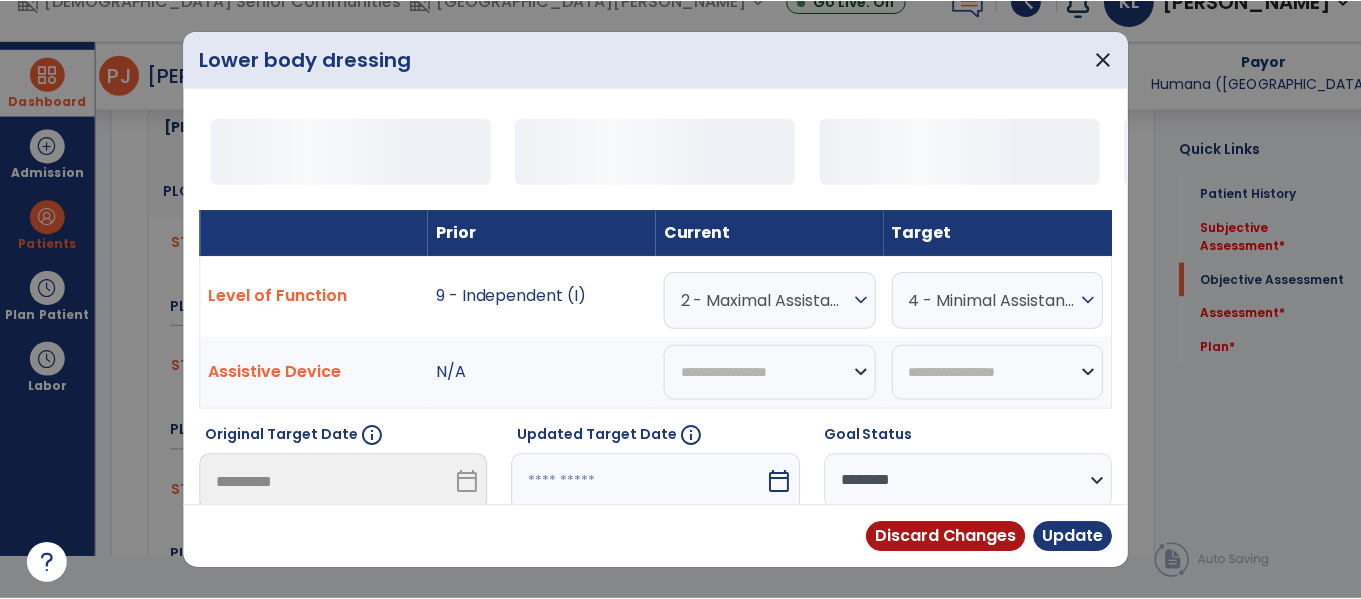 scroll, scrollTop: 0, scrollLeft: 0, axis: both 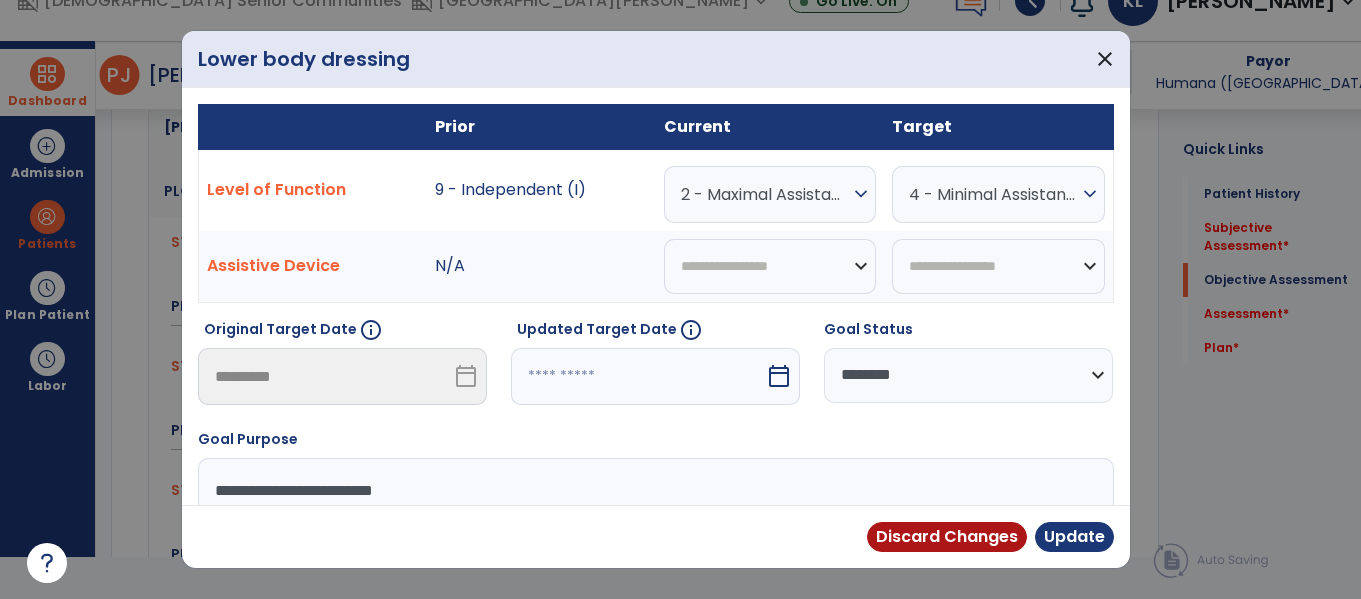 click on "2 - Maximal Assistance (Max A)" at bounding box center (765, 194) 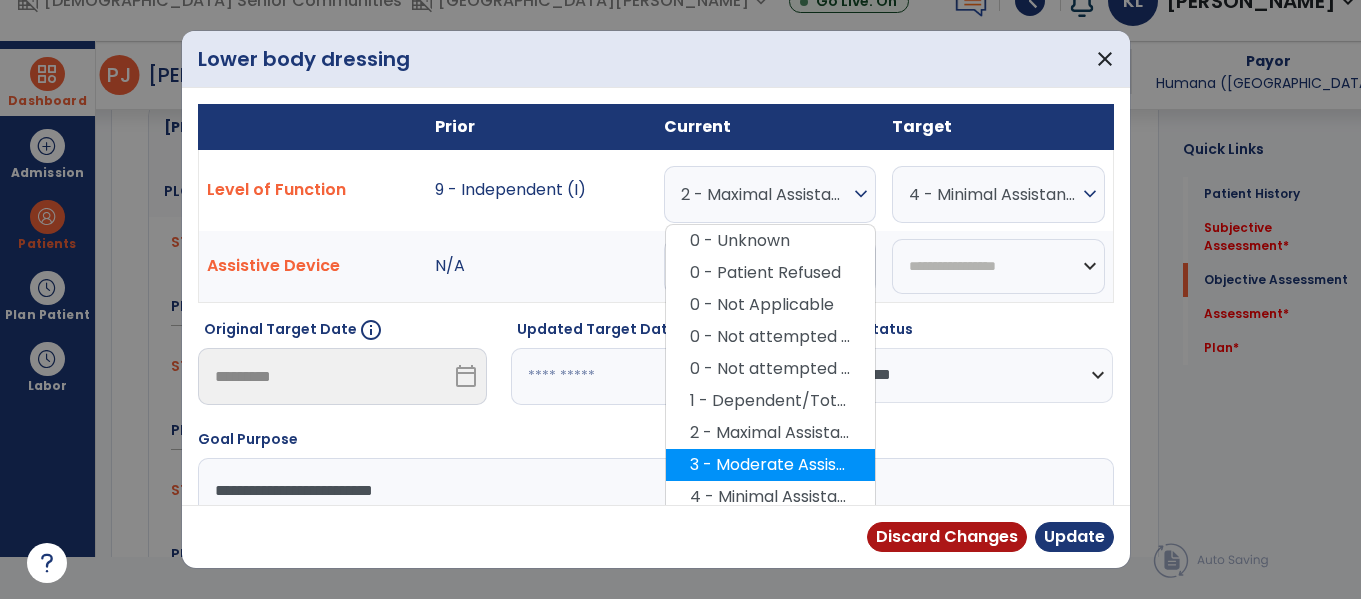 click on "3 - Moderate Assistance (Mod A)" at bounding box center [770, 465] 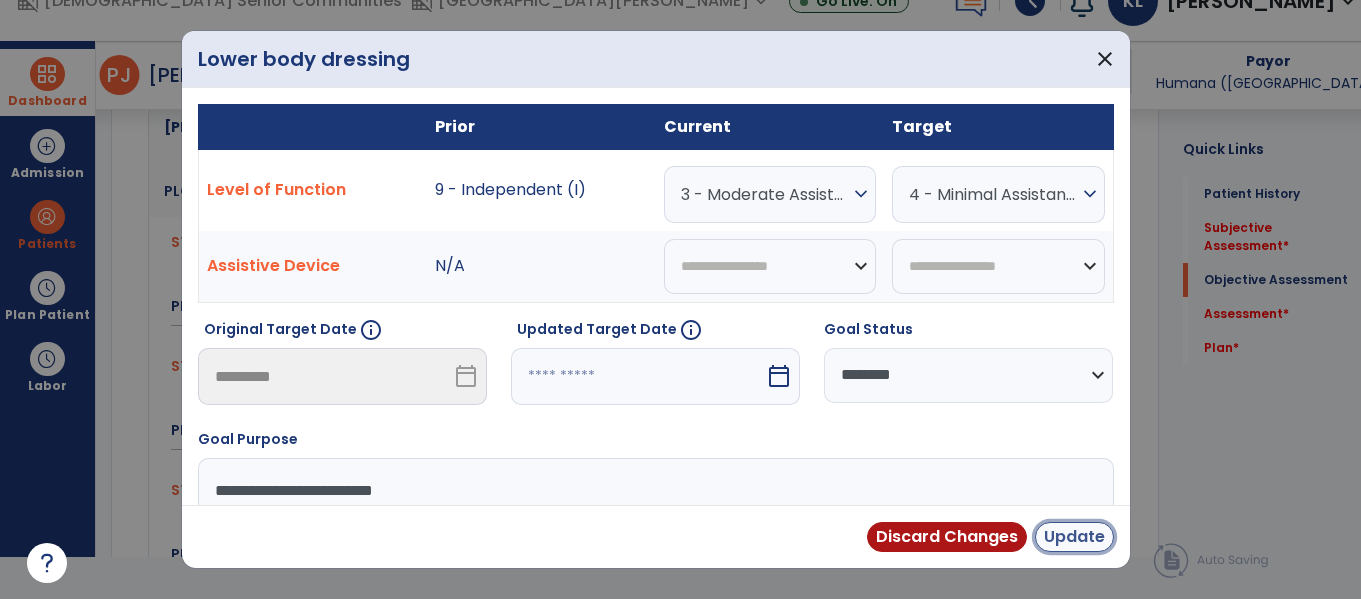 click on "Update" at bounding box center [1074, 537] 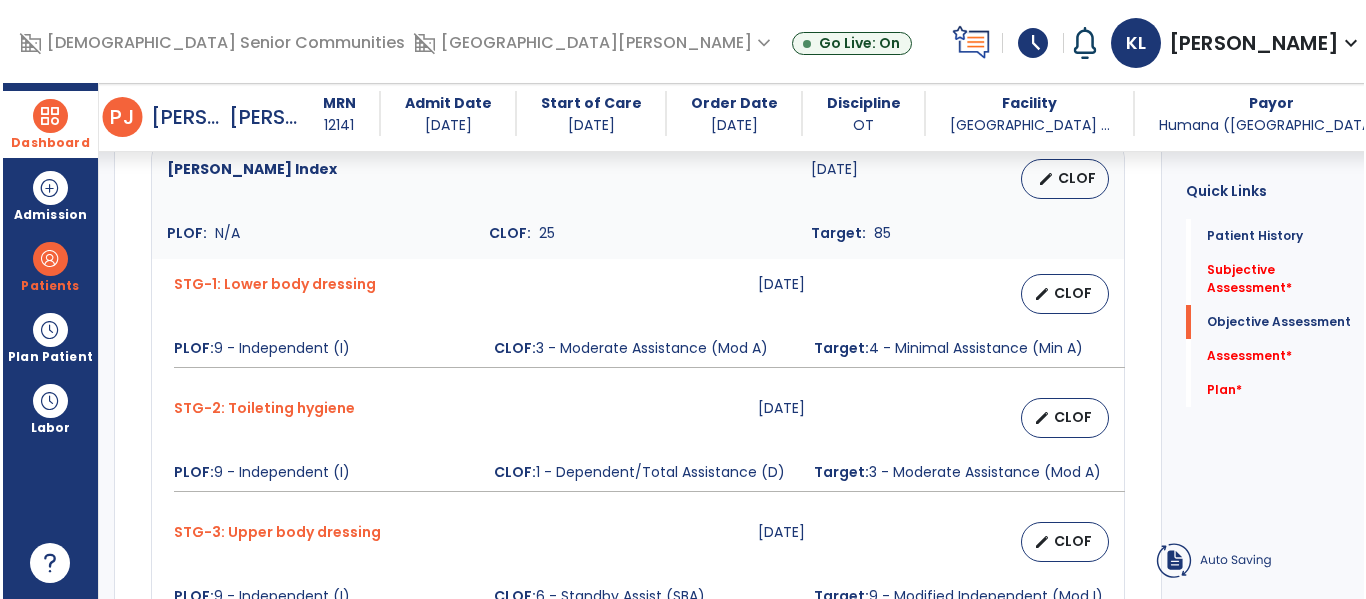 scroll, scrollTop: 42, scrollLeft: 0, axis: vertical 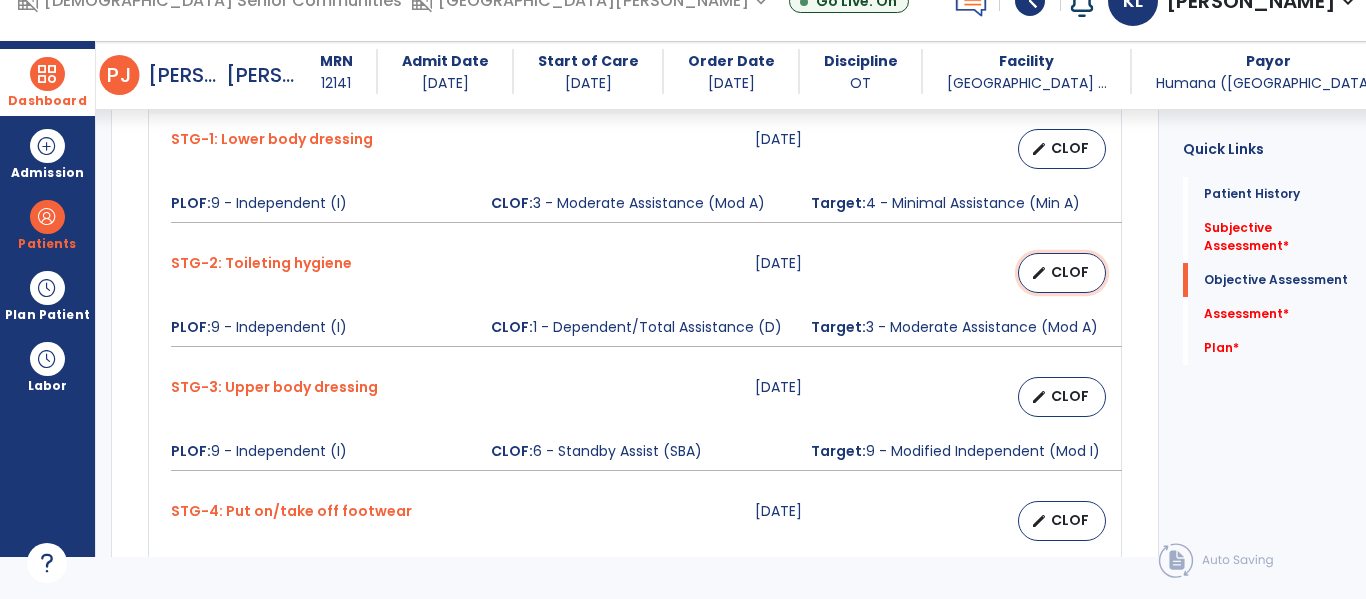 click on "CLOF" at bounding box center [1070, 272] 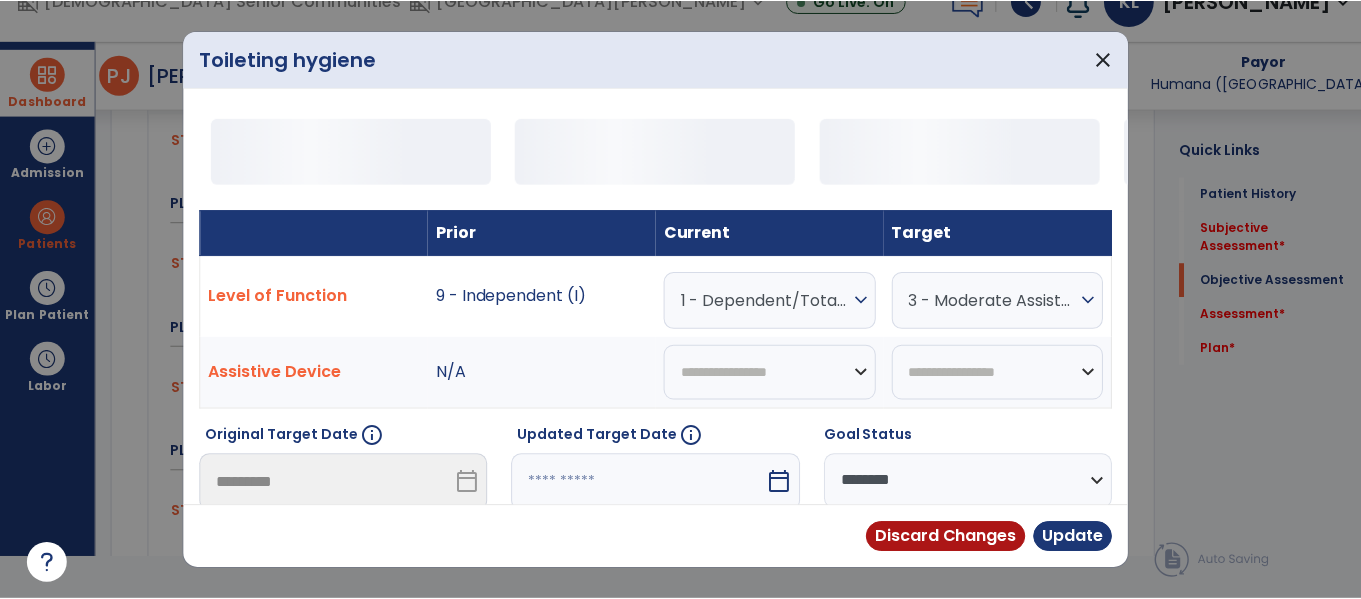 scroll, scrollTop: 0, scrollLeft: 0, axis: both 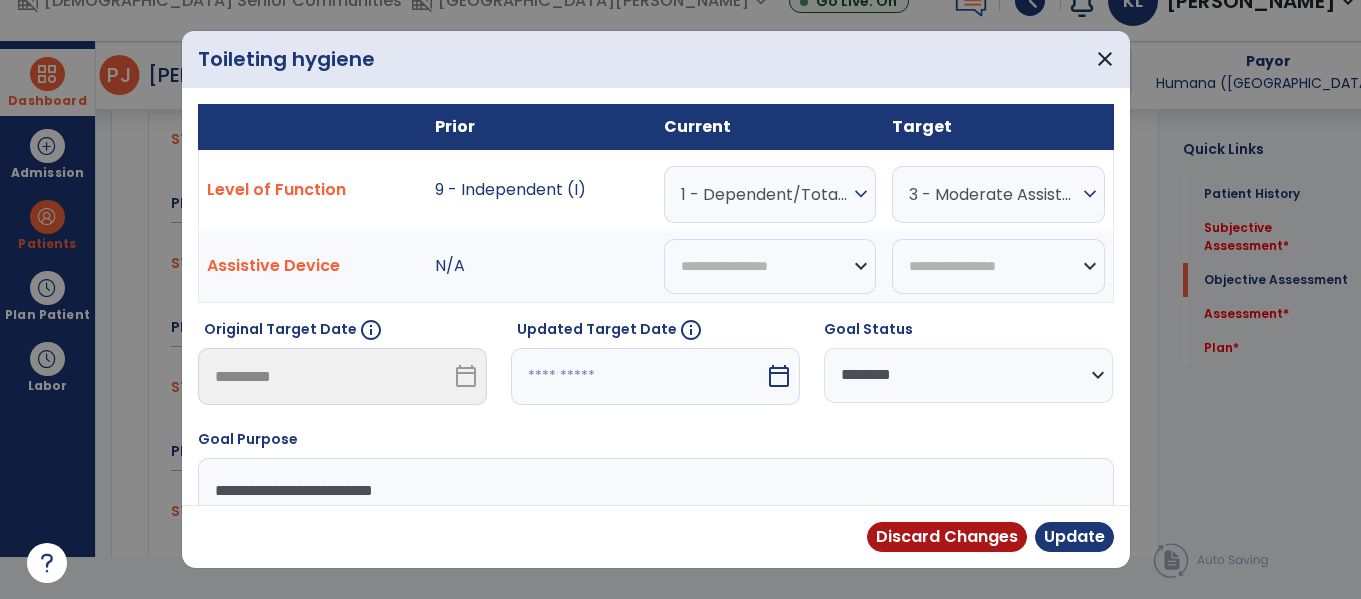 click on "1 - Dependent/Total Assistance (D)" at bounding box center [765, 194] 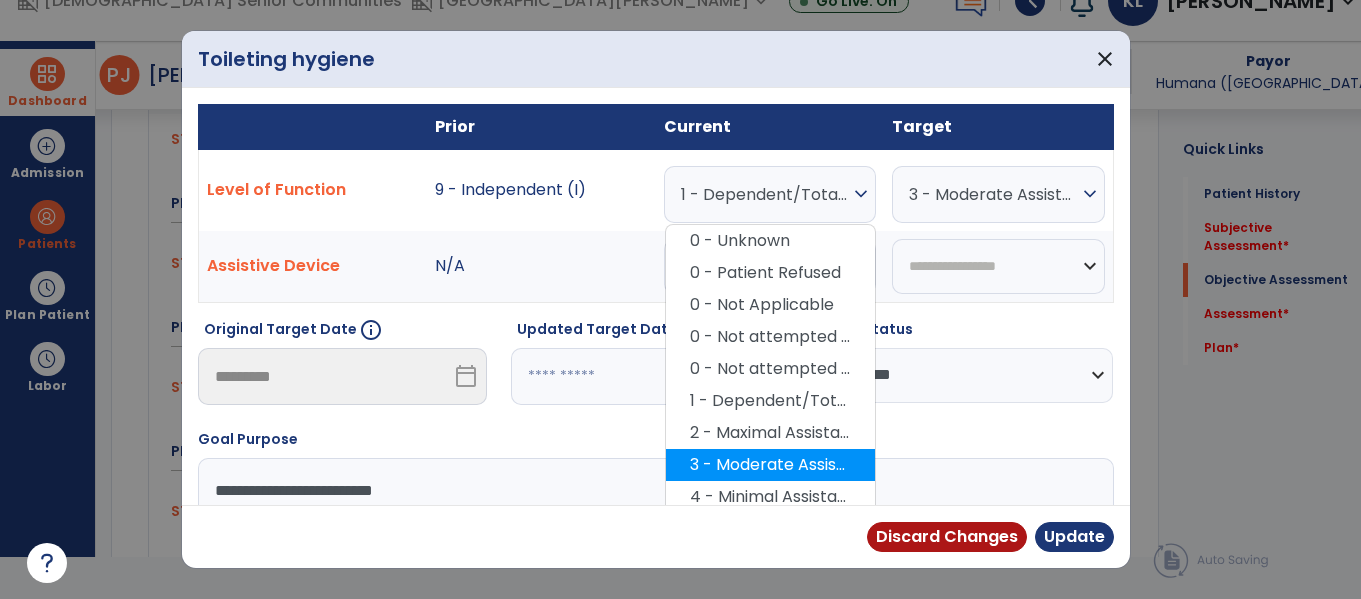 click on "3 - Moderate Assistance (Mod A)" at bounding box center (770, 465) 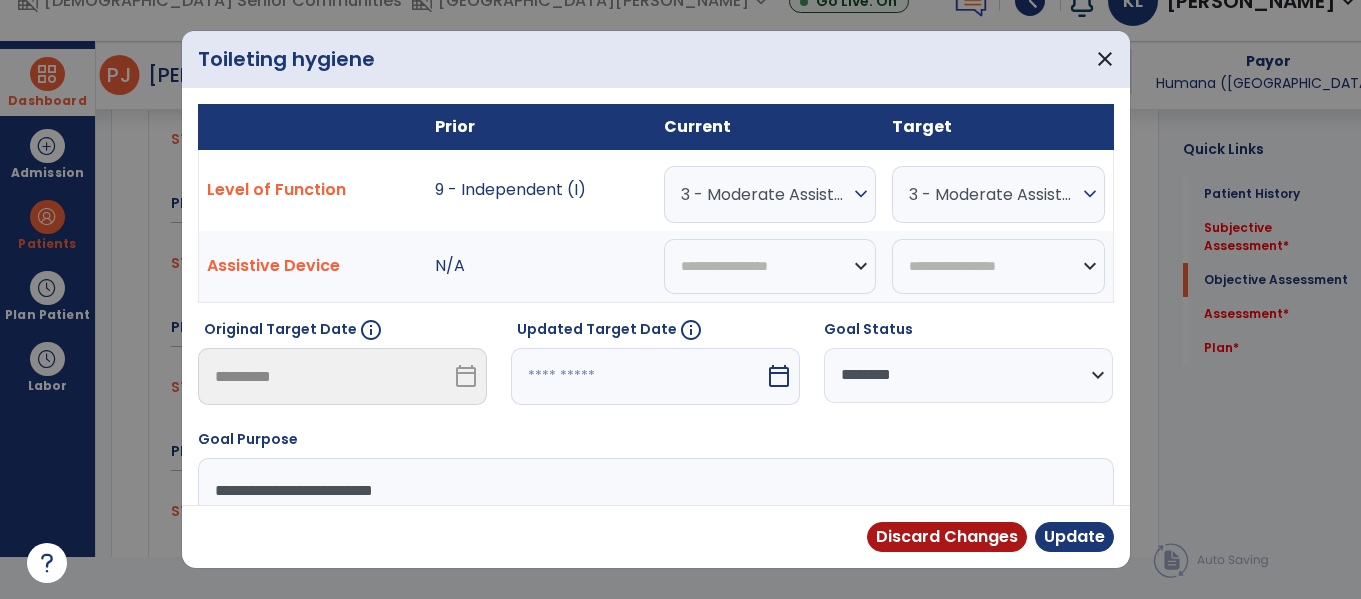 click on "3 - Moderate Assistance (Mod A)   expand_more" at bounding box center [998, 194] 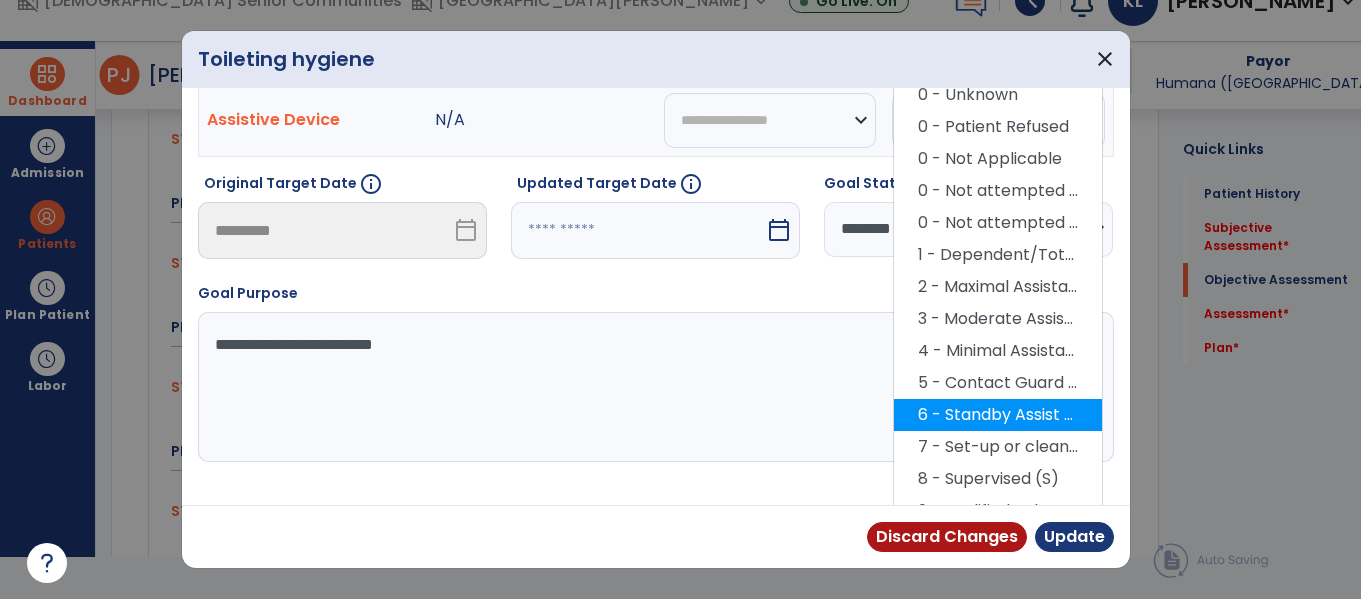 click on "6 - Standby Assist (SBA)" at bounding box center [998, 415] 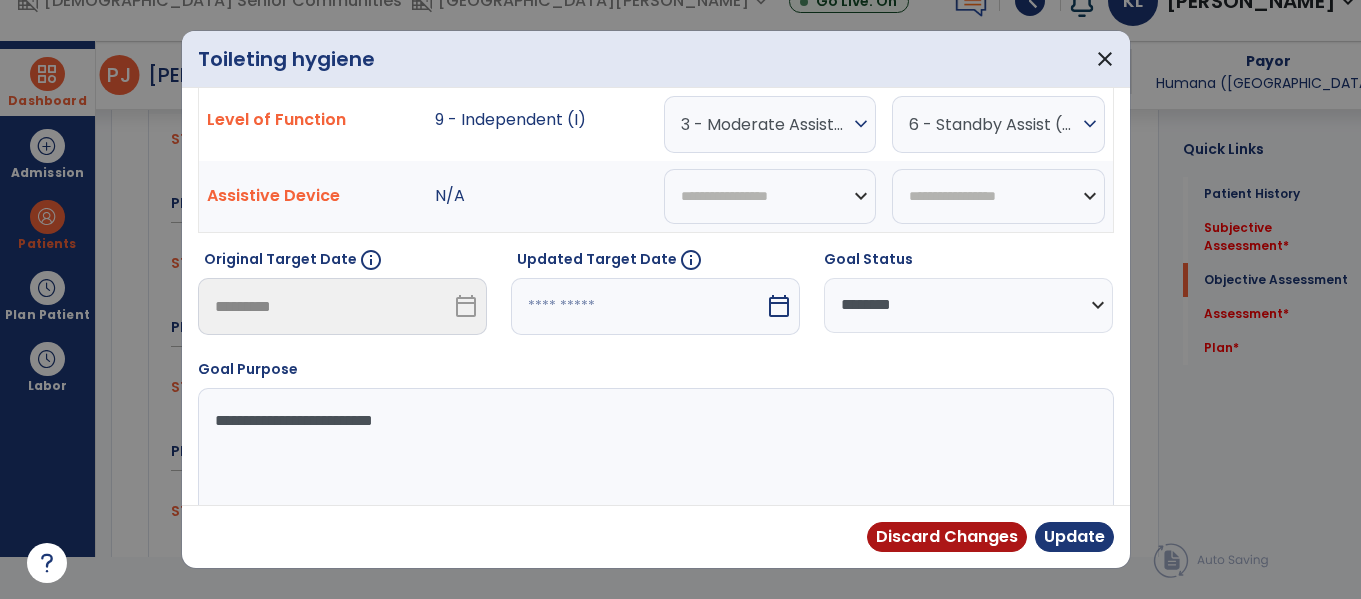 scroll, scrollTop: 68, scrollLeft: 0, axis: vertical 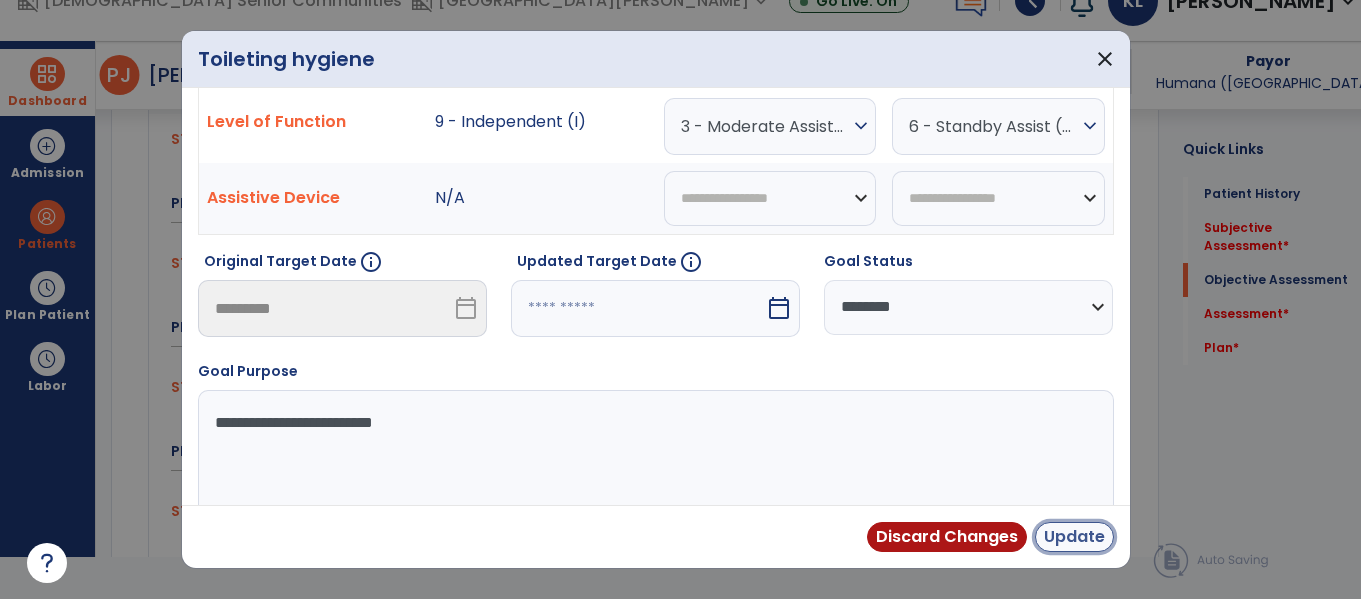 click on "Update" at bounding box center [1074, 537] 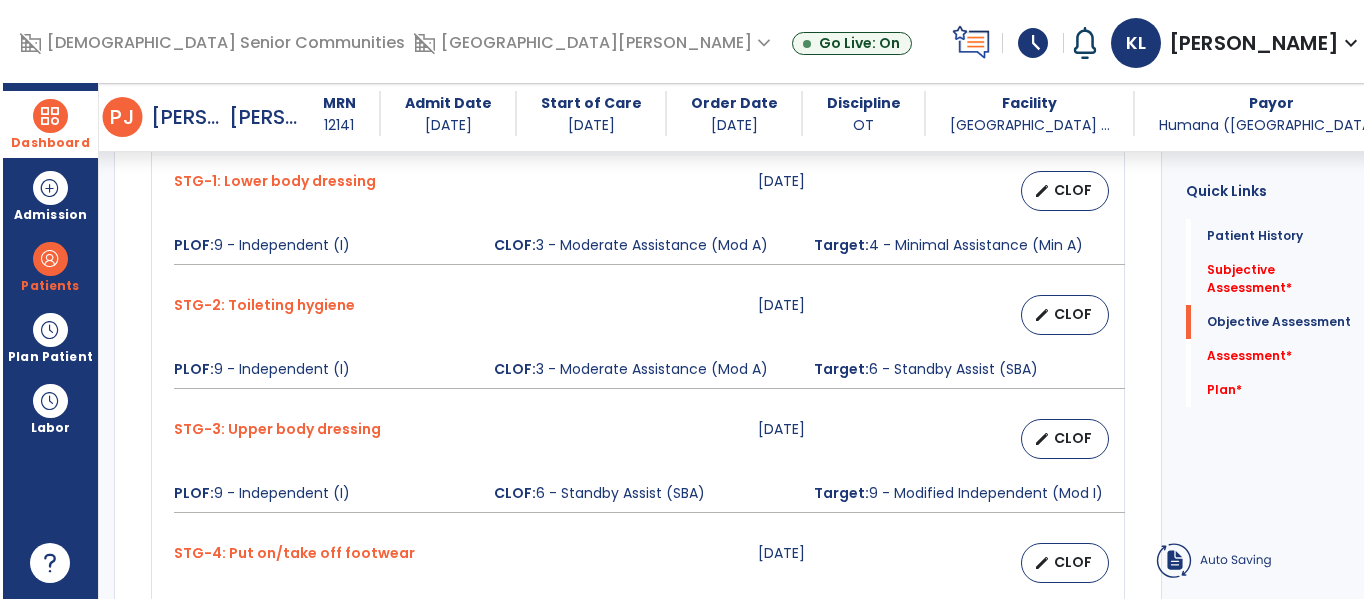 scroll, scrollTop: 42, scrollLeft: 0, axis: vertical 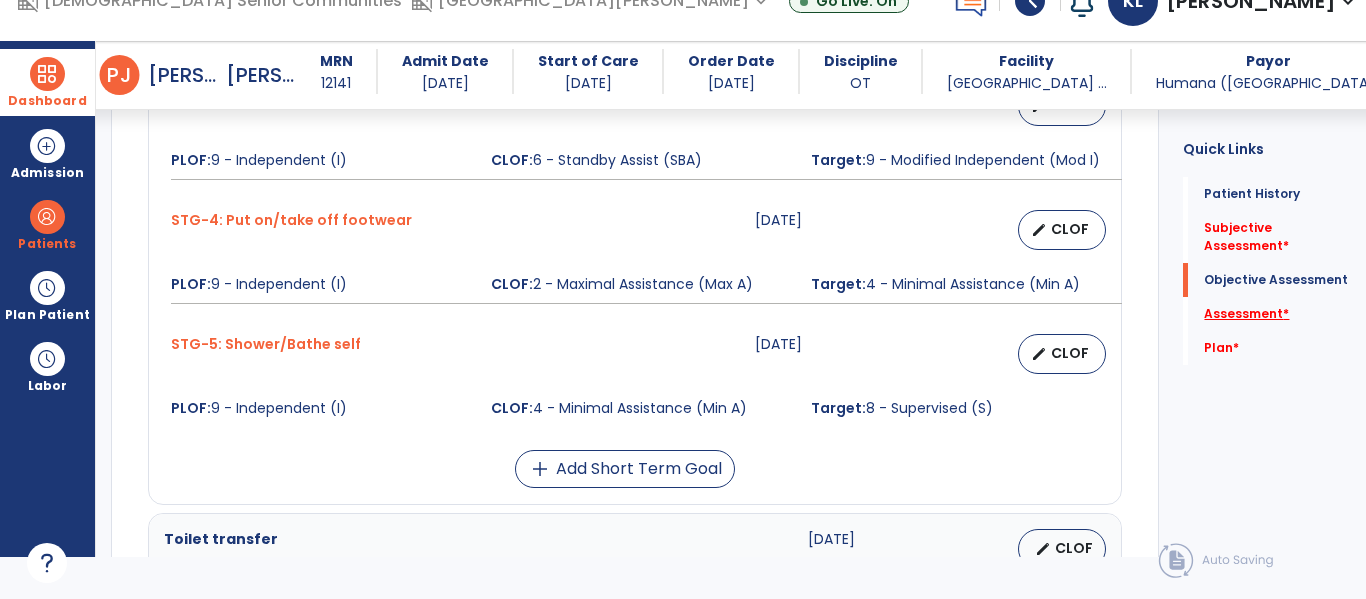 click on "Assessment   *" 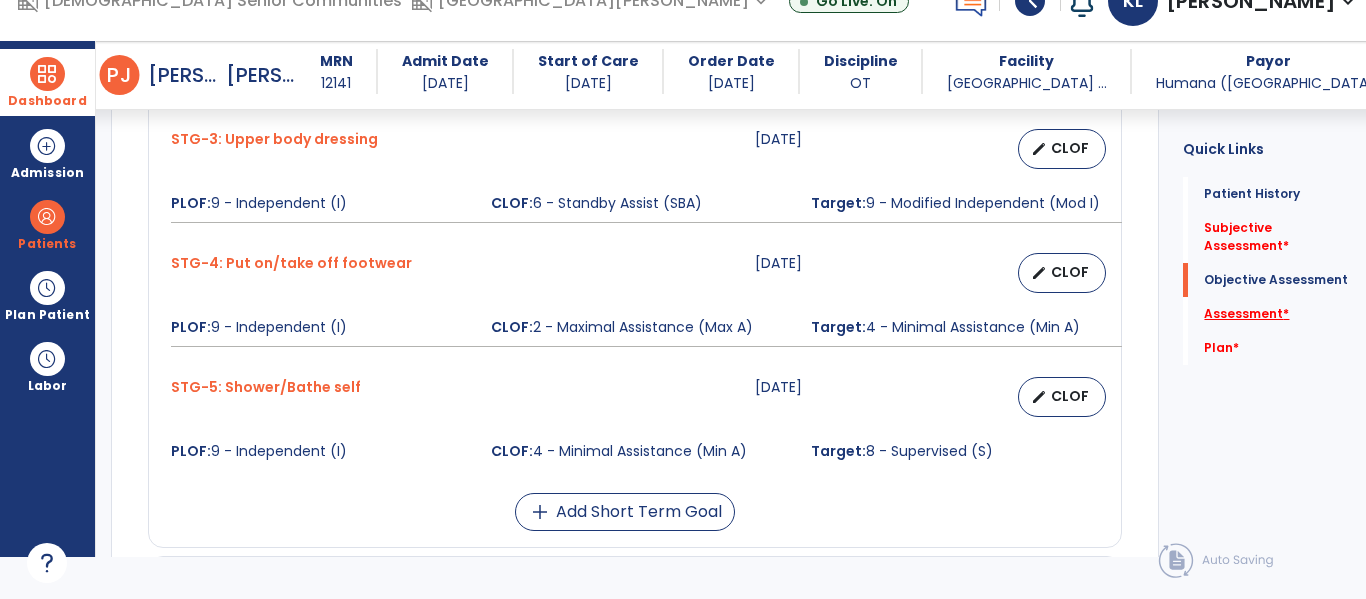 scroll, scrollTop: 1318, scrollLeft: 0, axis: vertical 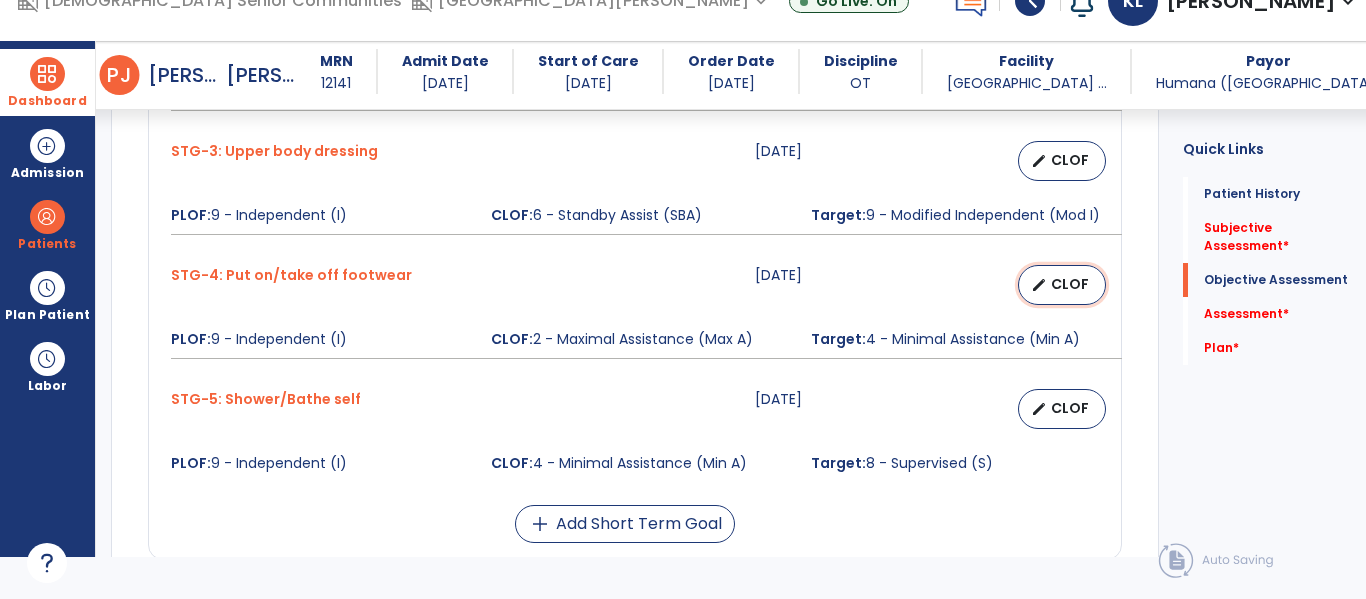click on "CLOF" at bounding box center (1070, 284) 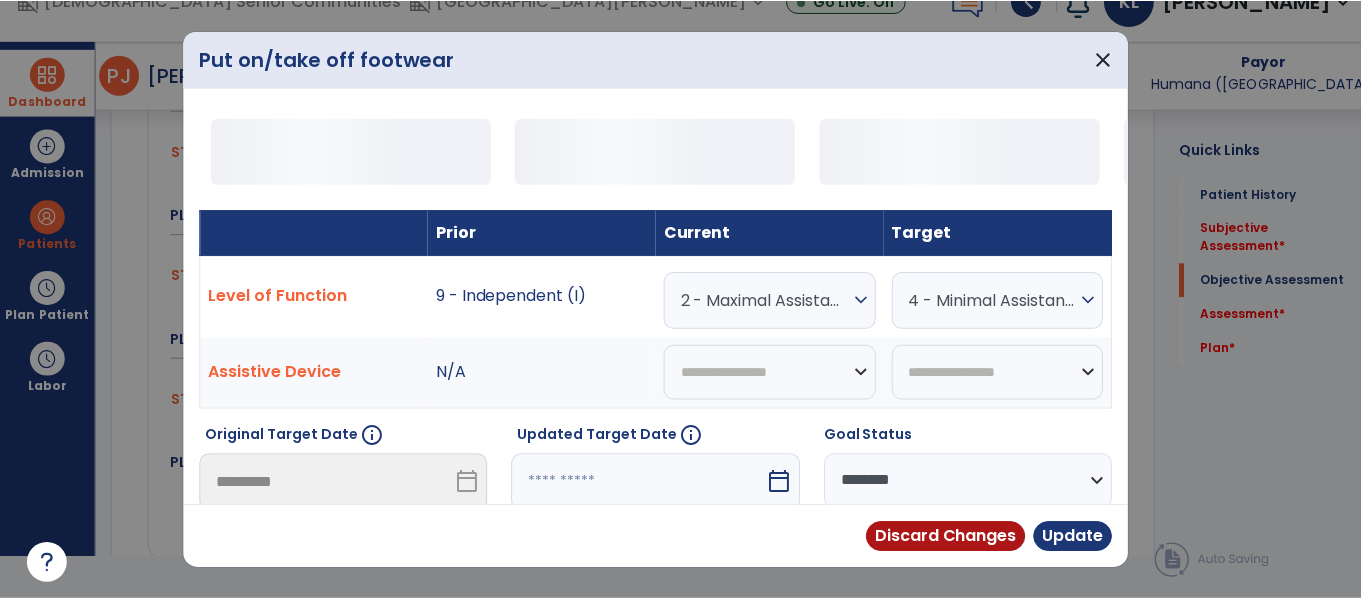 scroll, scrollTop: 0, scrollLeft: 0, axis: both 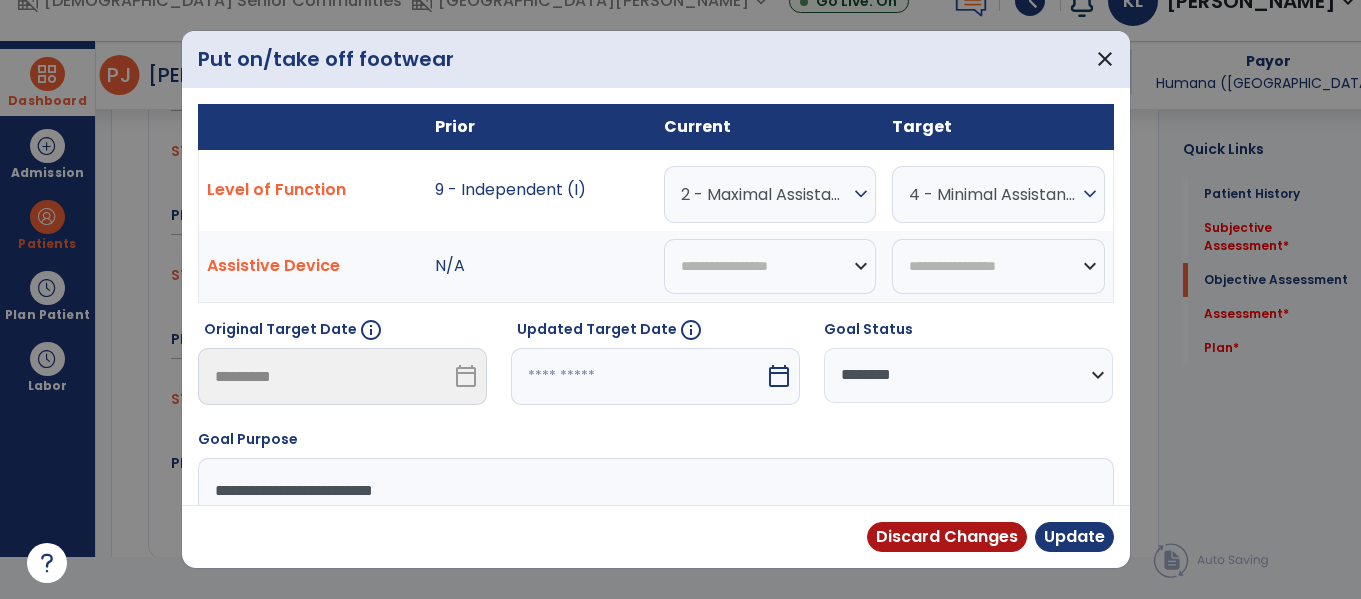 click on "2 - Maximal Assistance (Max A)" at bounding box center [765, 194] 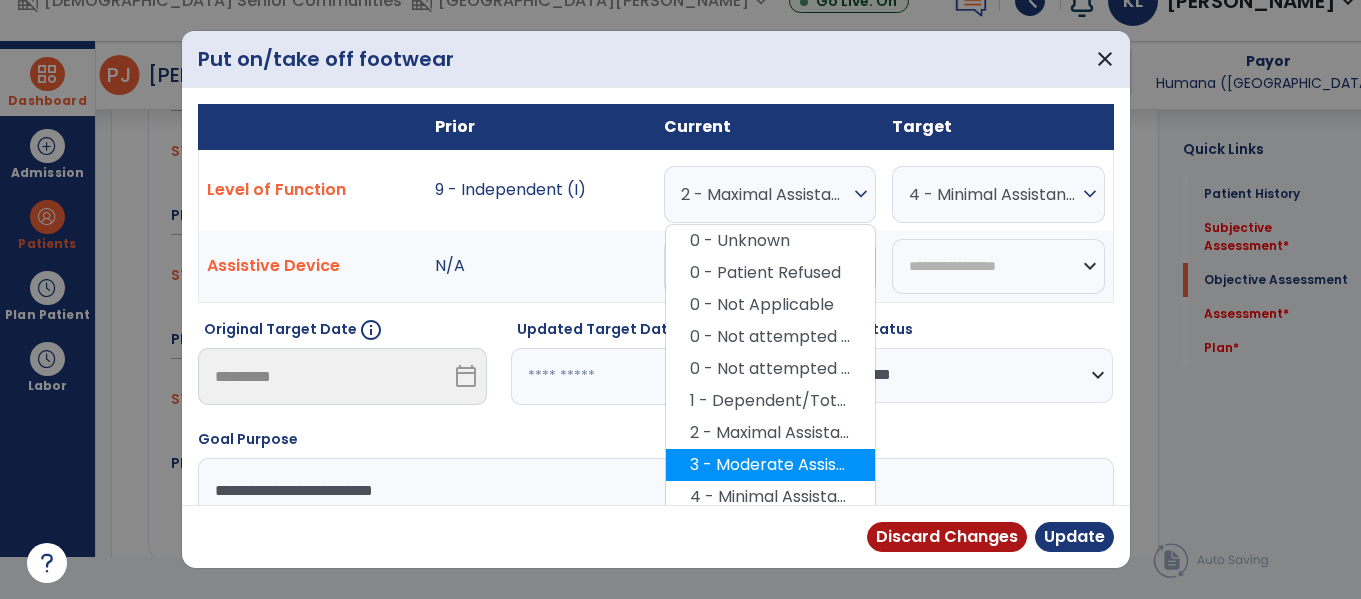 click on "3 - Moderate Assistance (Mod A)" at bounding box center (770, 465) 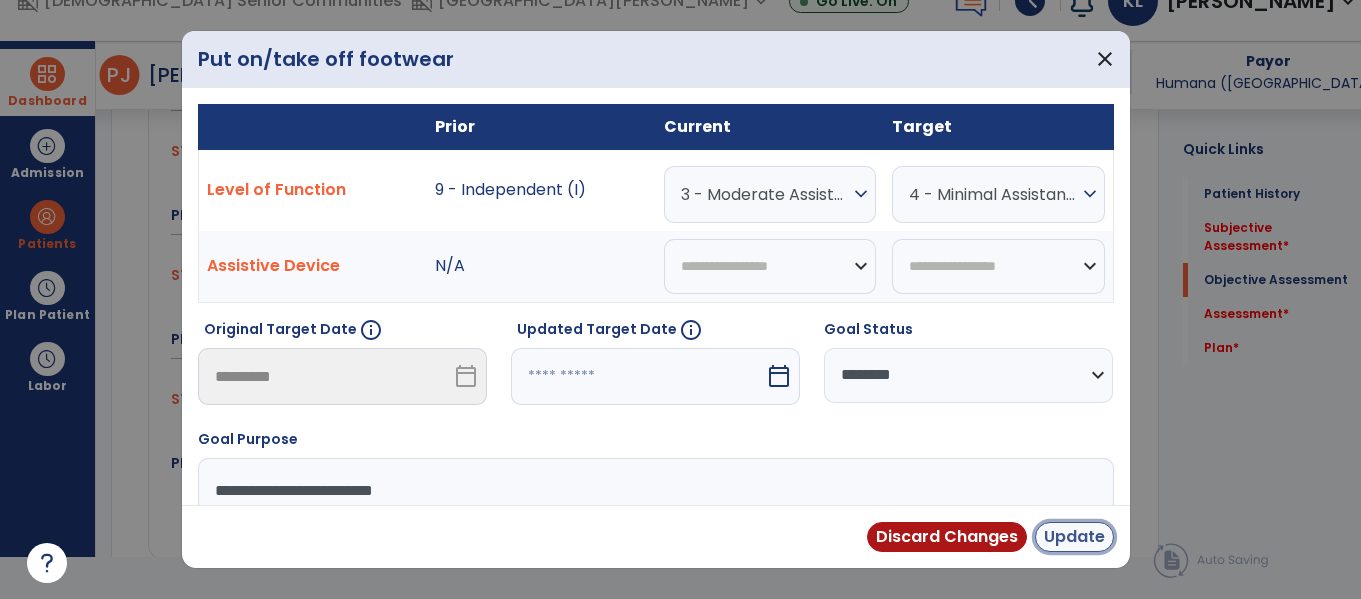 click on "Update" at bounding box center [1074, 537] 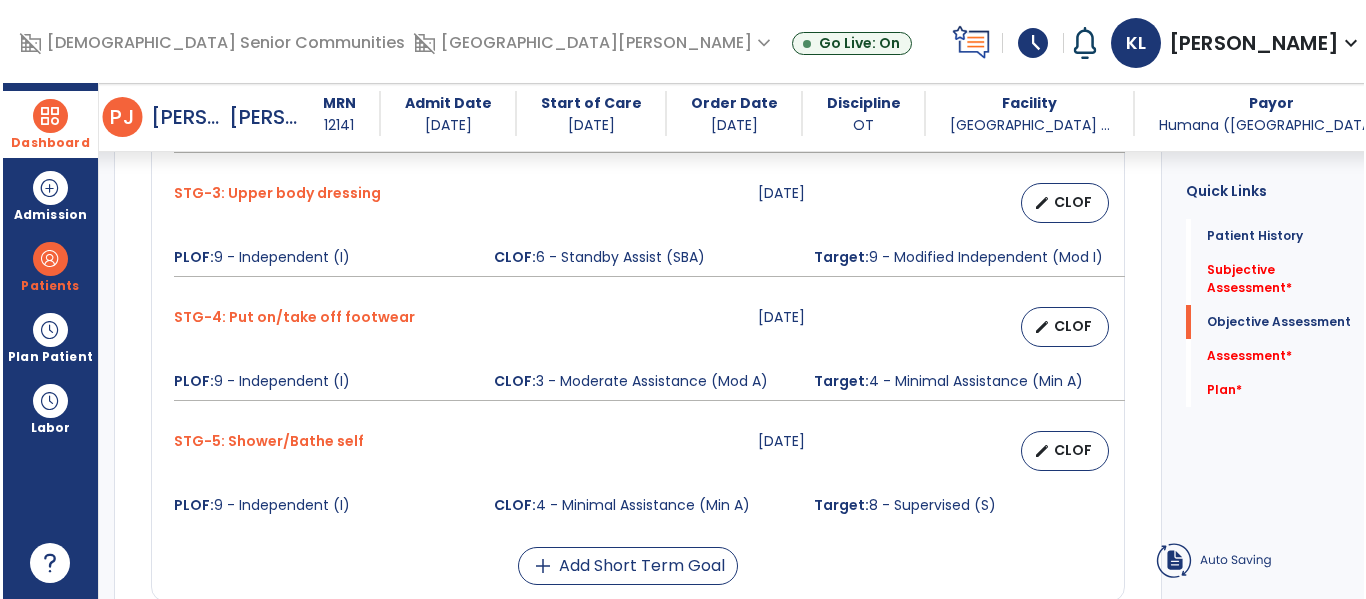 scroll, scrollTop: 42, scrollLeft: 0, axis: vertical 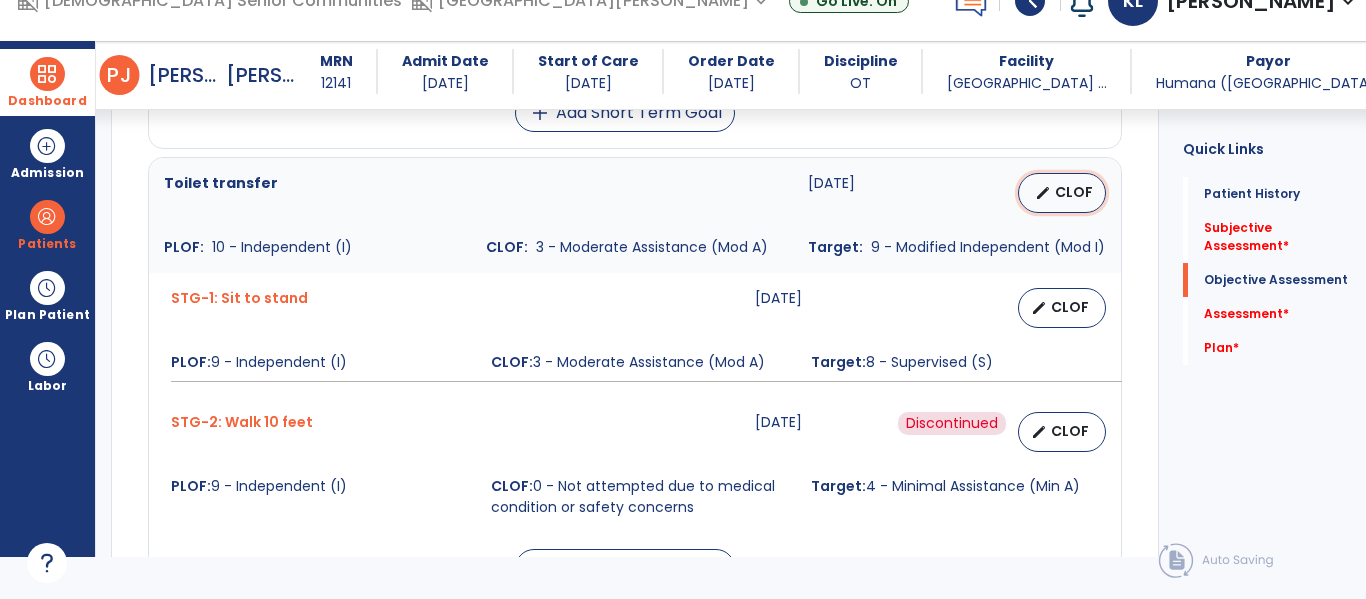 click on "edit   CLOF" at bounding box center [1062, 193] 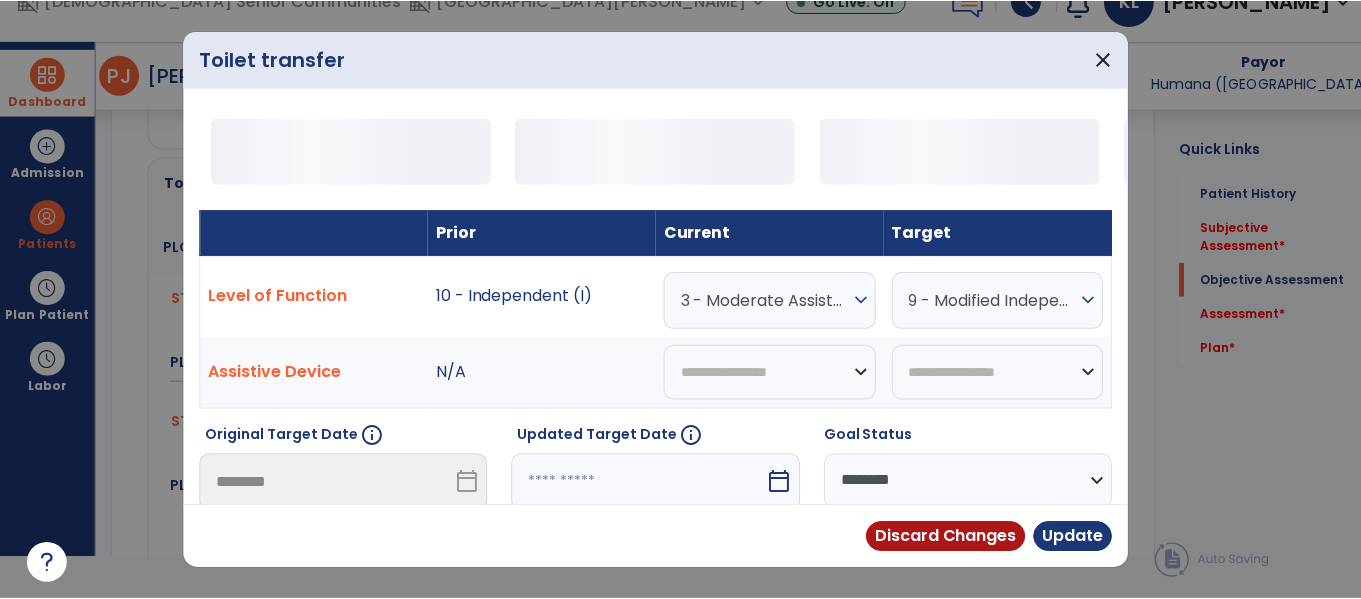 scroll, scrollTop: 0, scrollLeft: 0, axis: both 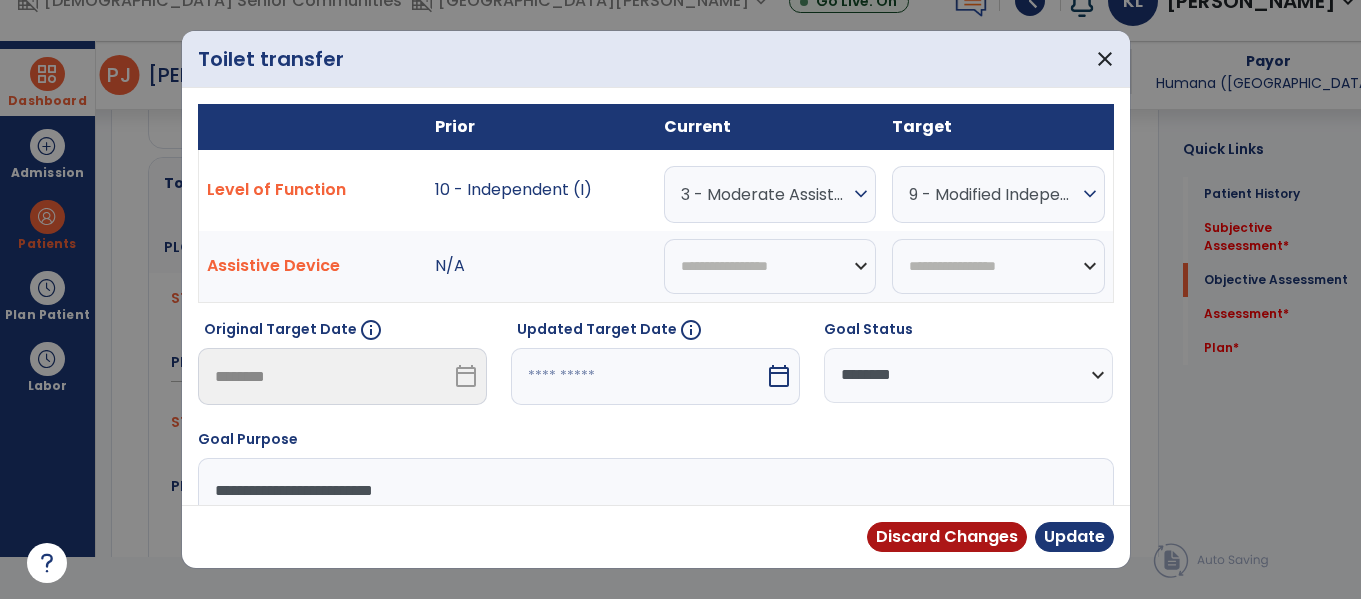 click on "3 - Moderate Assistance (Mod A)   expand_more" at bounding box center (770, 194) 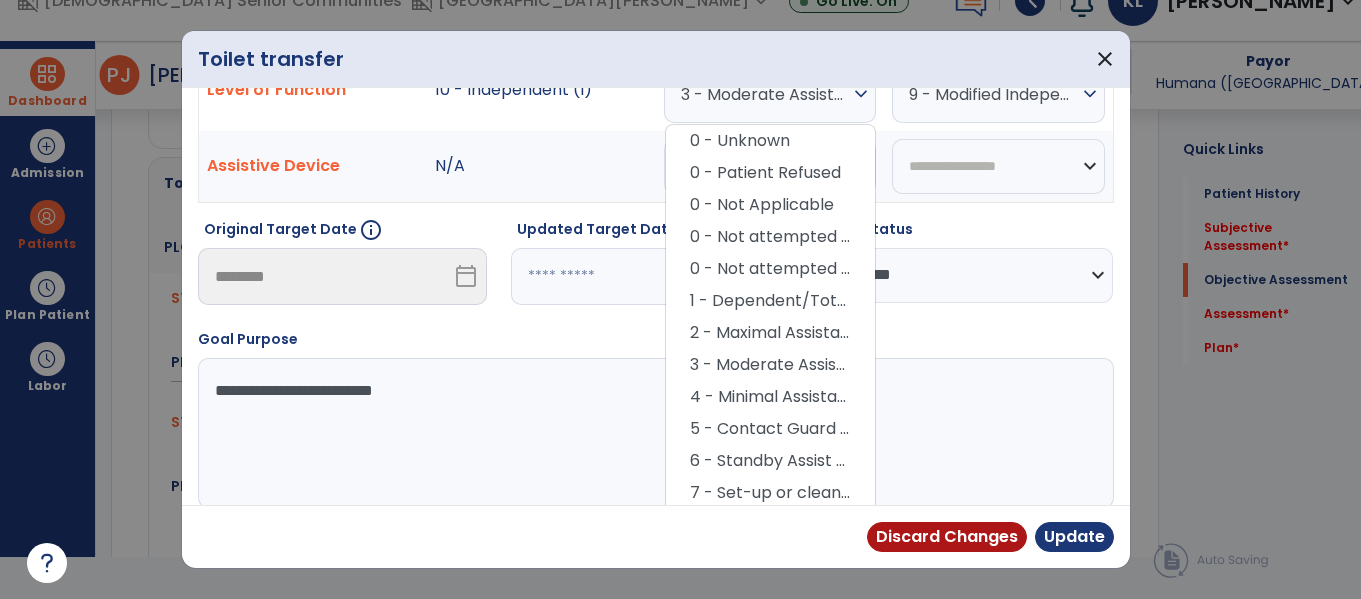 scroll, scrollTop: 96, scrollLeft: 0, axis: vertical 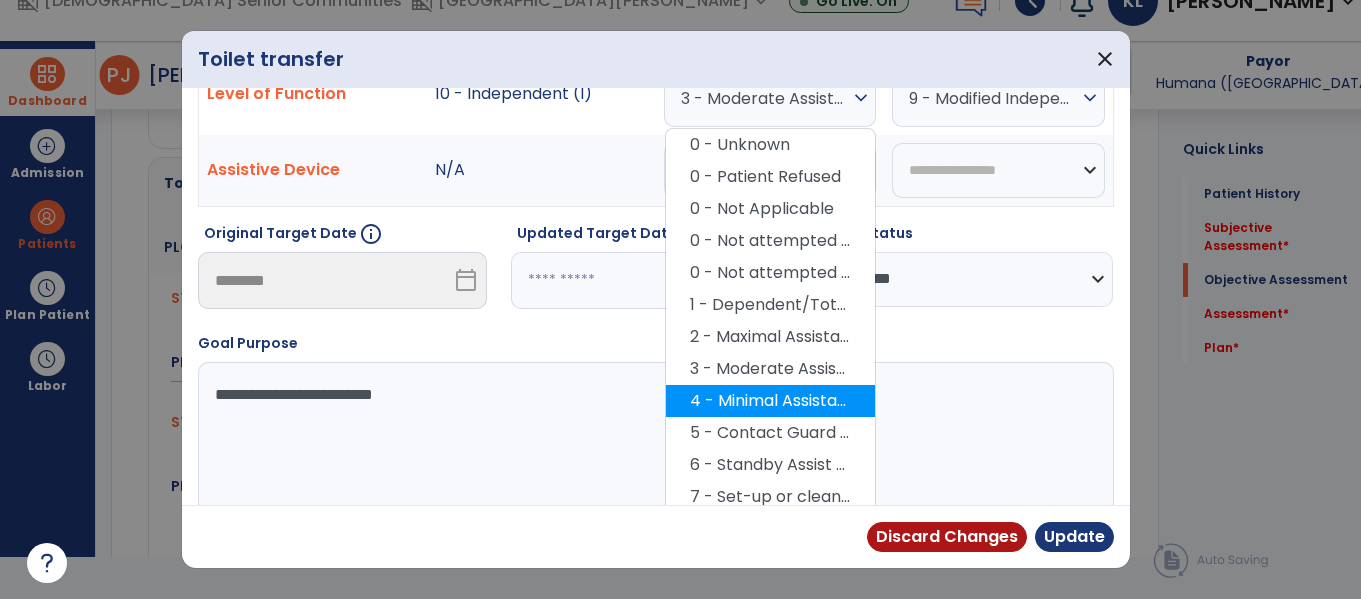 click on "4 - Minimal Assistance (Min A)" at bounding box center [770, 401] 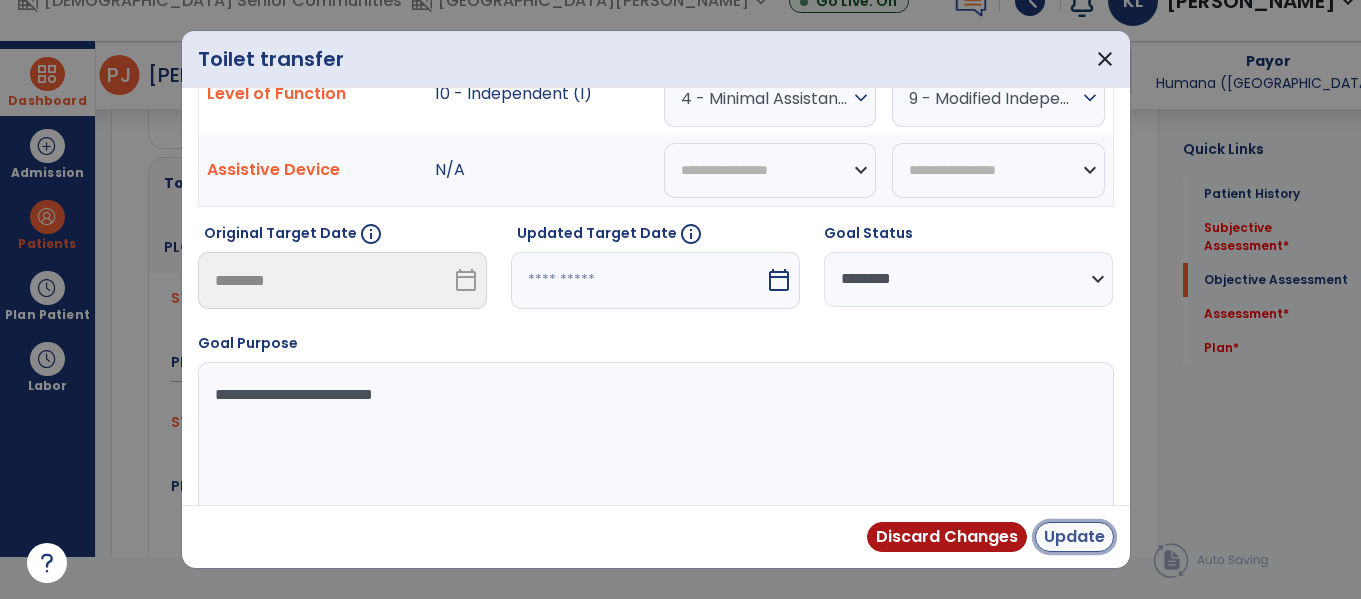 click on "Update" at bounding box center [1074, 537] 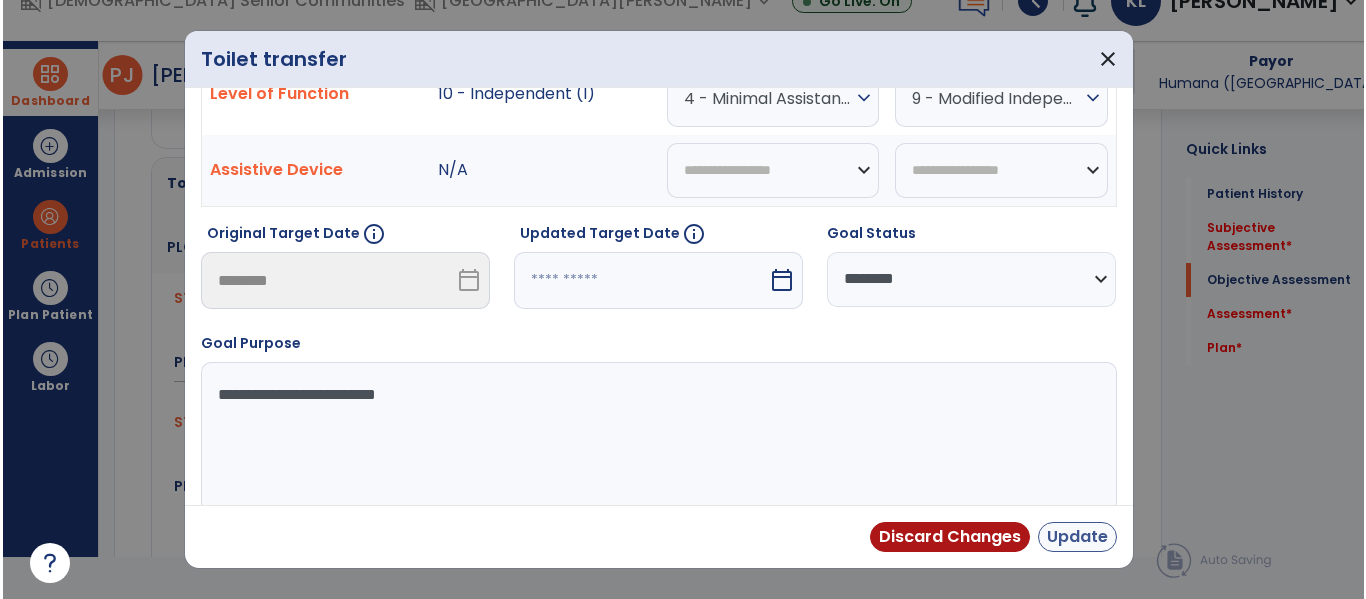 scroll, scrollTop: 42, scrollLeft: 0, axis: vertical 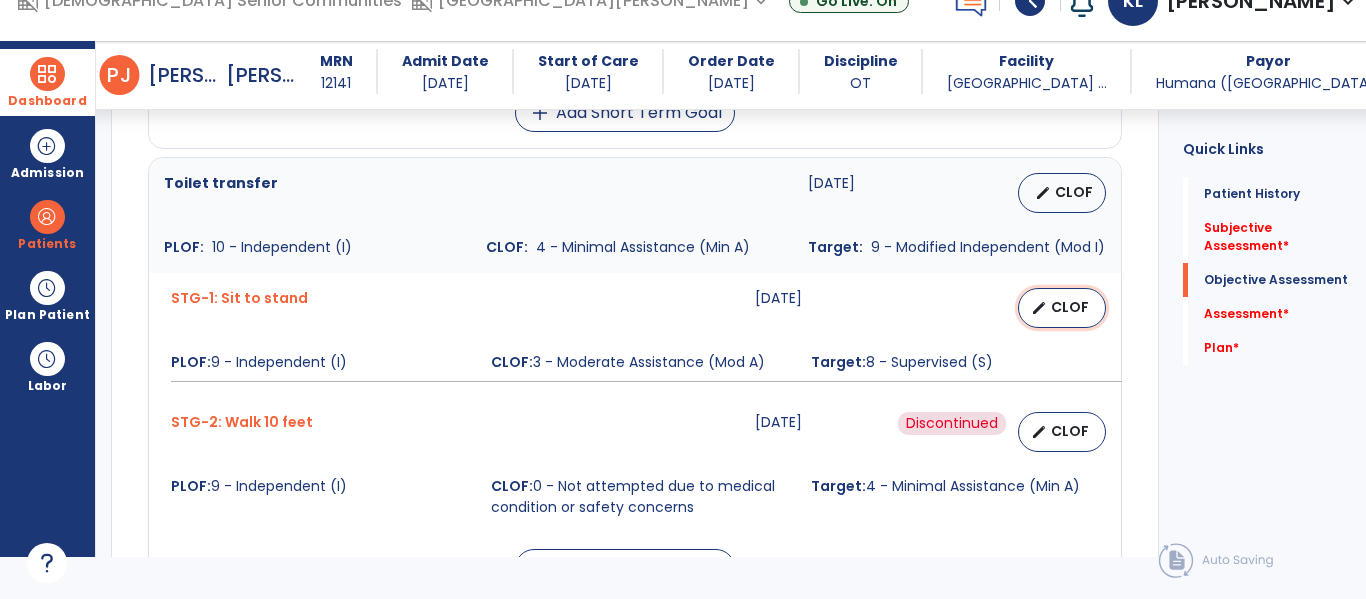 click on "edit   CLOF" at bounding box center [1062, 308] 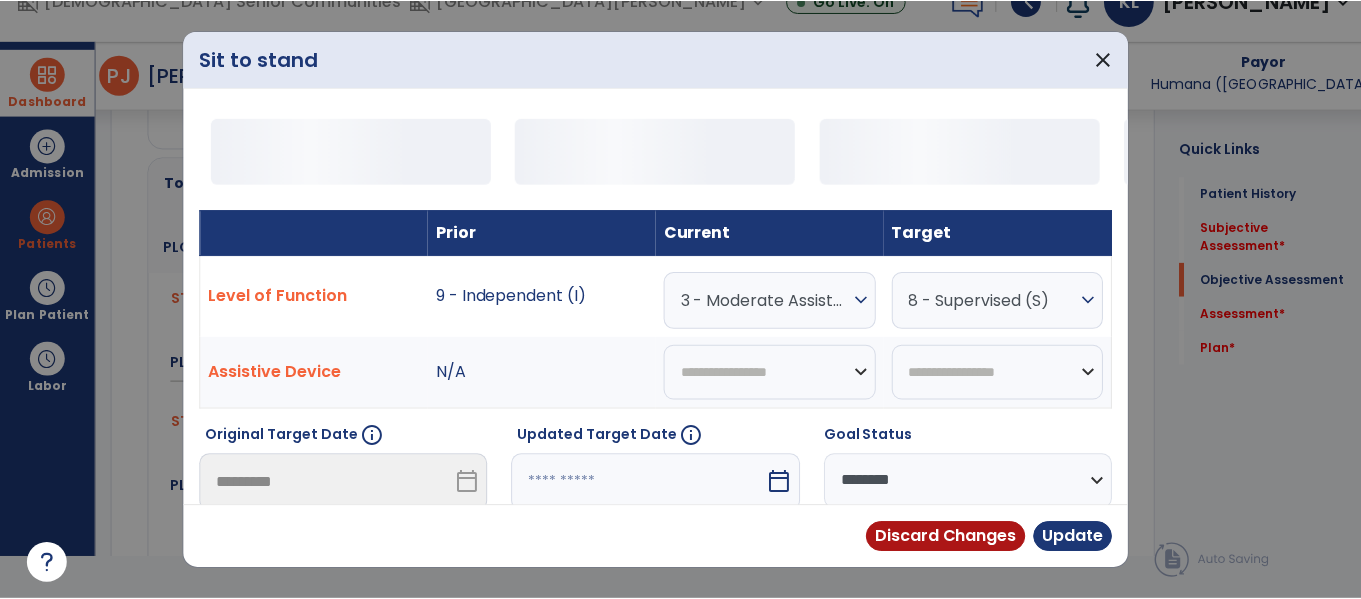 scroll, scrollTop: 0, scrollLeft: 0, axis: both 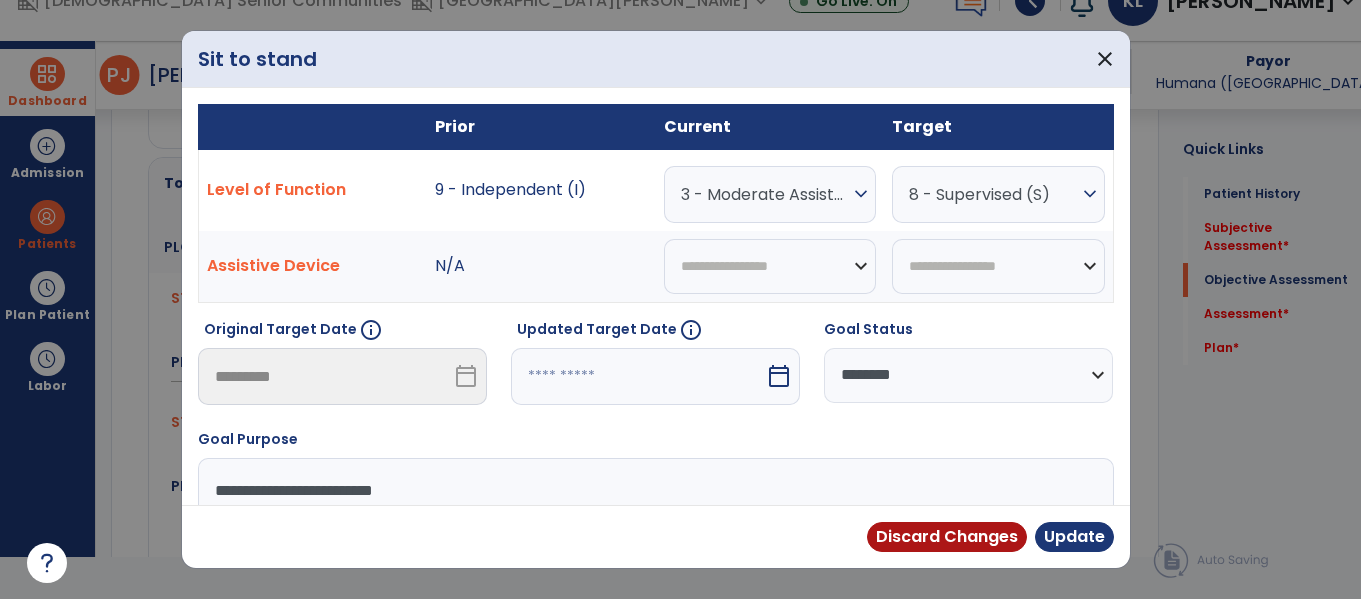 click on "3 - Moderate Assistance (Mod A)   expand_more" at bounding box center [770, 194] 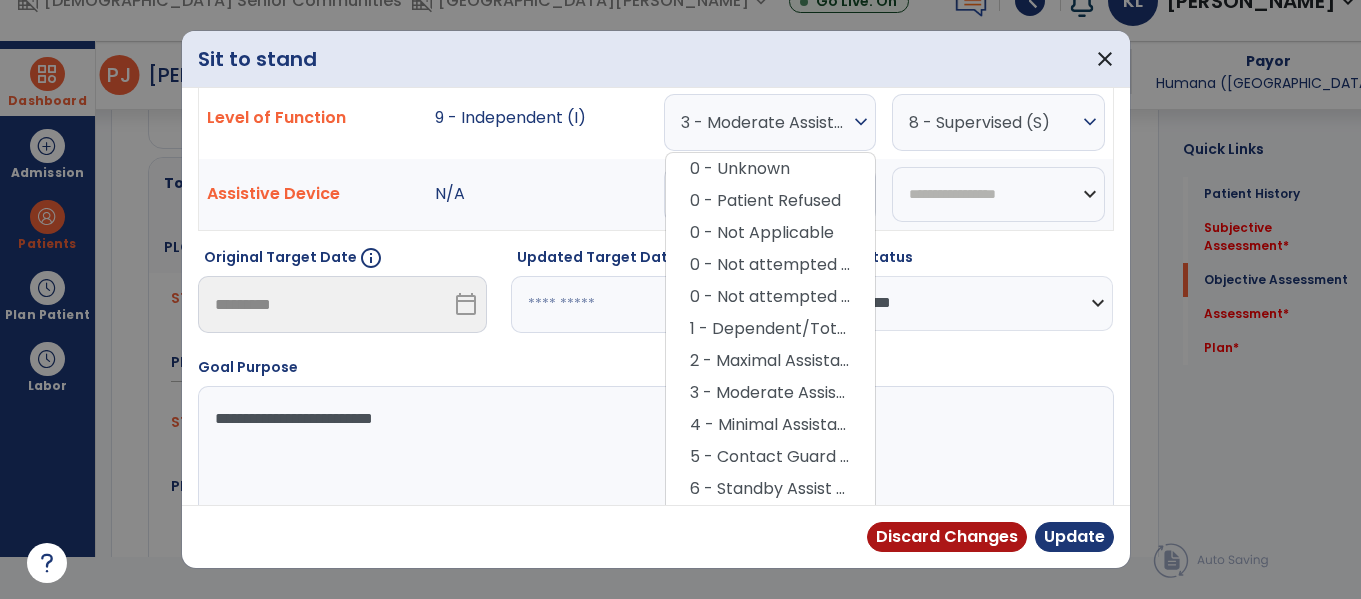 scroll, scrollTop: 75, scrollLeft: 0, axis: vertical 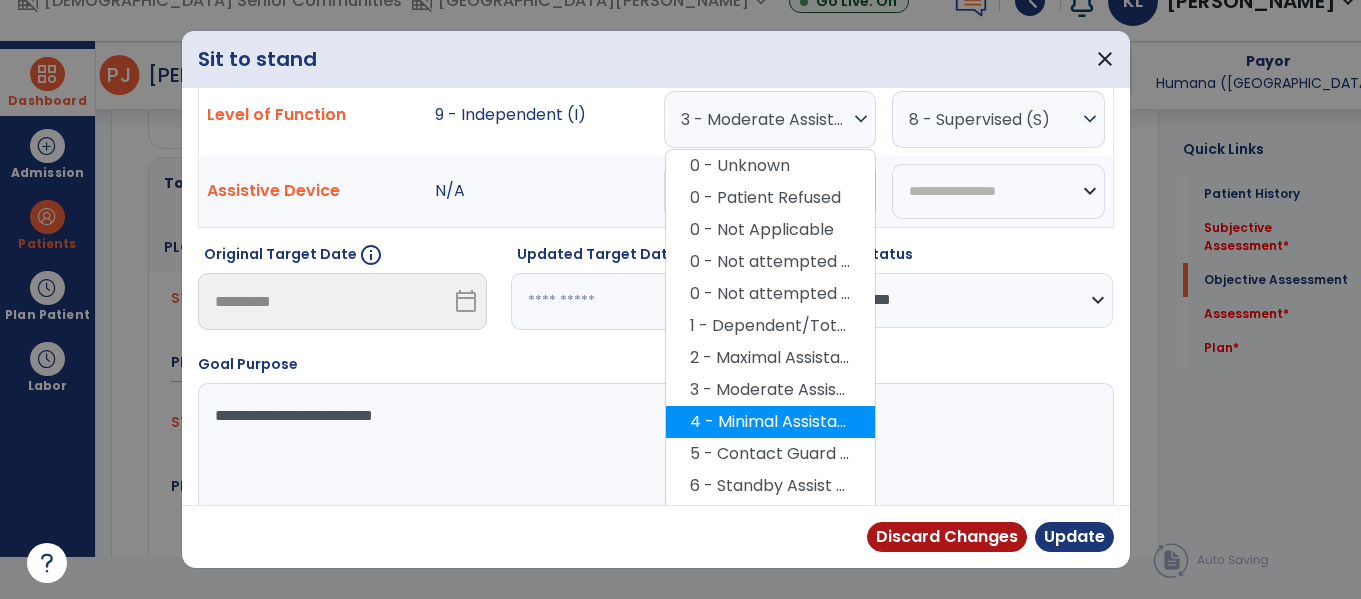click on "4 - Minimal Assistance (Min A)" at bounding box center [770, 422] 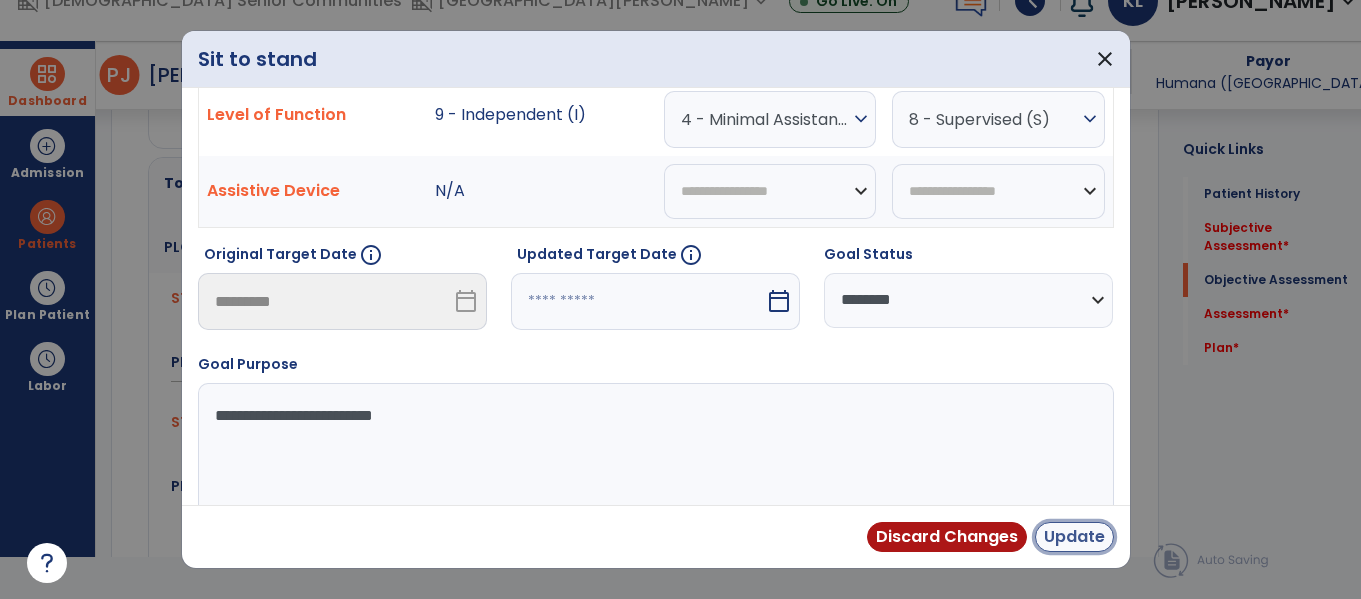 click on "Update" at bounding box center [1074, 537] 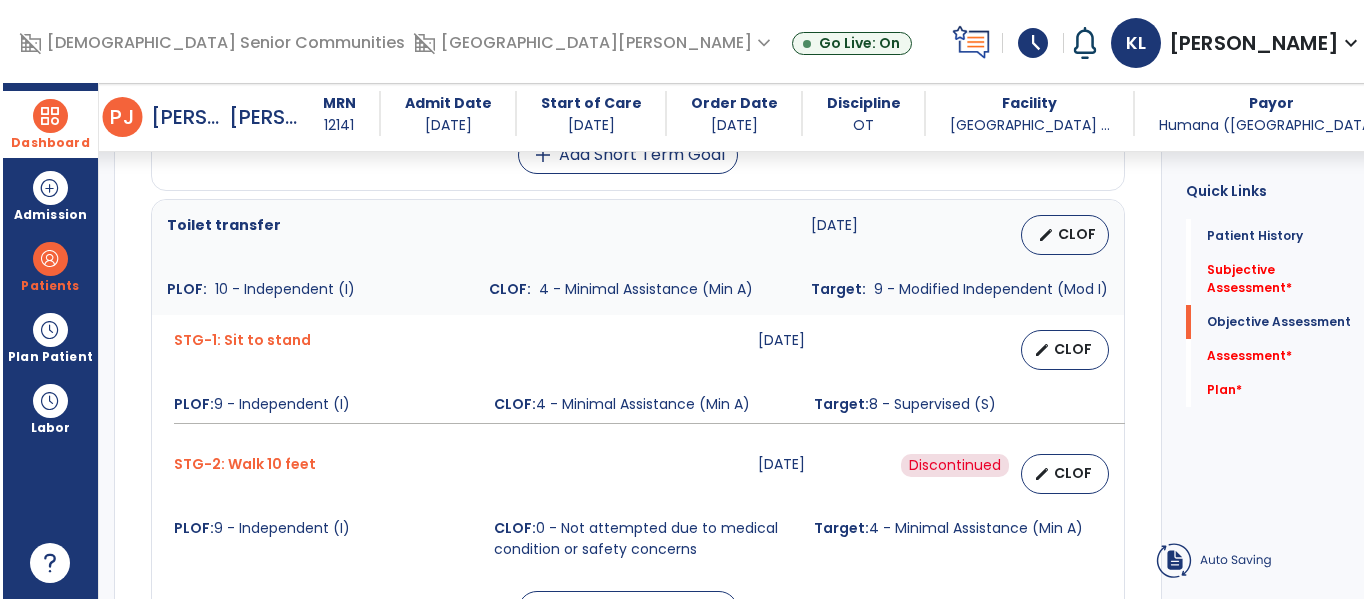 scroll, scrollTop: 42, scrollLeft: 0, axis: vertical 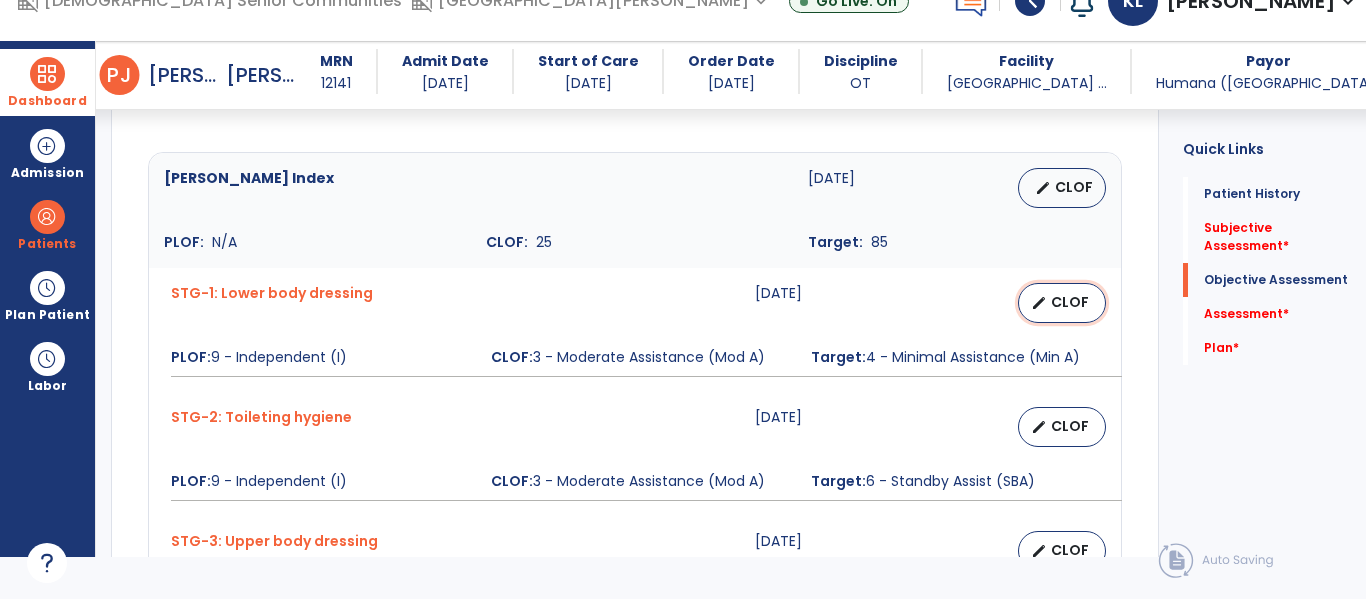 click on "CLOF" at bounding box center (1070, 302) 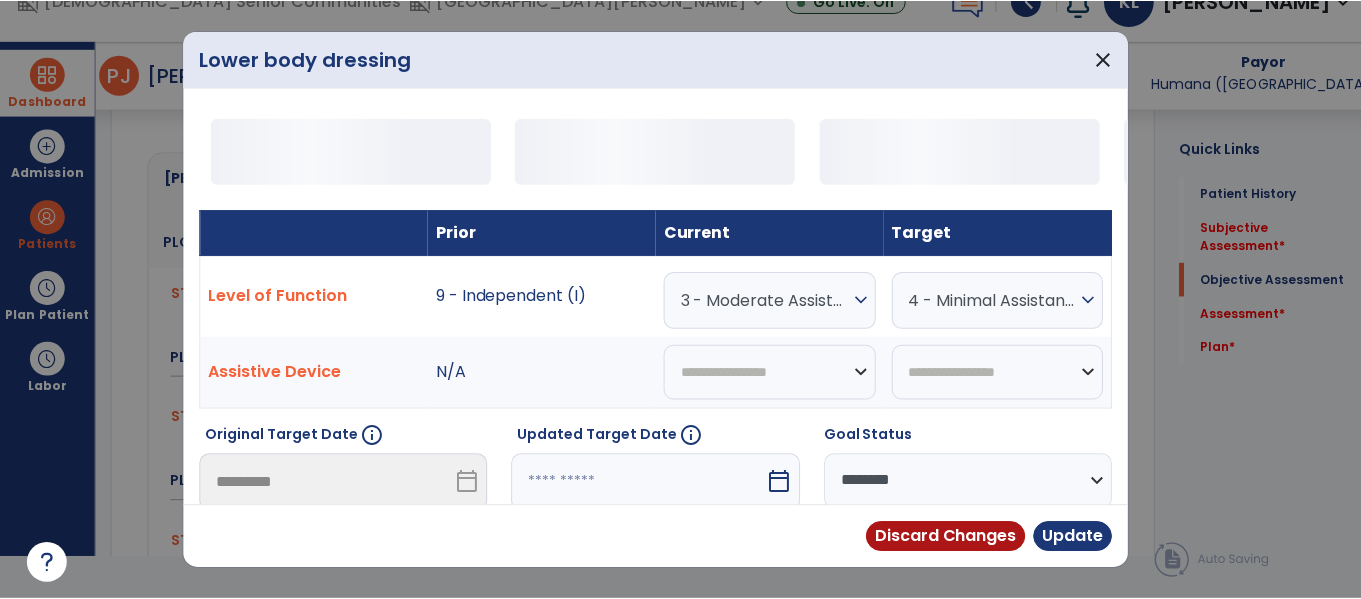 scroll, scrollTop: 0, scrollLeft: 0, axis: both 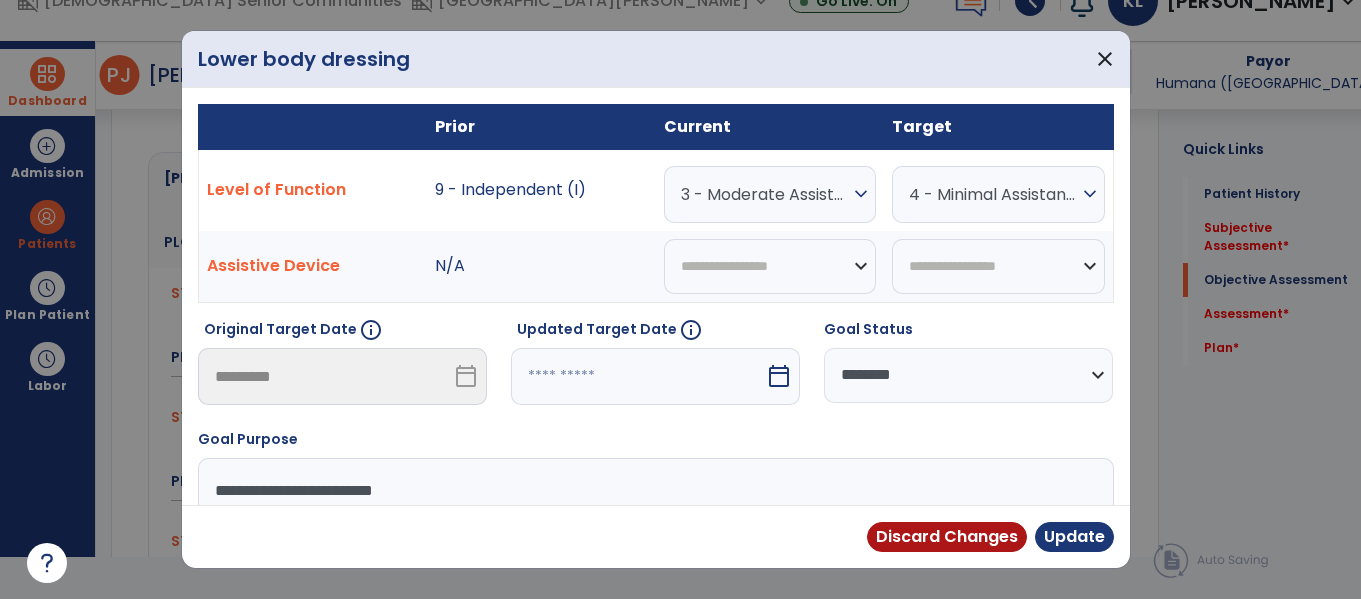click on "3 - Moderate Assistance (Mod A)" at bounding box center (765, 194) 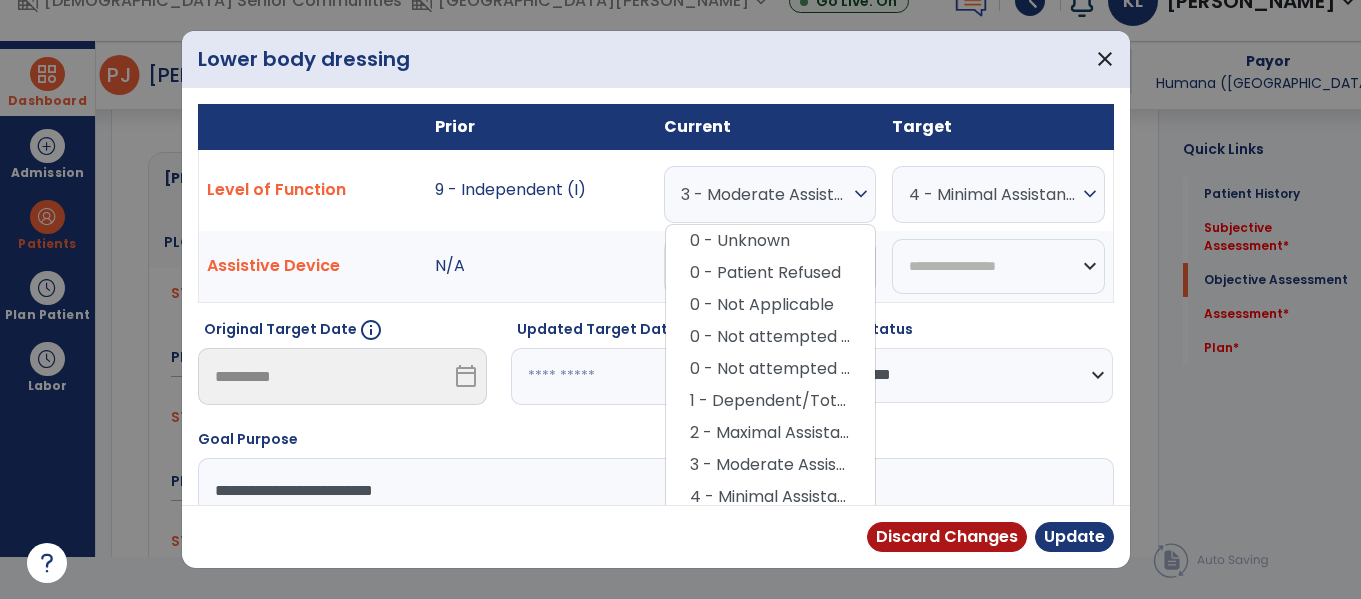 scroll, scrollTop: 21, scrollLeft: 0, axis: vertical 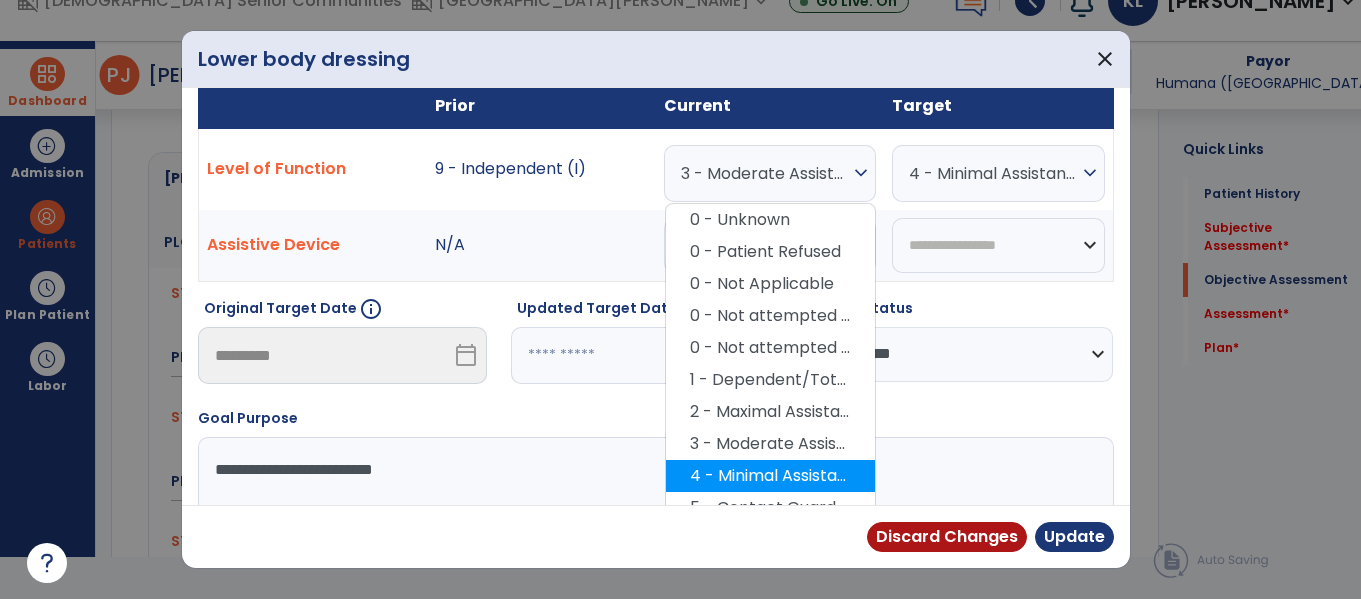 click on "4 - Minimal Assistance (Min A)" at bounding box center (770, 476) 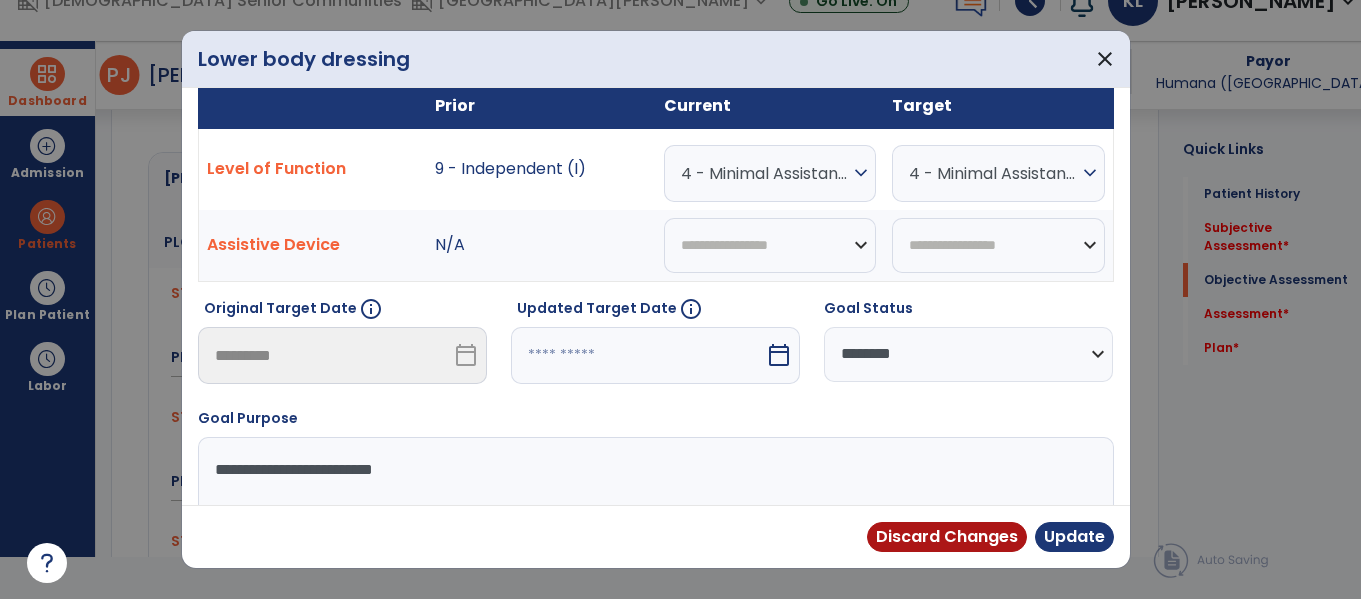 click on "4 - Minimal Assistance (Min A)" at bounding box center (993, 173) 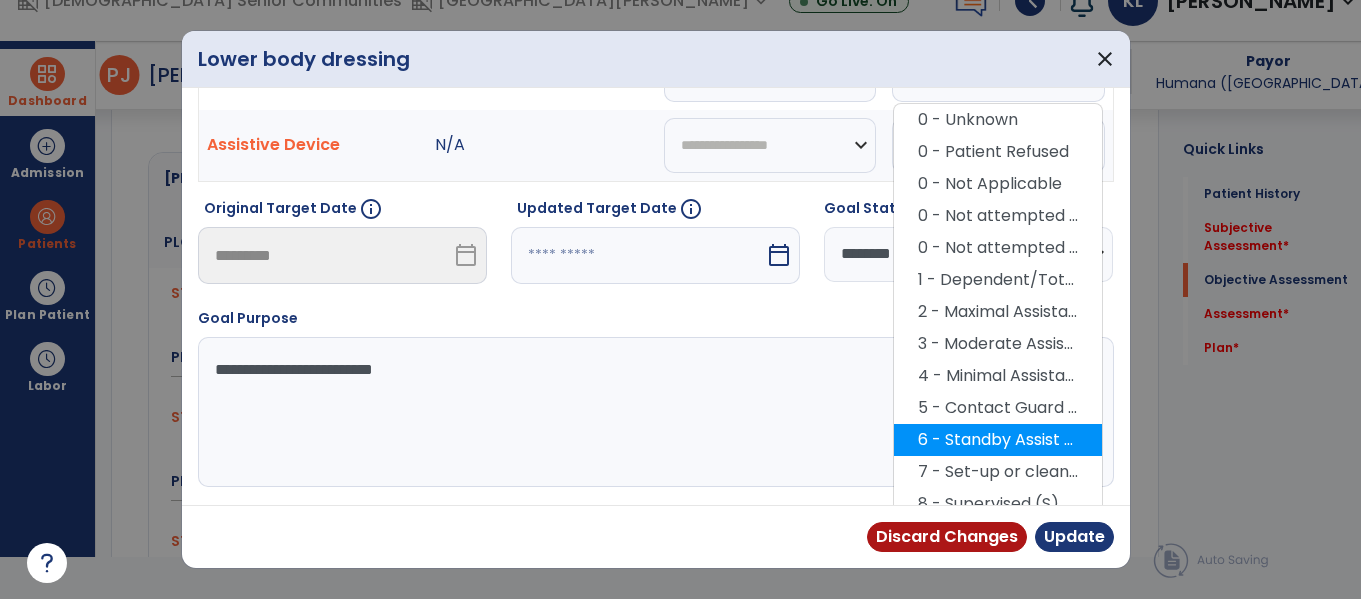 click on "6 - Standby Assist (SBA)" at bounding box center [998, 440] 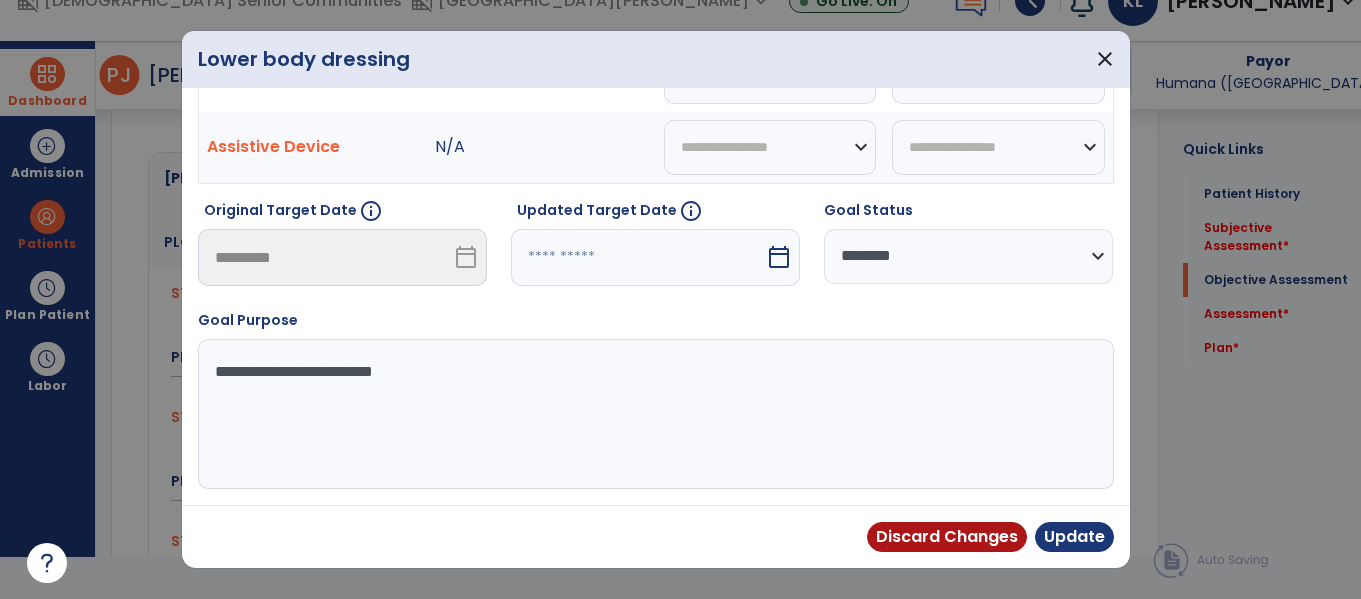 scroll, scrollTop: 119, scrollLeft: 0, axis: vertical 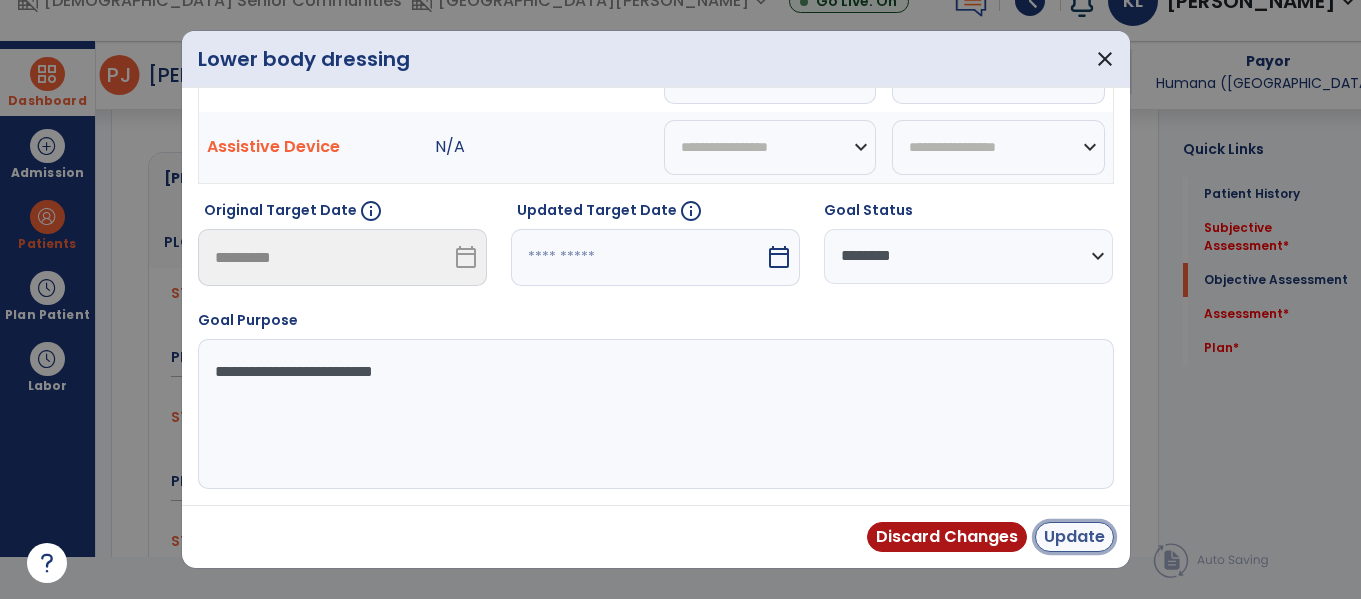 click on "Update" at bounding box center [1074, 537] 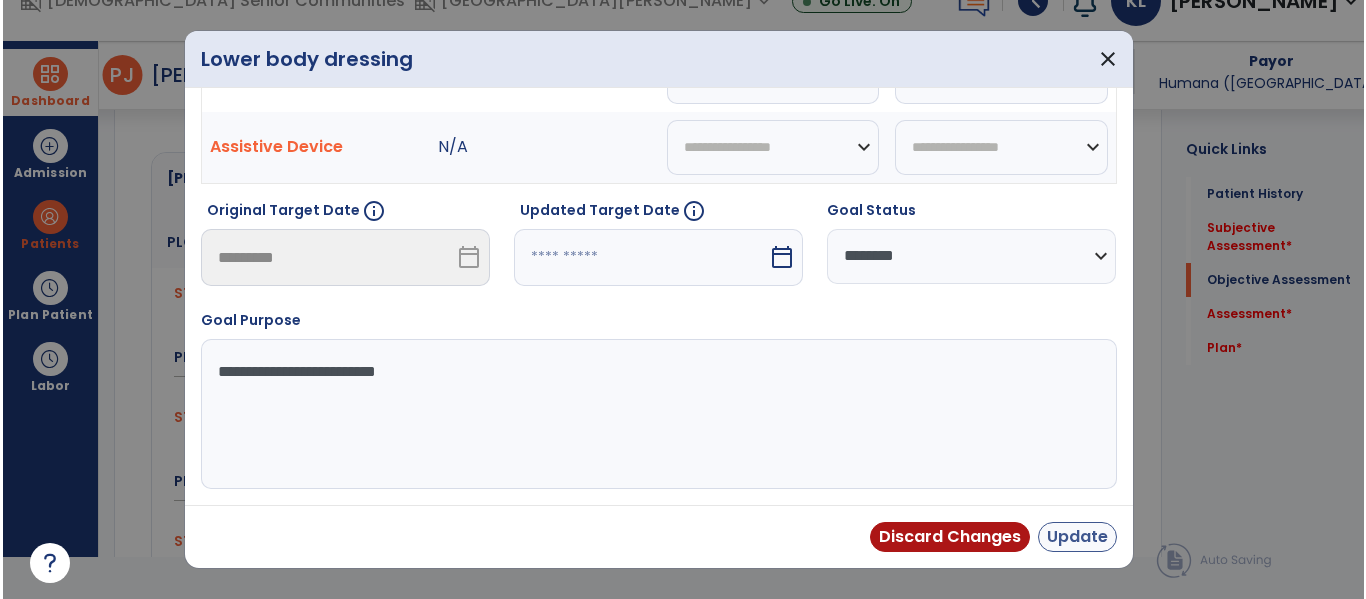 scroll, scrollTop: 42, scrollLeft: 0, axis: vertical 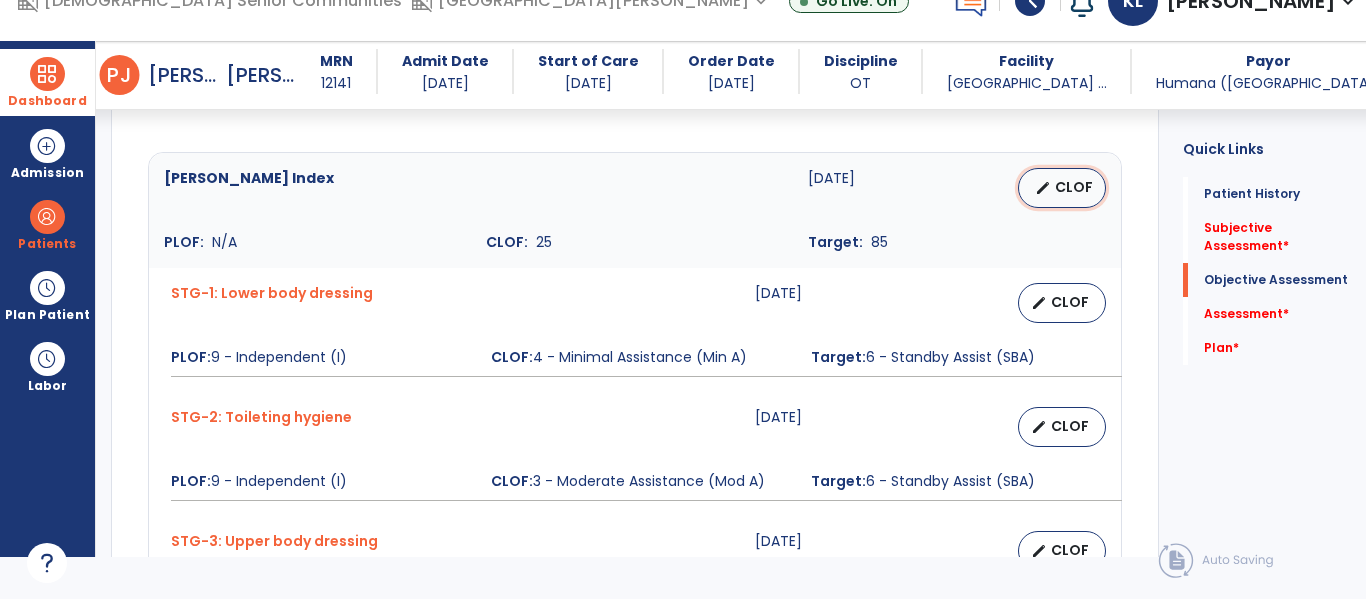 click on "CLOF" at bounding box center (1074, 187) 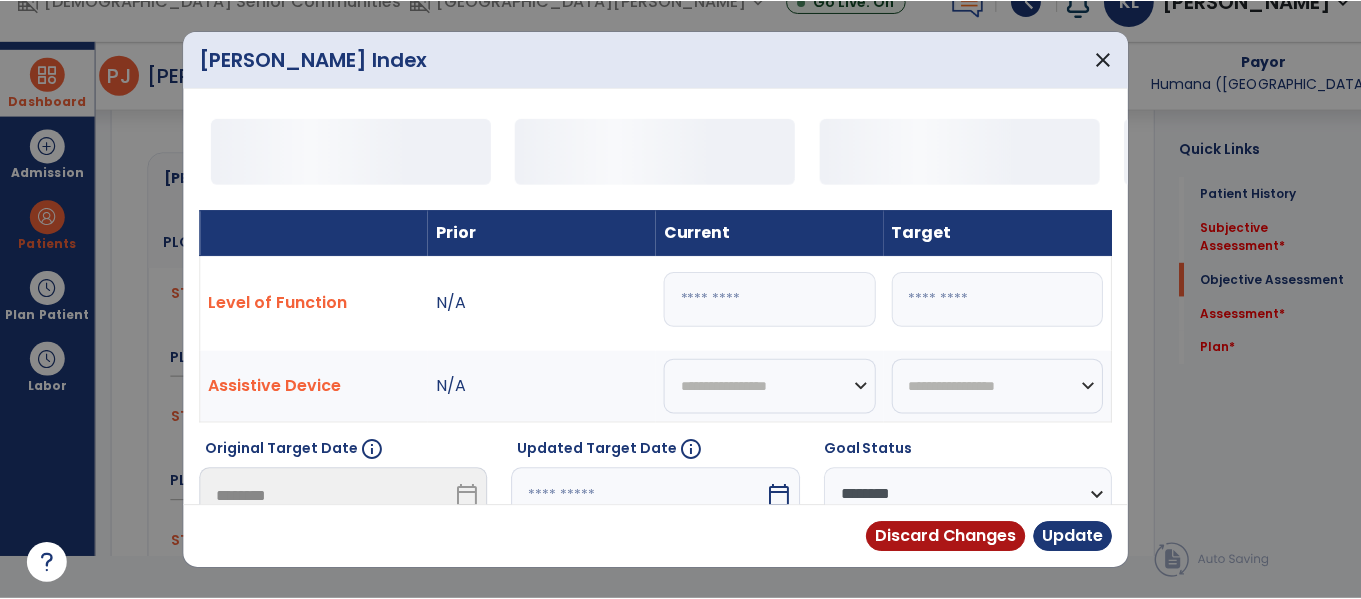 scroll, scrollTop: 0, scrollLeft: 0, axis: both 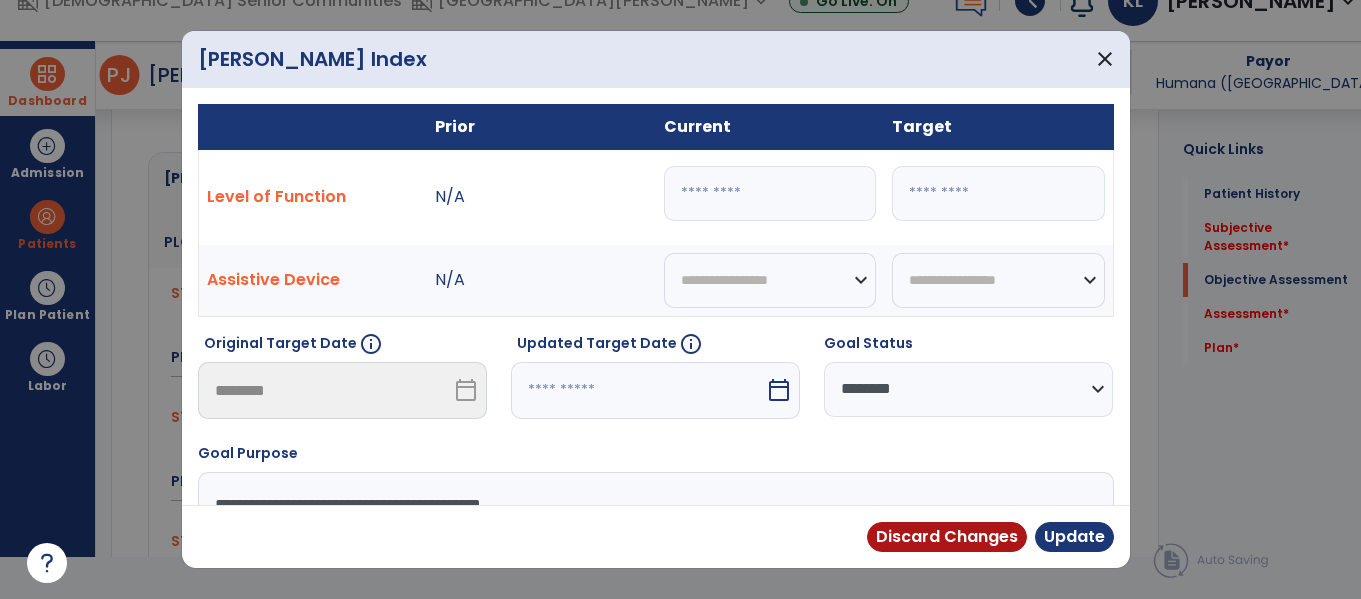 click on "**" at bounding box center [770, 193] 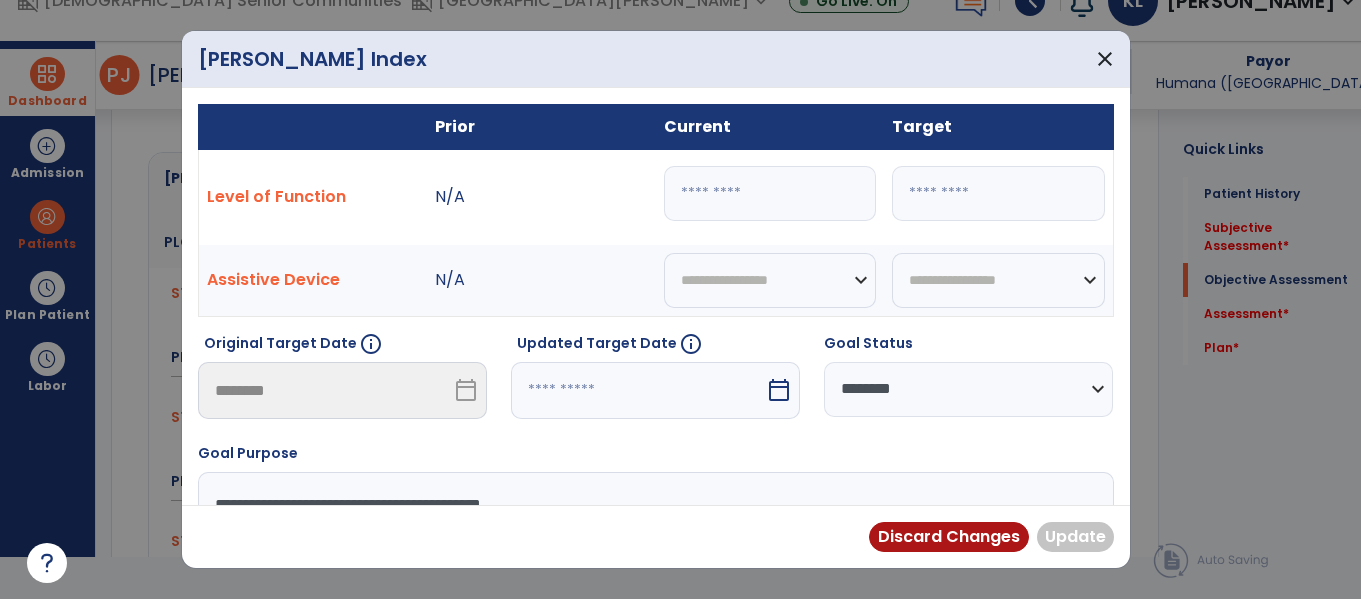 type on "**" 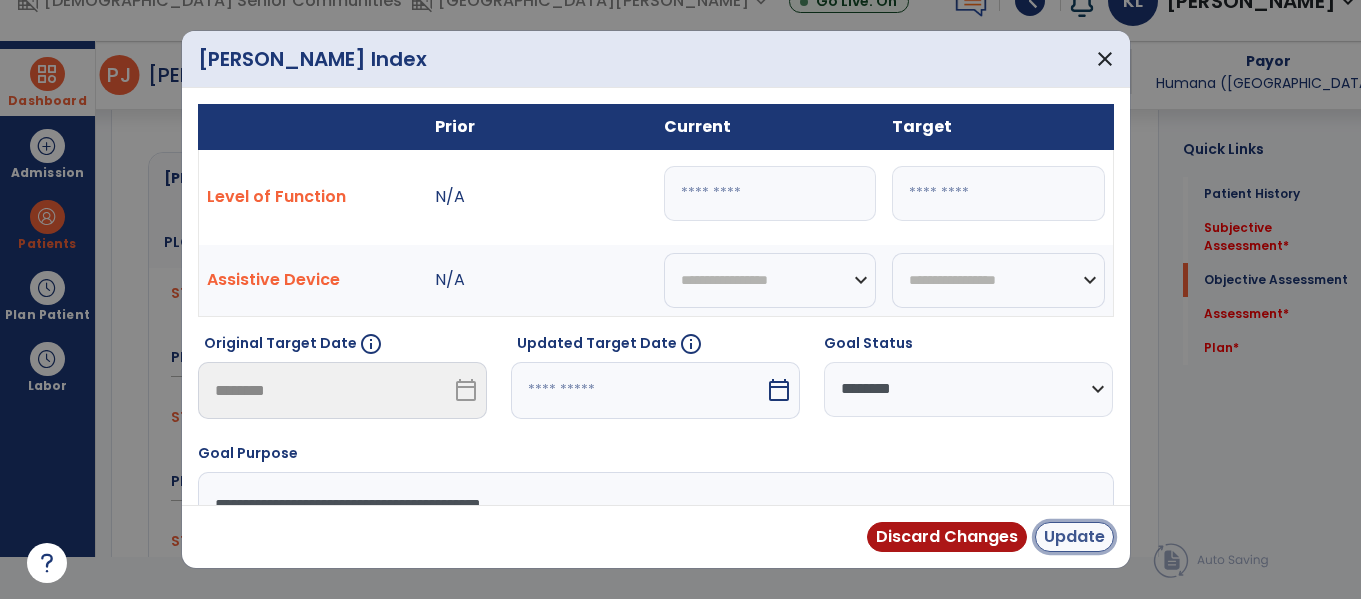 click on "Update" at bounding box center (1074, 537) 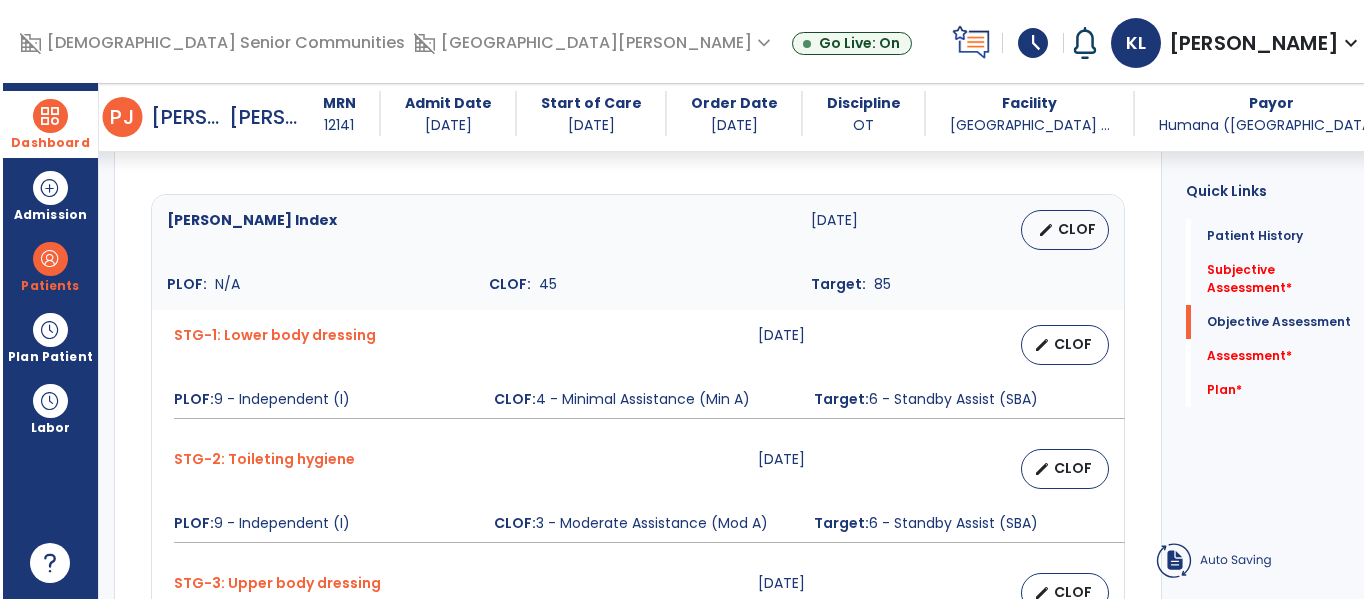 scroll, scrollTop: 42, scrollLeft: 0, axis: vertical 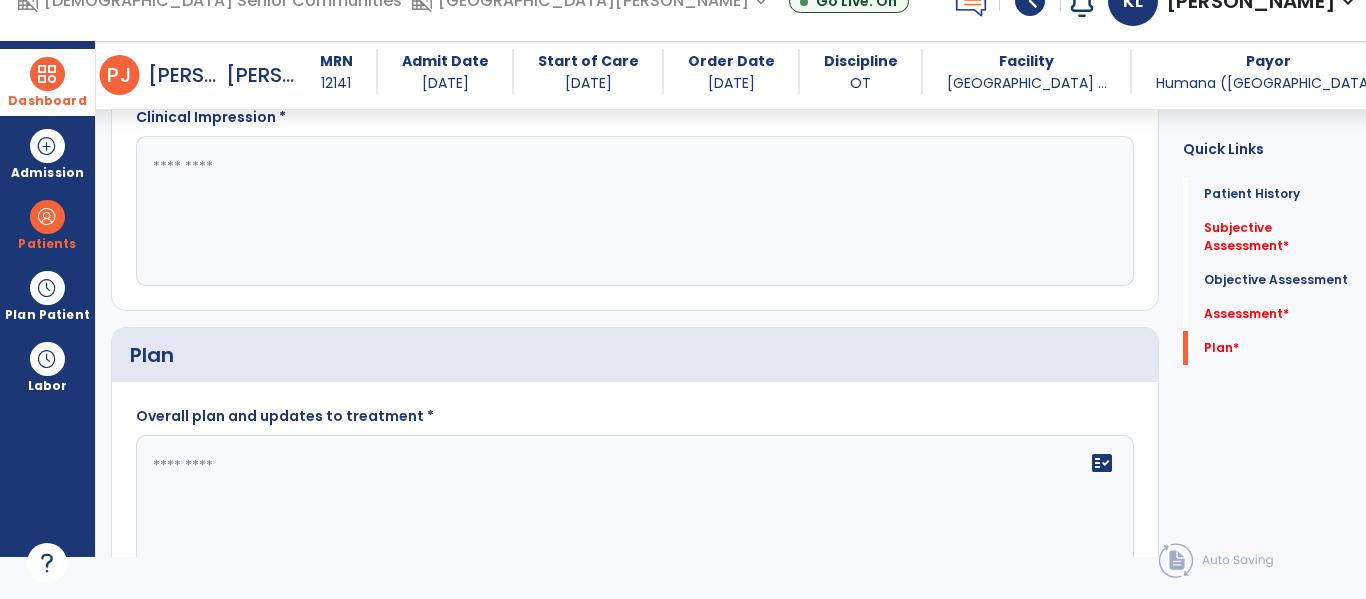 click 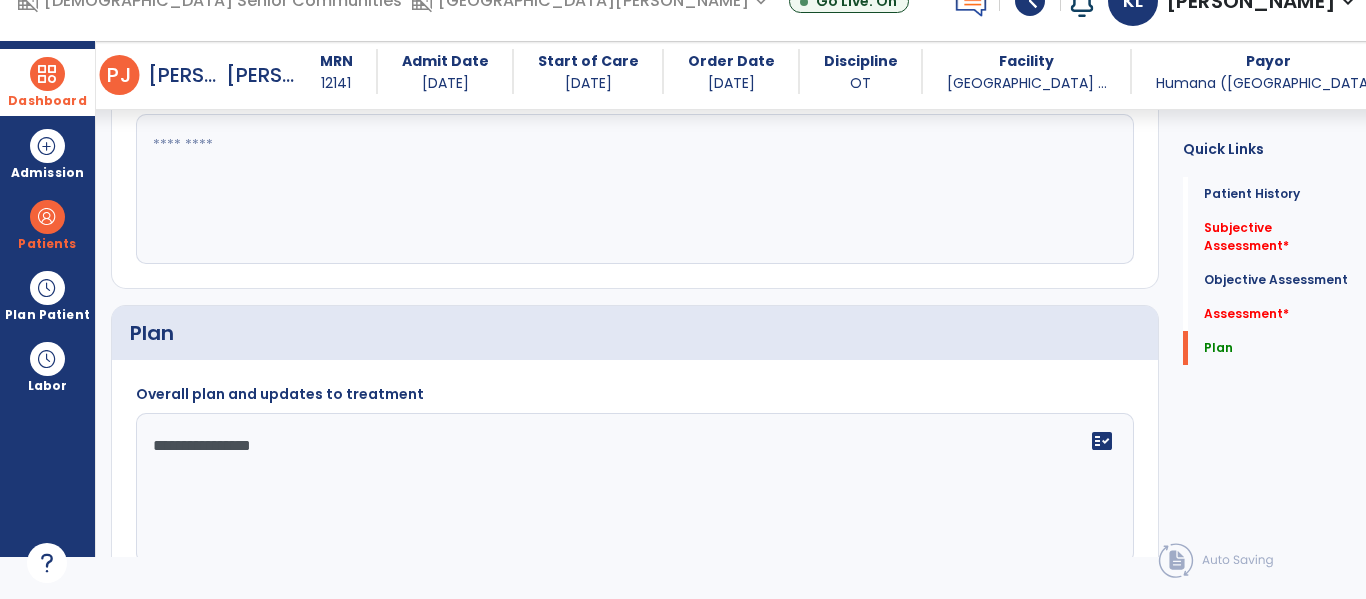 scroll, scrollTop: 2428, scrollLeft: 0, axis: vertical 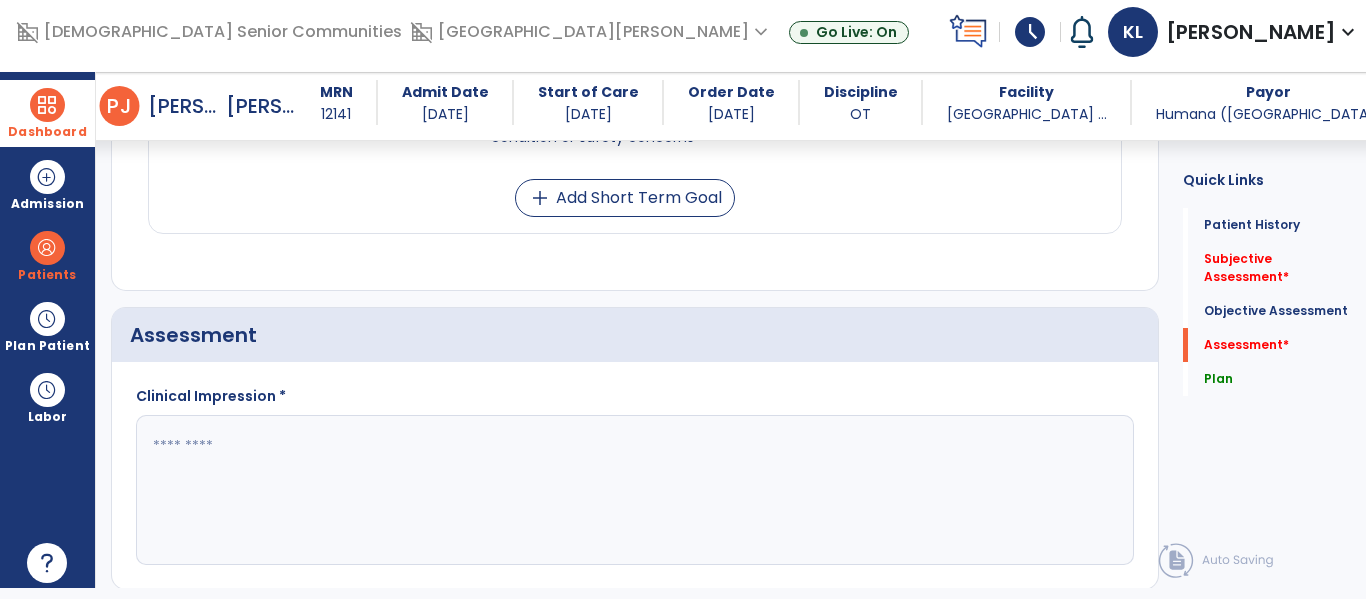 type on "**********" 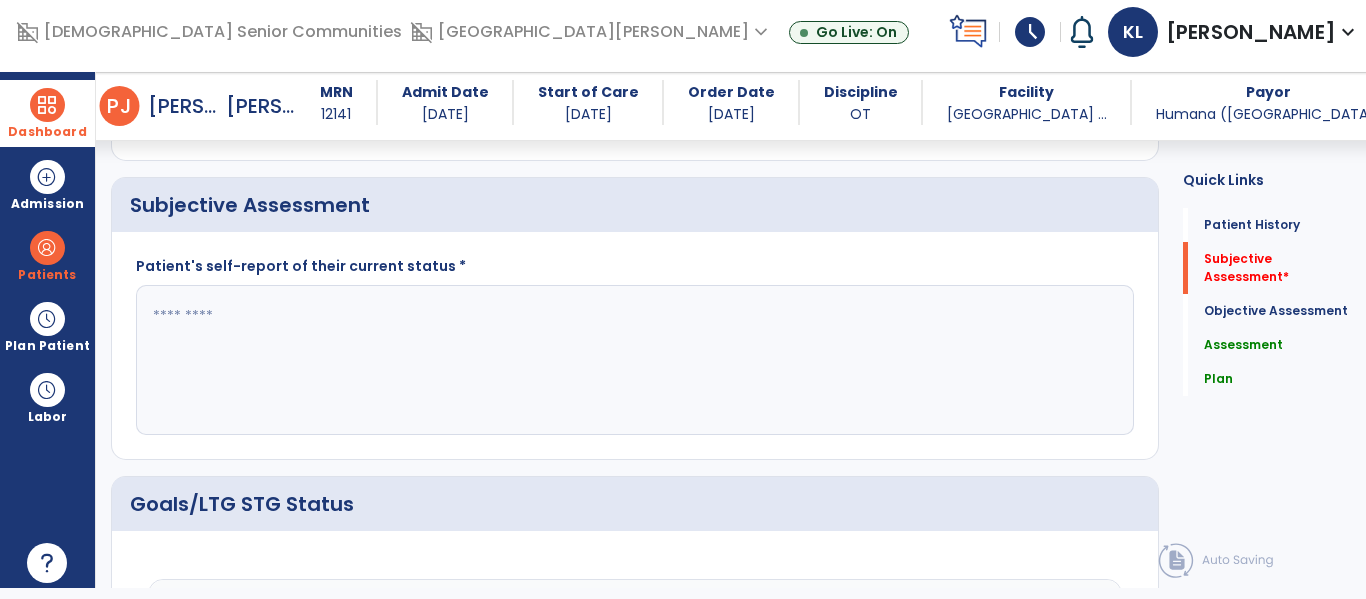 scroll, scrollTop: 551, scrollLeft: 0, axis: vertical 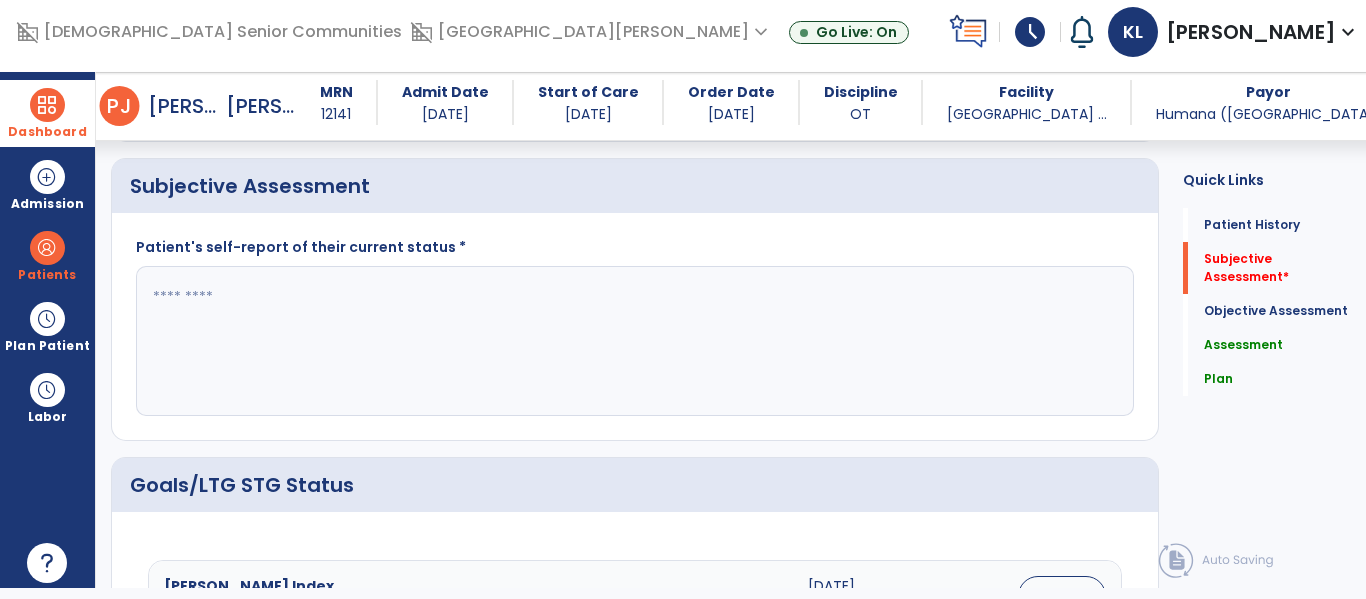 type on "**********" 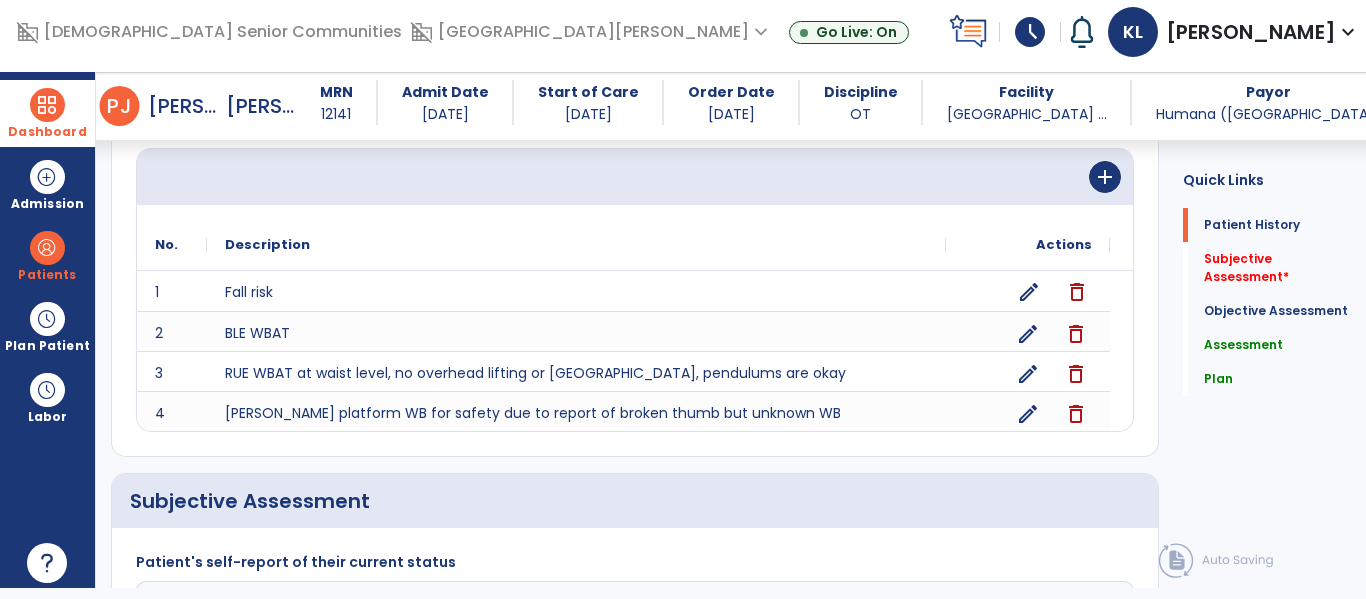 scroll, scrollTop: 0, scrollLeft: 0, axis: both 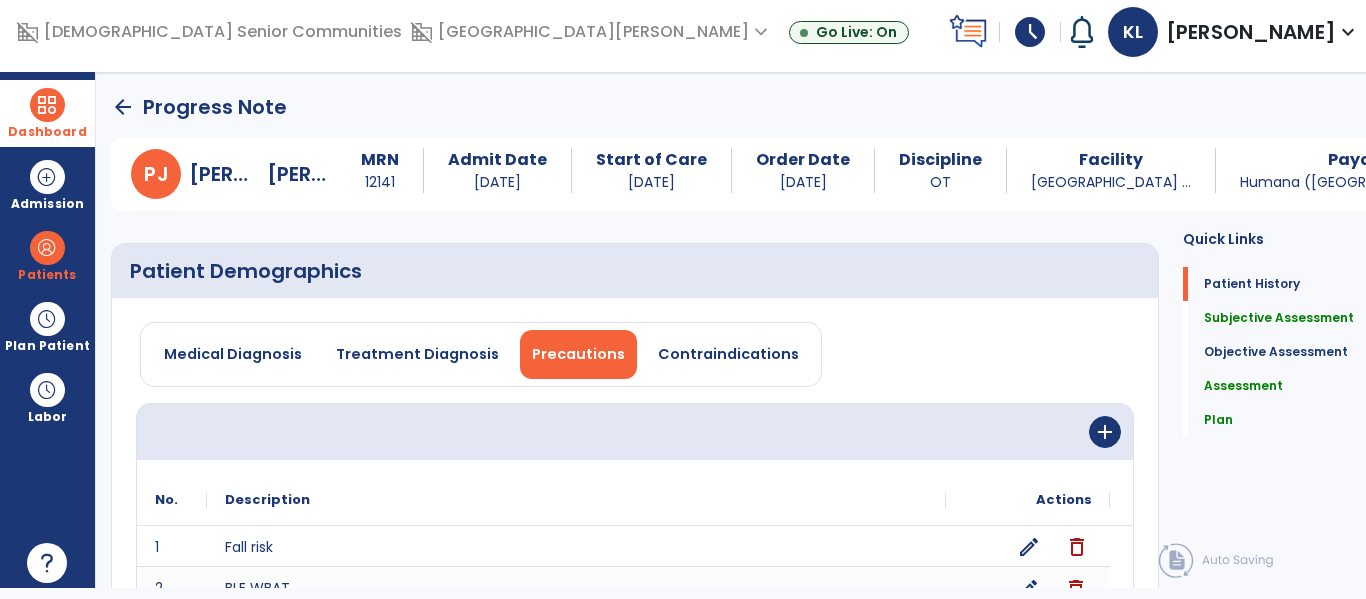 type on "**********" 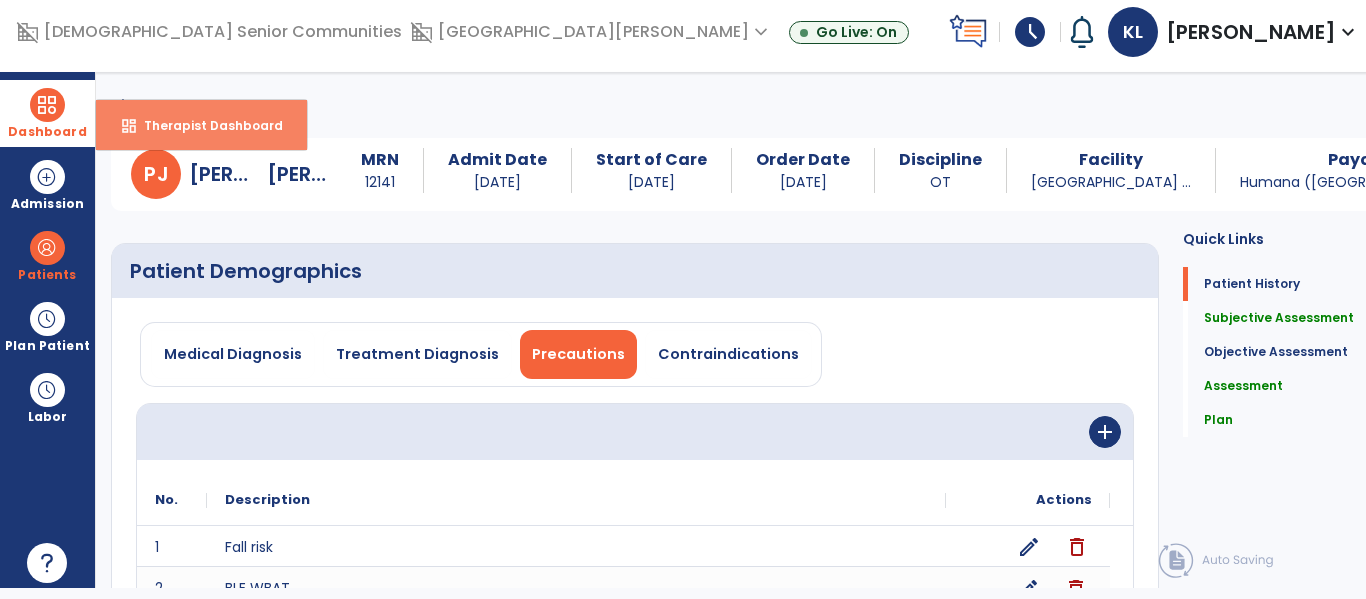 click on "Therapist Dashboard" at bounding box center (205, 125) 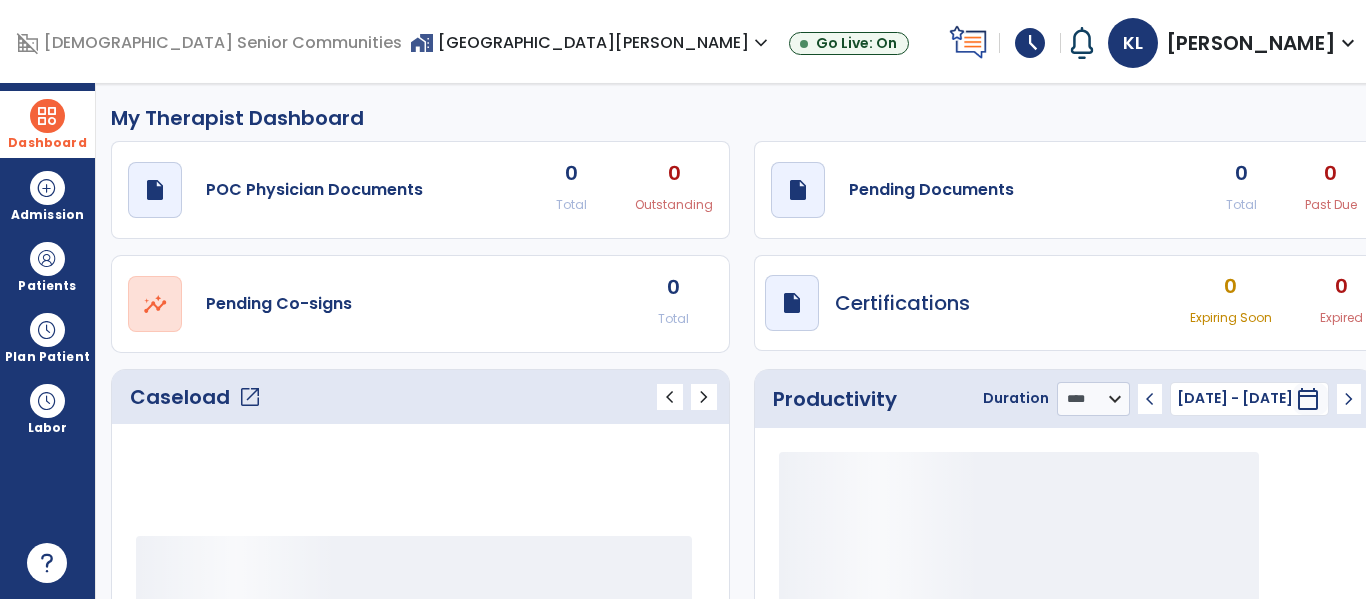 scroll, scrollTop: 0, scrollLeft: 0, axis: both 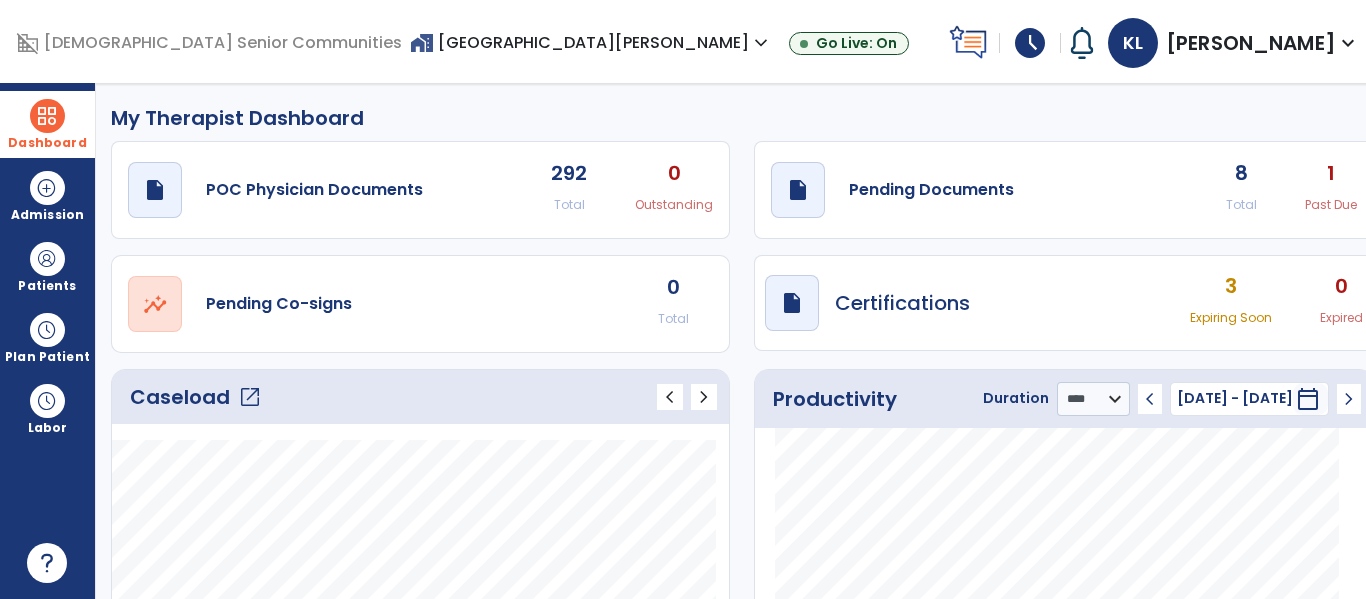 click on "open_in_new" 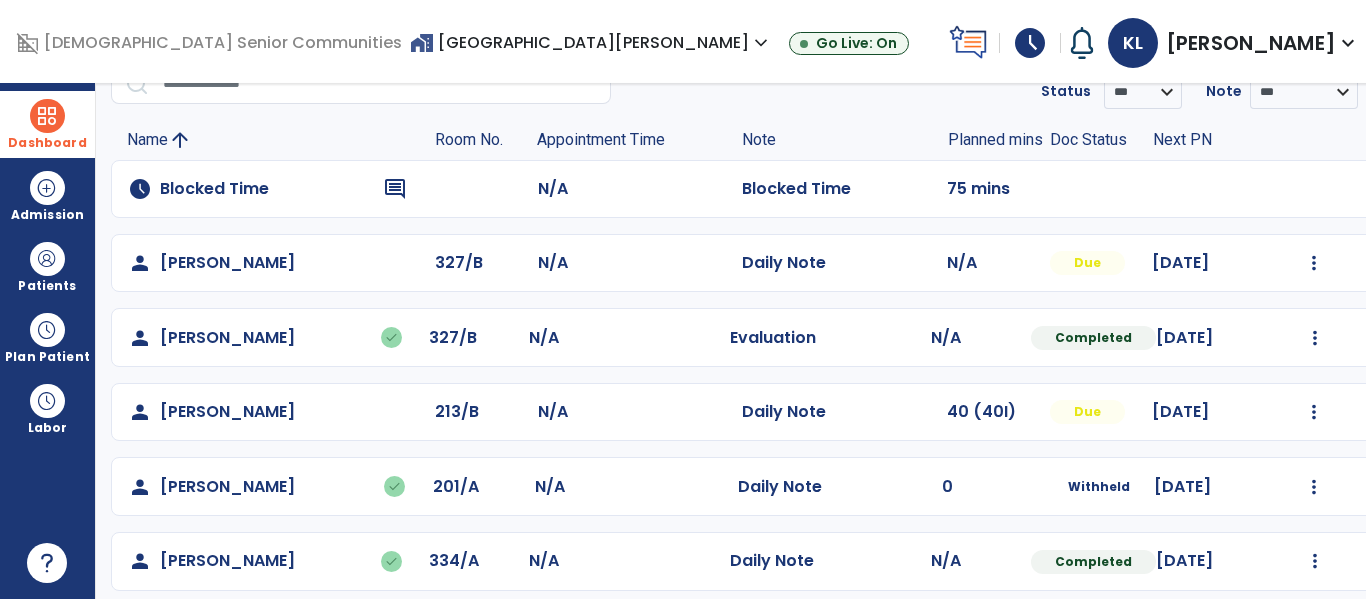 scroll, scrollTop: 100, scrollLeft: 0, axis: vertical 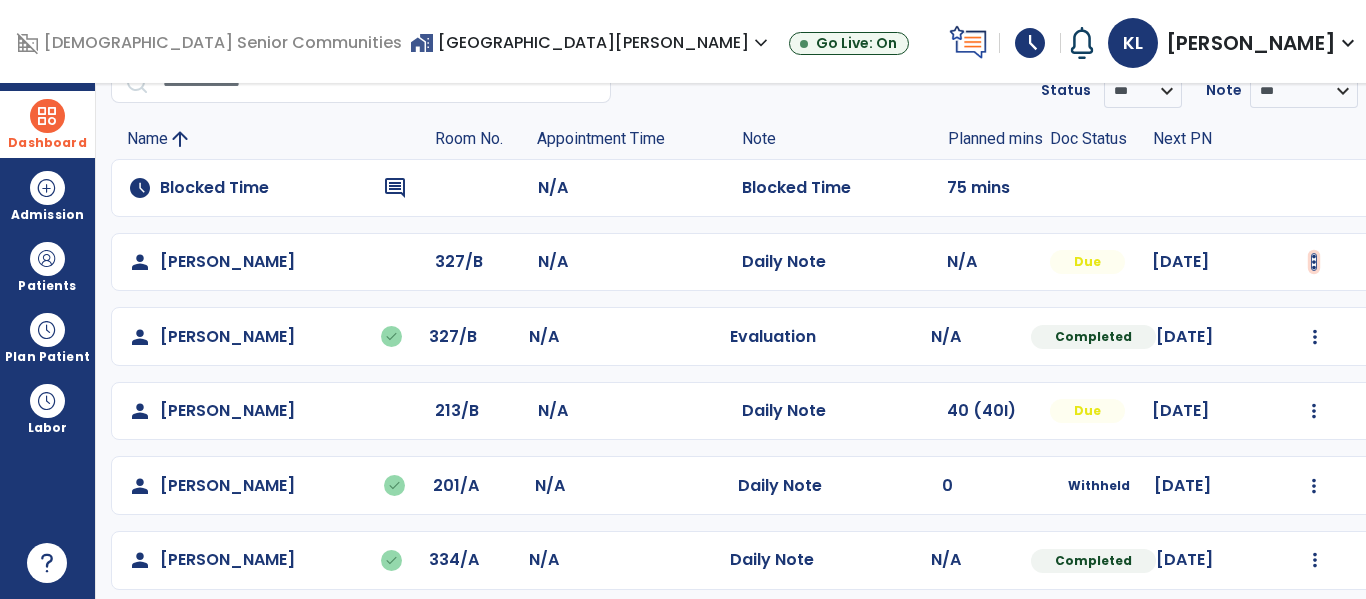 click at bounding box center [1314, 262] 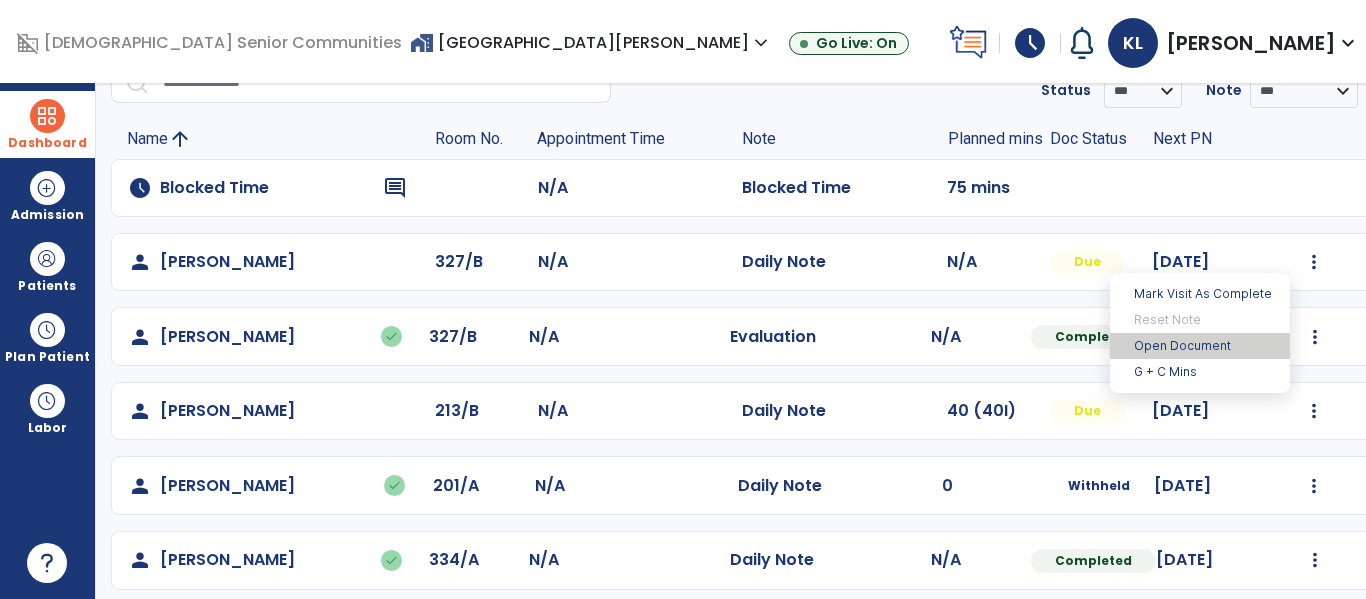 click on "Open Document" at bounding box center [1200, 346] 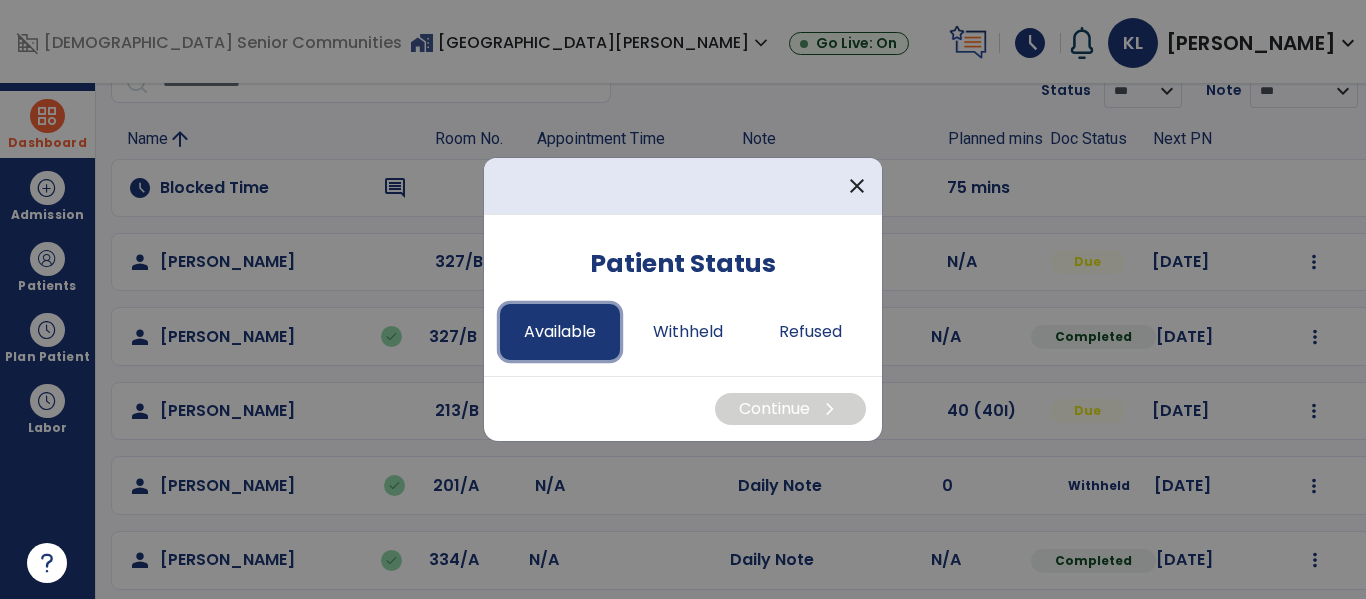 click on "Available" at bounding box center [560, 332] 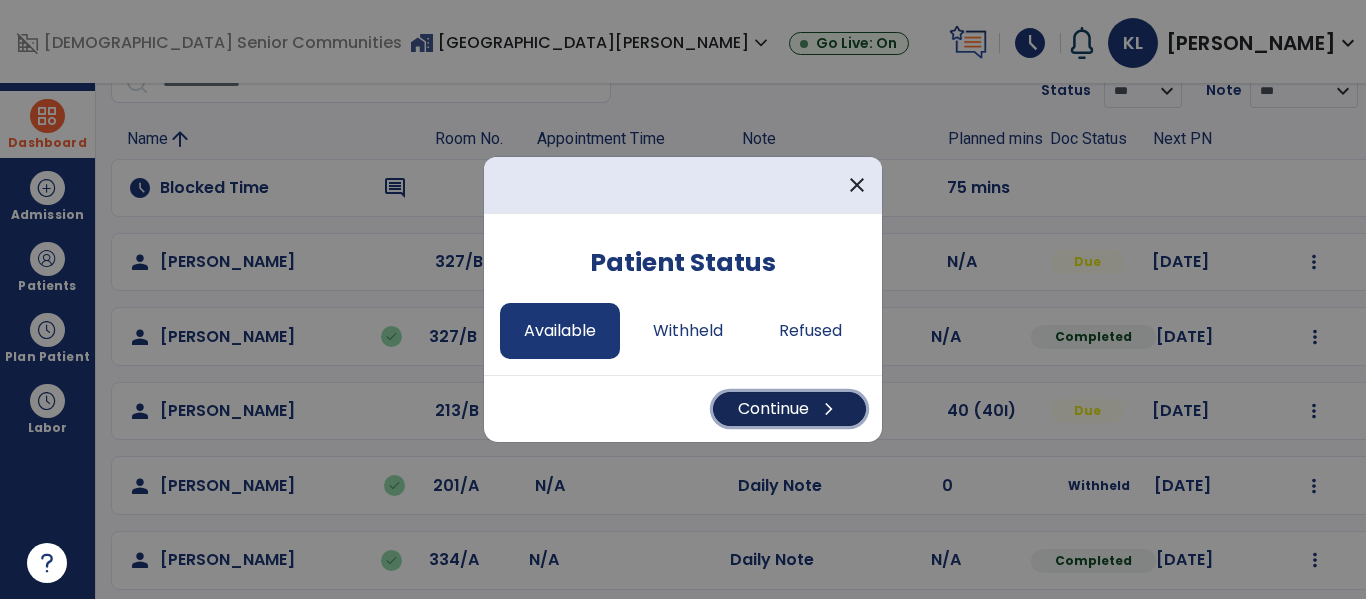 click on "Continue   chevron_right" at bounding box center [789, 409] 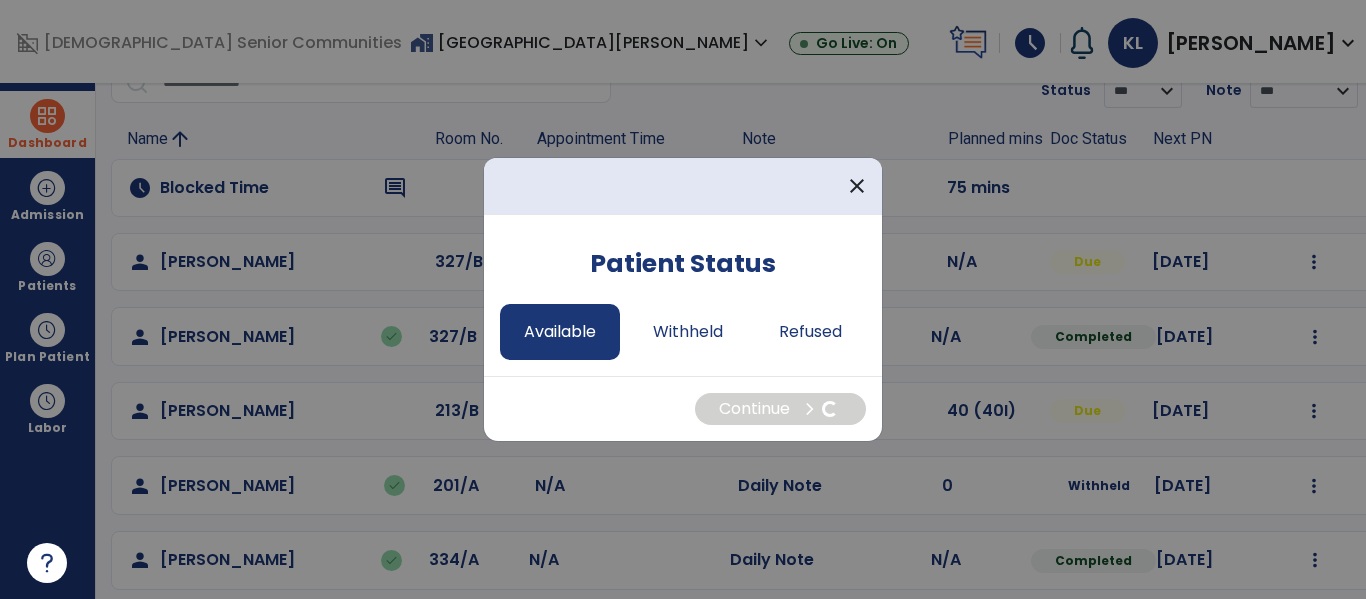 select on "*" 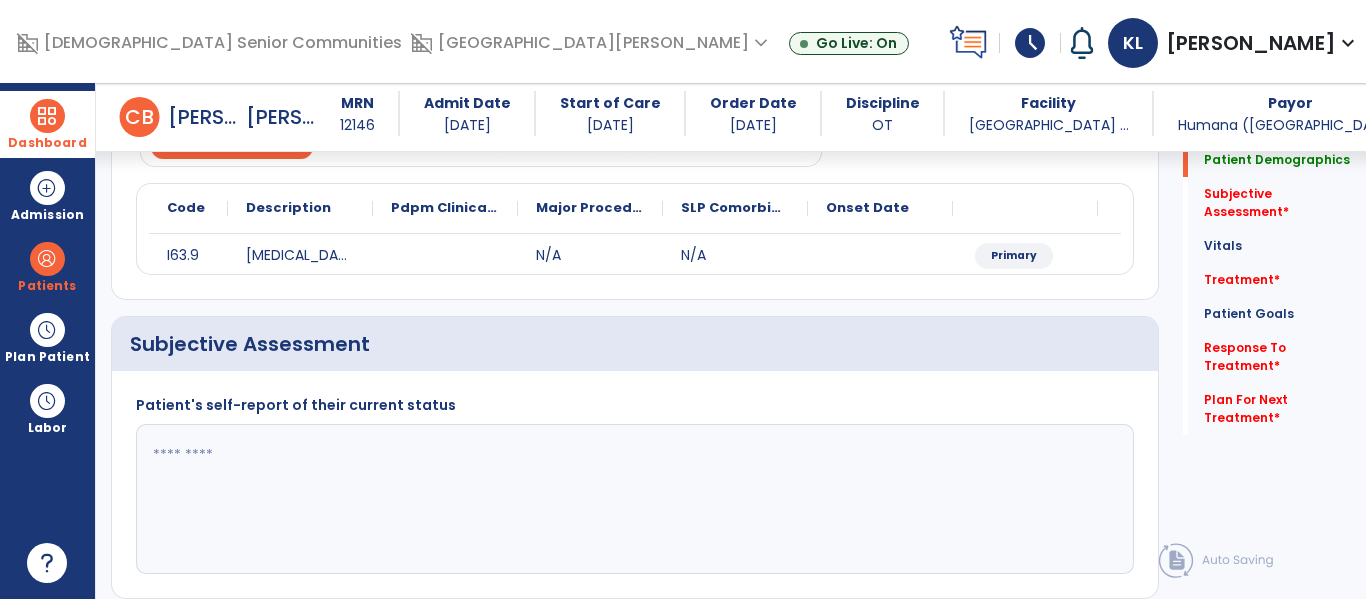 scroll, scrollTop: 213, scrollLeft: 0, axis: vertical 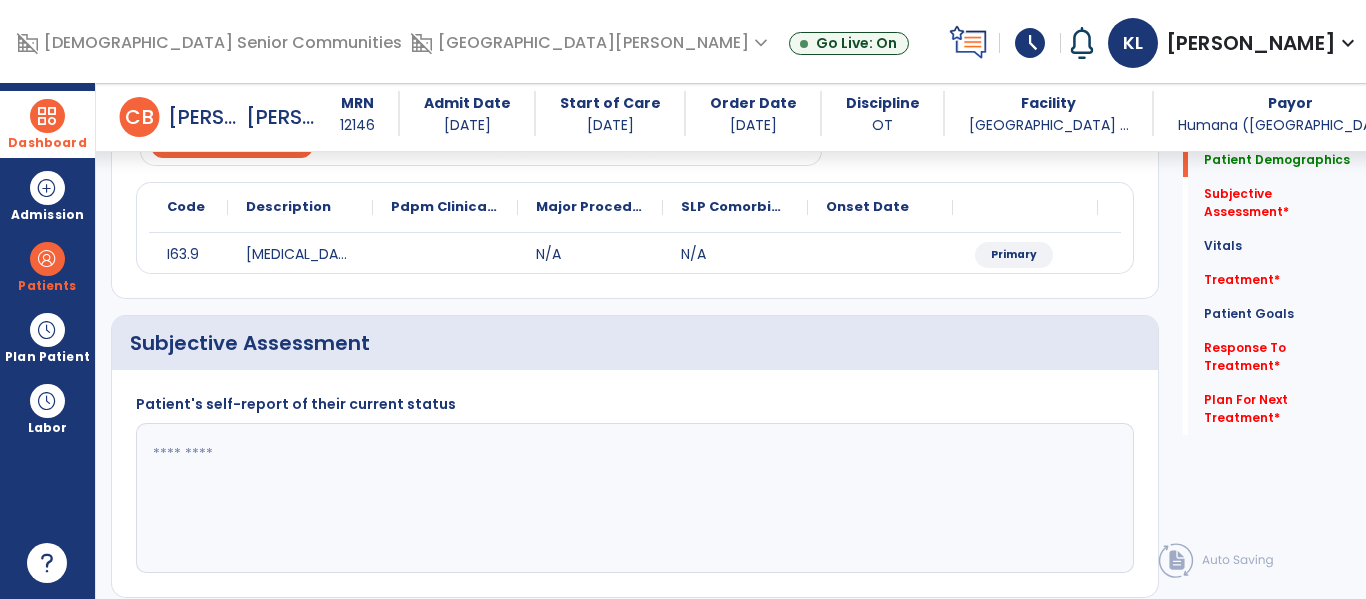 click 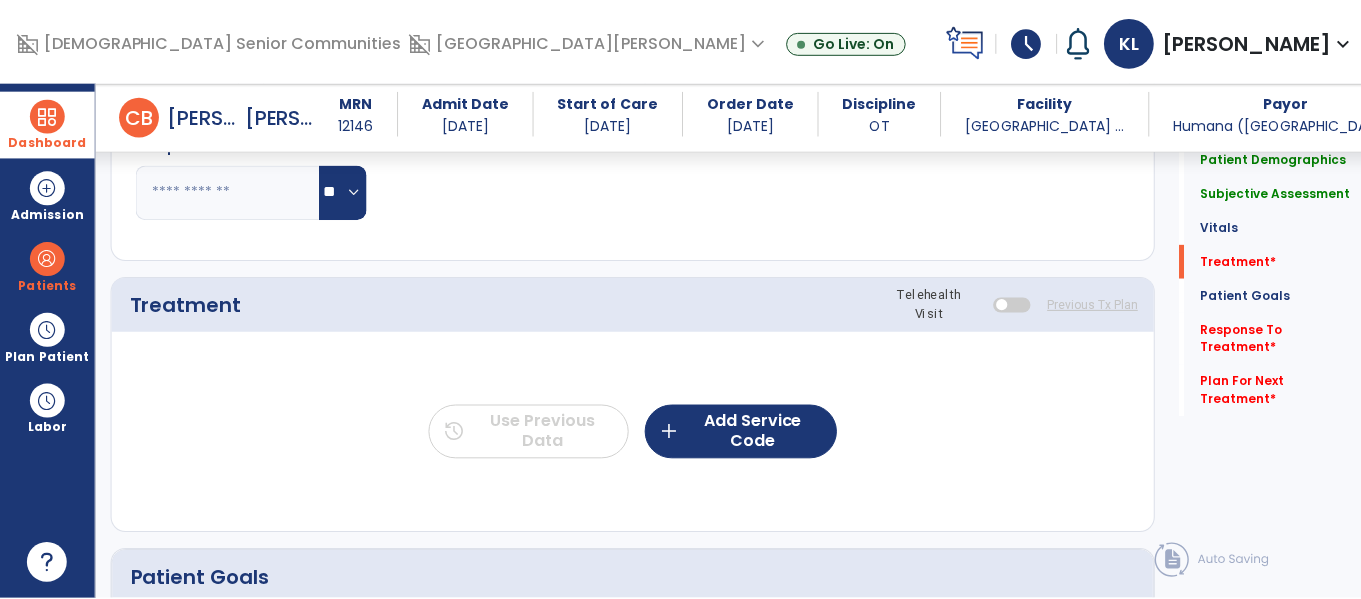 scroll, scrollTop: 976, scrollLeft: 0, axis: vertical 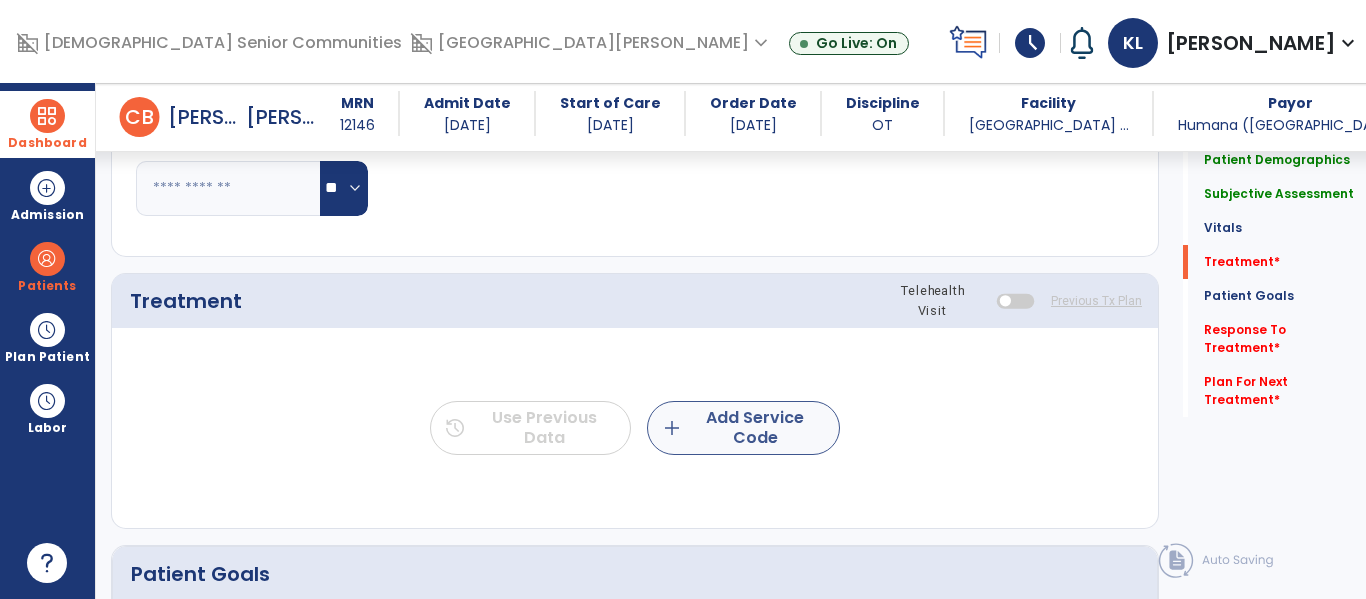type on "**********" 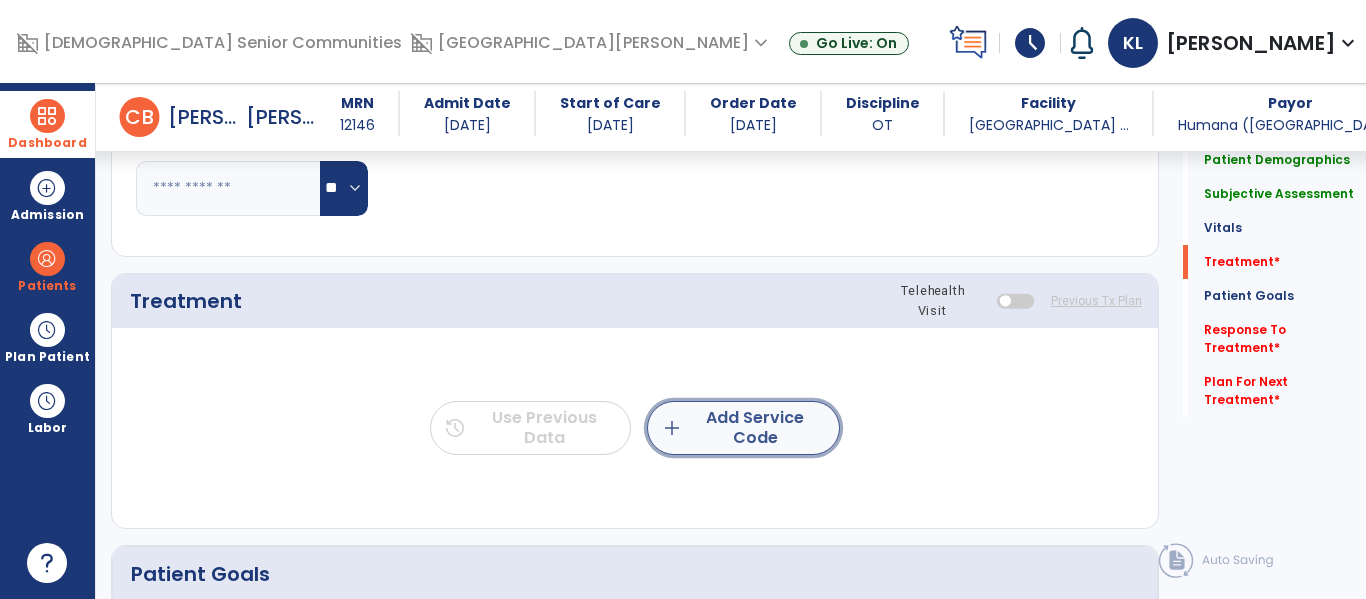 click on "add  Add Service Code" 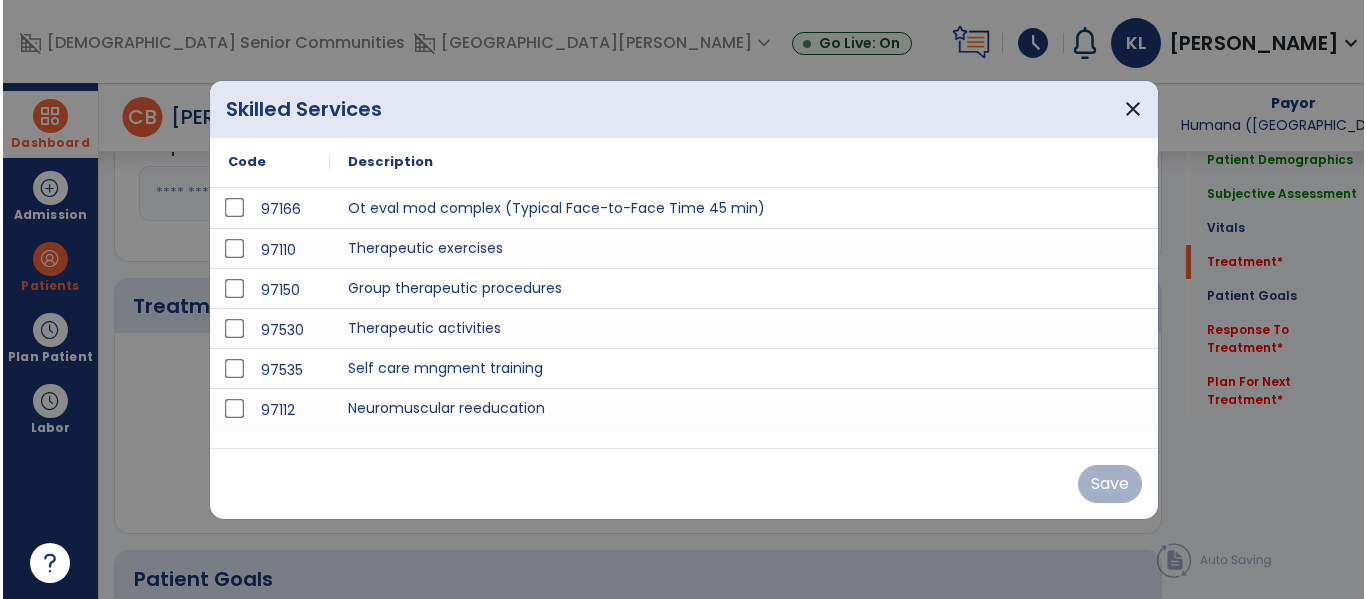 scroll, scrollTop: 976, scrollLeft: 0, axis: vertical 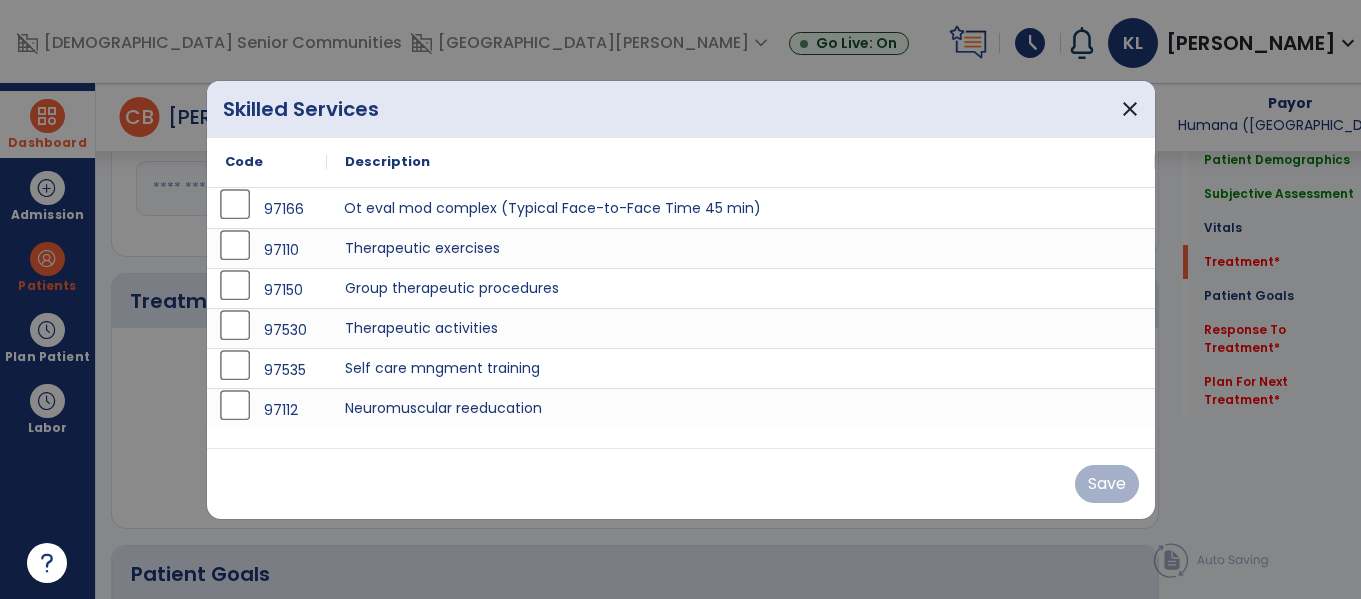 click on "Ot eval mod complex (Typical Face-to-Face Time 45 min)" at bounding box center (741, 208) 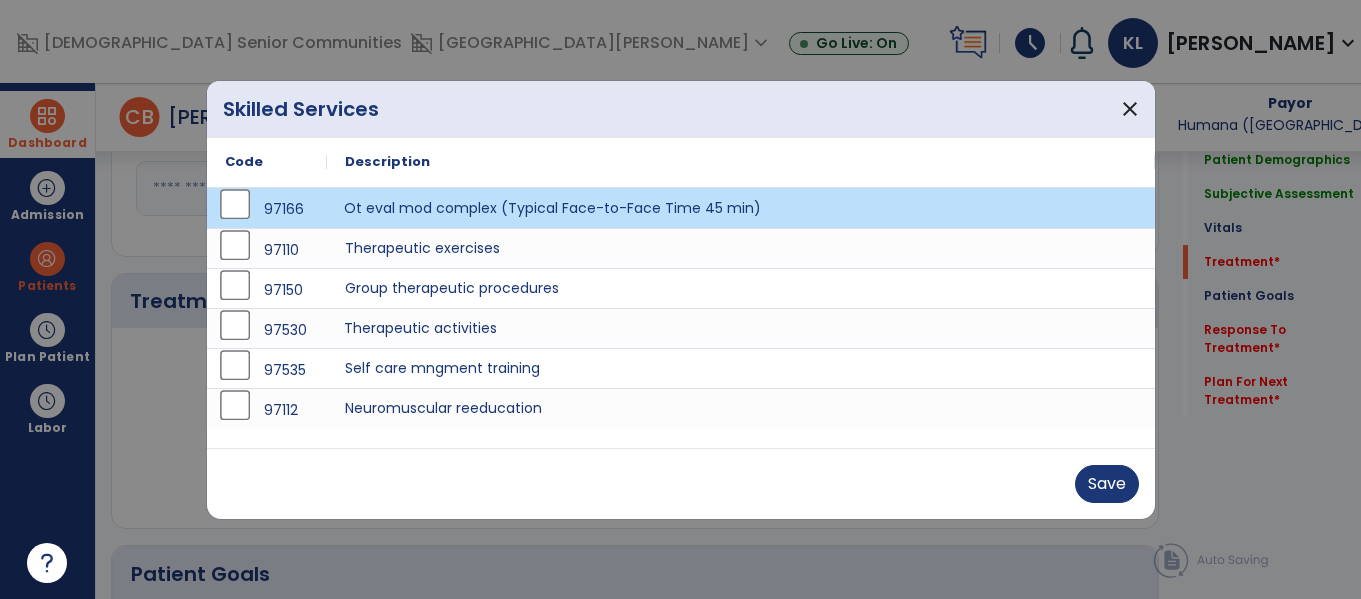 click on "Therapeutic activities" at bounding box center [741, 328] 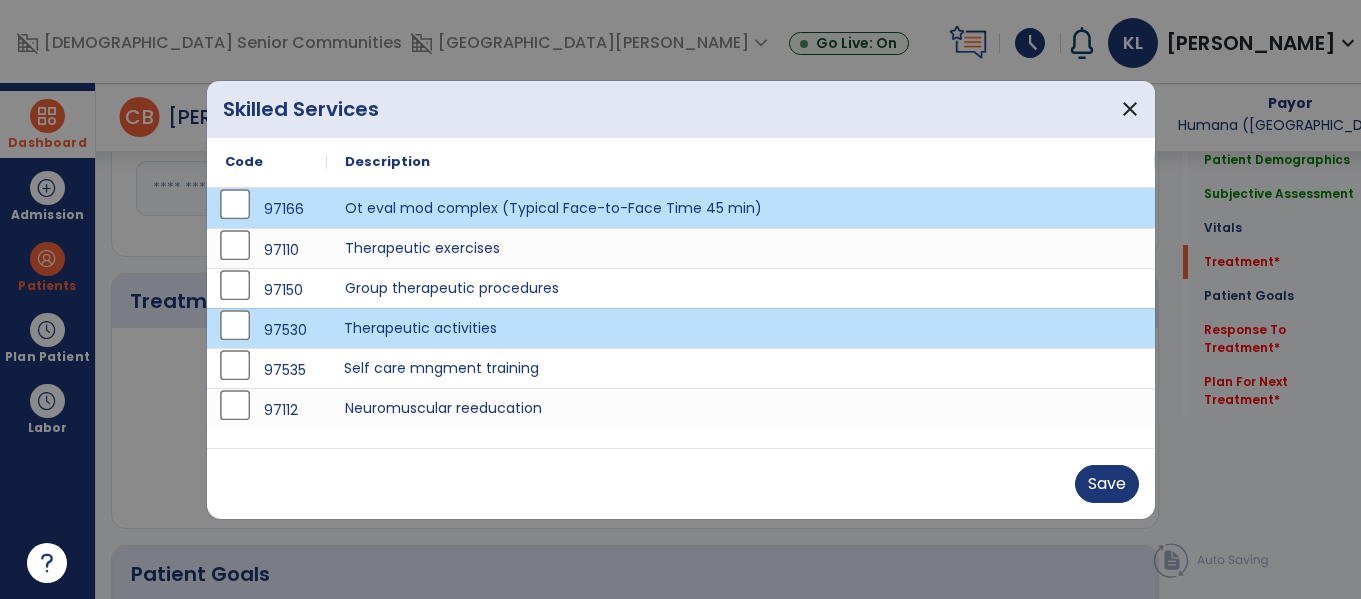 click on "Self care mngment training" at bounding box center [741, 368] 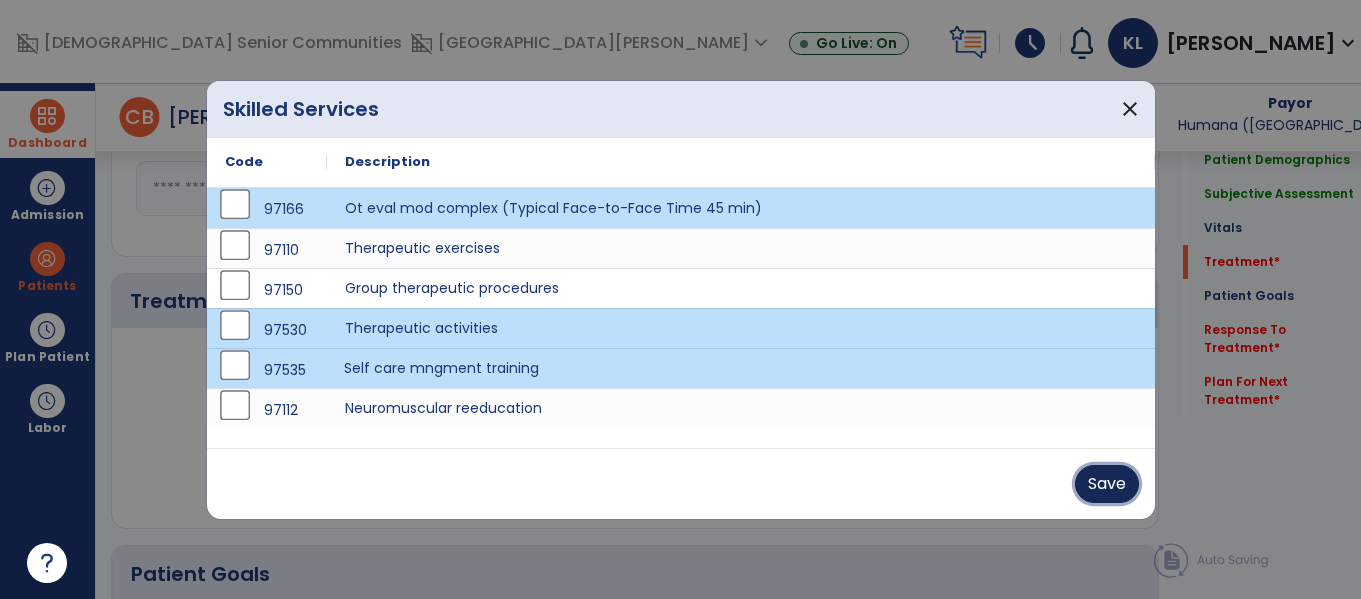click on "Save" at bounding box center (1107, 484) 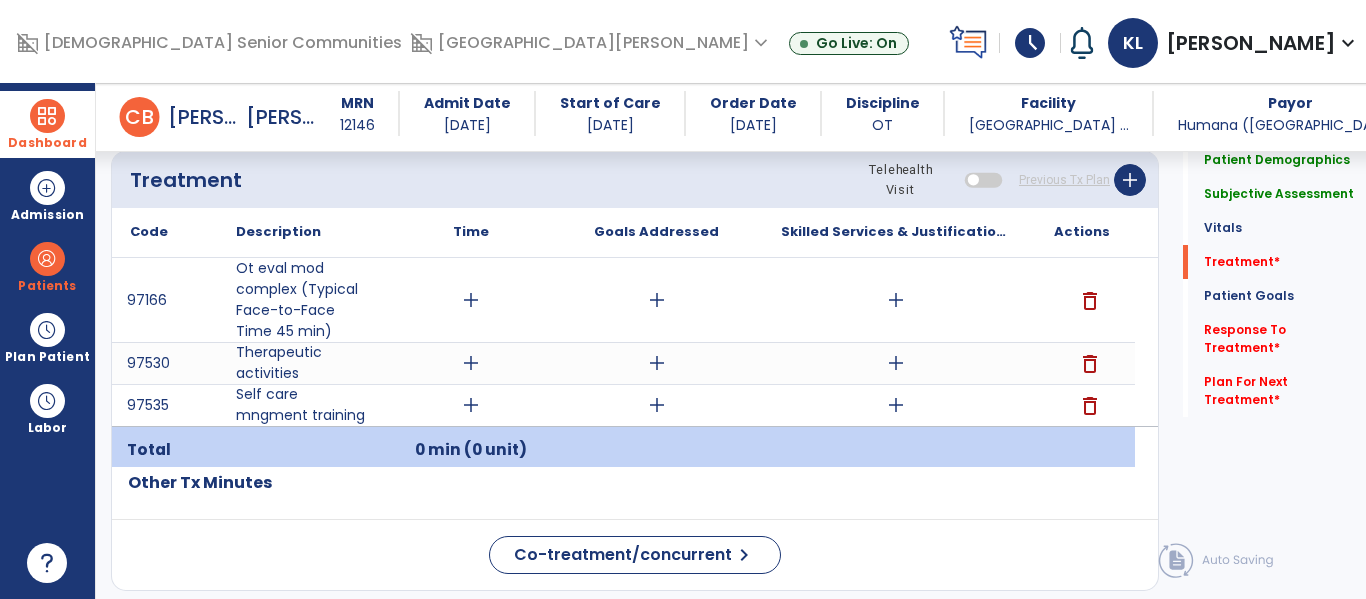 scroll, scrollTop: 1099, scrollLeft: 0, axis: vertical 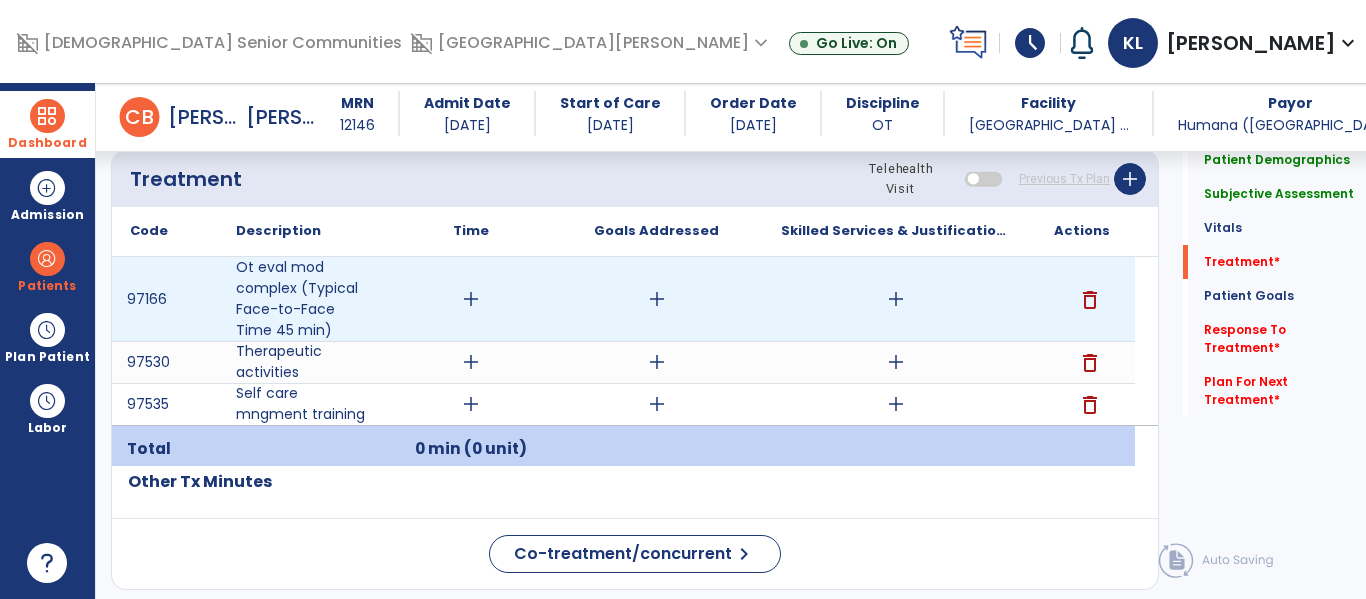 click on "add" at bounding box center [471, 299] 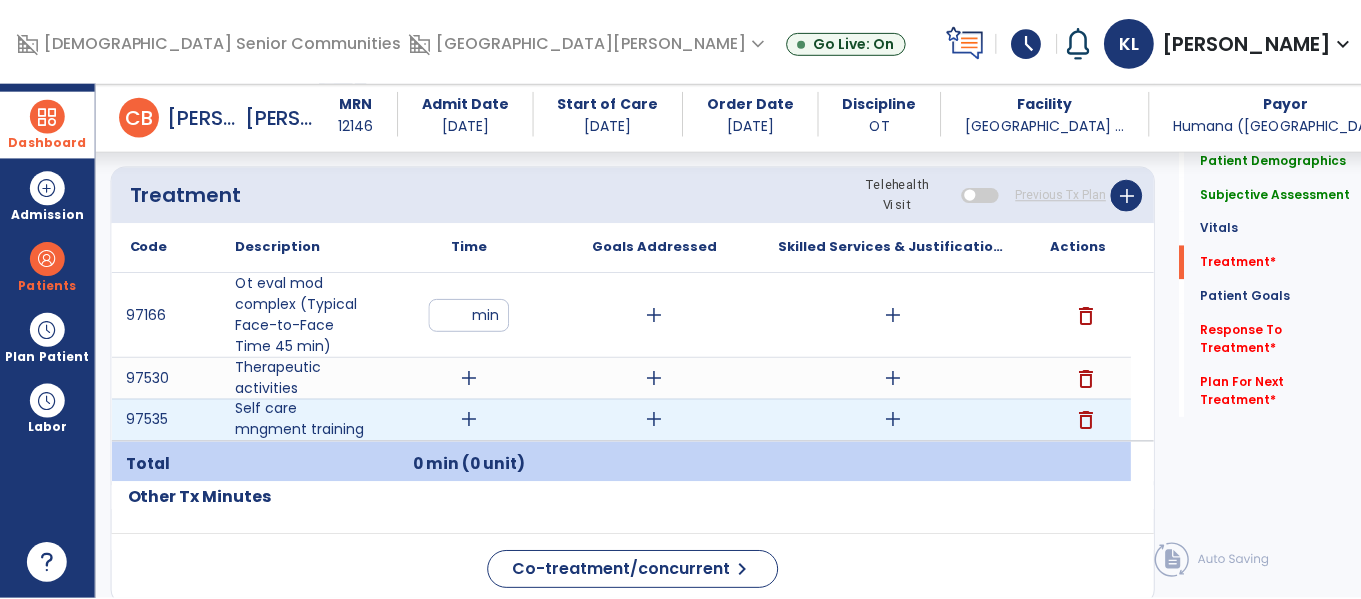 scroll, scrollTop: 1084, scrollLeft: 0, axis: vertical 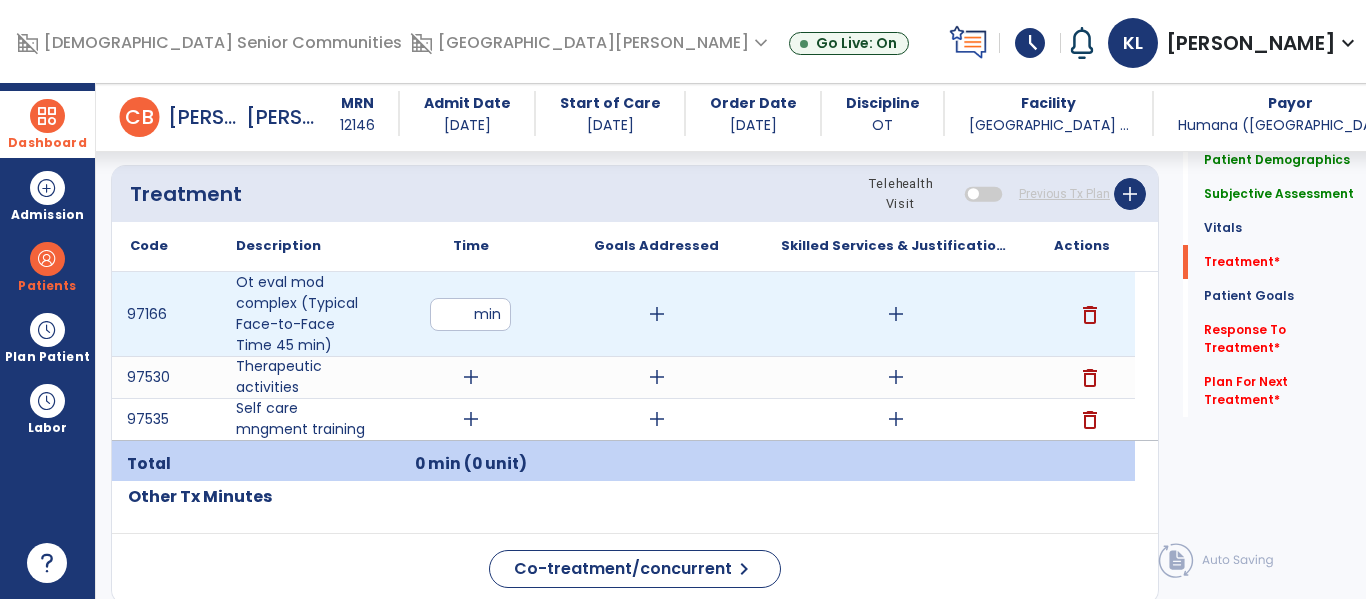 type on "**" 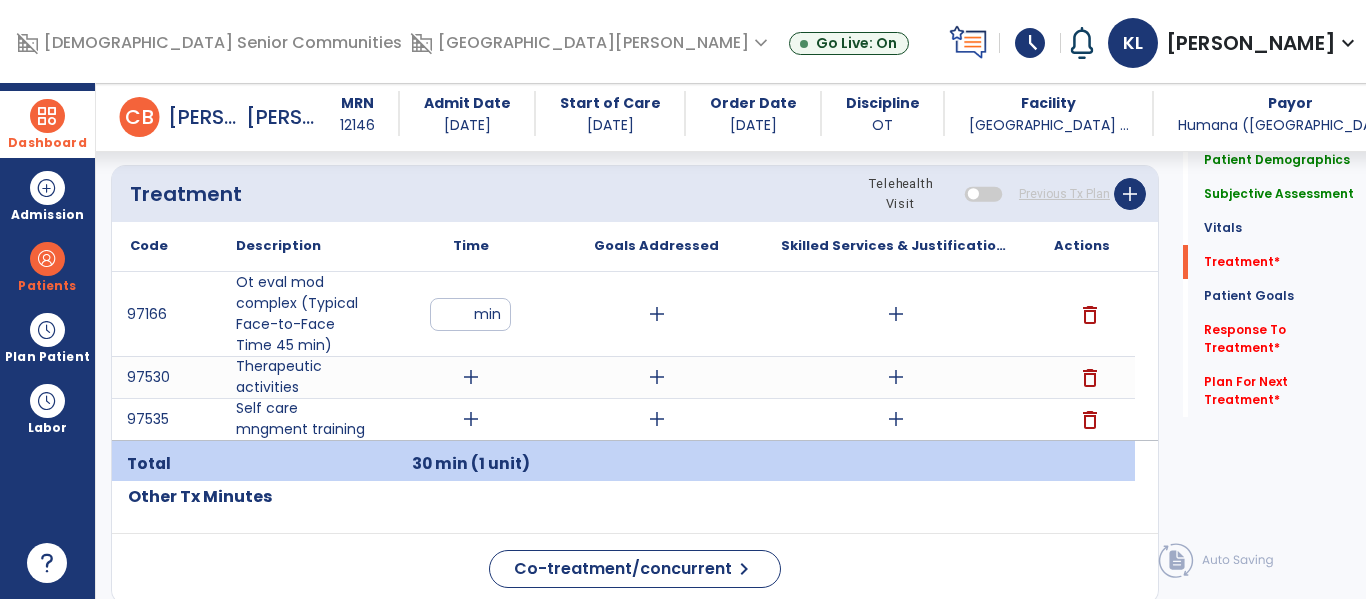 click on "add" at bounding box center (896, 314) 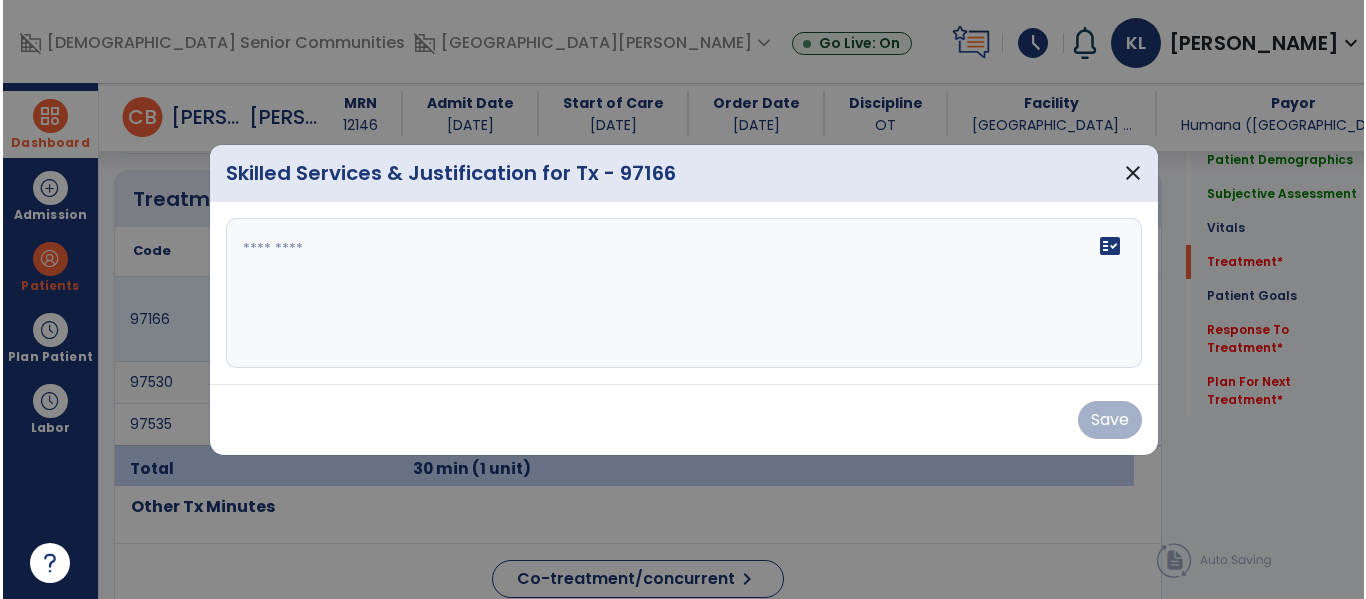 scroll, scrollTop: 1084, scrollLeft: 0, axis: vertical 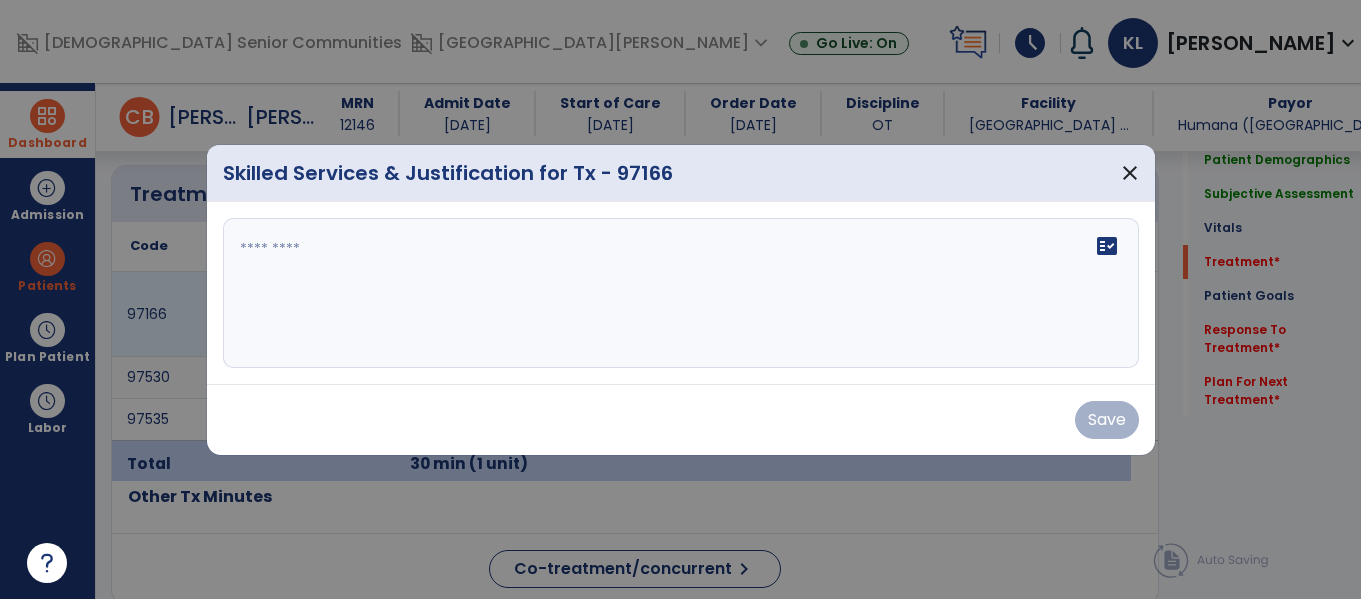 click on "fact_check" at bounding box center [681, 293] 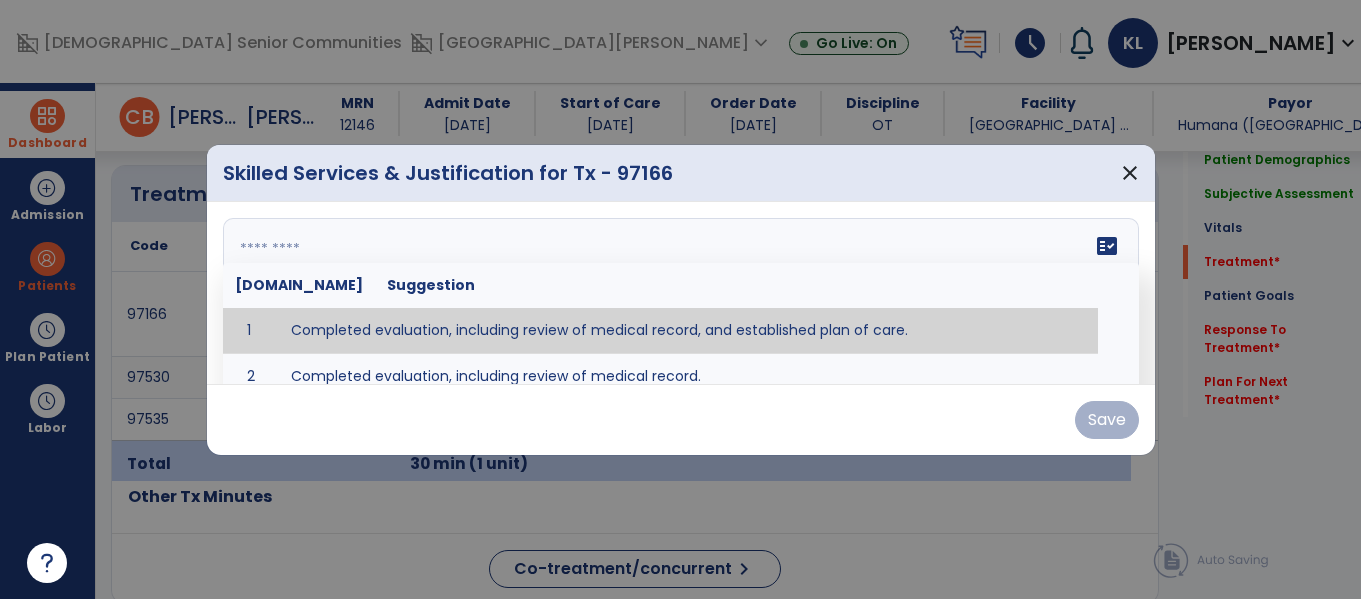 type on "**********" 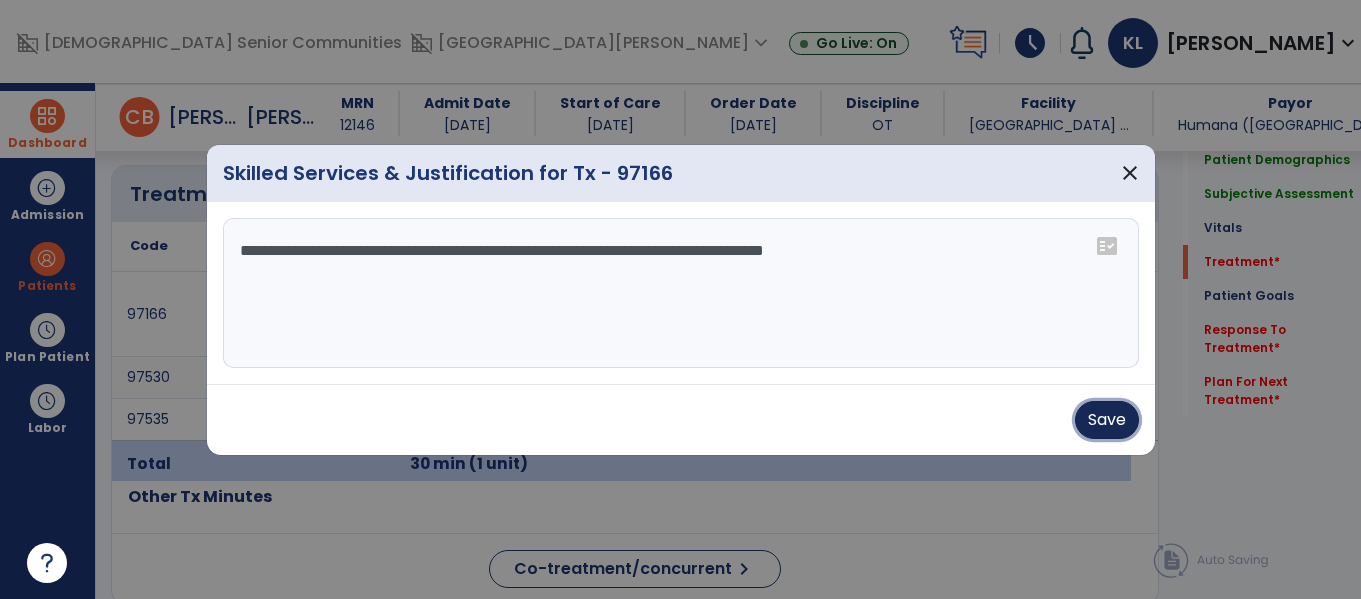 click on "Save" at bounding box center [1107, 420] 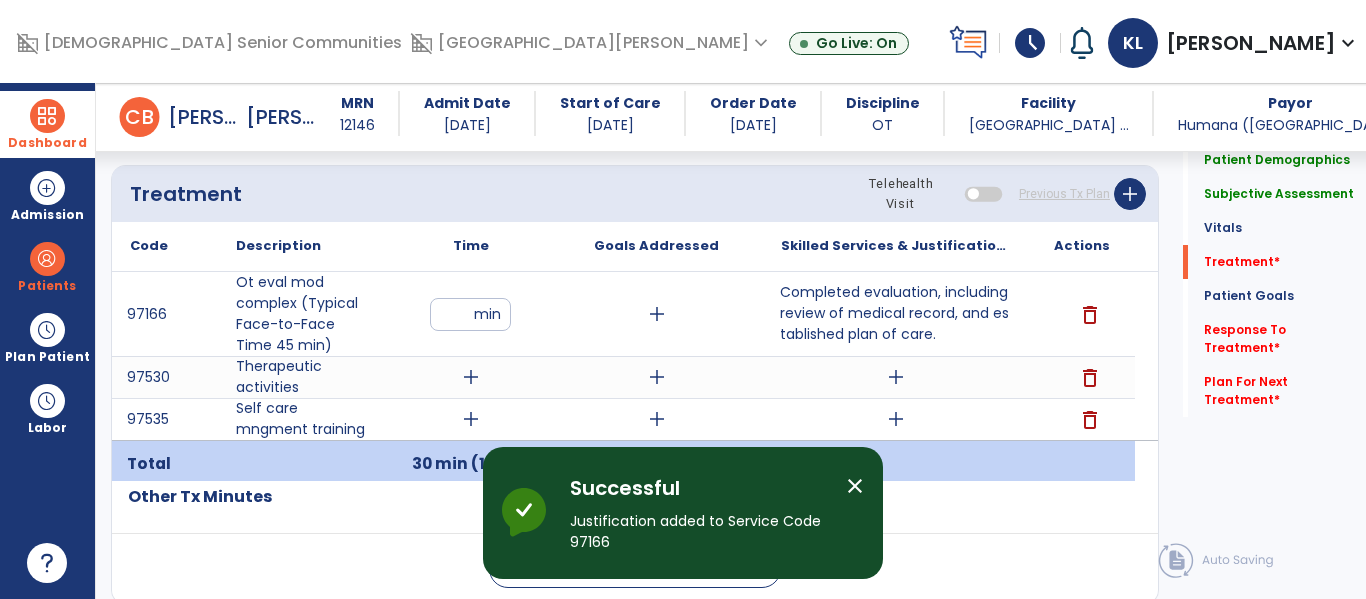 click on "**" at bounding box center (470, 314) 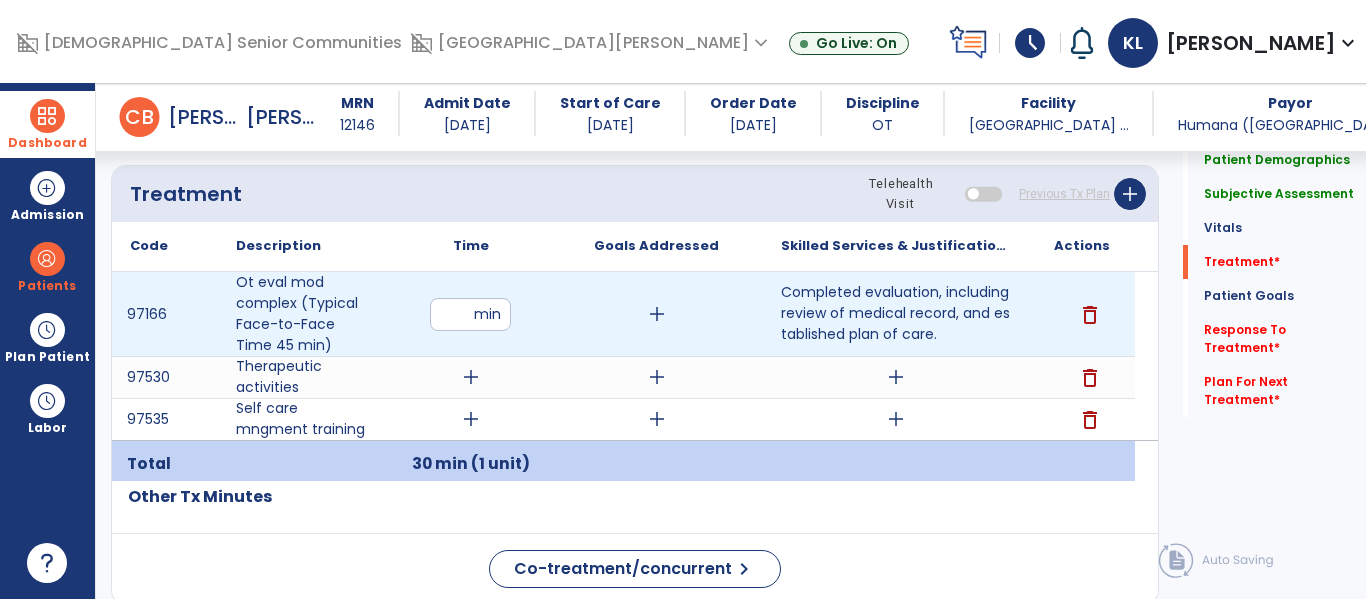 type on "**" 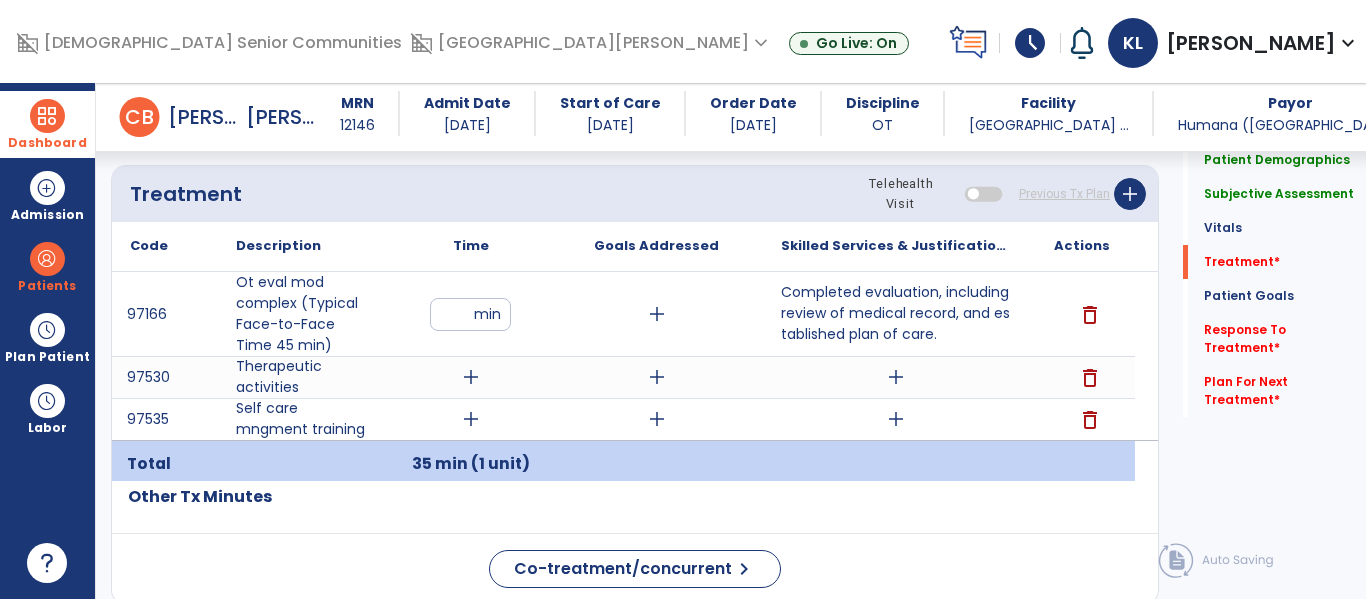 click on "add" at bounding box center (471, 377) 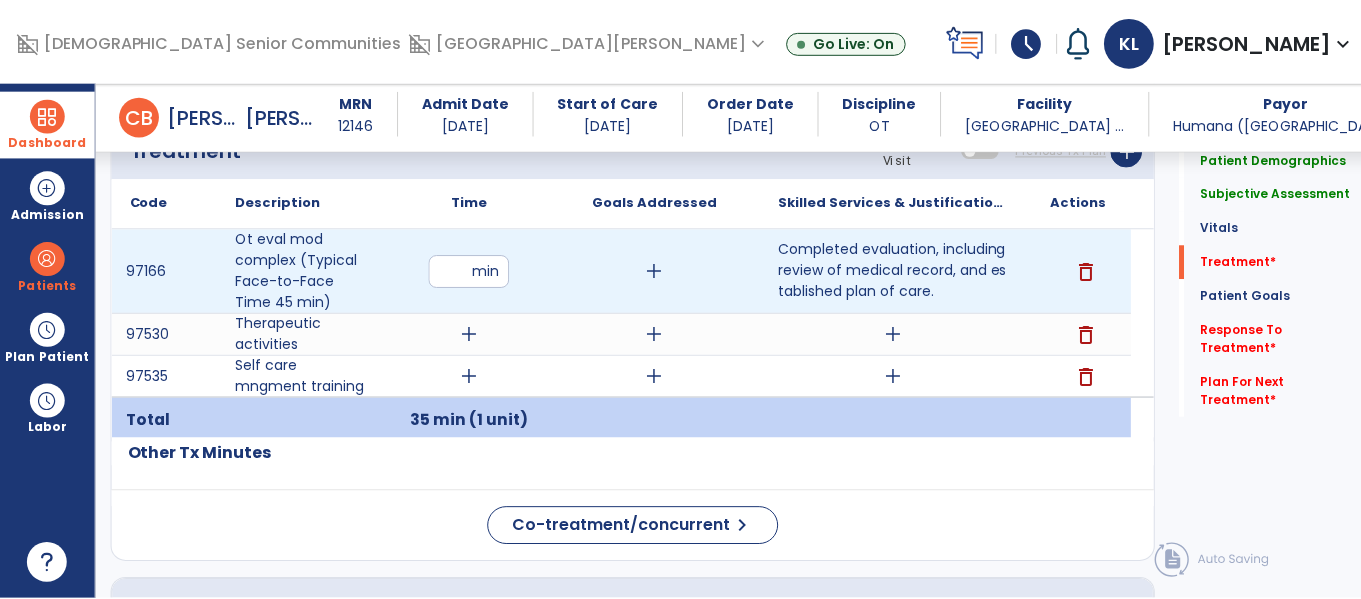 scroll, scrollTop: 1130, scrollLeft: 0, axis: vertical 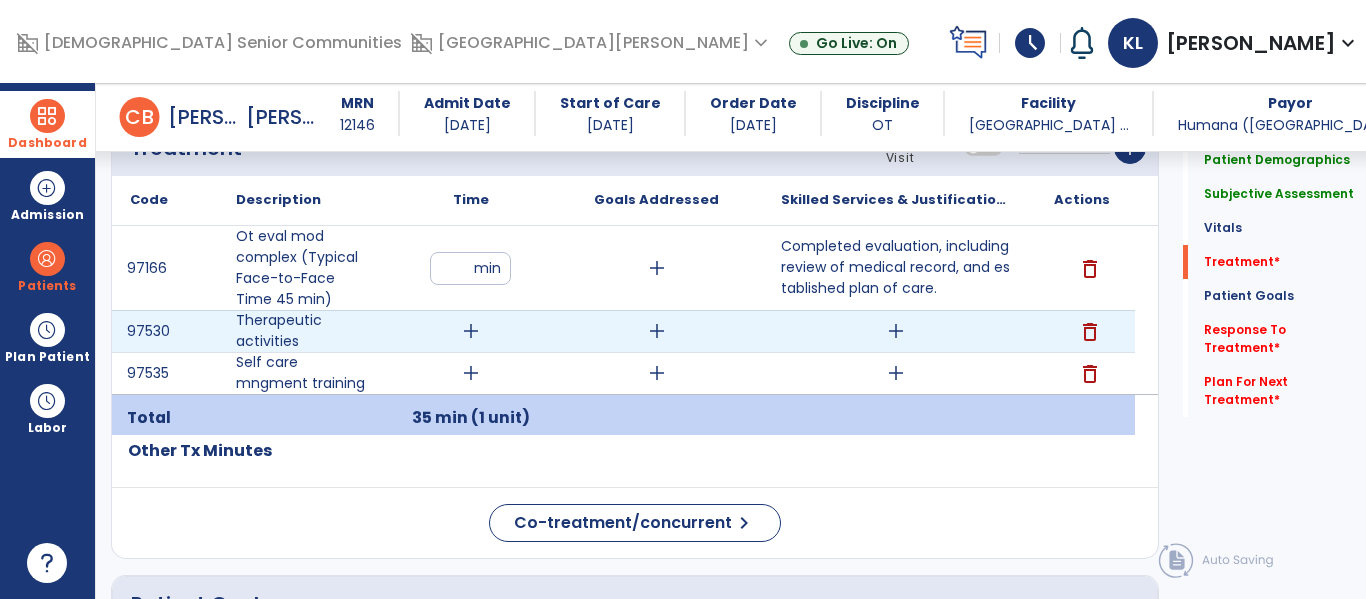 click on "add" at bounding box center [471, 331] 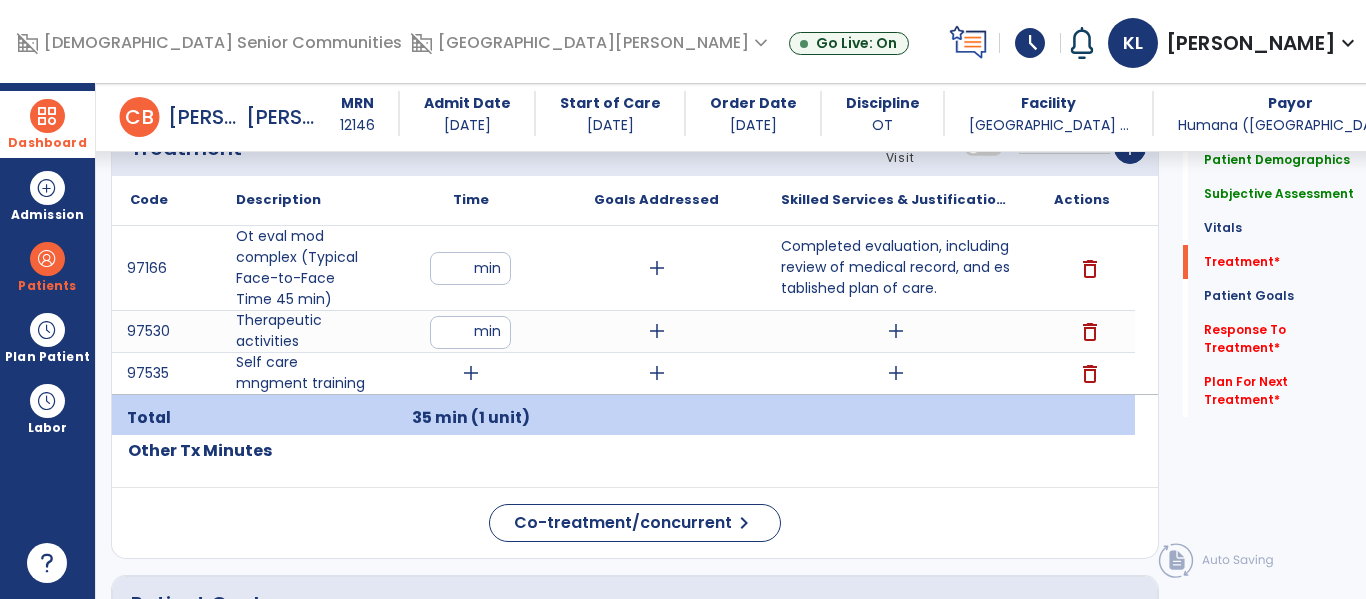 type on "**" 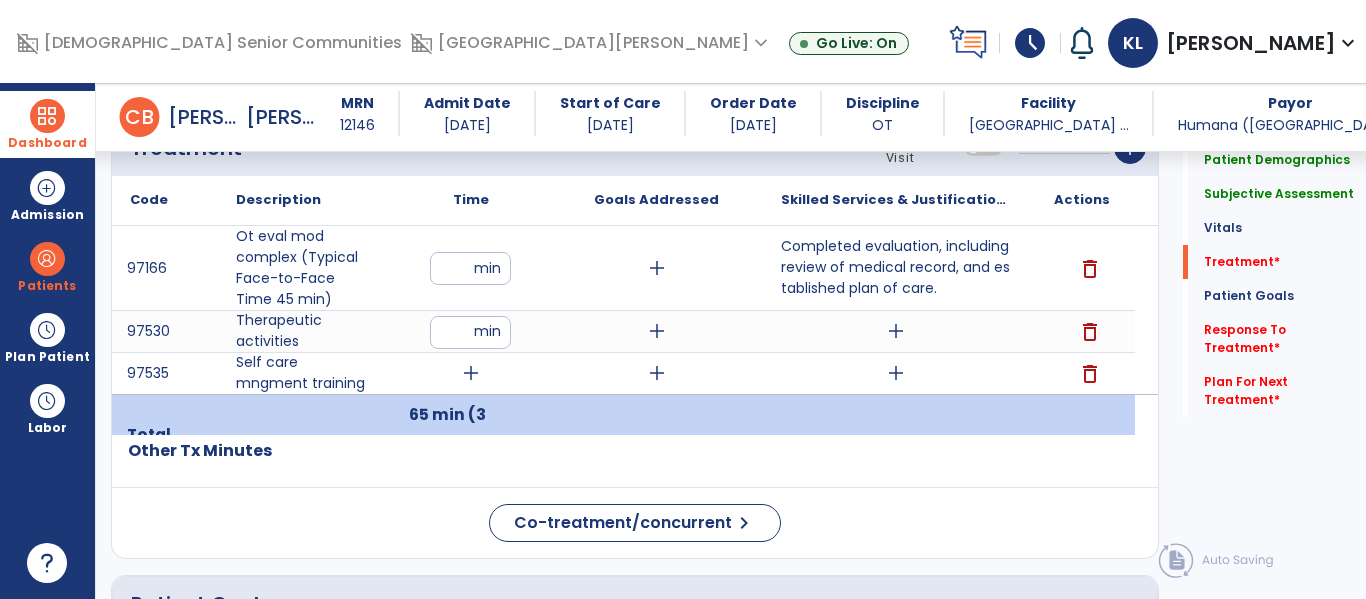 click on "add" at bounding box center [471, 373] 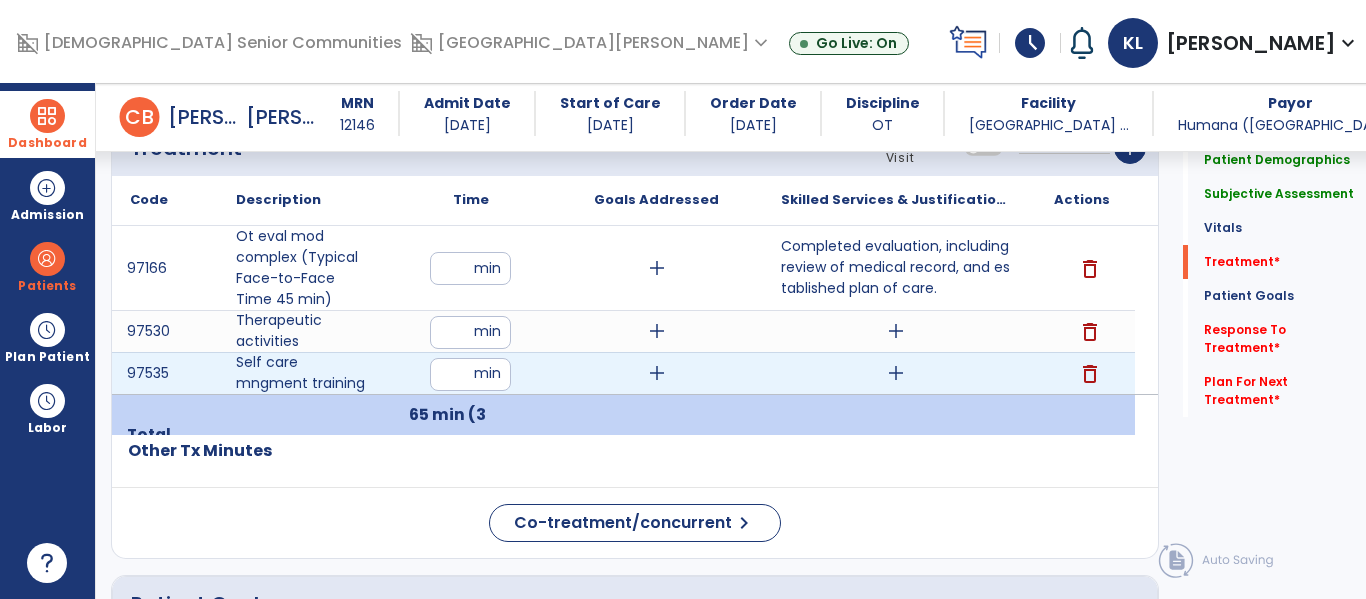type on "**" 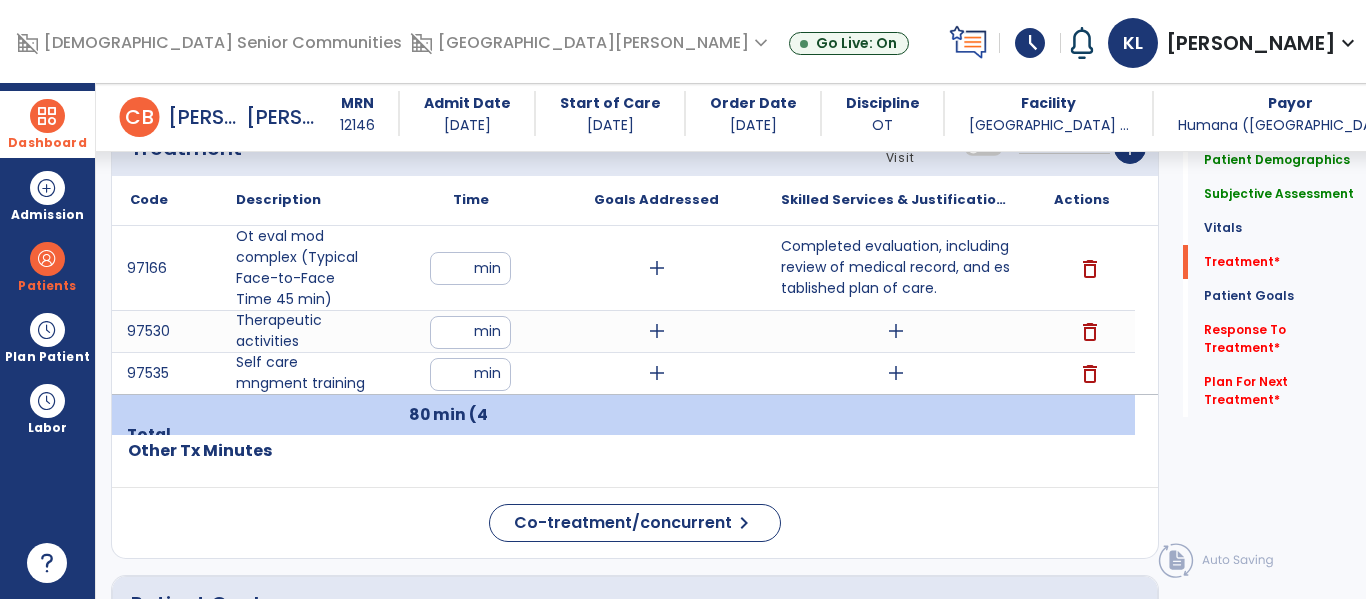 click on "add" at bounding box center (896, 331) 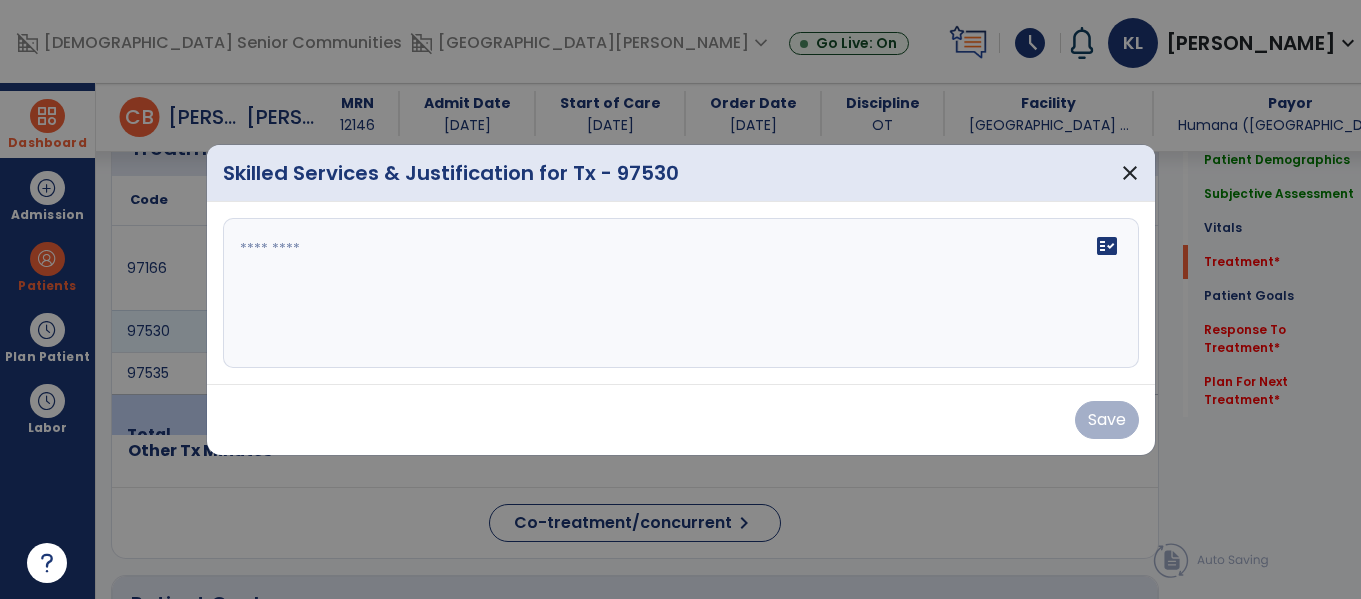 click on "fact_check" at bounding box center (681, 293) 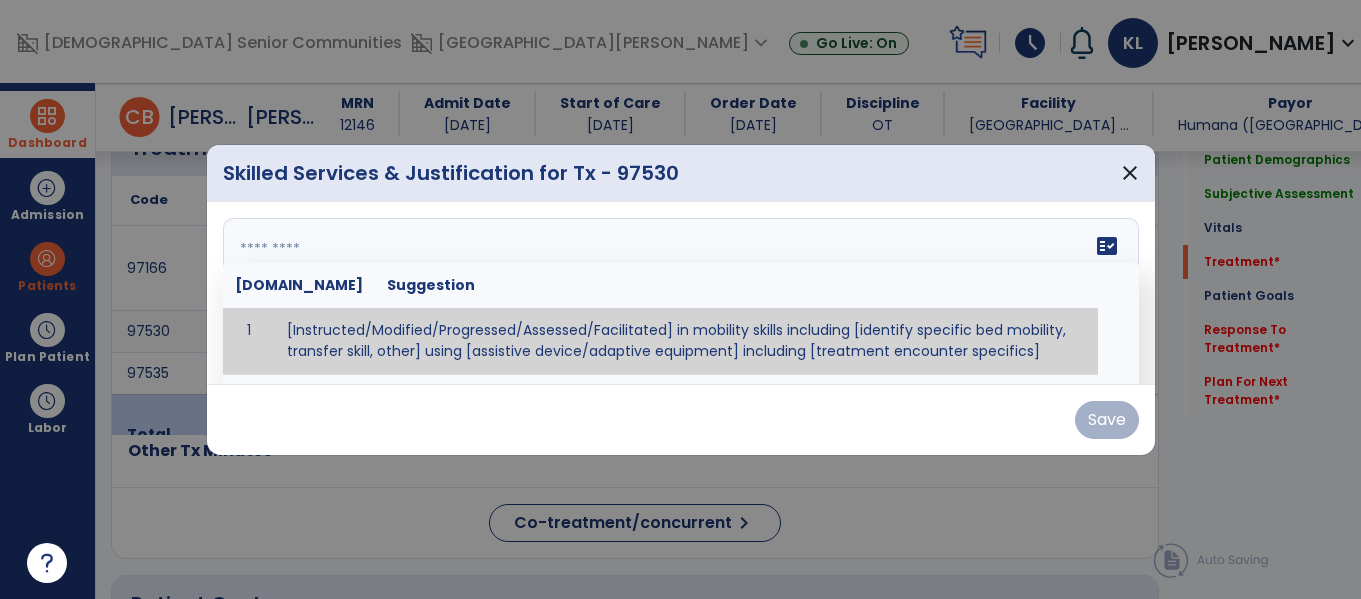 scroll, scrollTop: 1130, scrollLeft: 0, axis: vertical 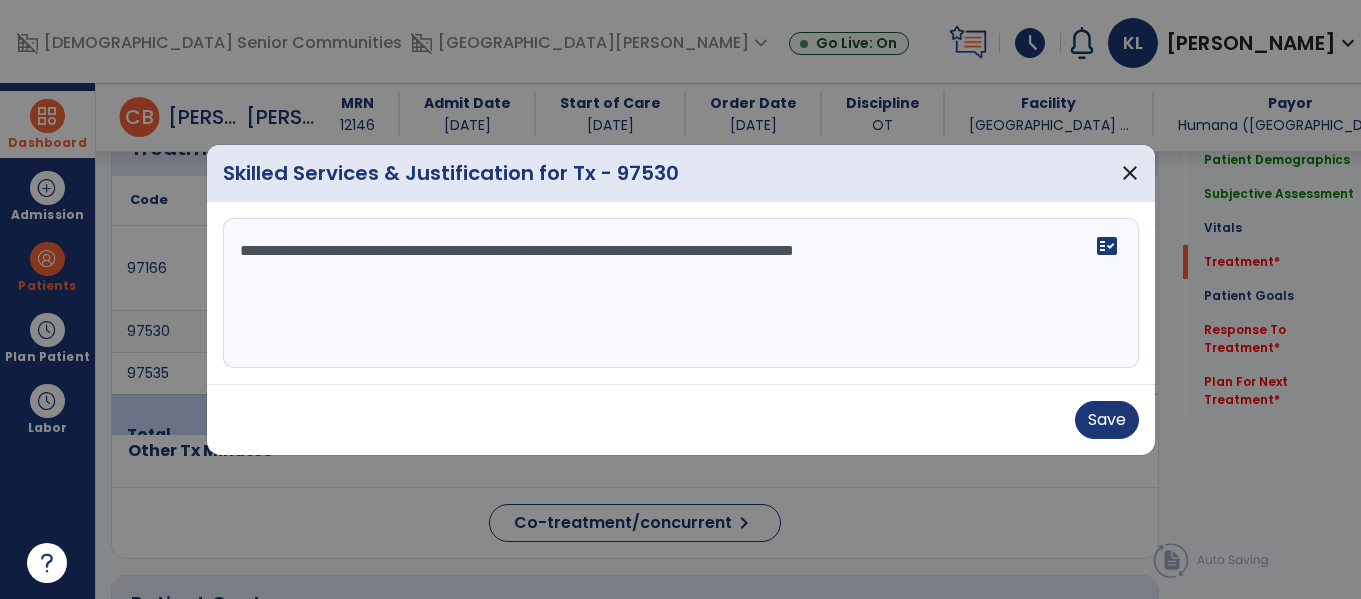 click on "**********" at bounding box center (681, 293) 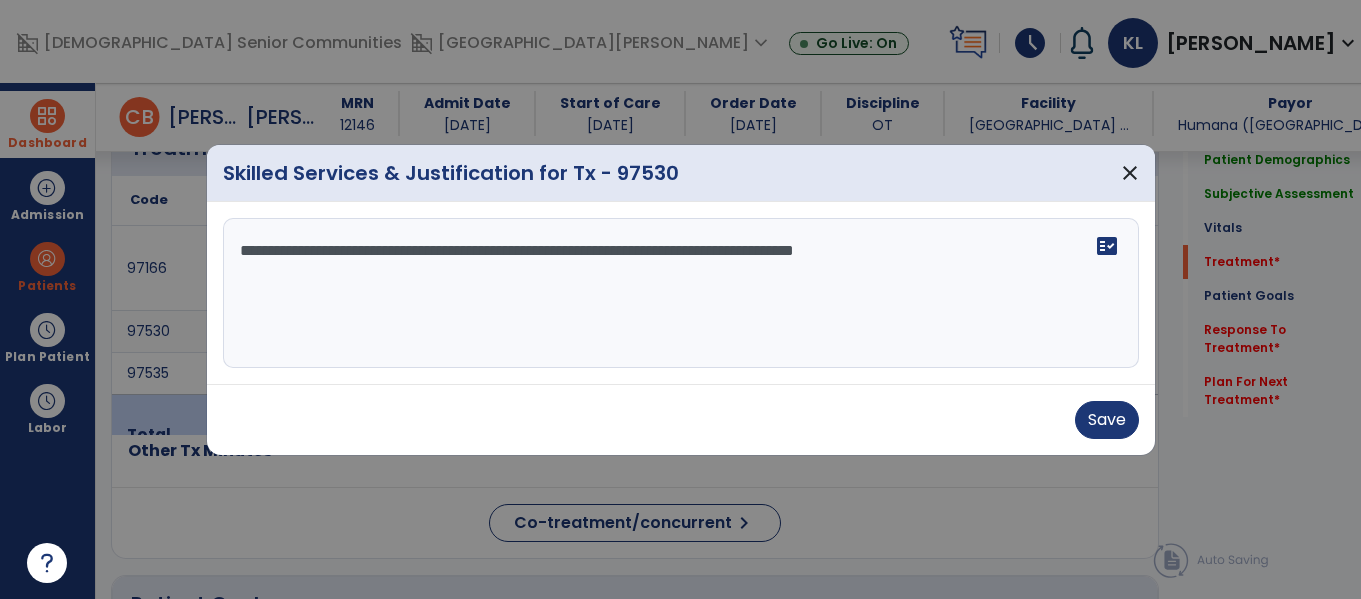 click on "**********" at bounding box center (681, 293) 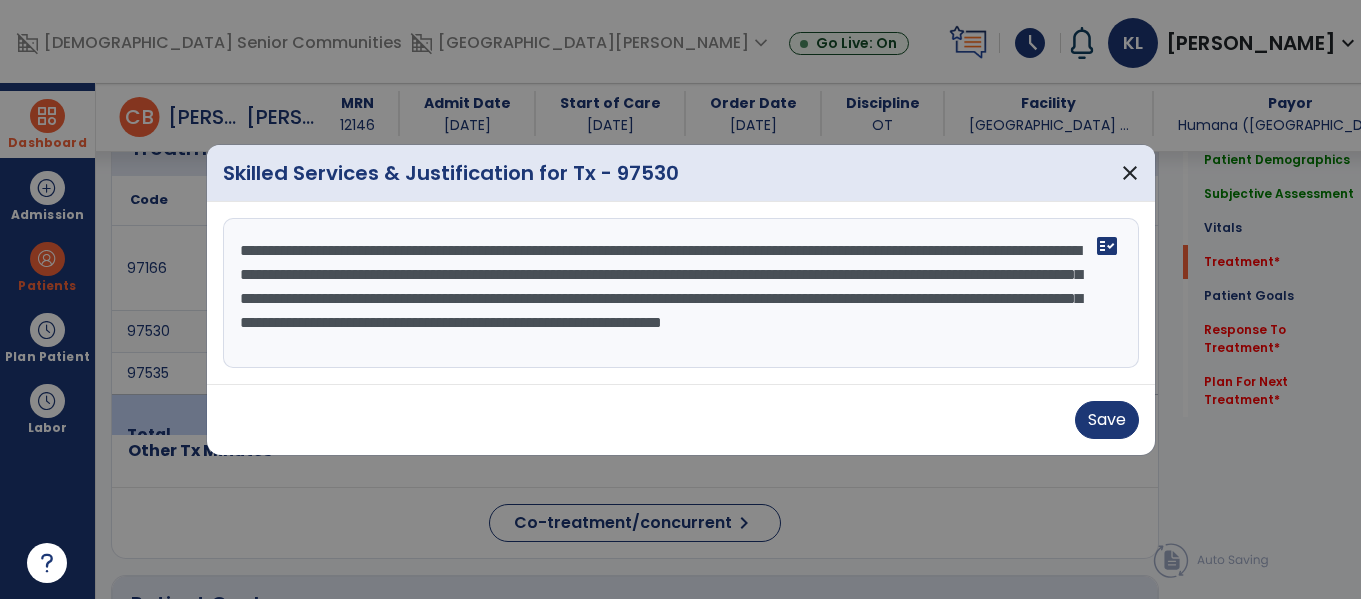 click on "**********" at bounding box center [681, 293] 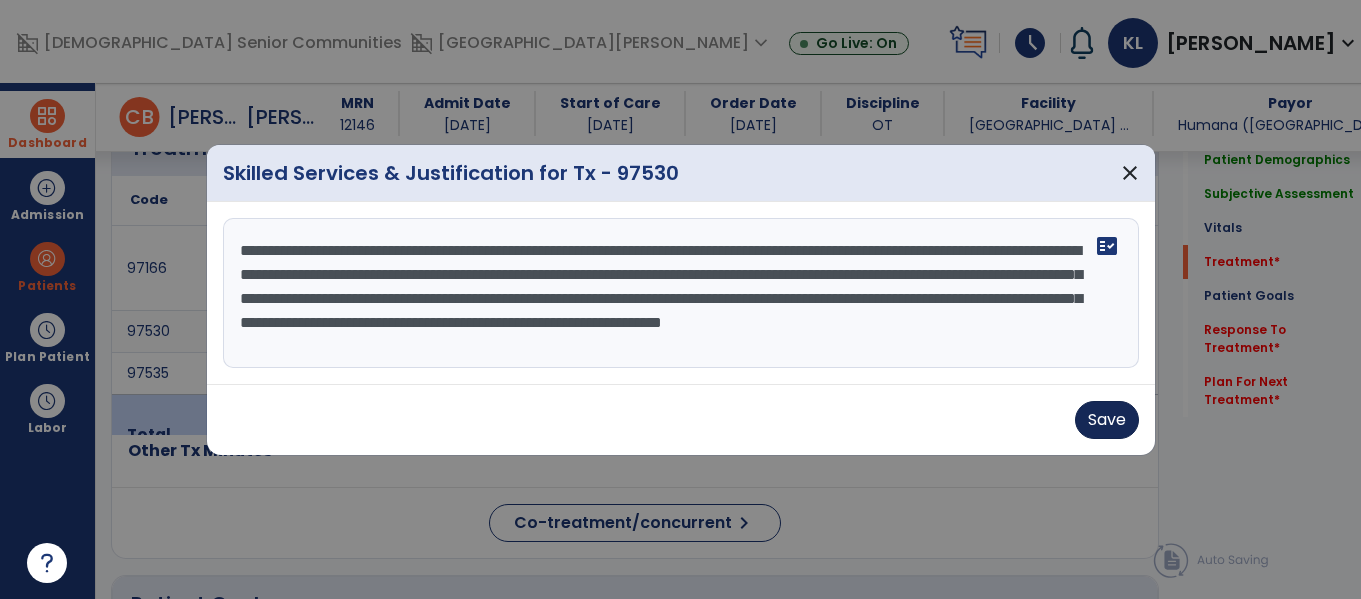 type on "**********" 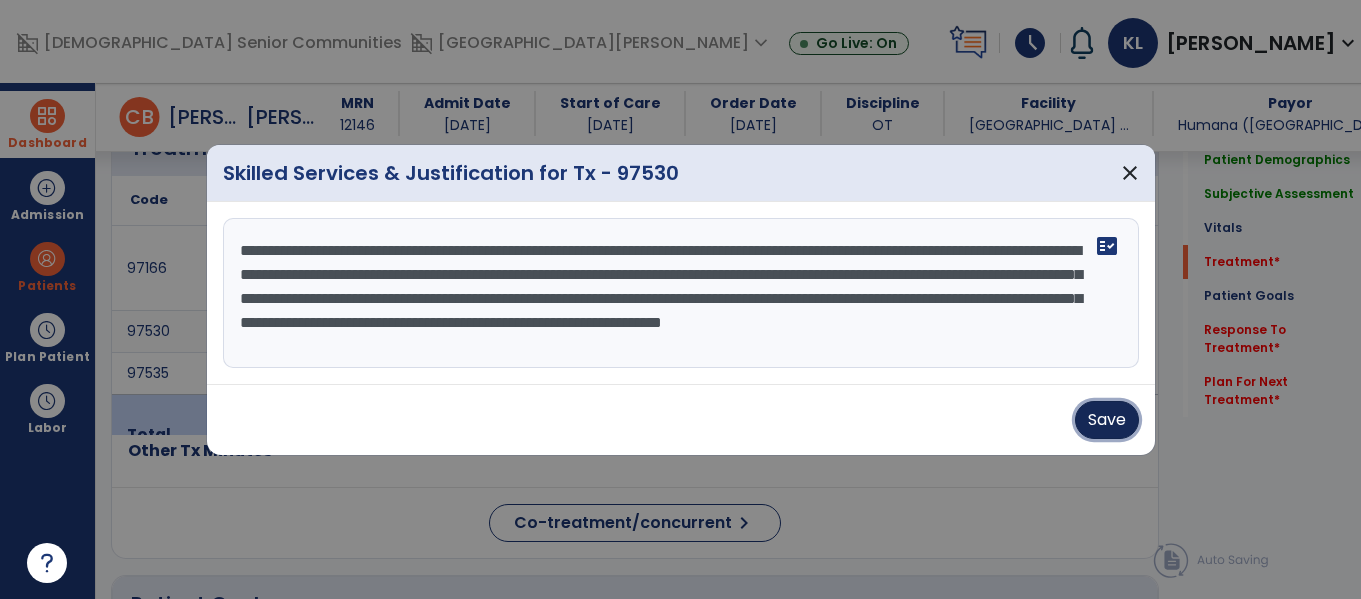 click on "Save" at bounding box center (1107, 420) 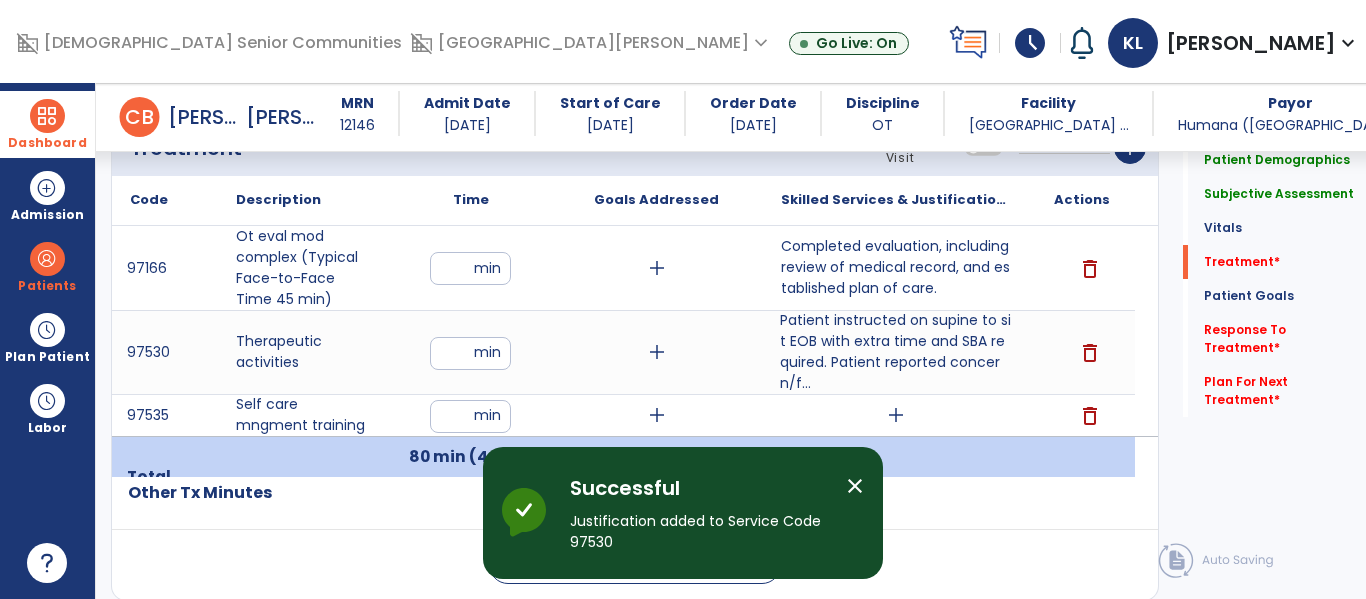 click on "add" at bounding box center [896, 415] 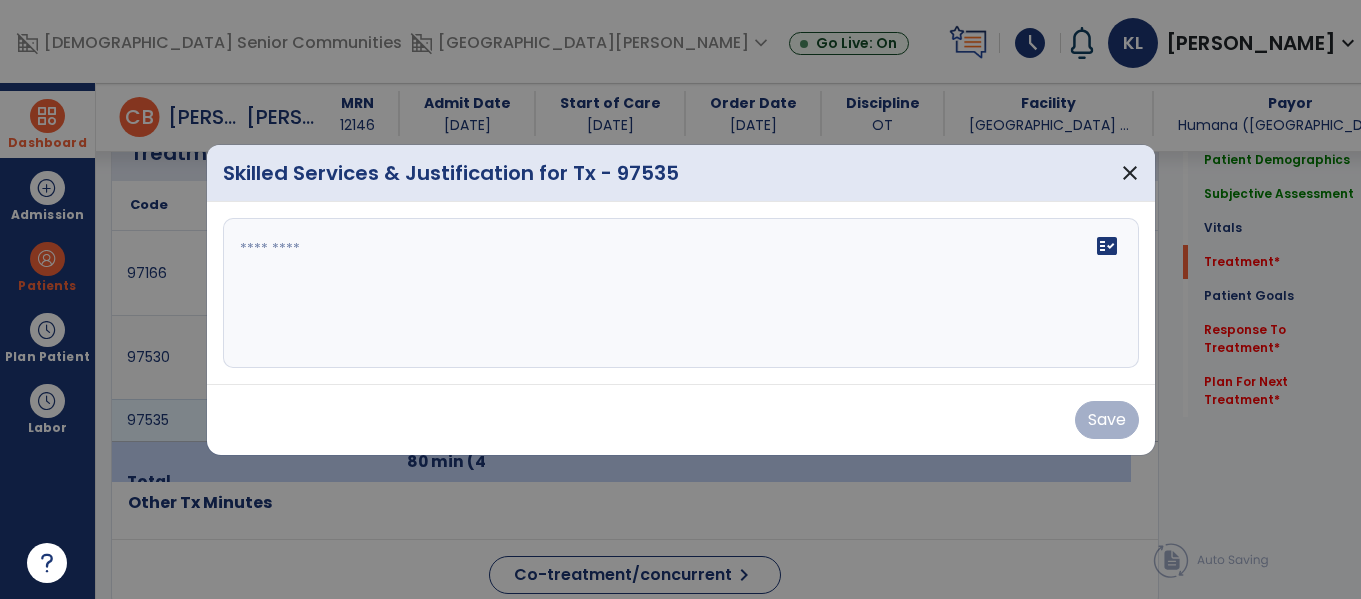 click on "fact_check" at bounding box center [681, 293] 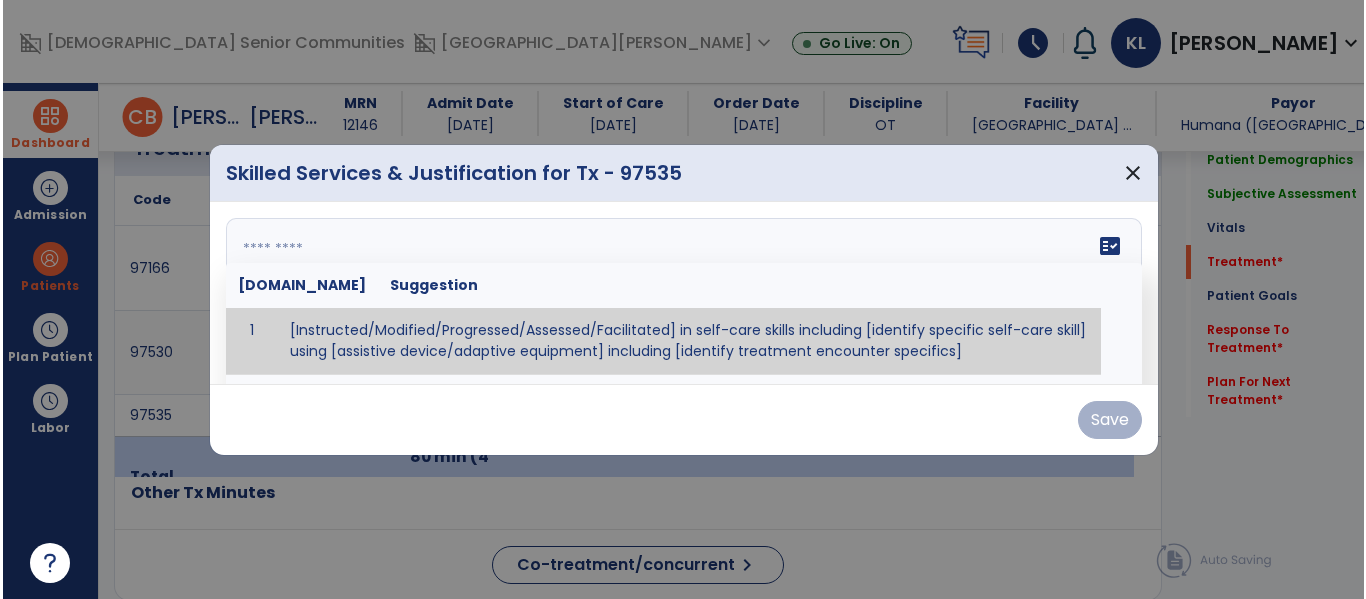 scroll, scrollTop: 1130, scrollLeft: 0, axis: vertical 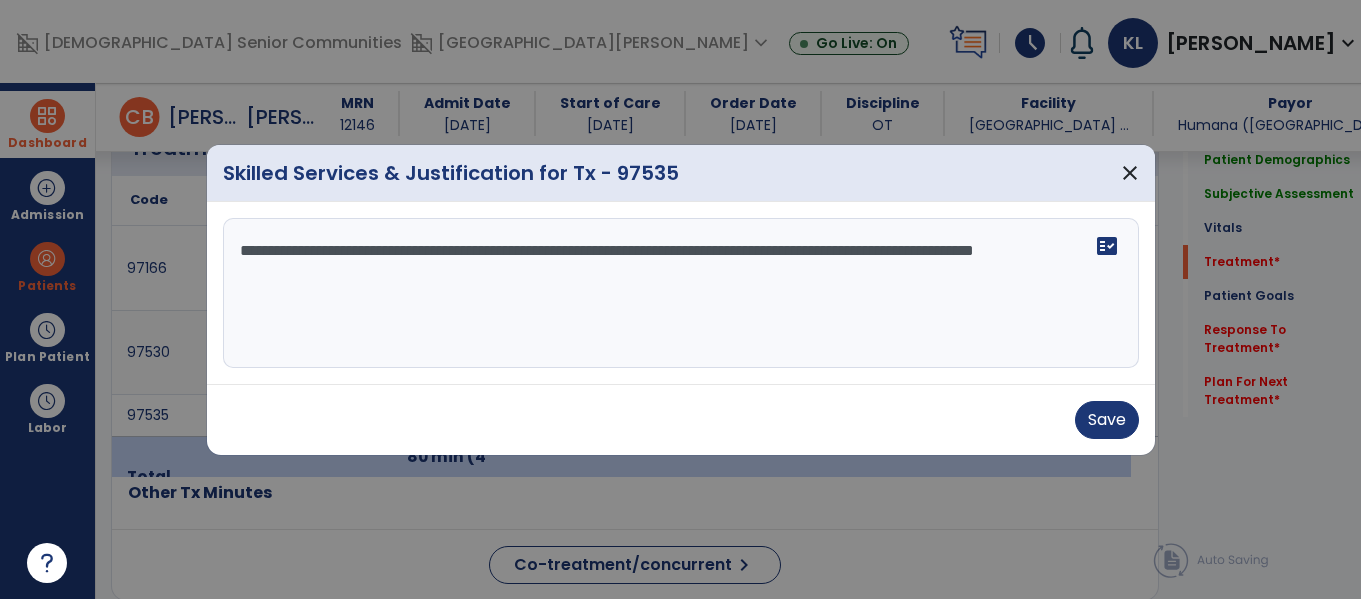 click on "**********" at bounding box center [681, 293] 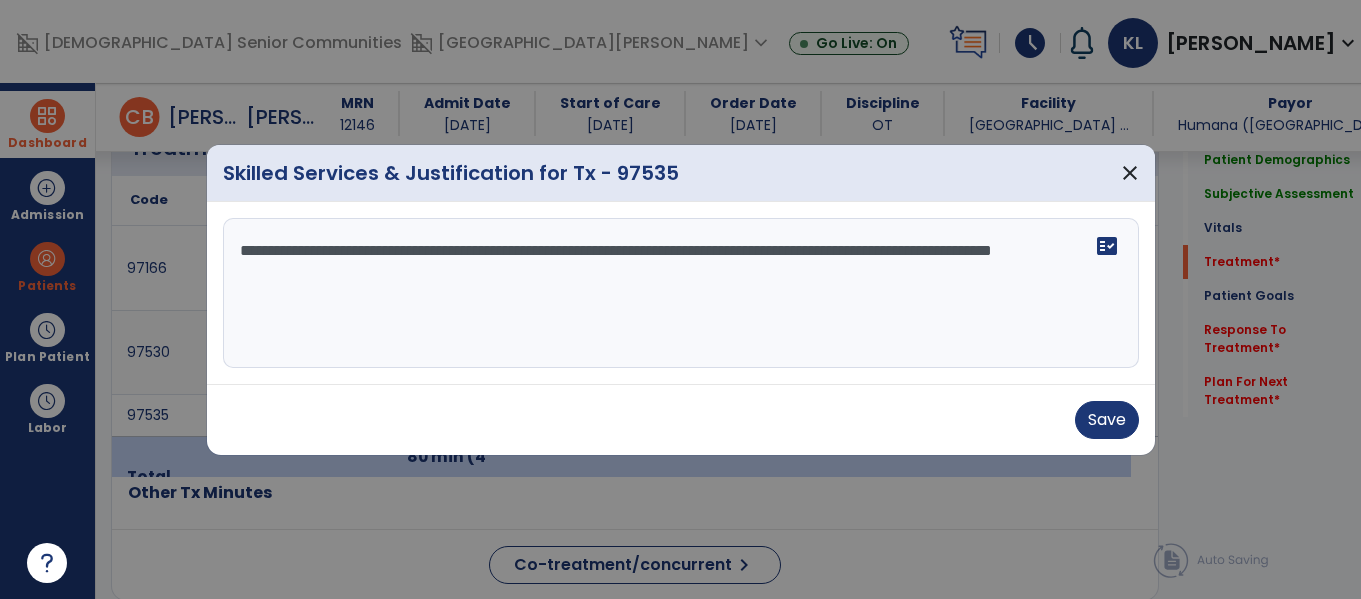 click on "**********" at bounding box center (681, 293) 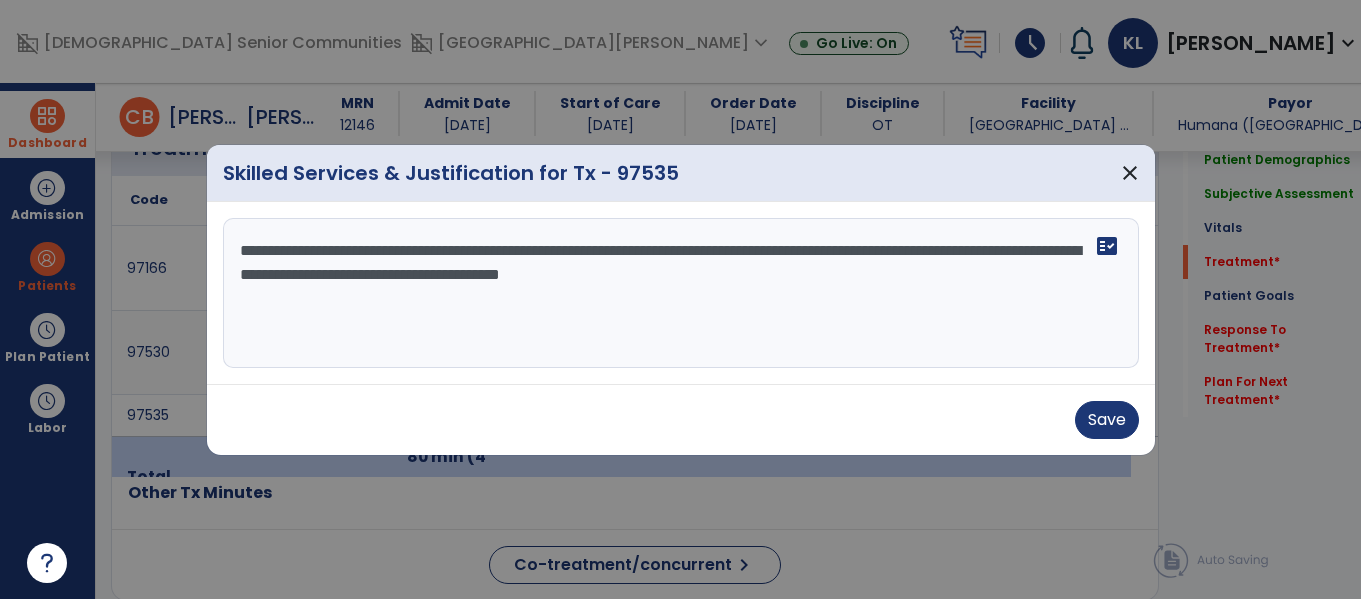 type on "**********" 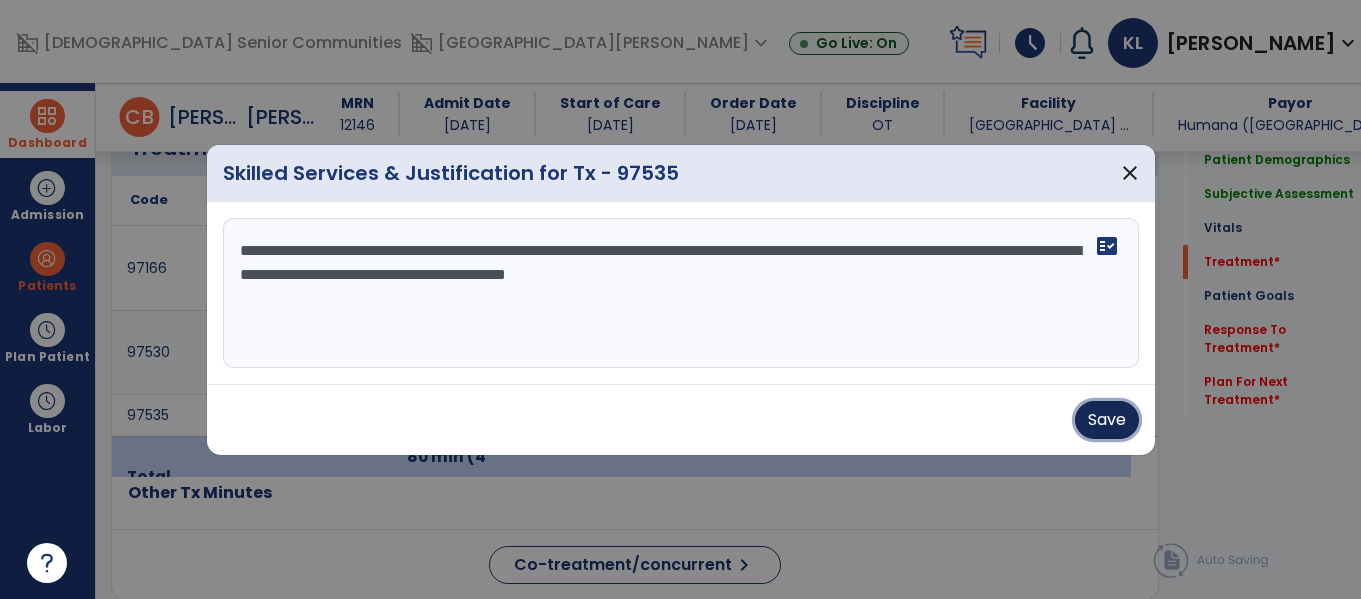 click on "Save" at bounding box center [1107, 420] 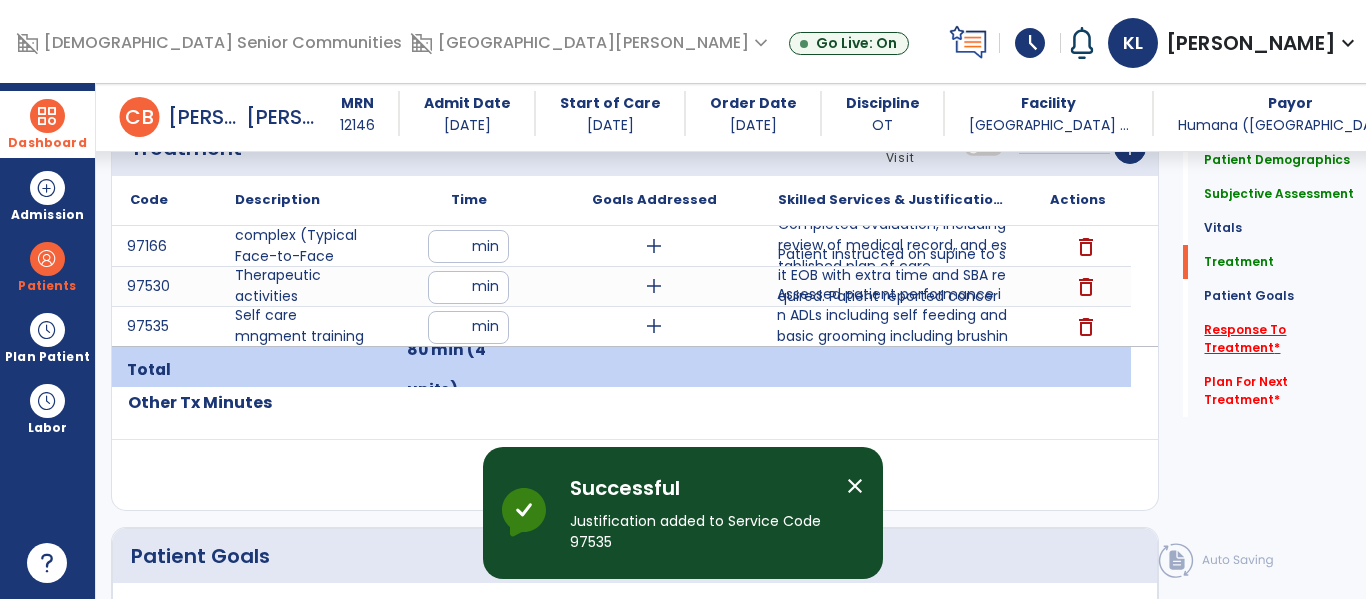 click on "Response To Treatment   *" 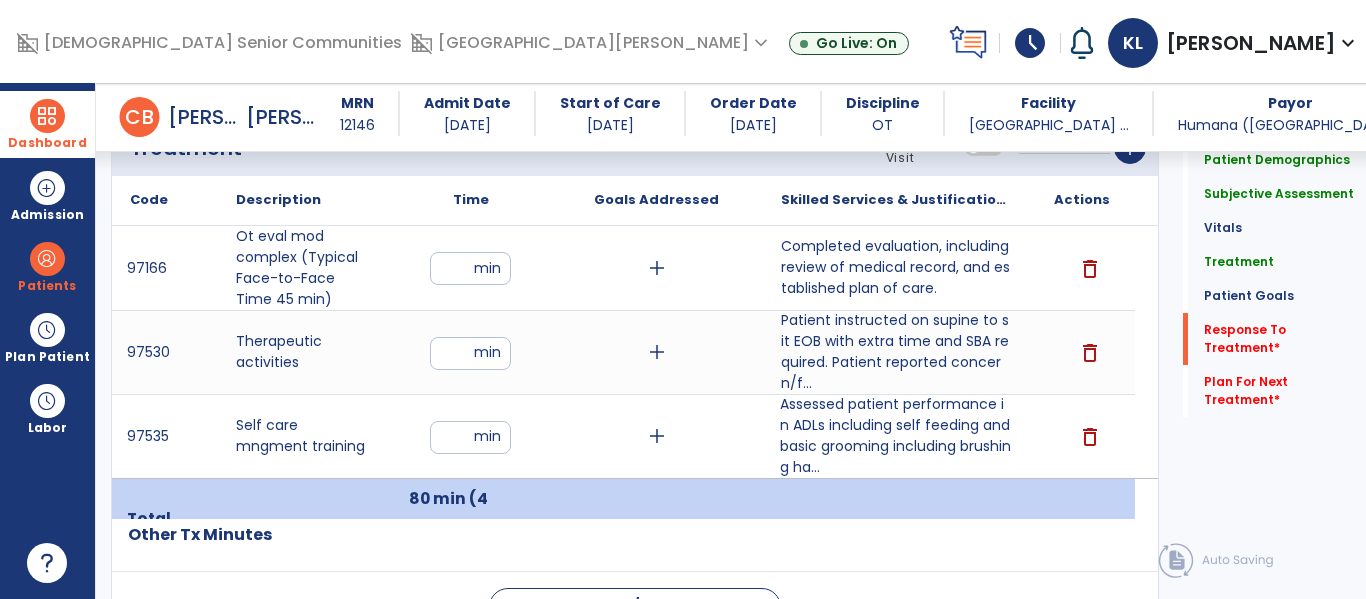scroll, scrollTop: 2381, scrollLeft: 0, axis: vertical 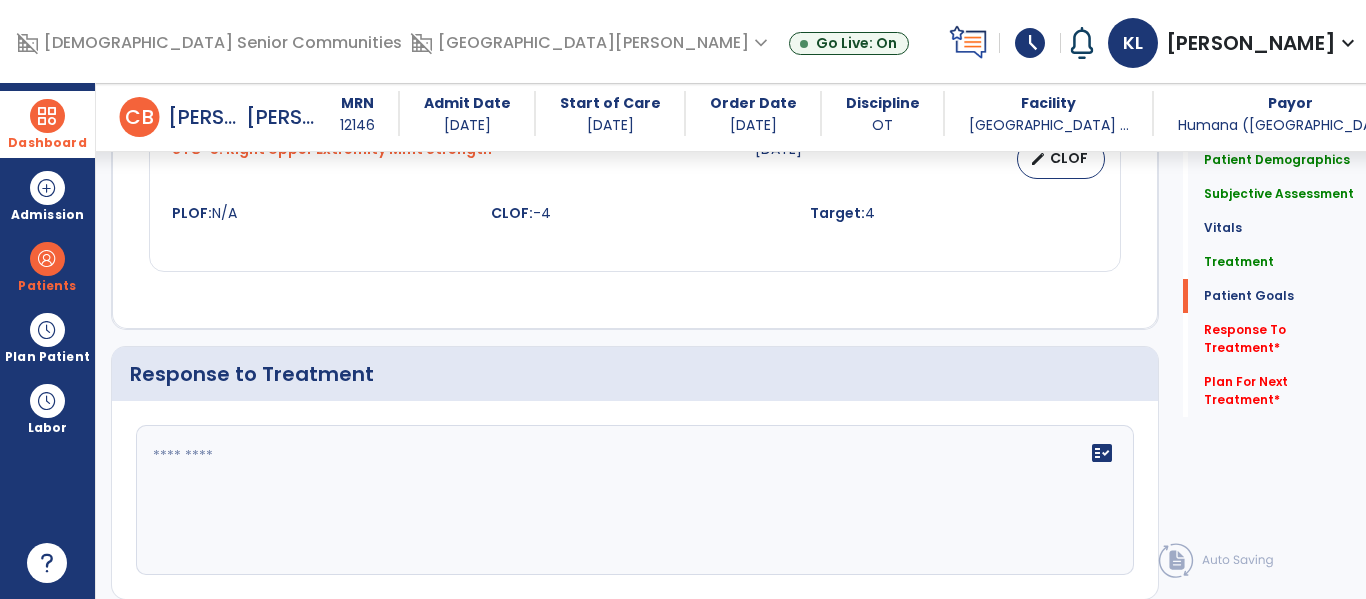 click 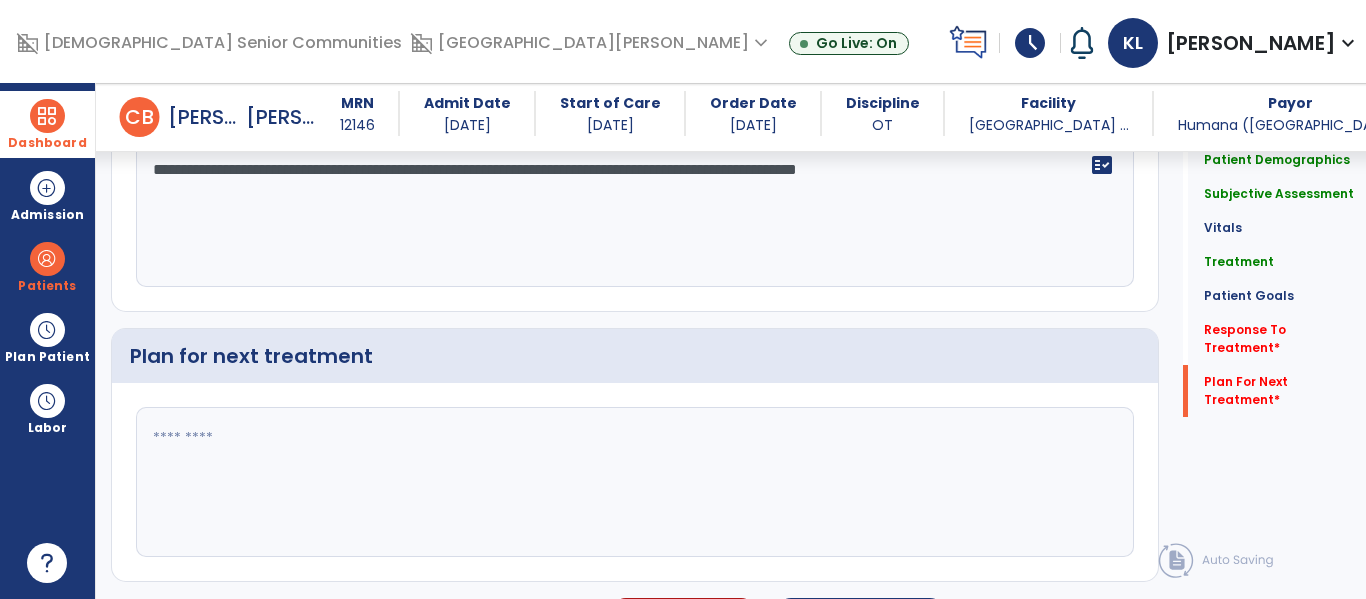 scroll, scrollTop: 2718, scrollLeft: 0, axis: vertical 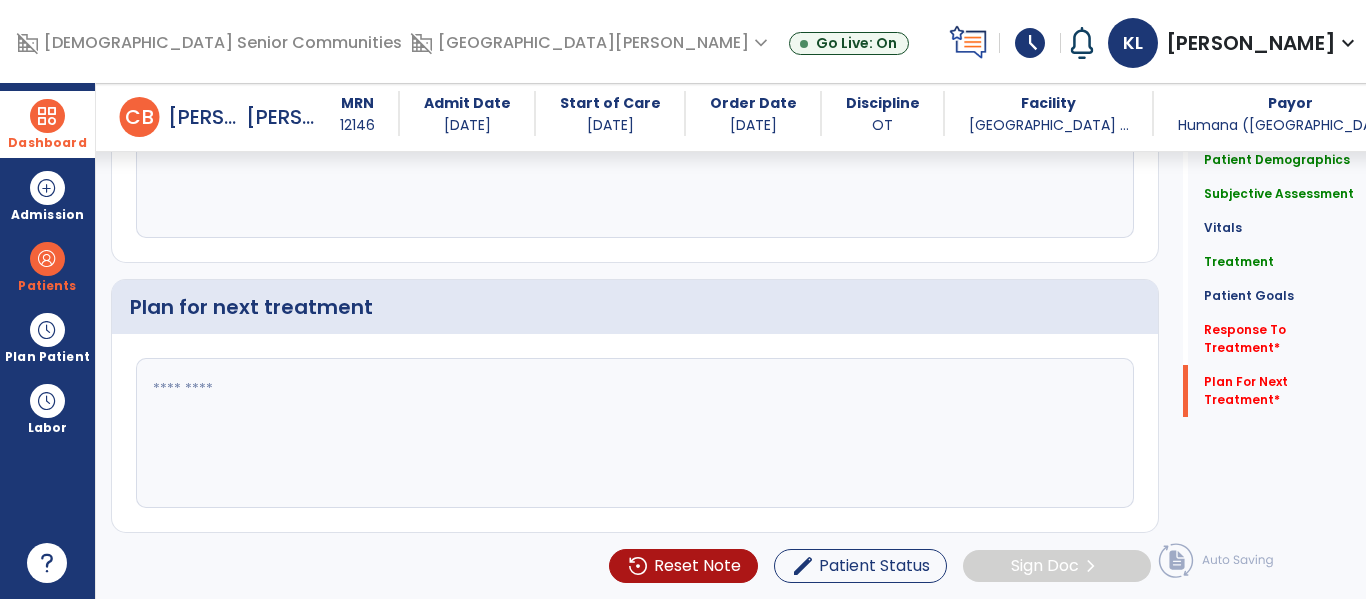 type on "**********" 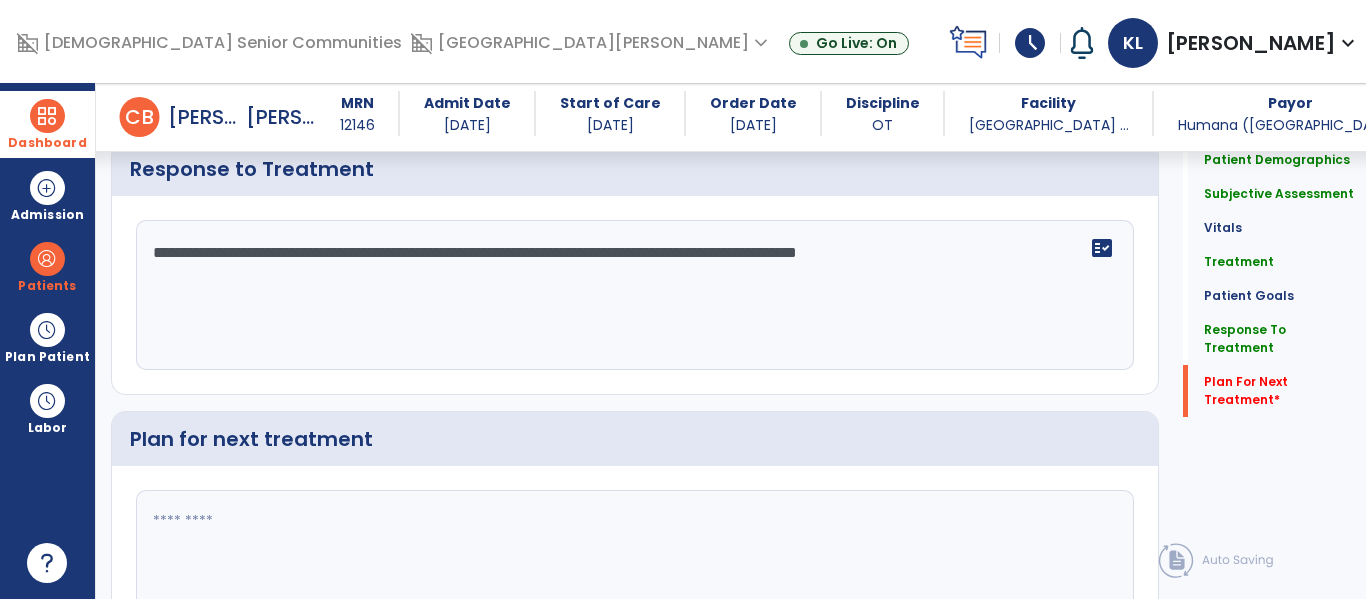 scroll, scrollTop: 2718, scrollLeft: 0, axis: vertical 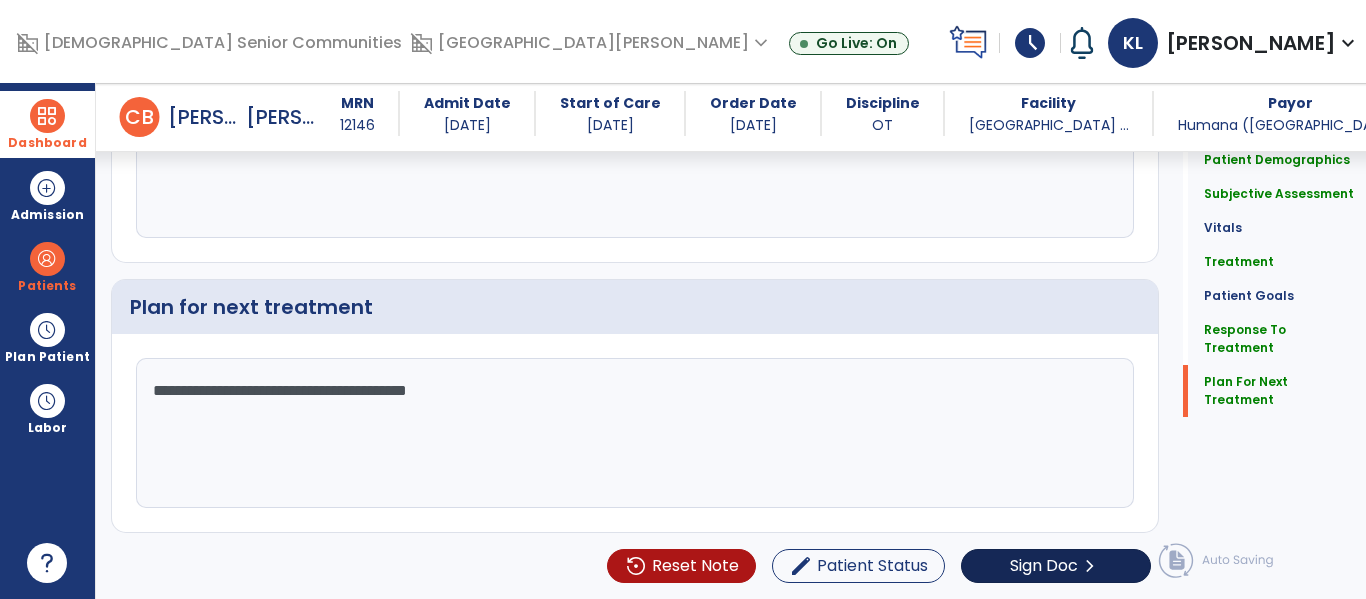 type on "**********" 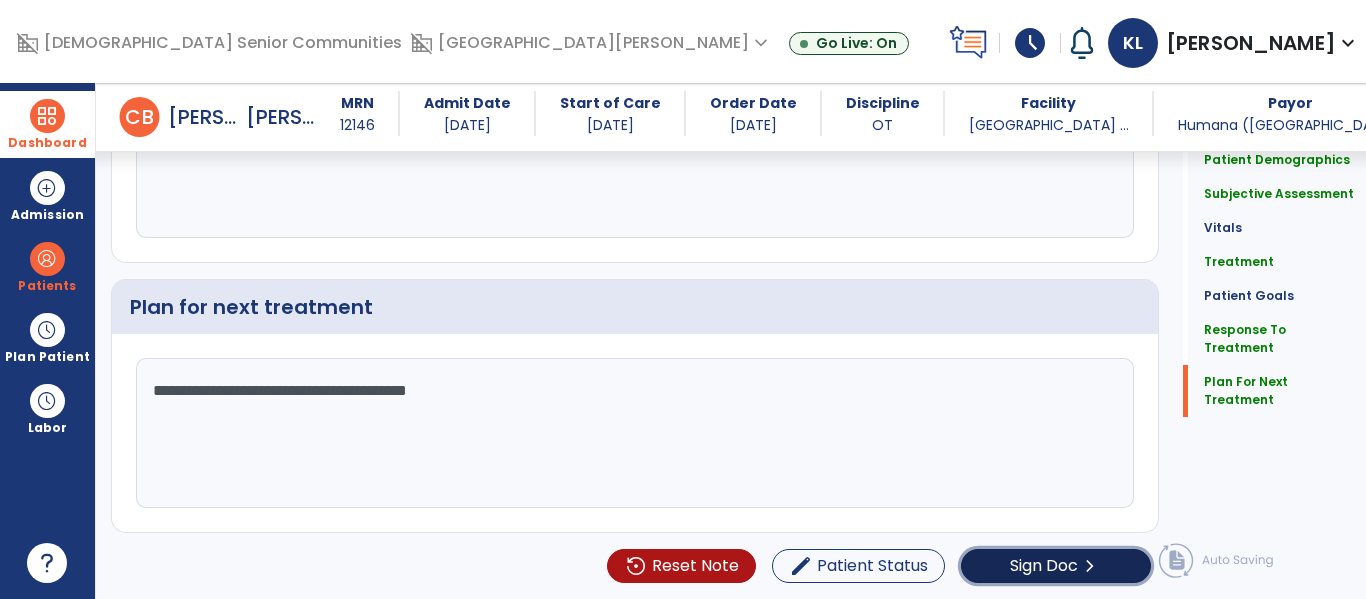click on "Sign Doc" 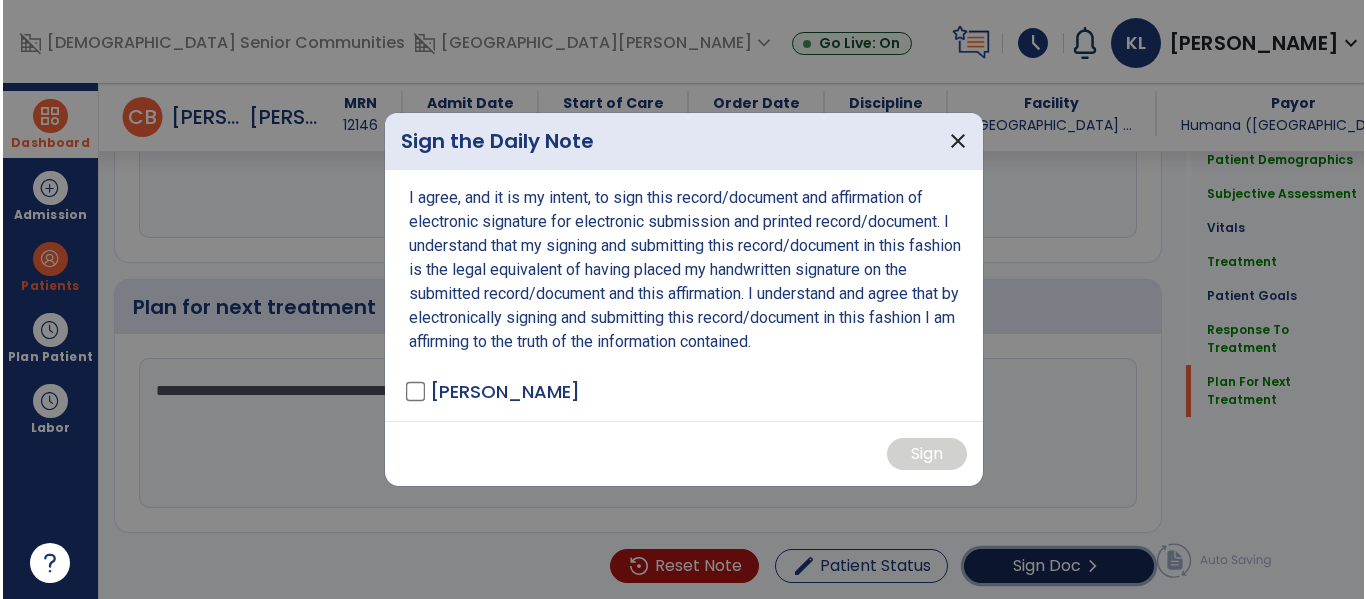 scroll, scrollTop: 2739, scrollLeft: 0, axis: vertical 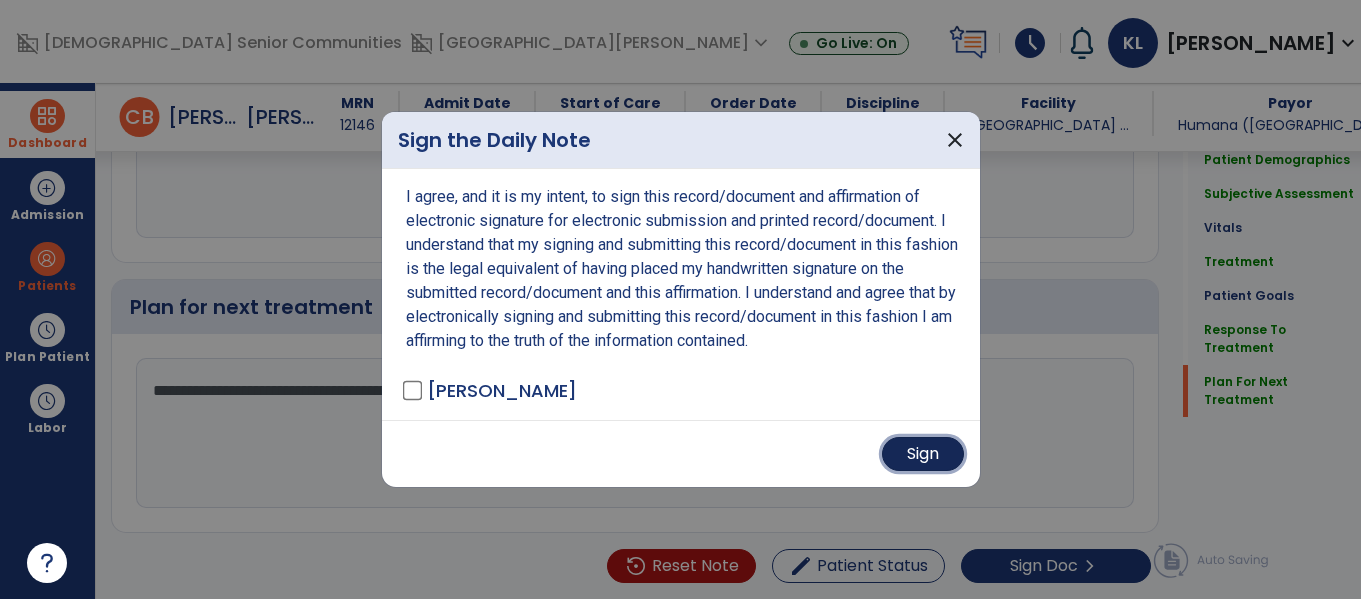 click on "Sign" at bounding box center [923, 454] 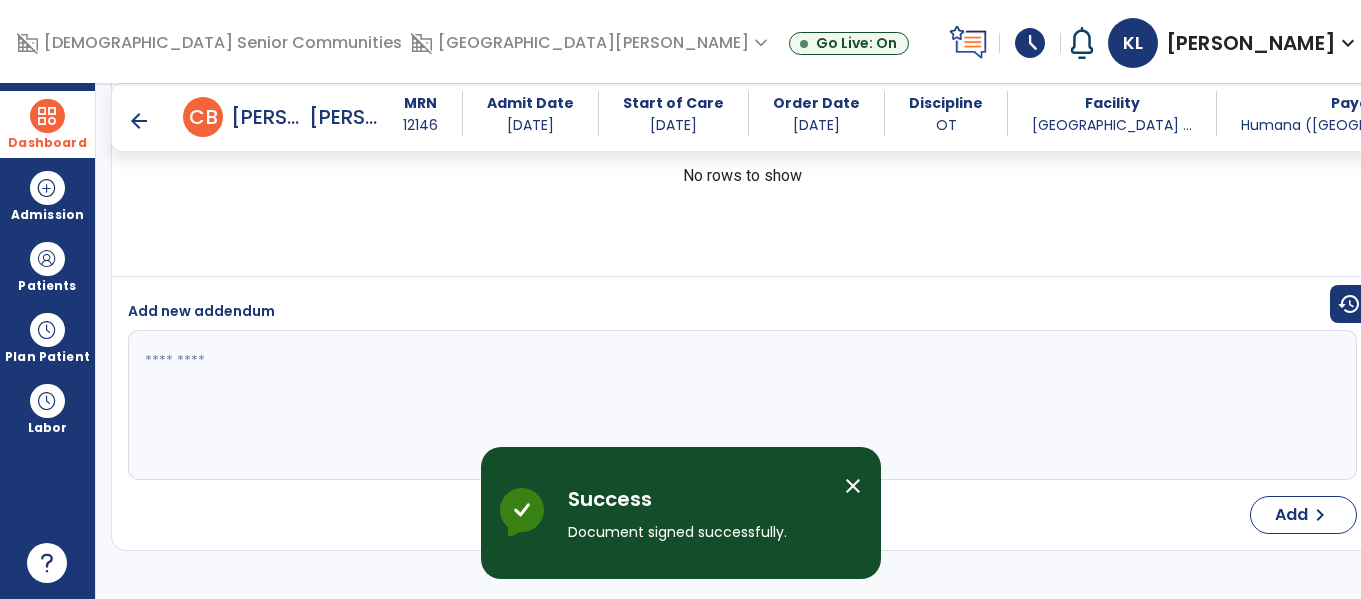click on "Dashboard" at bounding box center (47, 143) 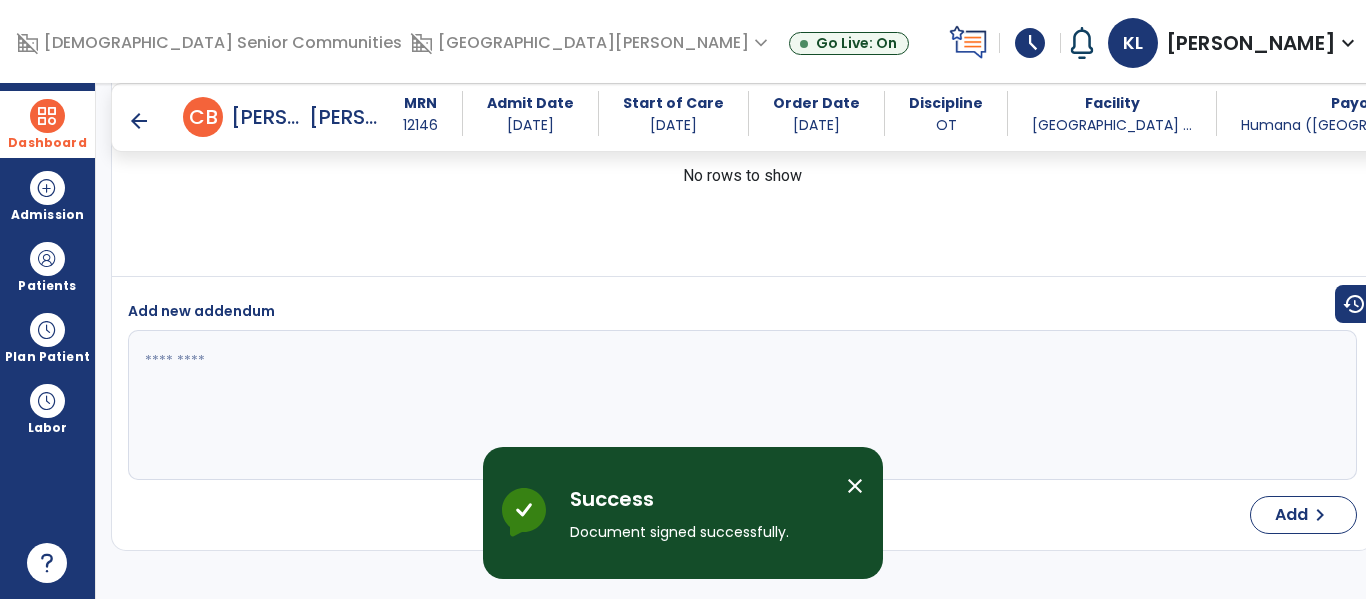 scroll, scrollTop: 3380, scrollLeft: 0, axis: vertical 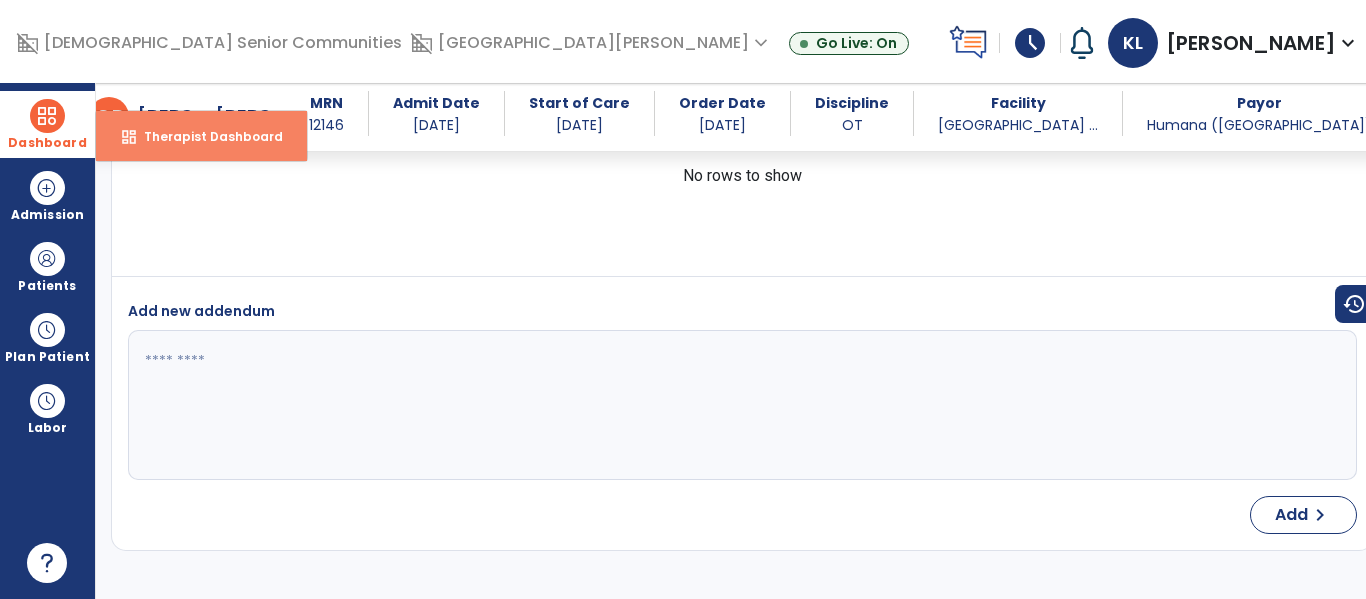 click on "dashboard  Therapist Dashboard" at bounding box center (201, 136) 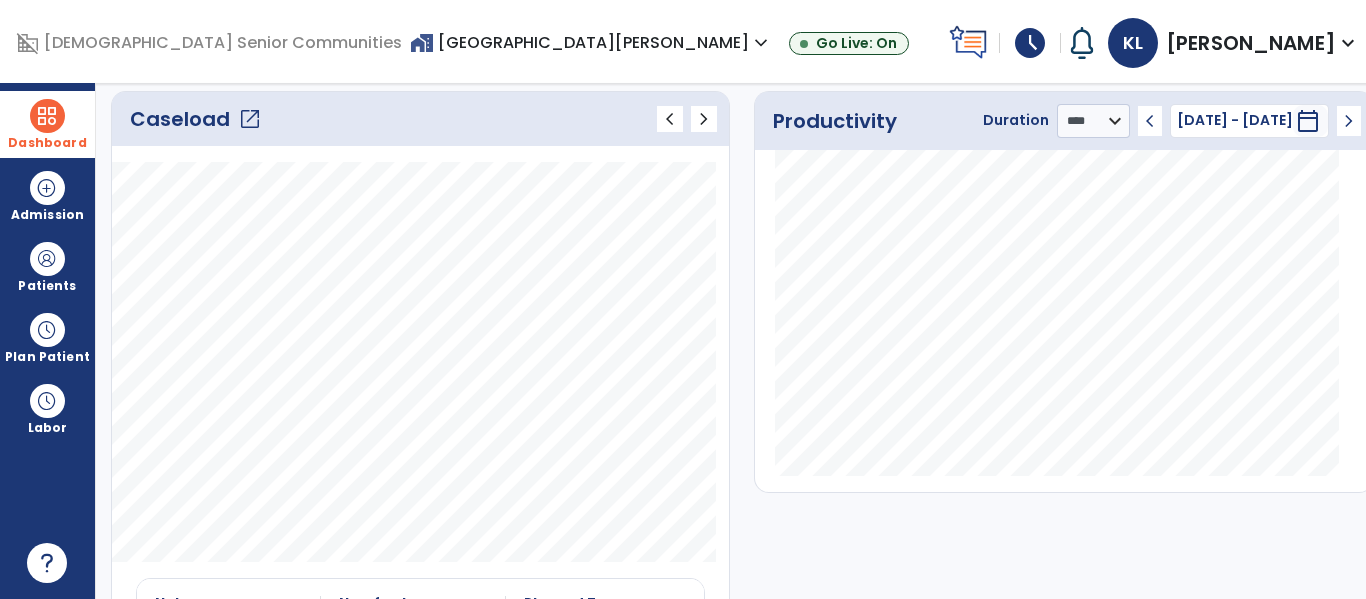click on "open_in_new" 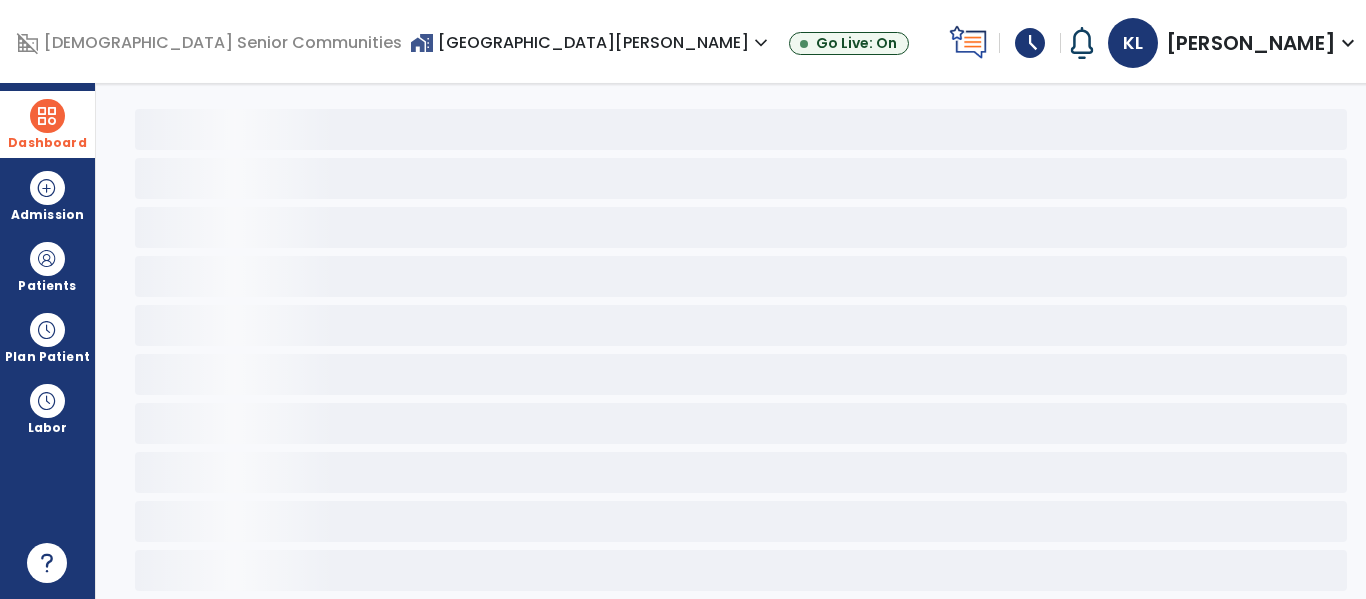 scroll, scrollTop: 78, scrollLeft: 0, axis: vertical 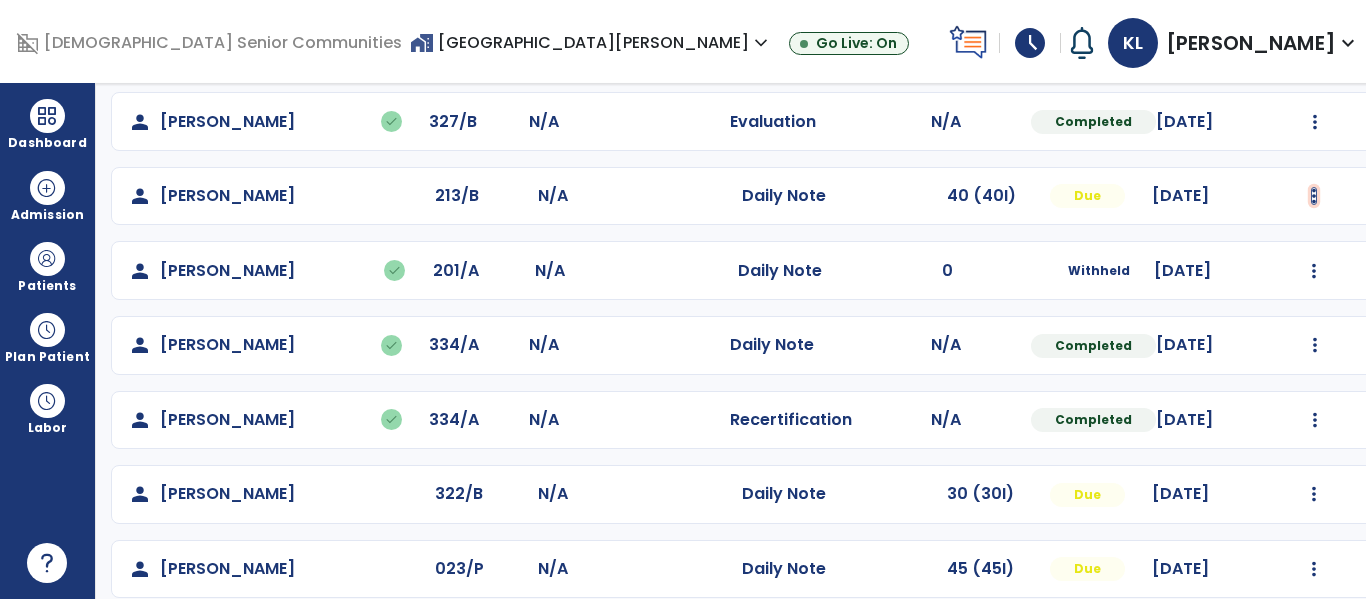 click at bounding box center [1315, 47] 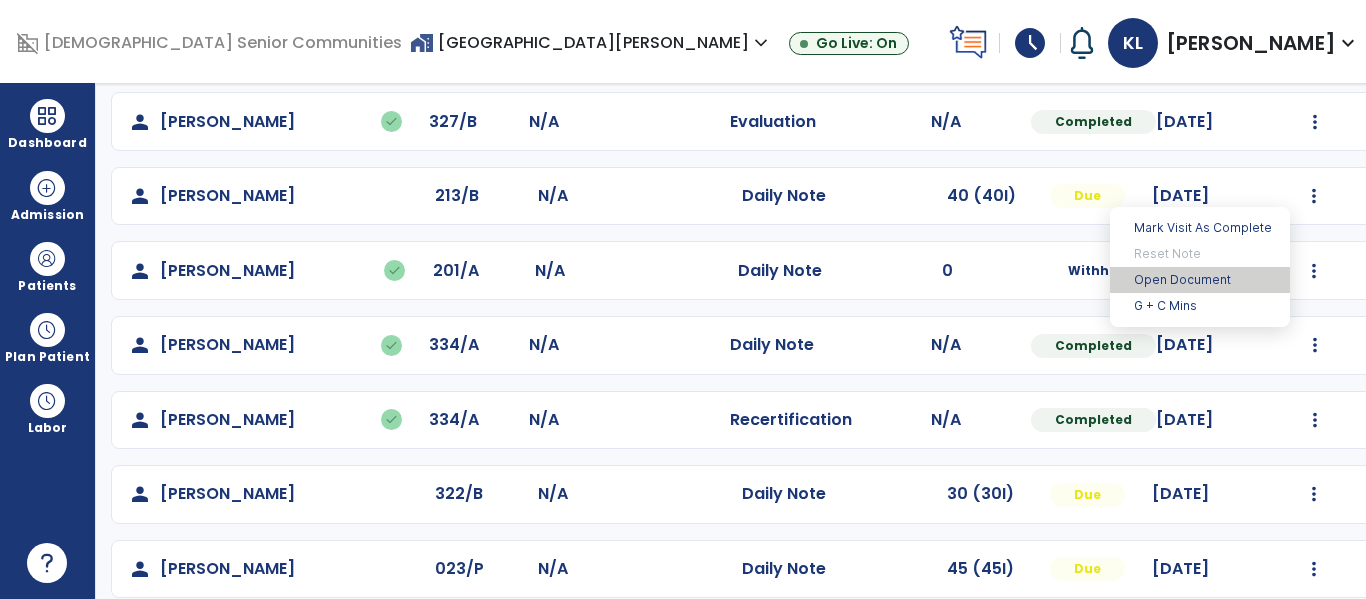 click on "Open Document" at bounding box center [1200, 280] 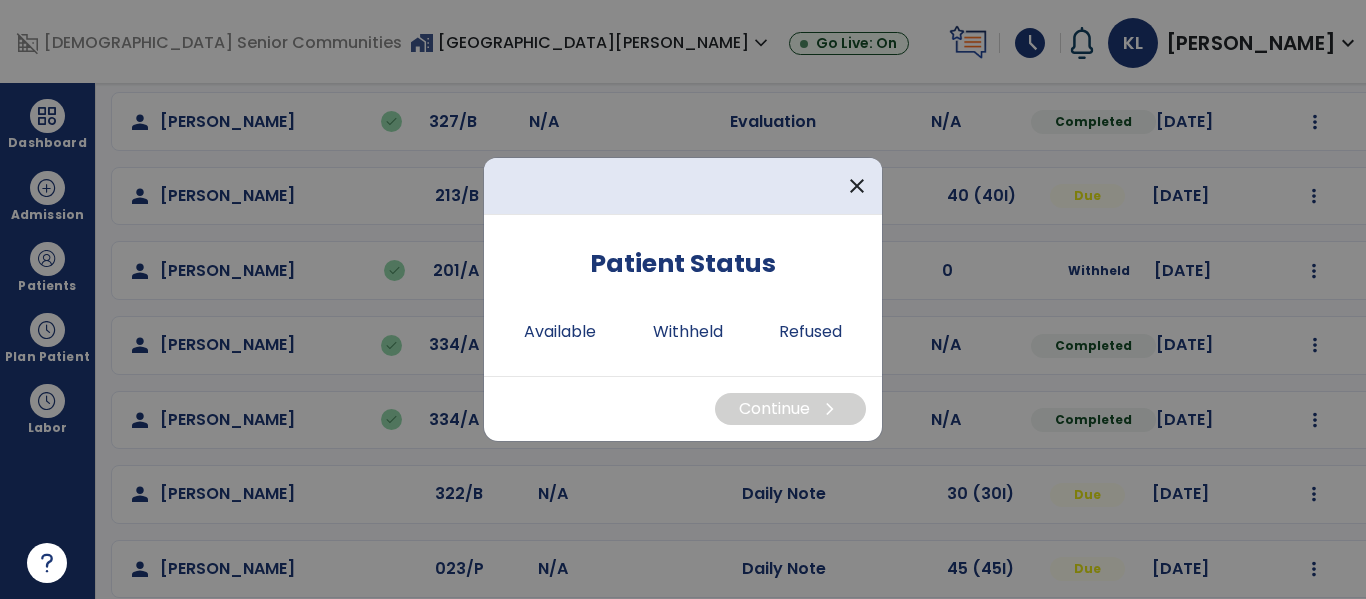 click on "Patient Status  Available   Withheld   Refused" at bounding box center [683, 295] 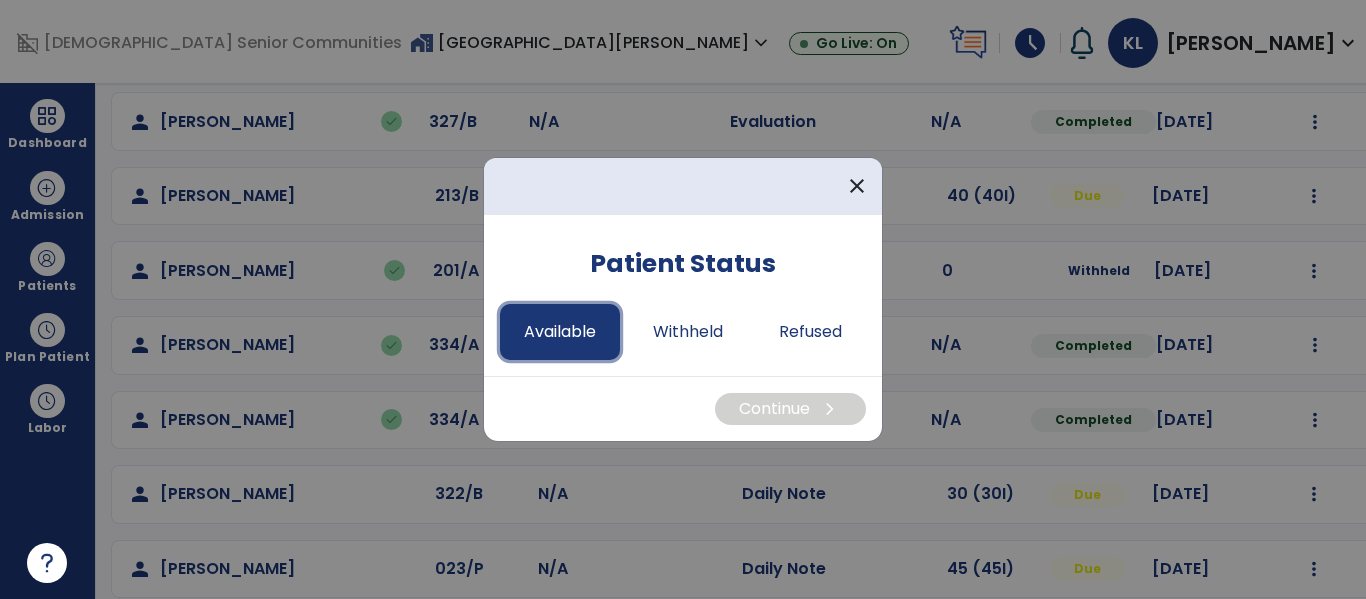 click on "Available" at bounding box center [560, 332] 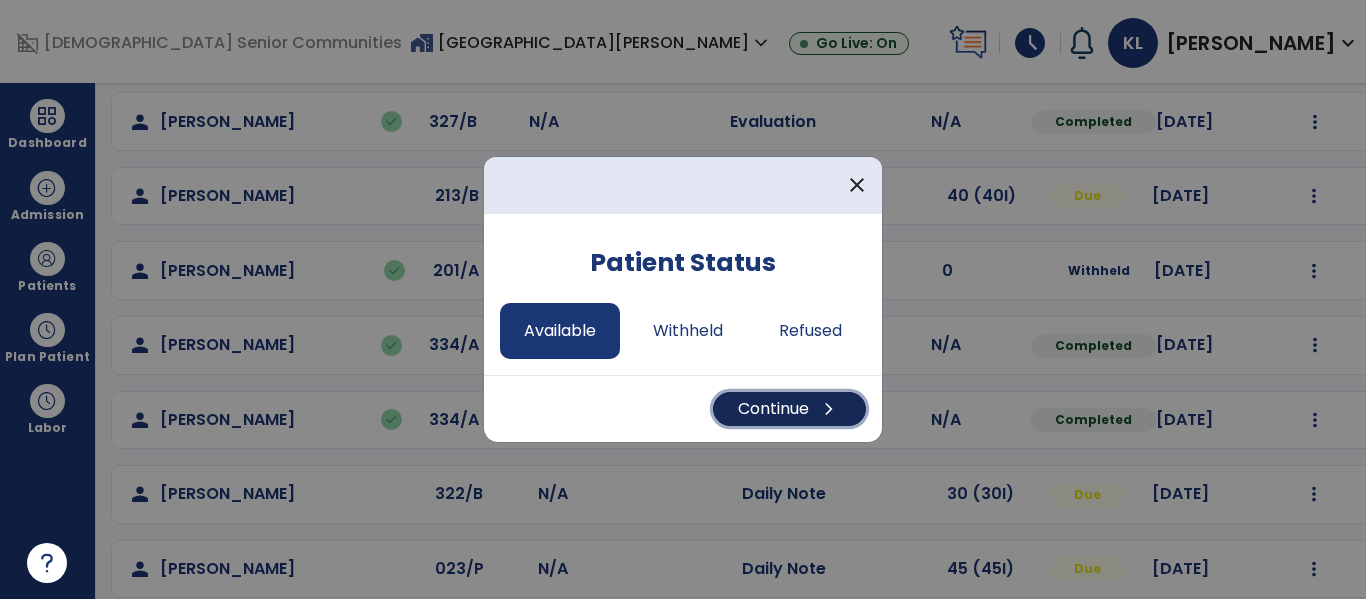 click on "chevron_right" at bounding box center (829, 409) 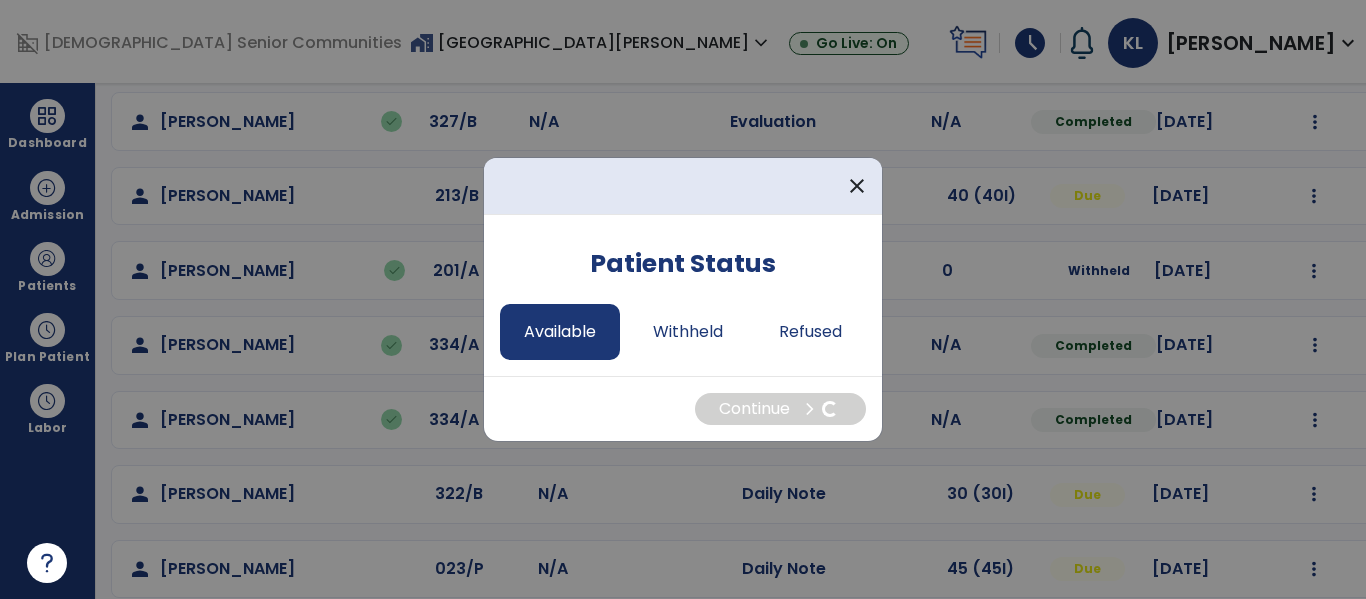 select on "*" 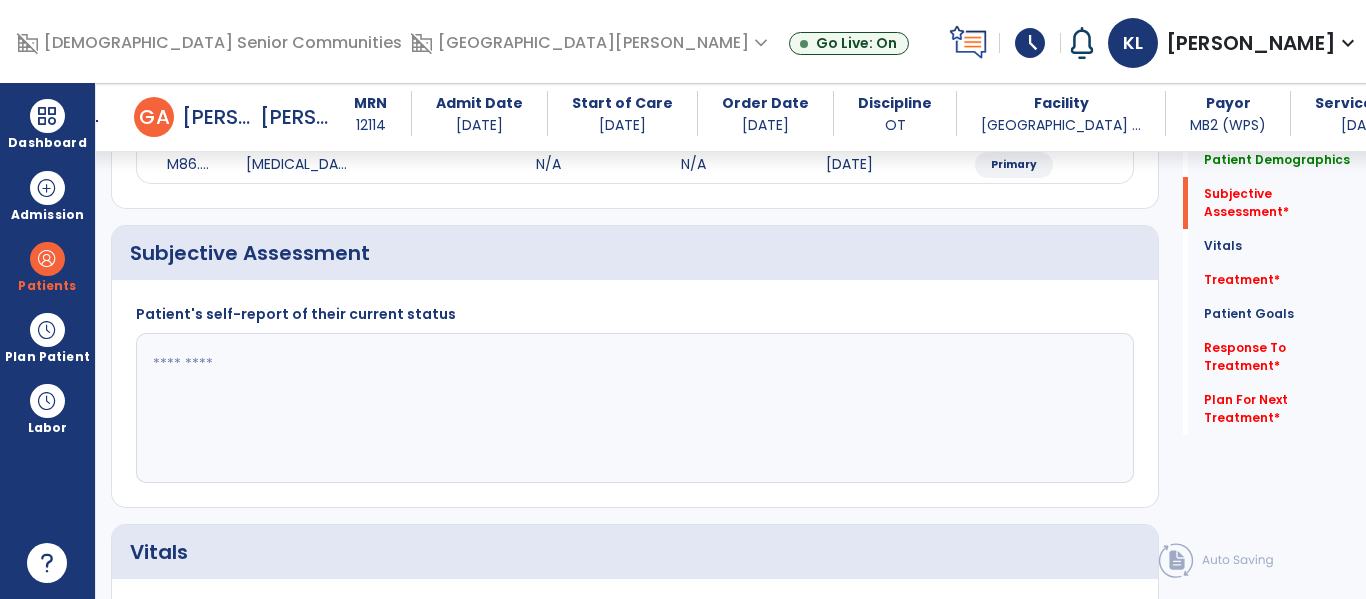 scroll, scrollTop: 311, scrollLeft: 0, axis: vertical 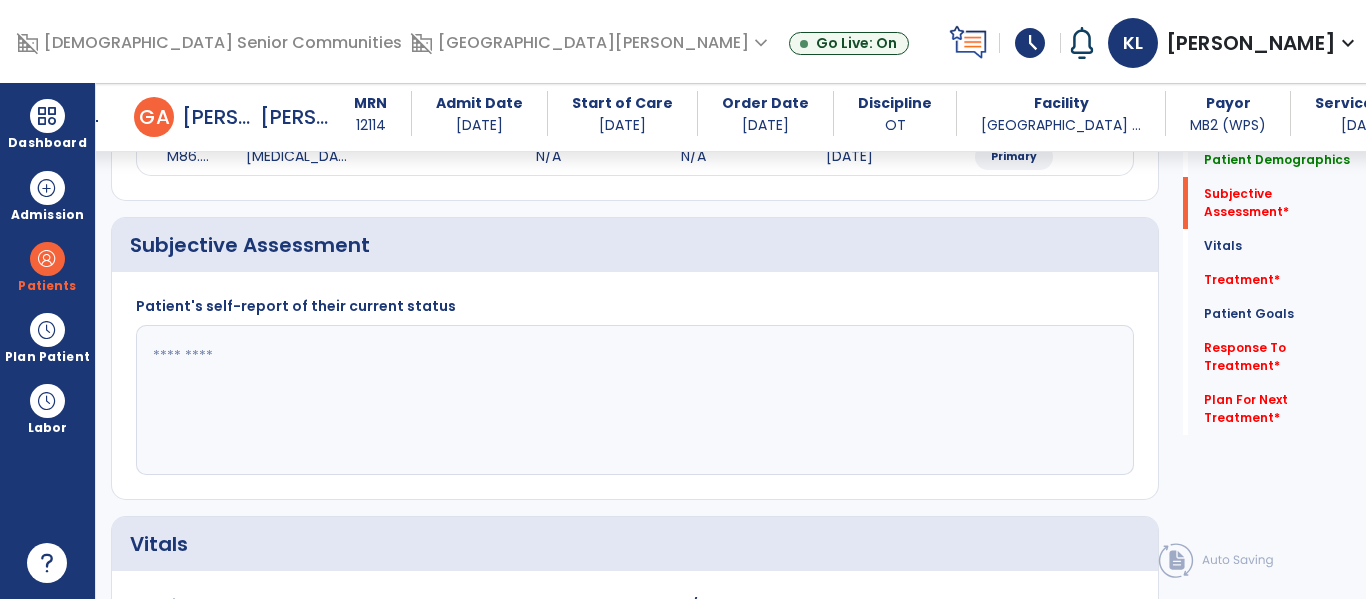 click 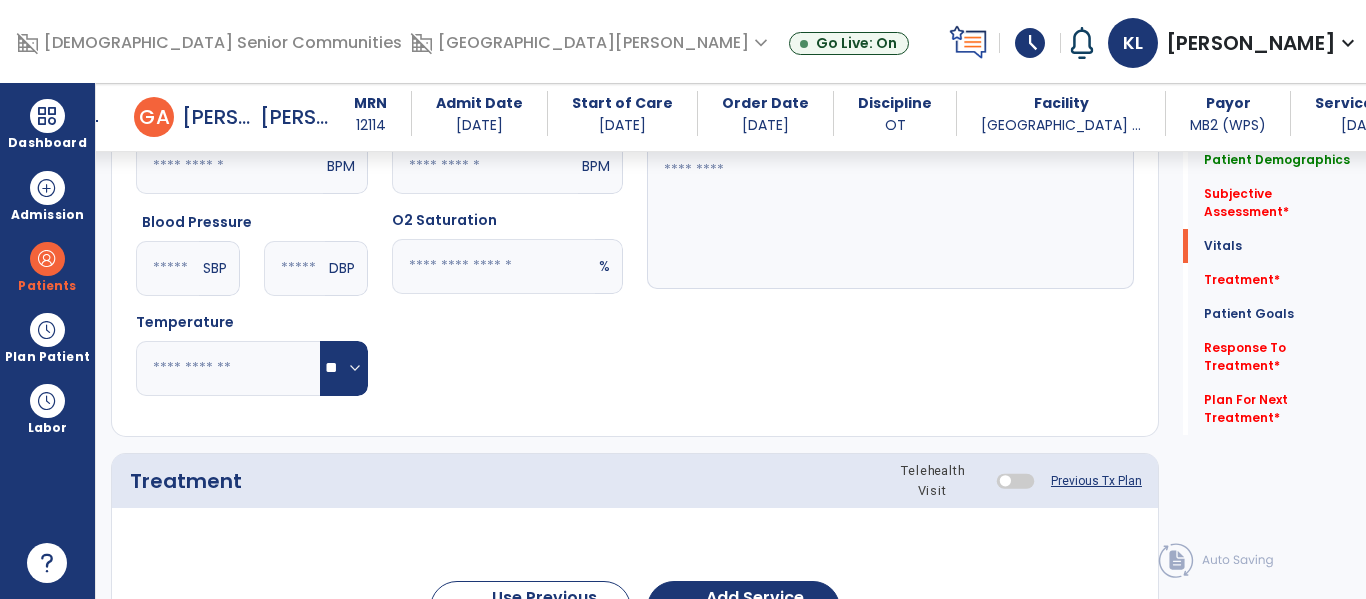 scroll, scrollTop: 799, scrollLeft: 0, axis: vertical 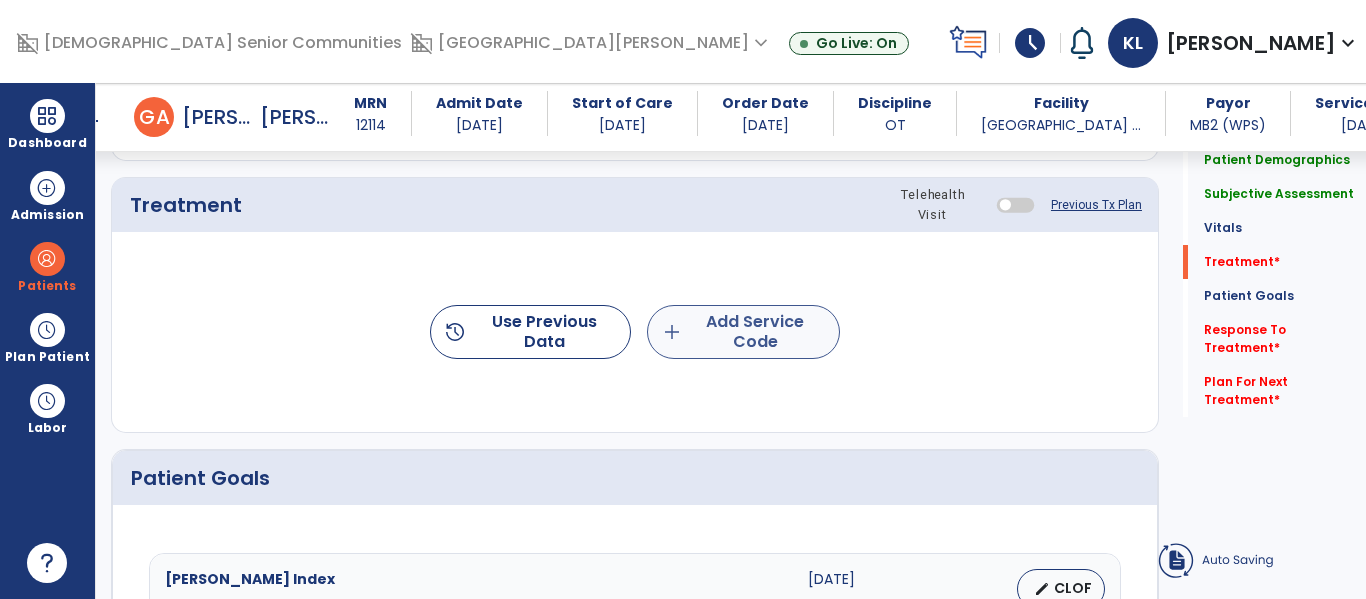 type on "**********" 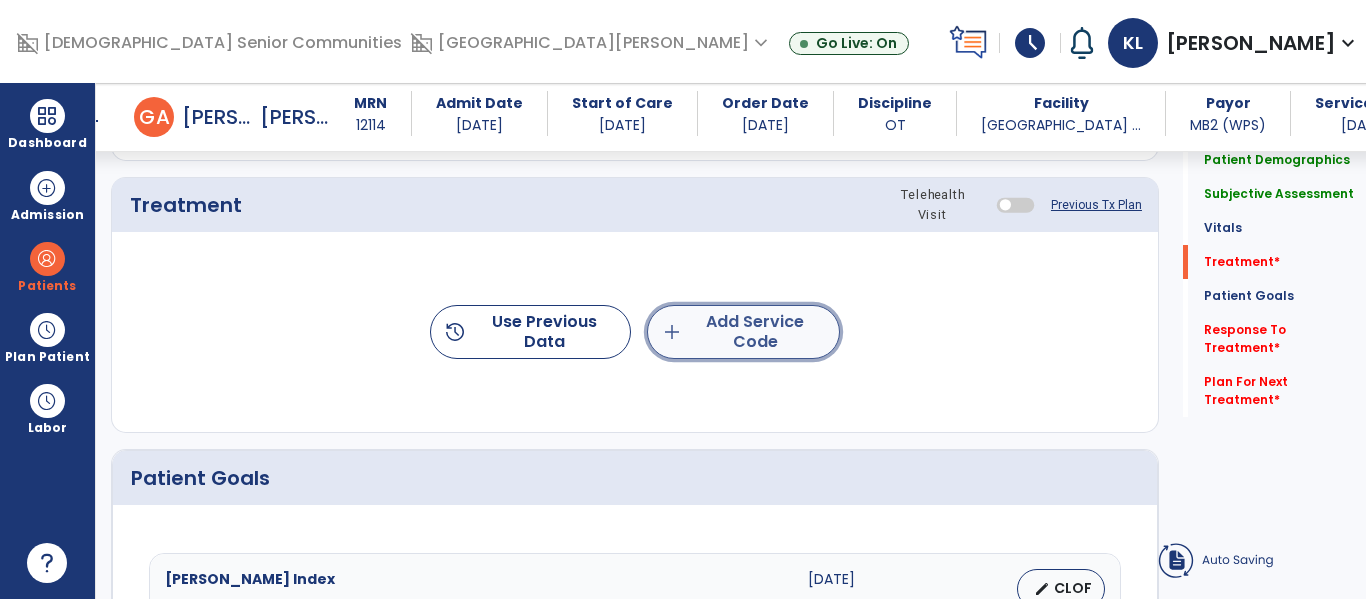 click on "add  Add Service Code" 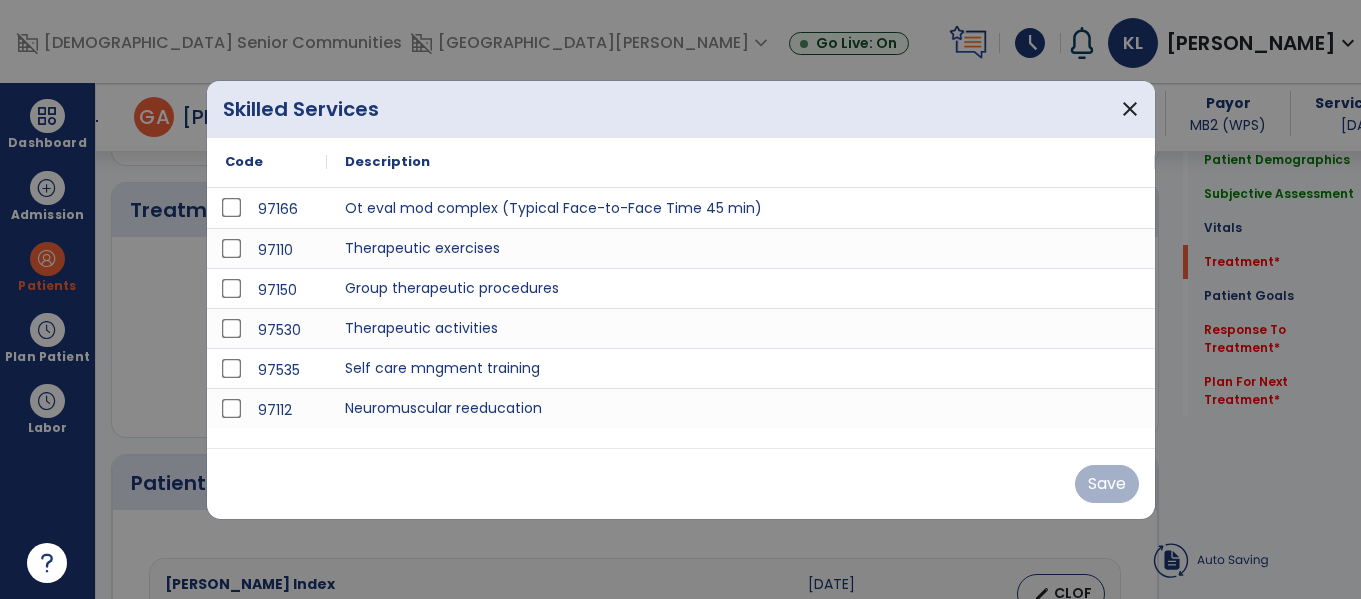 scroll, scrollTop: 1072, scrollLeft: 0, axis: vertical 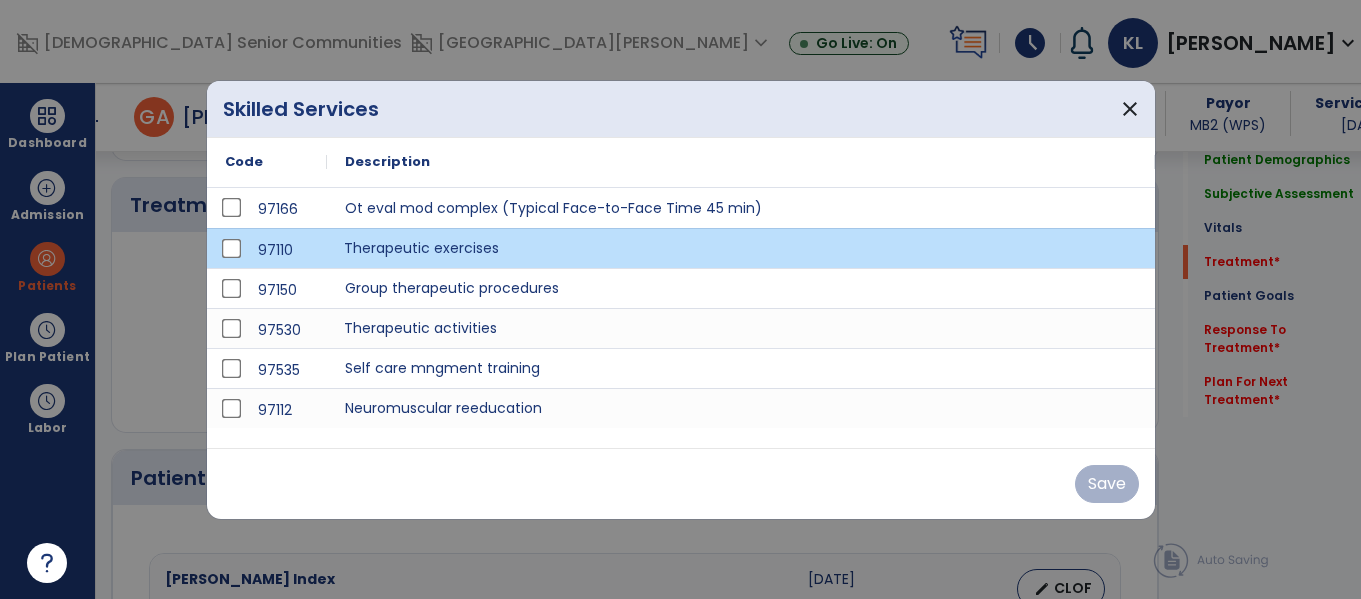 click on "Therapeutic activities" at bounding box center [741, 328] 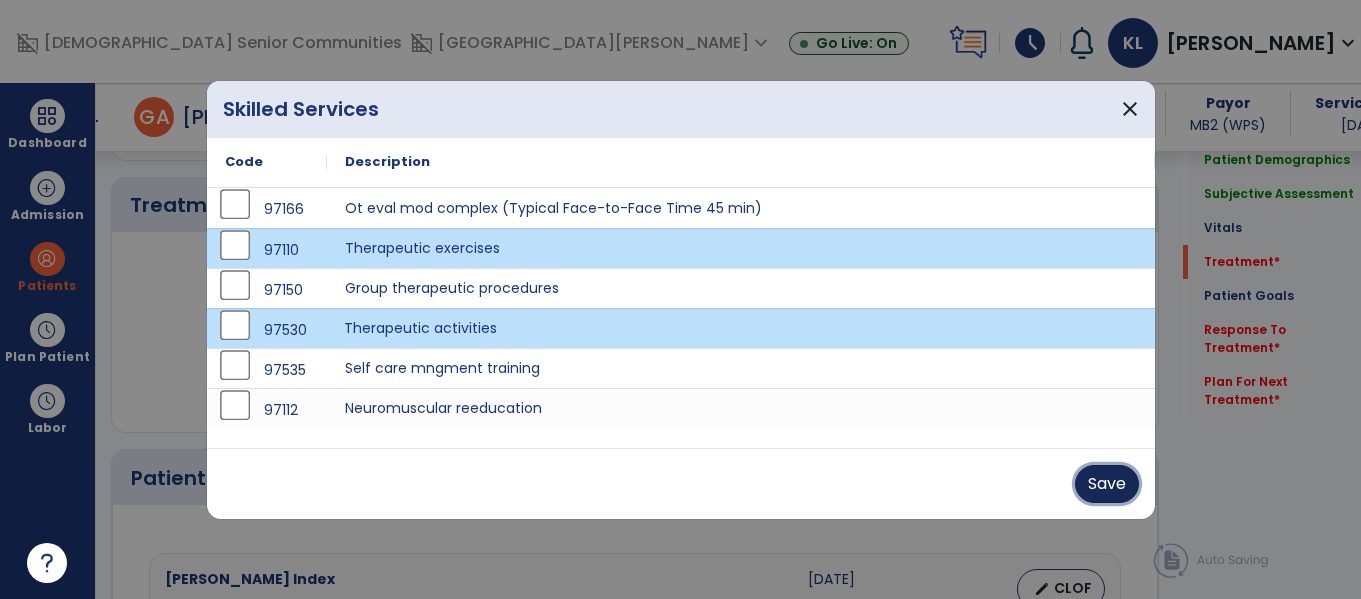 click on "Save" at bounding box center (1107, 484) 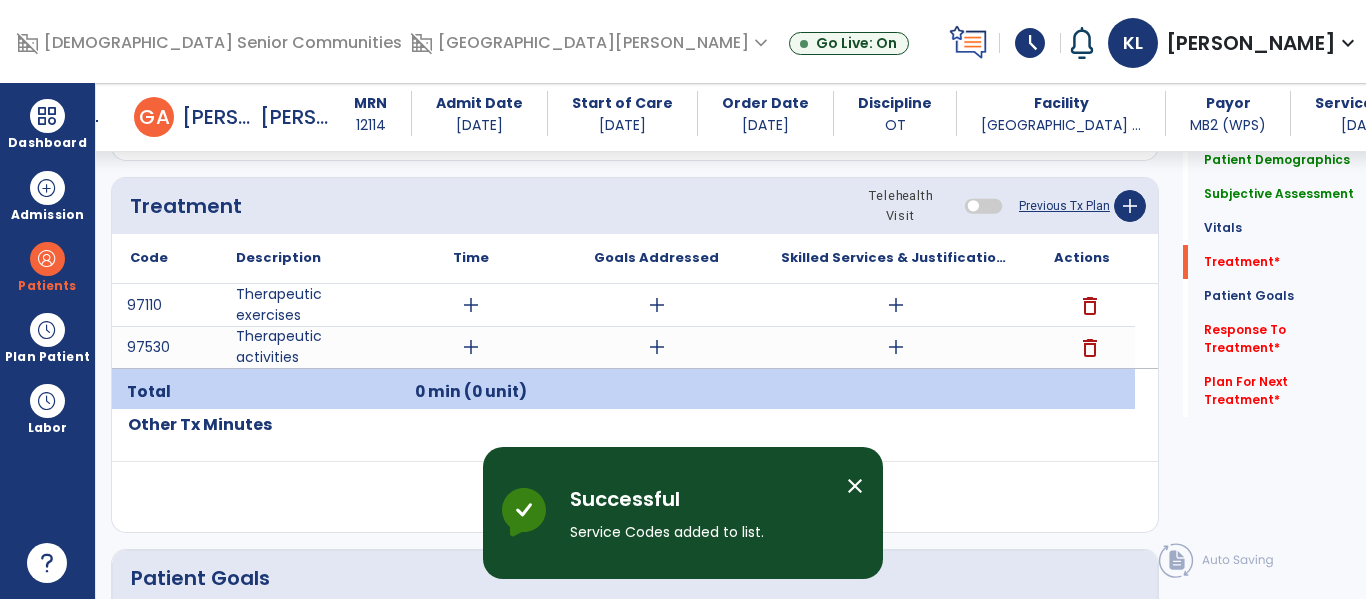 click on "add" at bounding box center [471, 305] 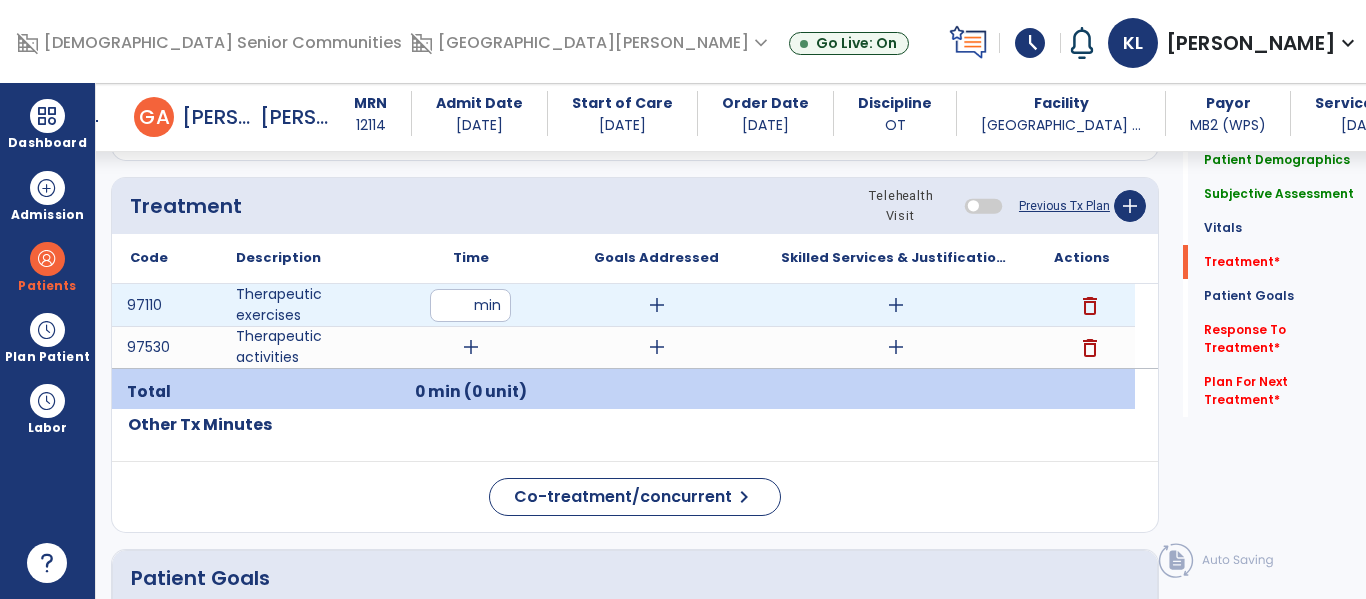 type on "**" 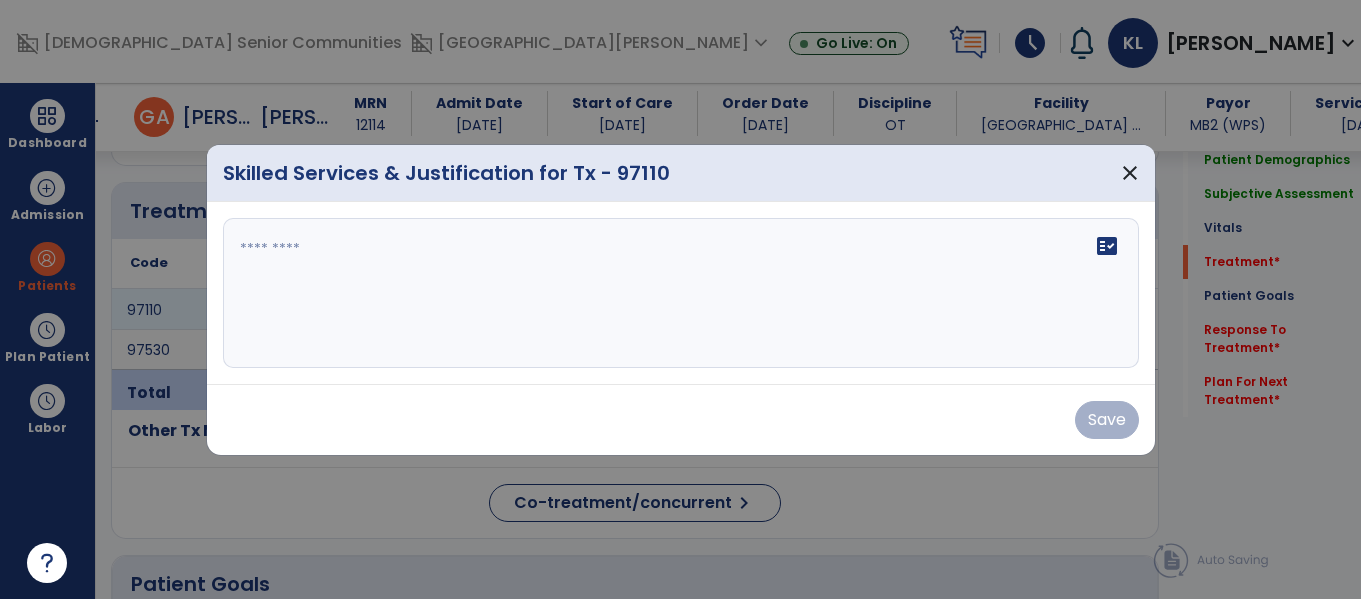 click on "fact_check" at bounding box center [681, 293] 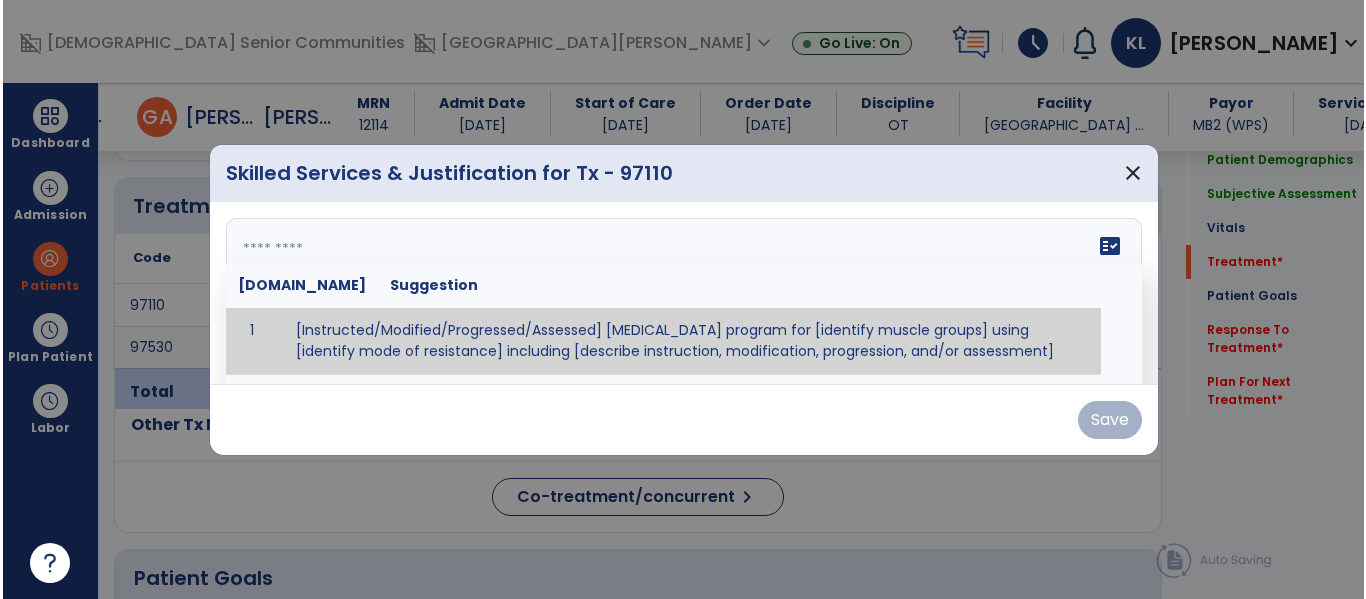 scroll, scrollTop: 1072, scrollLeft: 0, axis: vertical 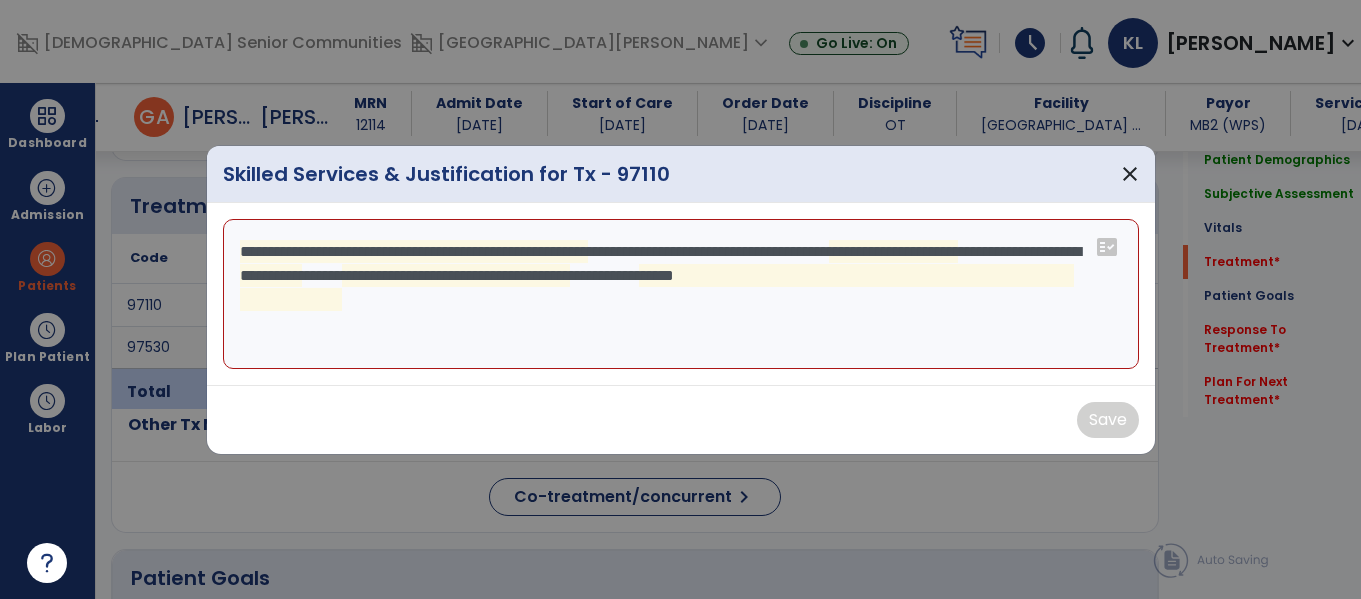 click on "**********" at bounding box center [681, 294] 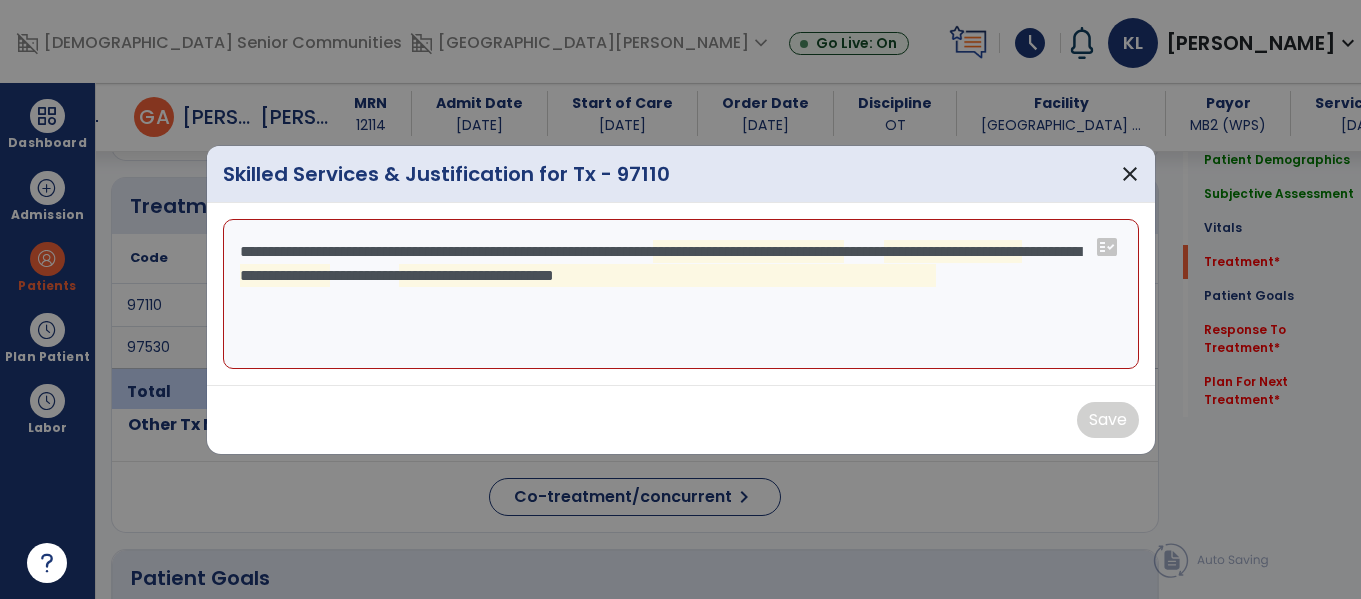 click on "**********" at bounding box center (681, 294) 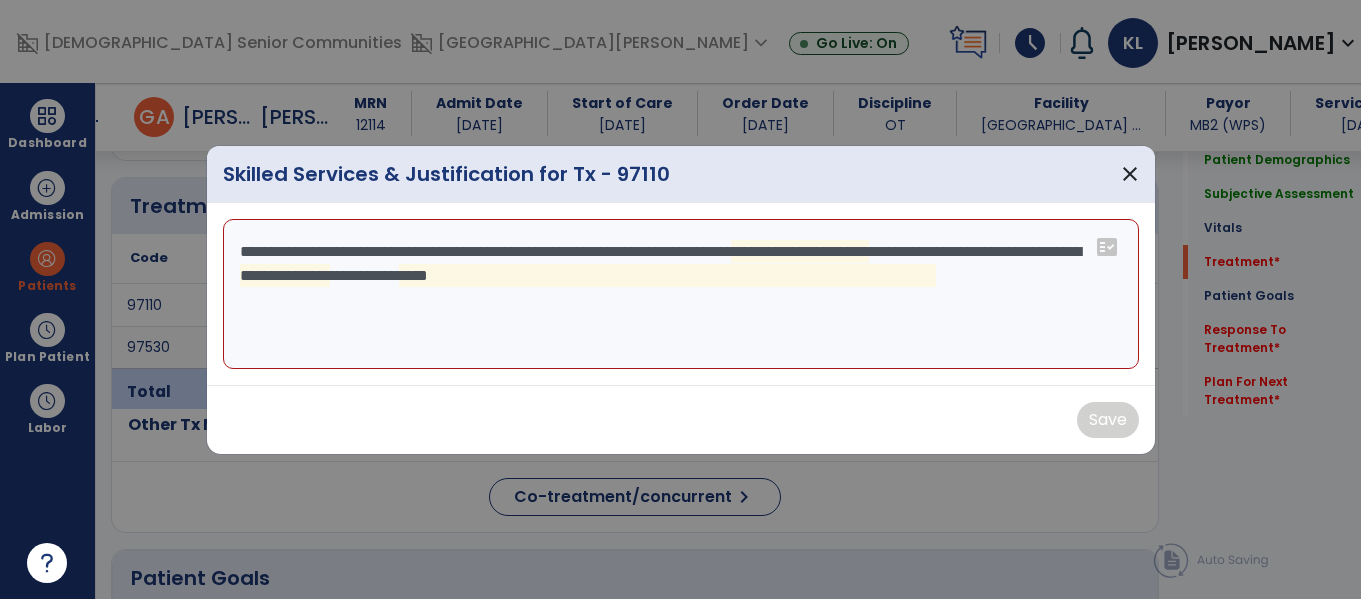 click on "**********" at bounding box center (681, 294) 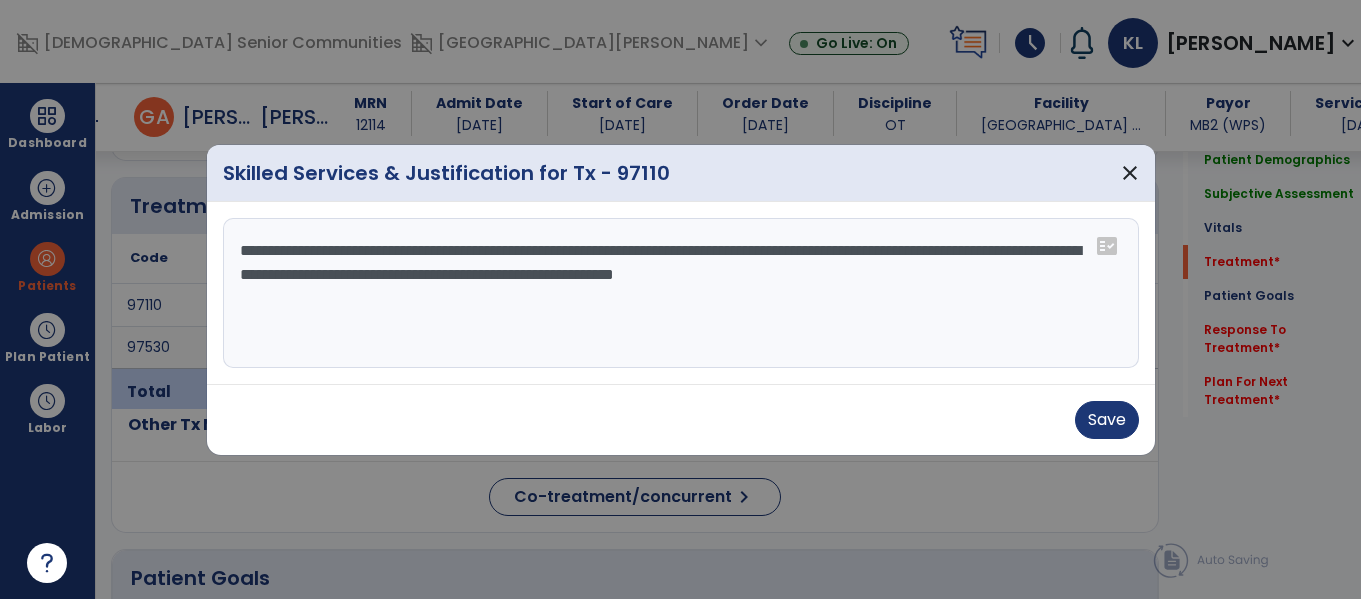 click on "**********" at bounding box center (681, 293) 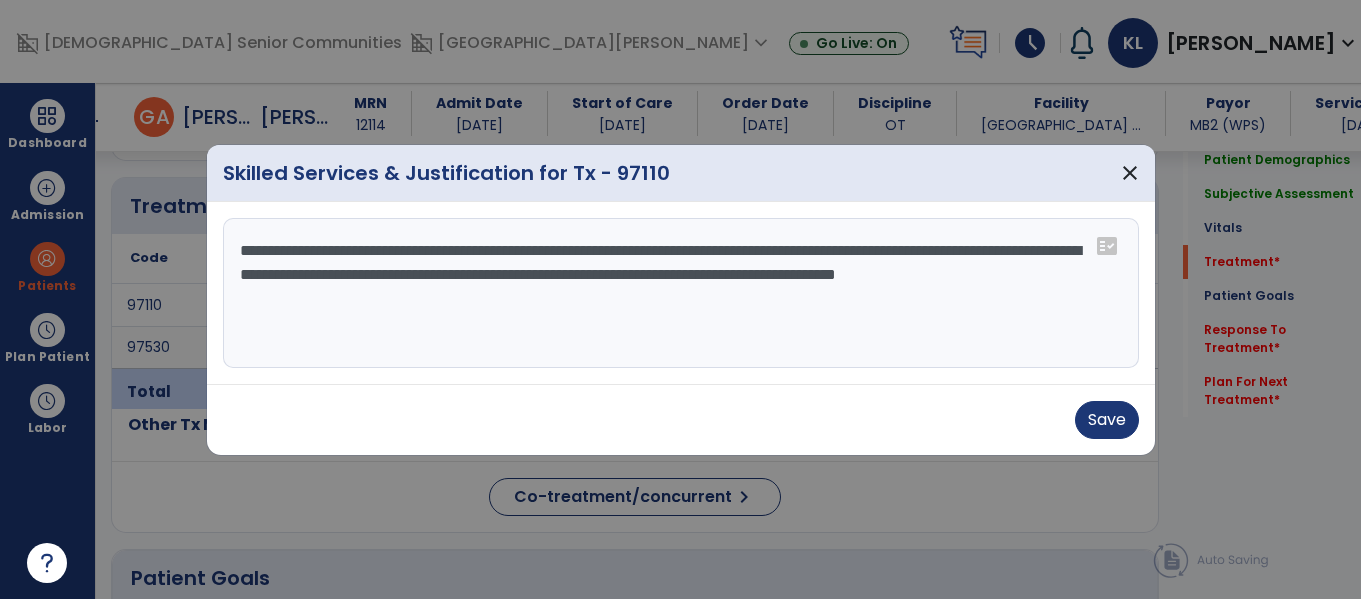 type on "**********" 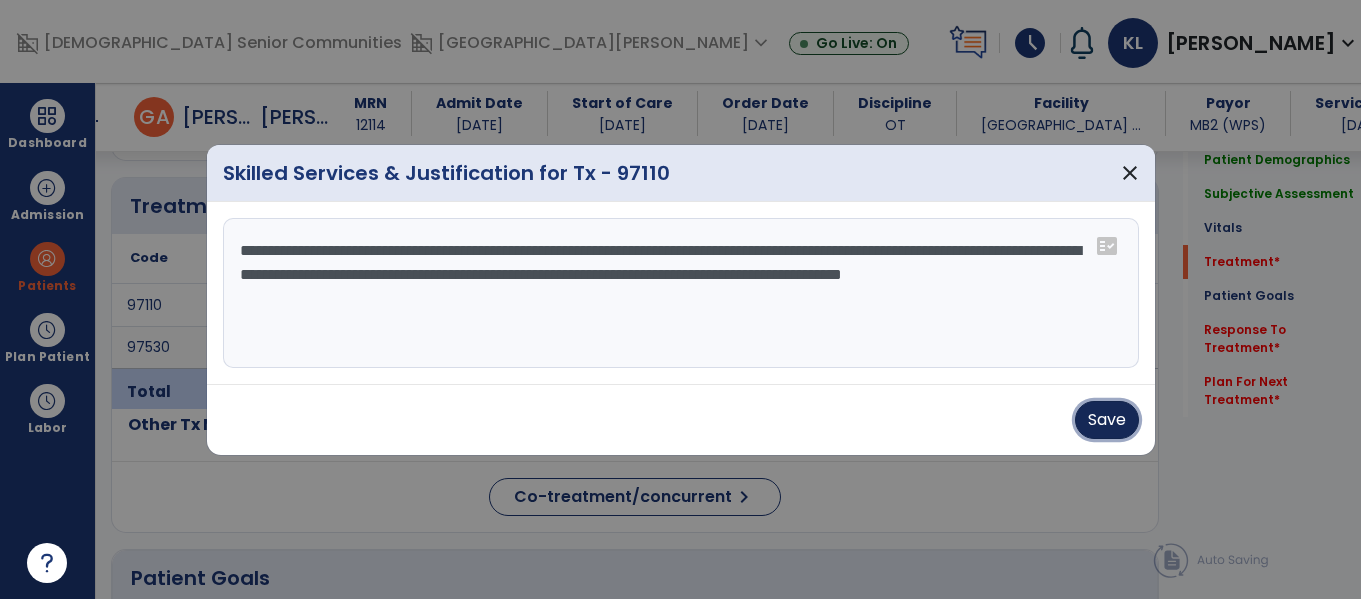 click on "Save" at bounding box center (1107, 420) 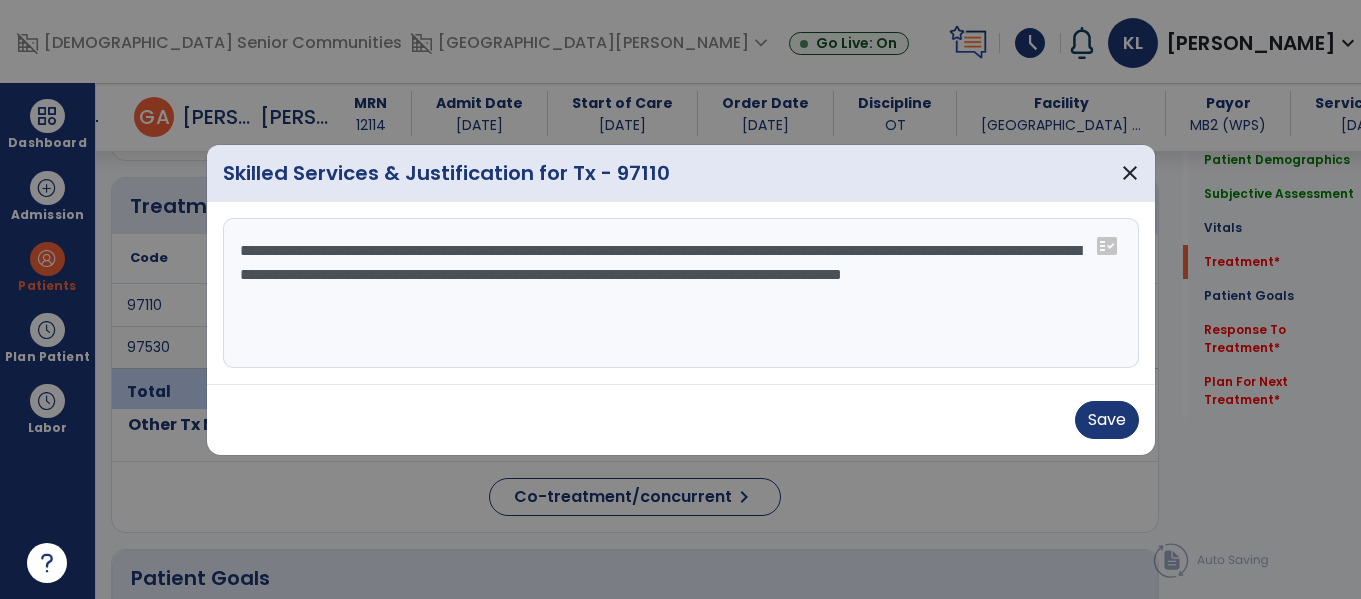 click on "Save" at bounding box center [681, 420] 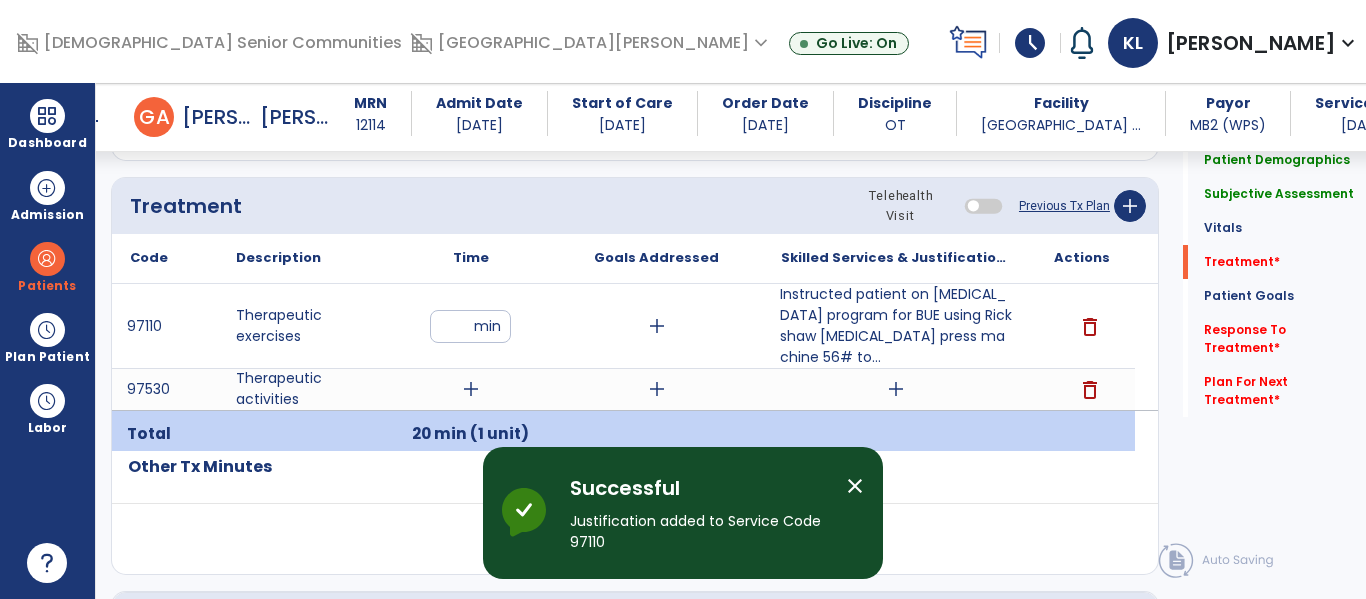 click on "add" at bounding box center [471, 389] 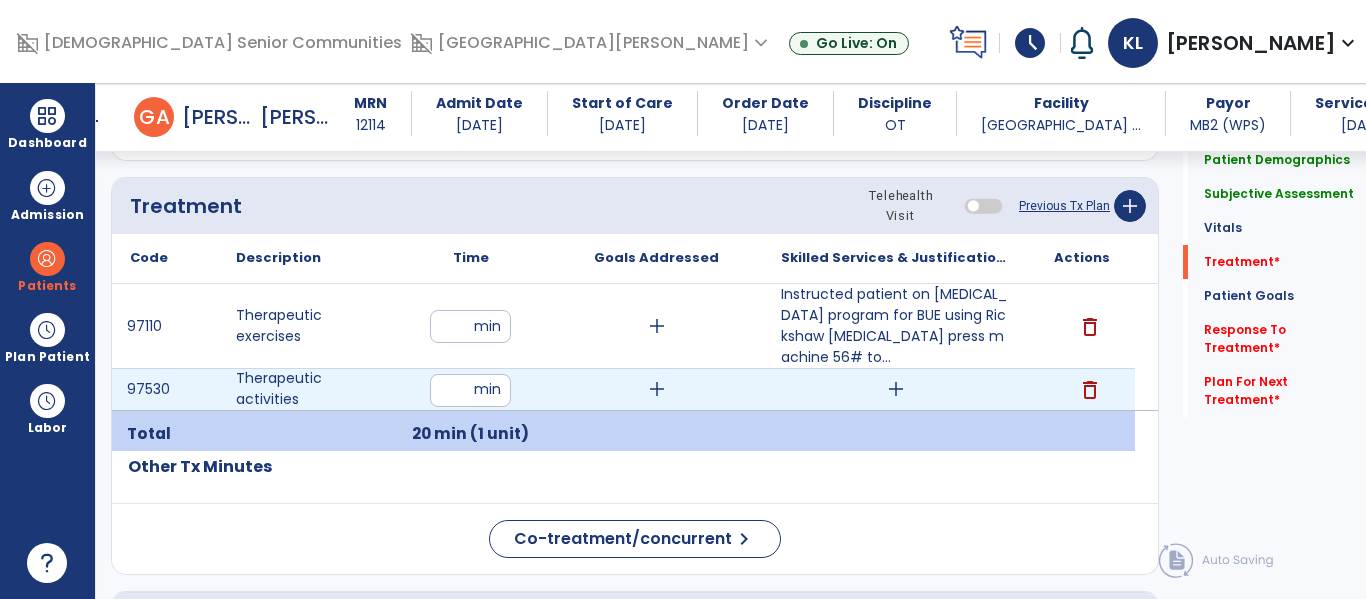 type on "**" 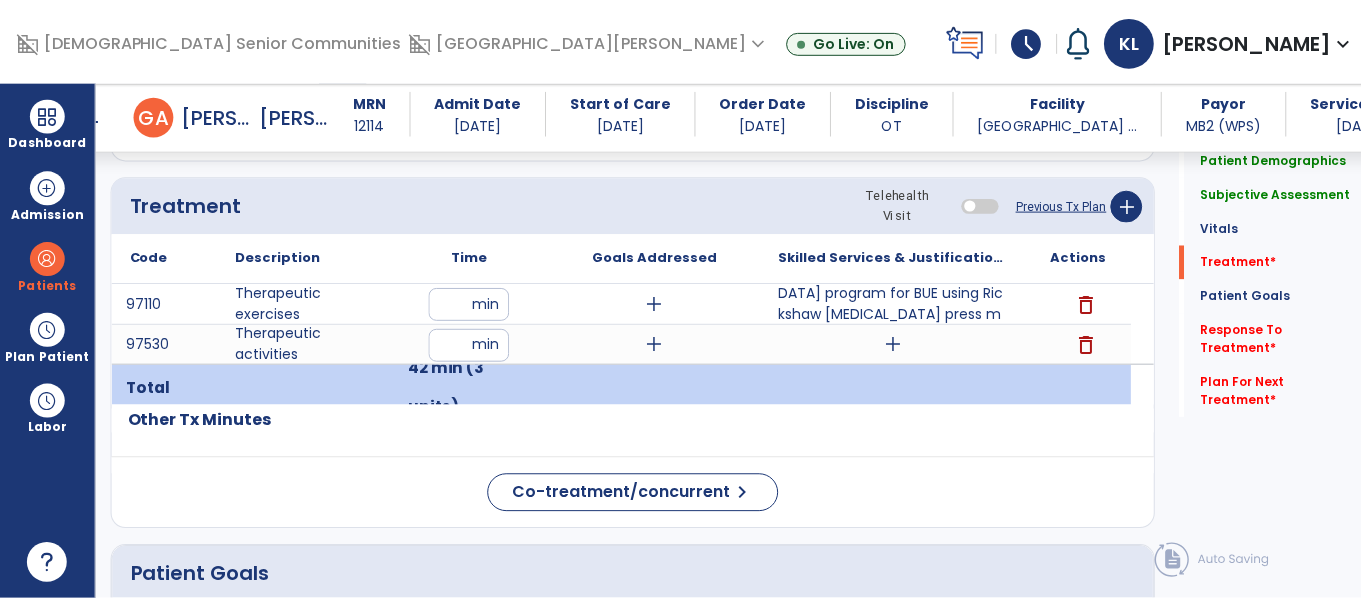 scroll, scrollTop: 1106, scrollLeft: 0, axis: vertical 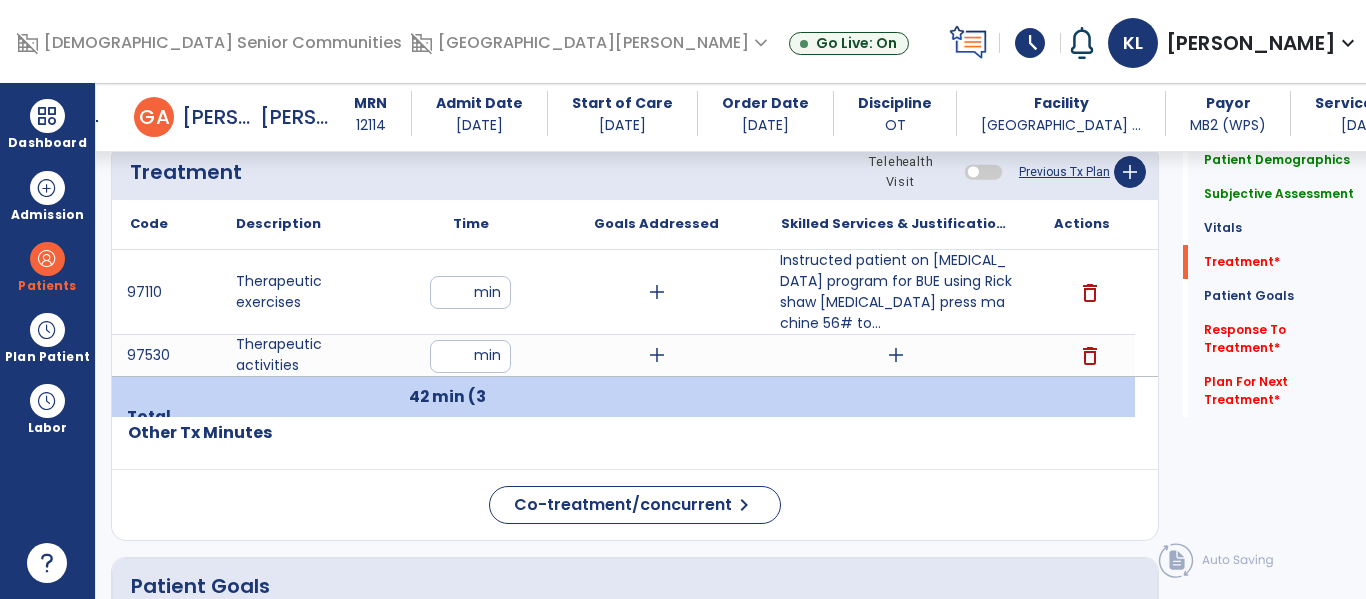 click on "Instructed patient on resistive exercise program for BUE using Rickshaw triceps press machine 56# to..." at bounding box center [896, 292] 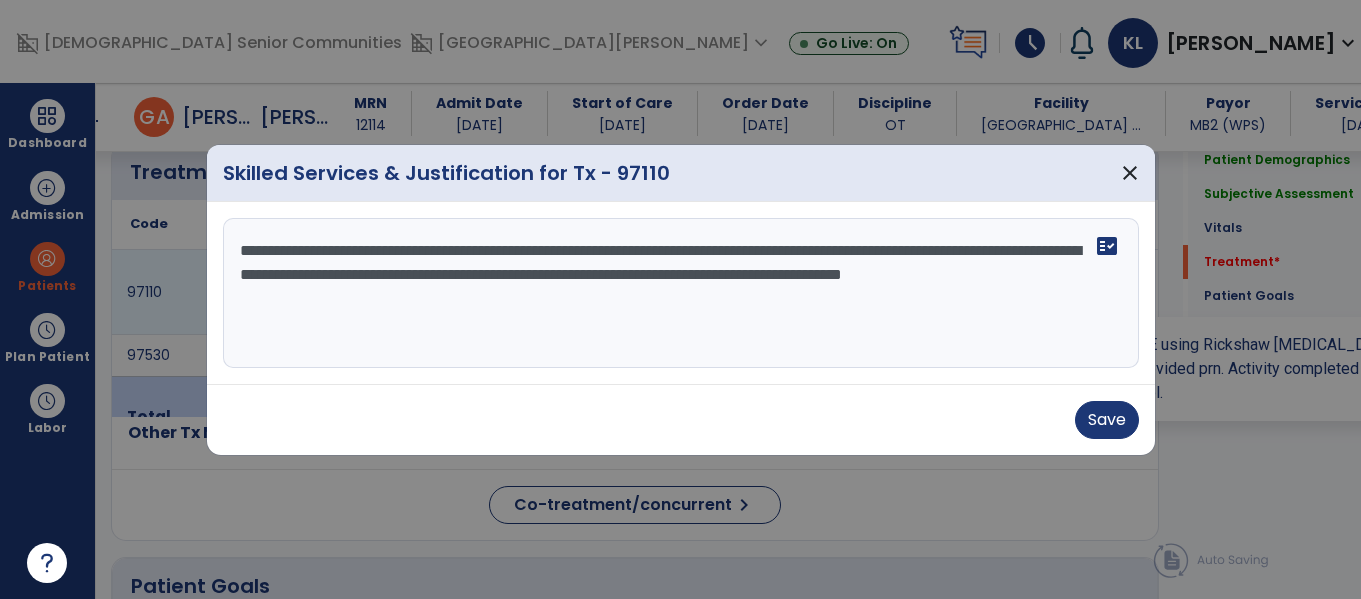 scroll, scrollTop: 1106, scrollLeft: 0, axis: vertical 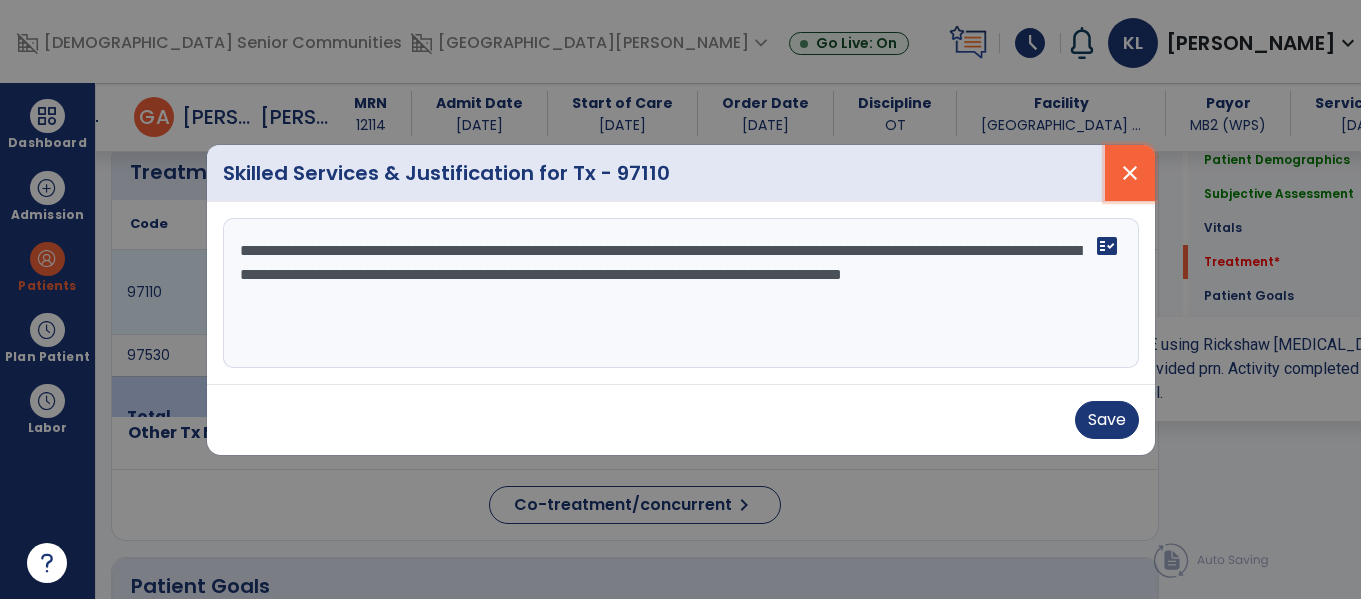 click on "close" at bounding box center [1130, 173] 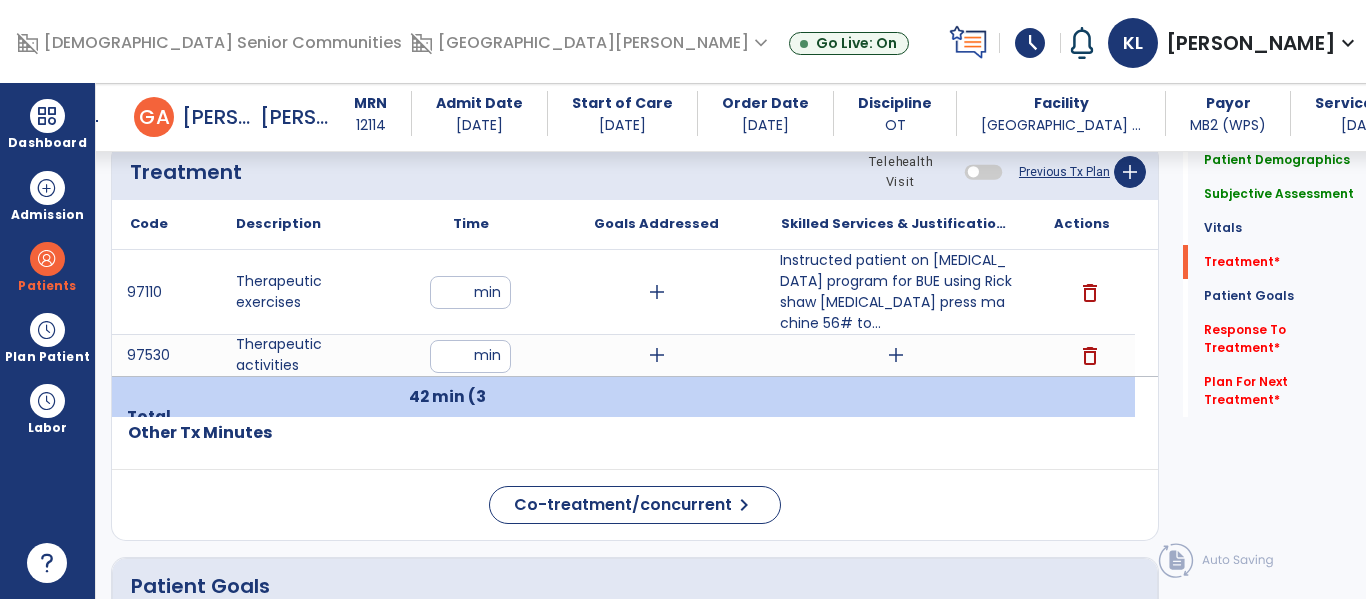 click on "add" at bounding box center (896, 355) 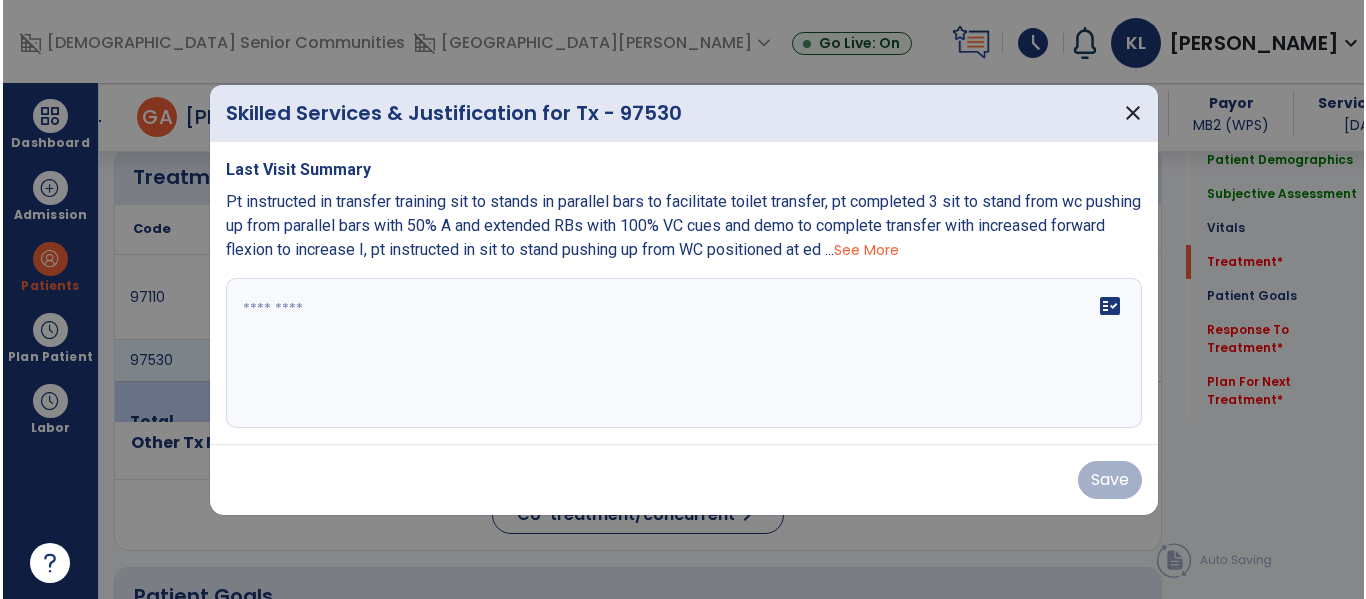 scroll, scrollTop: 1106, scrollLeft: 0, axis: vertical 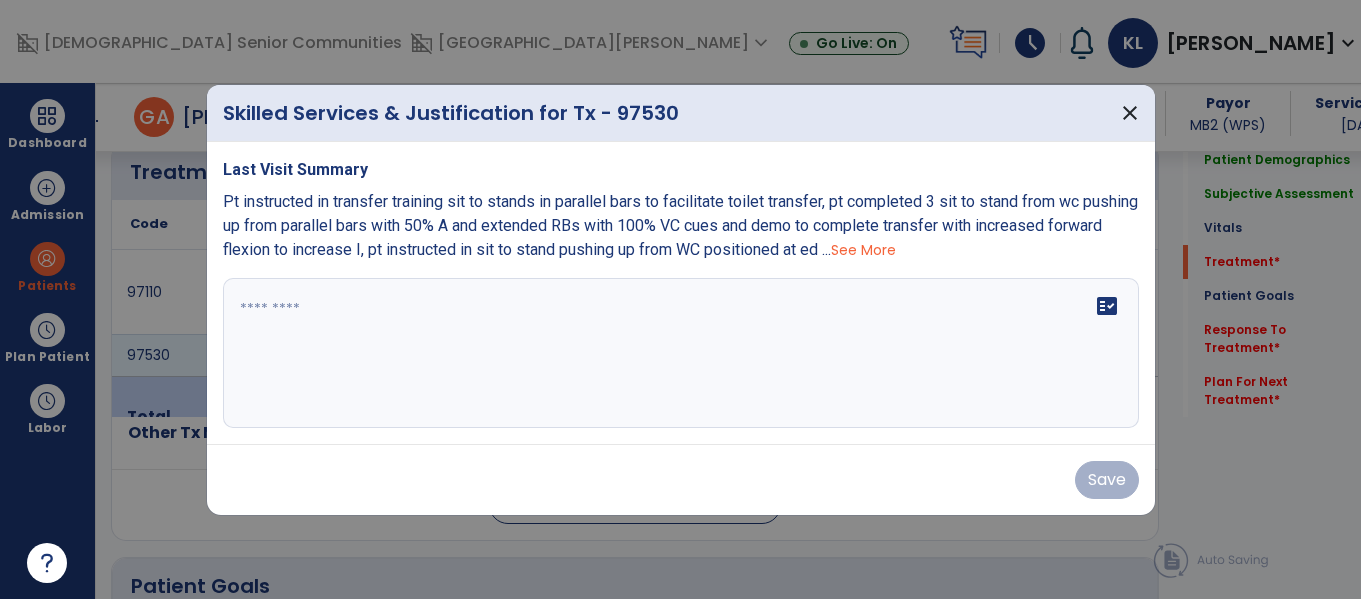 click on "fact_check" at bounding box center [681, 353] 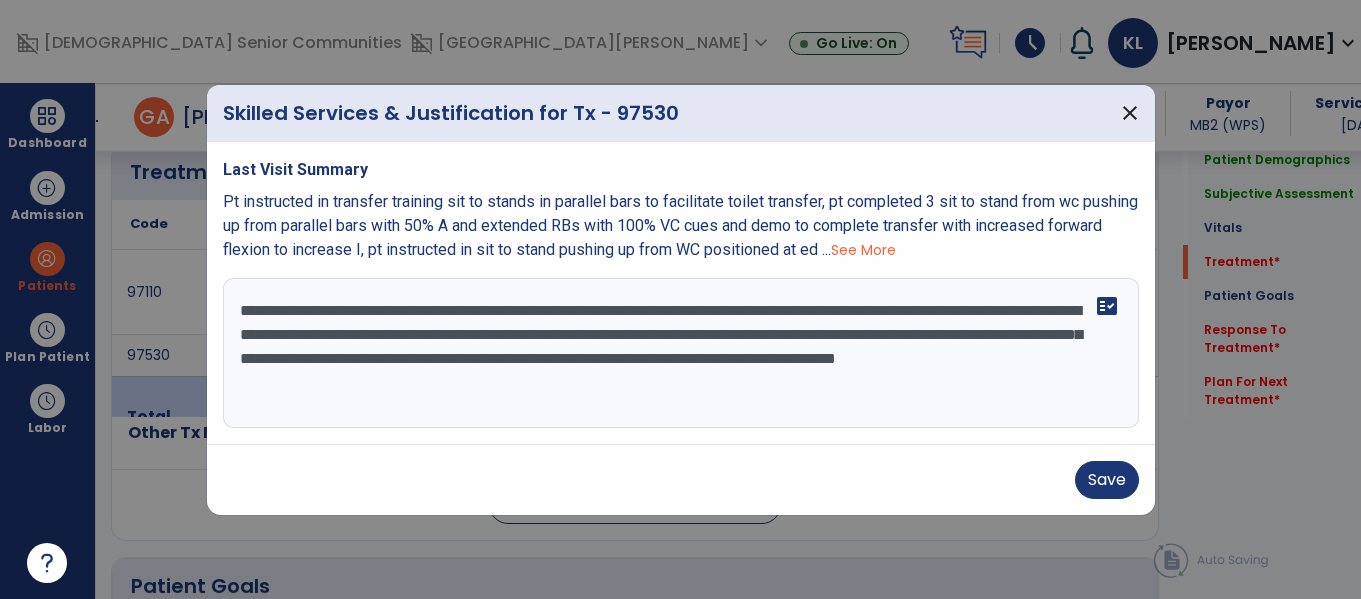 type on "**********" 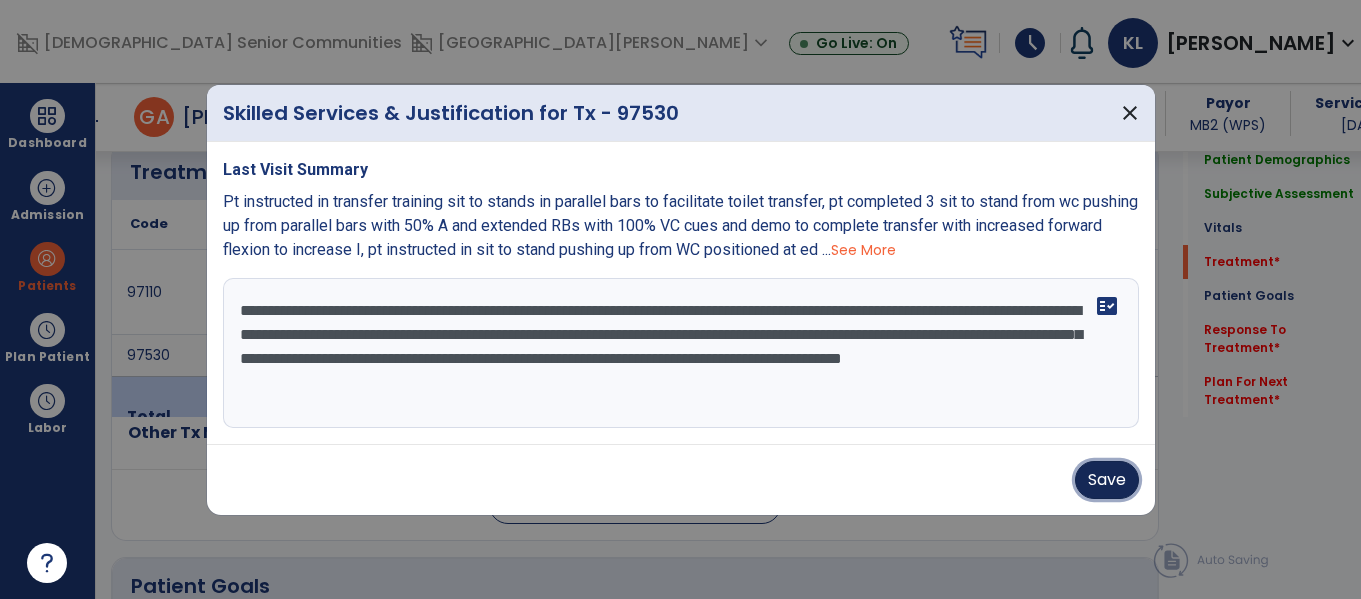 click on "Save" at bounding box center [1107, 480] 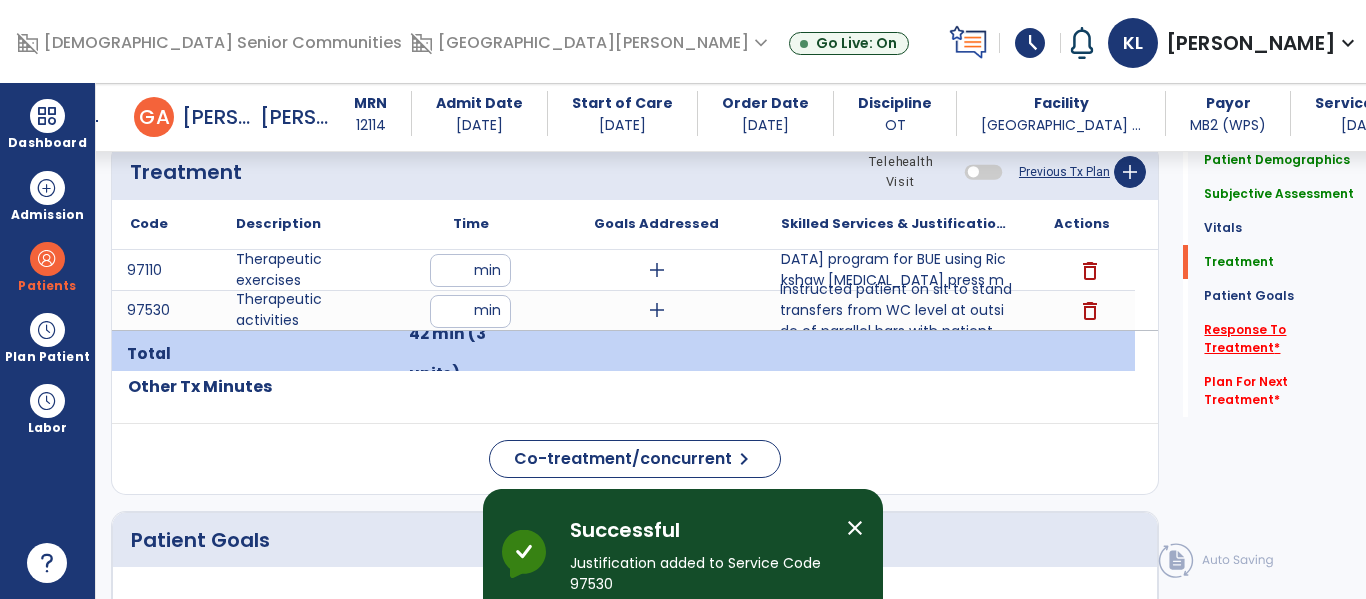 click on "Response To Treatment   *" 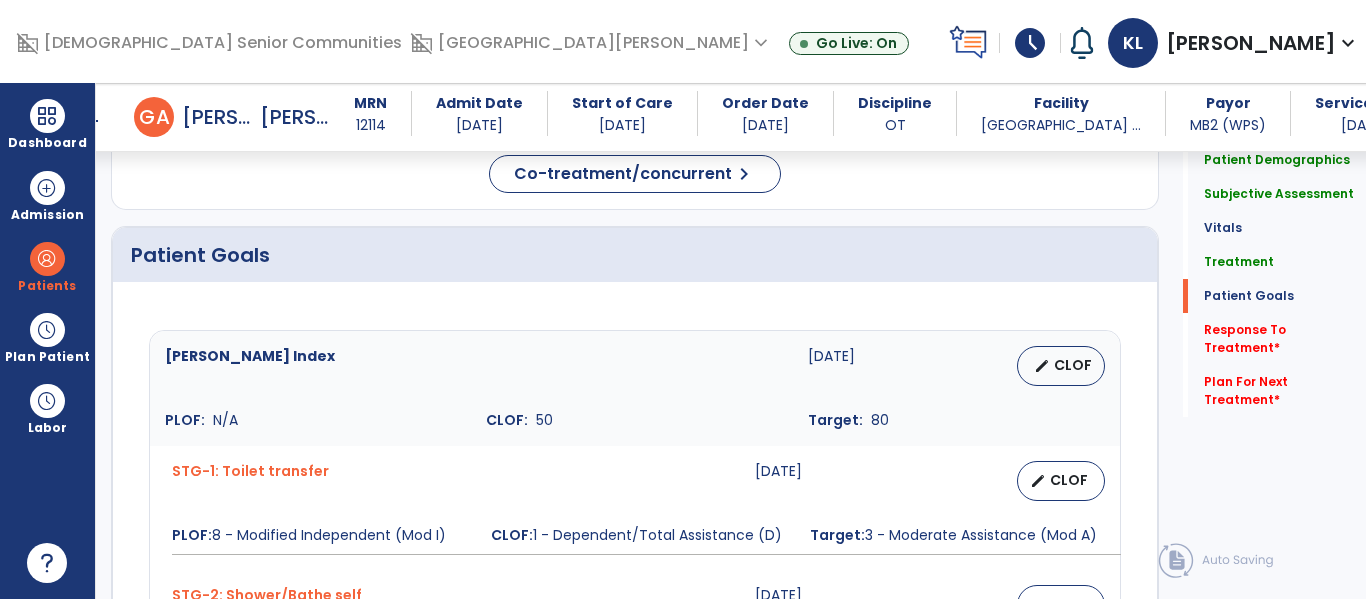 scroll, scrollTop: 2713, scrollLeft: 0, axis: vertical 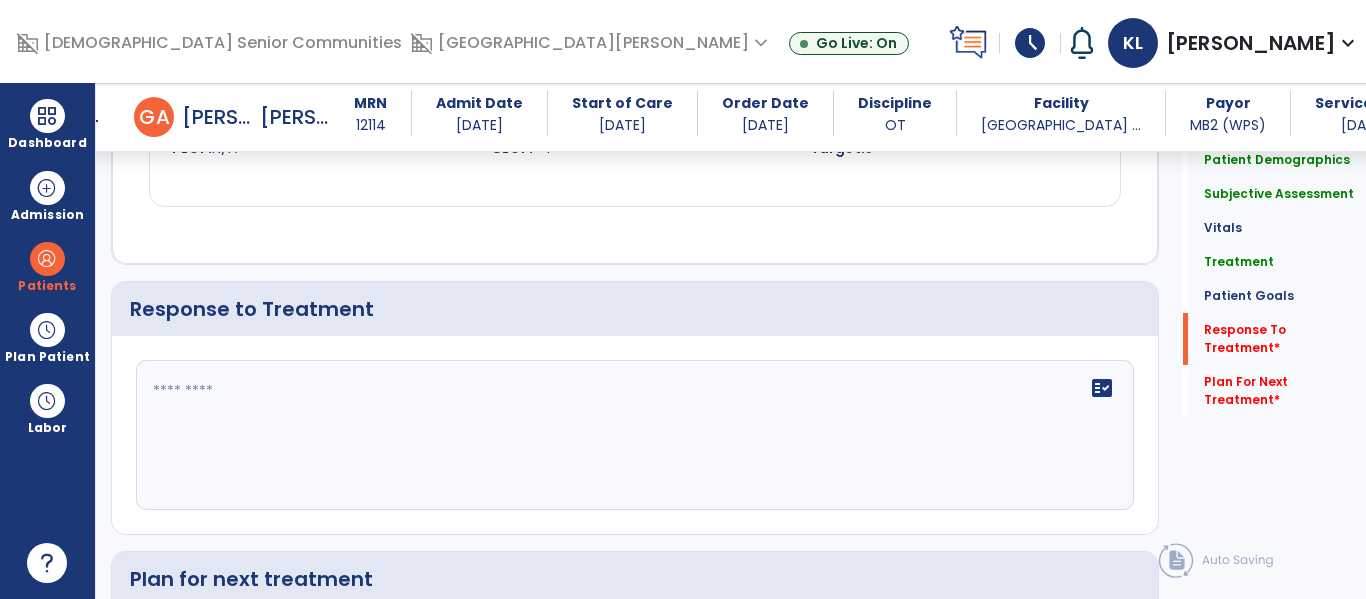 click 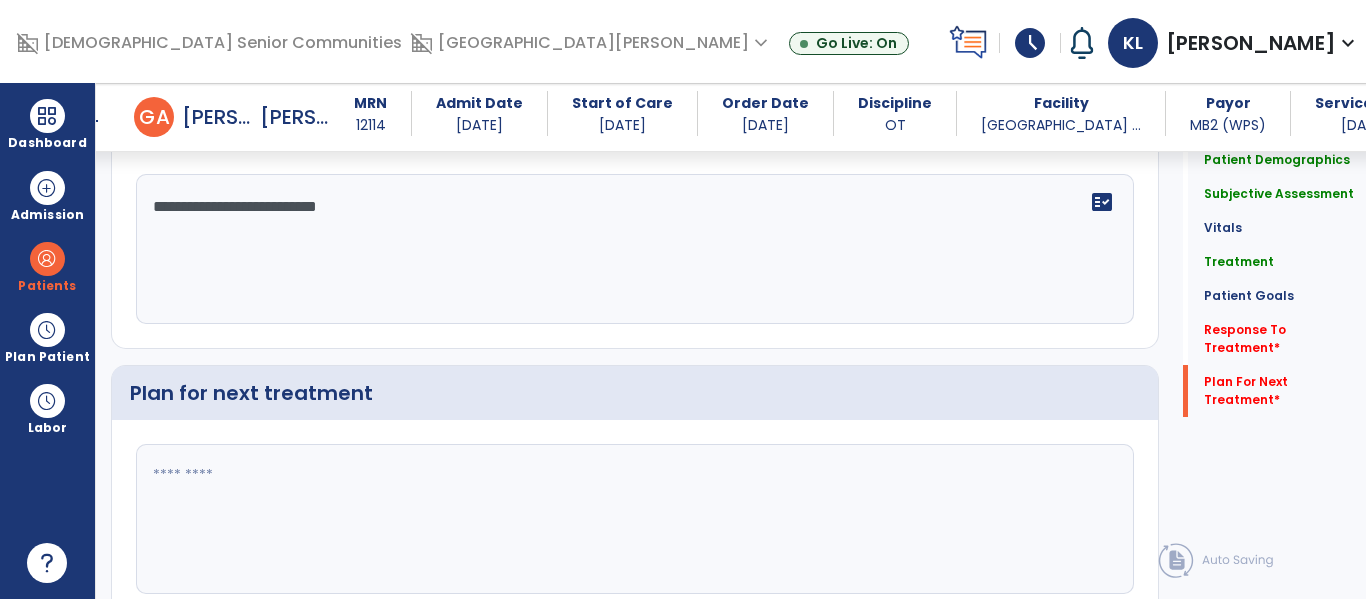scroll, scrollTop: 2985, scrollLeft: 0, axis: vertical 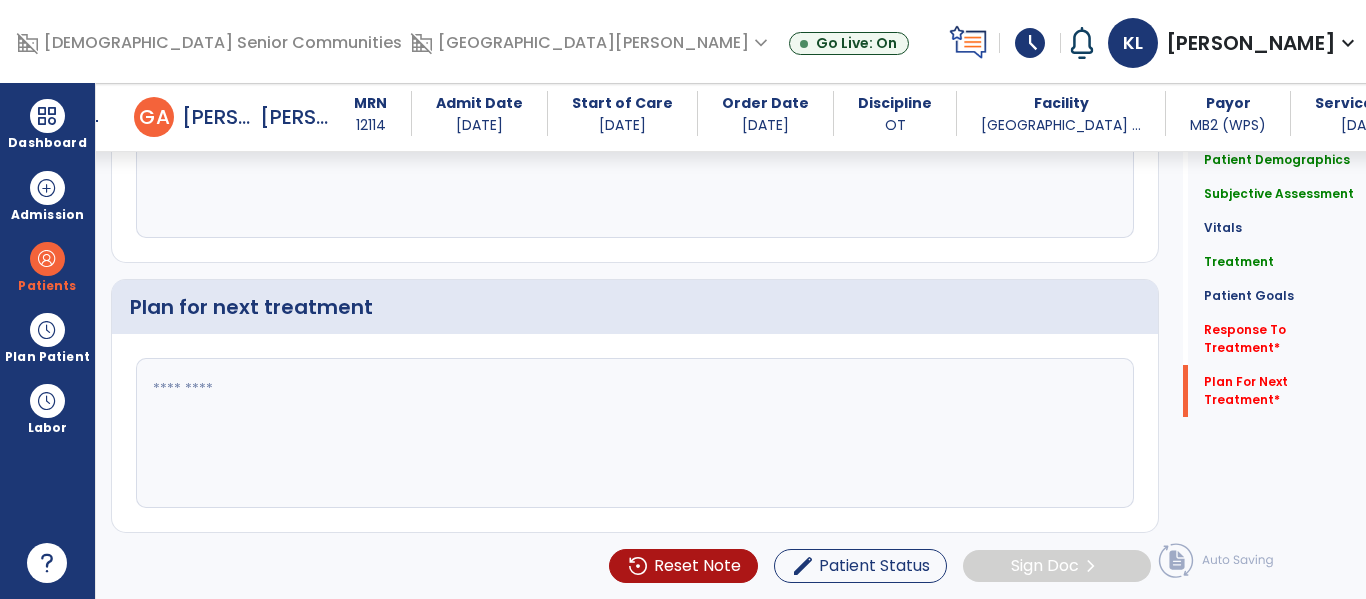 type on "**********" 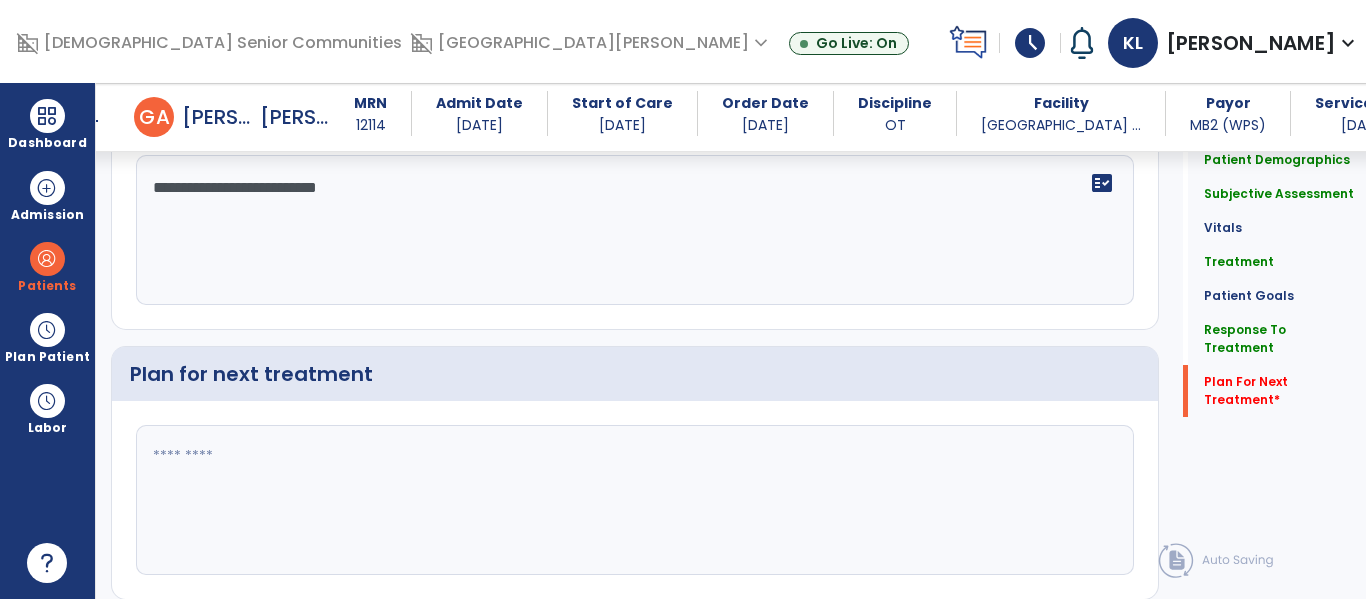 scroll, scrollTop: 2985, scrollLeft: 0, axis: vertical 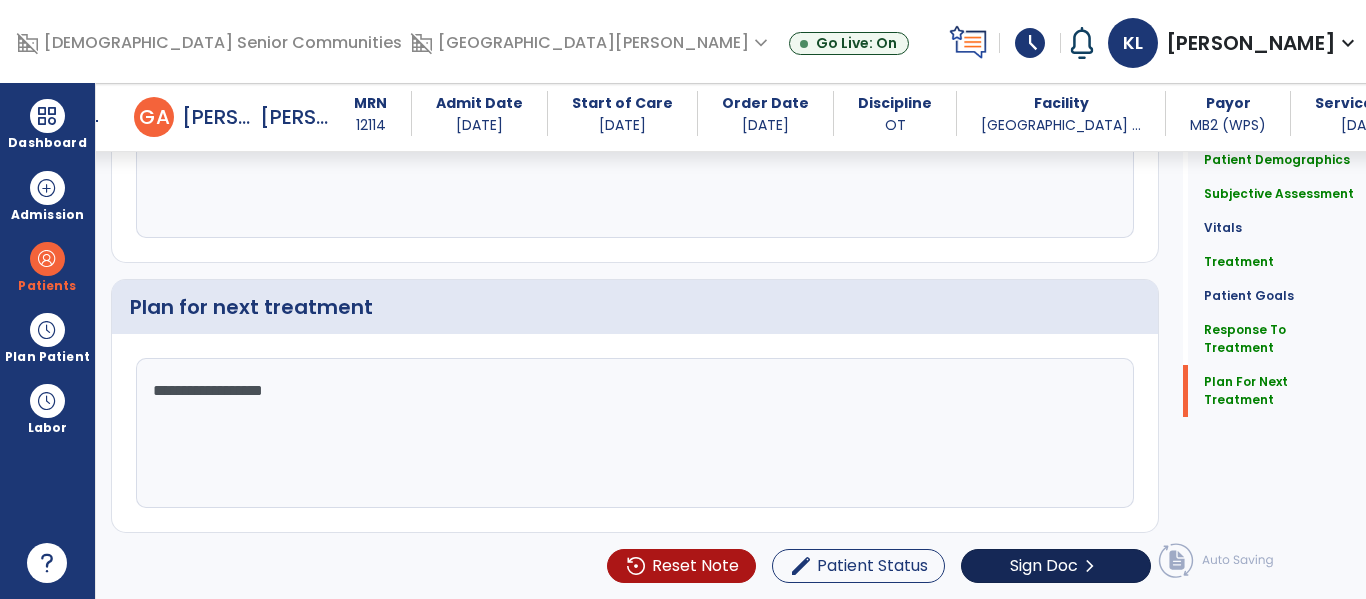 type on "**********" 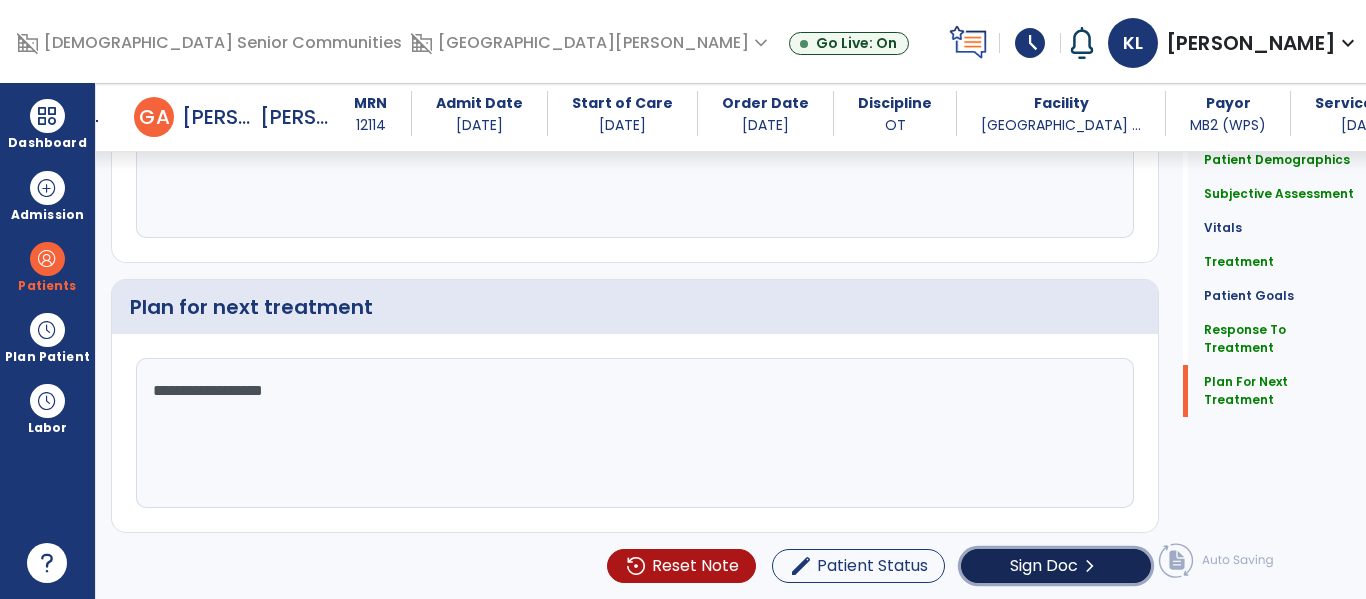 click on "Sign Doc  chevron_right" 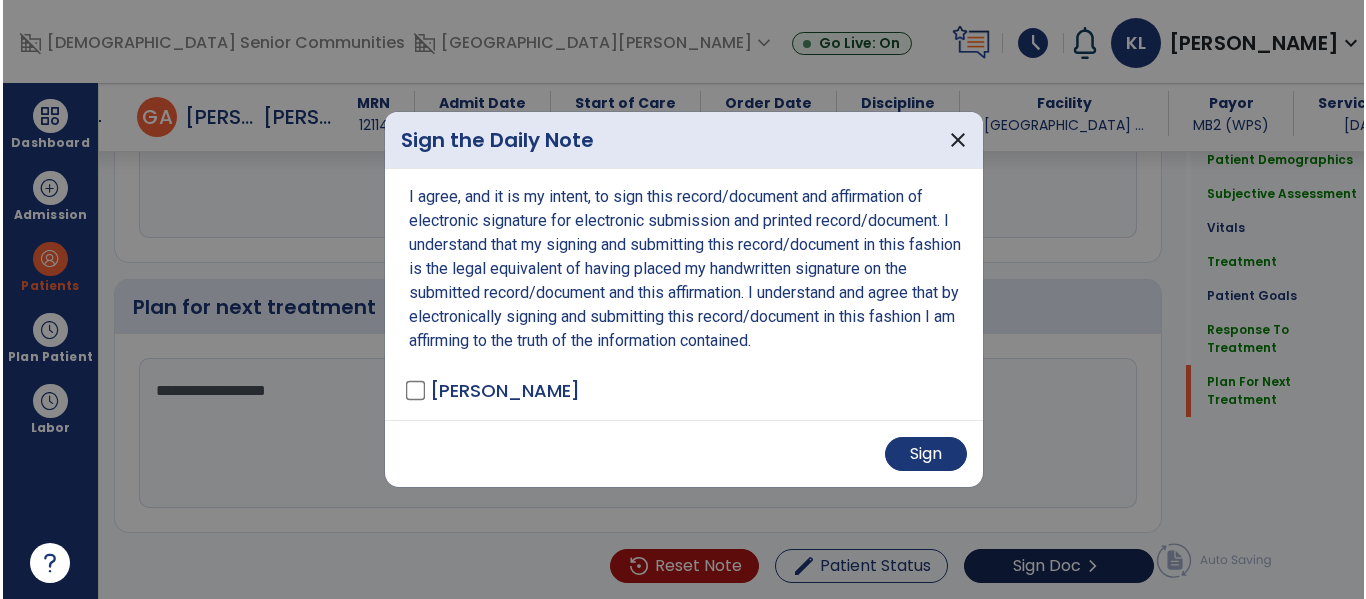 scroll, scrollTop: 3027, scrollLeft: 0, axis: vertical 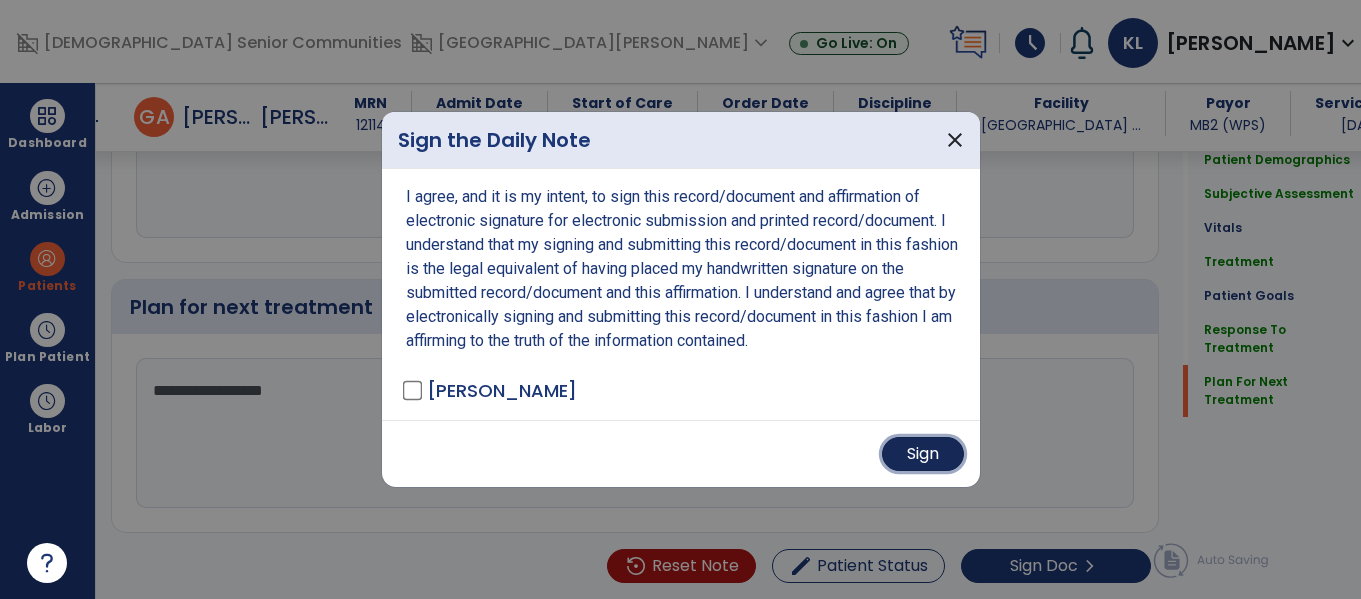 click on "Sign" at bounding box center (923, 454) 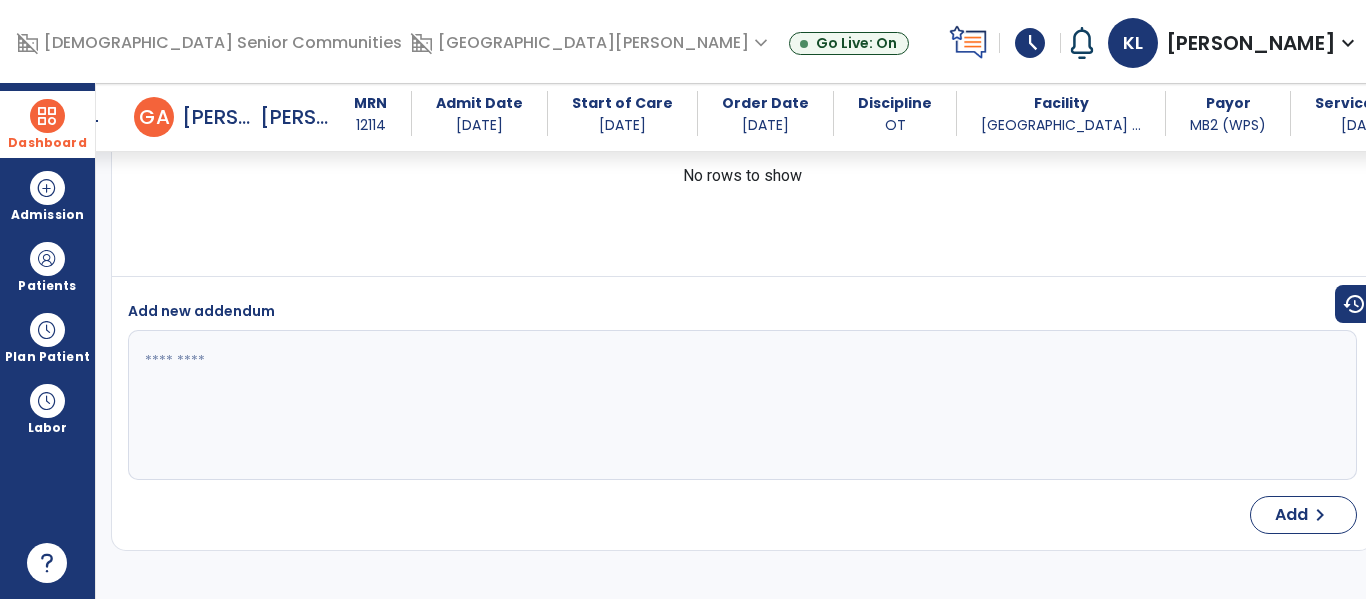 click on "Dashboard" at bounding box center (47, 143) 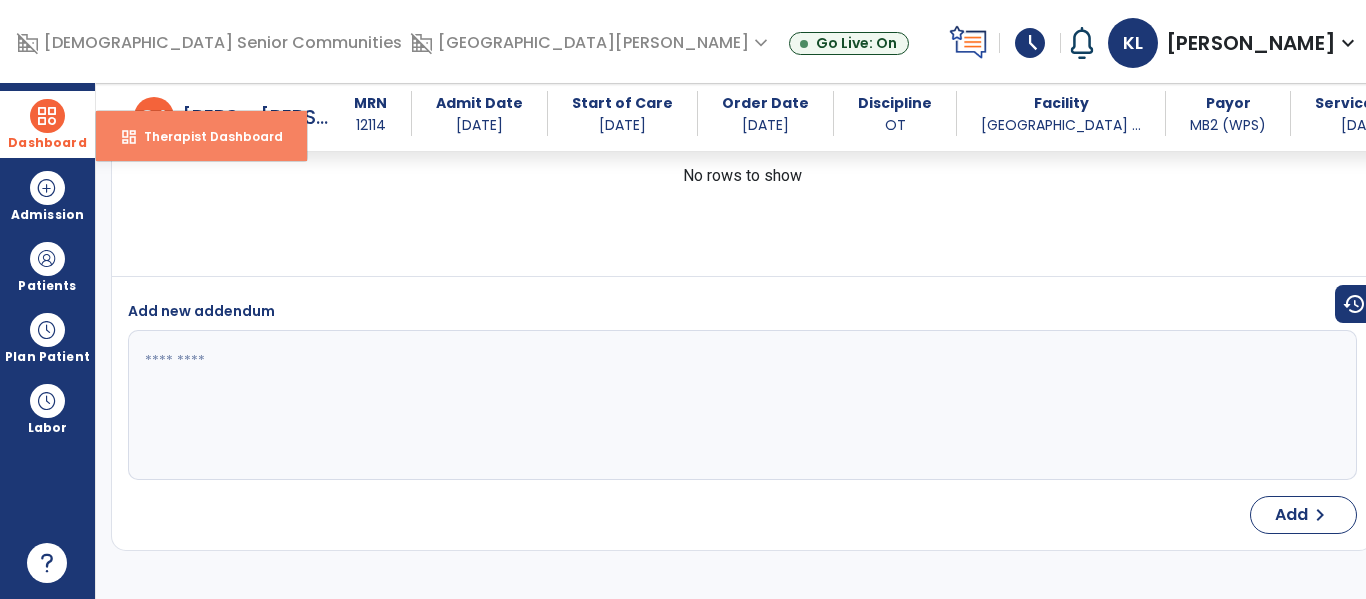 click on "dashboard  Therapist Dashboard" at bounding box center [201, 136] 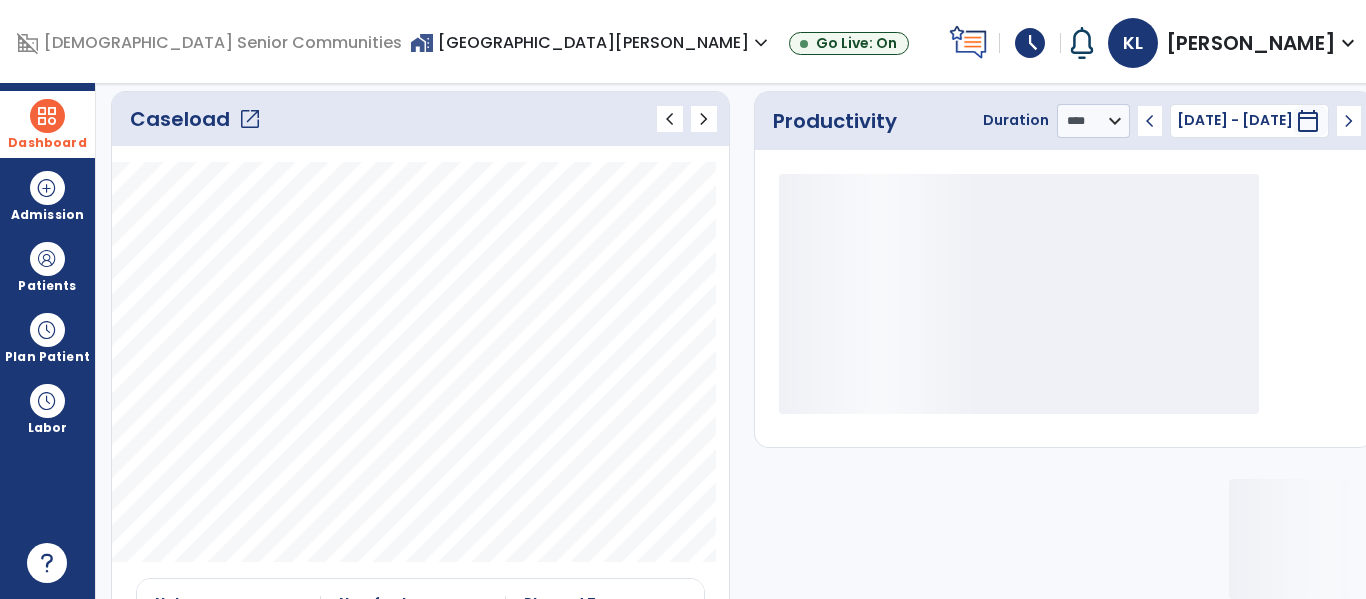 click on "open_in_new" 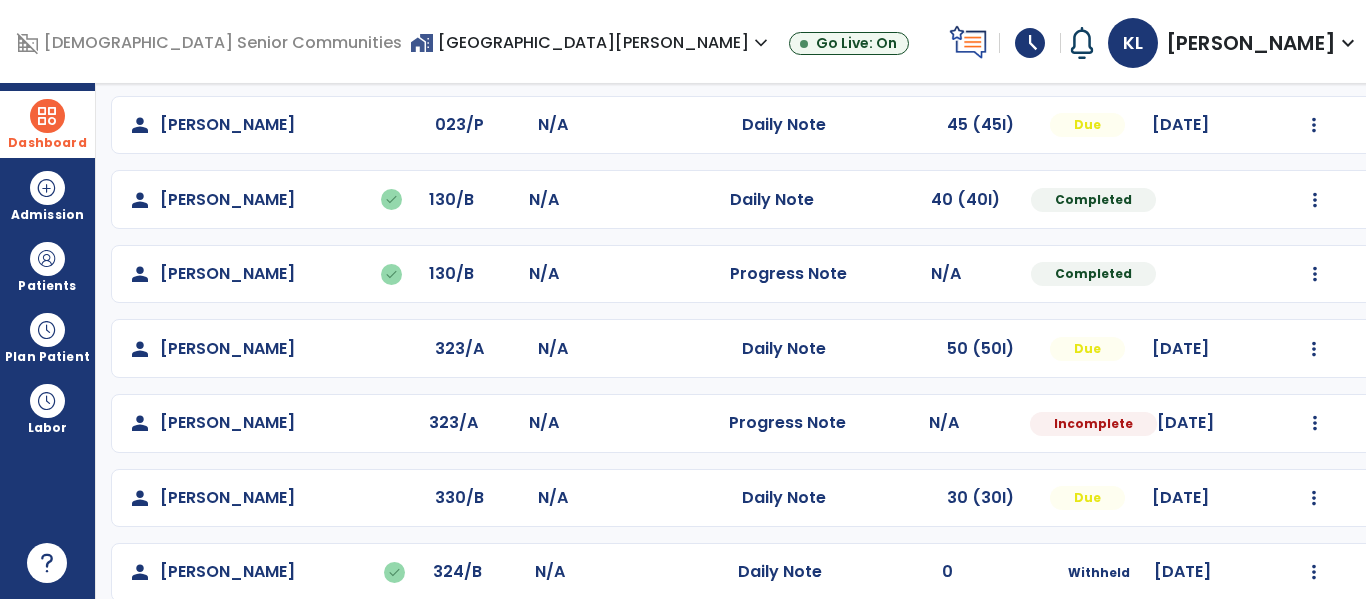 scroll, scrollTop: 786, scrollLeft: 0, axis: vertical 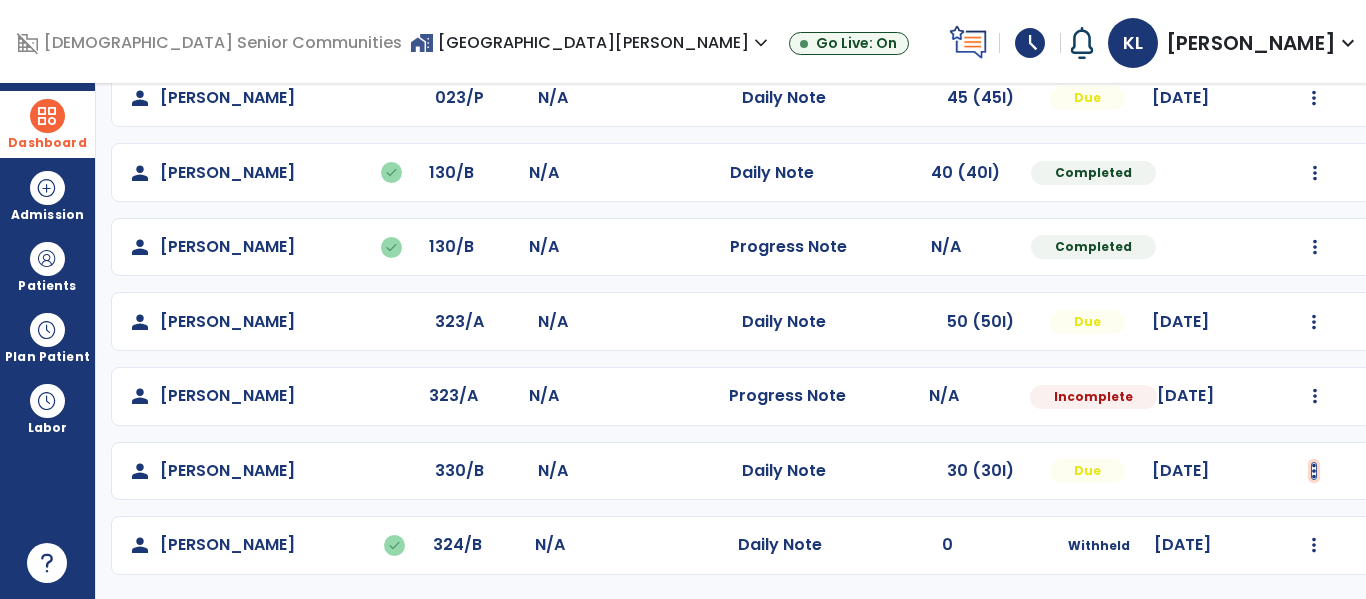 click at bounding box center (1315, -424) 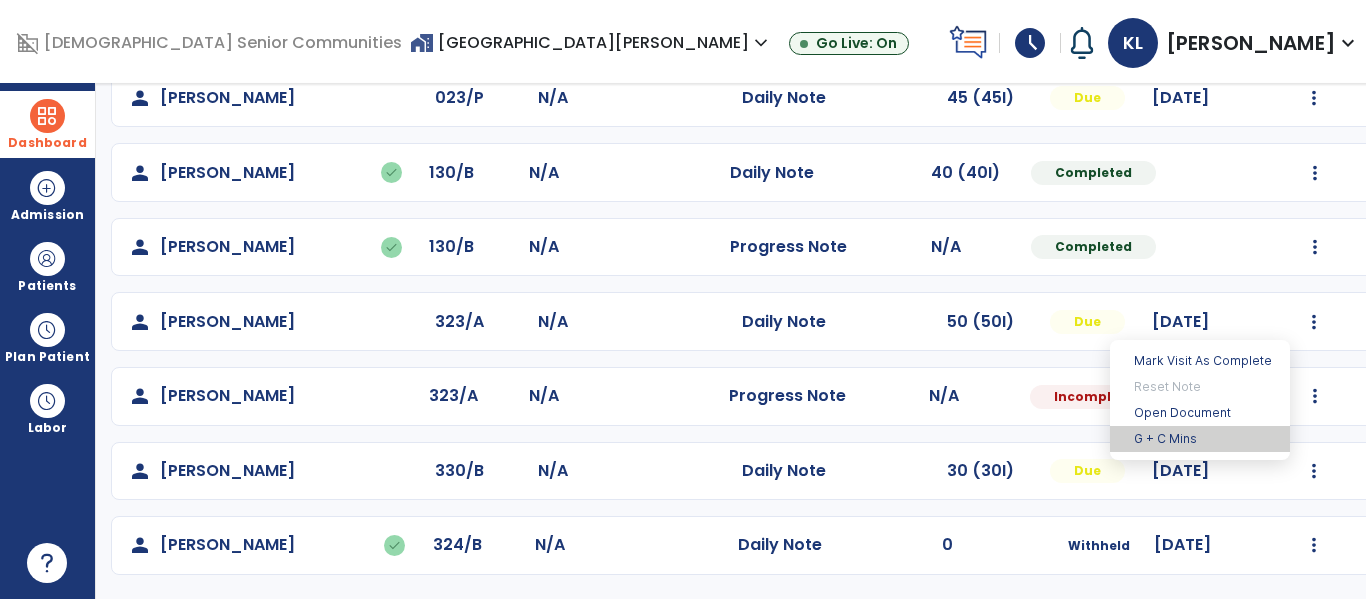 click on "G + C Mins" at bounding box center [1200, 439] 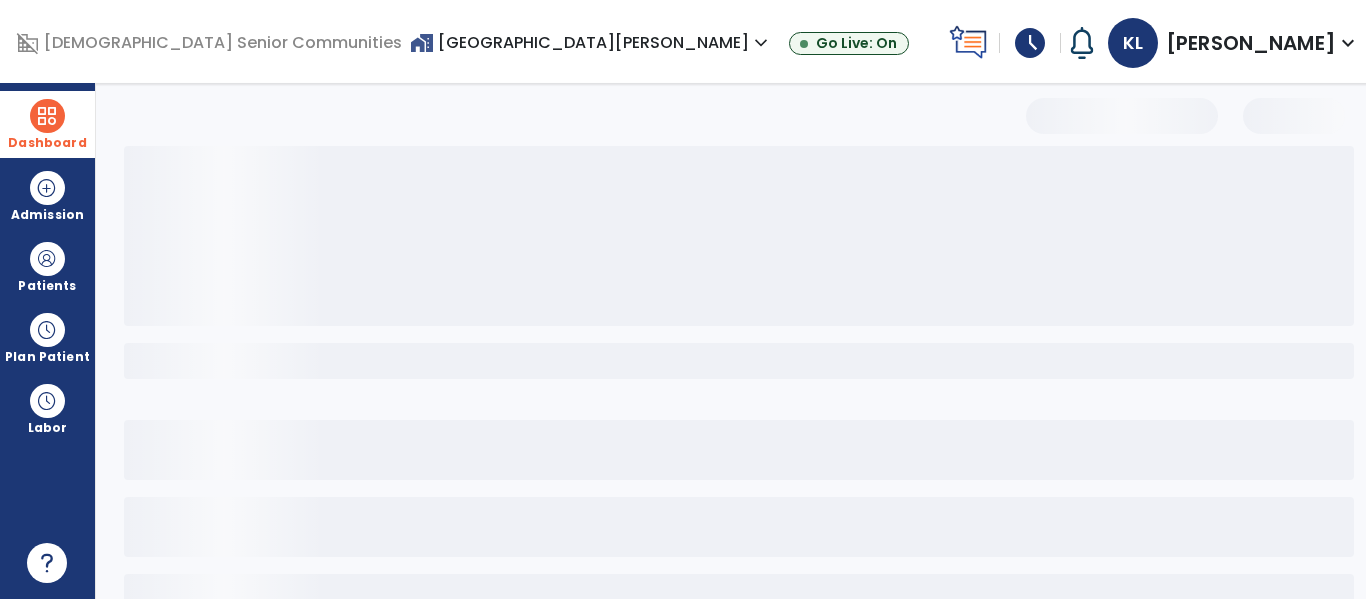 click on "Dashboard" at bounding box center [47, 143] 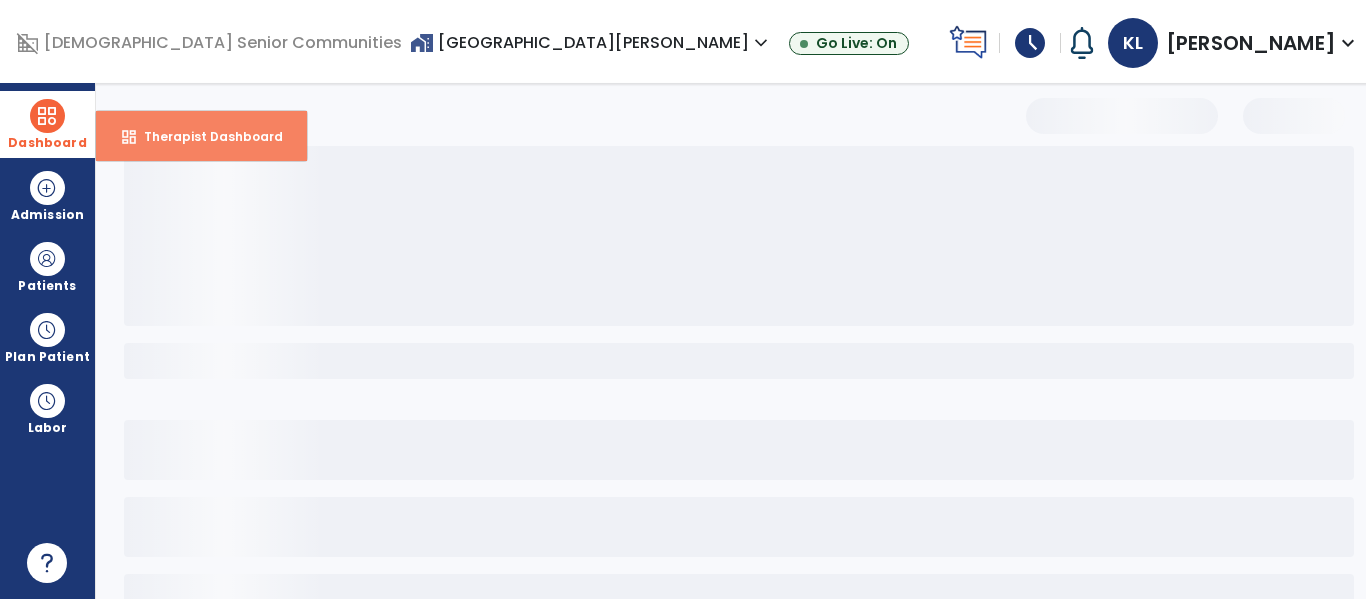 click on "dashboard  Therapist Dashboard" at bounding box center [201, 136] 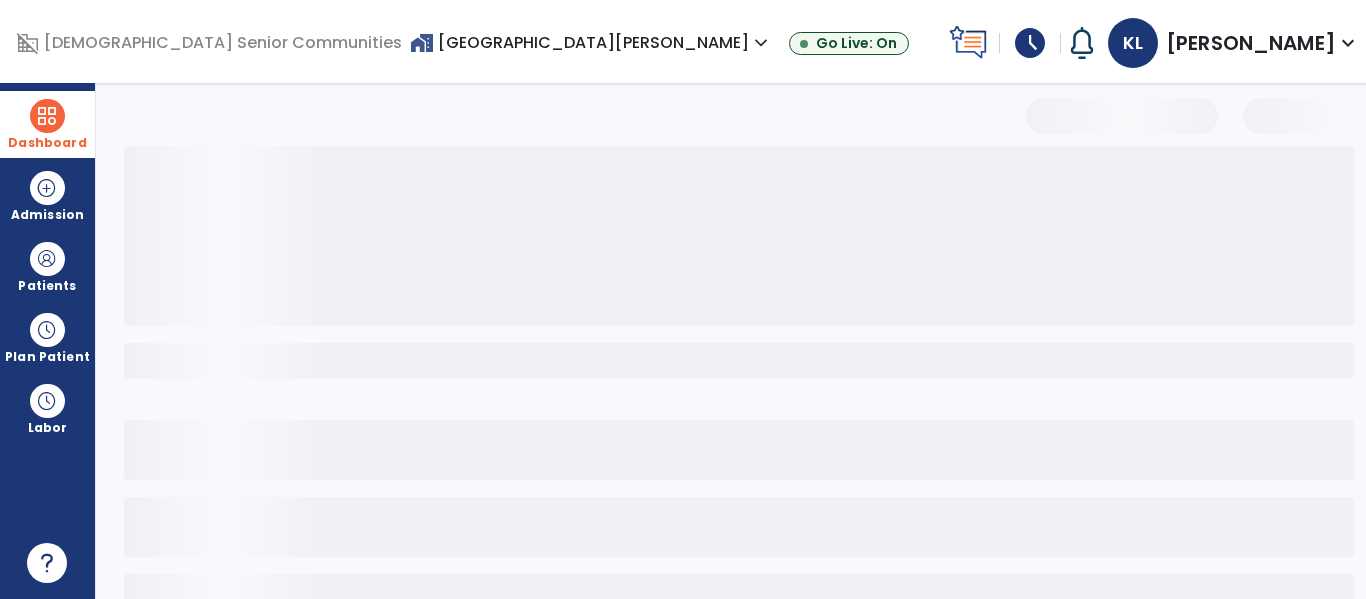 scroll, scrollTop: 278, scrollLeft: 0, axis: vertical 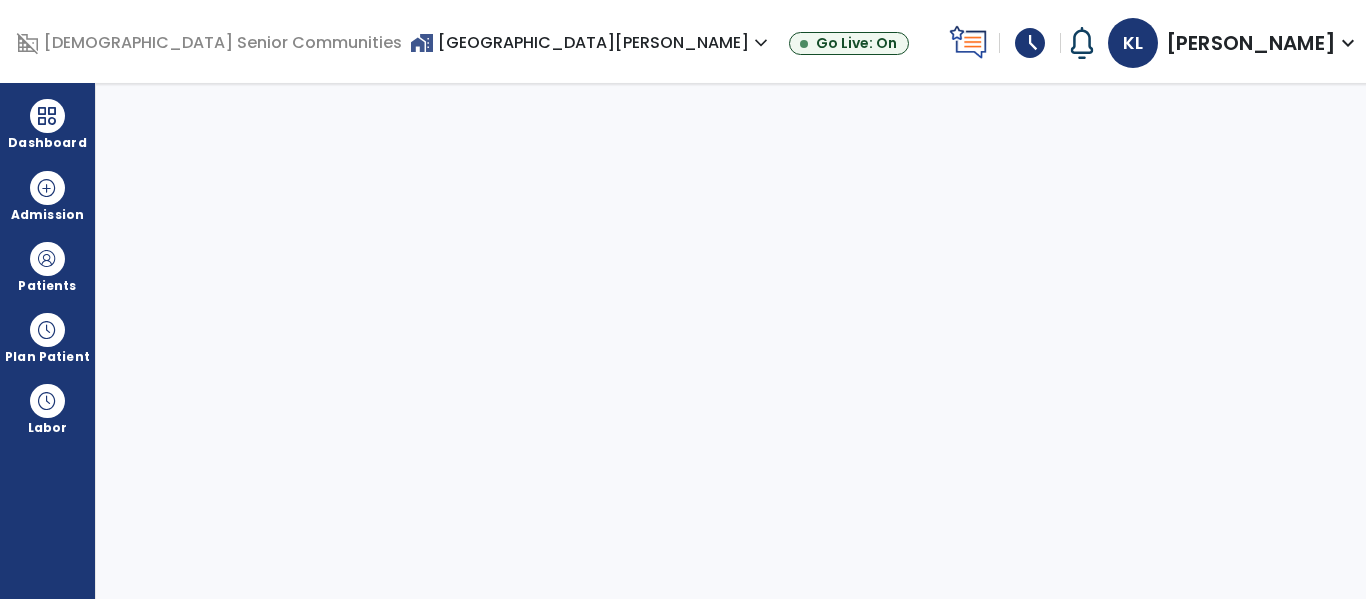 select on "****" 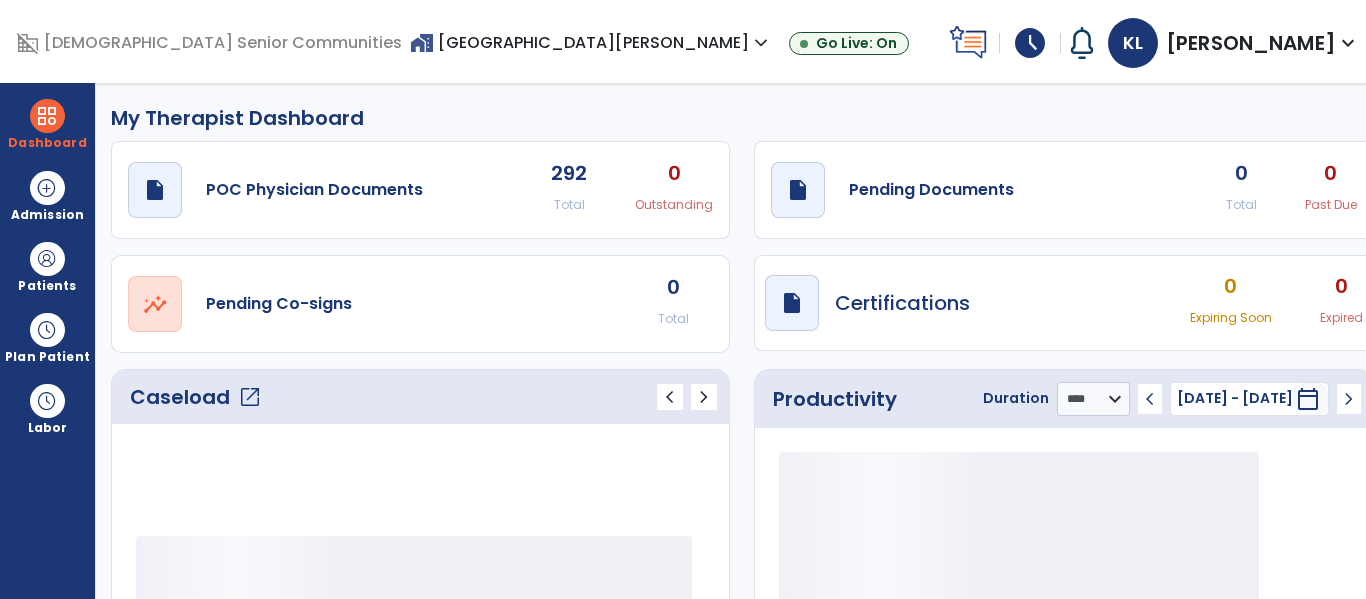 click on "open_in_new" 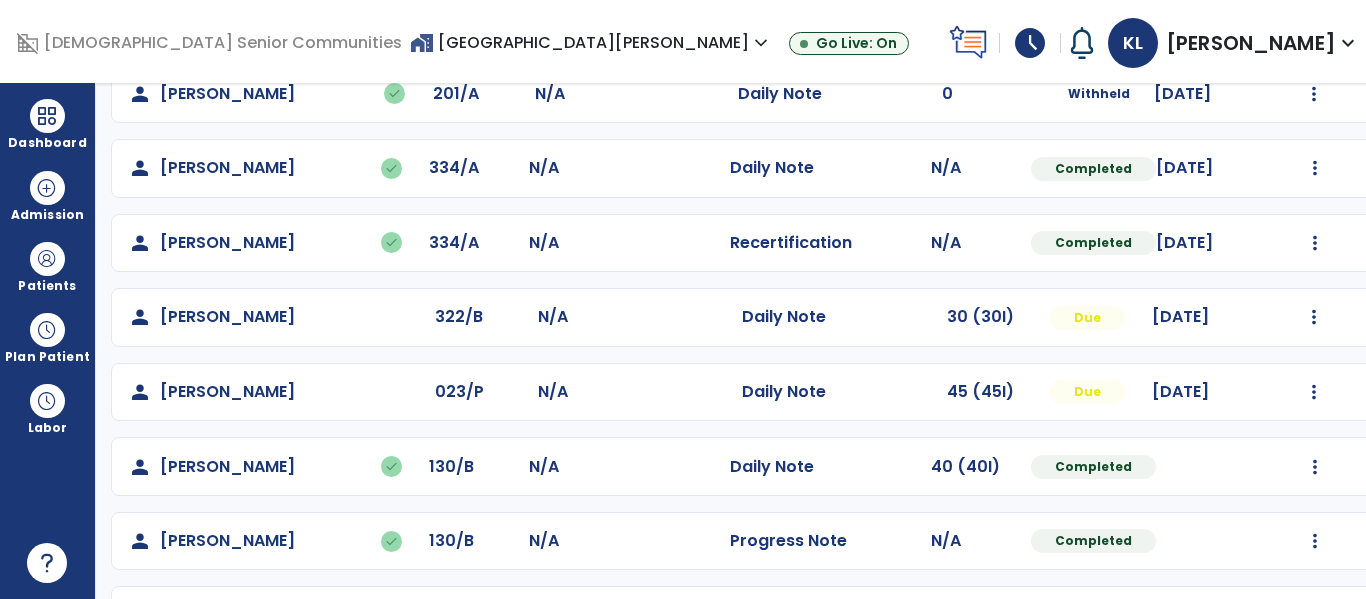 scroll, scrollTop: 786, scrollLeft: 0, axis: vertical 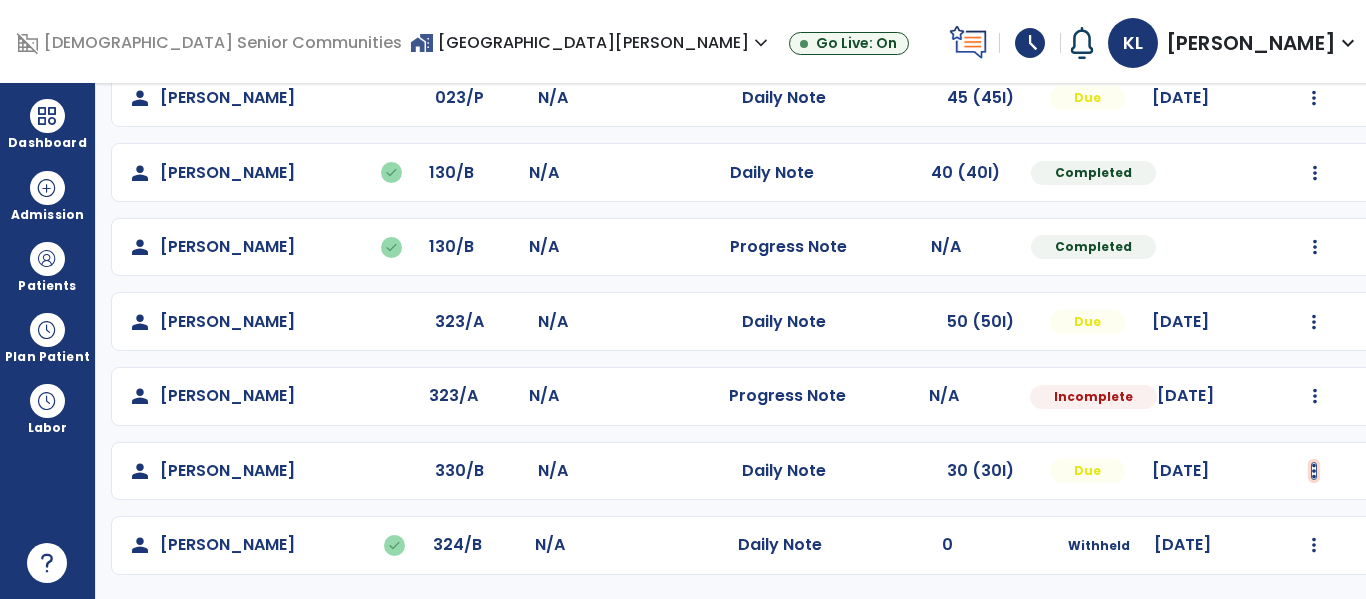 click at bounding box center (1315, -424) 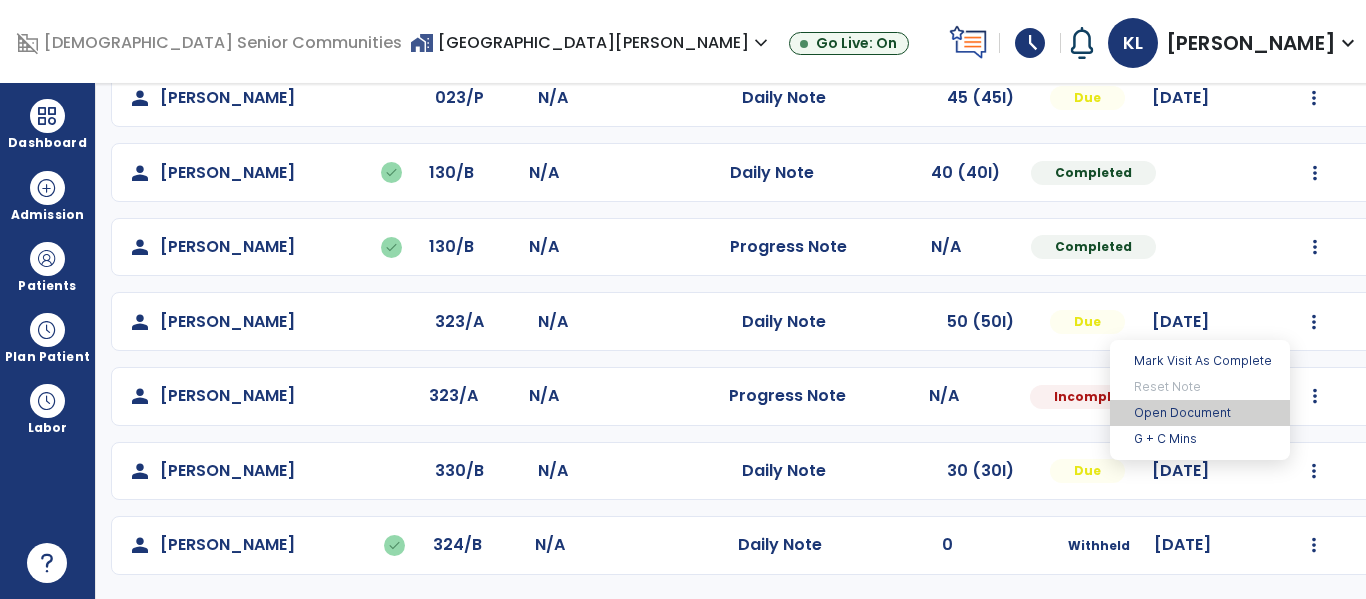 click on "Open Document" at bounding box center [1200, 413] 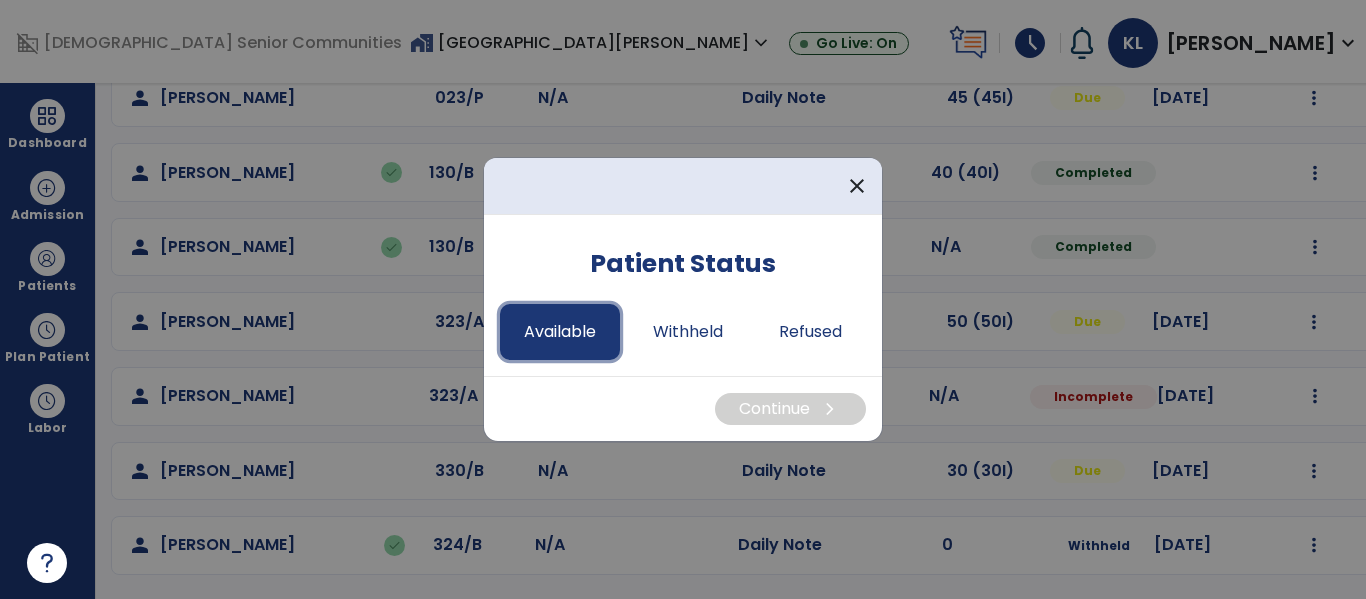 click on "Available" at bounding box center [560, 332] 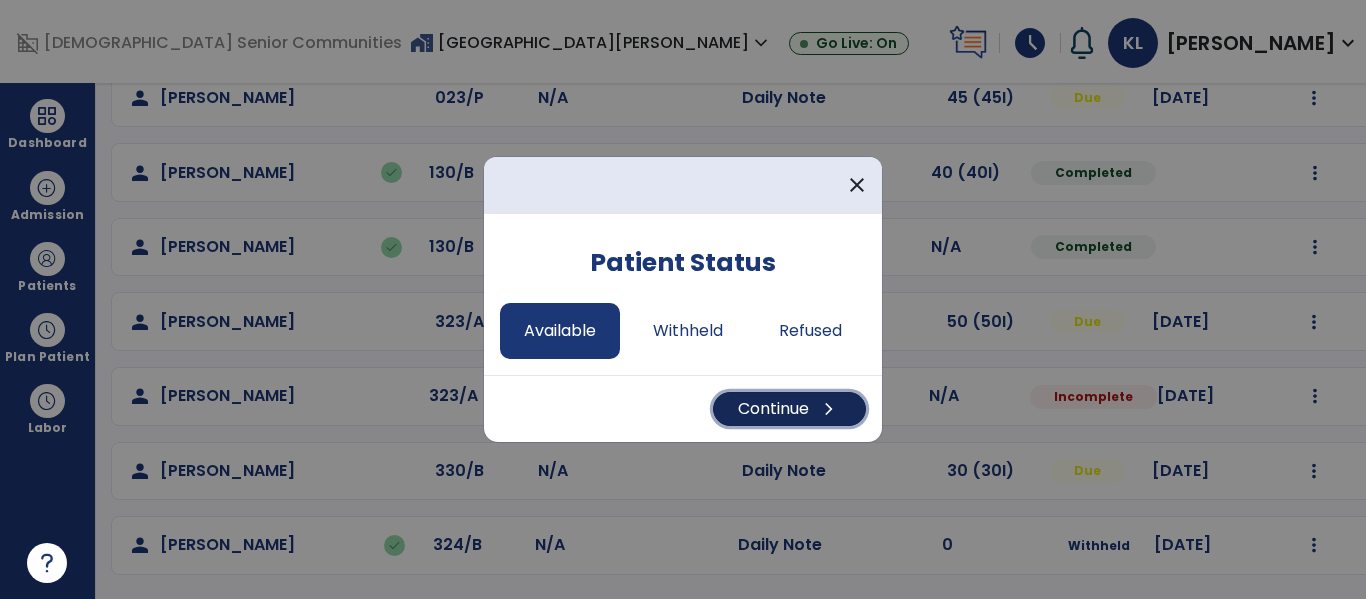 click on "Continue   chevron_right" at bounding box center [789, 409] 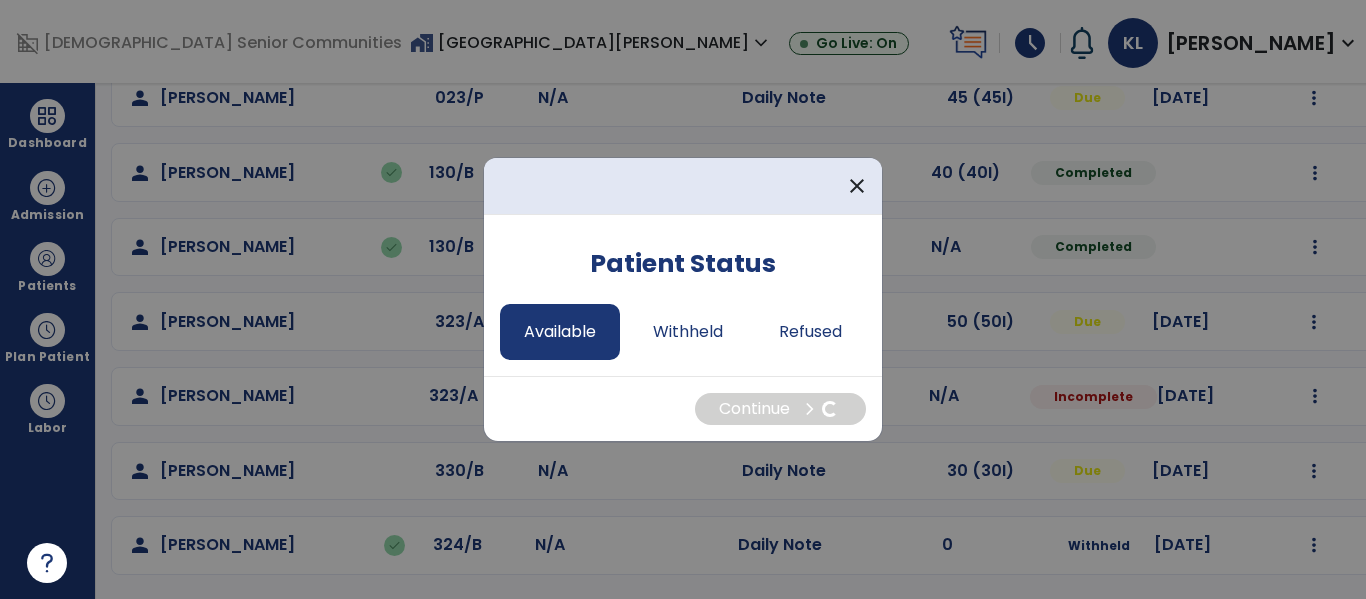 select on "*" 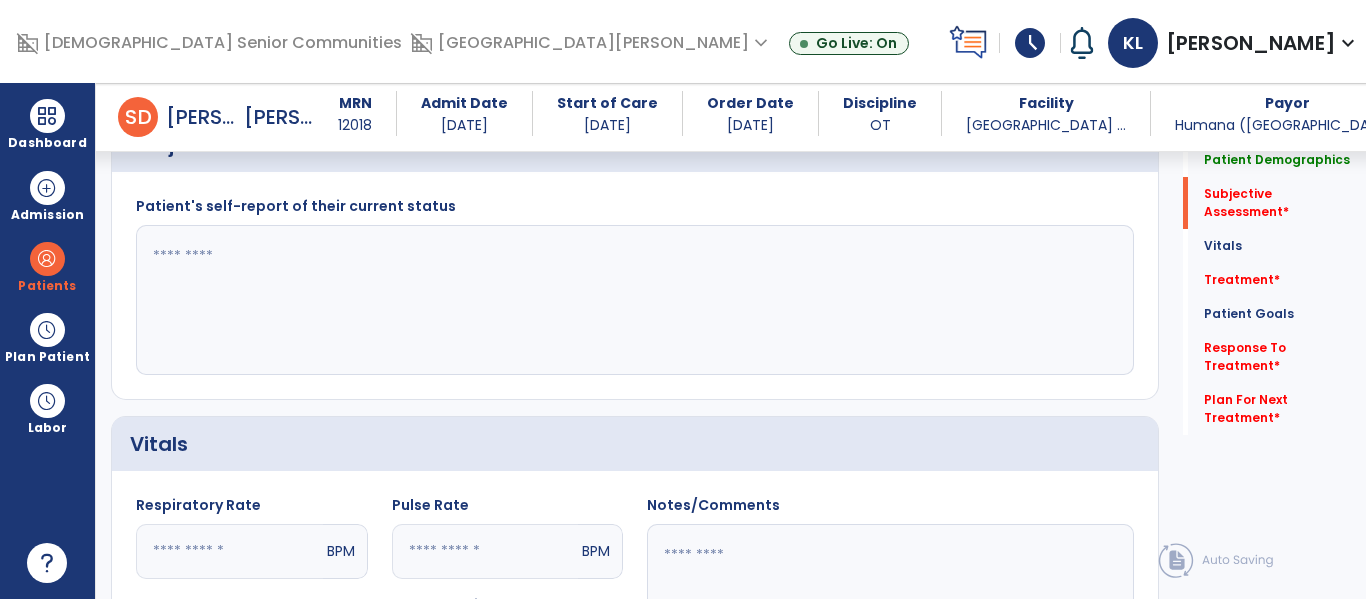 scroll, scrollTop: 522, scrollLeft: 0, axis: vertical 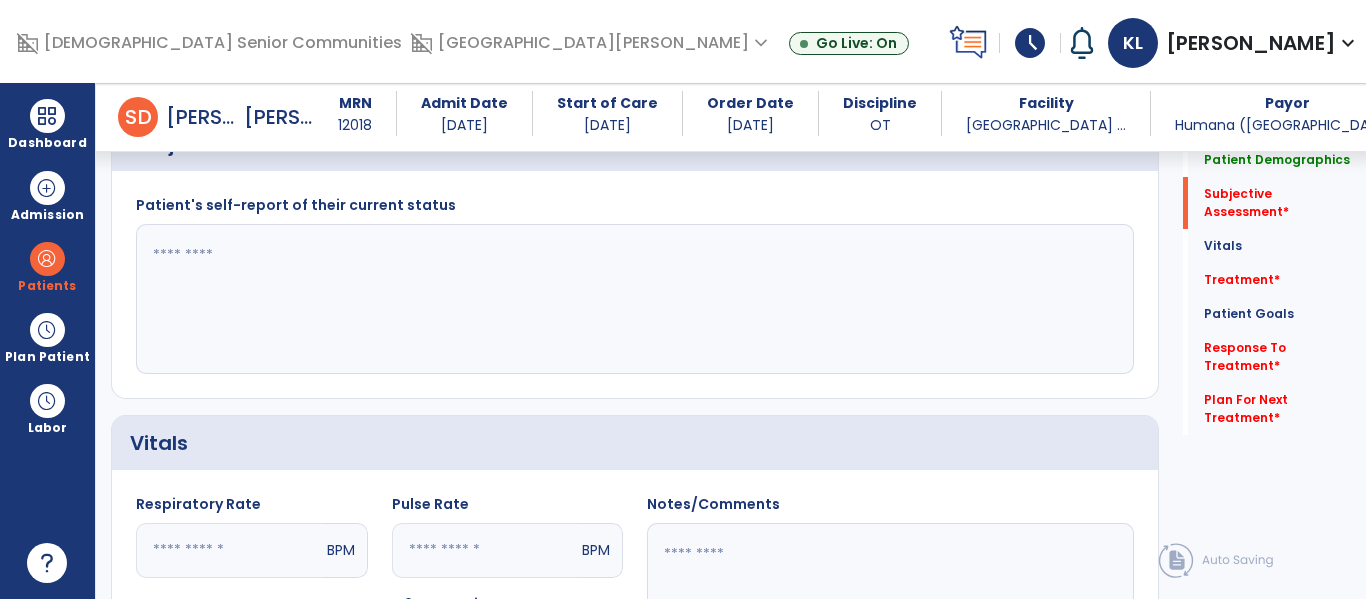 click 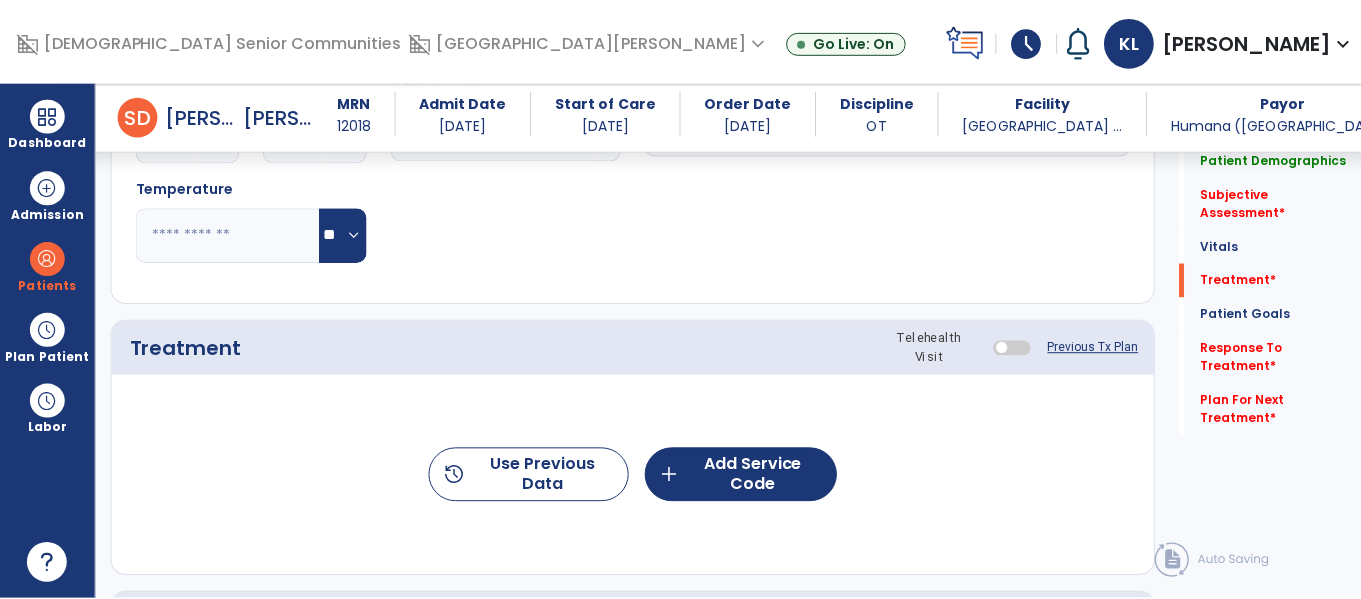 scroll, scrollTop: 1068, scrollLeft: 0, axis: vertical 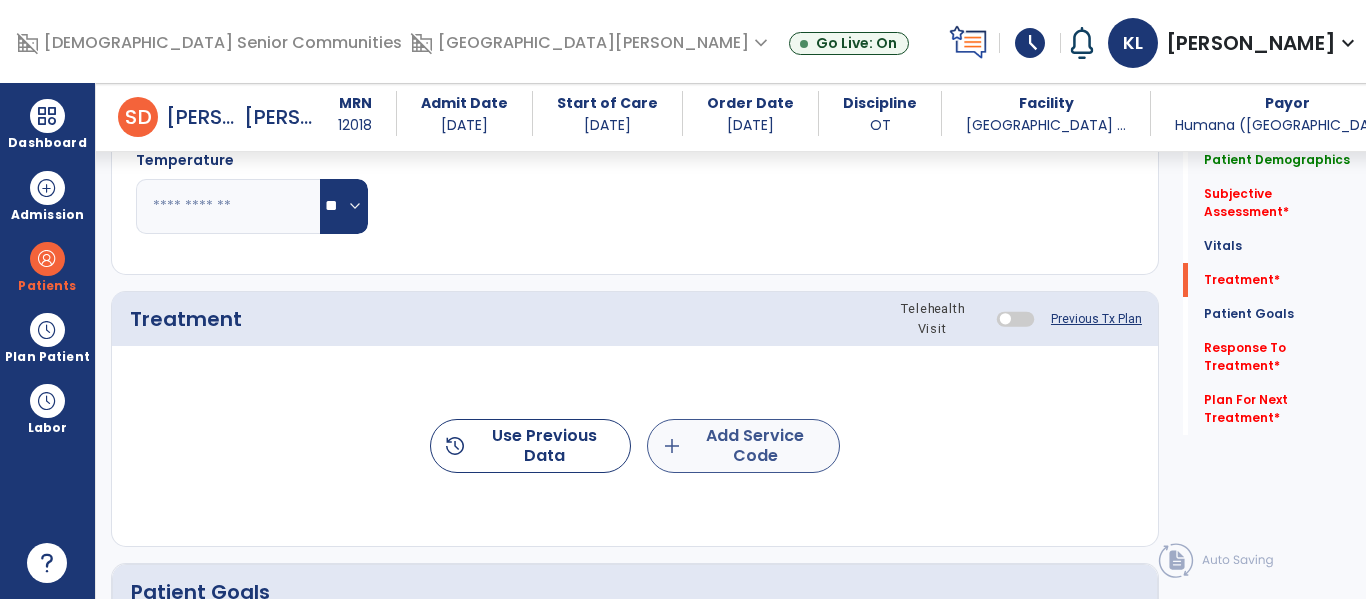 type on "**********" 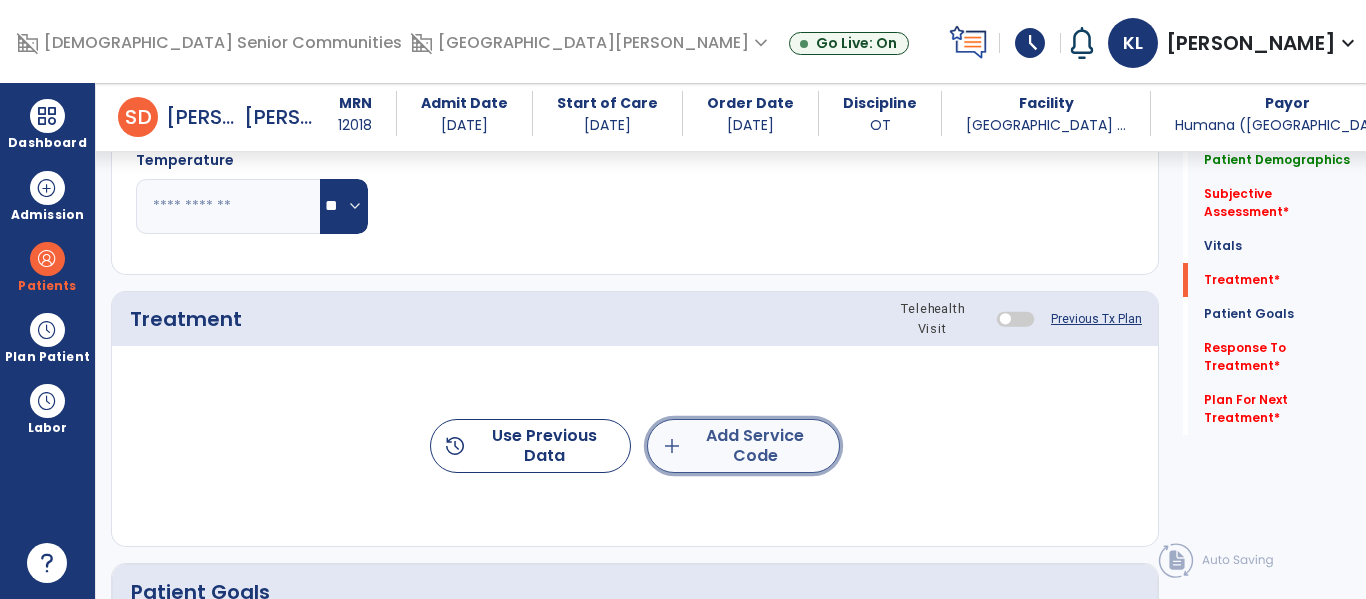click on "add  Add Service Code" 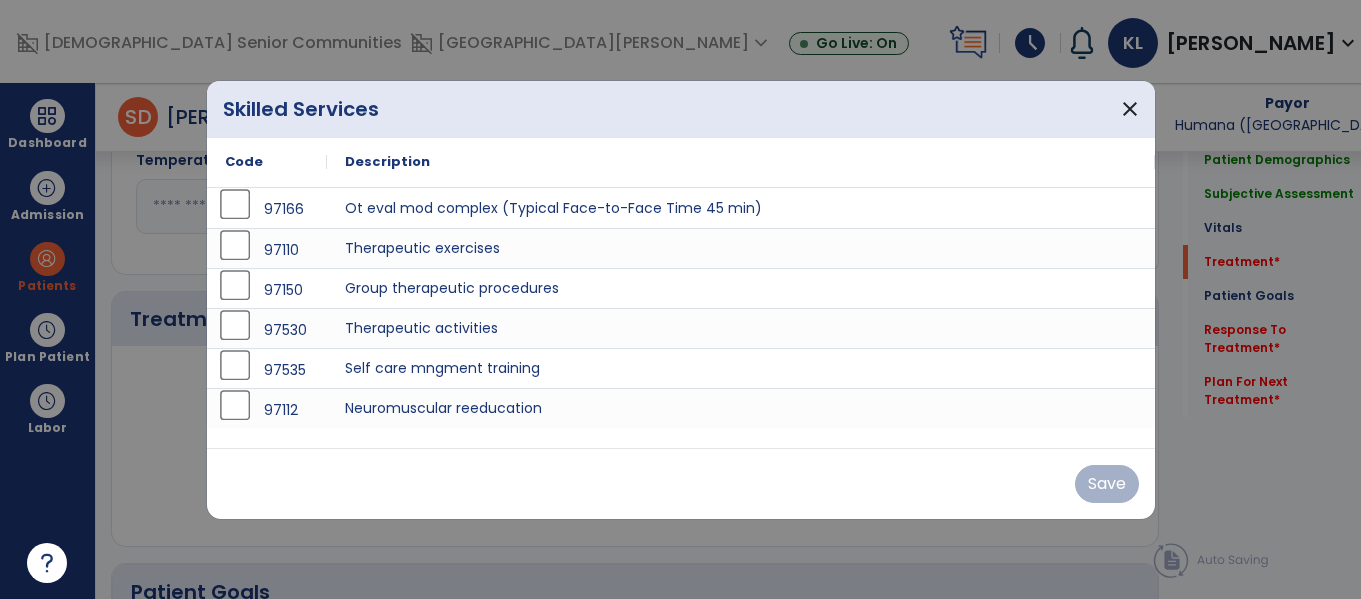 scroll, scrollTop: 1068, scrollLeft: 0, axis: vertical 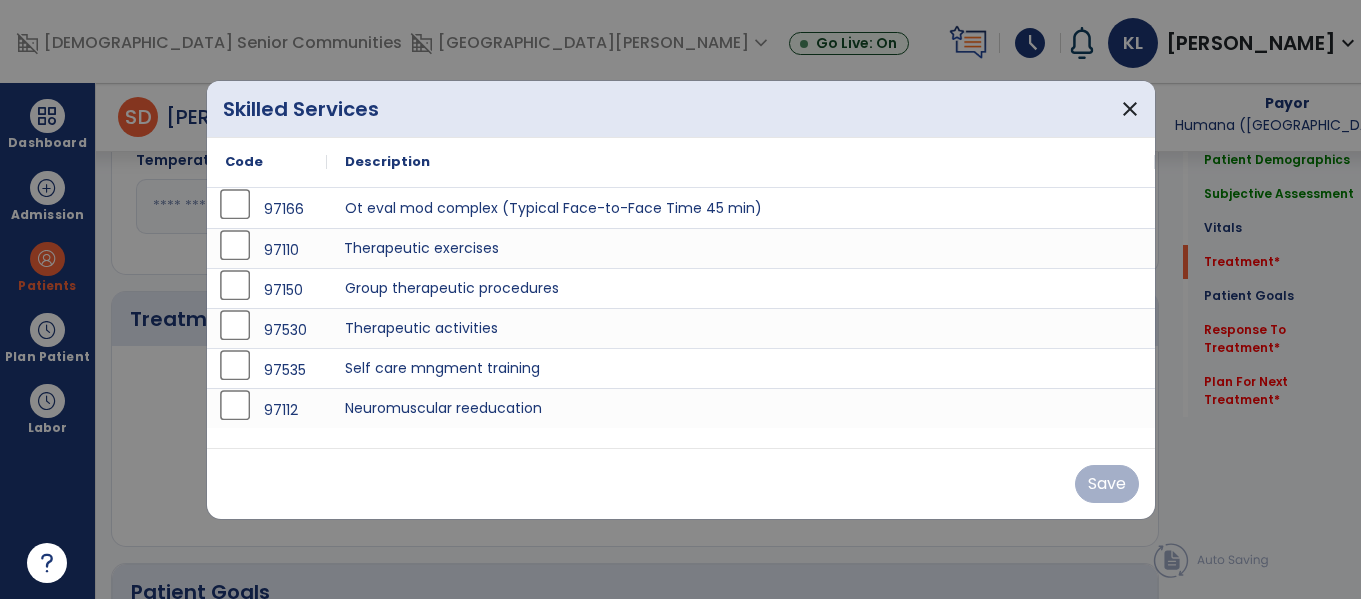 click on "Therapeutic exercises" at bounding box center (741, 248) 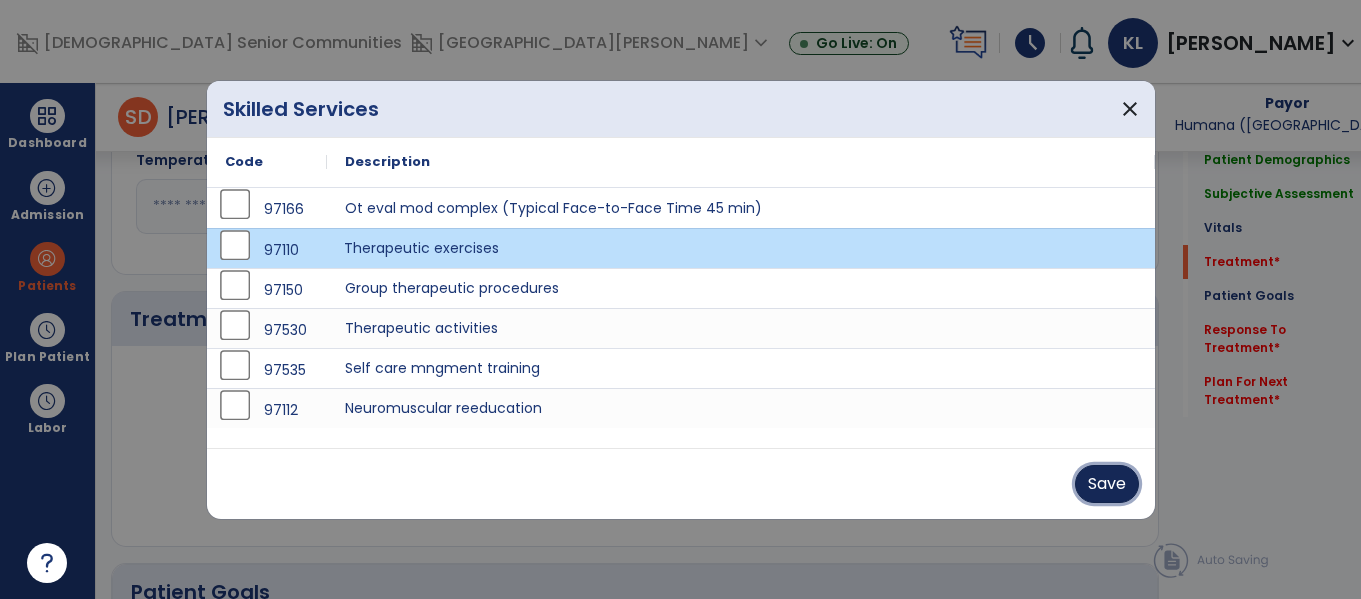 click on "Save" at bounding box center [1107, 484] 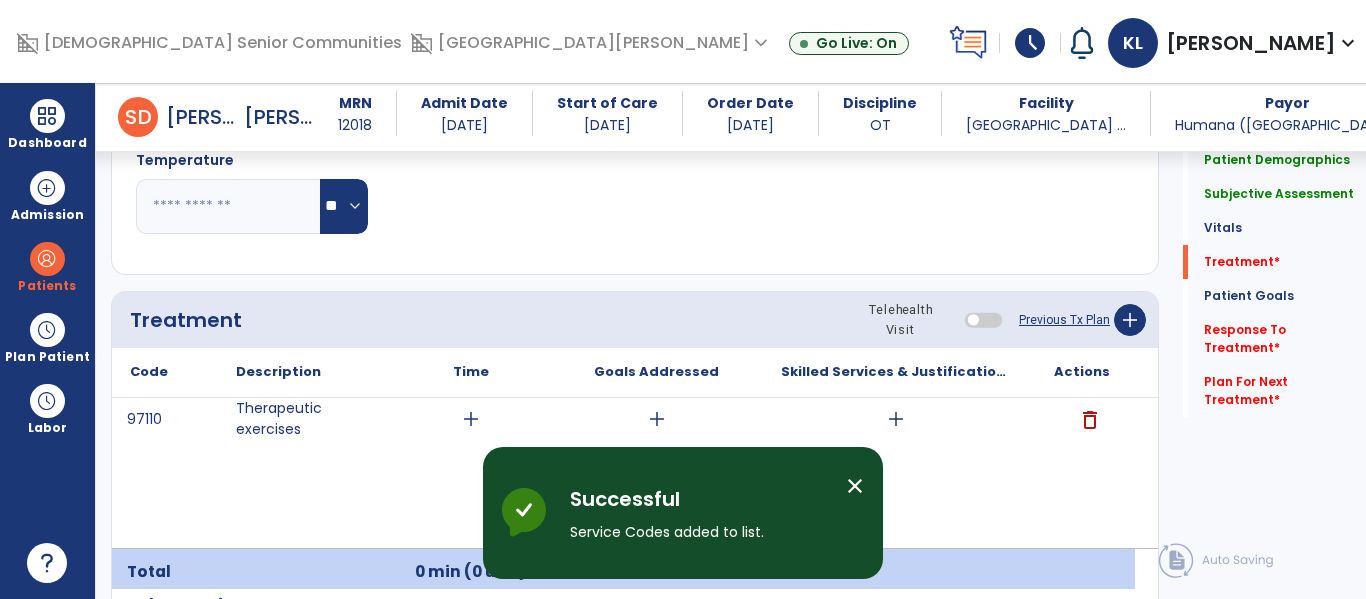 click on "add" at bounding box center (471, 419) 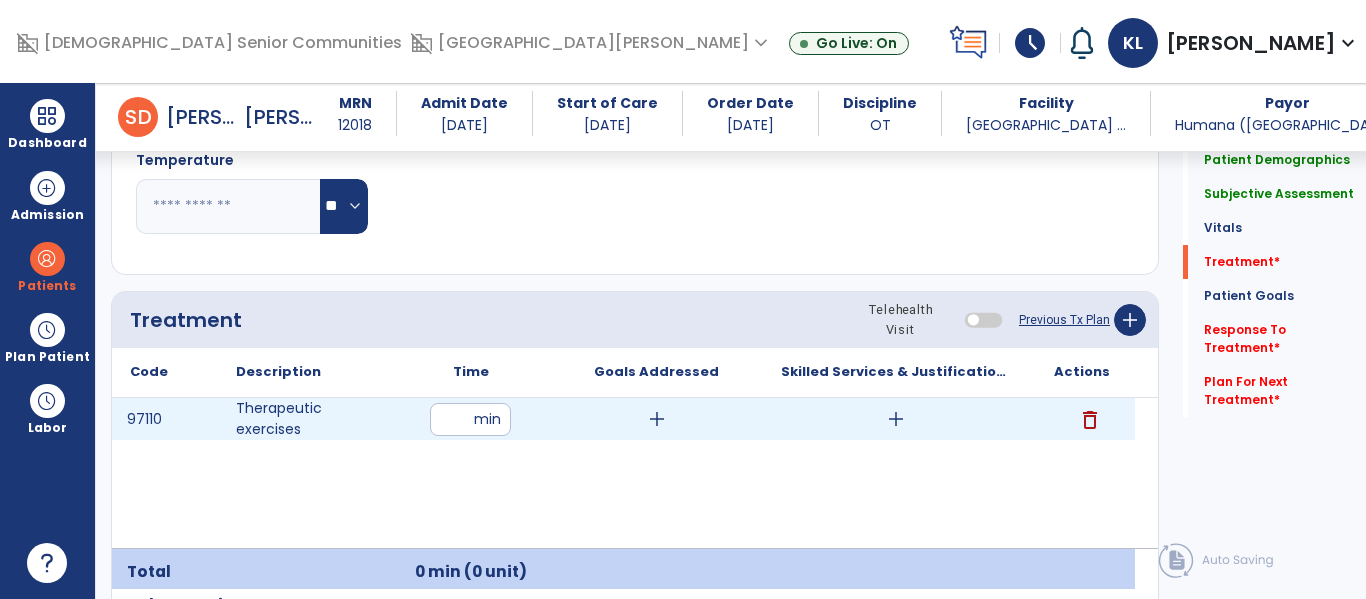 type on "**" 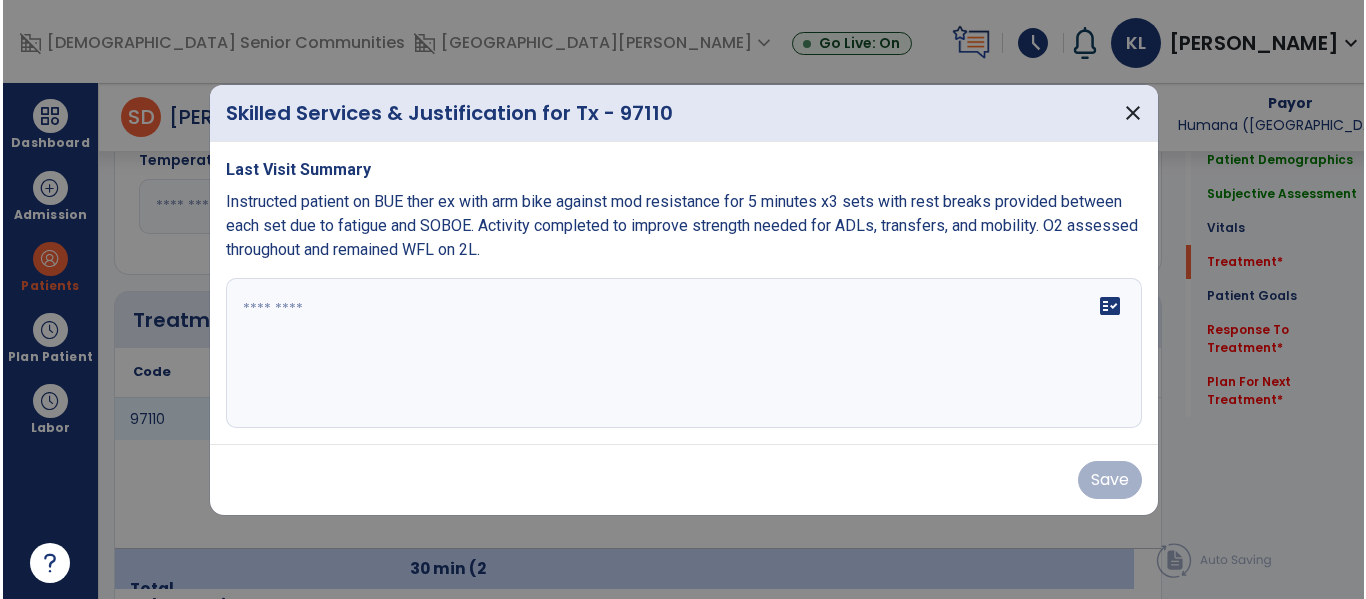 scroll, scrollTop: 1068, scrollLeft: 0, axis: vertical 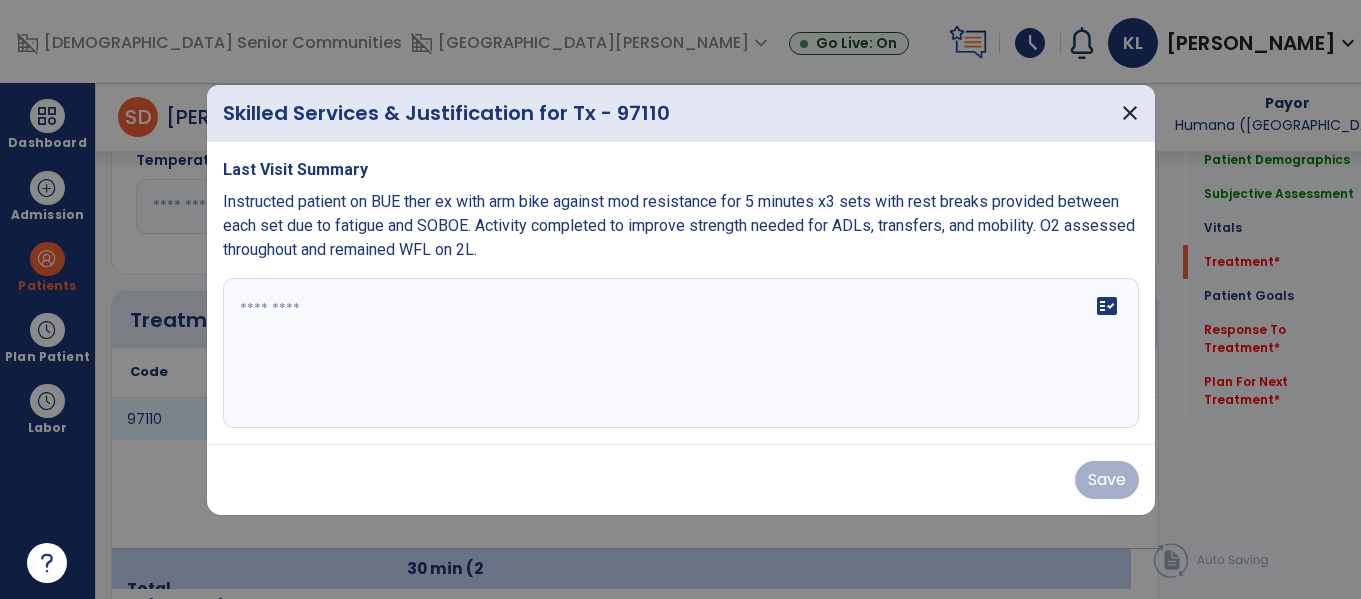 click on "fact_check" at bounding box center (681, 353) 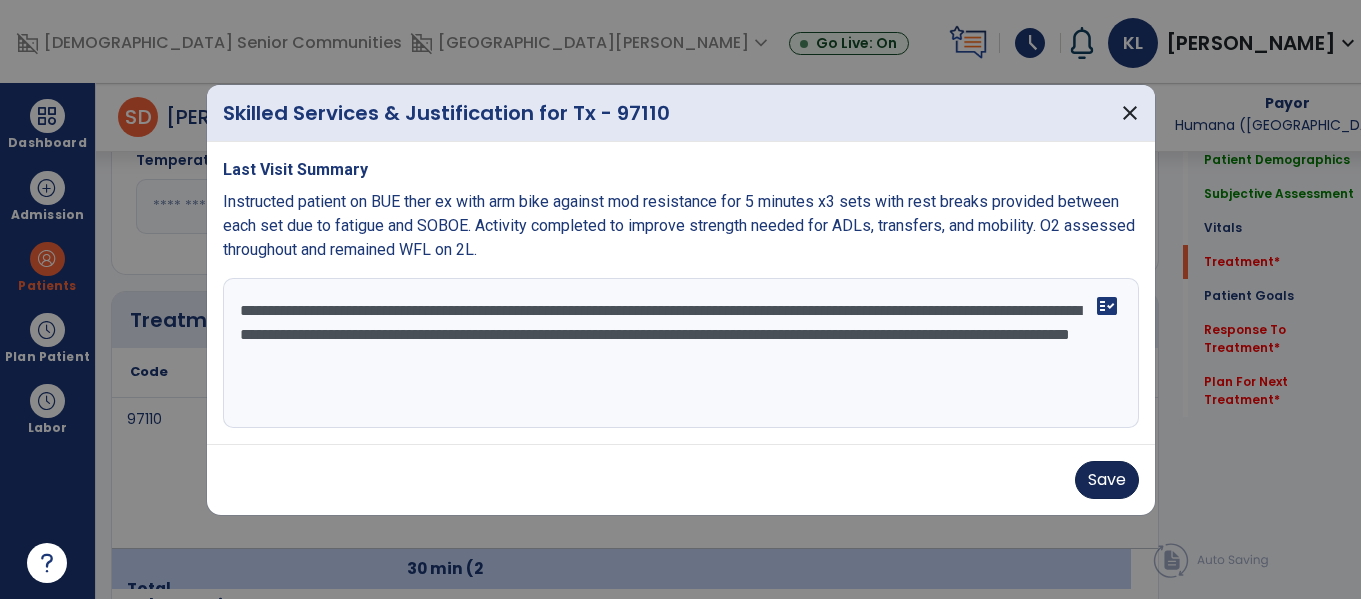 type on "**********" 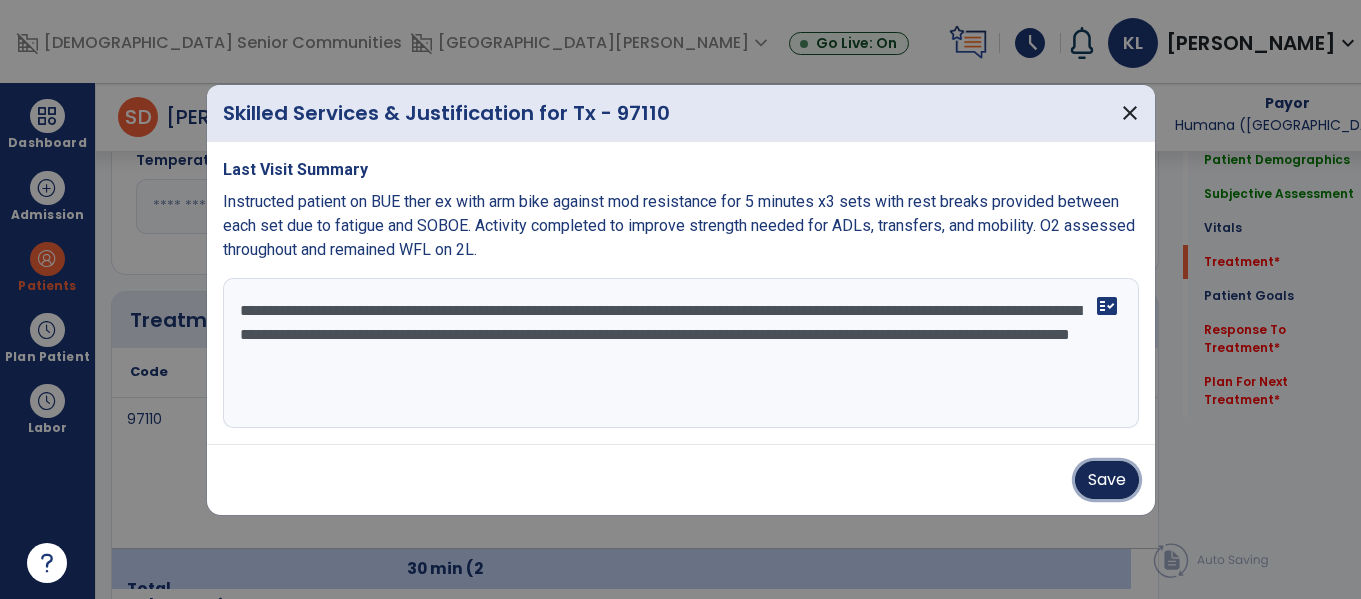 click on "Save" at bounding box center [1107, 480] 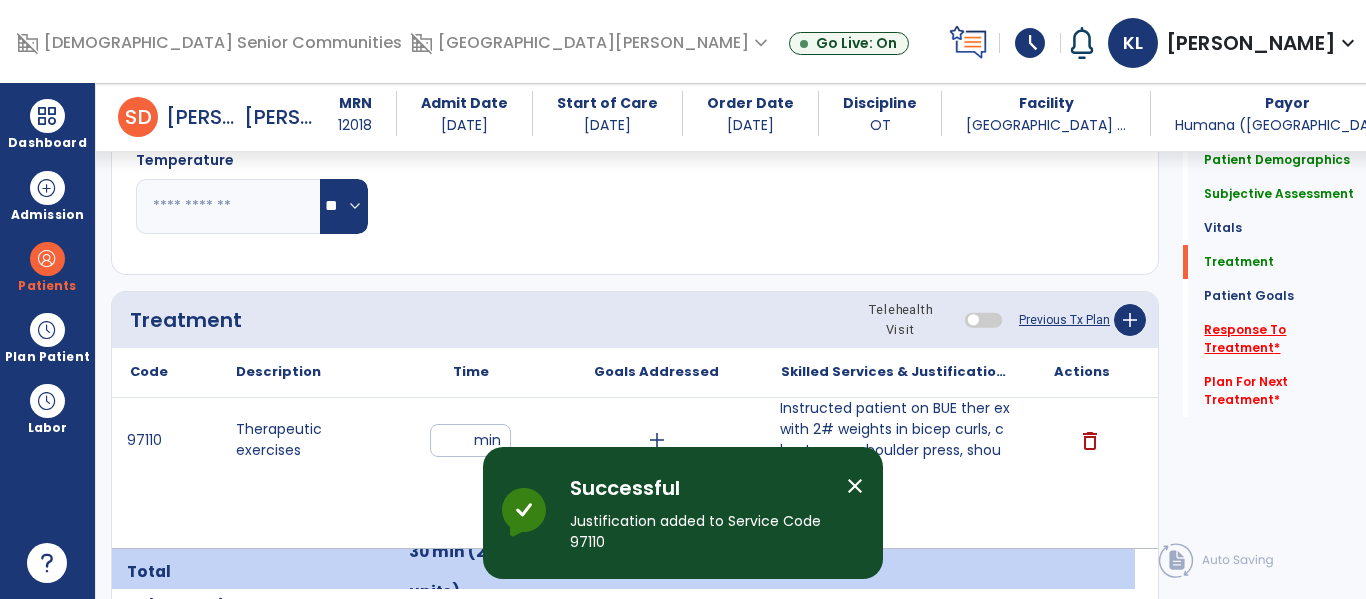click on "Response To Treatment   *" 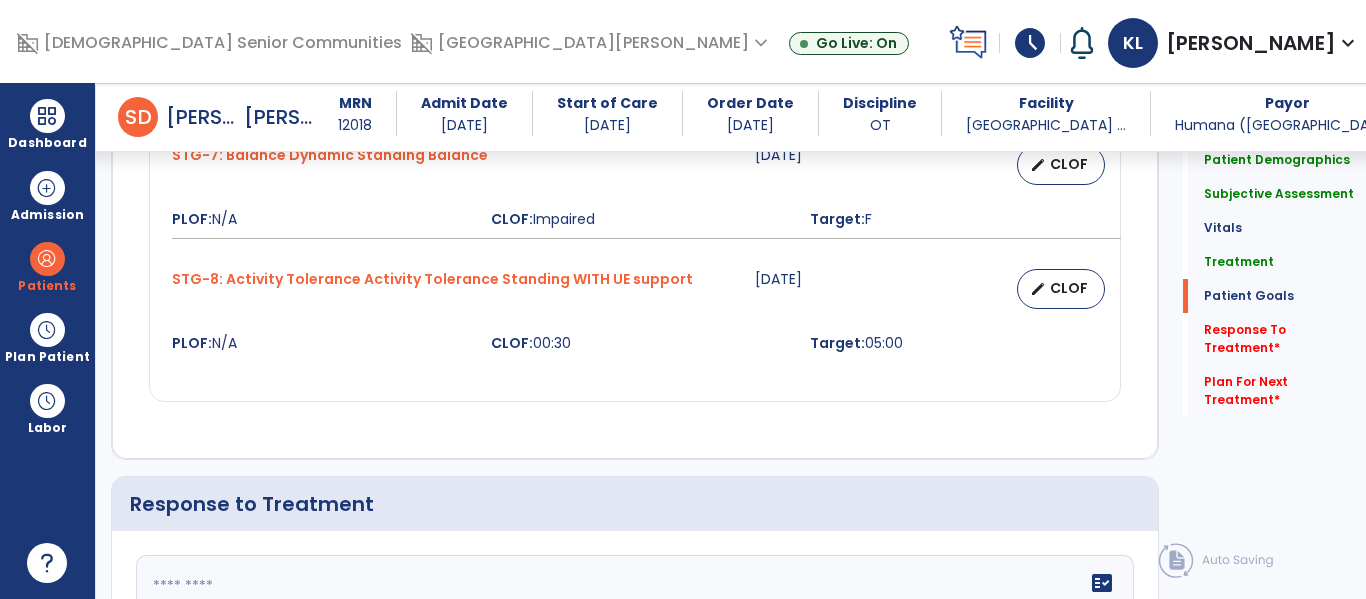 click on "fact_check" 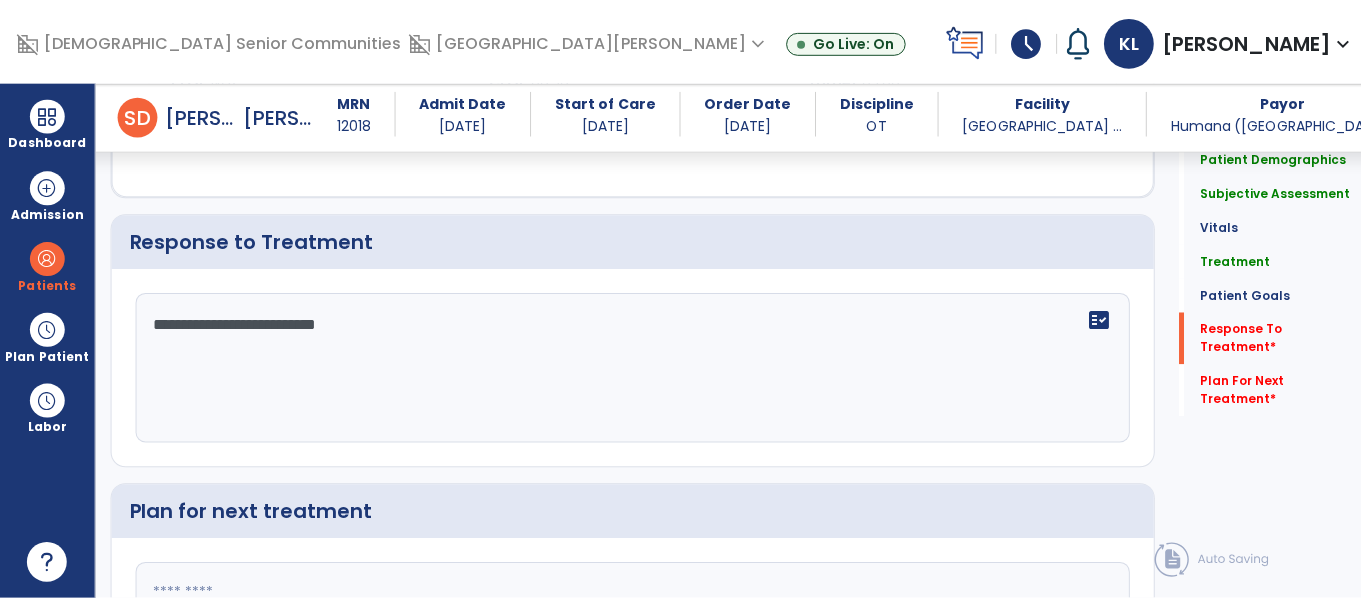 scroll, scrollTop: 3119, scrollLeft: 0, axis: vertical 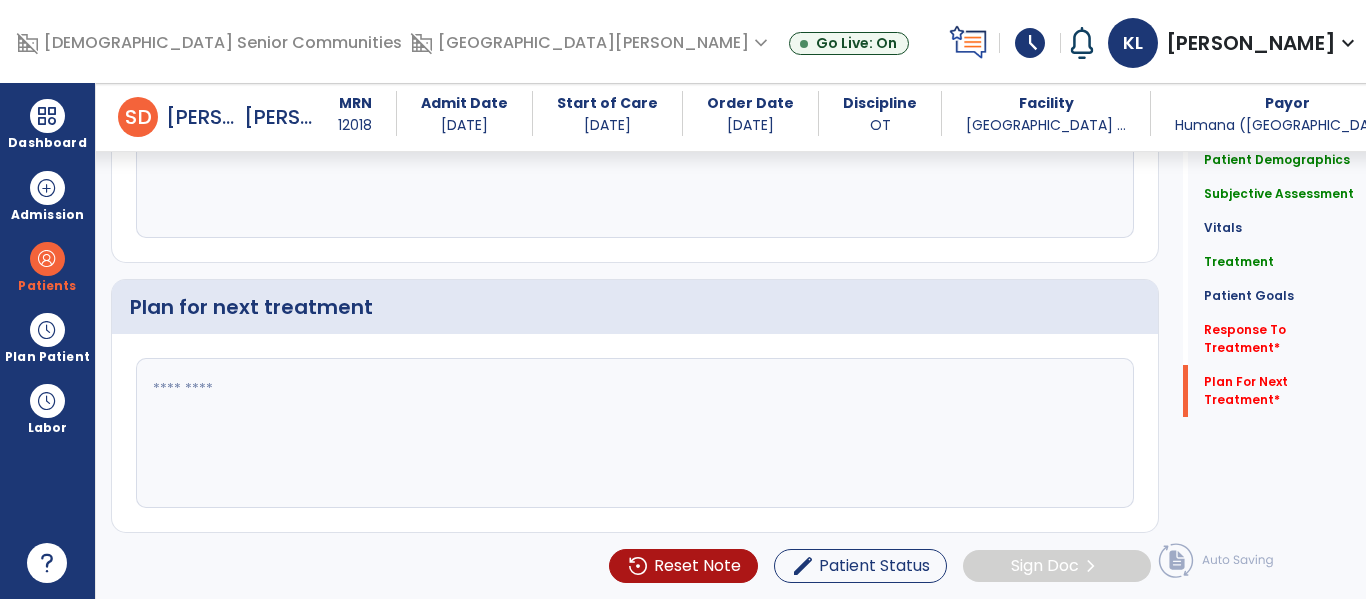 type on "**********" 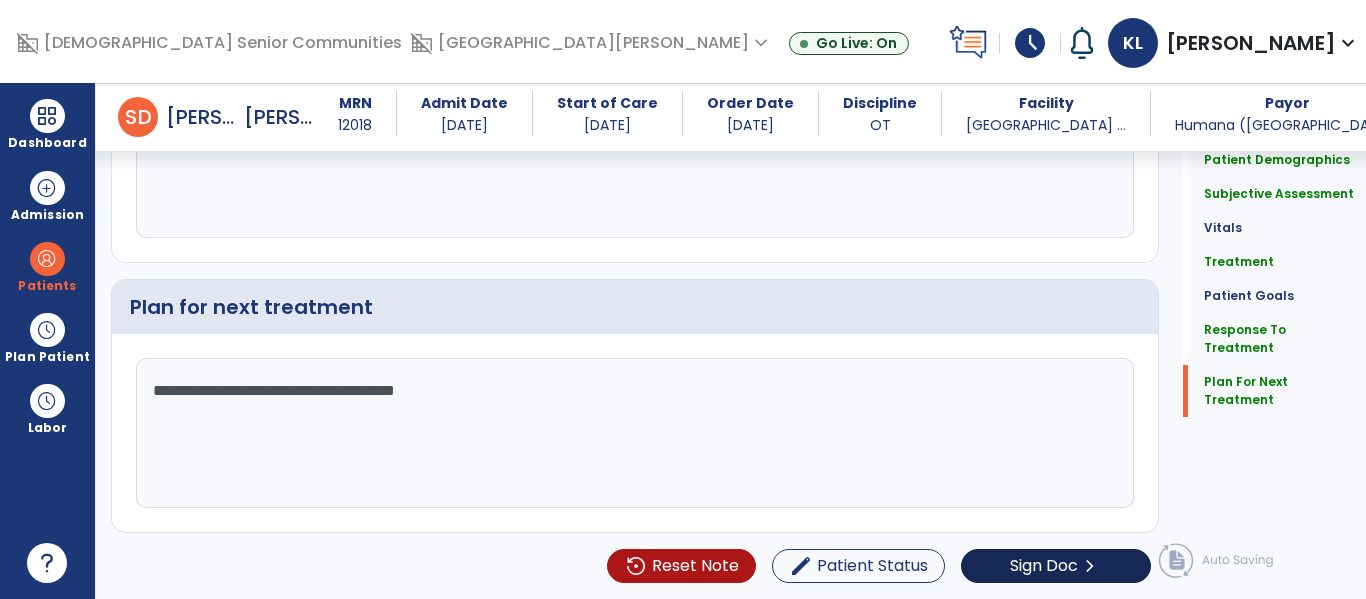type on "**********" 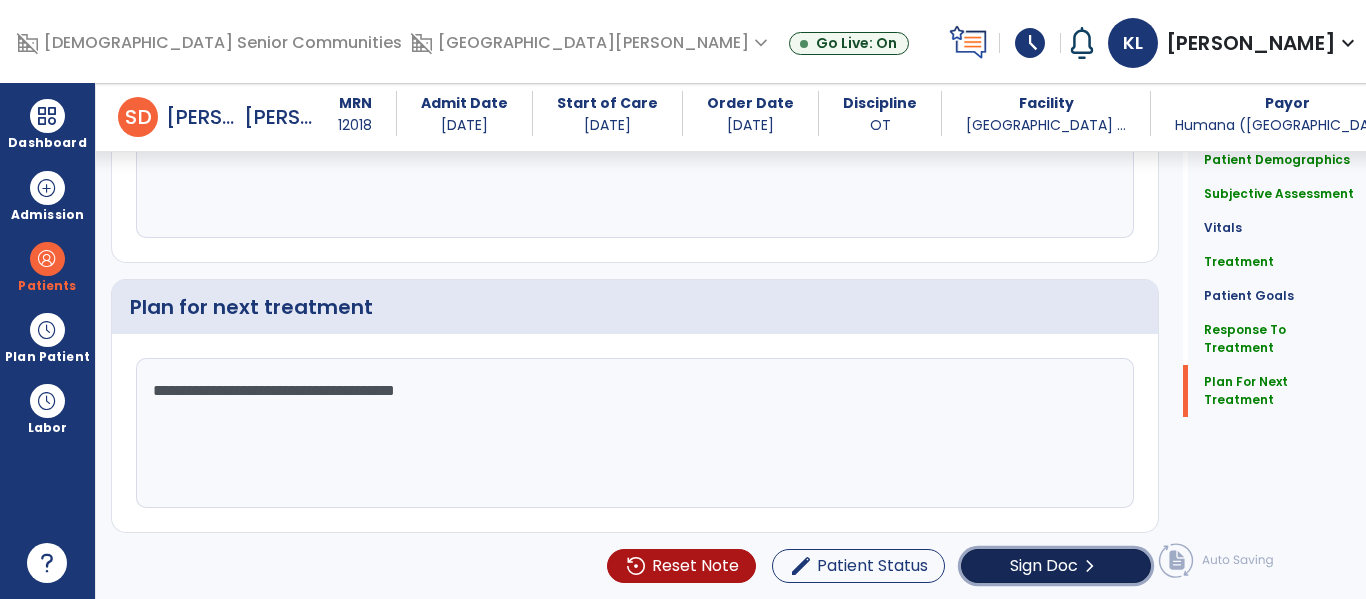click on "Sign Doc" 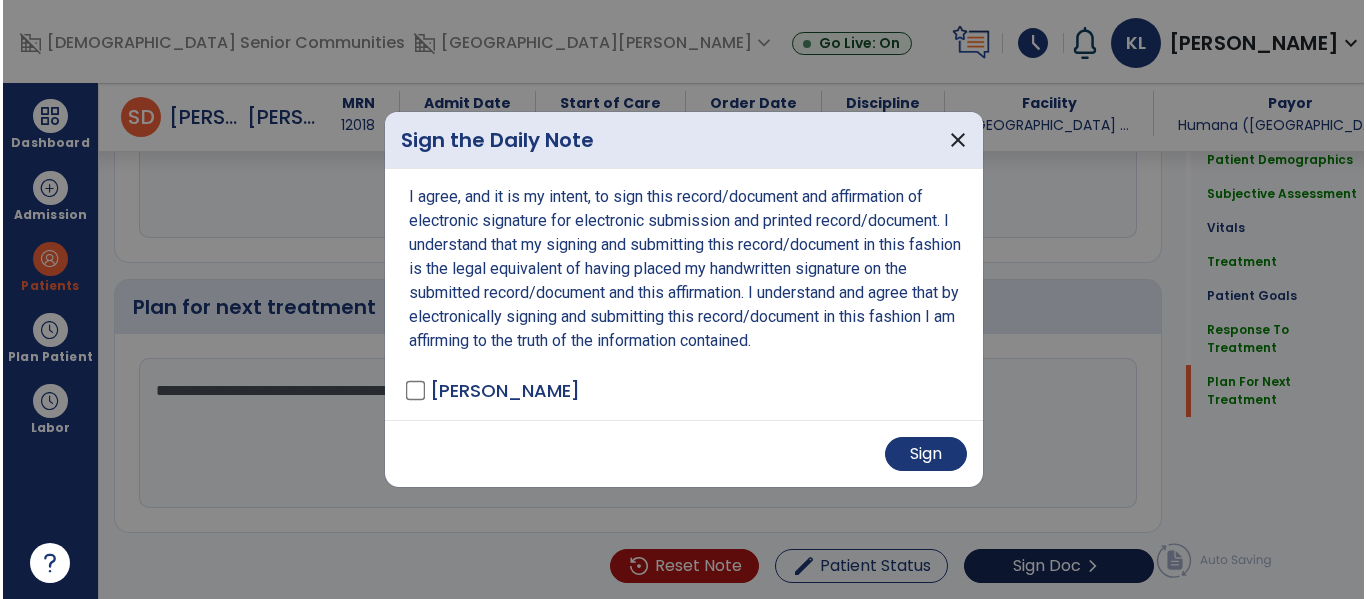 scroll, scrollTop: 3140, scrollLeft: 0, axis: vertical 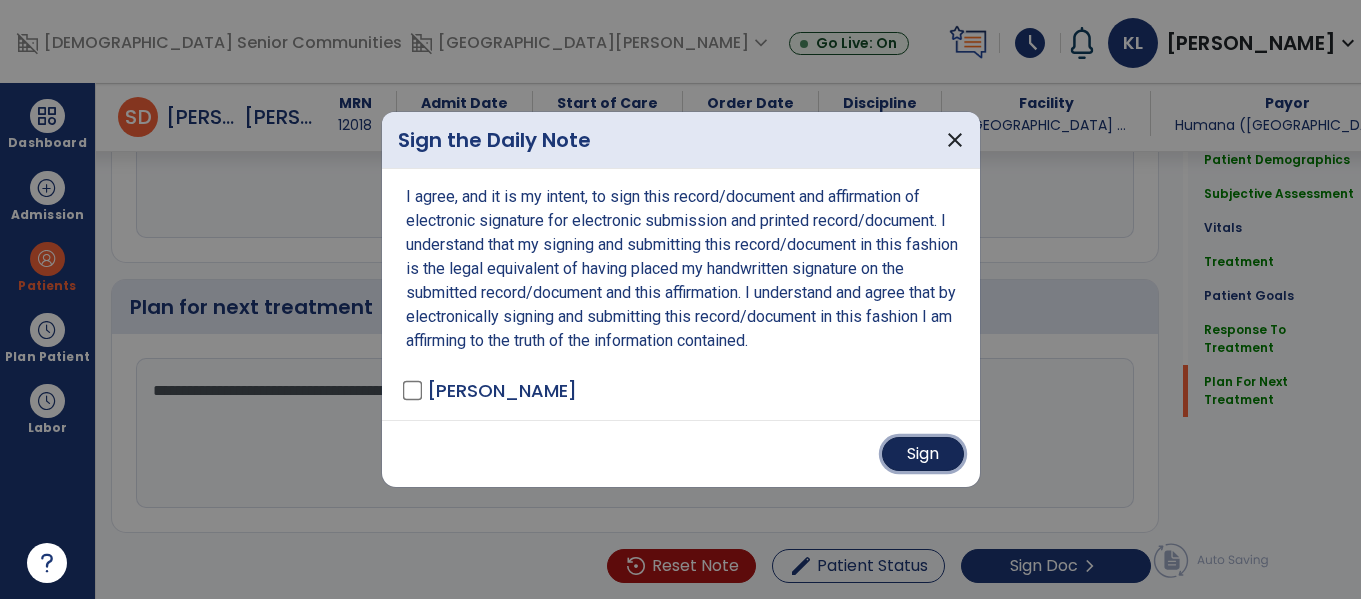 click on "Sign" at bounding box center (923, 454) 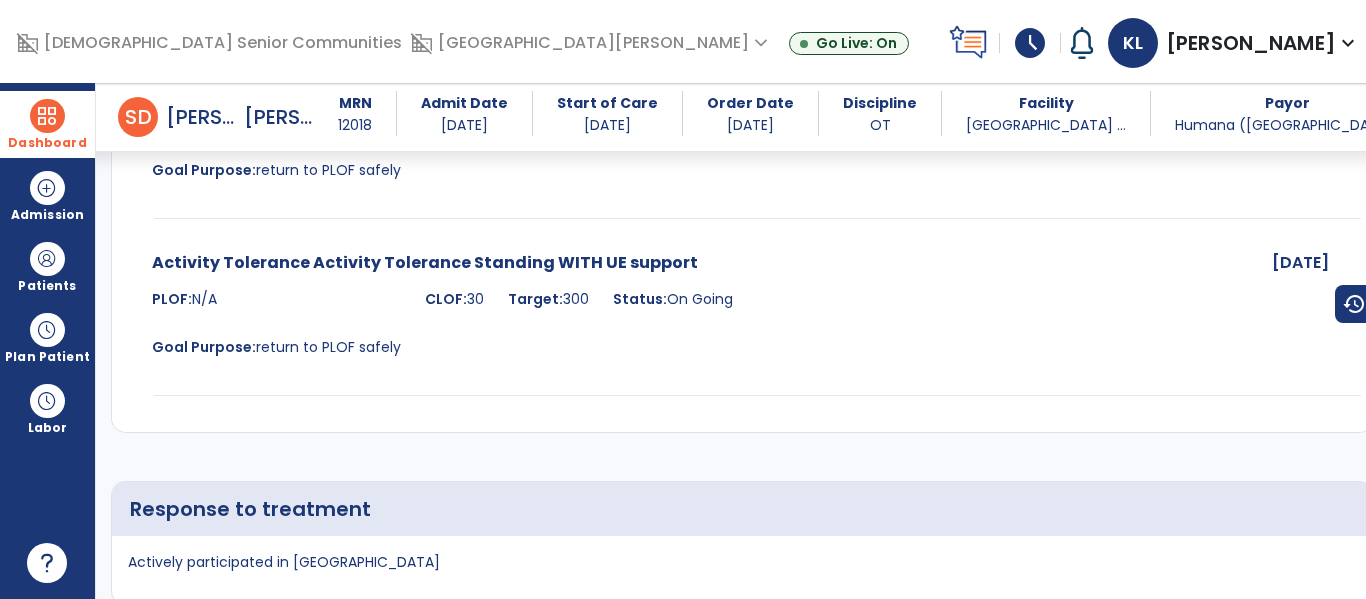 click at bounding box center (47, 116) 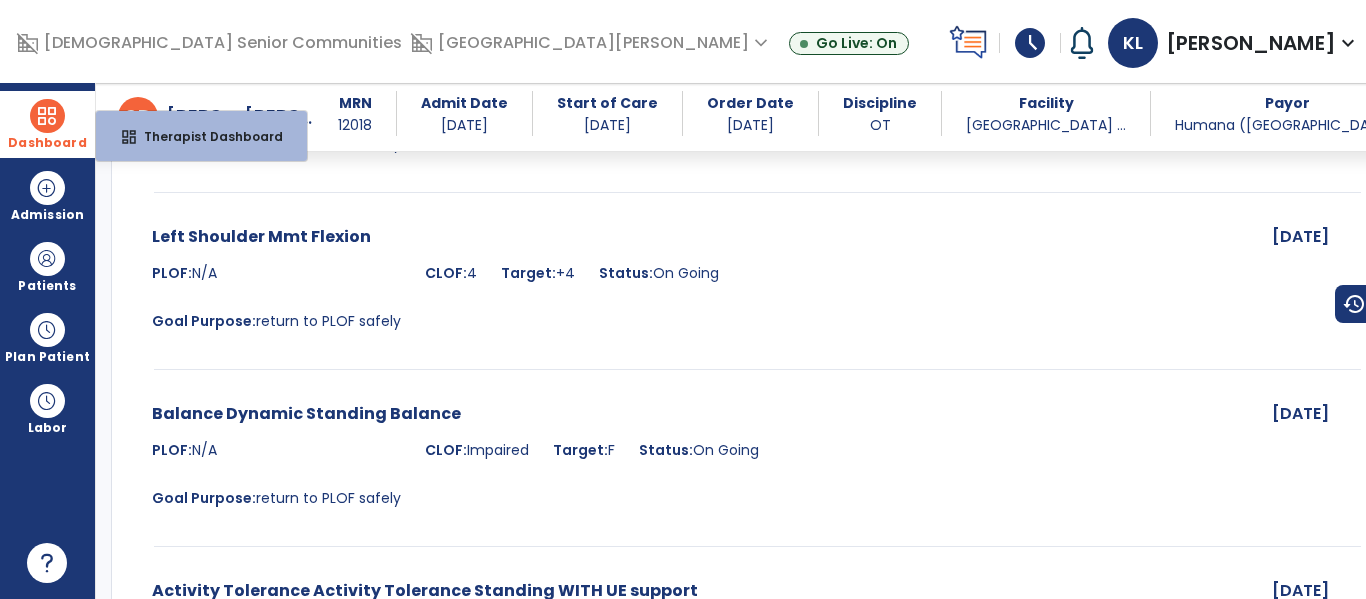 scroll, scrollTop: 4274, scrollLeft: 0, axis: vertical 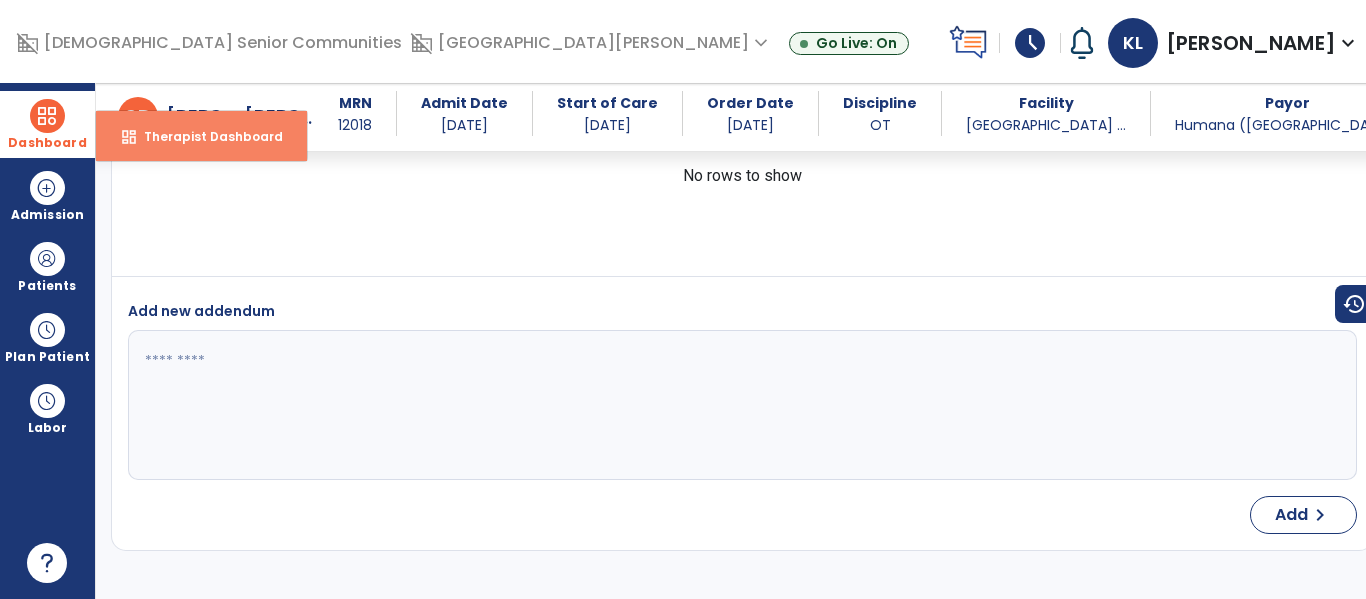 click on "dashboard  Therapist Dashboard" at bounding box center [201, 136] 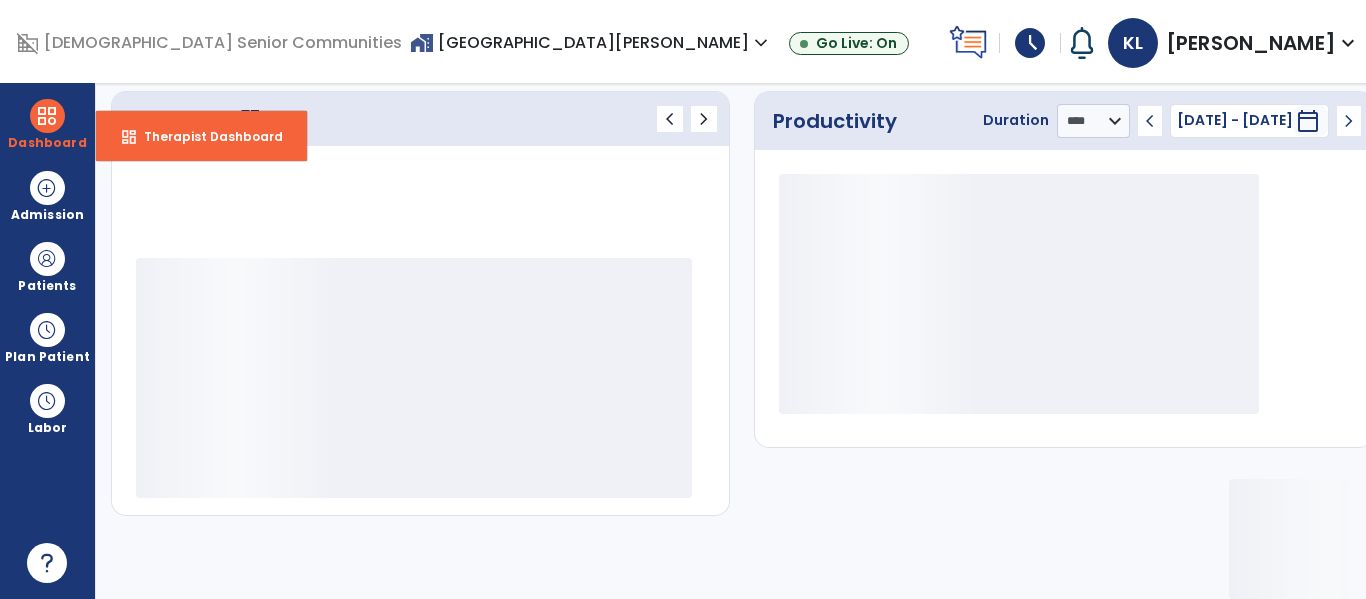 scroll, scrollTop: 278, scrollLeft: 0, axis: vertical 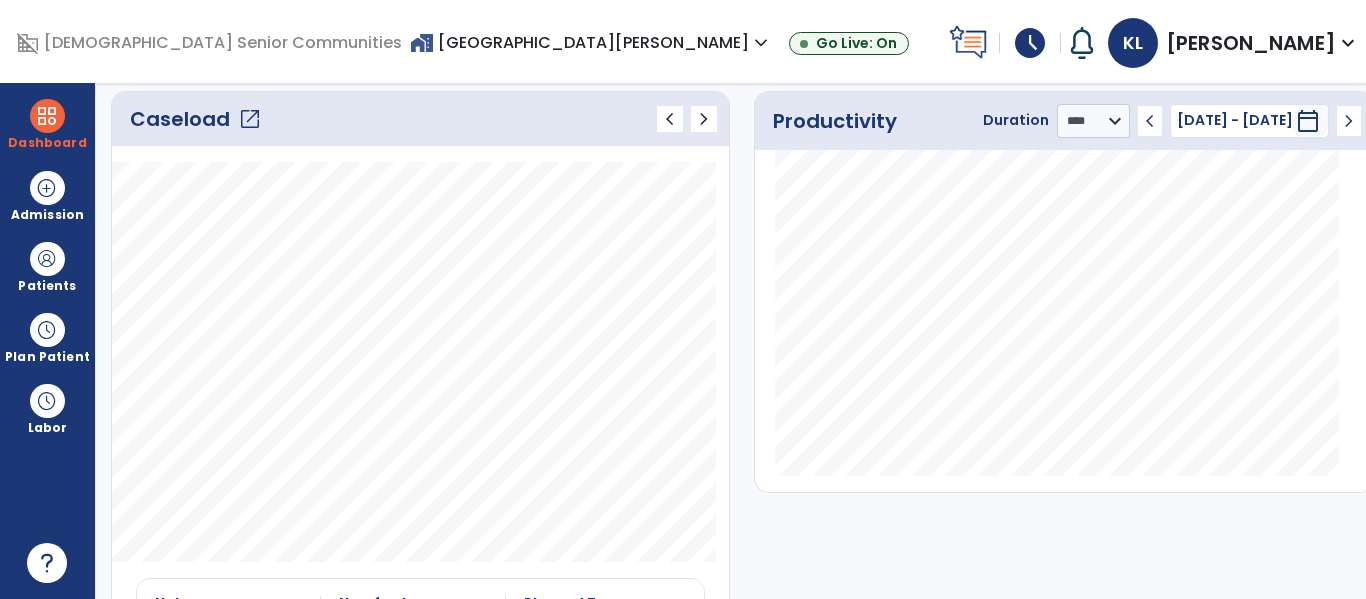 click on "open_in_new" 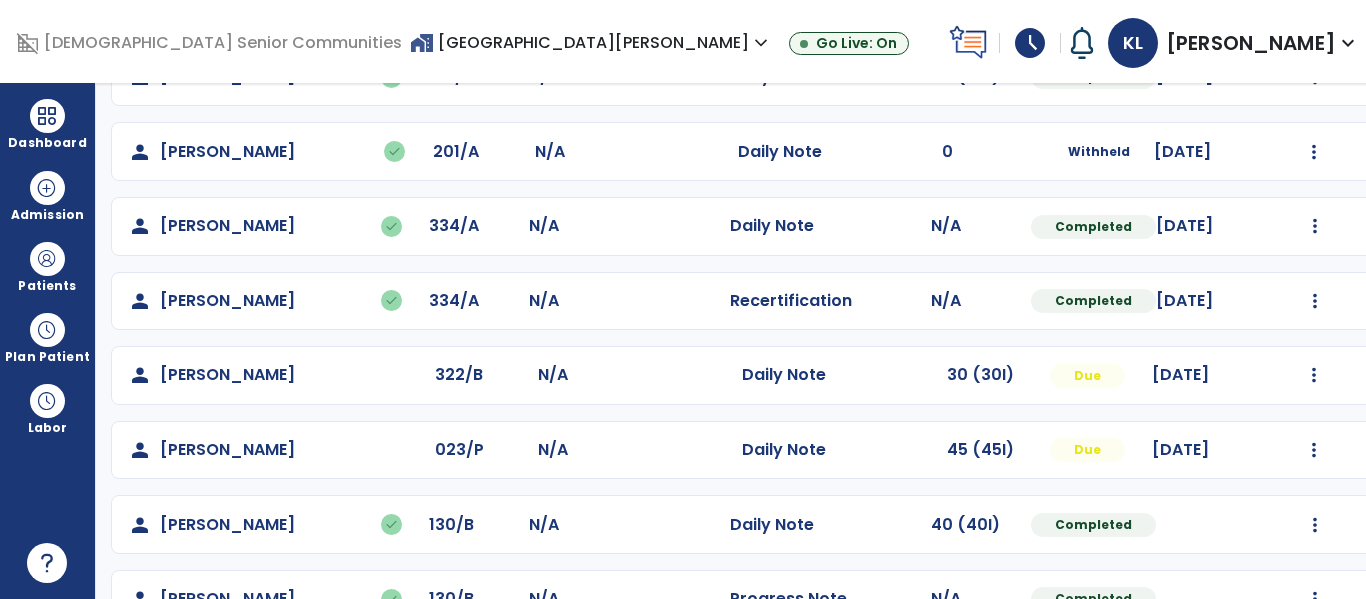 scroll, scrollTop: 435, scrollLeft: 0, axis: vertical 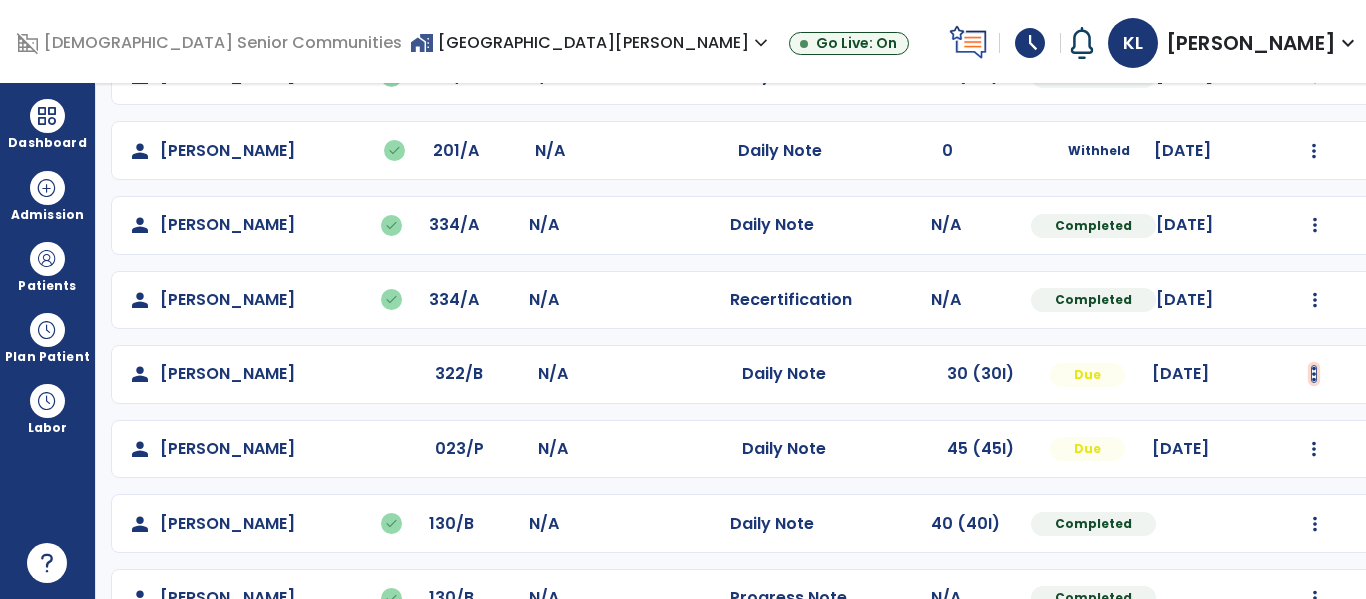 click at bounding box center (1315, -73) 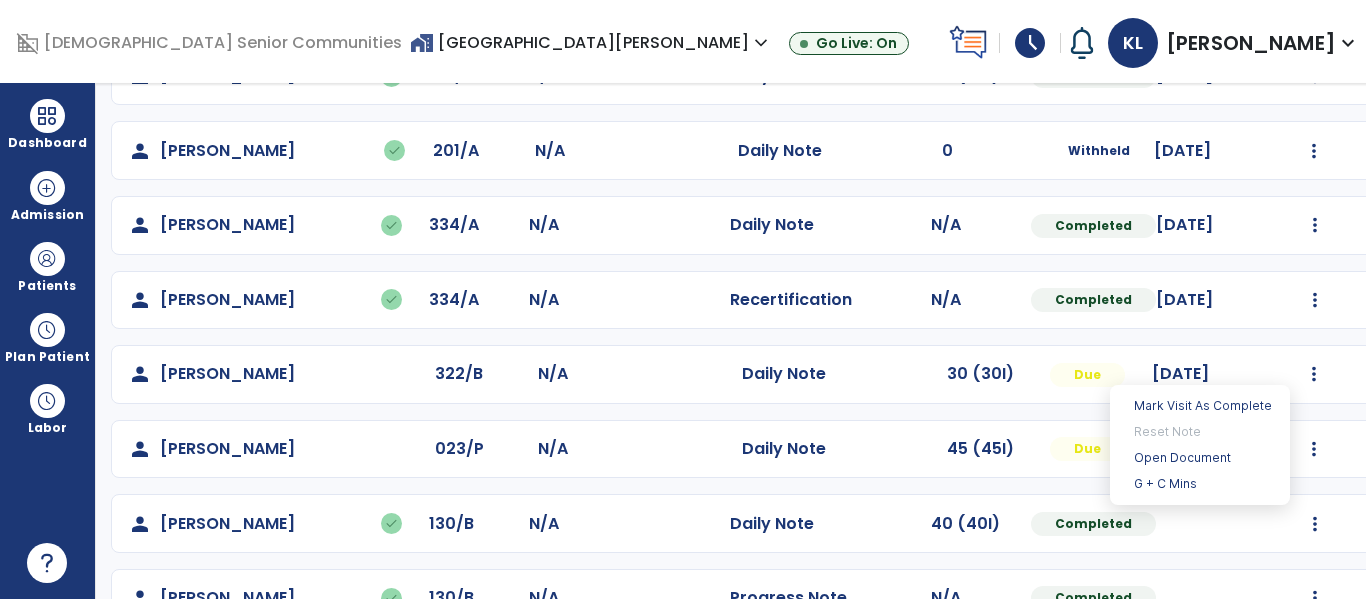 click on "Mark Visit As Complete   Reset Note   Open Document   G + C Mins" at bounding box center (1200, 445) 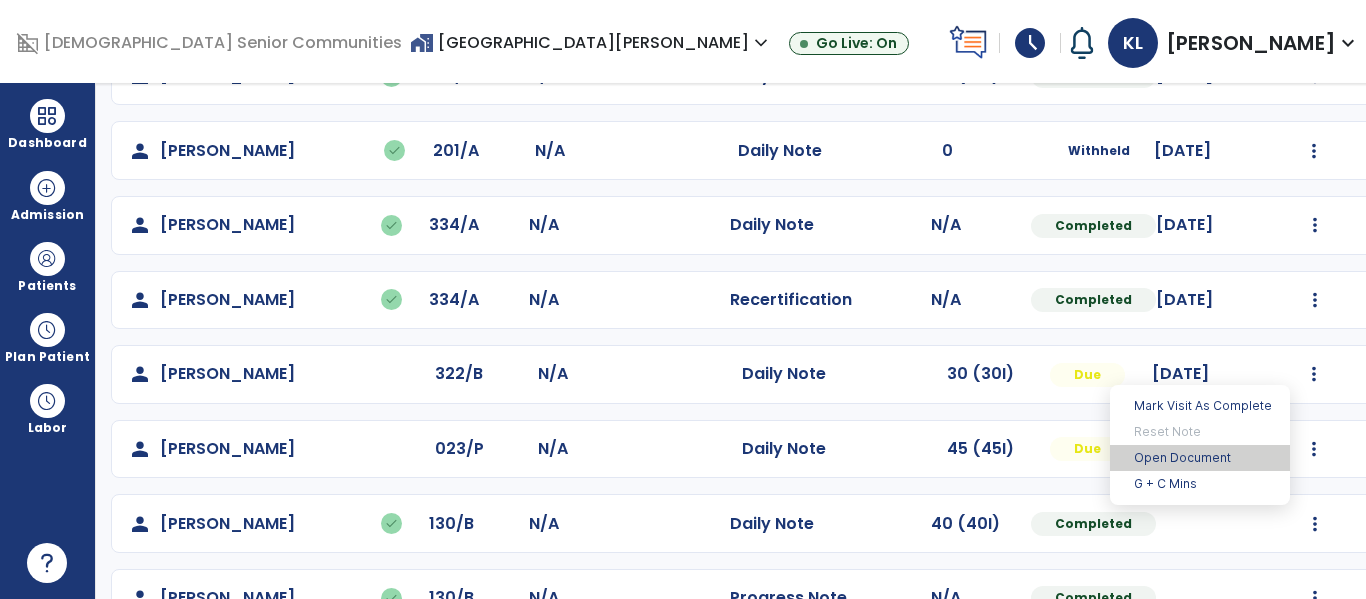 click on "Open Document" at bounding box center [1200, 458] 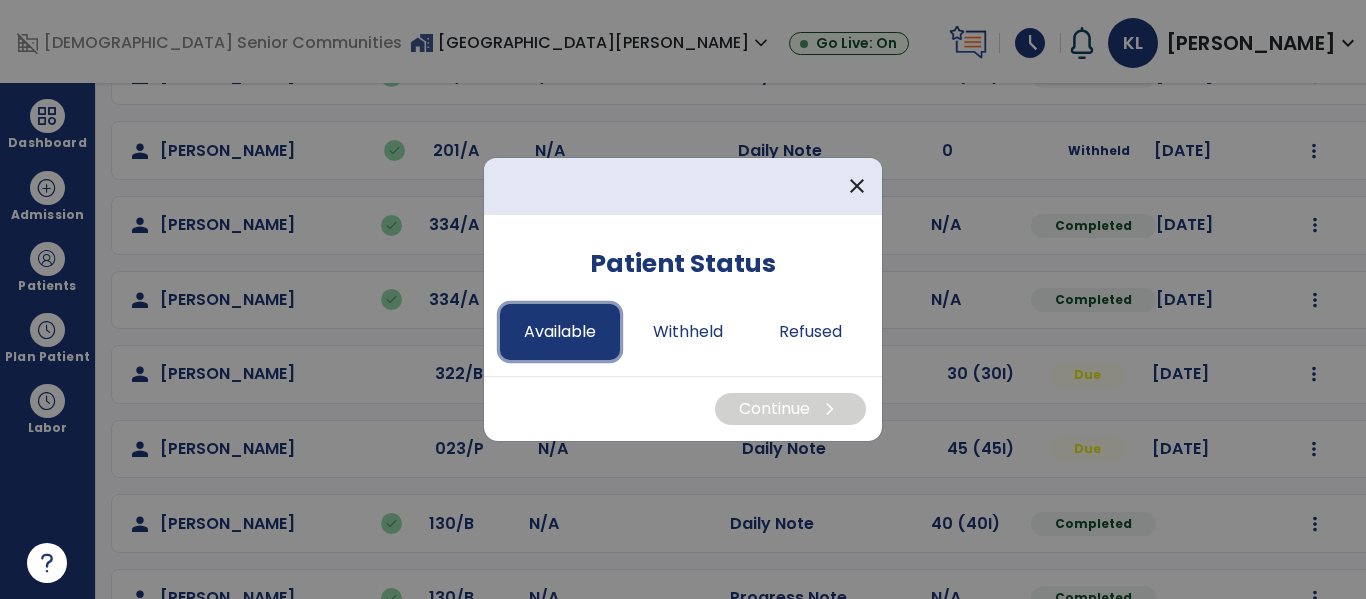 click on "Available" at bounding box center [560, 332] 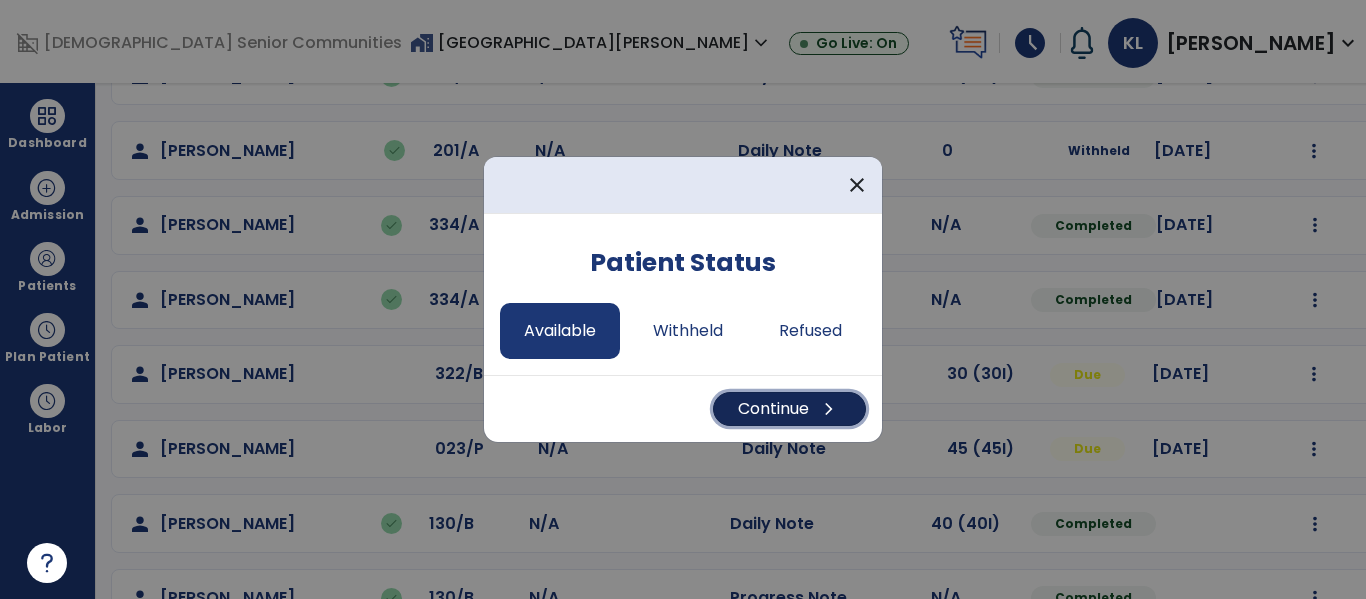 click on "Continue   chevron_right" at bounding box center (789, 409) 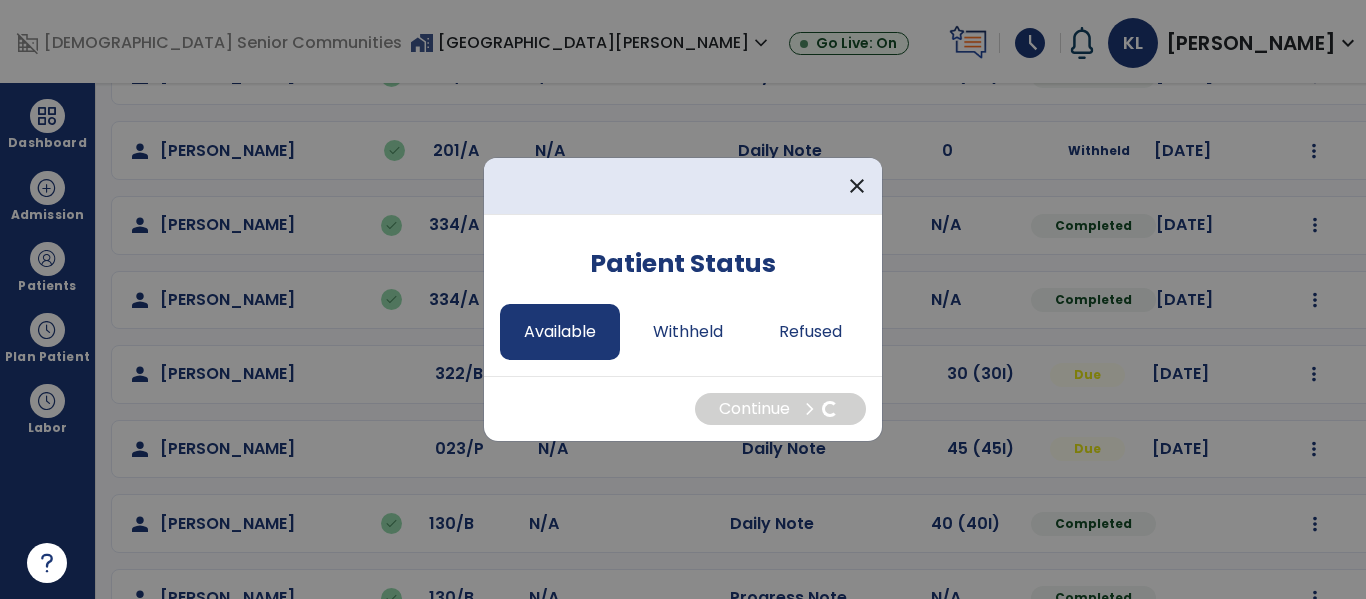 select on "*" 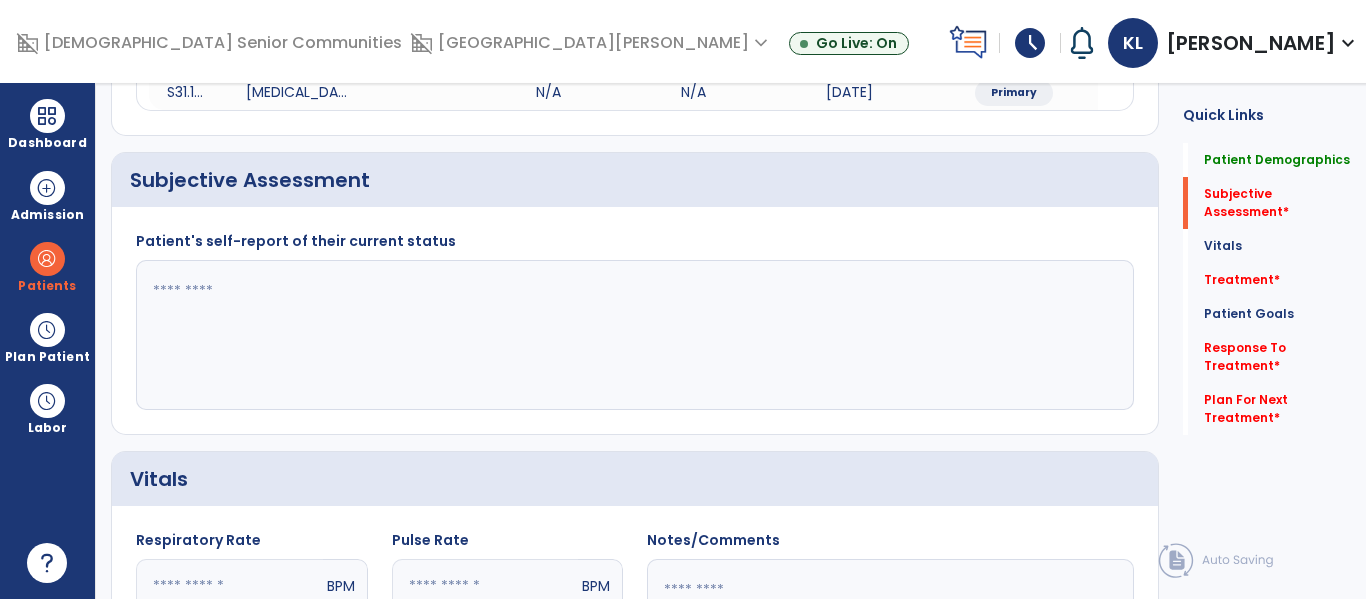 click 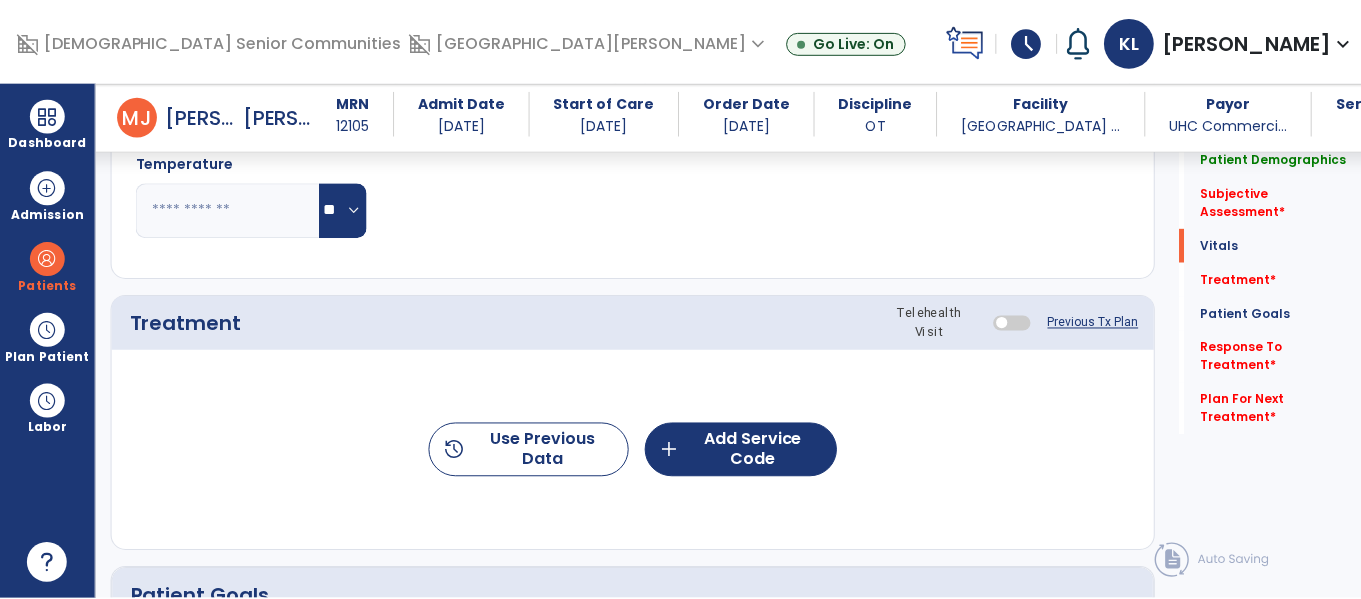 scroll, scrollTop: 1014, scrollLeft: 0, axis: vertical 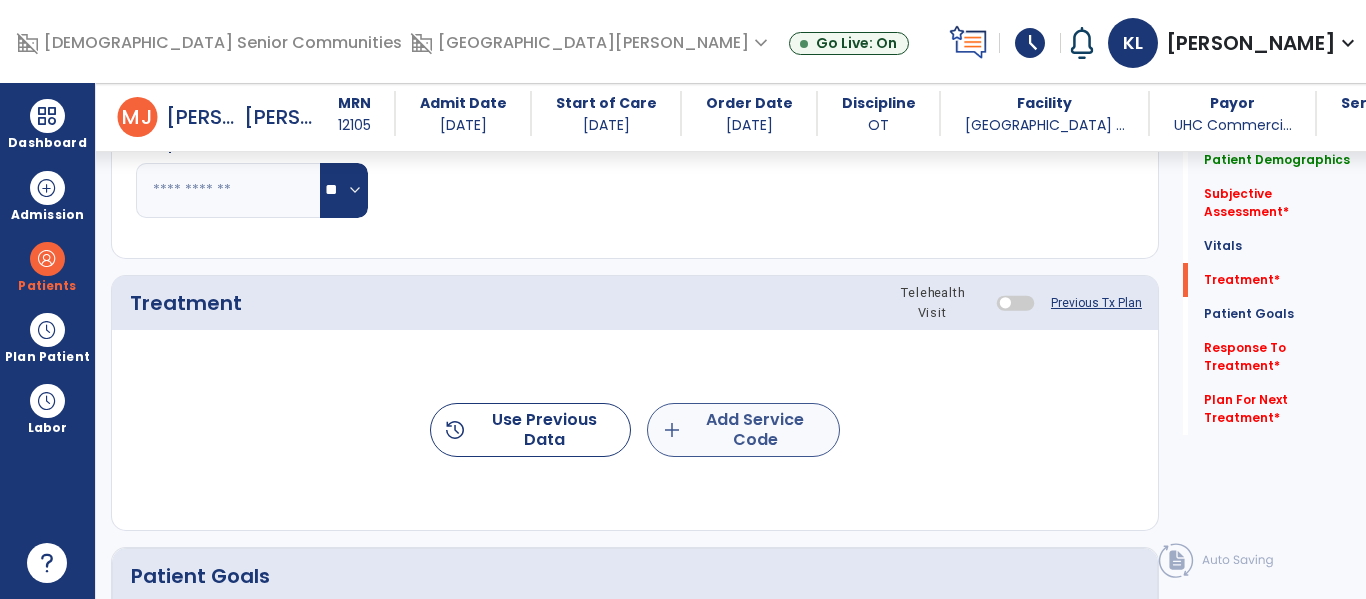 type on "**********" 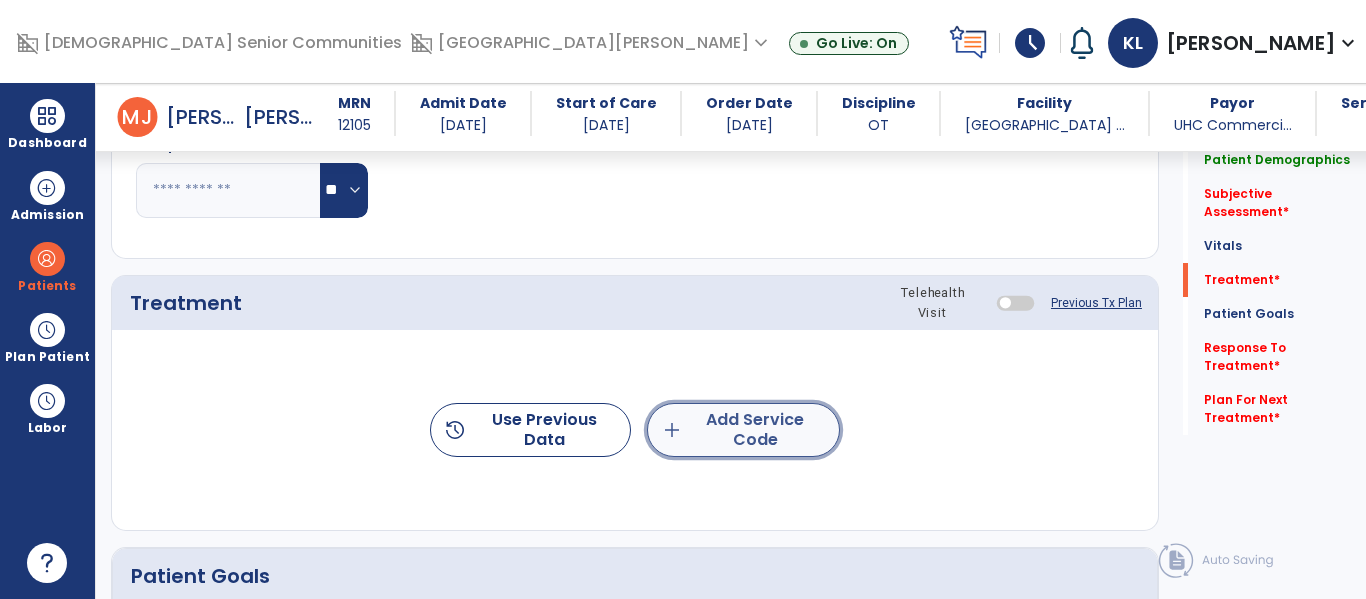 click on "add  Add Service Code" 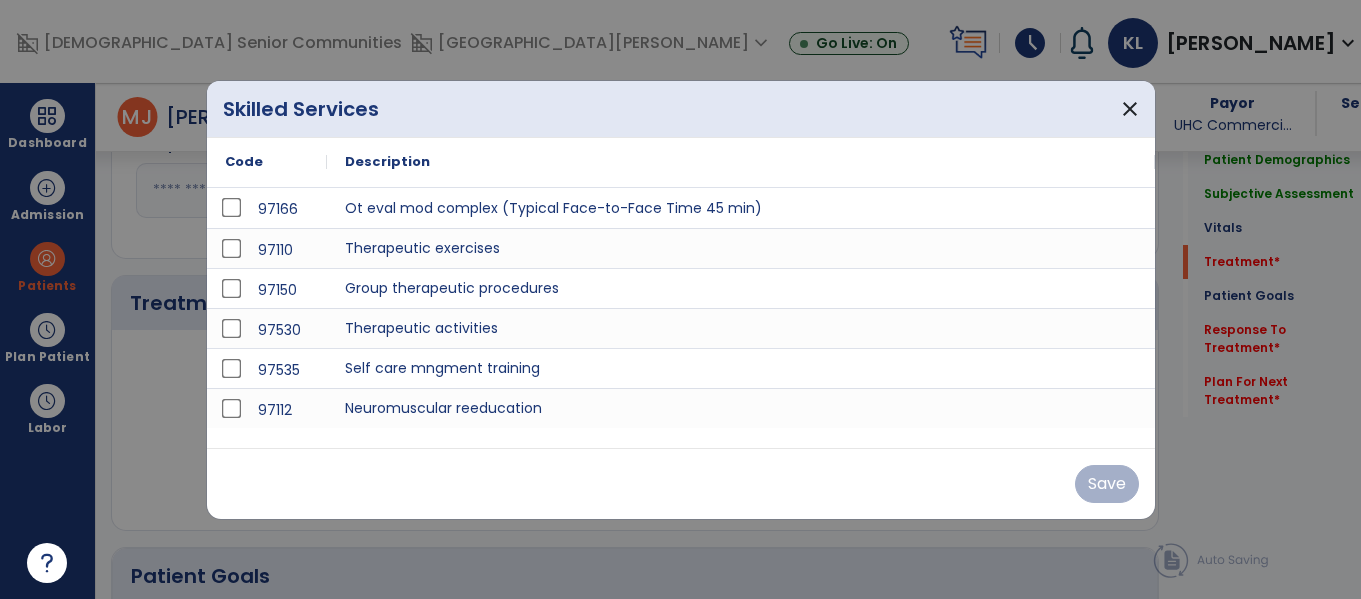 scroll, scrollTop: 1014, scrollLeft: 0, axis: vertical 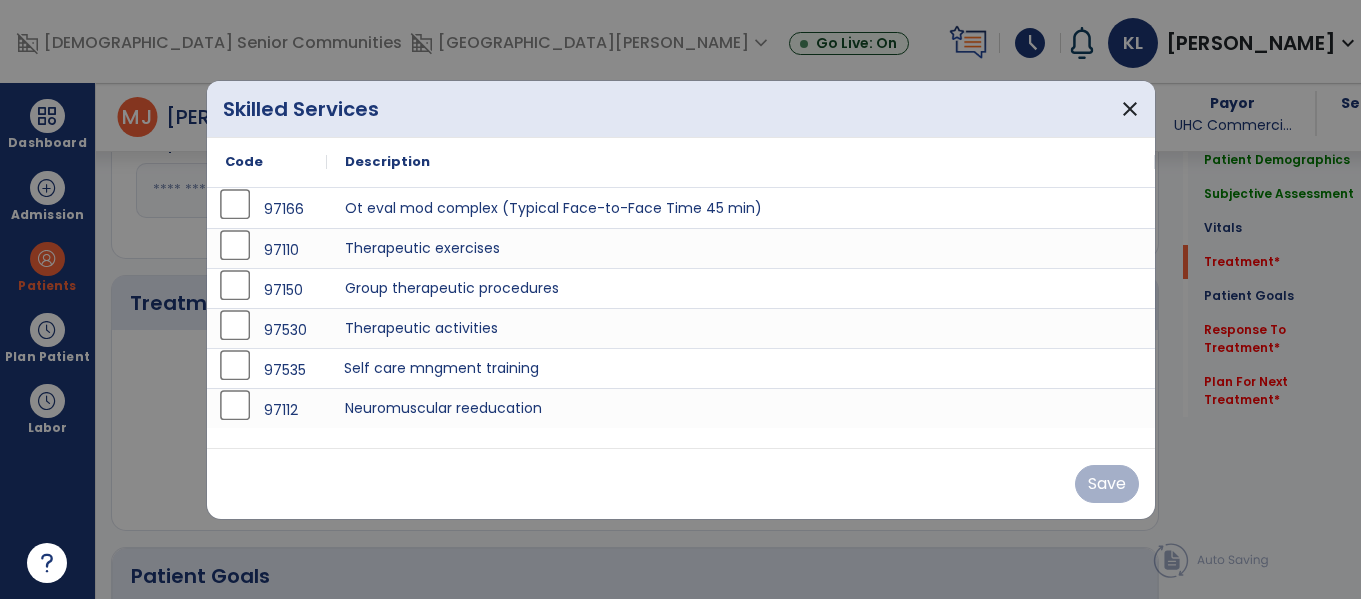click on "Self care mngment training" at bounding box center (741, 368) 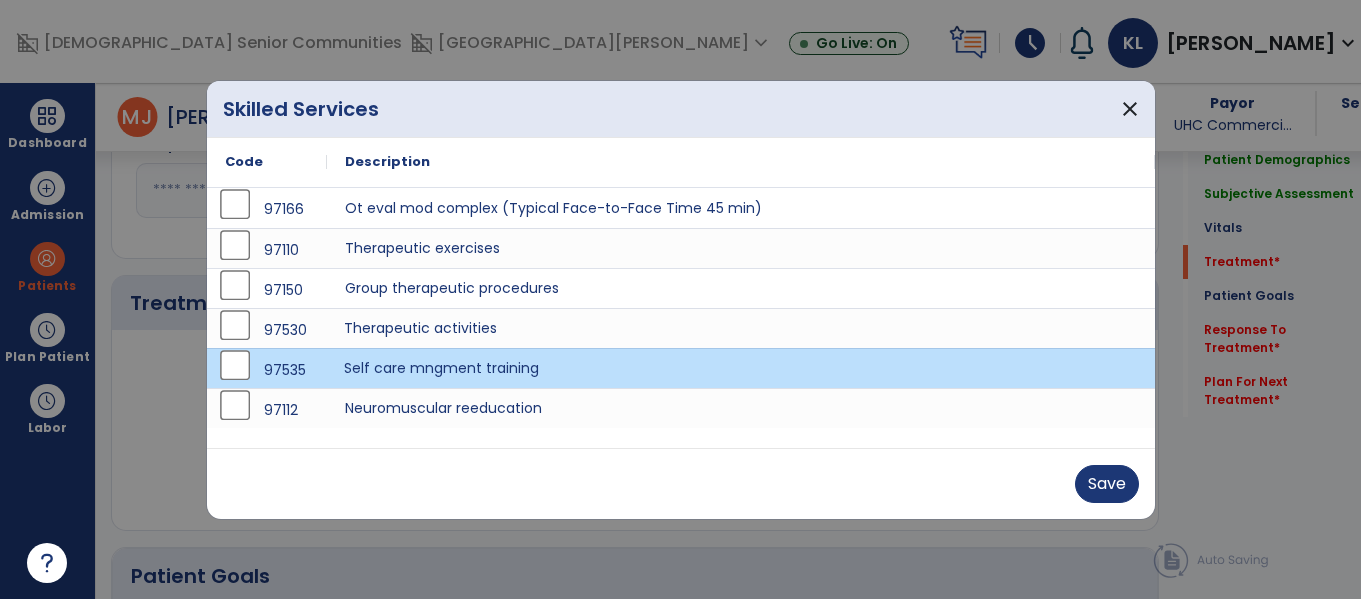 click on "Therapeutic activities" at bounding box center (741, 328) 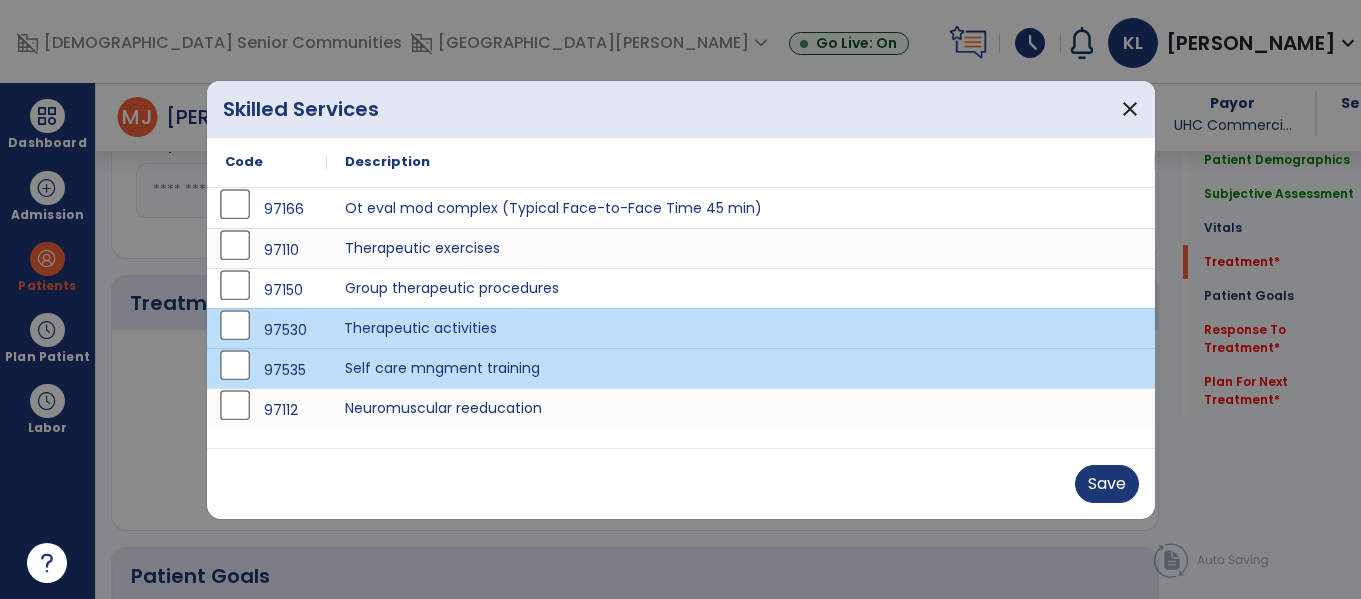 click on "Therapeutic activities" at bounding box center [741, 328] 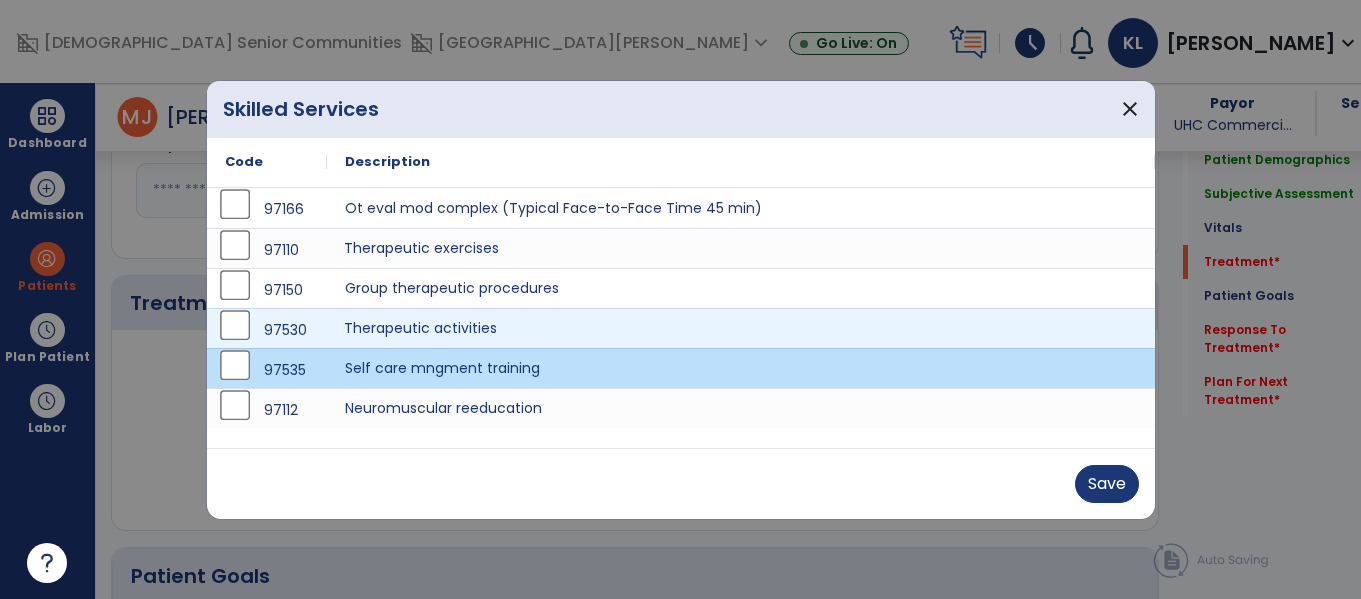 click on "Therapeutic exercises" at bounding box center (741, 248) 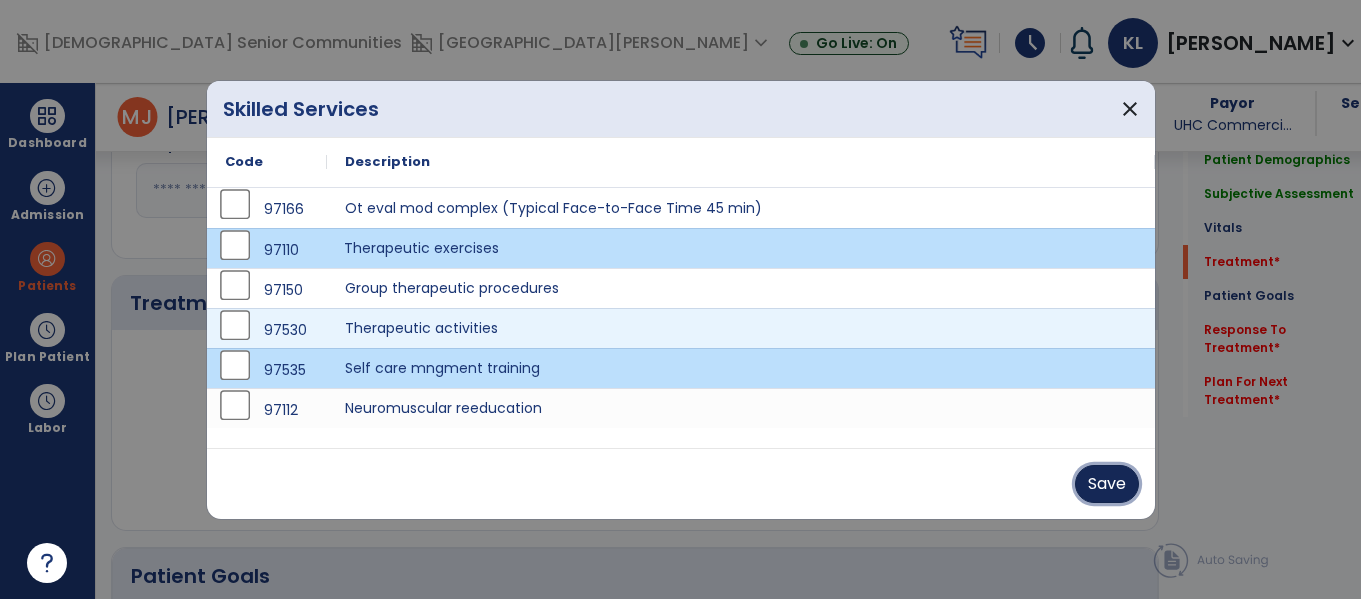 click on "Save" at bounding box center [1107, 484] 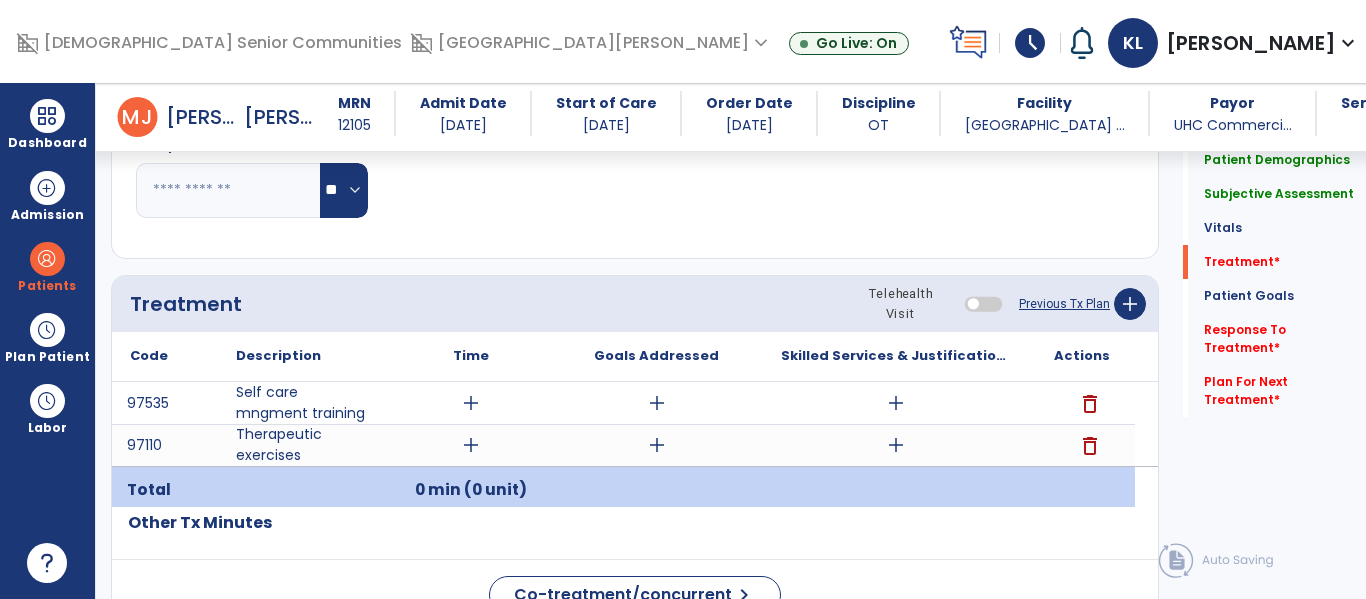 click on "add" at bounding box center [471, 403] 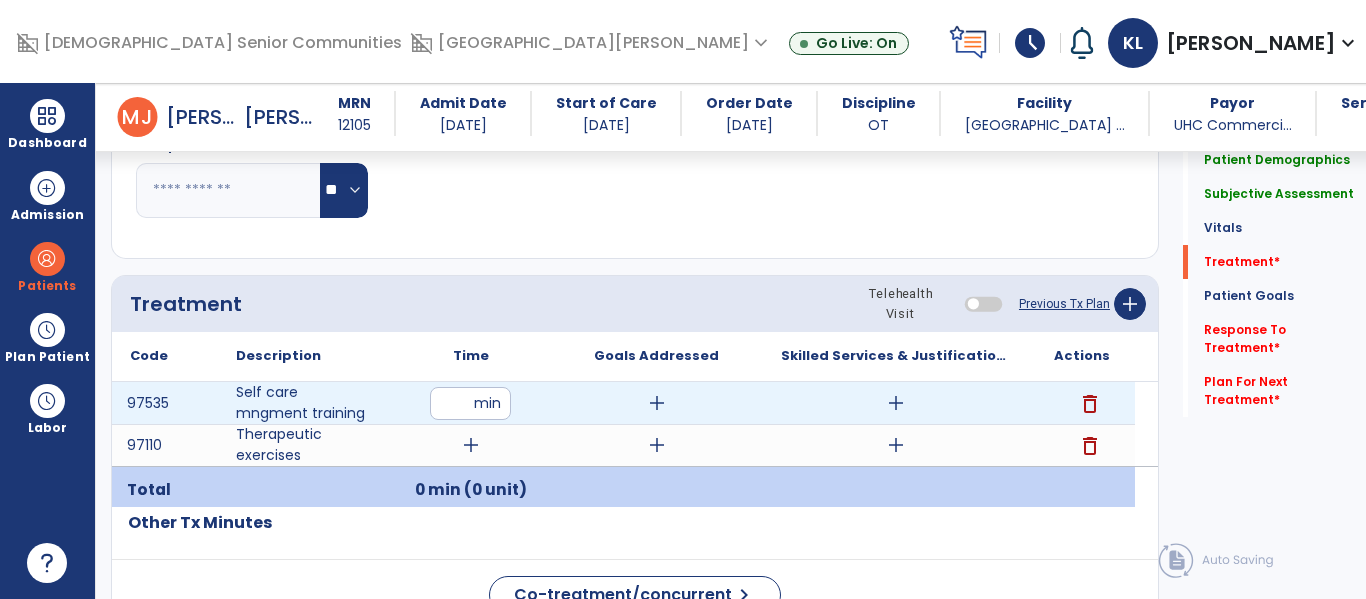 type on "**" 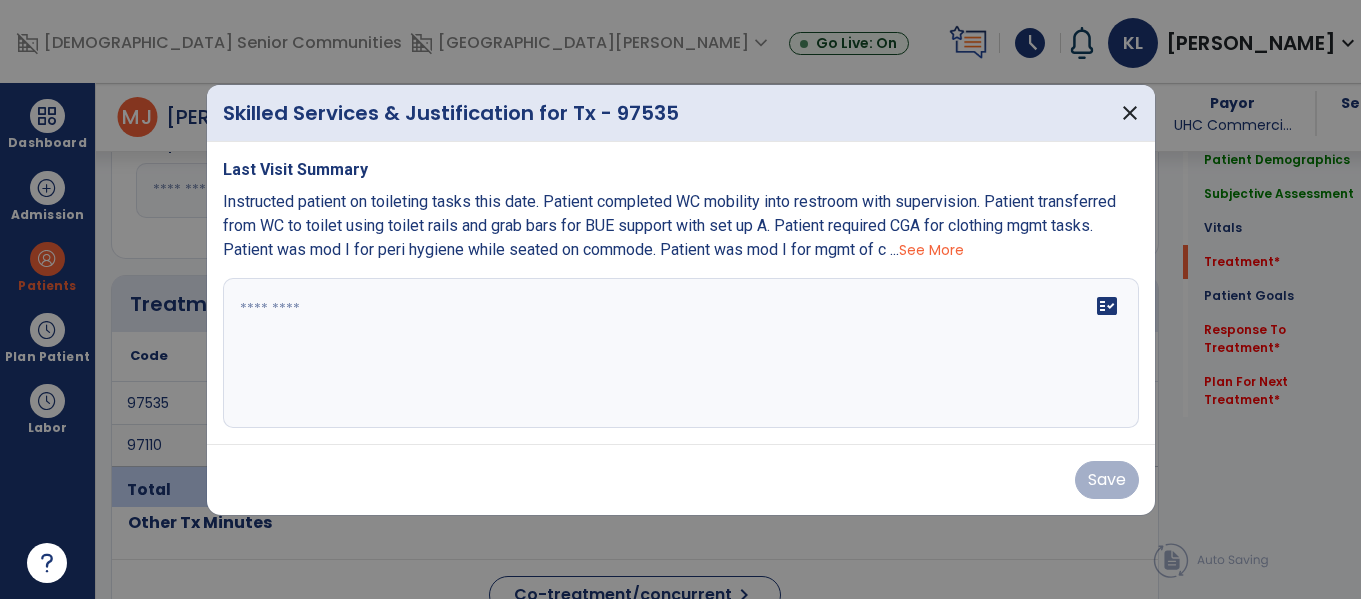 click on "fact_check" at bounding box center (681, 353) 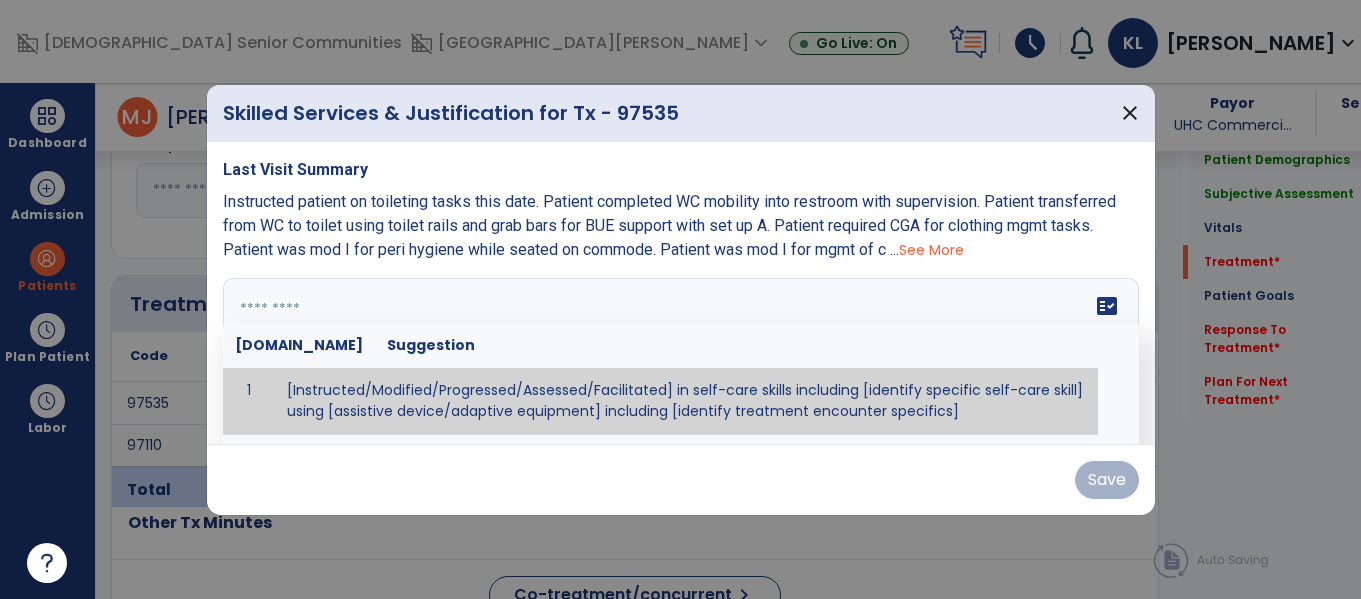 click on "See More" at bounding box center [931, 250] 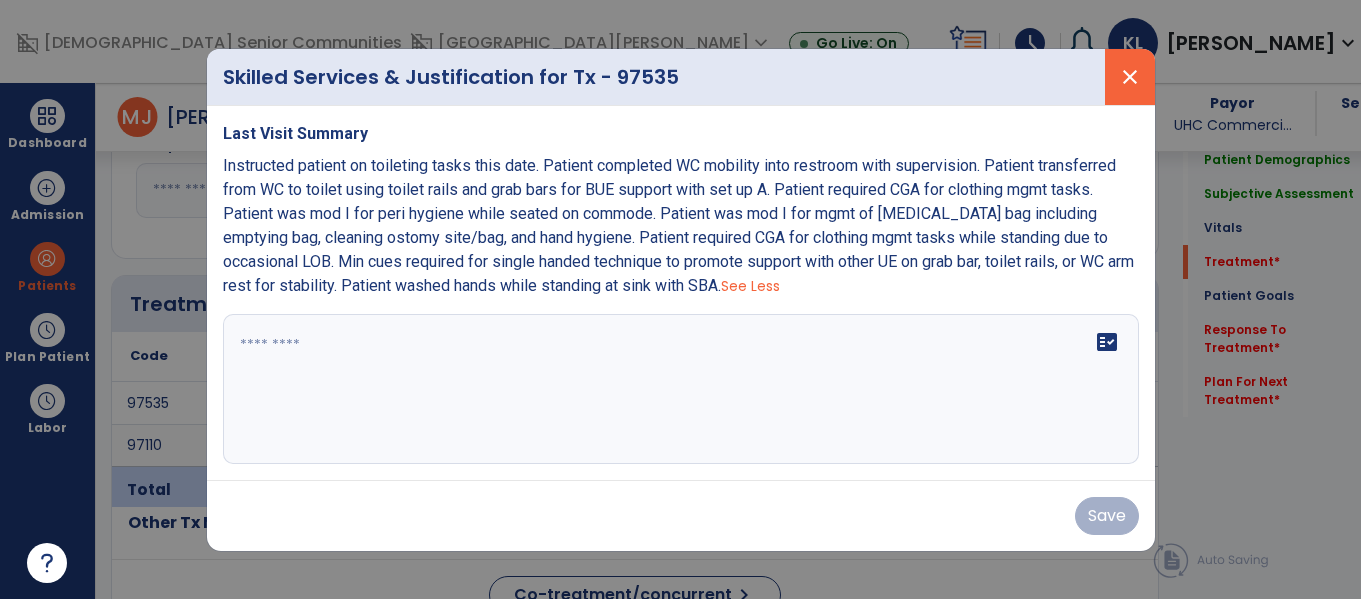 click on "close" at bounding box center (1130, 77) 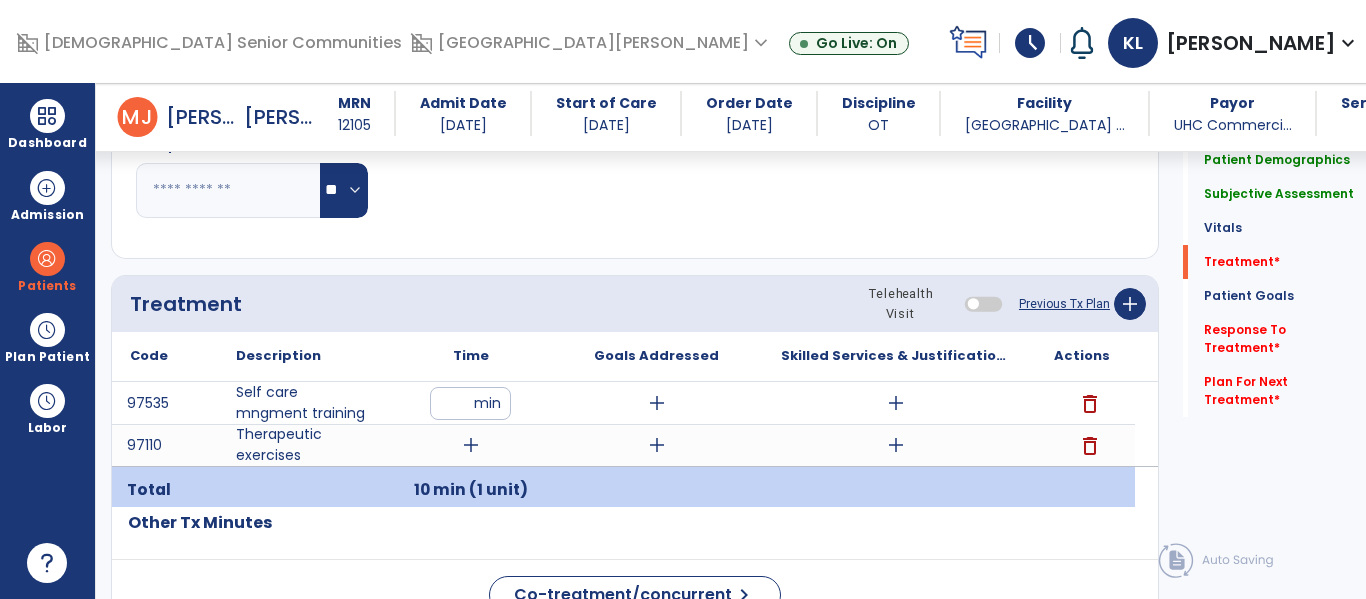 click on "delete" at bounding box center (1090, 404) 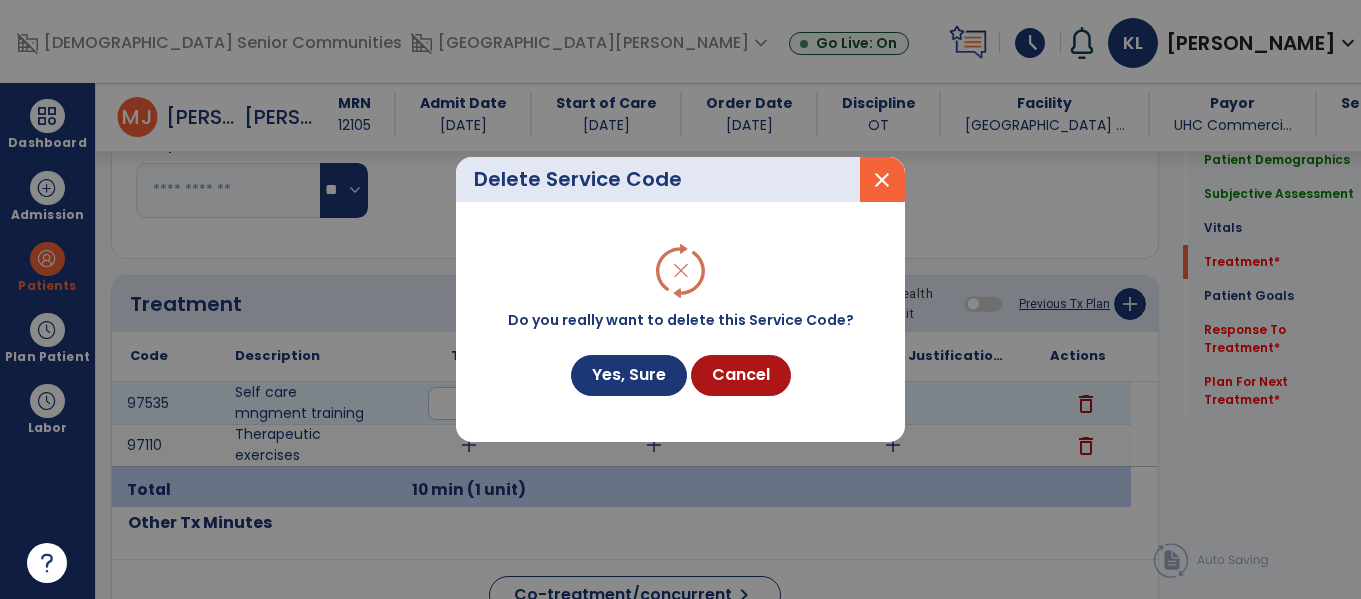 scroll, scrollTop: 1014, scrollLeft: 0, axis: vertical 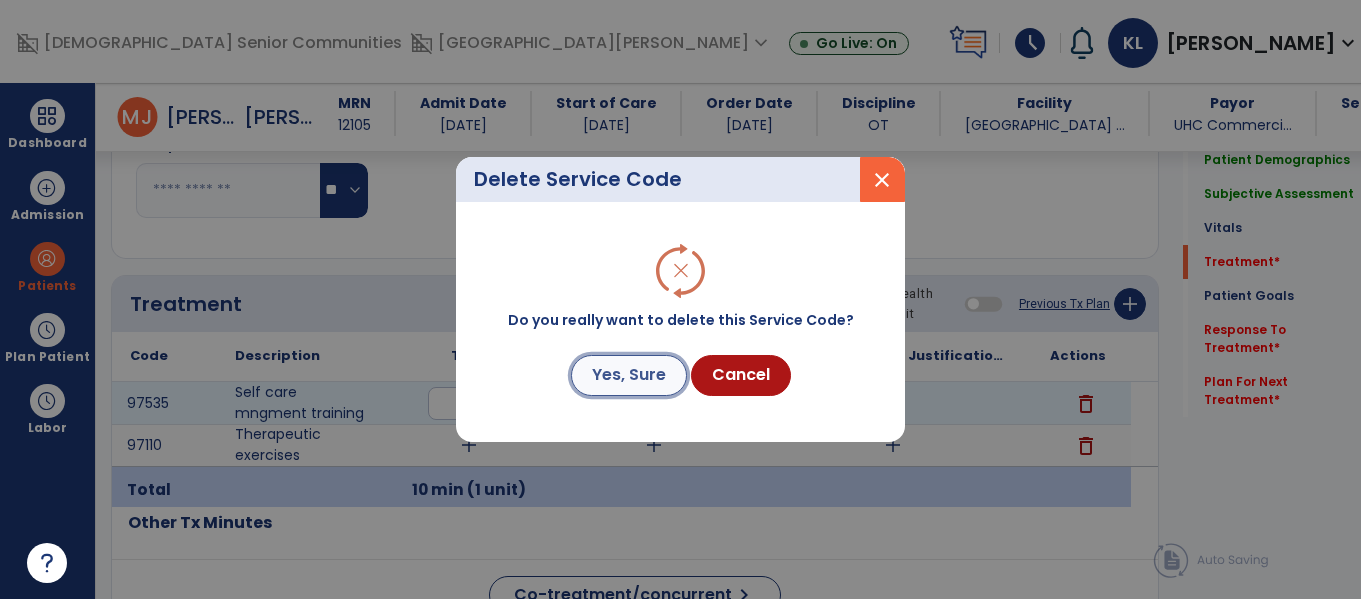 click on "Yes, Sure" at bounding box center [629, 375] 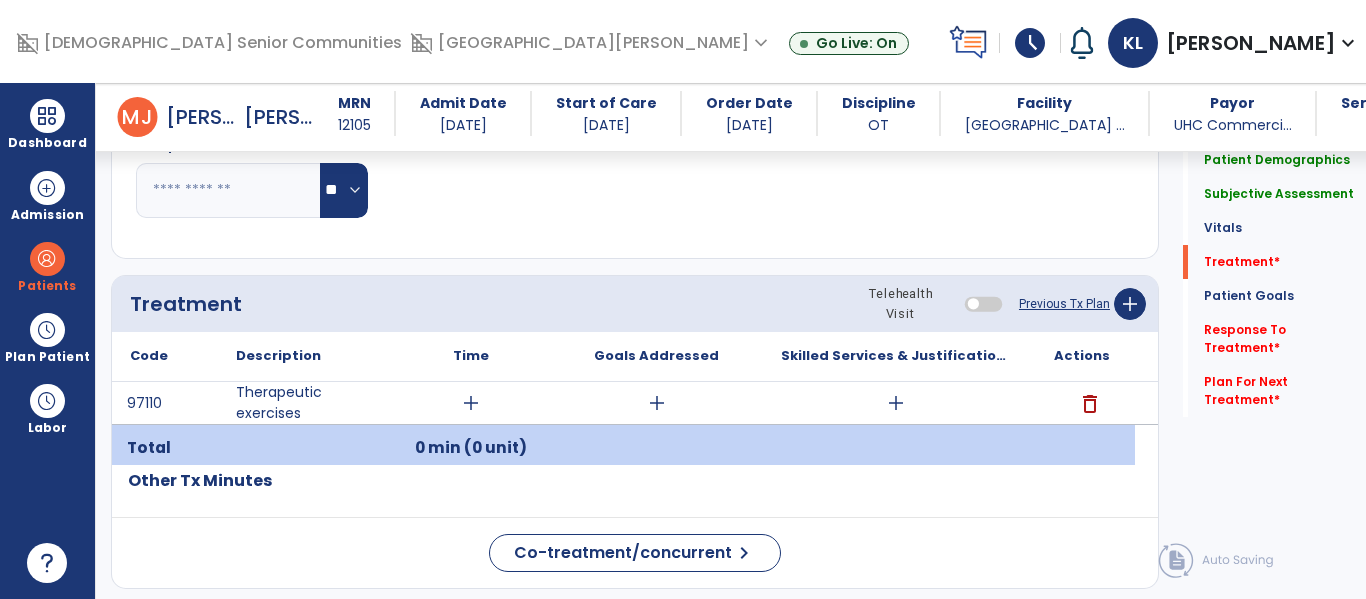 click on "add" at bounding box center (471, 403) 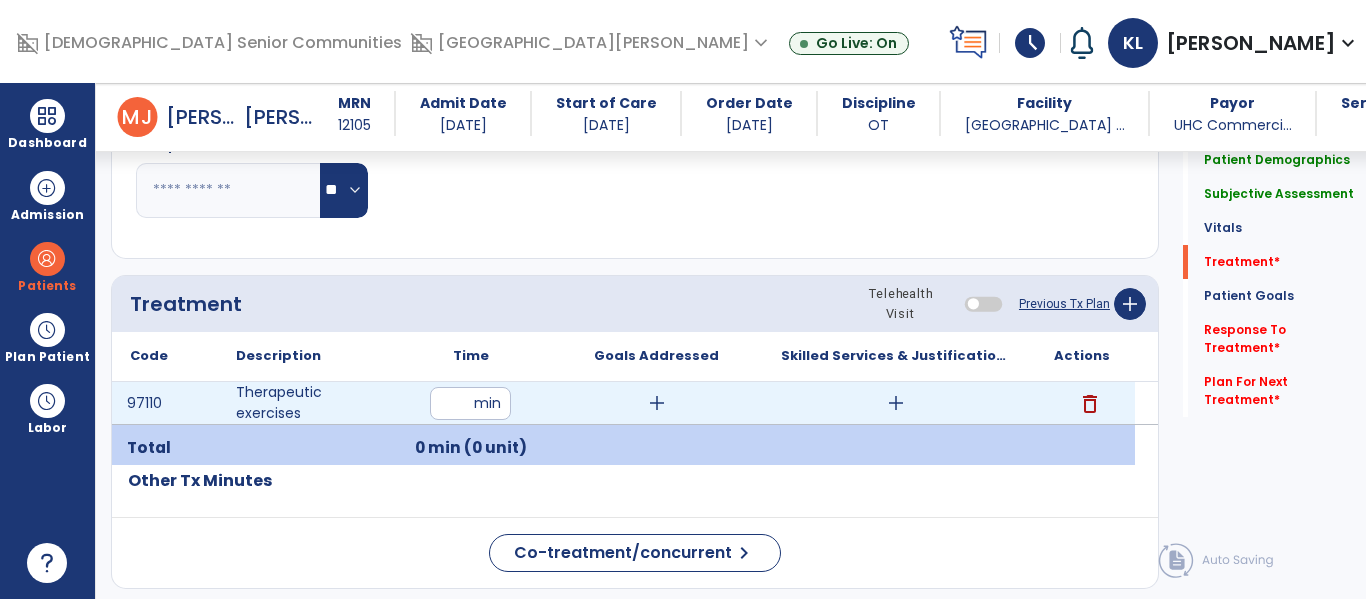 type on "**" 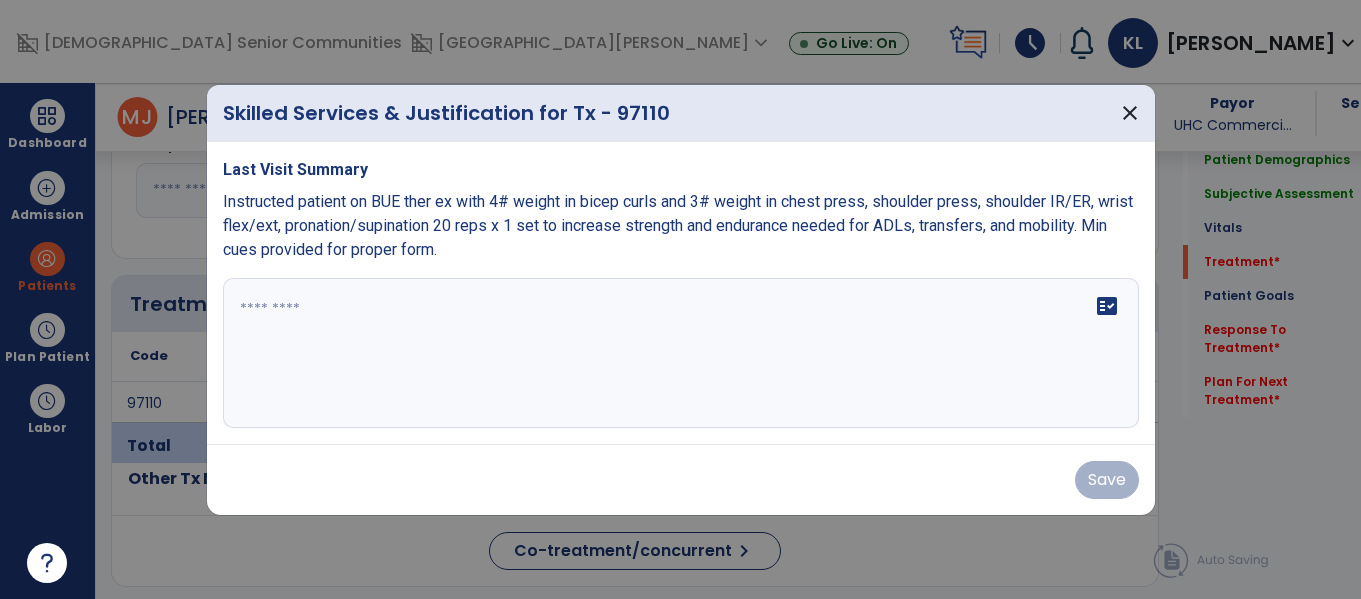 click on "fact_check" at bounding box center (681, 353) 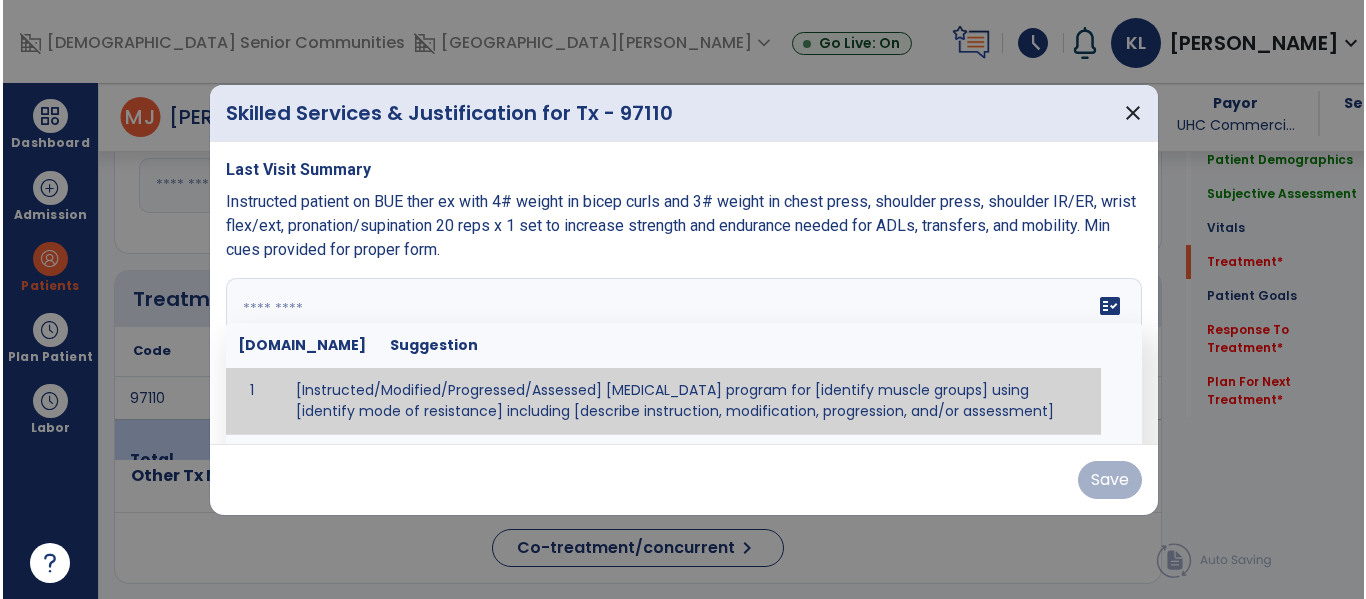 scroll, scrollTop: 1014, scrollLeft: 0, axis: vertical 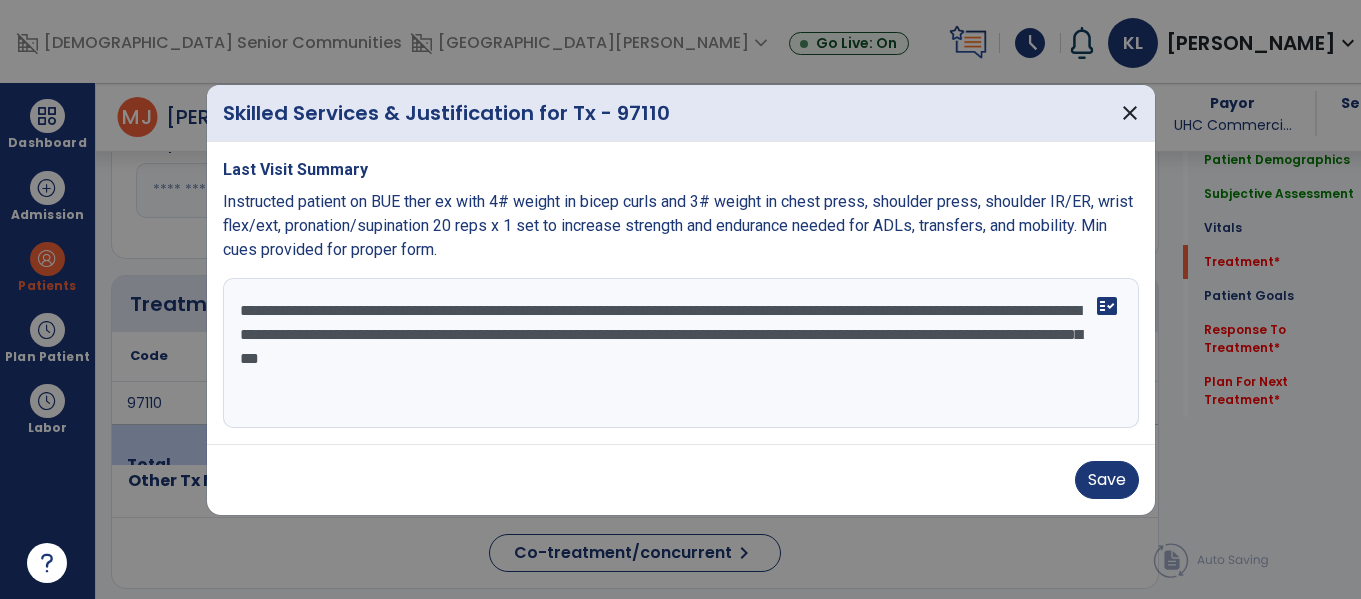 type on "**********" 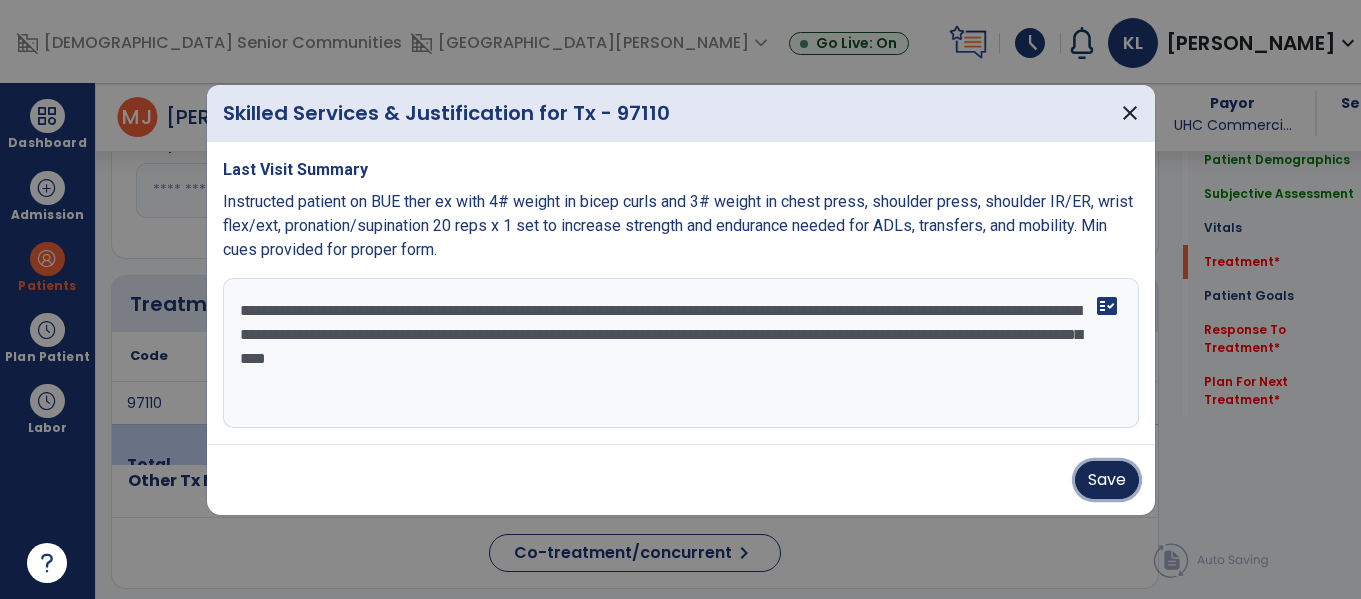 click on "Save" at bounding box center [1107, 480] 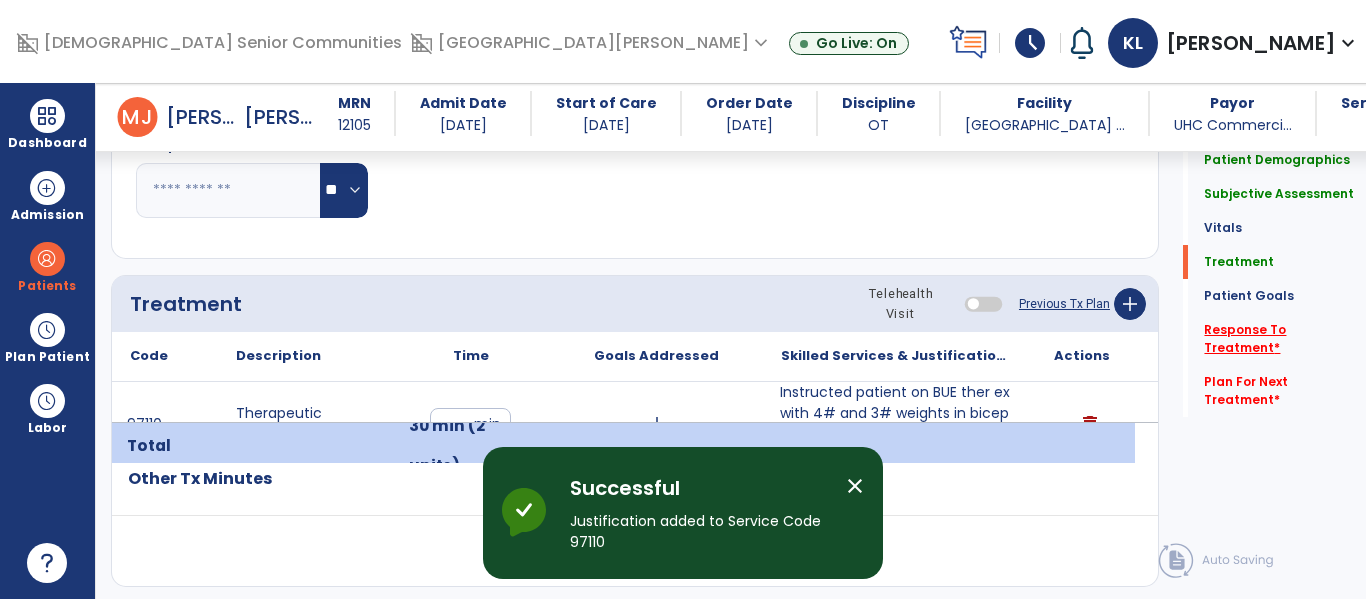 click on "Response To Treatment   *" 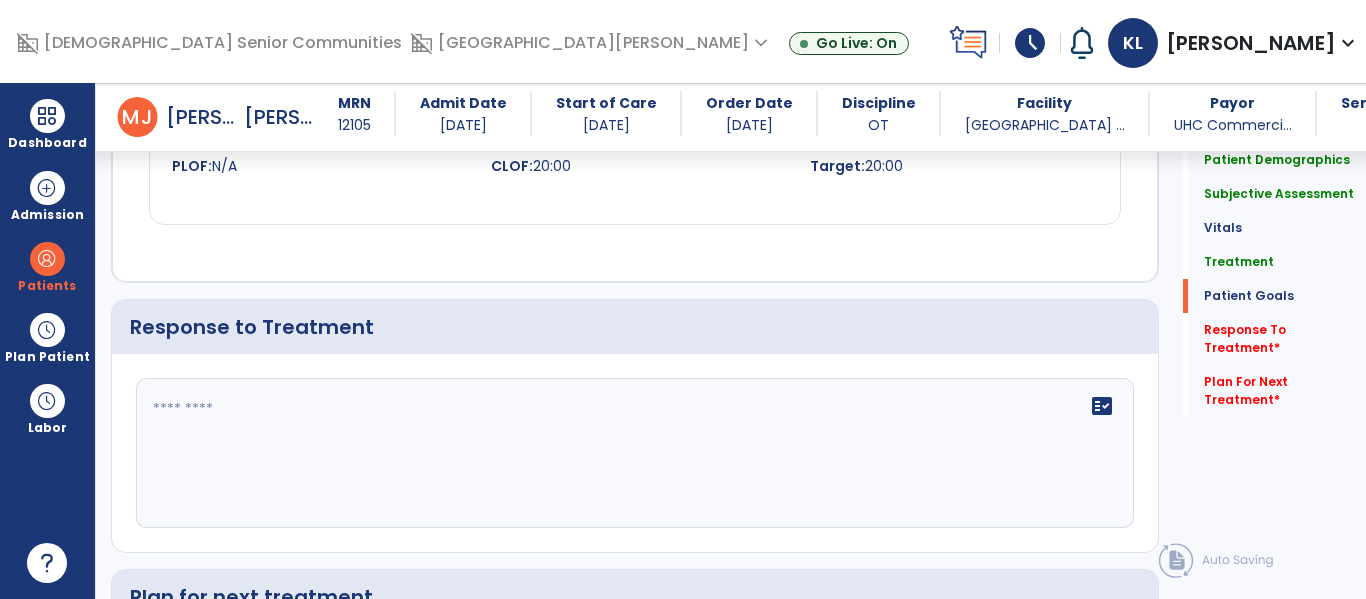 click on "fact_check" 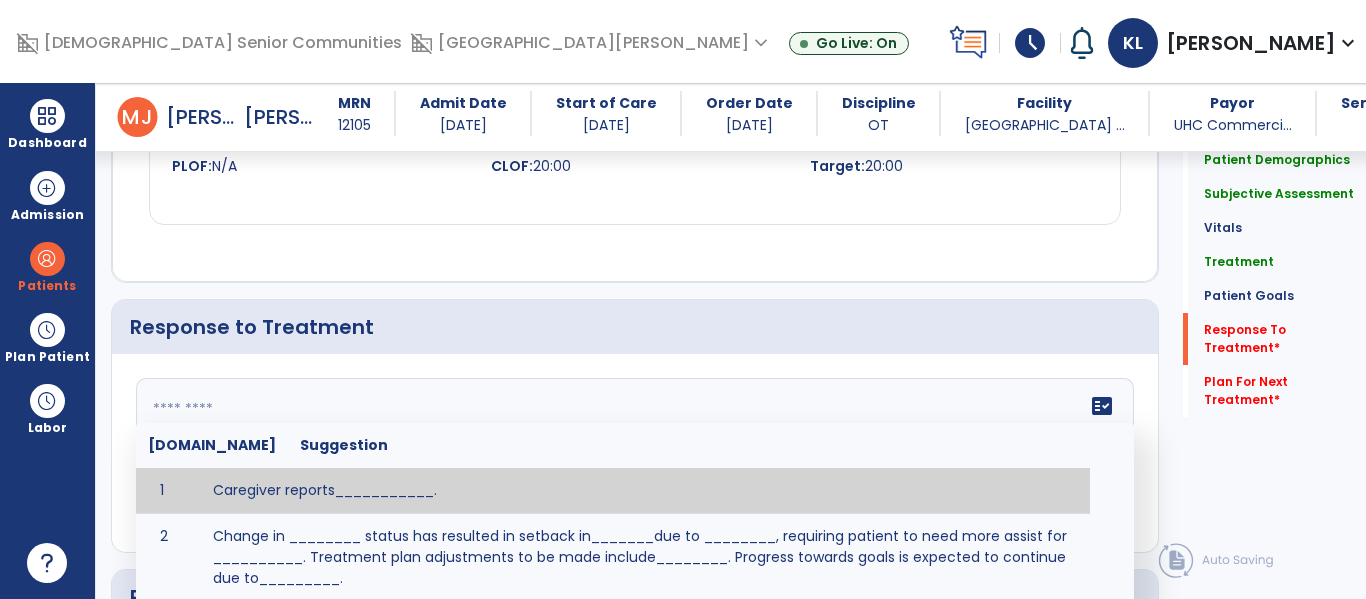 scroll, scrollTop: 2654, scrollLeft: 0, axis: vertical 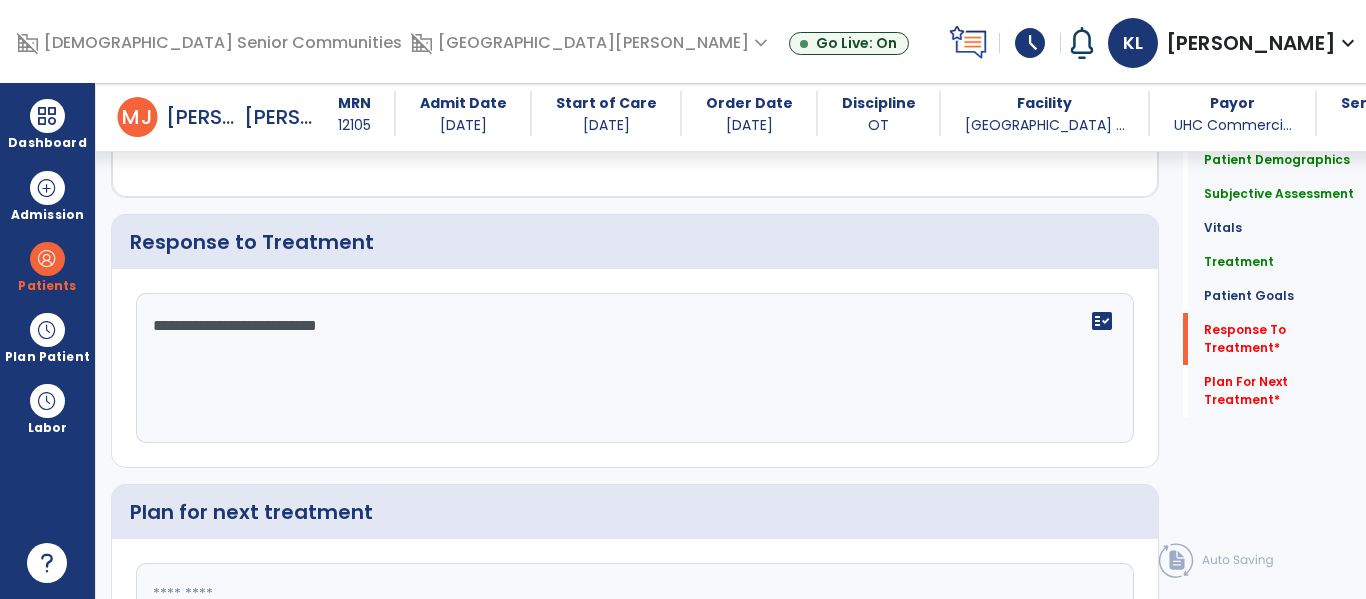 type on "**********" 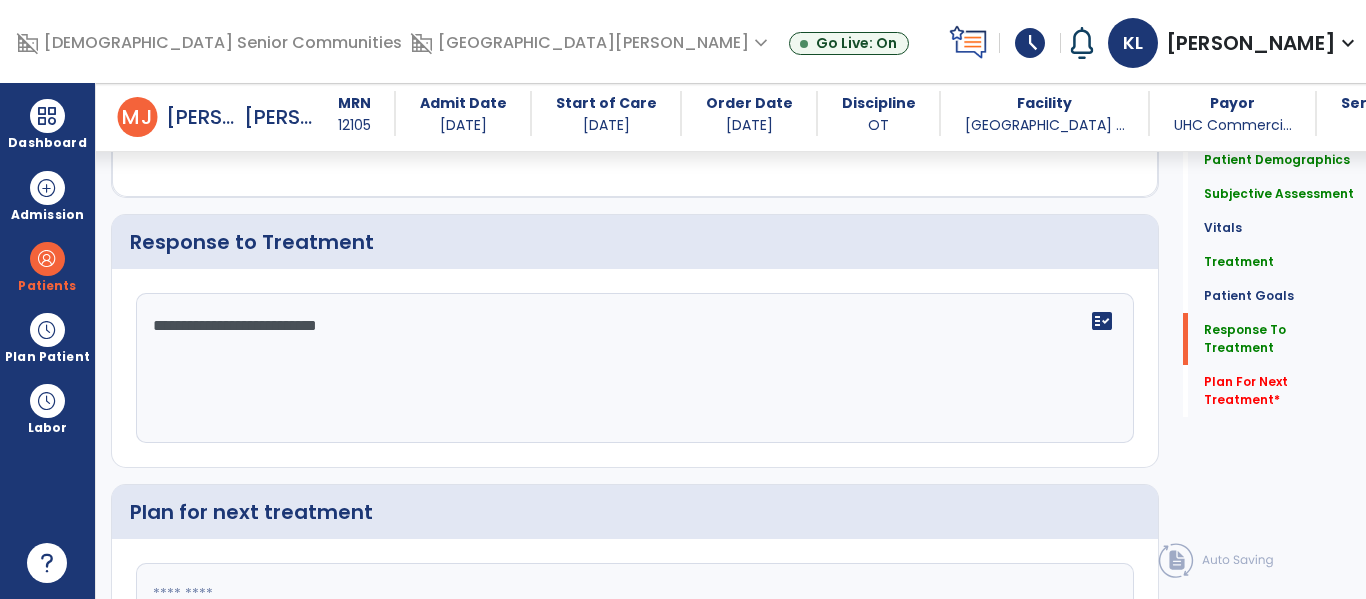 scroll, scrollTop: 2859, scrollLeft: 0, axis: vertical 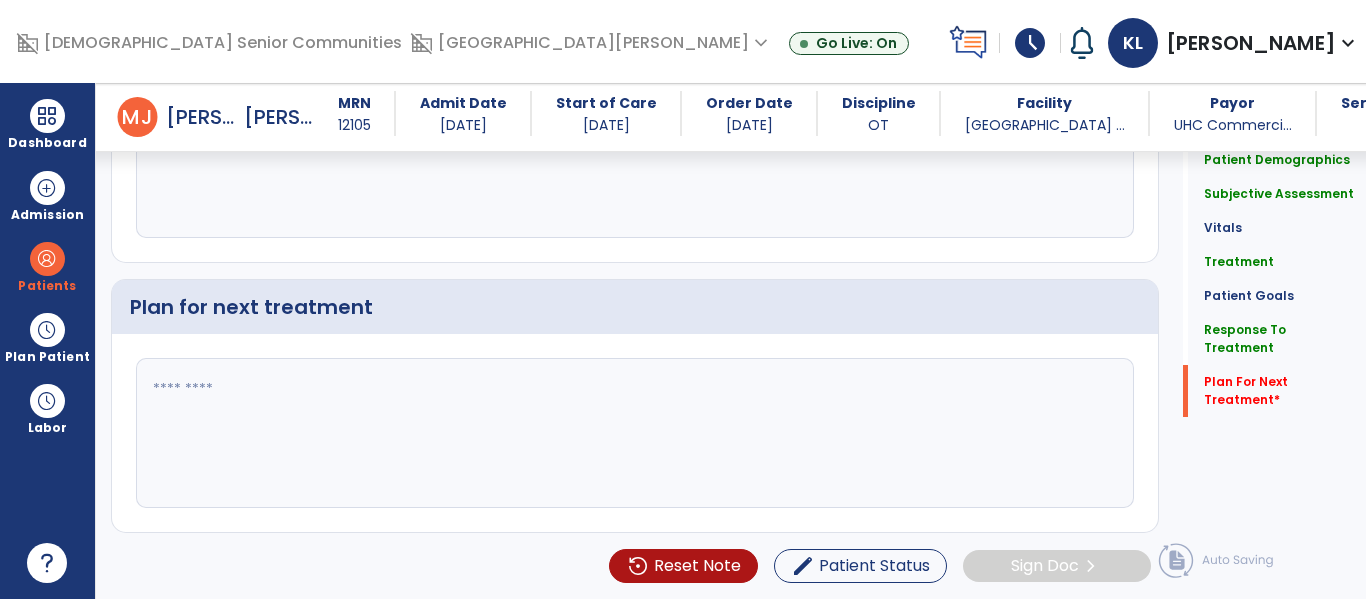 click 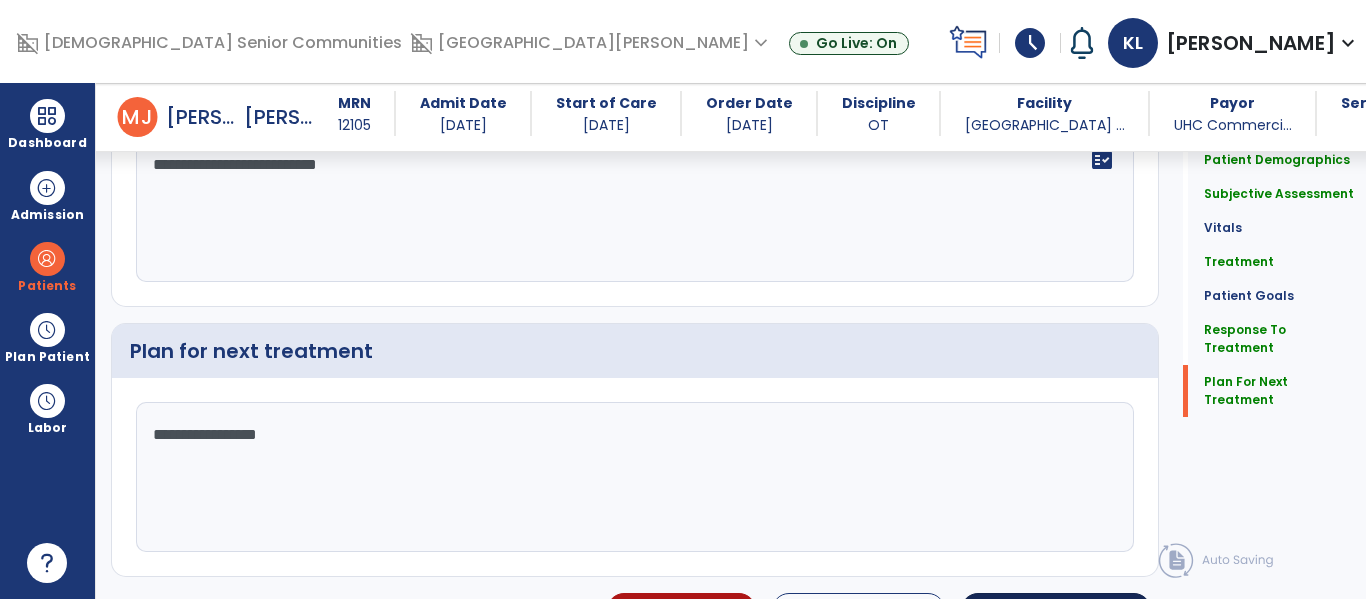 type on "**********" 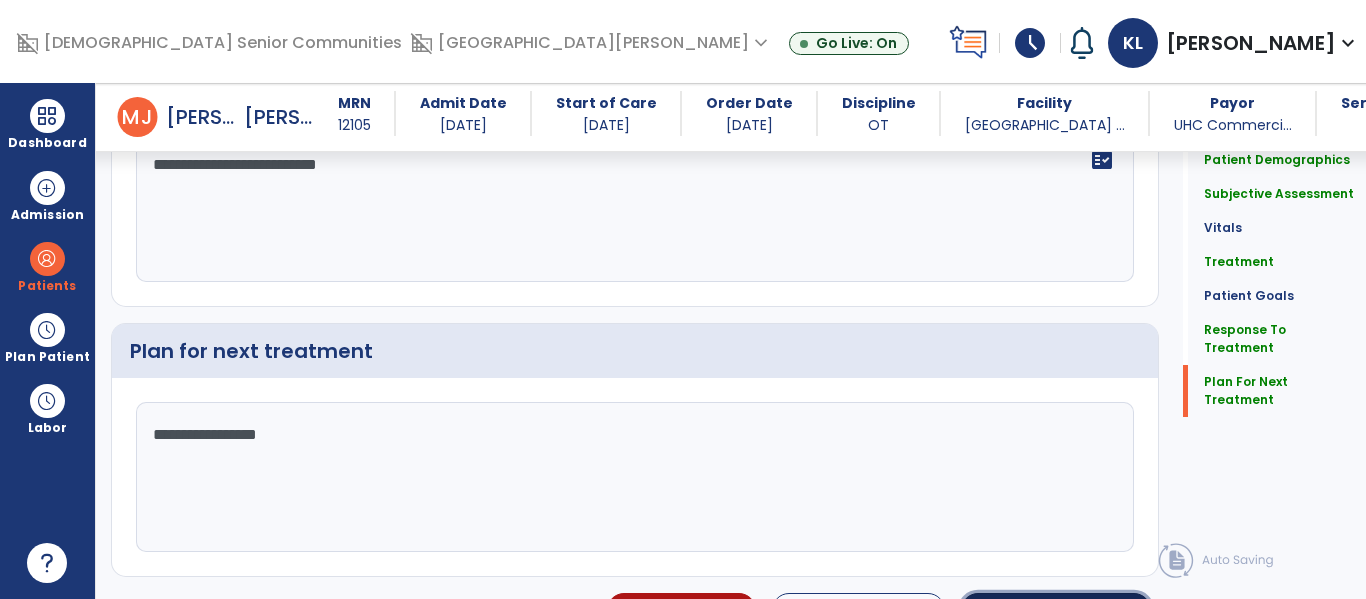 click on "Sign Doc" 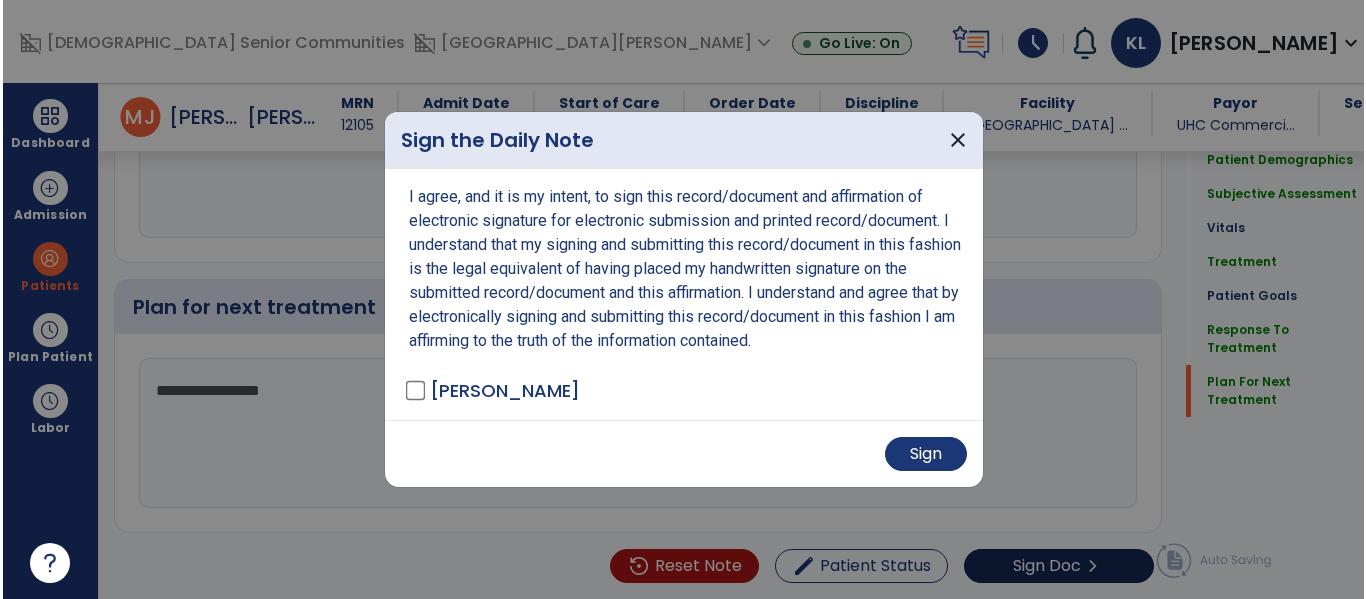scroll, scrollTop: 2922, scrollLeft: 0, axis: vertical 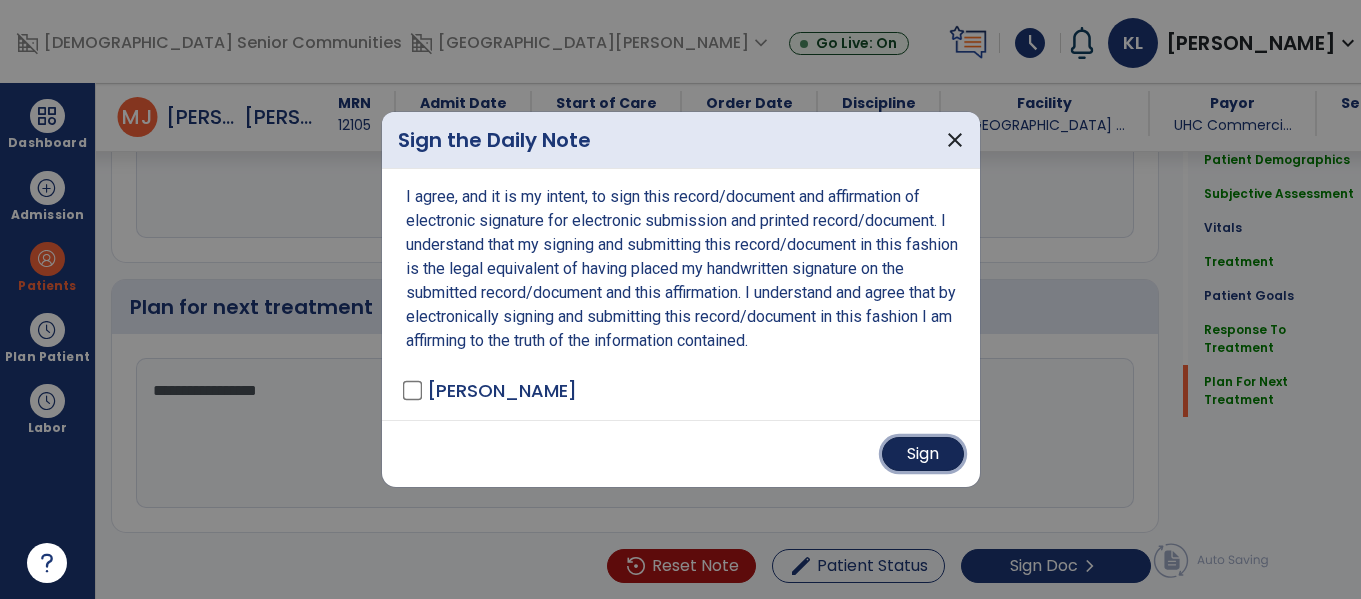 click on "Sign" at bounding box center [923, 454] 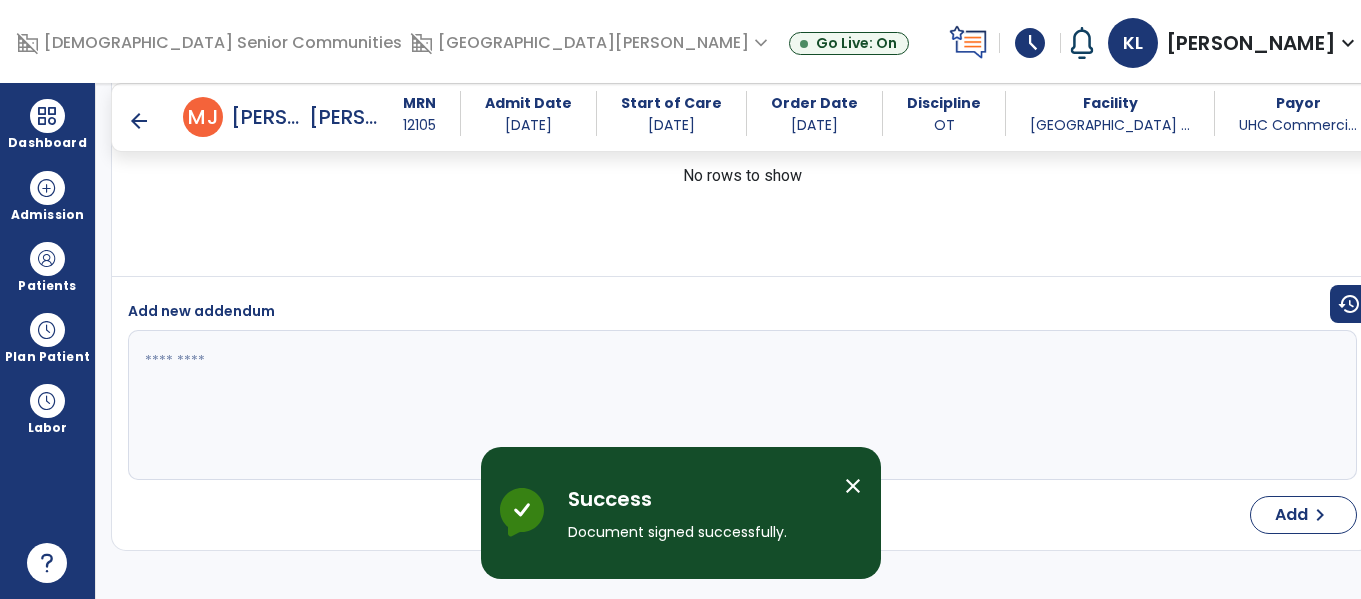 click at bounding box center (47, 116) 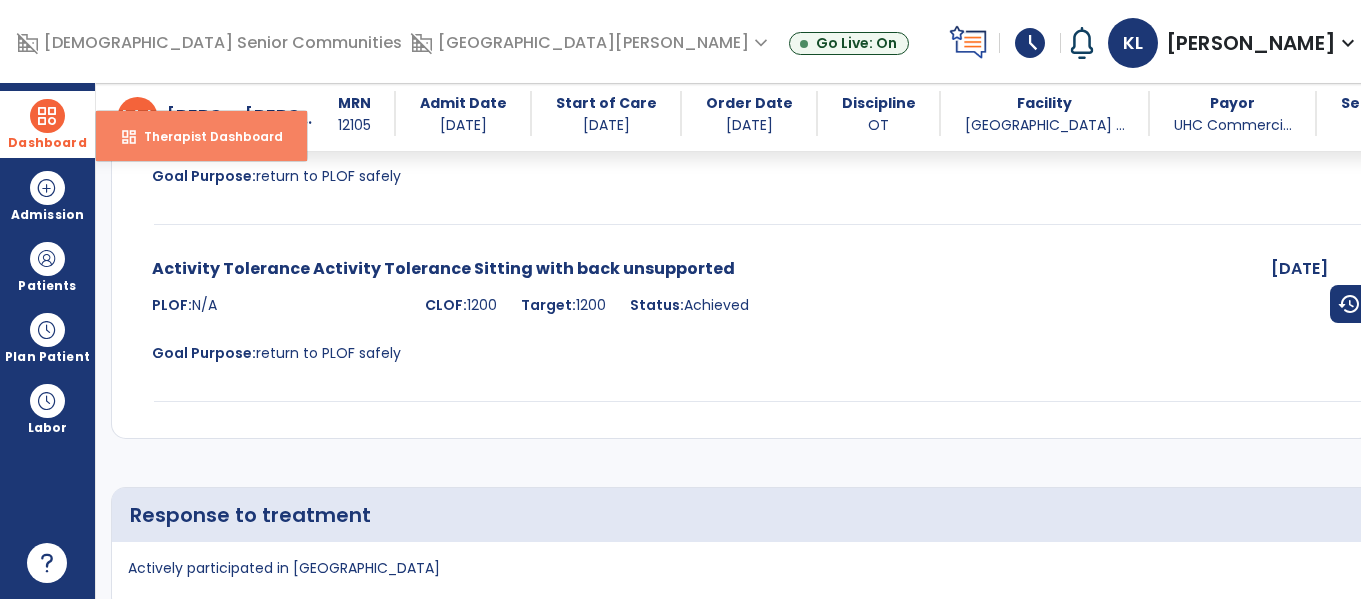 click on "dashboard  Therapist Dashboard" at bounding box center [201, 136] 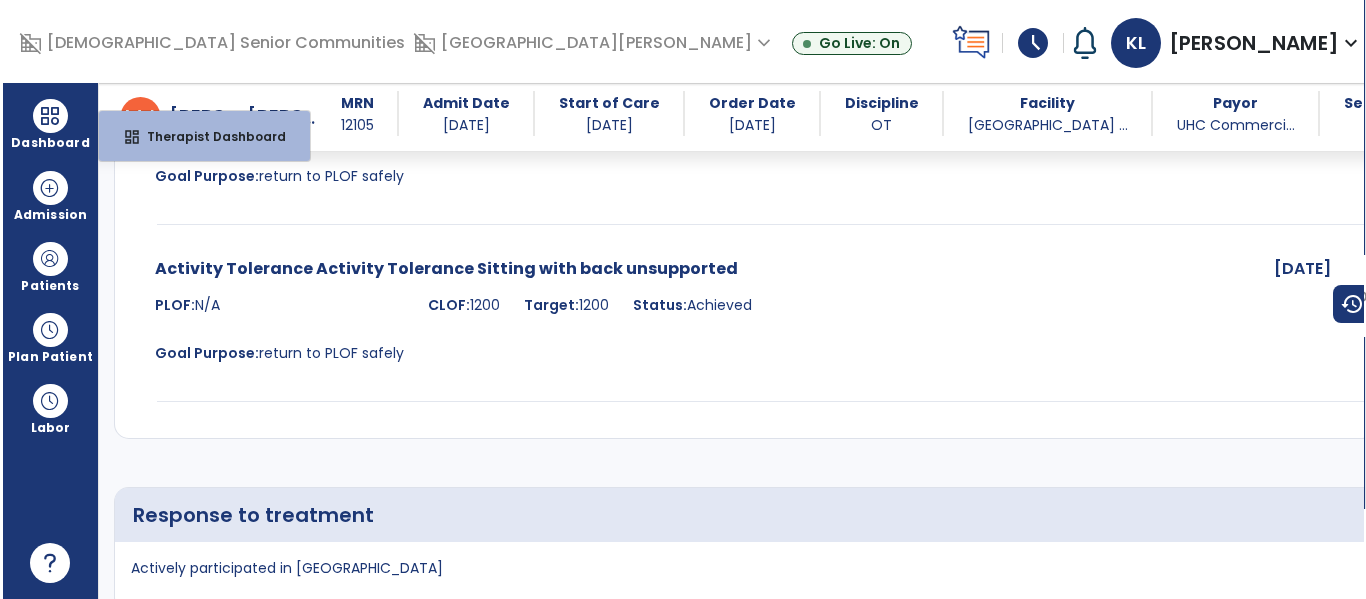 scroll, scrollTop: 278, scrollLeft: 0, axis: vertical 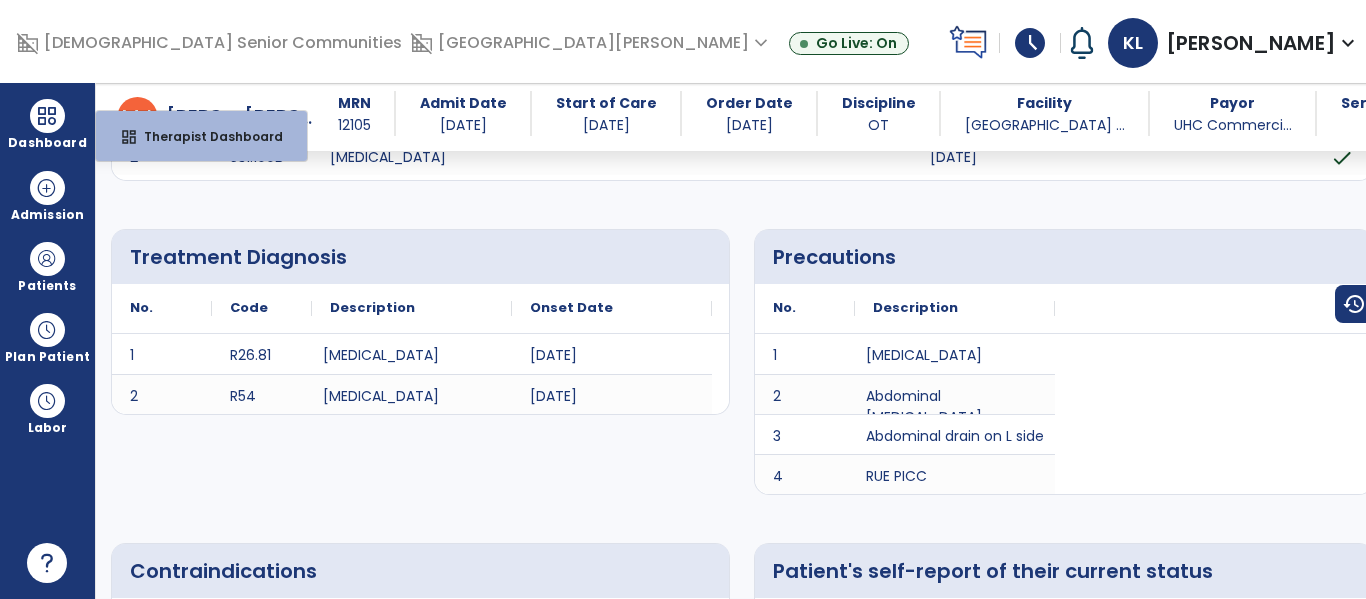 select on "****" 